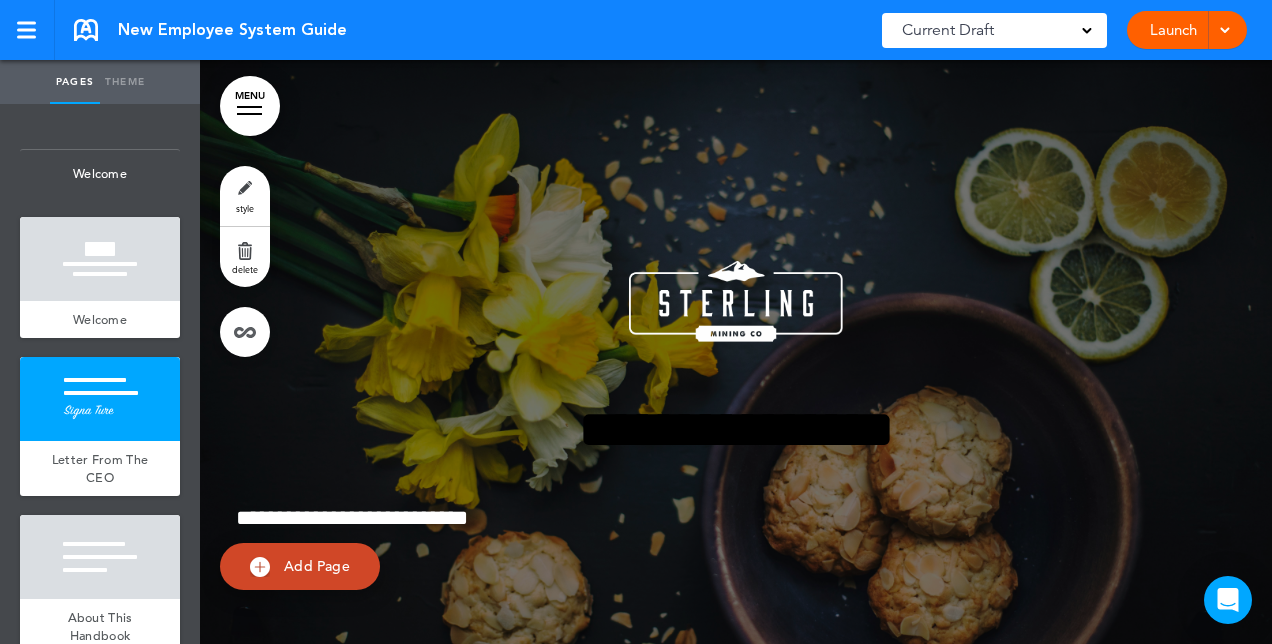 scroll, scrollTop: 0, scrollLeft: 0, axis: both 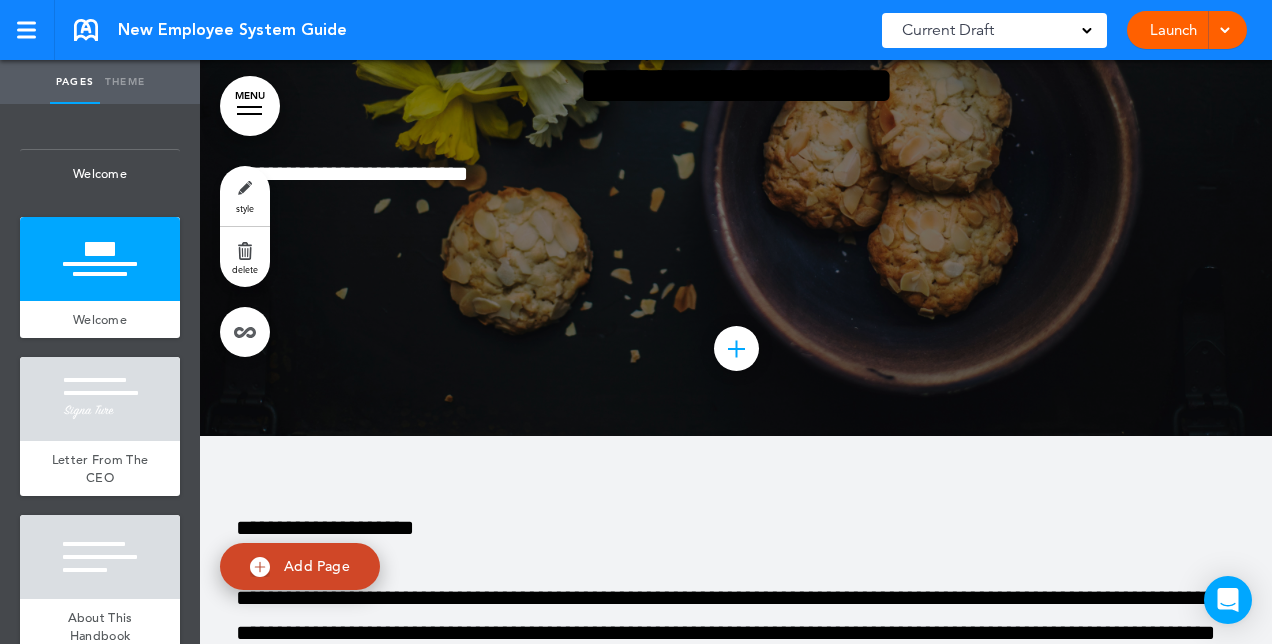 click on "style" at bounding box center [245, 196] 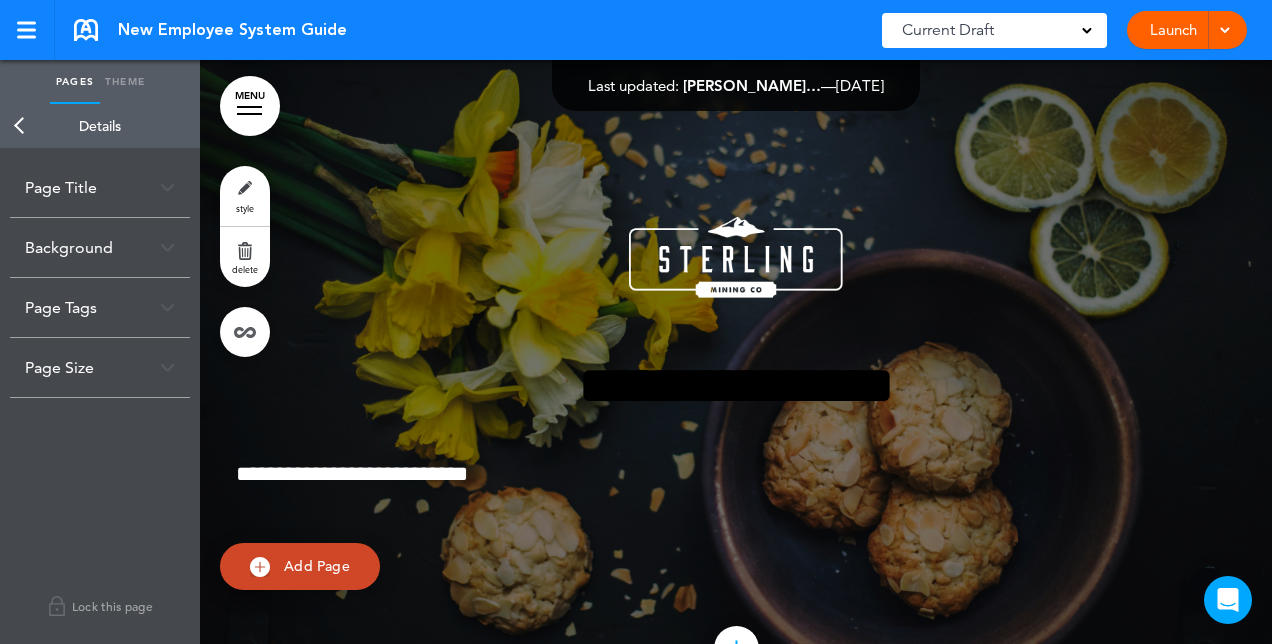 scroll, scrollTop: 43, scrollLeft: 0, axis: vertical 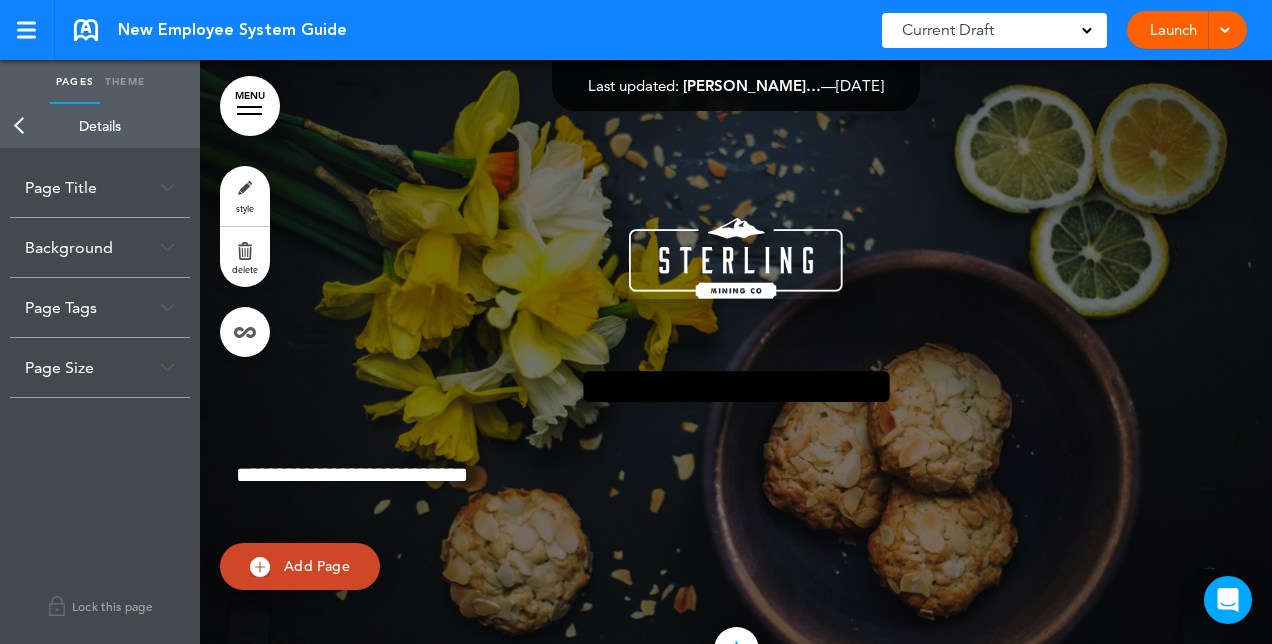 click at bounding box center [736, 258] 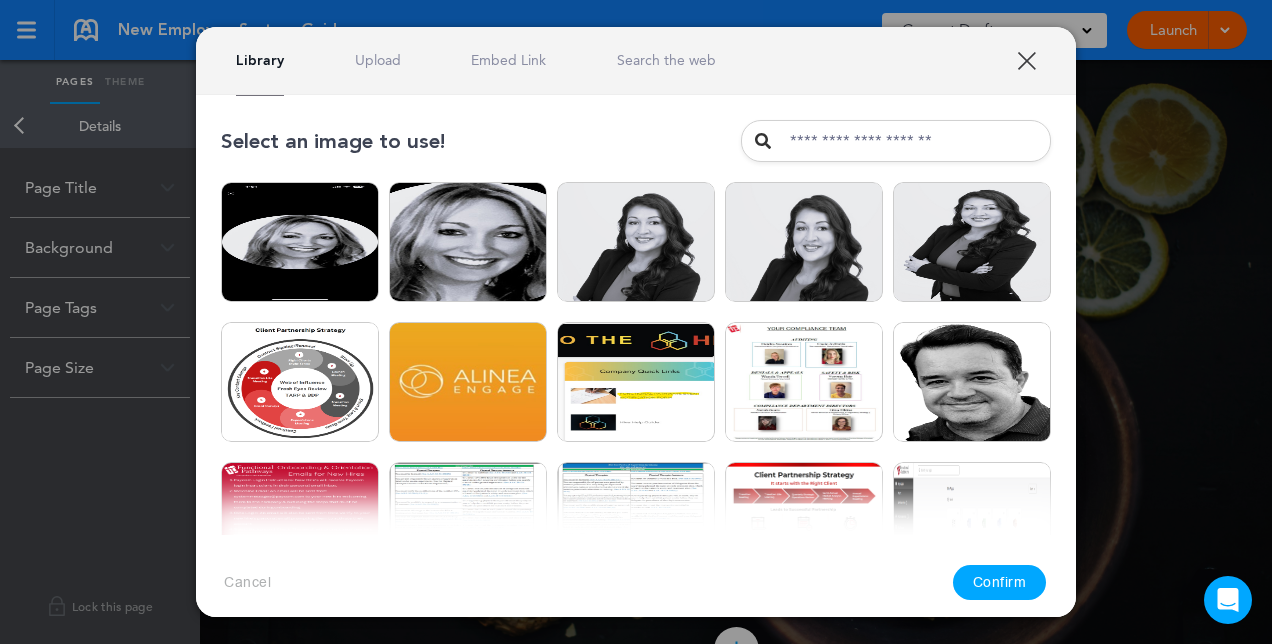 click on "Library
Upload
Embed Link
Search the web" at bounding box center (636, 61) 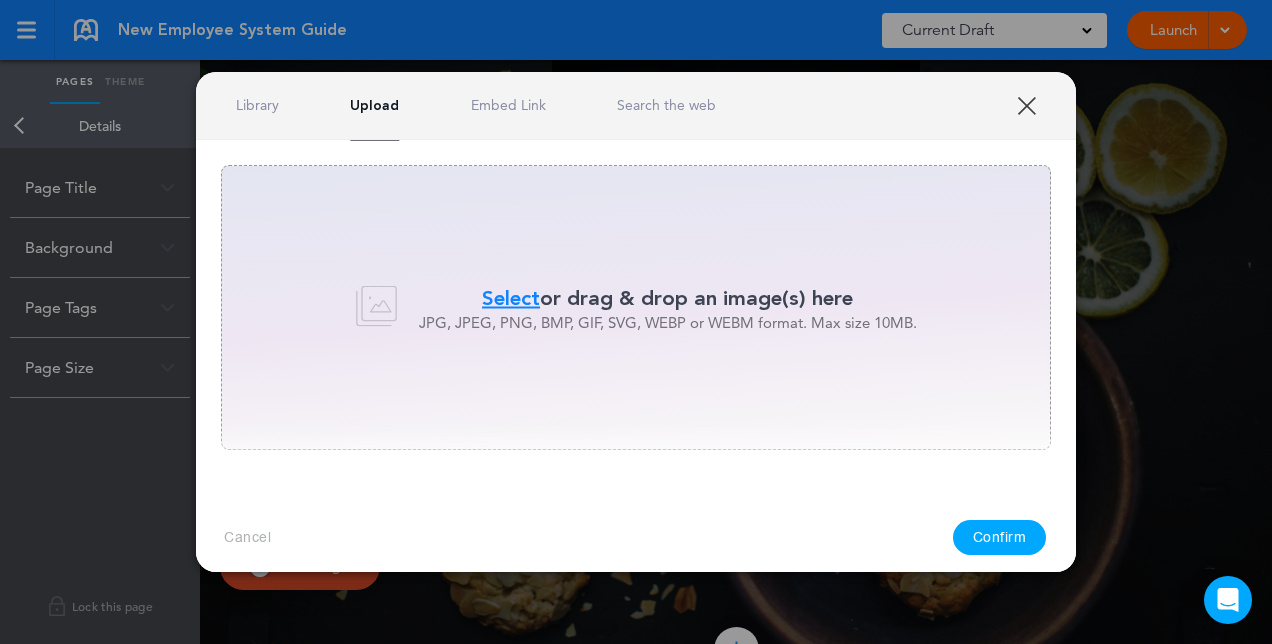 click on "Library
Upload
Embed Link
Search the web" at bounding box center (636, 106) 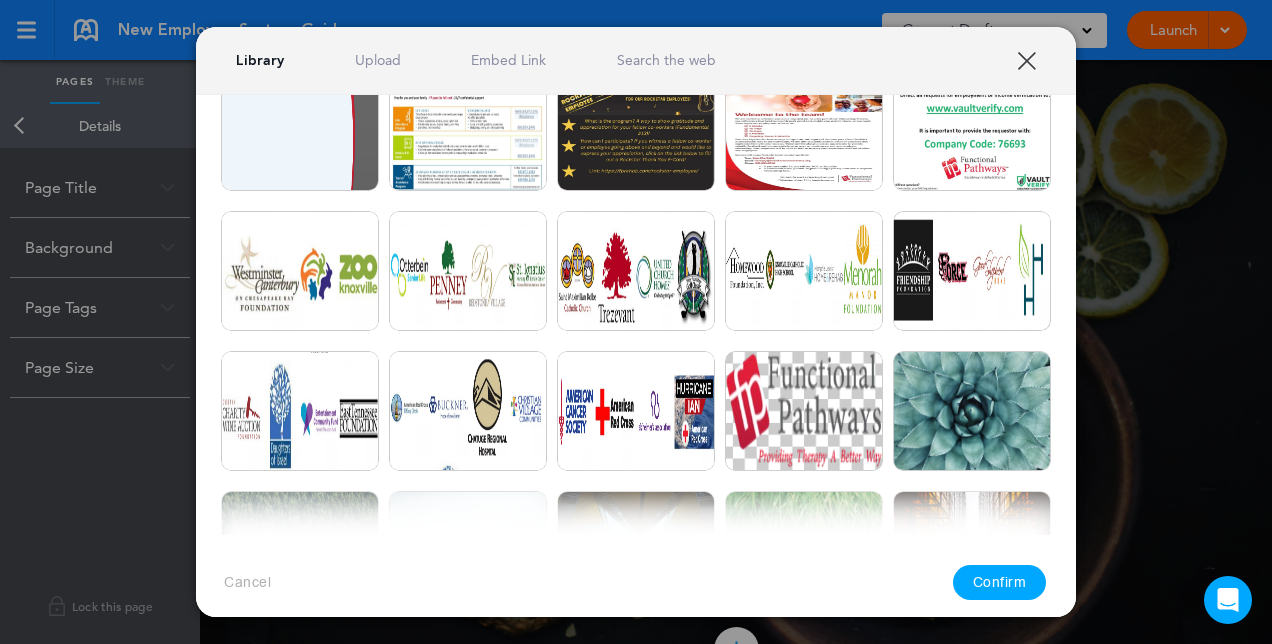 scroll, scrollTop: 5239, scrollLeft: 0, axis: vertical 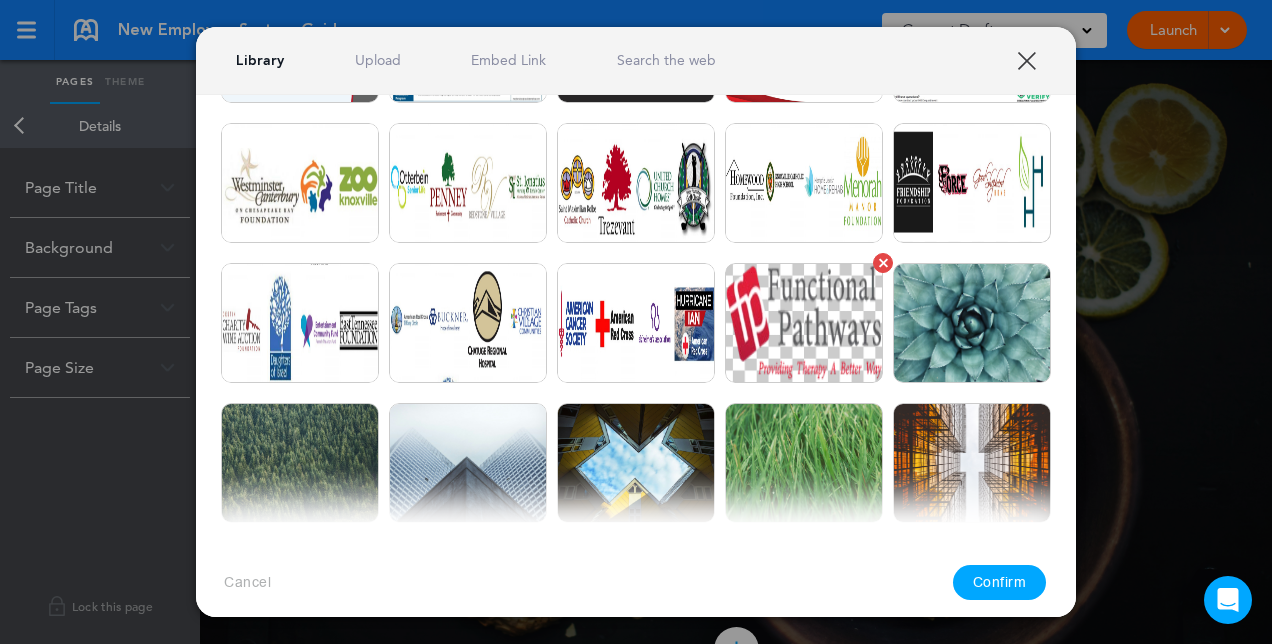 click at bounding box center (804, 323) 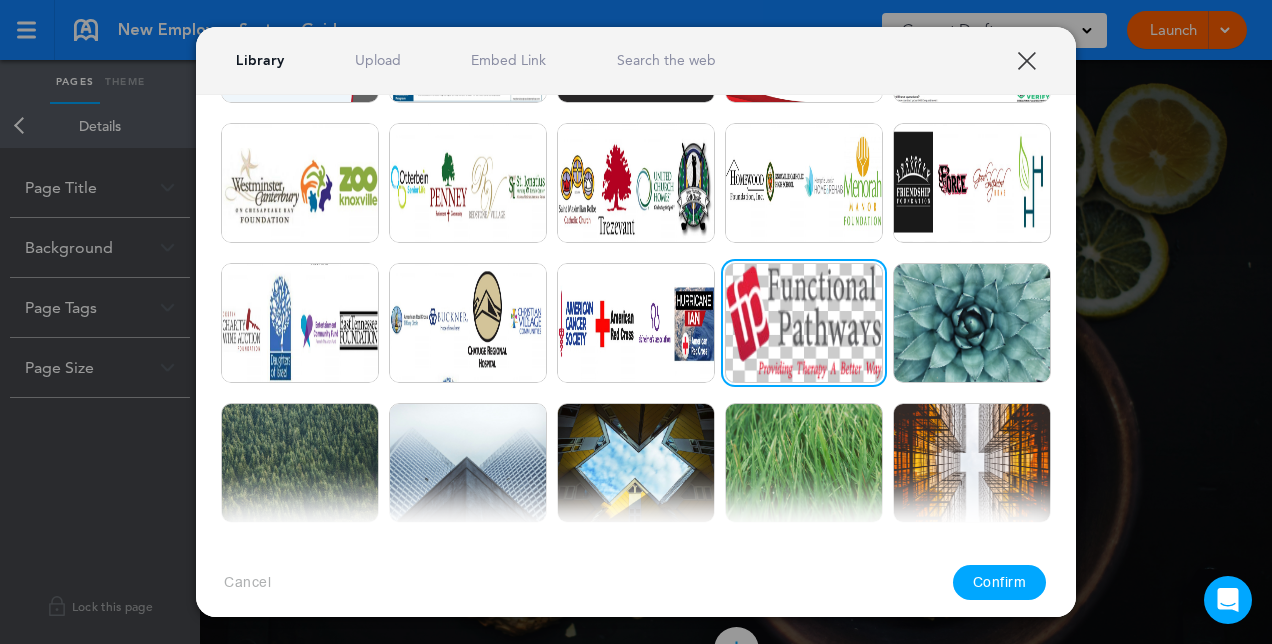 click on "Confirm" at bounding box center (1000, 582) 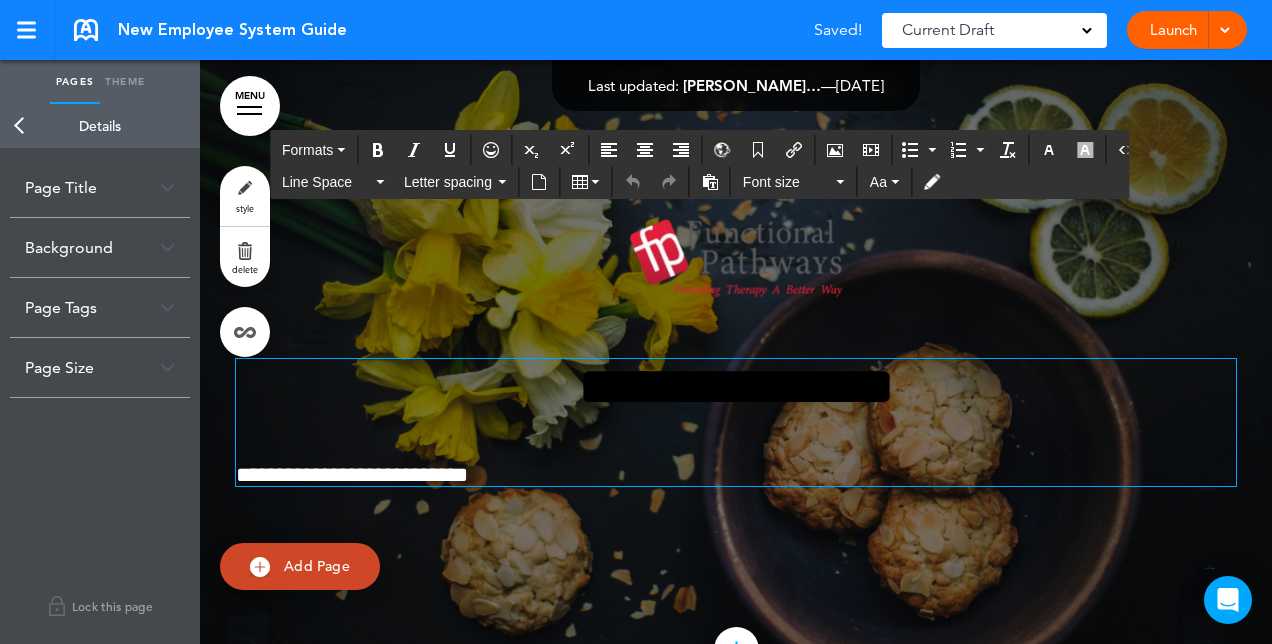 click on "**********" at bounding box center (736, 386) 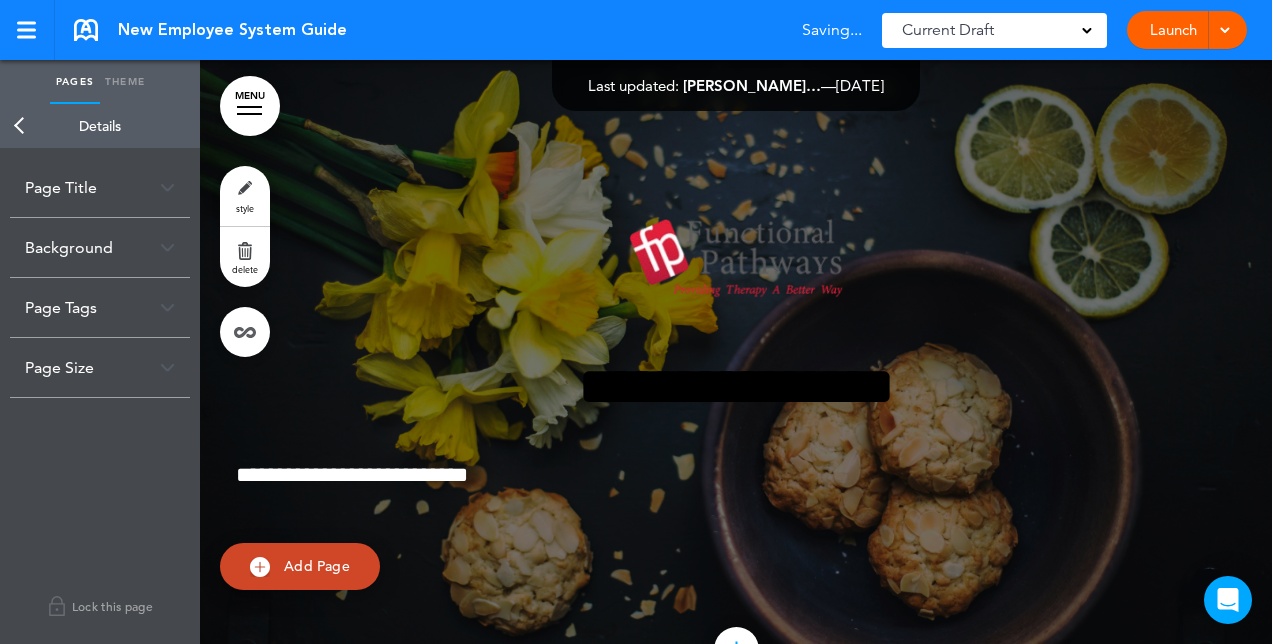 click on "**********" at bounding box center (736, 377) 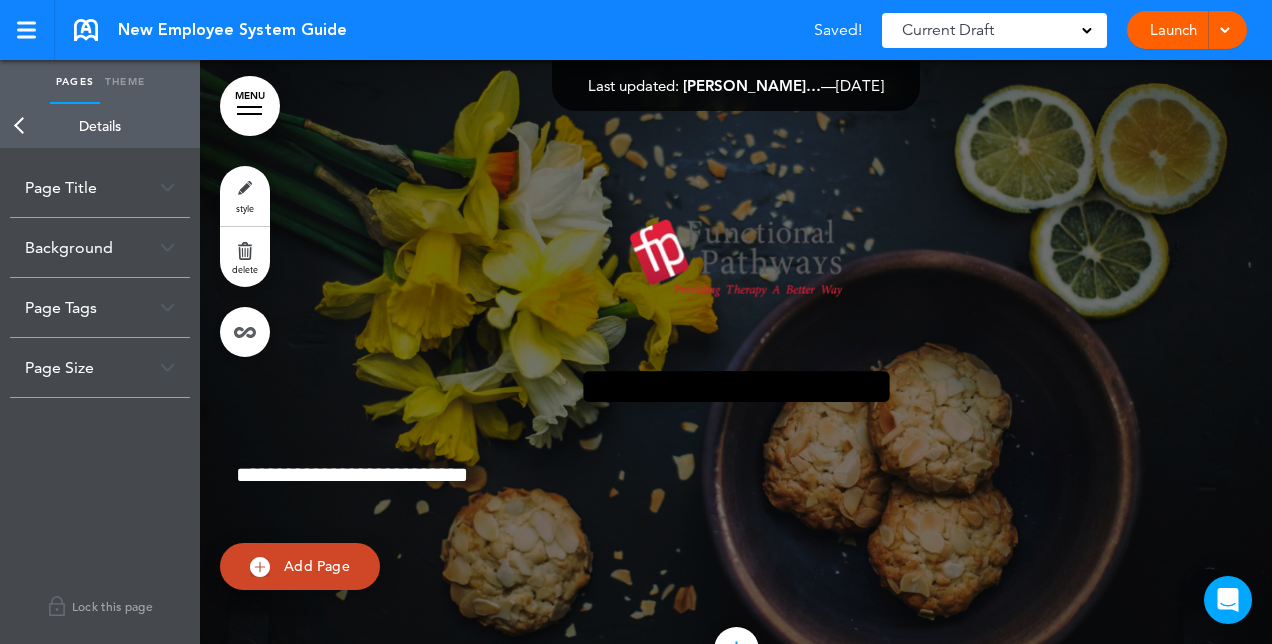 click on "**********" at bounding box center (736, 377) 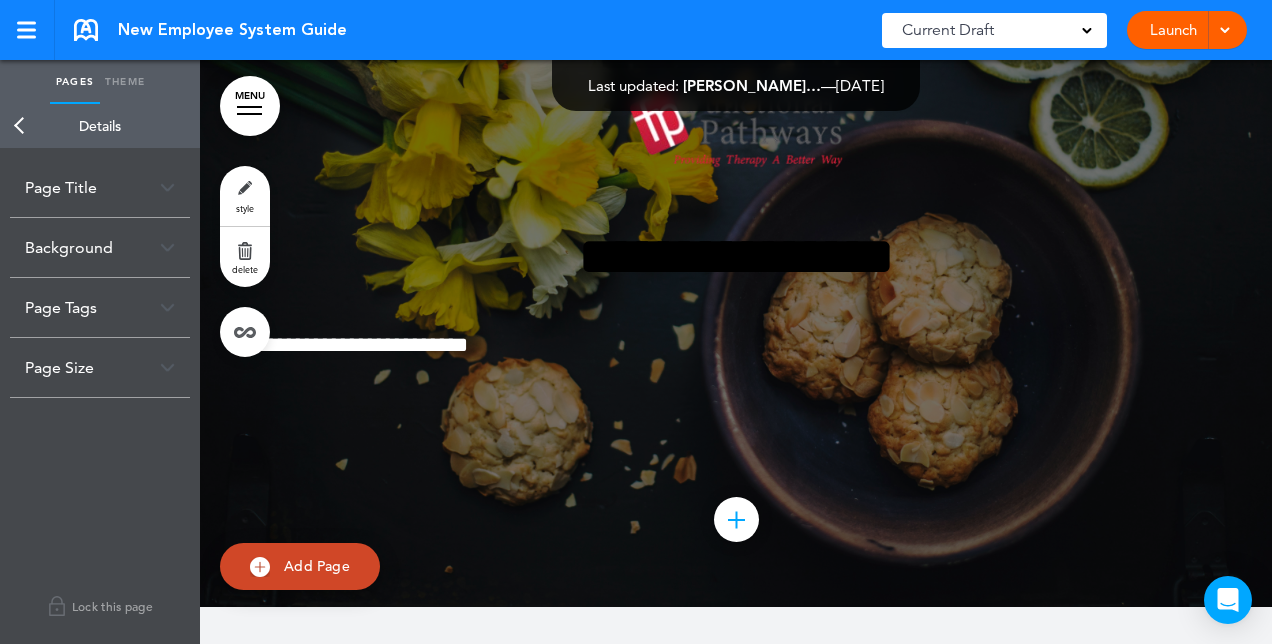 scroll, scrollTop: 170, scrollLeft: 0, axis: vertical 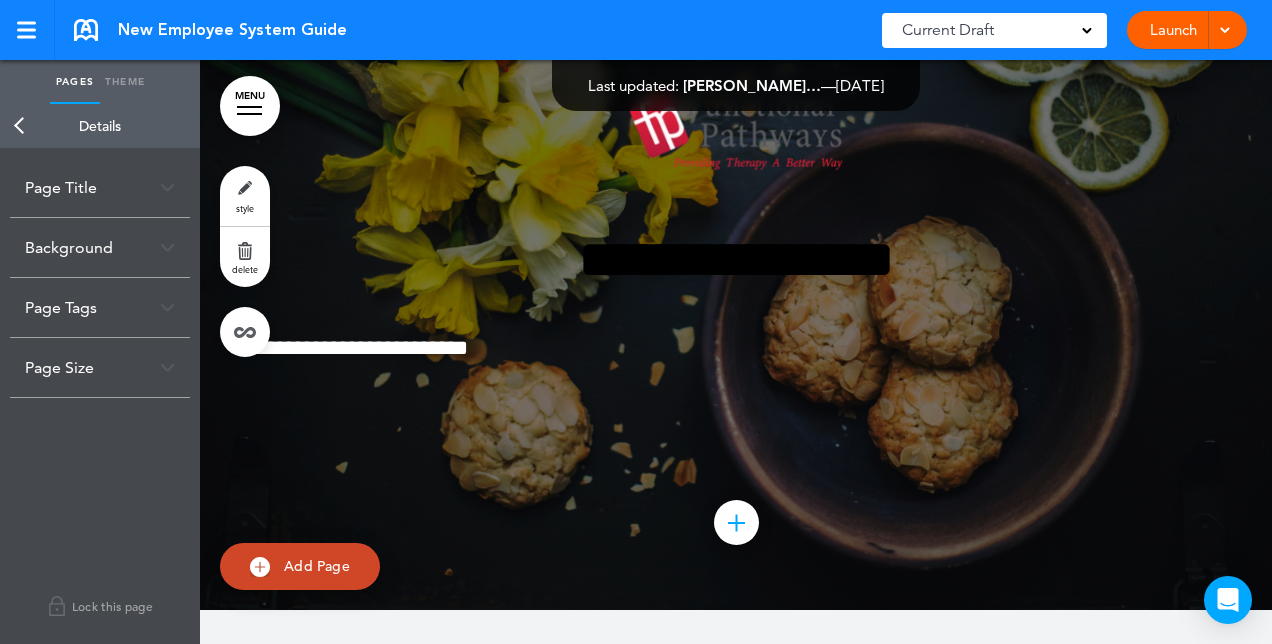 click on "Background" at bounding box center [100, 247] 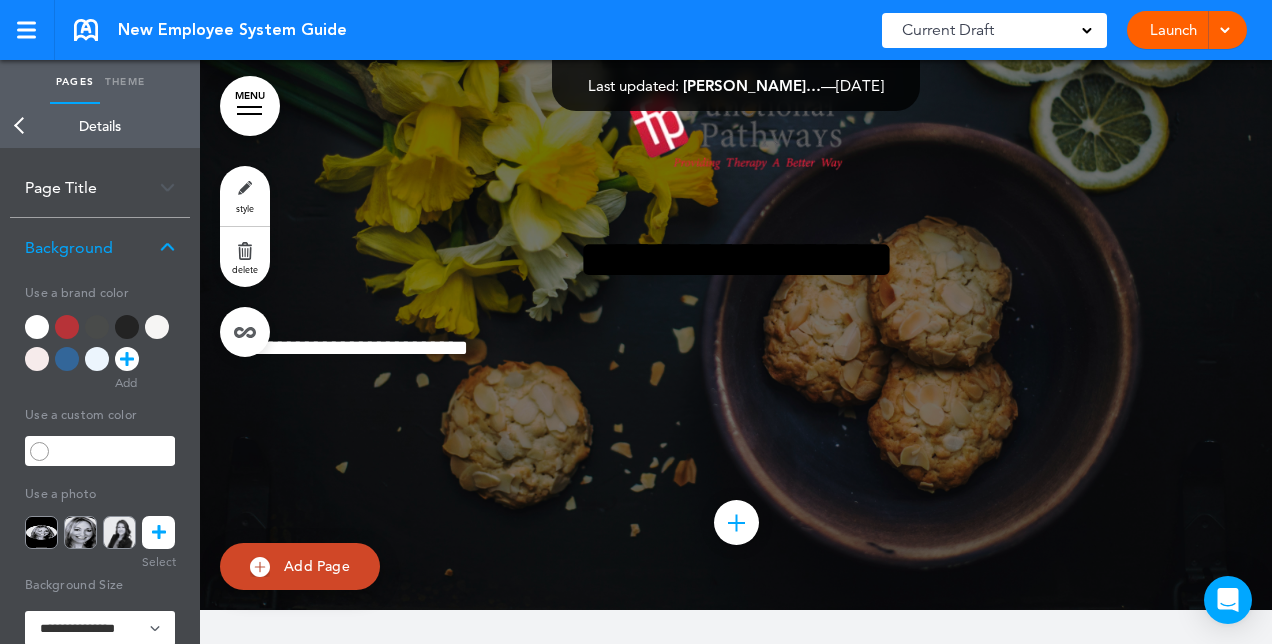 click at bounding box center (67, 327) 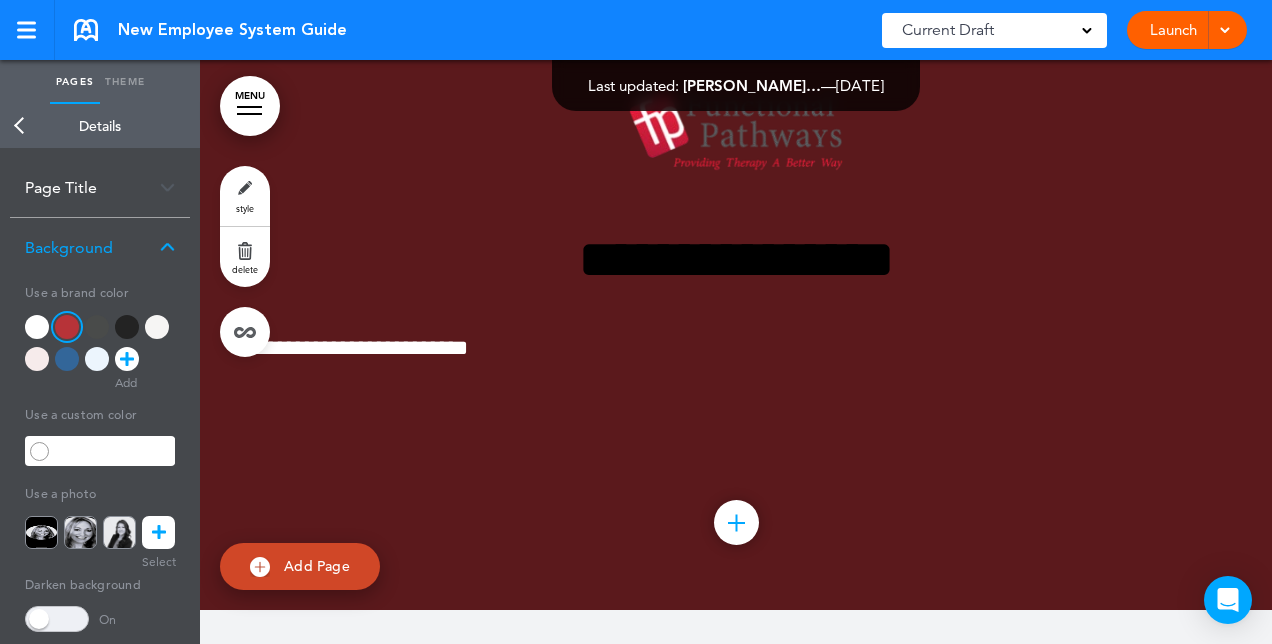 click at bounding box center [37, 327] 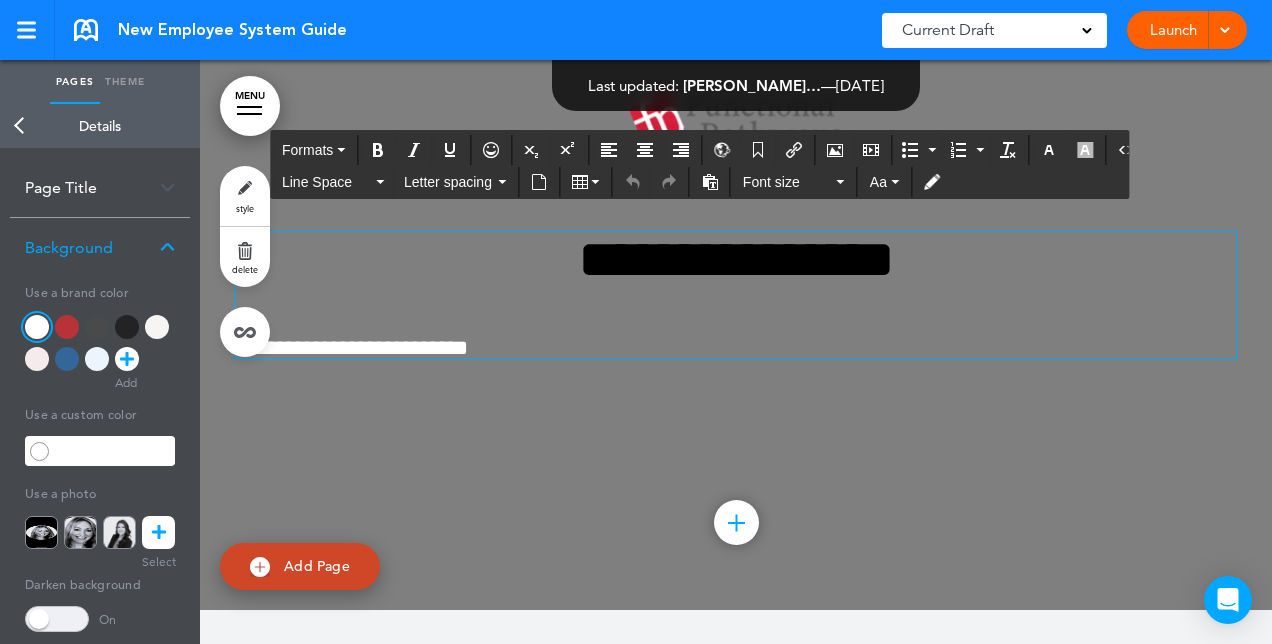 click on "**********" at bounding box center [736, 259] 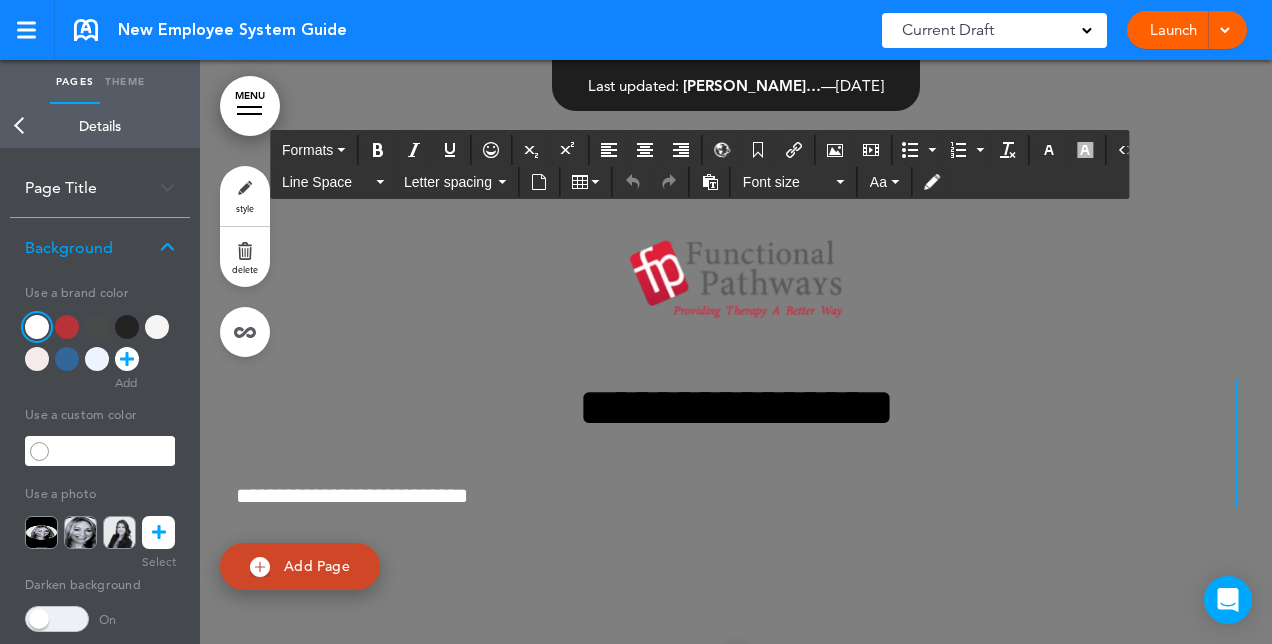 scroll, scrollTop: 0, scrollLeft: 0, axis: both 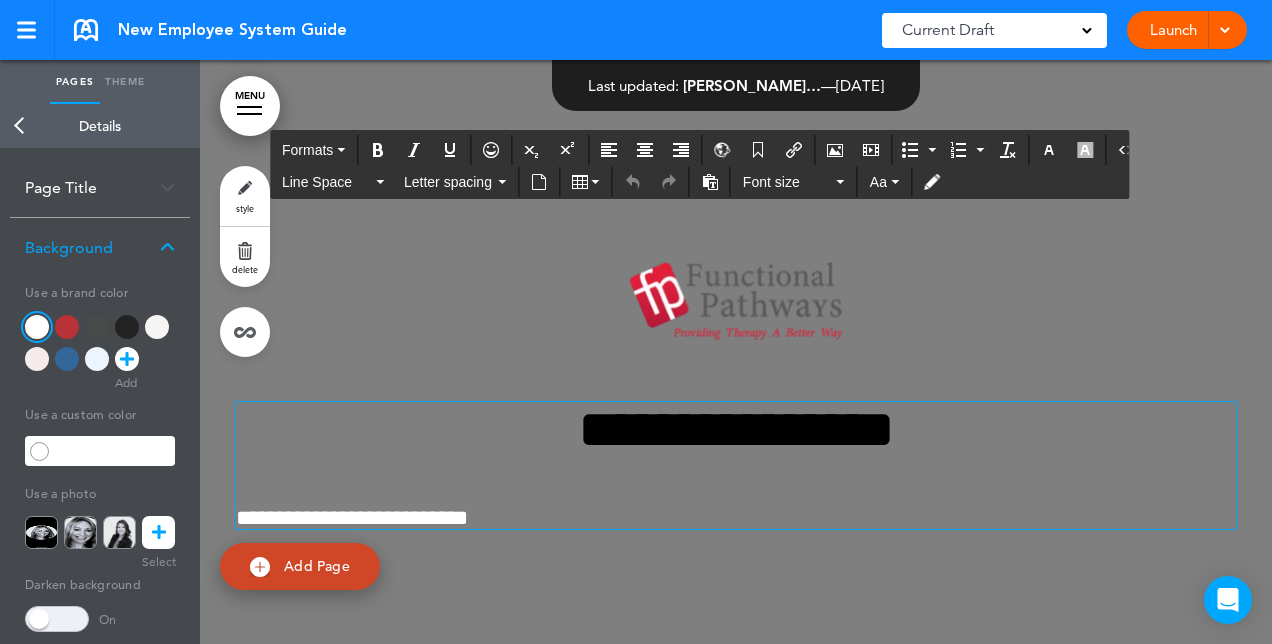 click on "**********" at bounding box center [736, 429] 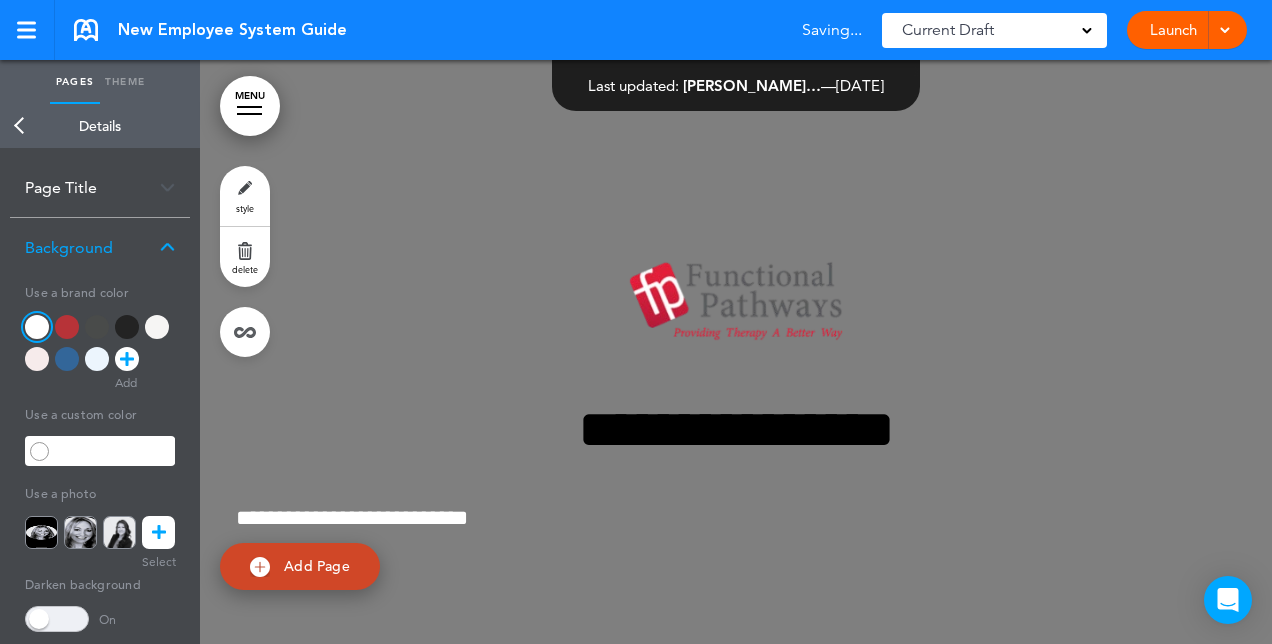 click at bounding box center (67, 327) 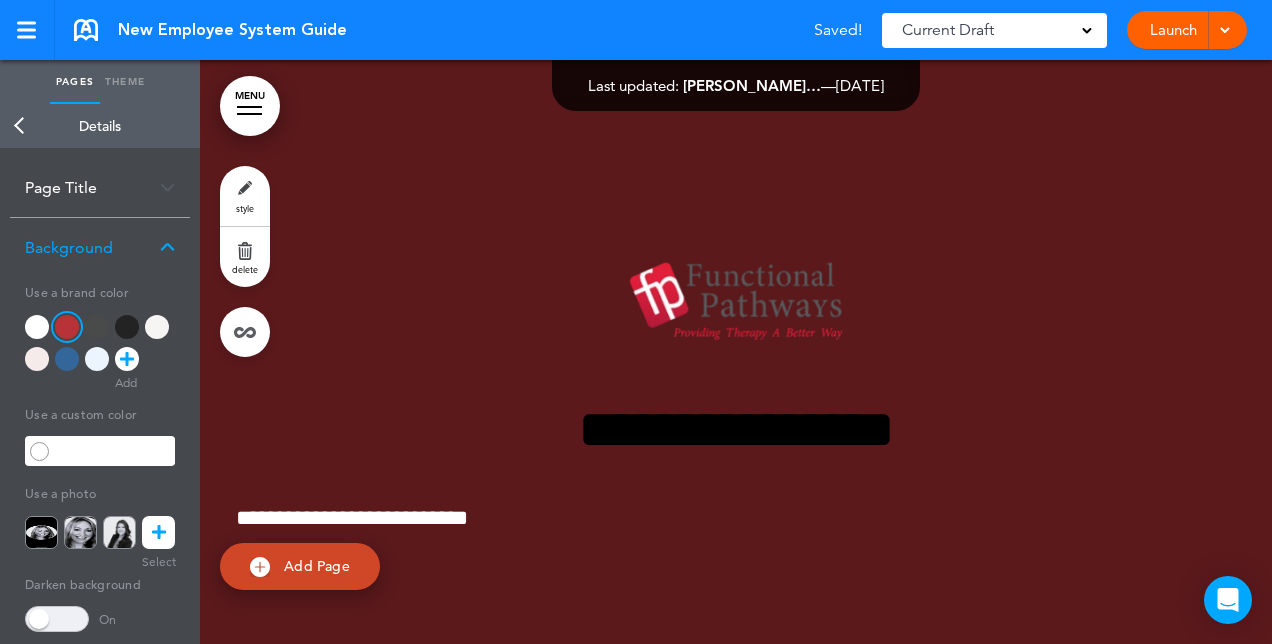 click at bounding box center (37, 327) 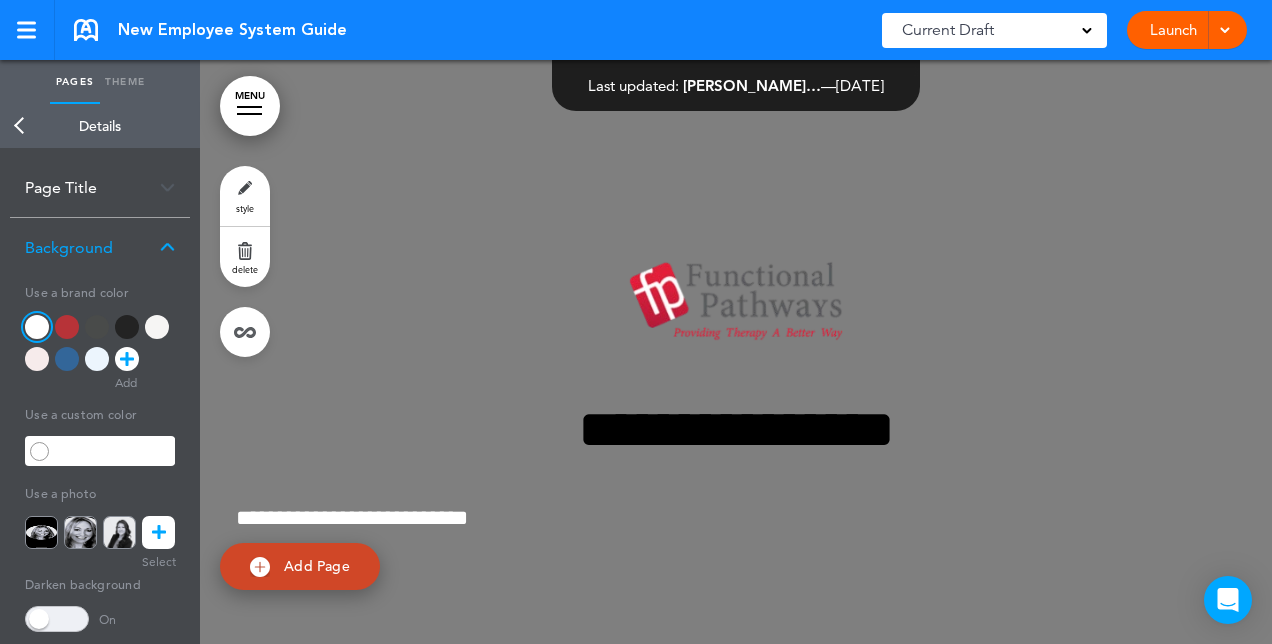 click on "Background" at bounding box center (100, 247) 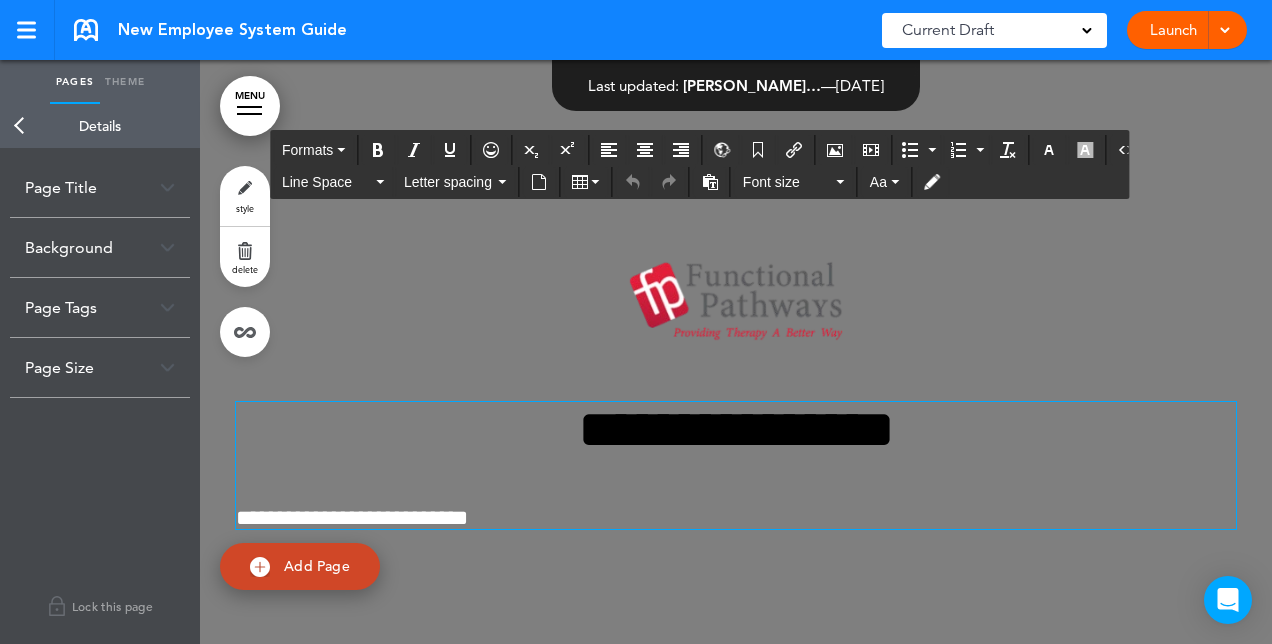 click on "**********" at bounding box center [736, 429] 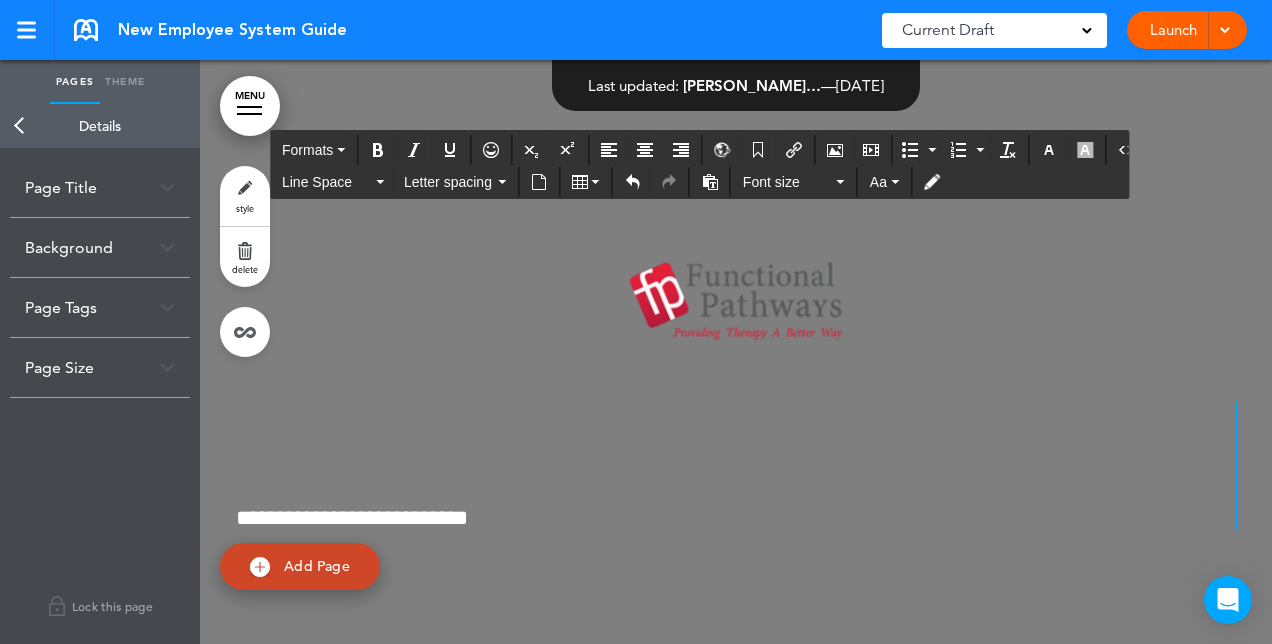 click at bounding box center (736, 429) 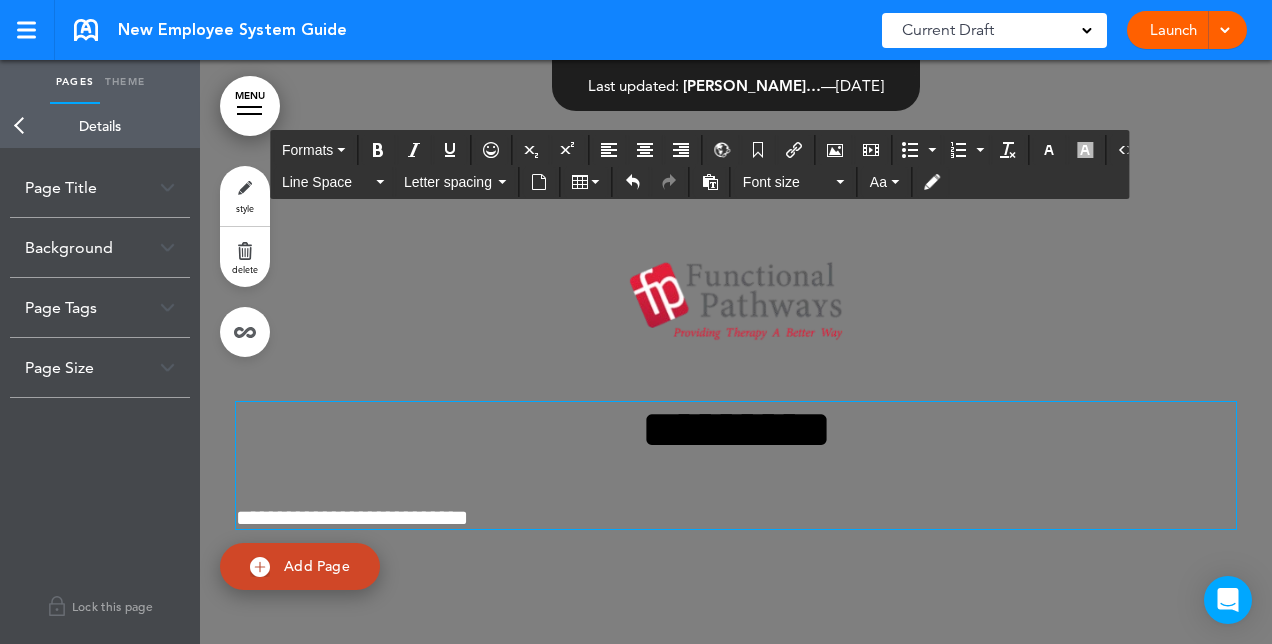 click on "*********" at bounding box center [736, 429] 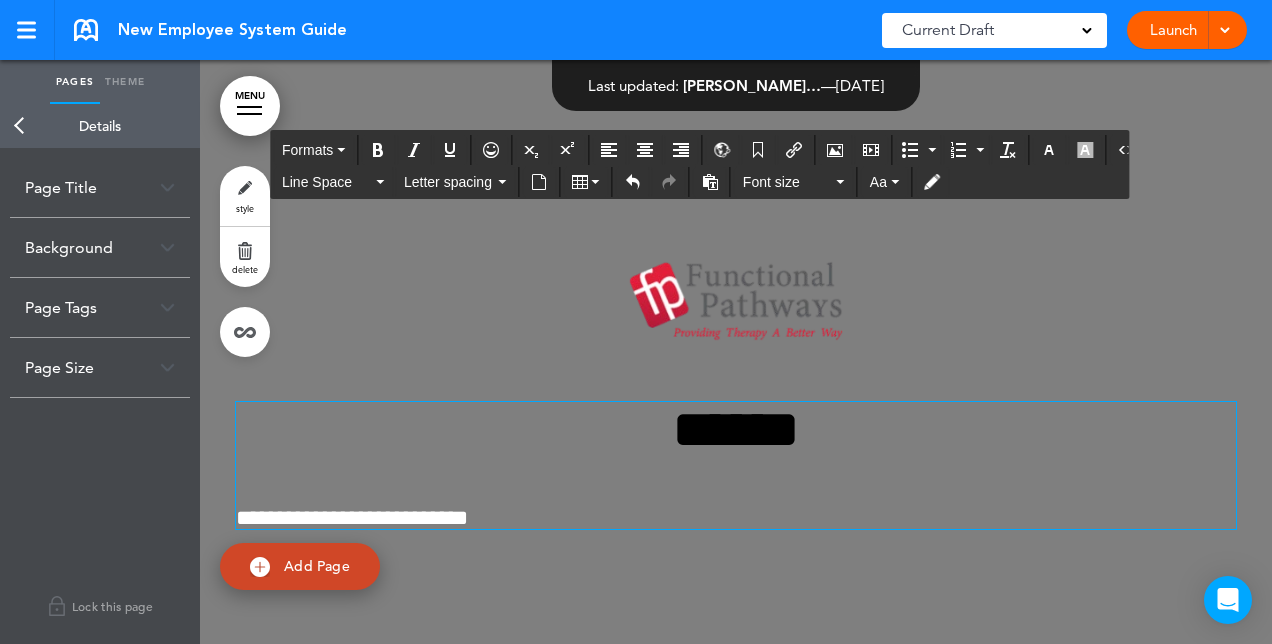 click on "******" at bounding box center (736, 429) 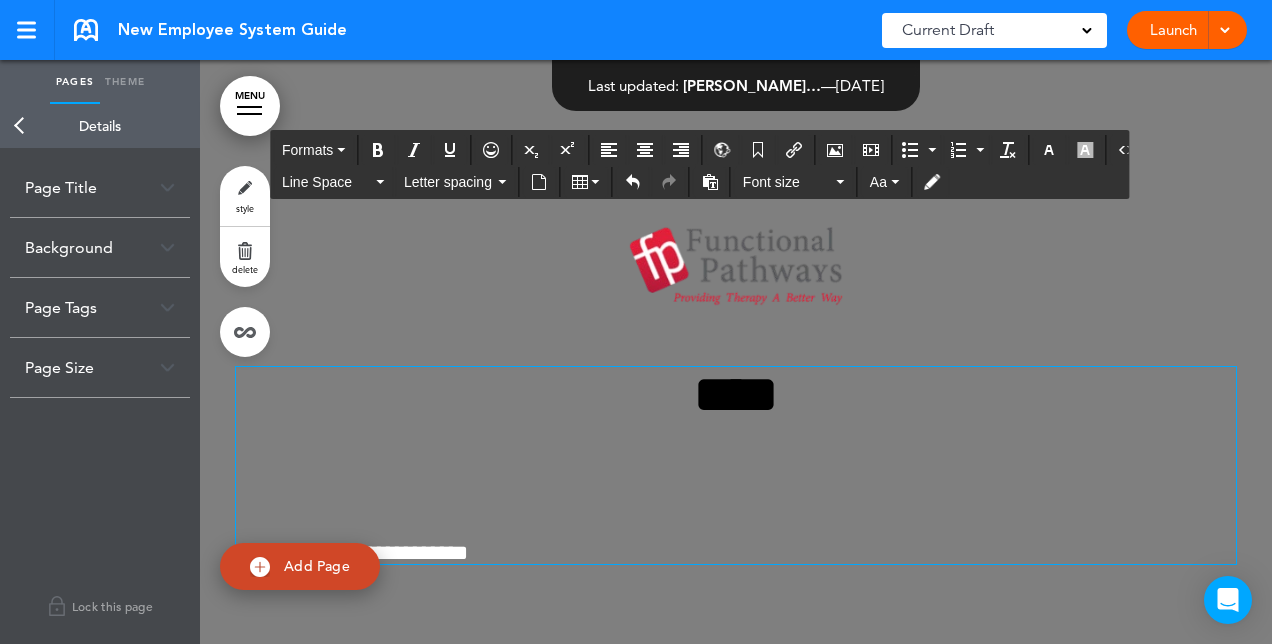 click on "**********" at bounding box center [736, 553] 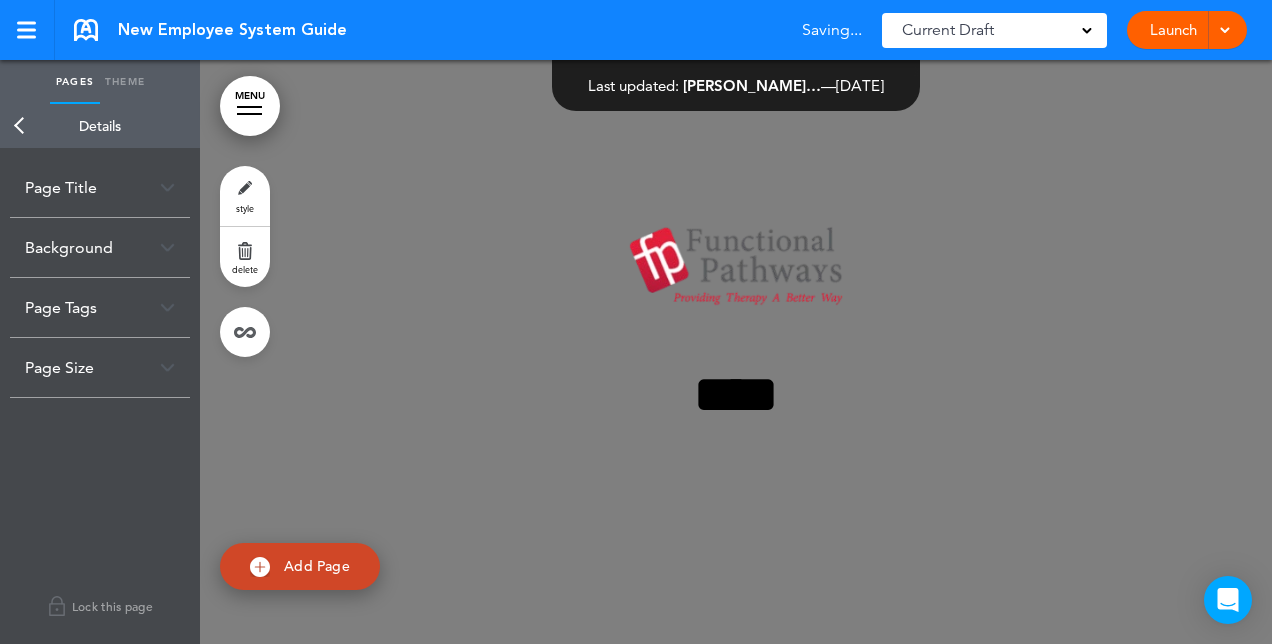 click on "style" at bounding box center [245, 196] 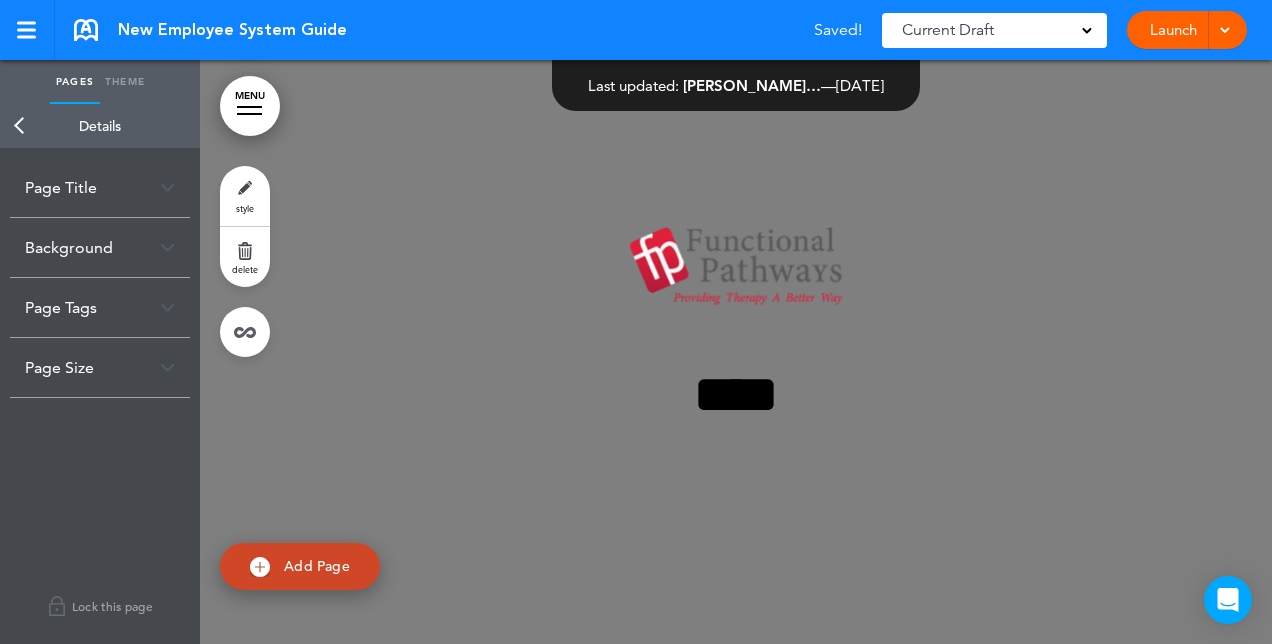click on "style" at bounding box center (245, 196) 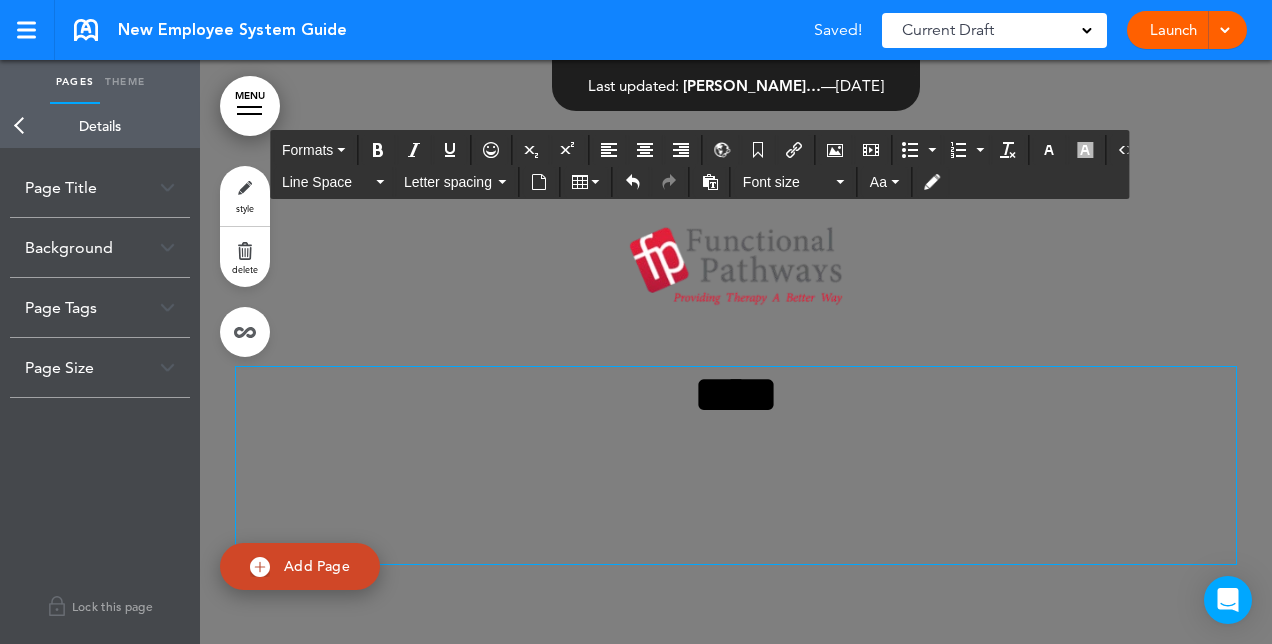 click on "****" at bounding box center [736, 394] 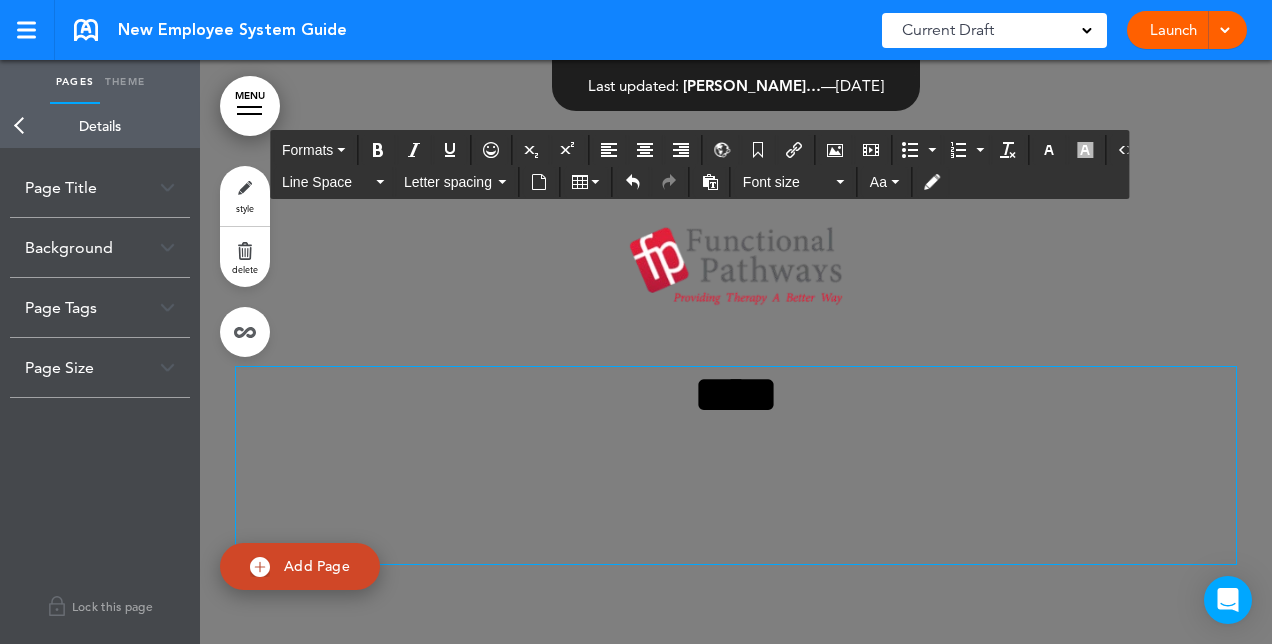 click on "****" at bounding box center [736, 394] 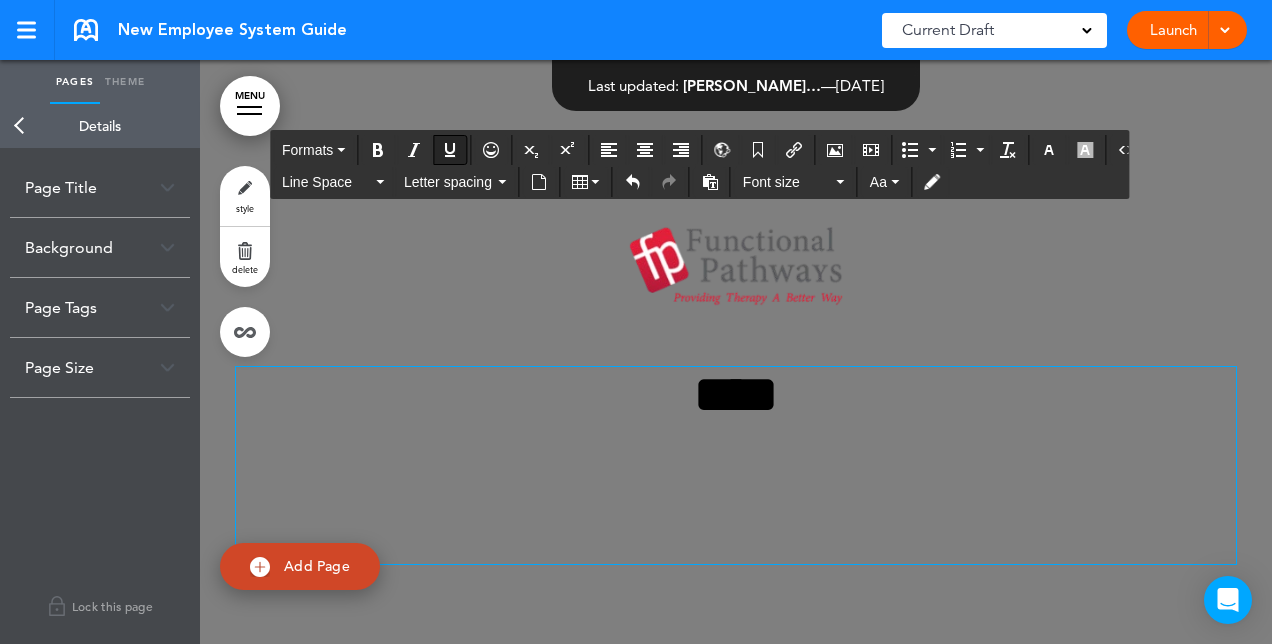 click at bounding box center (450, 150) 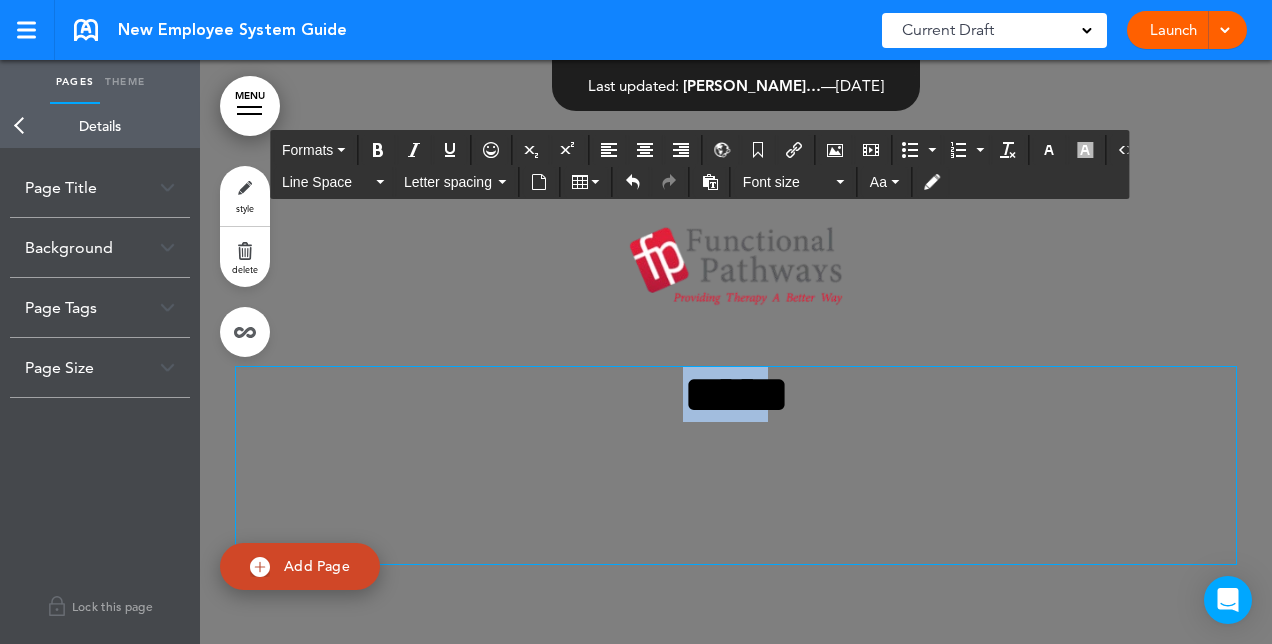drag, startPoint x: 679, startPoint y: 394, endPoint x: 775, endPoint y: 404, distance: 96.519424 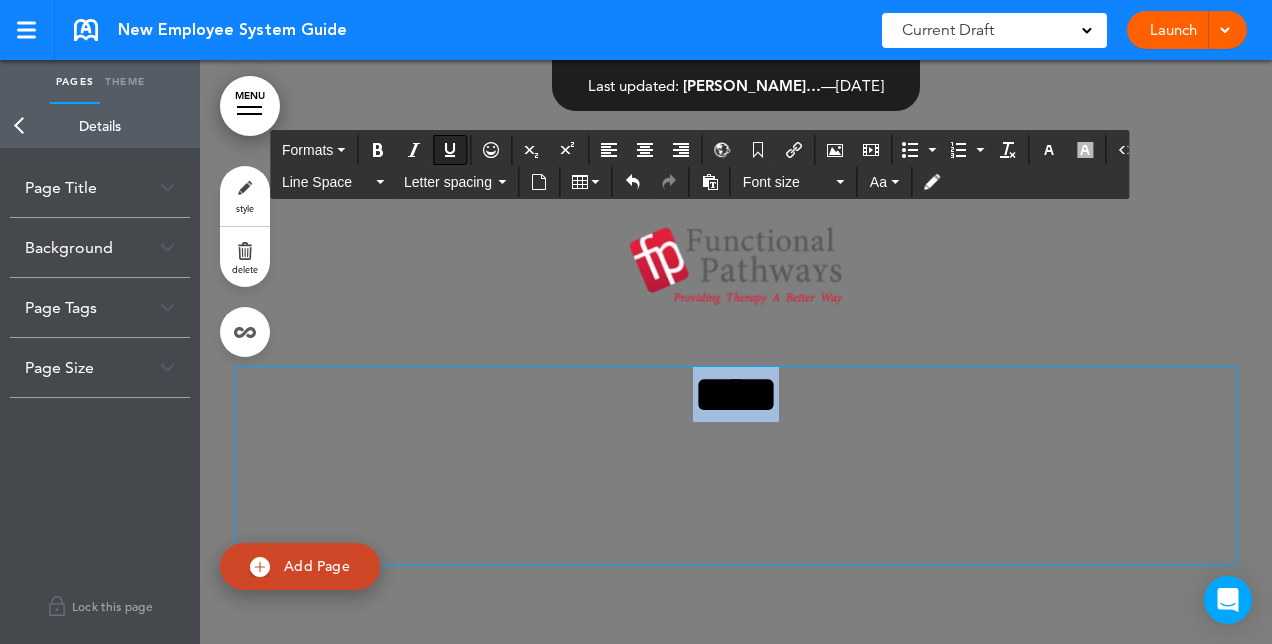 click at bounding box center [450, 150] 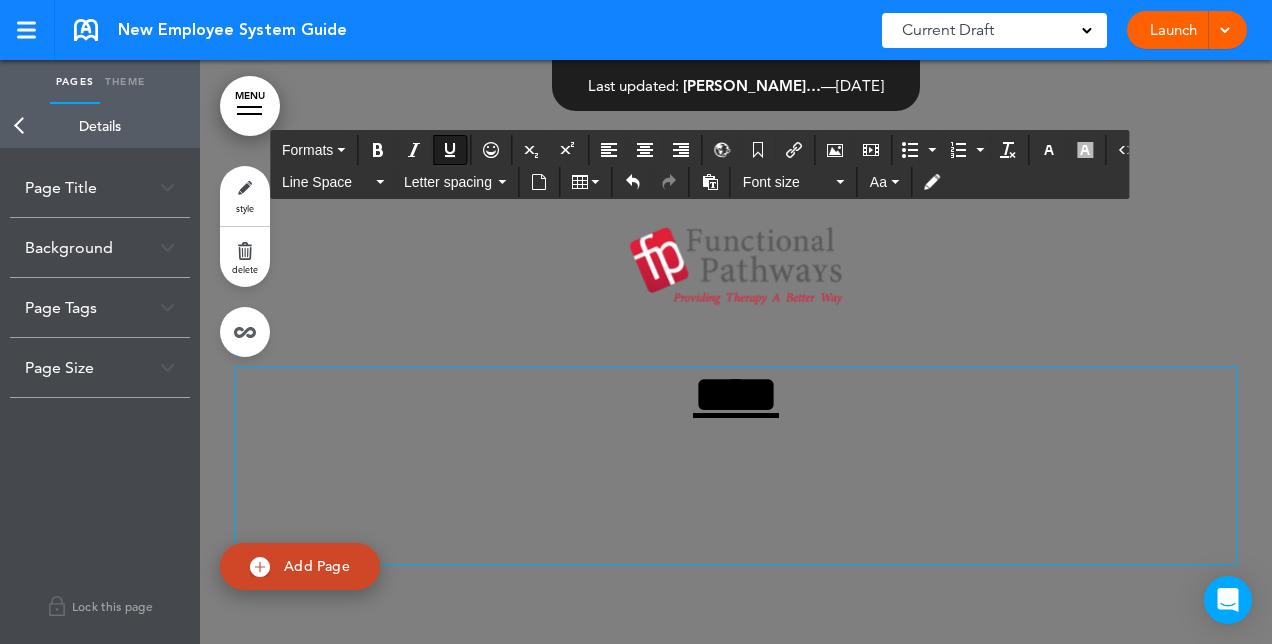 click on "****" at bounding box center [736, 394] 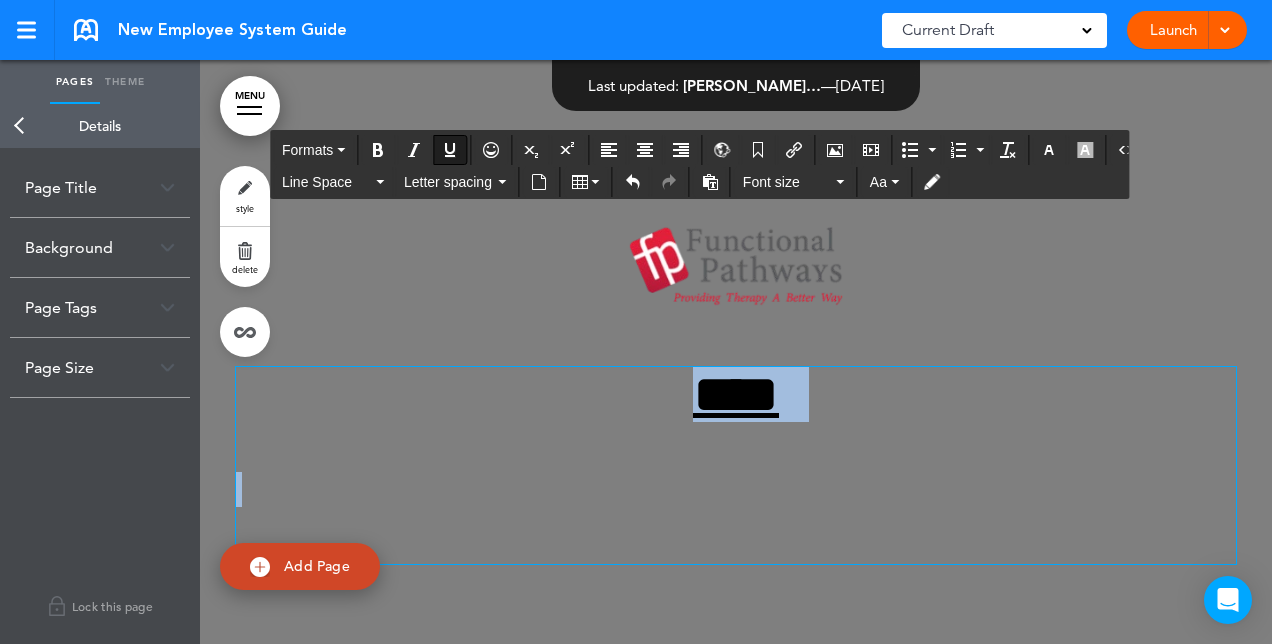 drag, startPoint x: 685, startPoint y: 406, endPoint x: 805, endPoint y: 430, distance: 122.376465 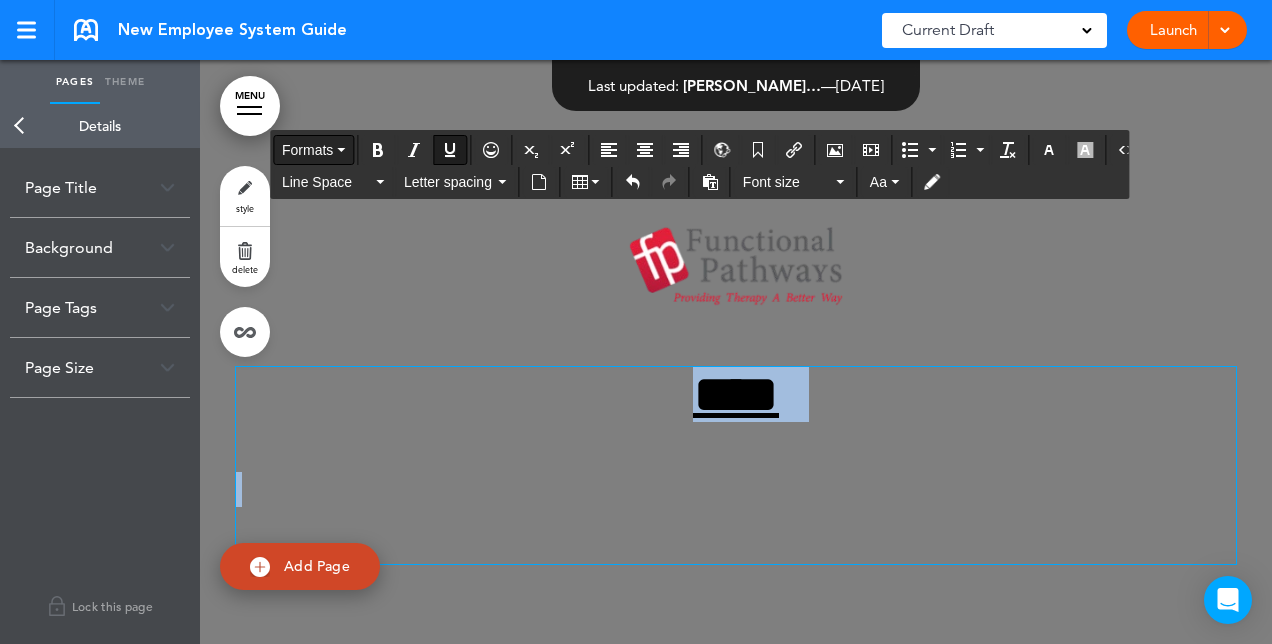 click at bounding box center [341, 150] 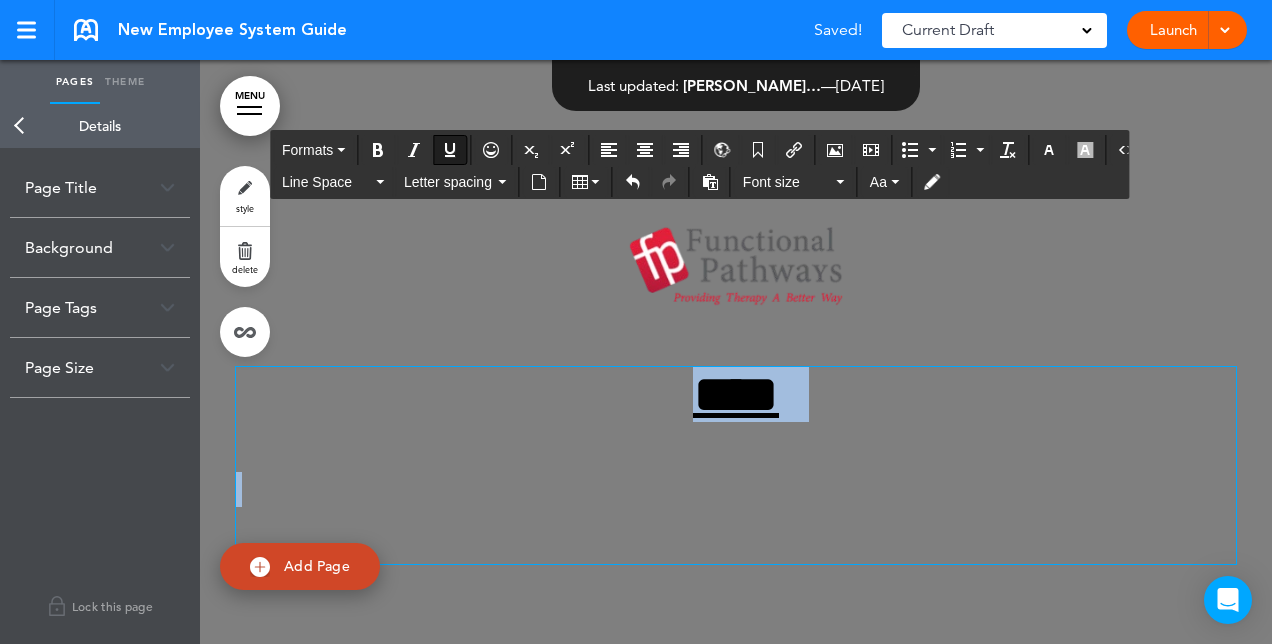 click on "****   ****" at bounding box center [736, 465] 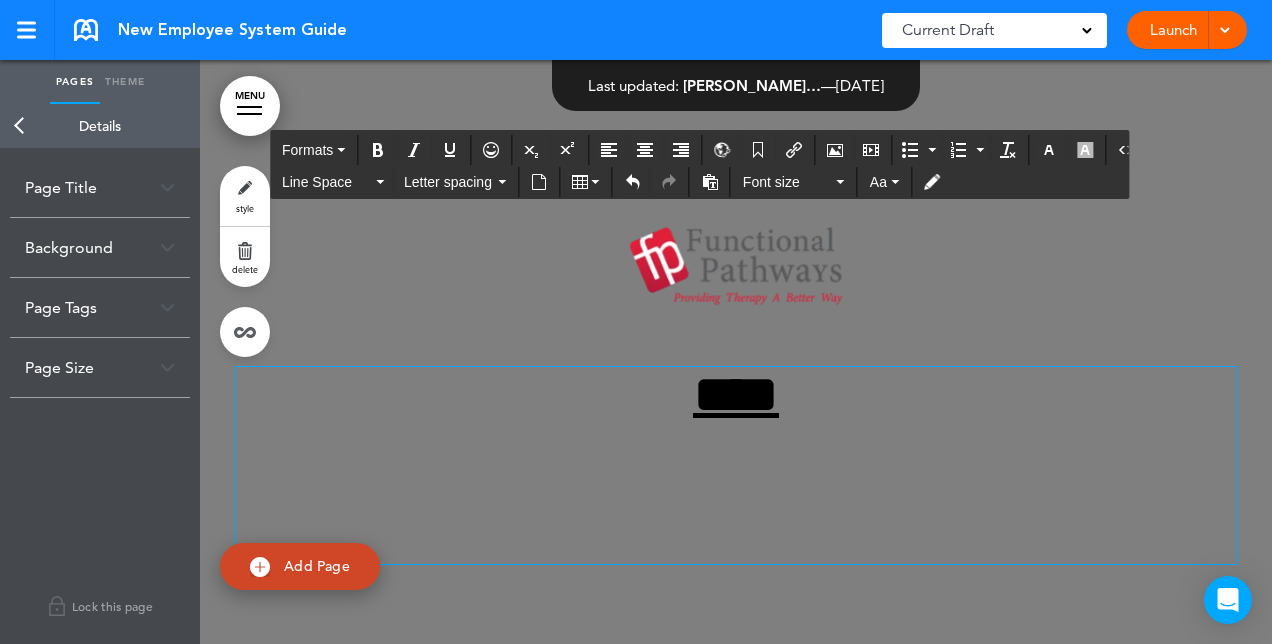 click on "****" at bounding box center [736, 394] 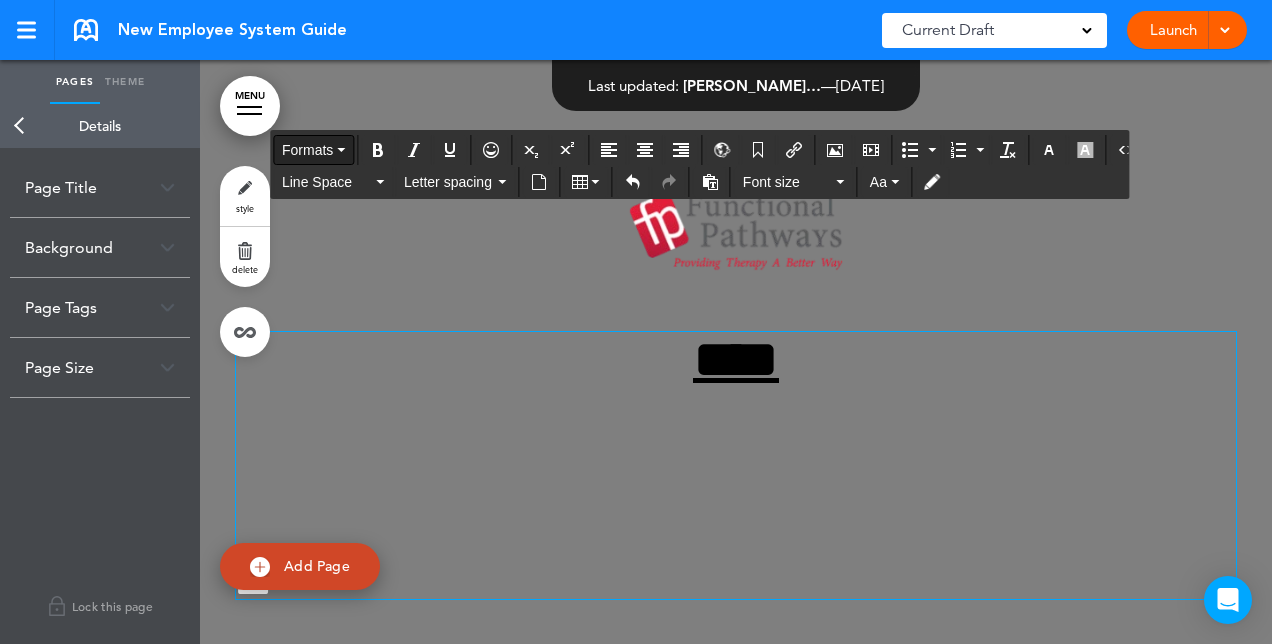 click on "Formats" at bounding box center (307, 150) 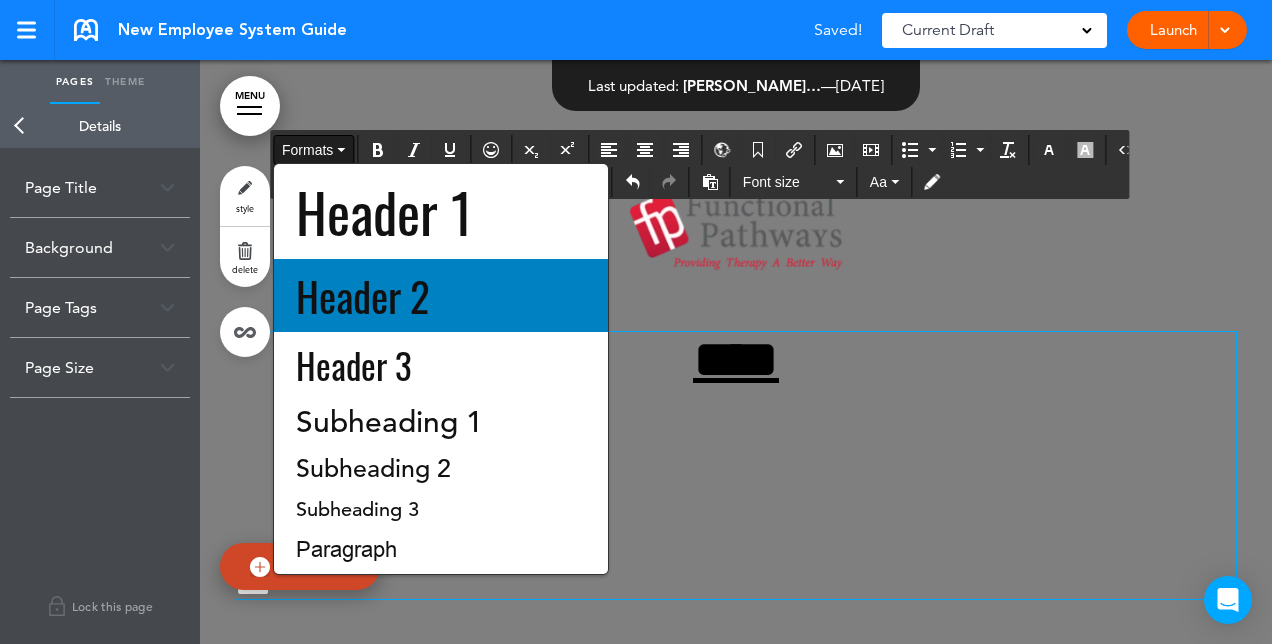 scroll, scrollTop: 144, scrollLeft: 0, axis: vertical 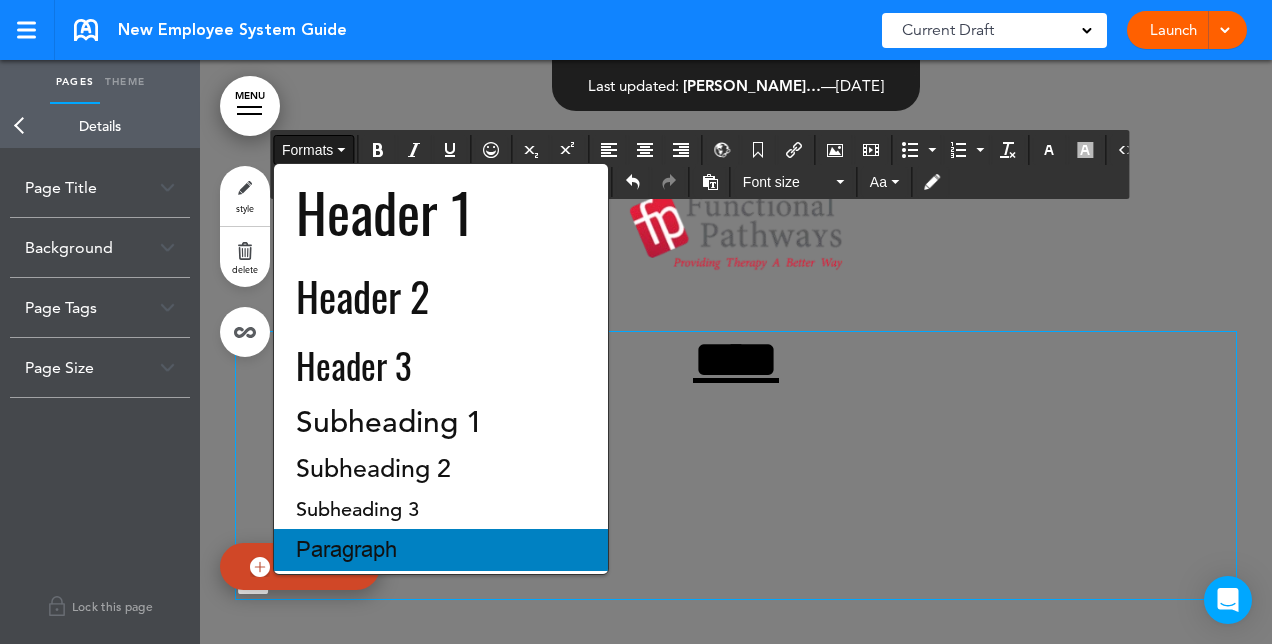 click on "Paragraph" at bounding box center [441, 550] 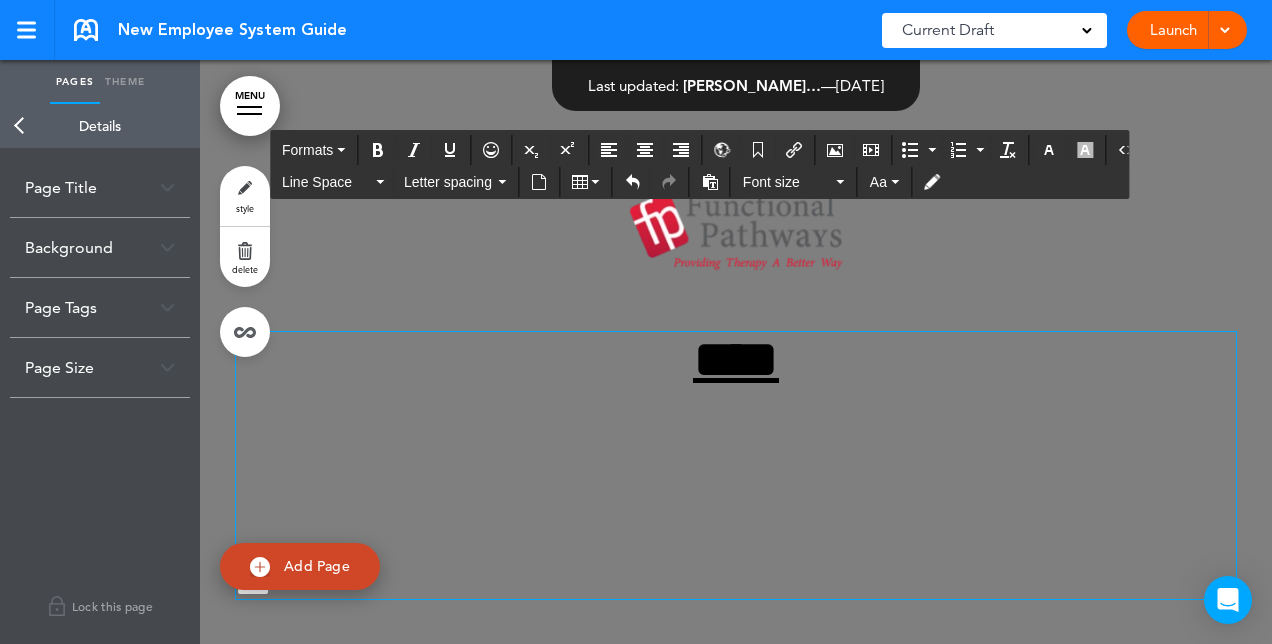 click at bounding box center (736, 454) 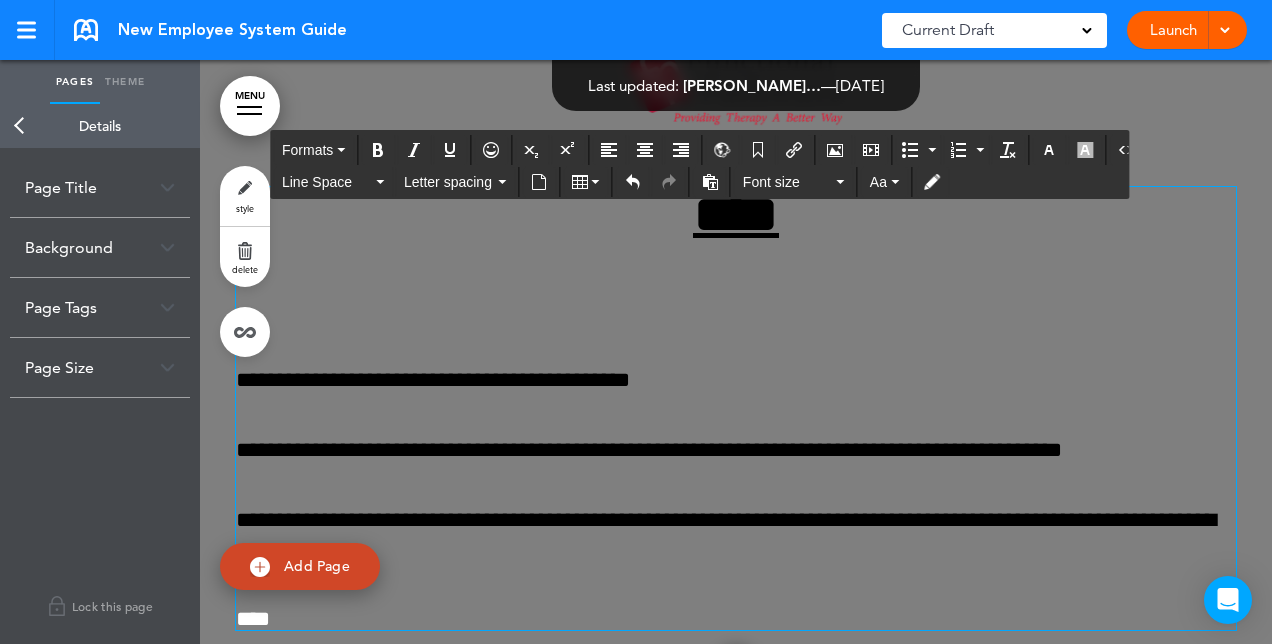 scroll, scrollTop: 88, scrollLeft: 0, axis: vertical 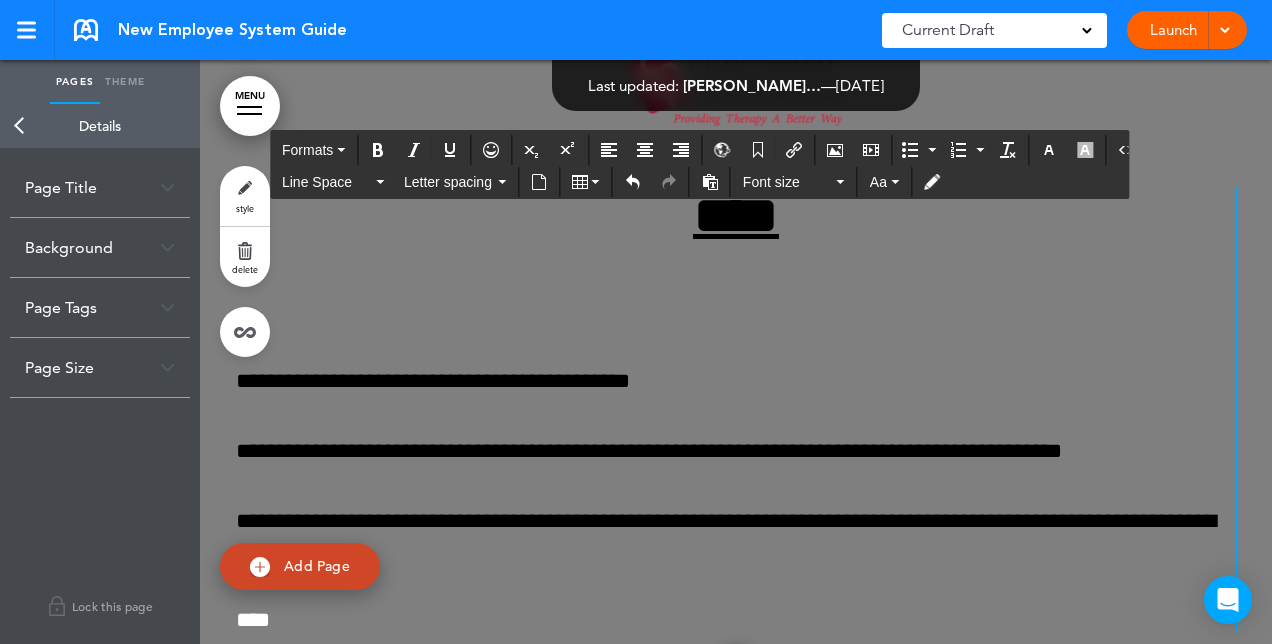 click on "**********" at bounding box center [736, 381] 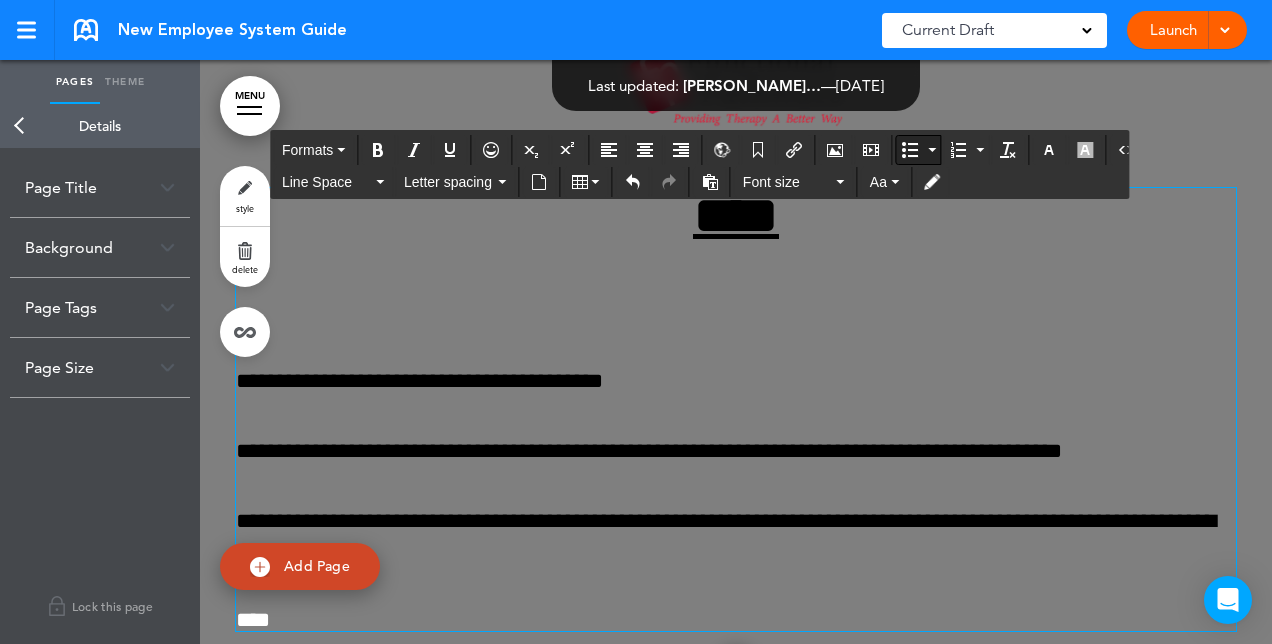 click at bounding box center (910, 150) 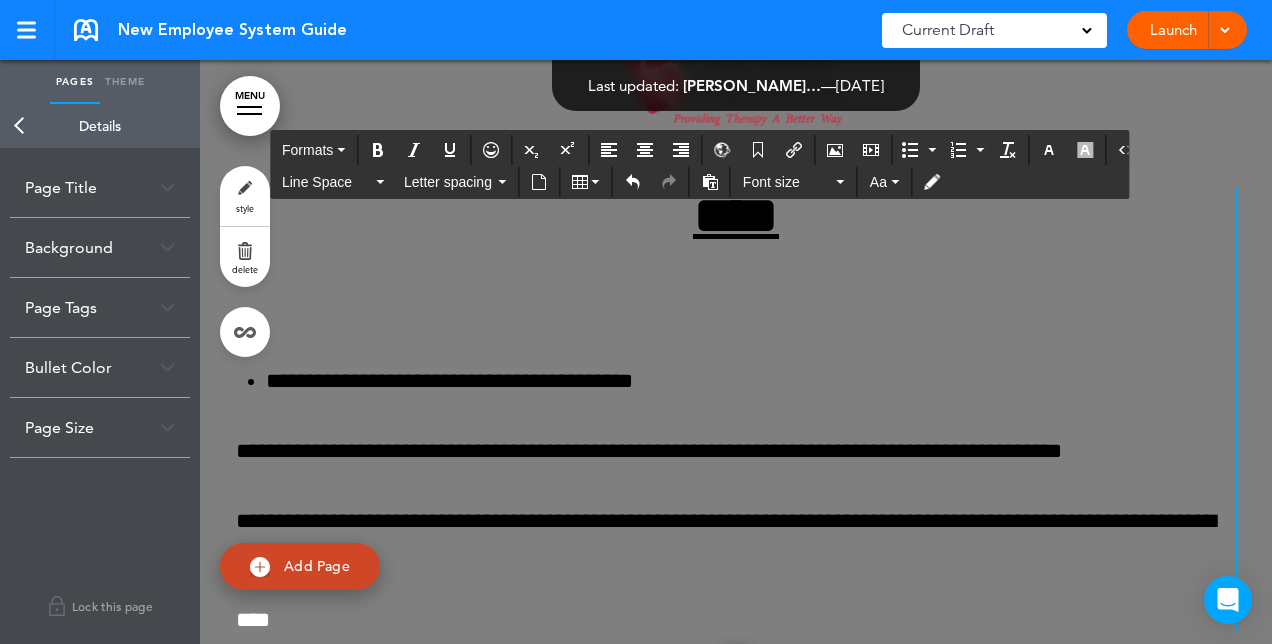 click on "**********" at bounding box center (736, 451) 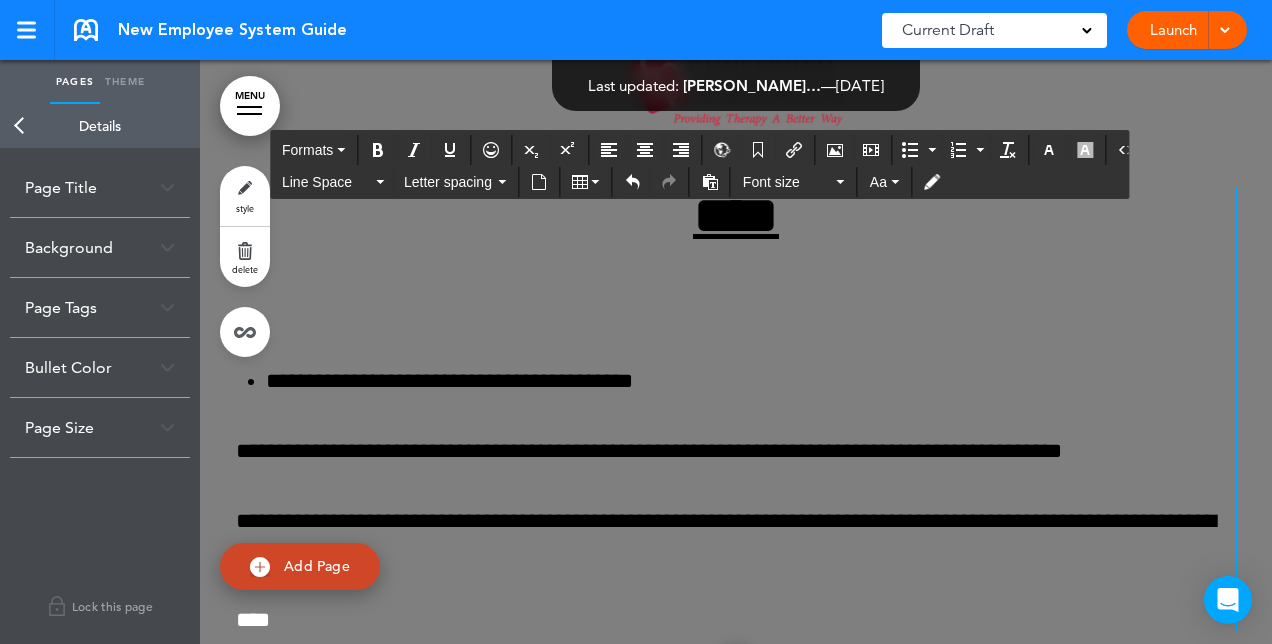 click on "**********" at bounding box center [736, 451] 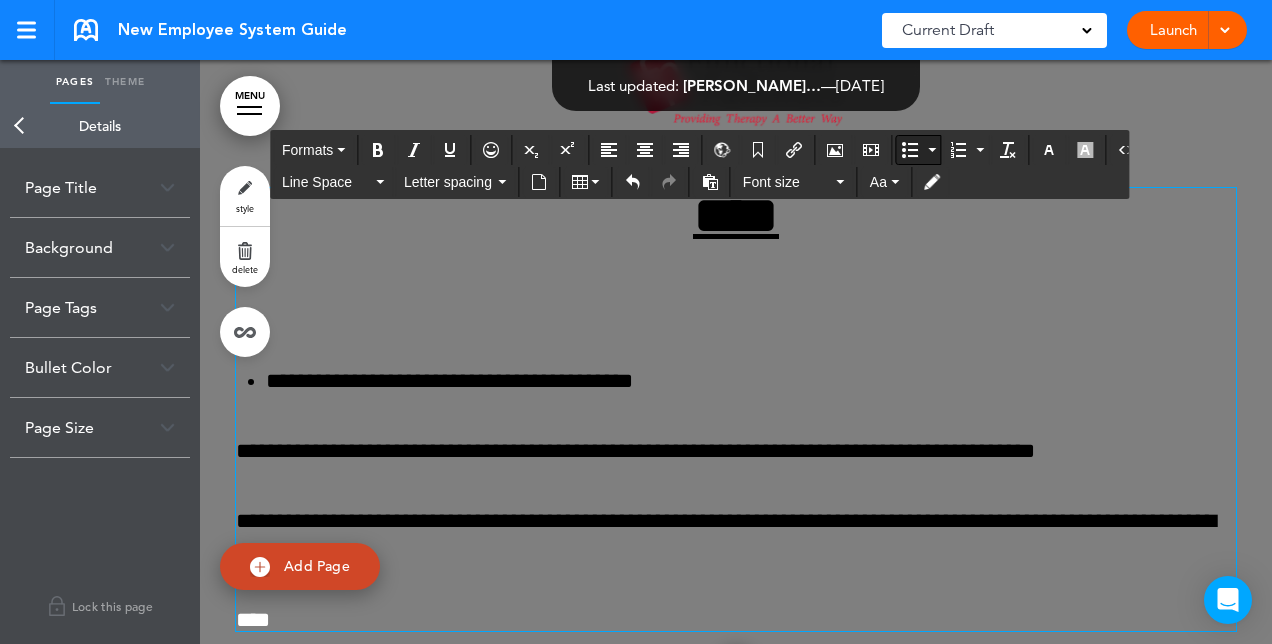 click at bounding box center (910, 150) 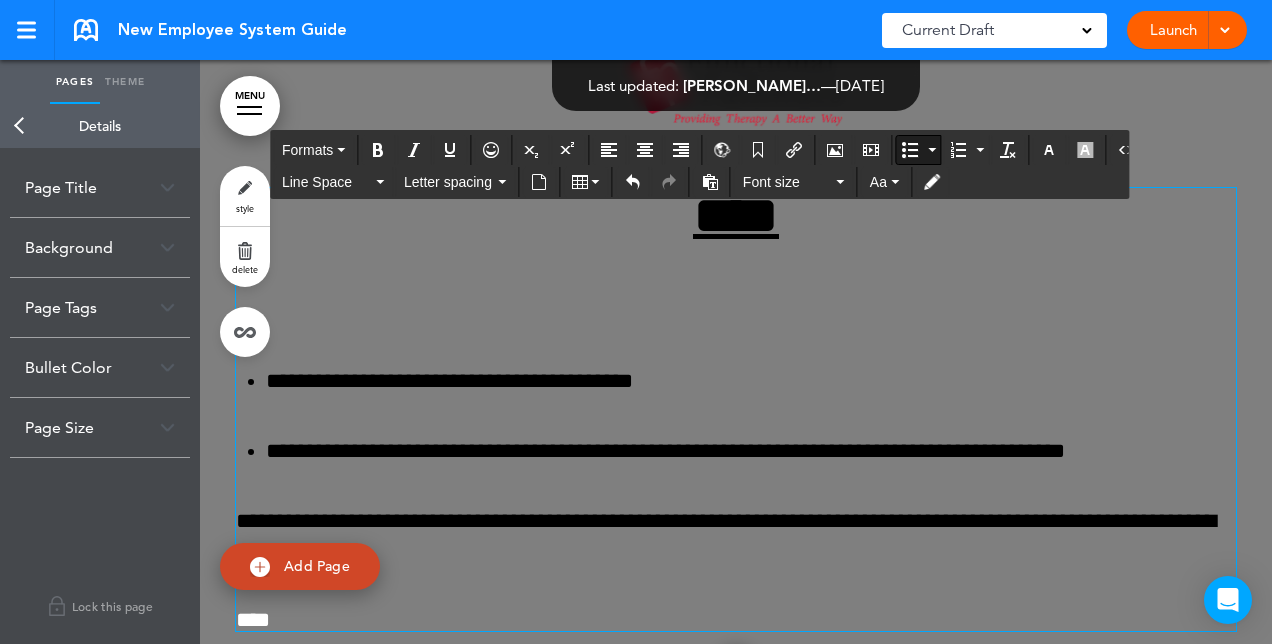 click on "**********" at bounding box center (736, 539) 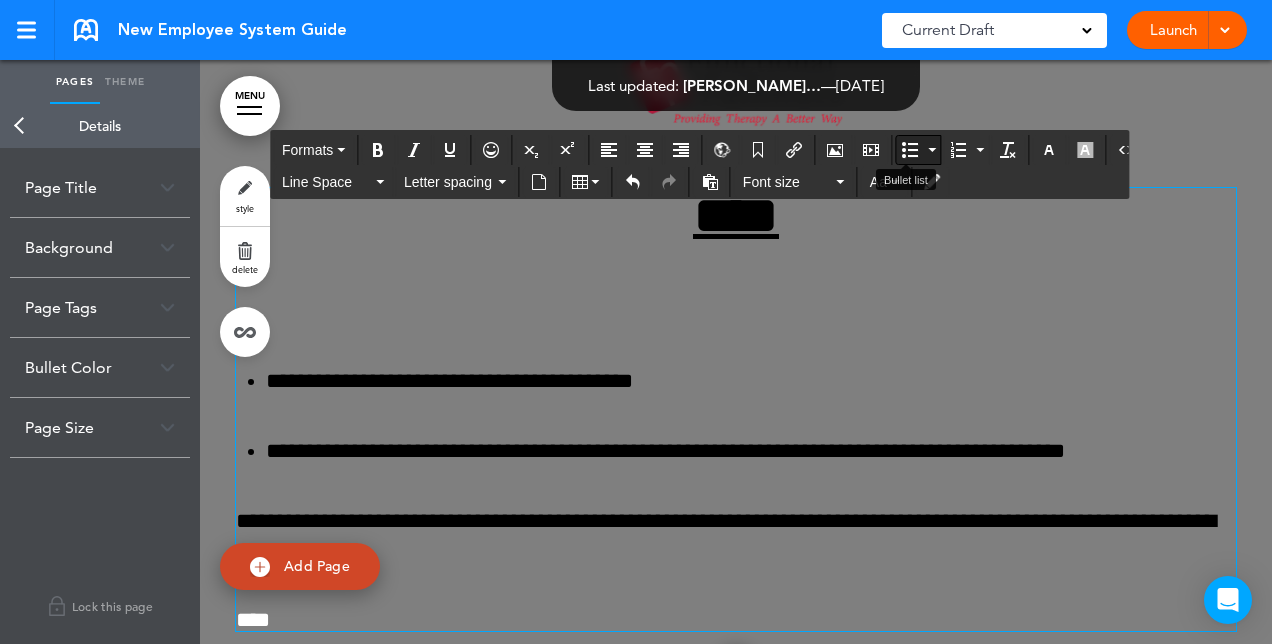 click at bounding box center [910, 150] 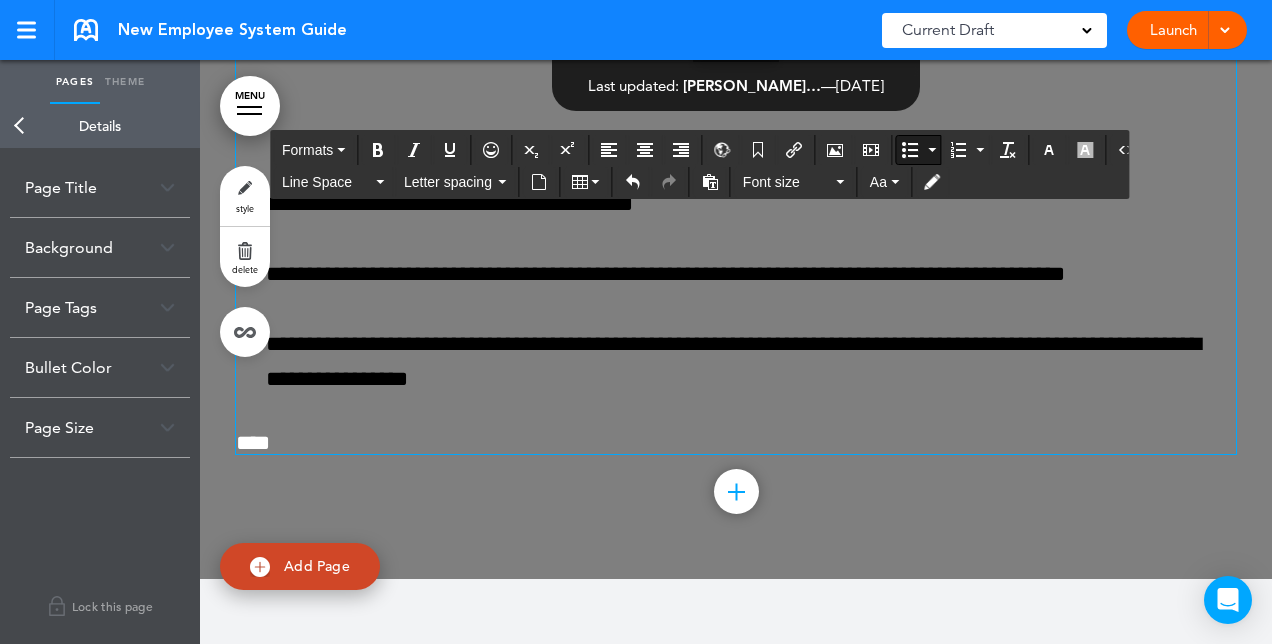 scroll, scrollTop: 266, scrollLeft: 0, axis: vertical 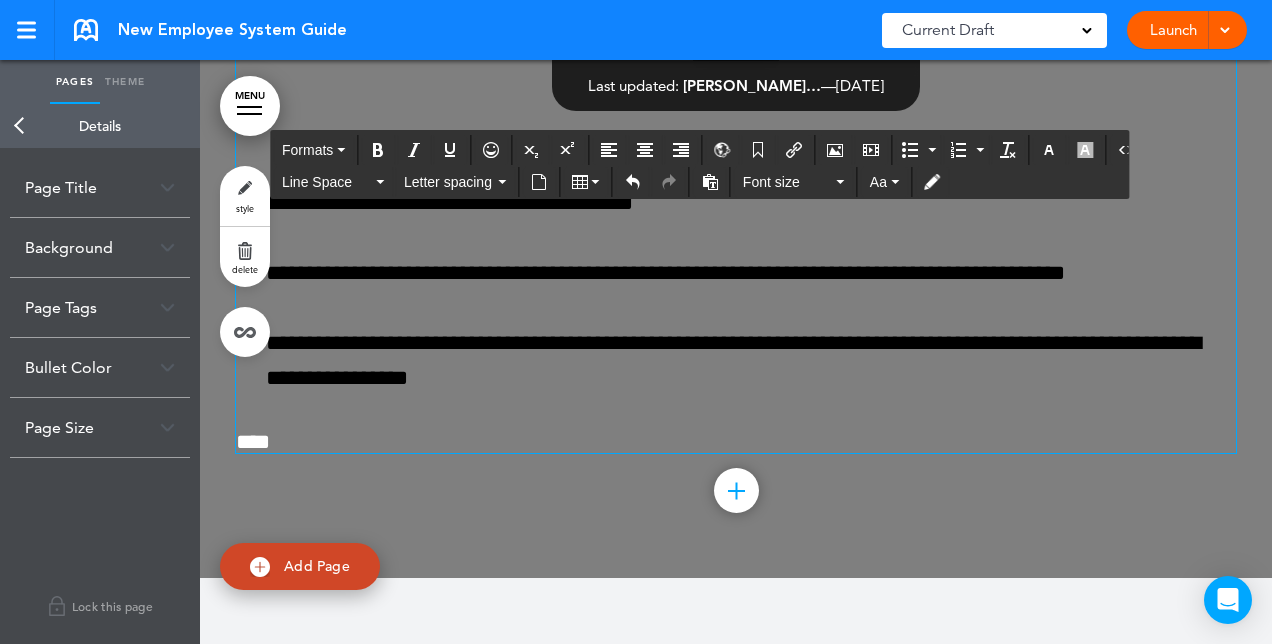 click on "**********" at bounding box center [736, 231] 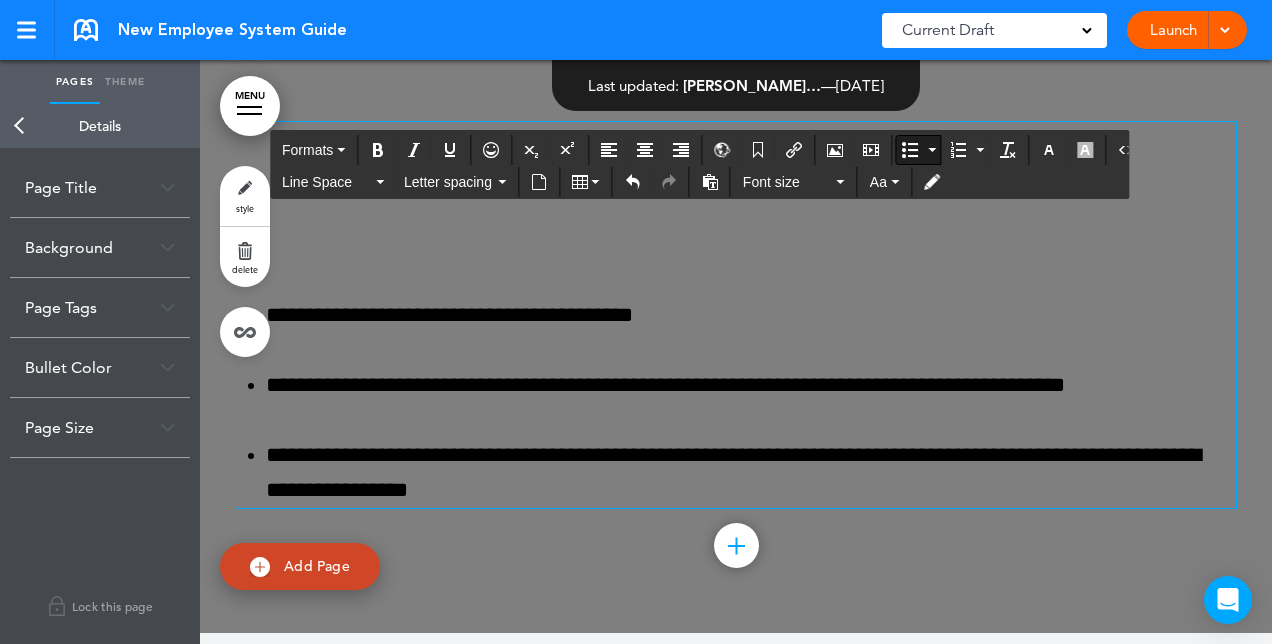 scroll, scrollTop: 155, scrollLeft: 0, axis: vertical 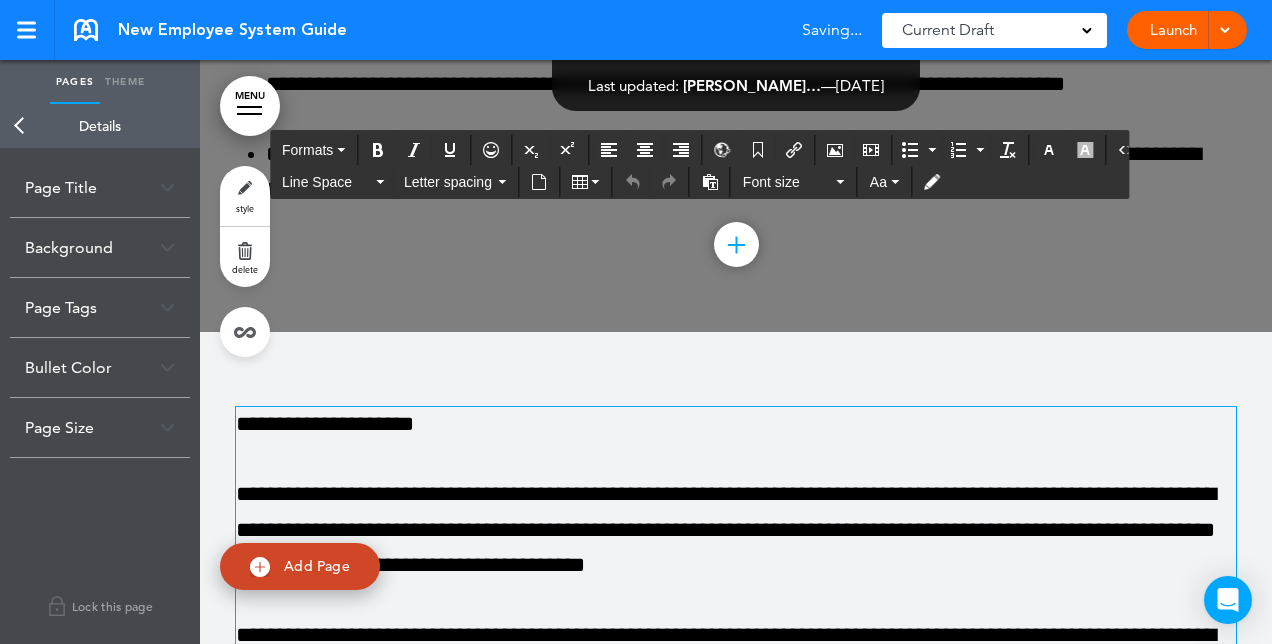click on "**********" at bounding box center [736, 424] 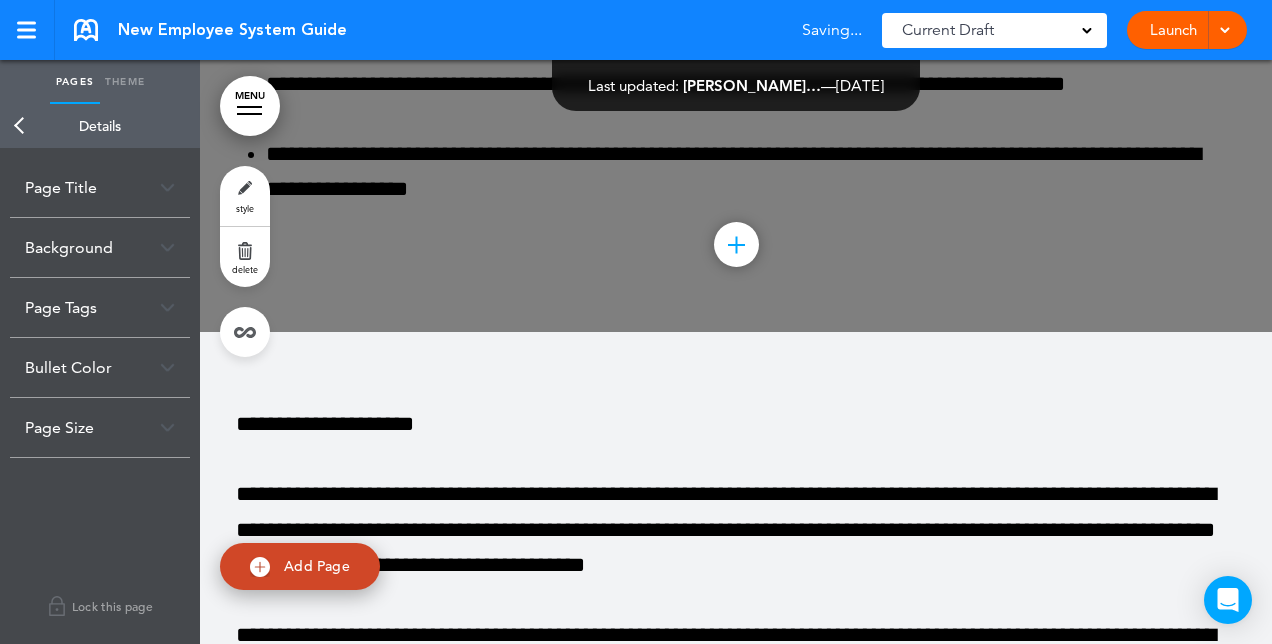 click on "Background" at bounding box center [100, 247] 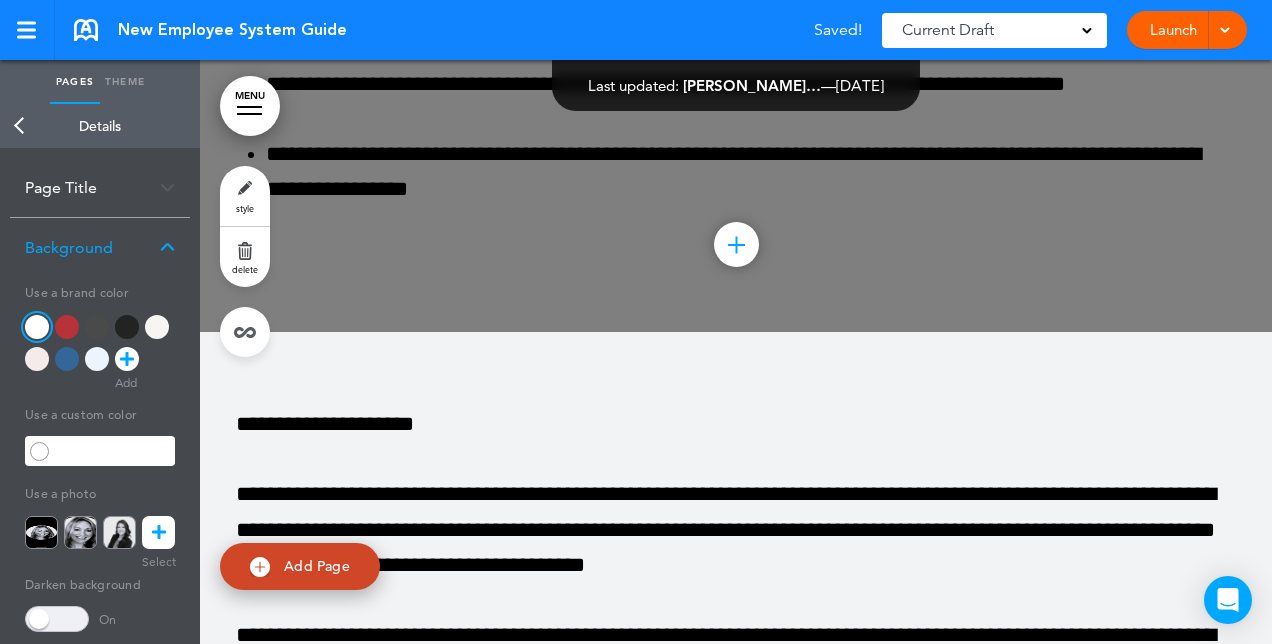 click at bounding box center [37, 327] 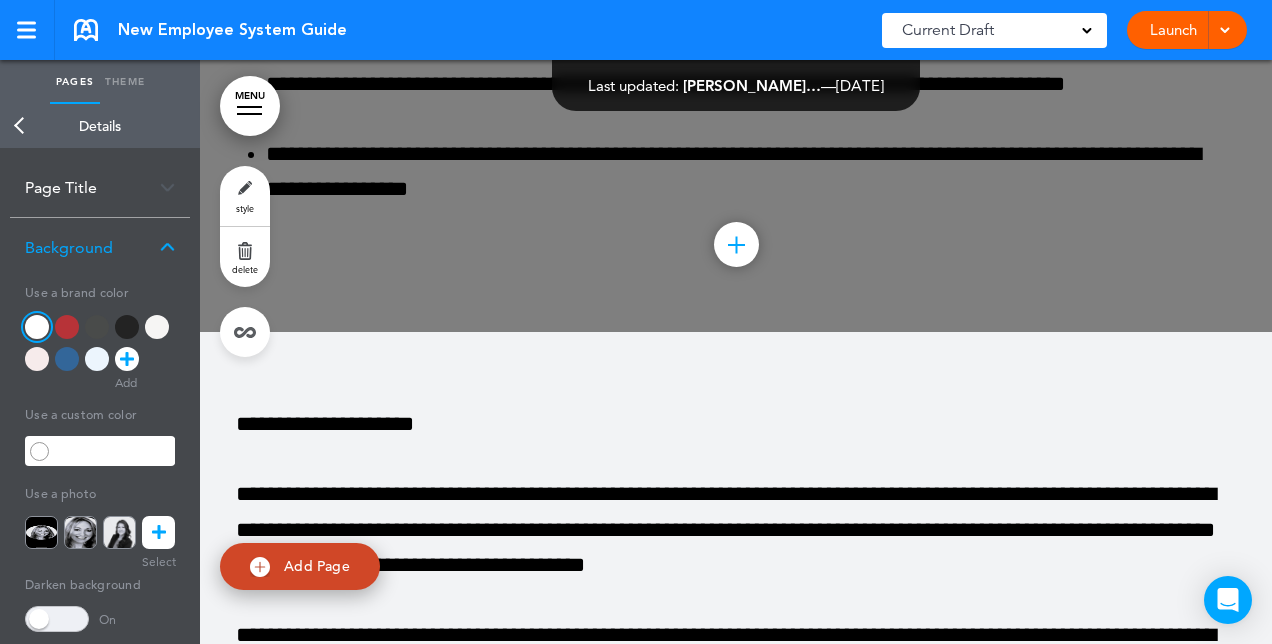 click at bounding box center (67, 327) 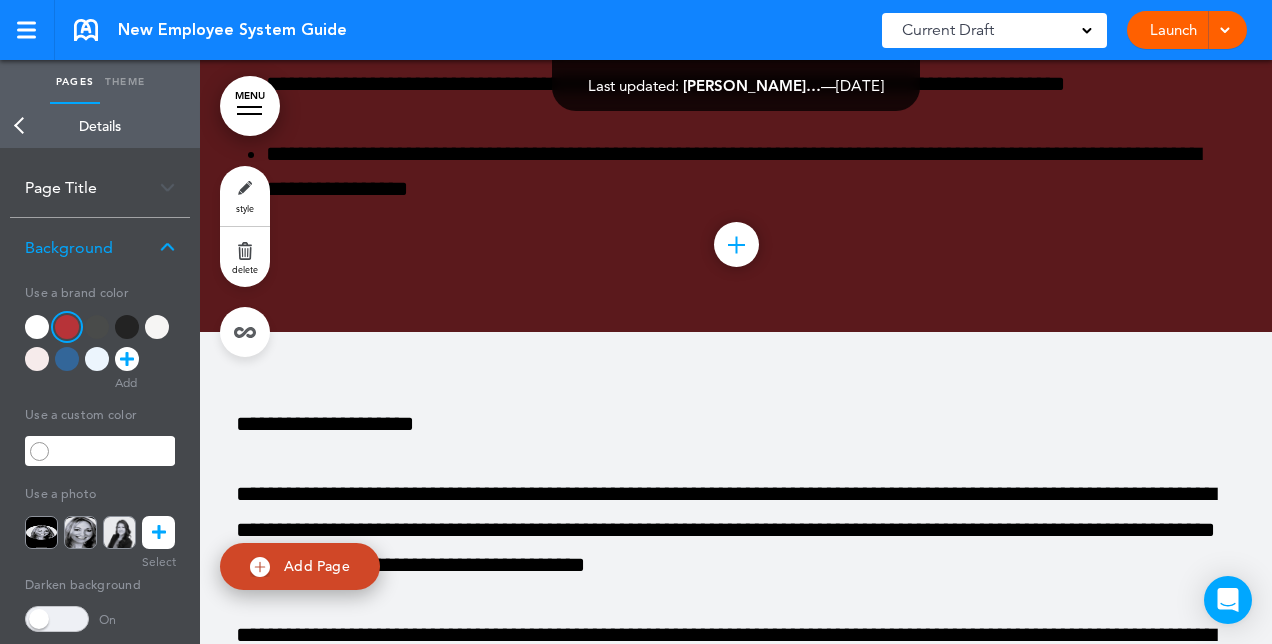 click at bounding box center (37, 327) 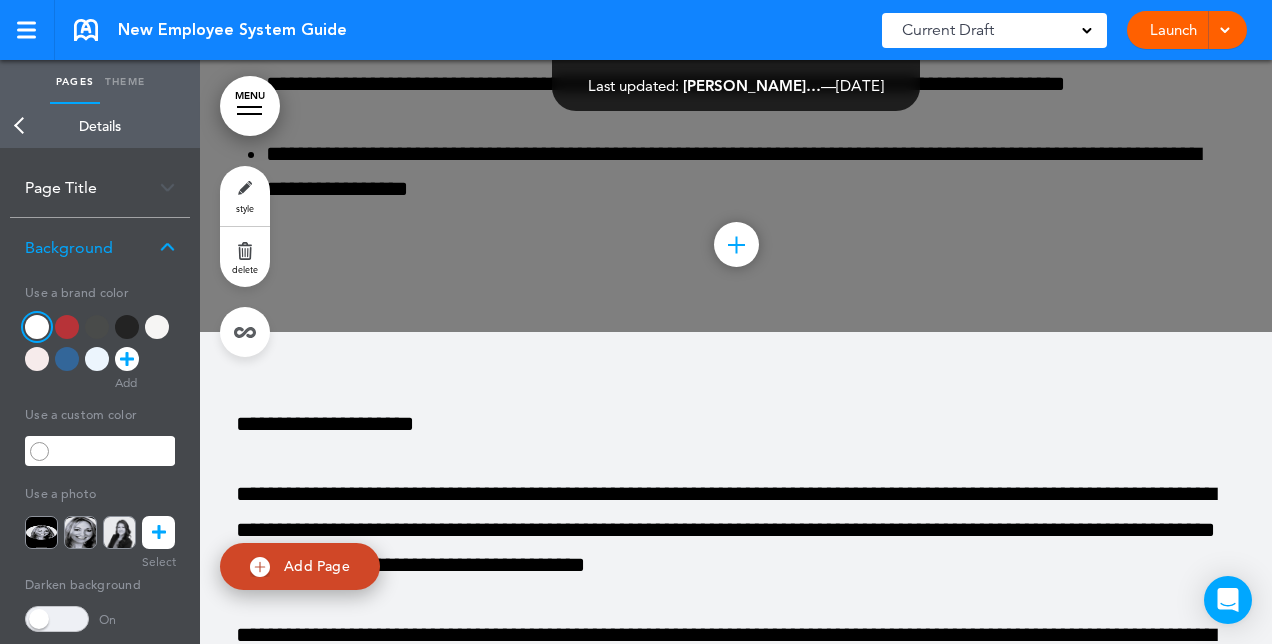 click on "**********" at bounding box center [736, 745] 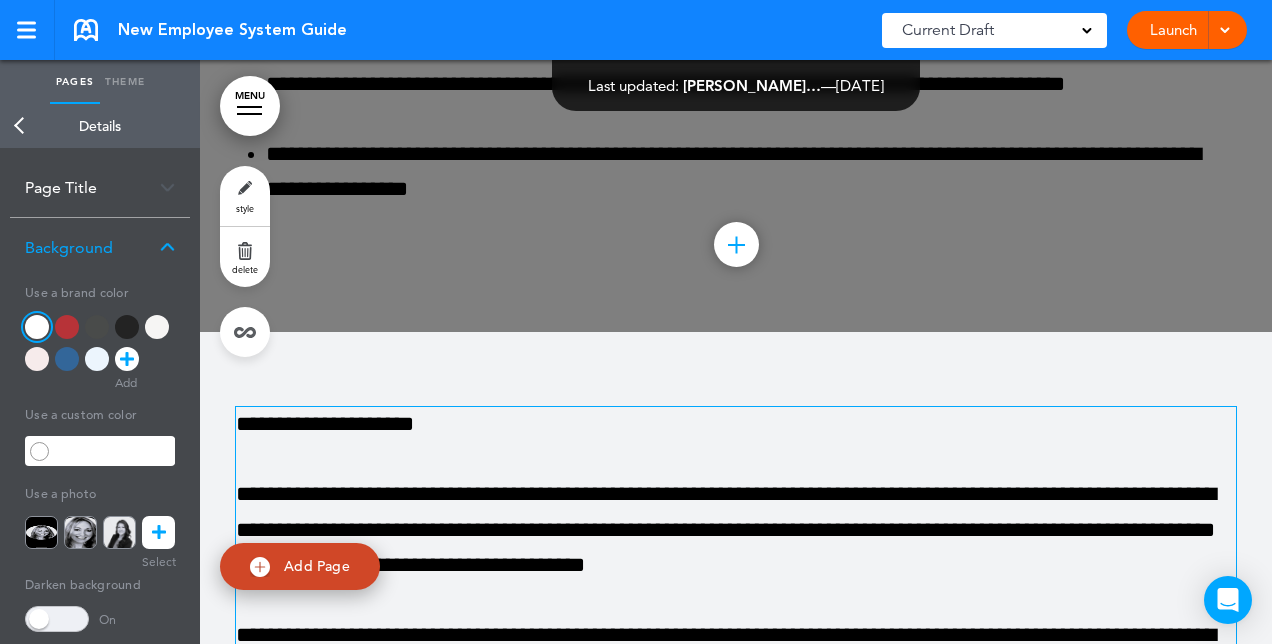 scroll, scrollTop: 532, scrollLeft: 0, axis: vertical 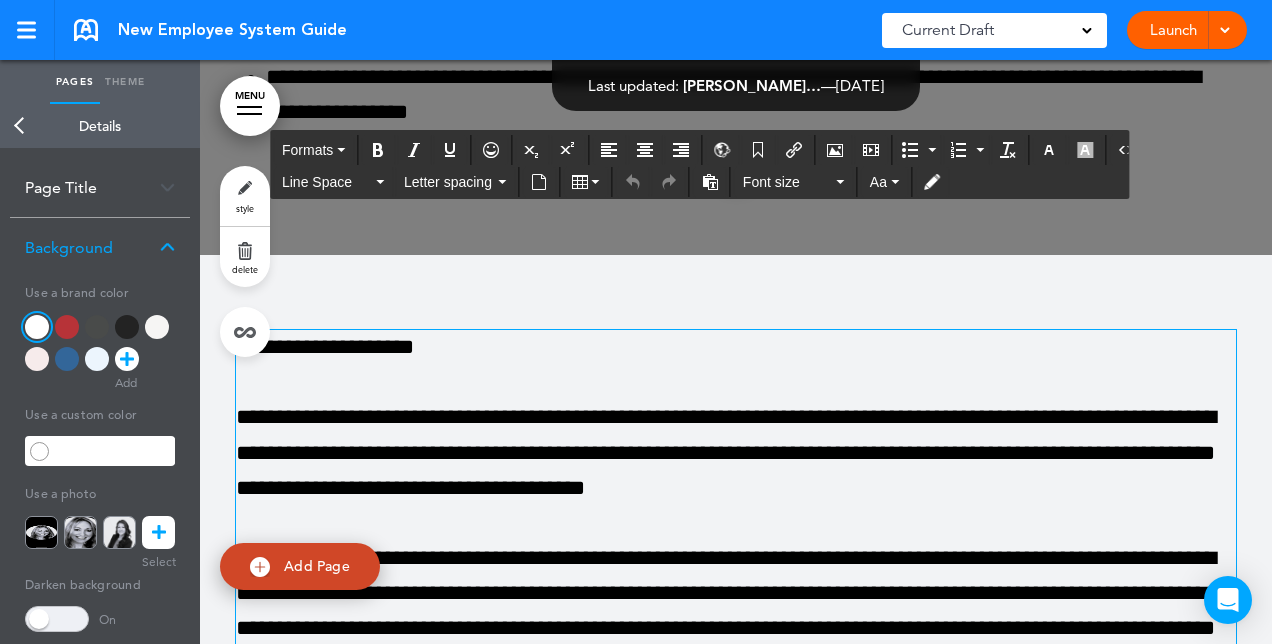 drag, startPoint x: 672, startPoint y: 533, endPoint x: 464, endPoint y: 294, distance: 316.8359 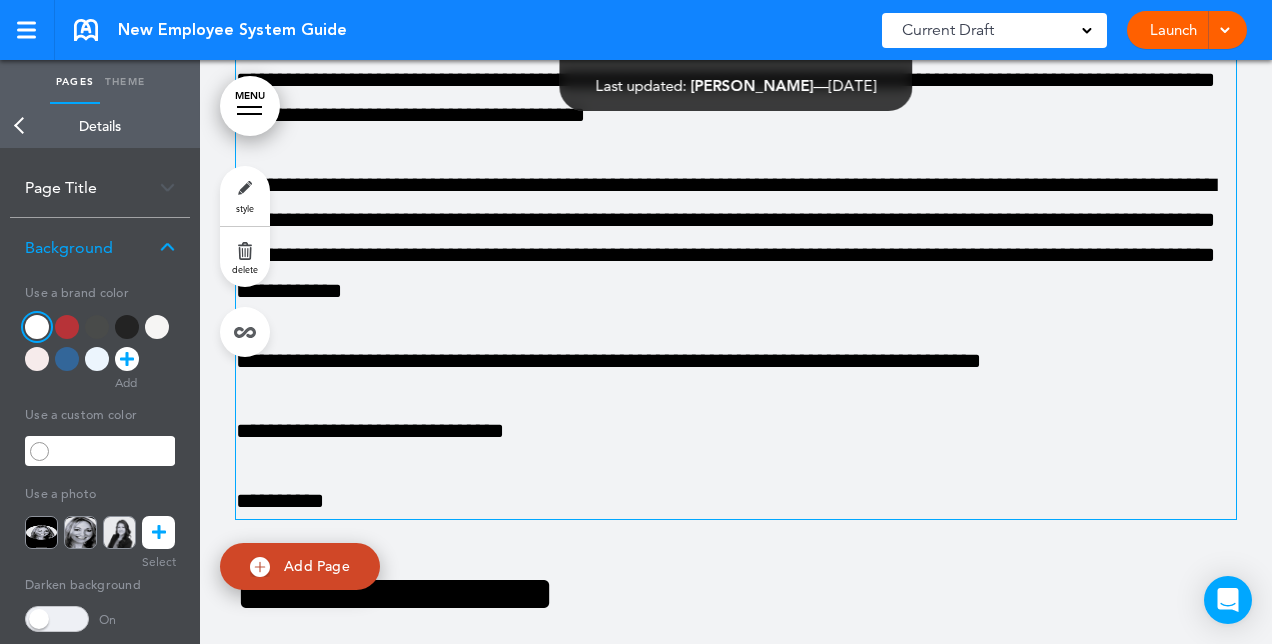 scroll, scrollTop: 906, scrollLeft: 0, axis: vertical 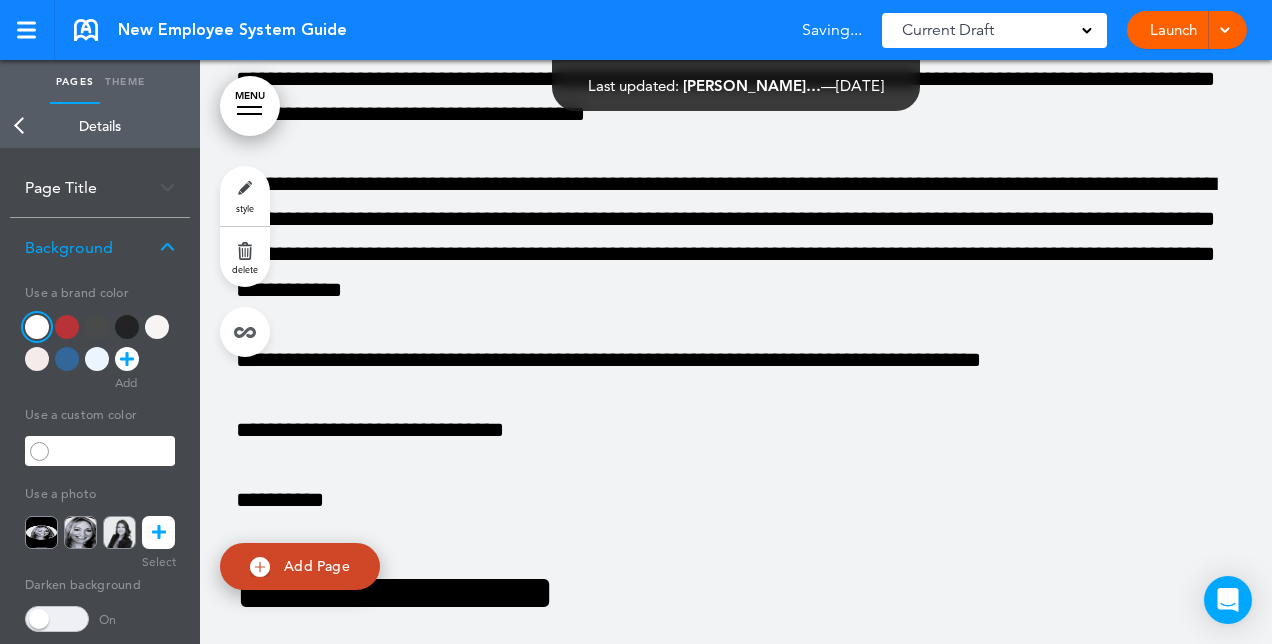 drag, startPoint x: 572, startPoint y: 417, endPoint x: 63, endPoint y: 324, distance: 517.42633 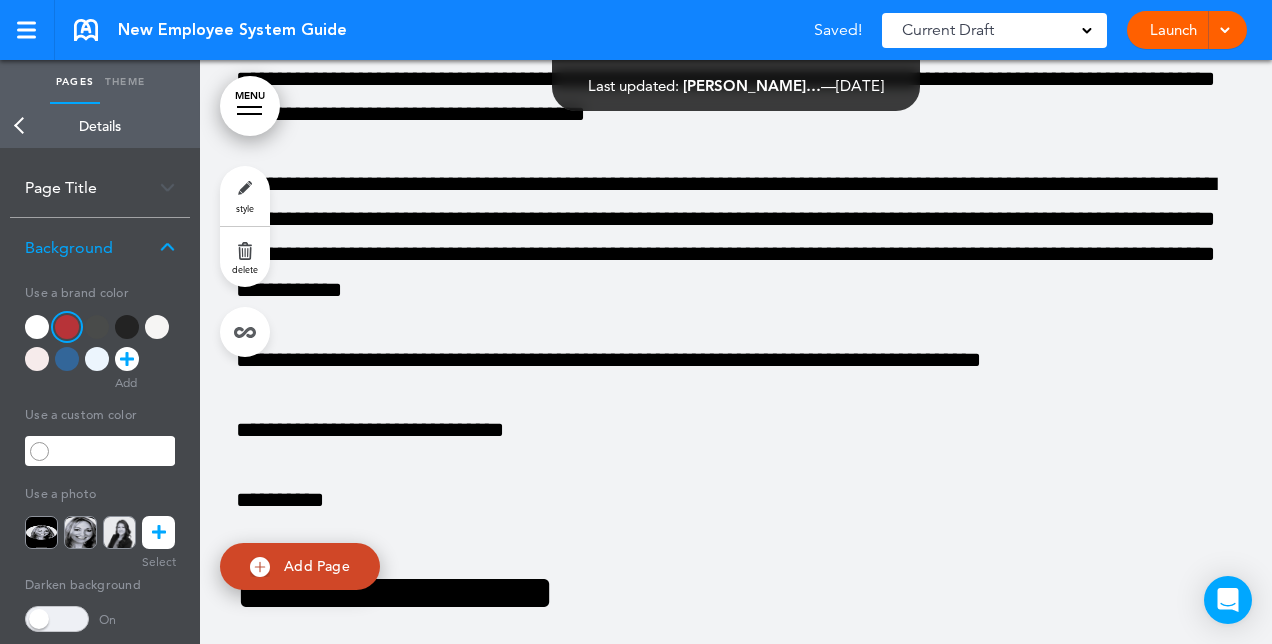 click at bounding box center [37, 327] 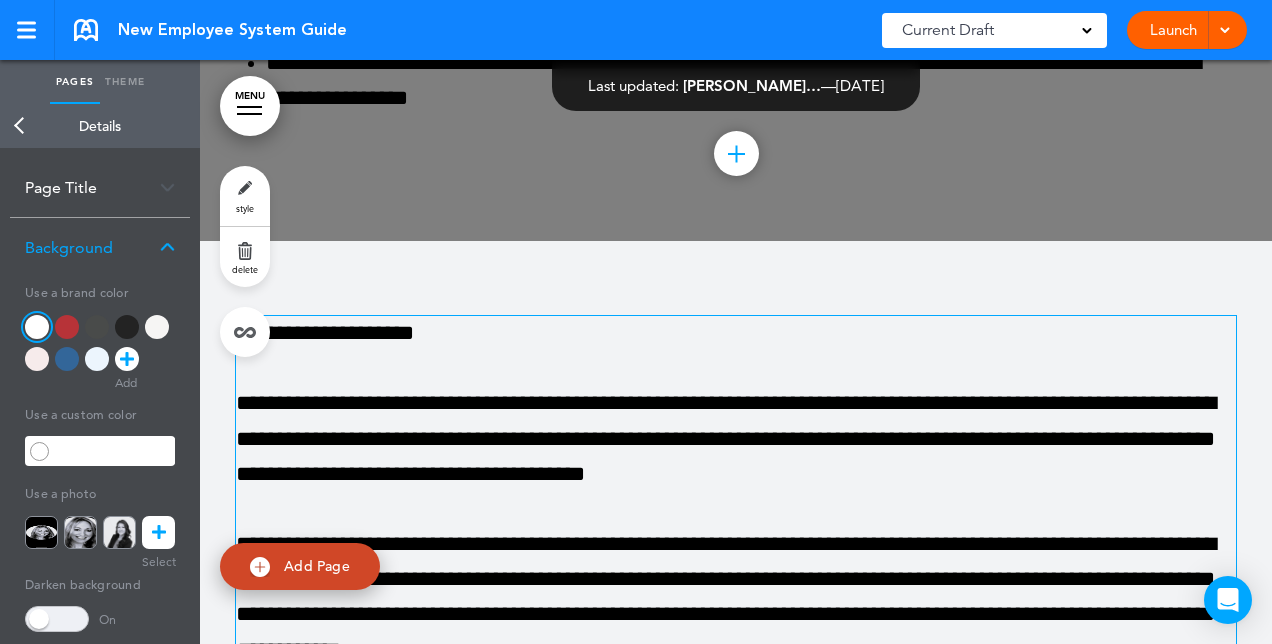 scroll, scrollTop: 502, scrollLeft: 0, axis: vertical 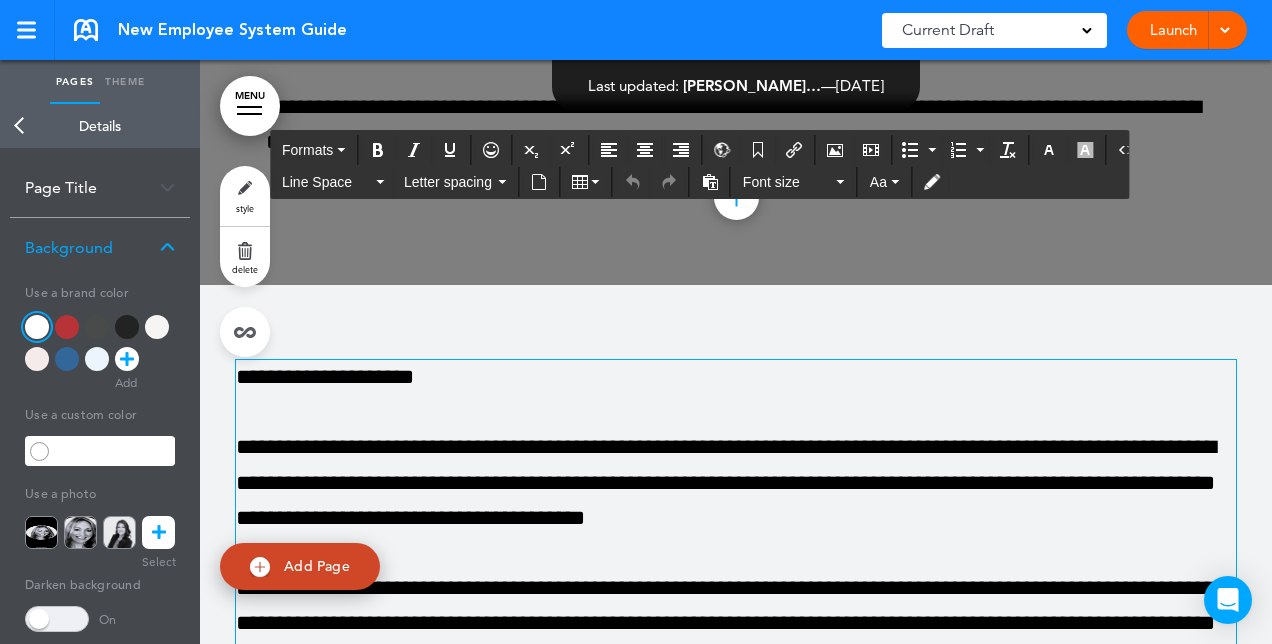 click on "**********" at bounding box center [736, 641] 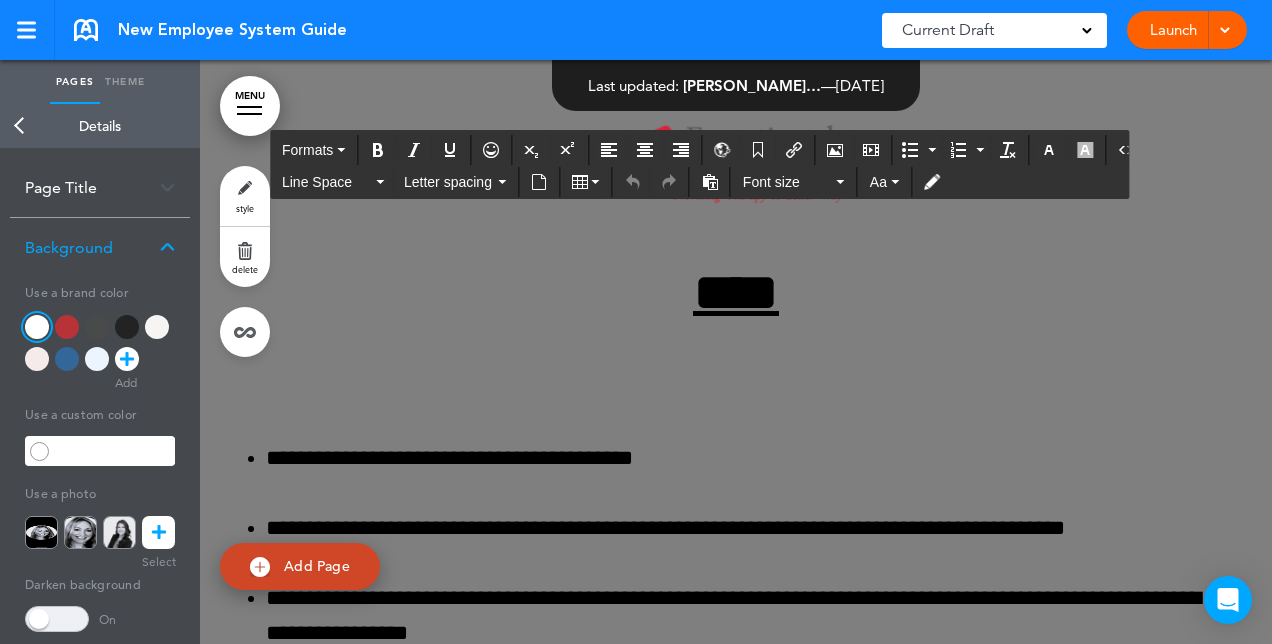 scroll, scrollTop: 0, scrollLeft: 0, axis: both 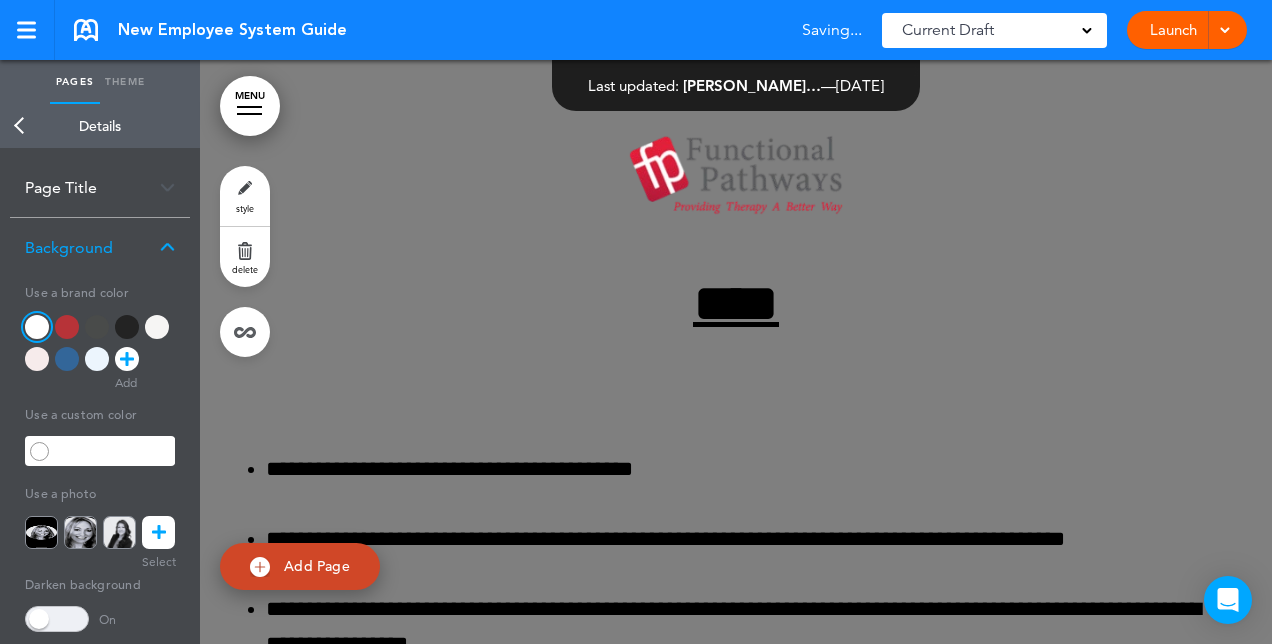 click at bounding box center (157, 327) 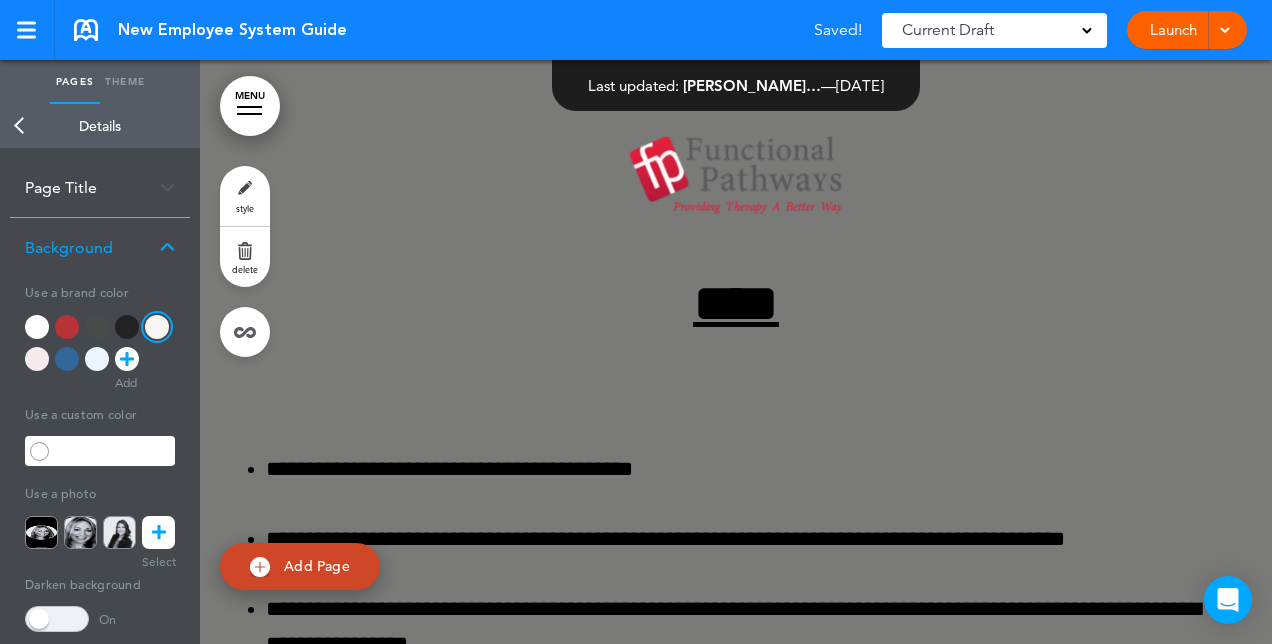 click at bounding box center [37, 359] 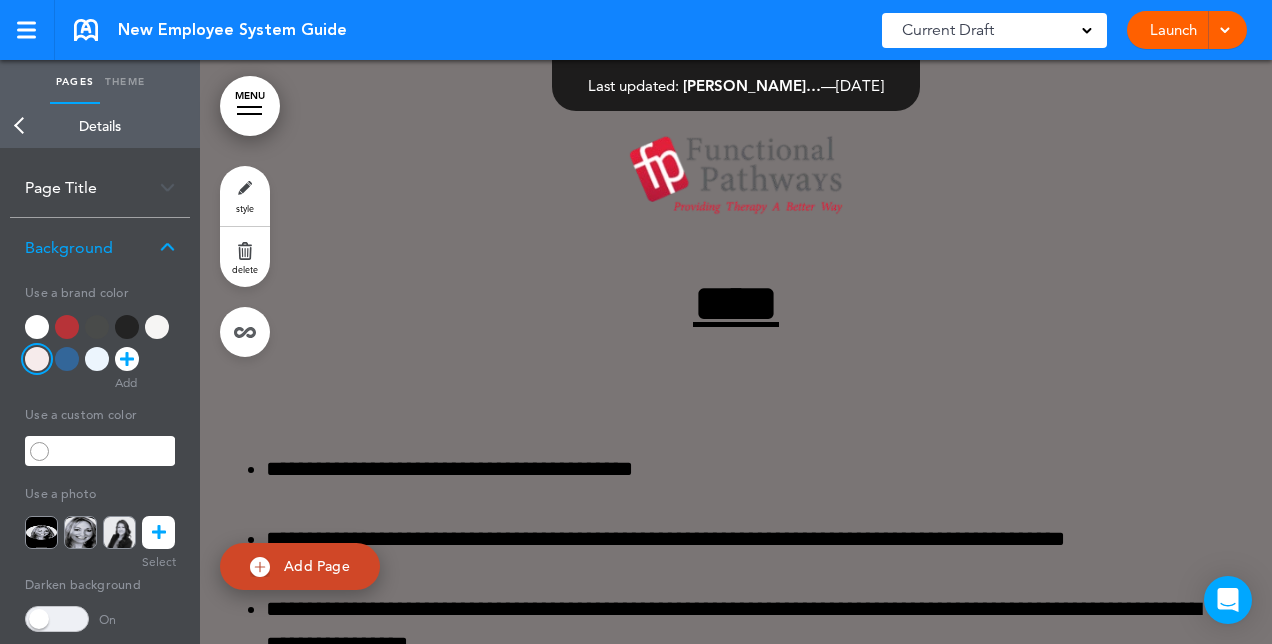 click at bounding box center (97, 359) 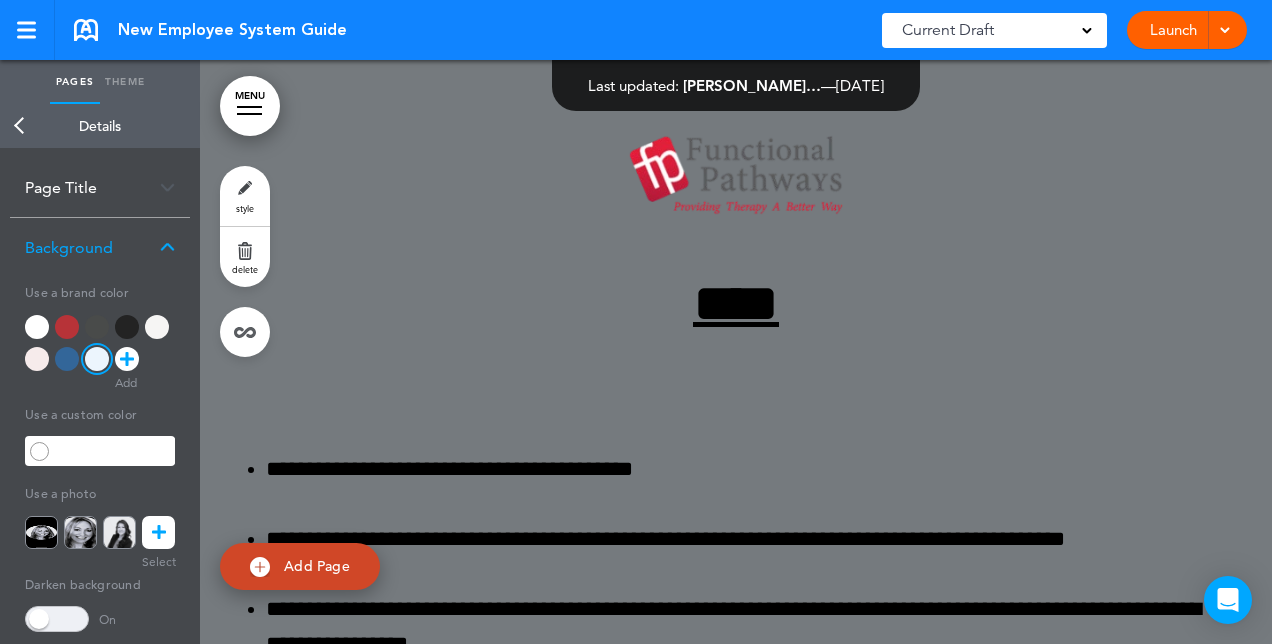 click at bounding box center [37, 327] 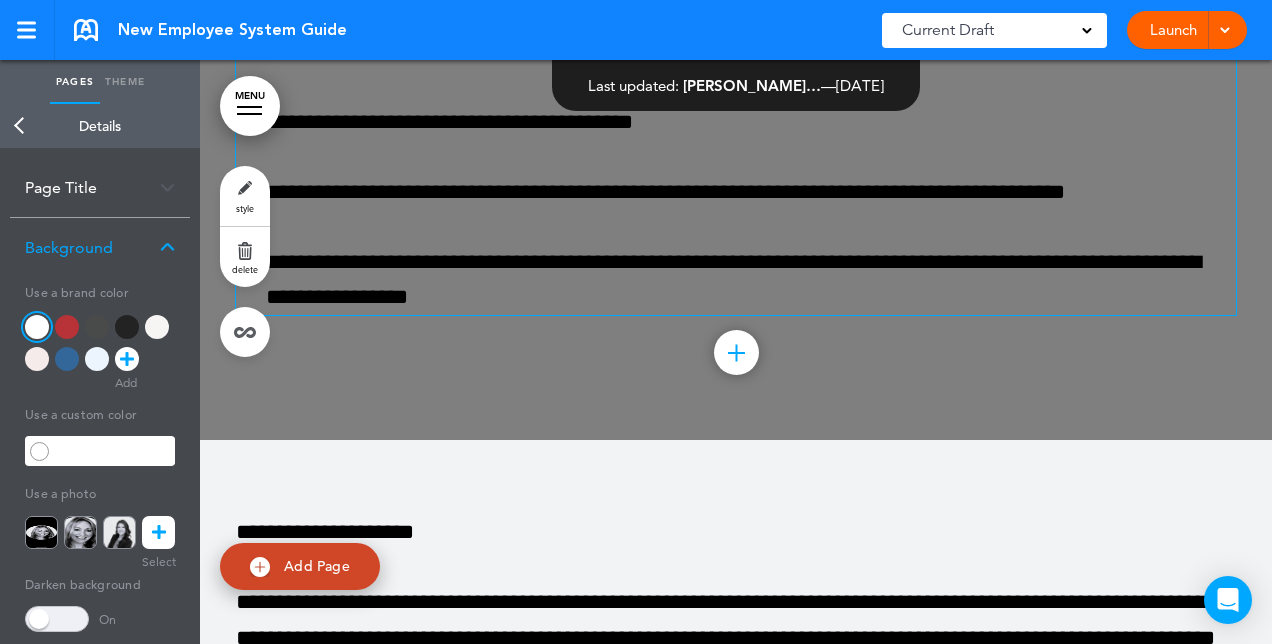 scroll, scrollTop: 501, scrollLeft: 0, axis: vertical 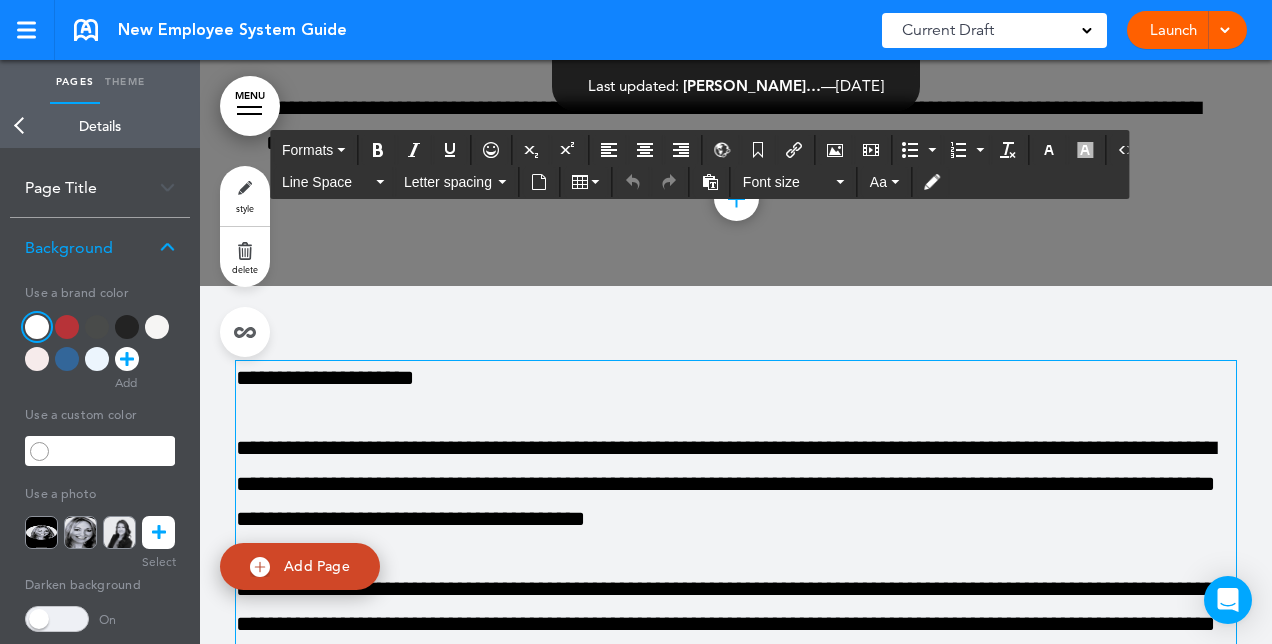 click on "**********" at bounding box center [736, 484] 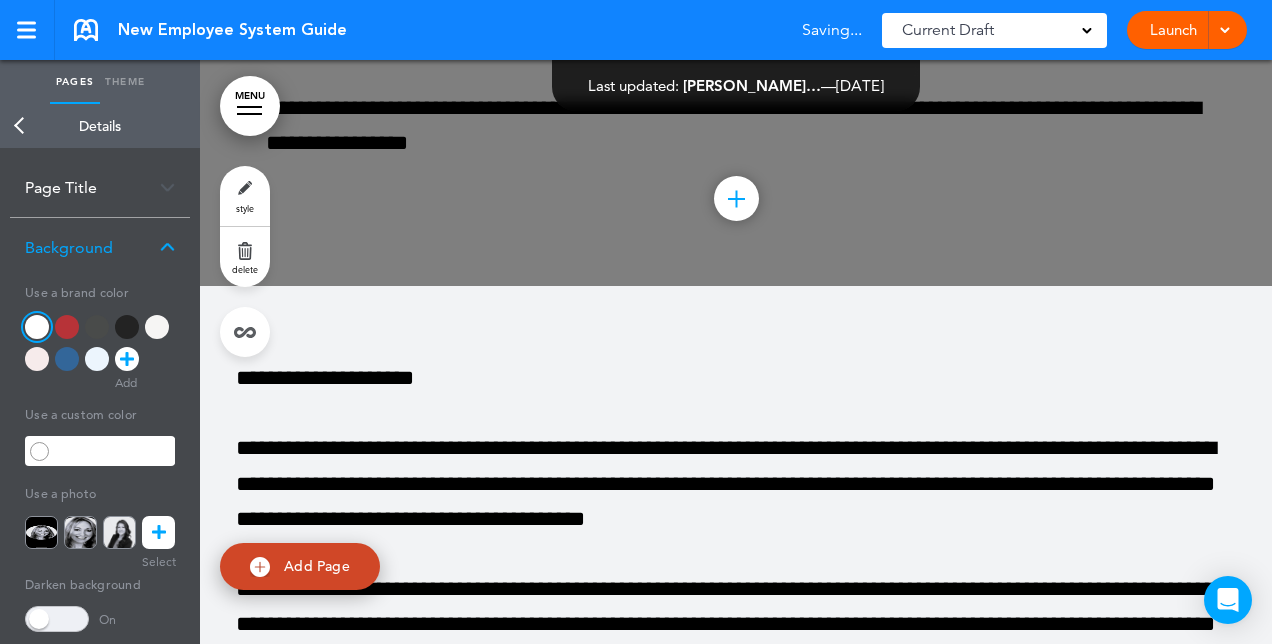 click on "delete" at bounding box center [245, 257] 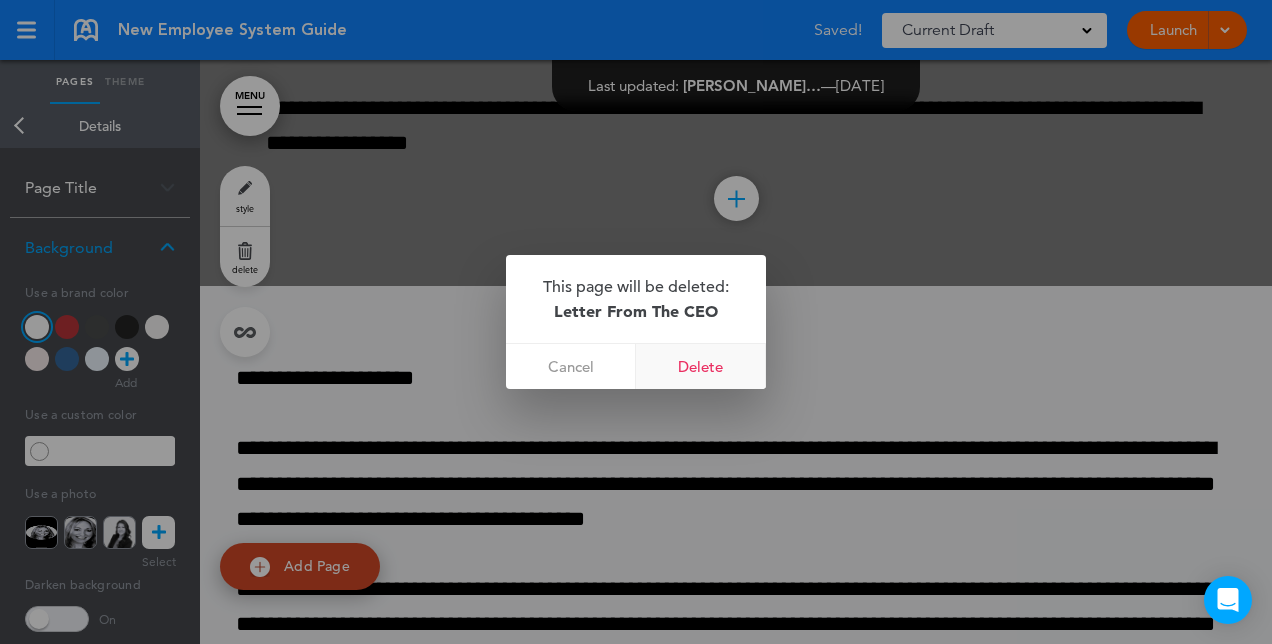 click on "Delete" at bounding box center (701, 366) 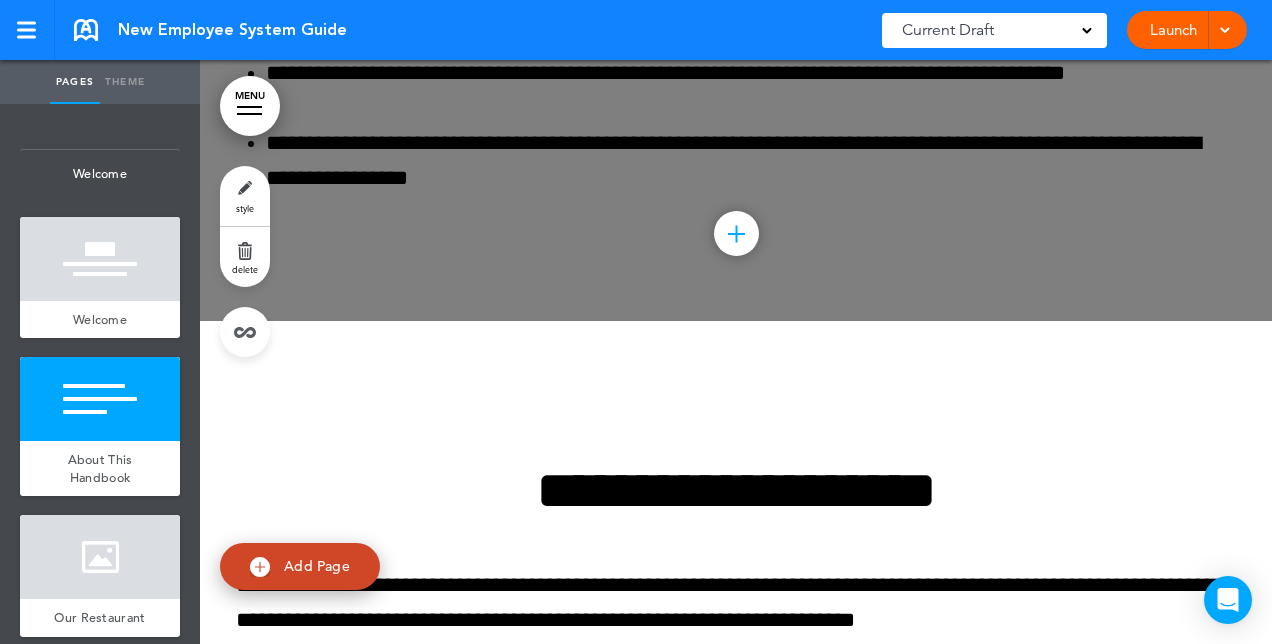 scroll, scrollTop: 467, scrollLeft: 0, axis: vertical 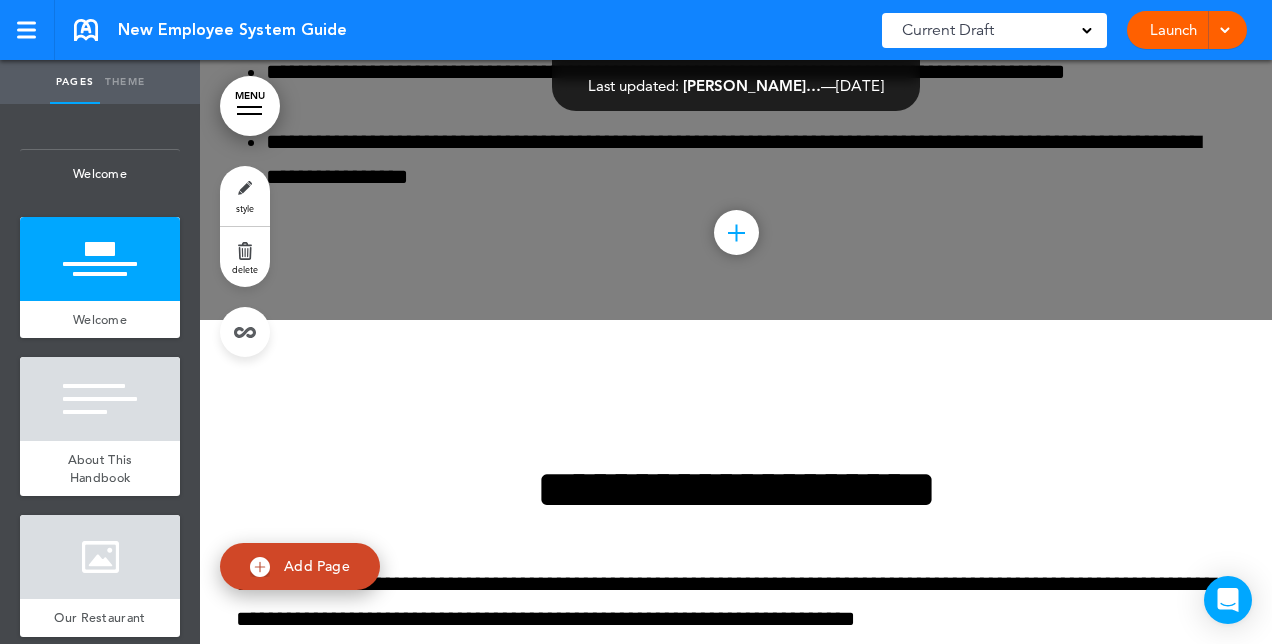 click at bounding box center (736, 232) 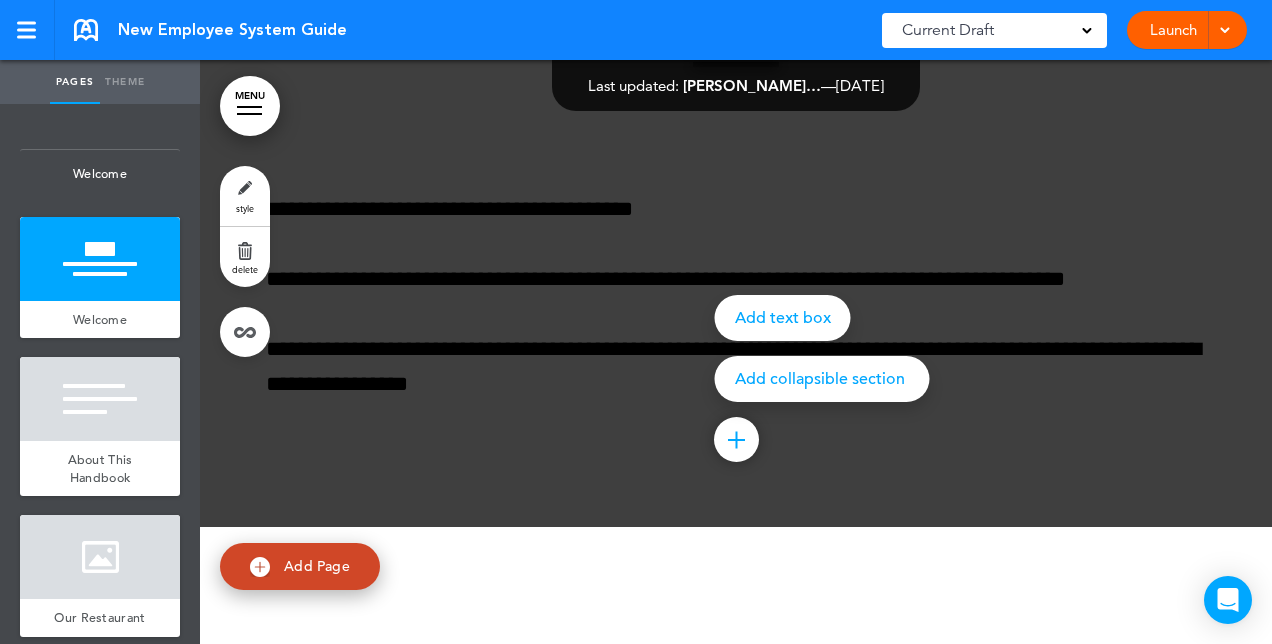 scroll, scrollTop: 262, scrollLeft: 0, axis: vertical 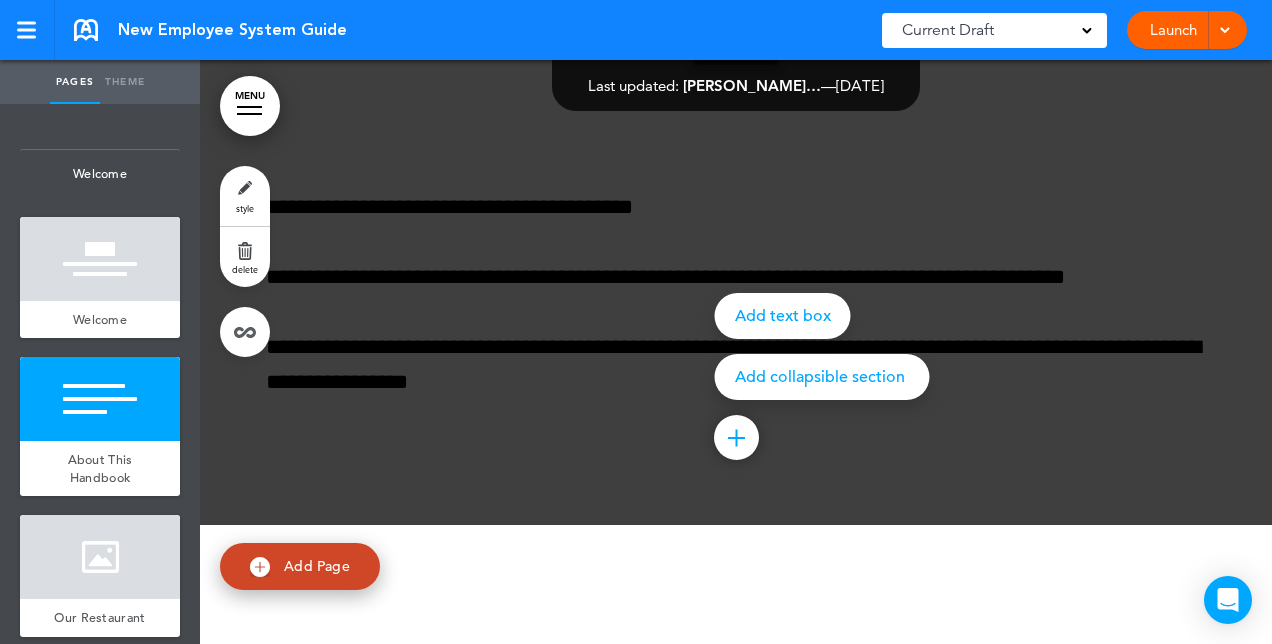 click at bounding box center [736, 885] 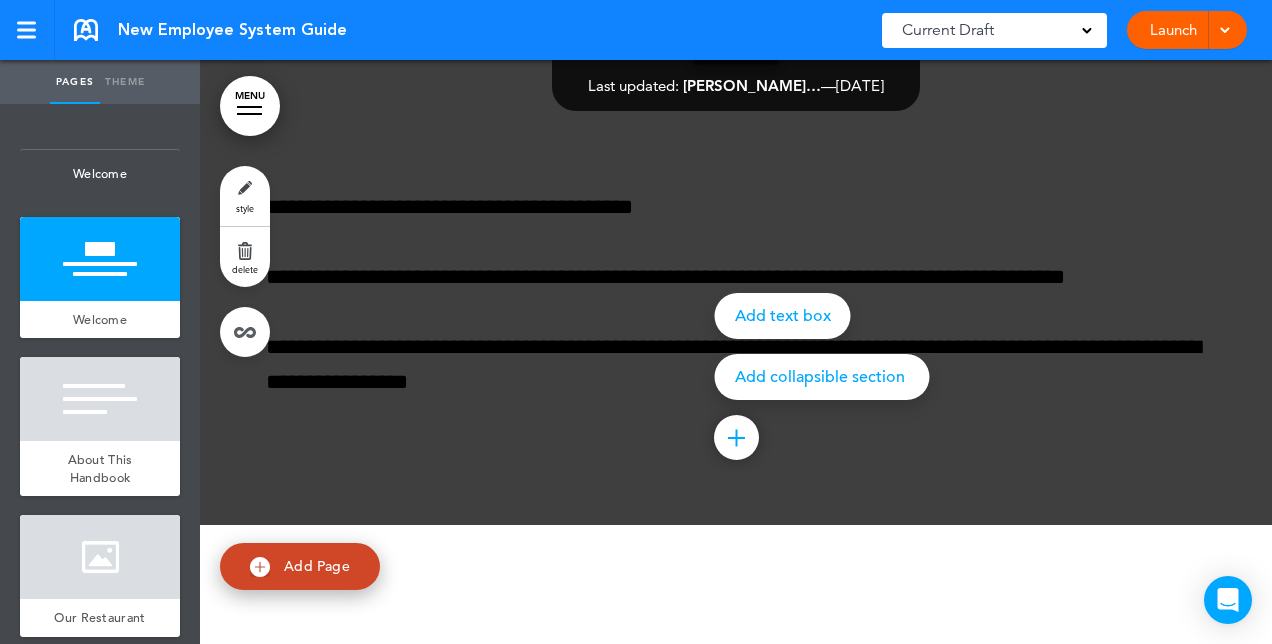click at bounding box center (836, 322) 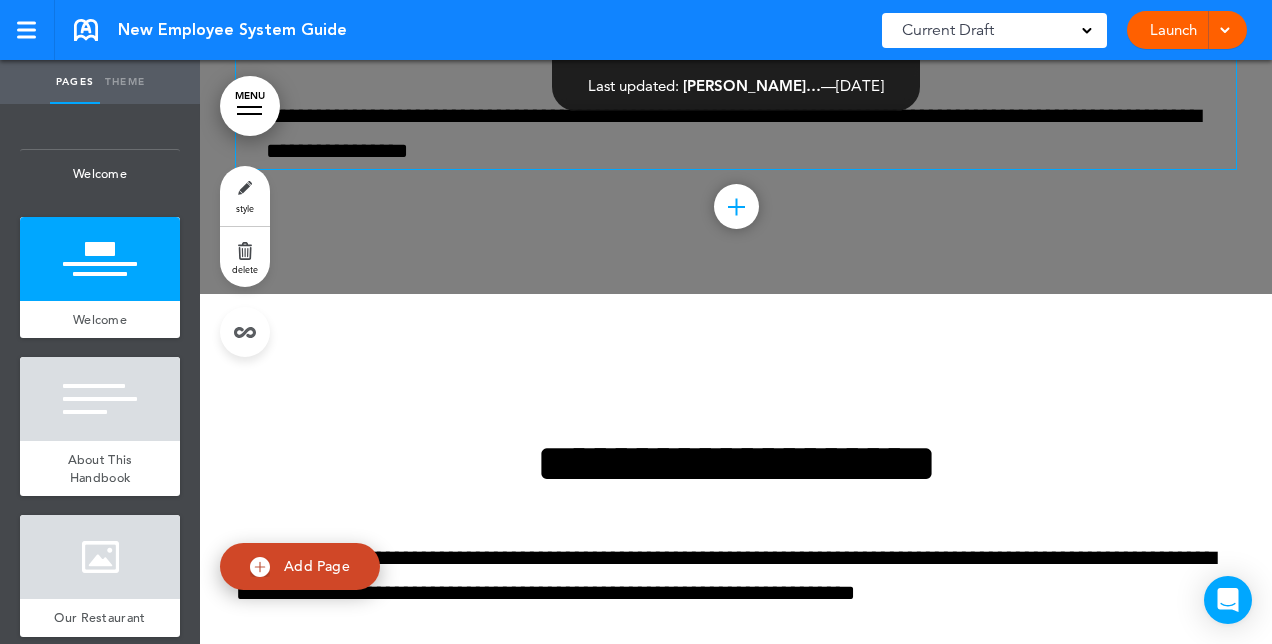scroll, scrollTop: 538, scrollLeft: 0, axis: vertical 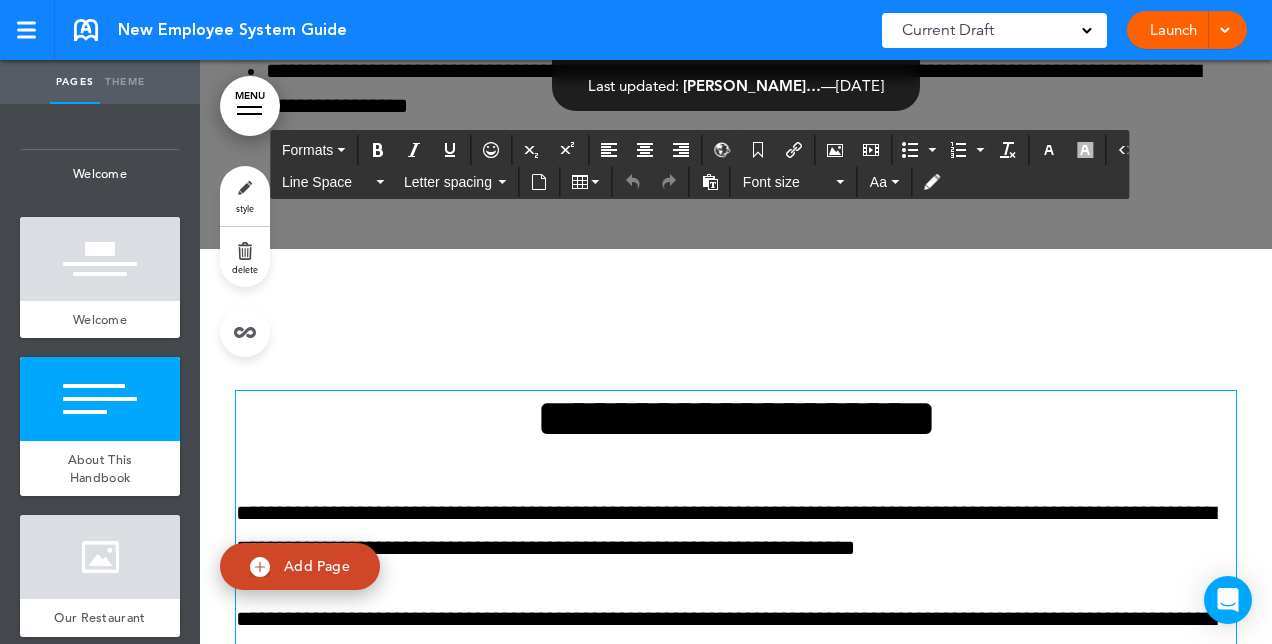click on "**********" at bounding box center (736, 418) 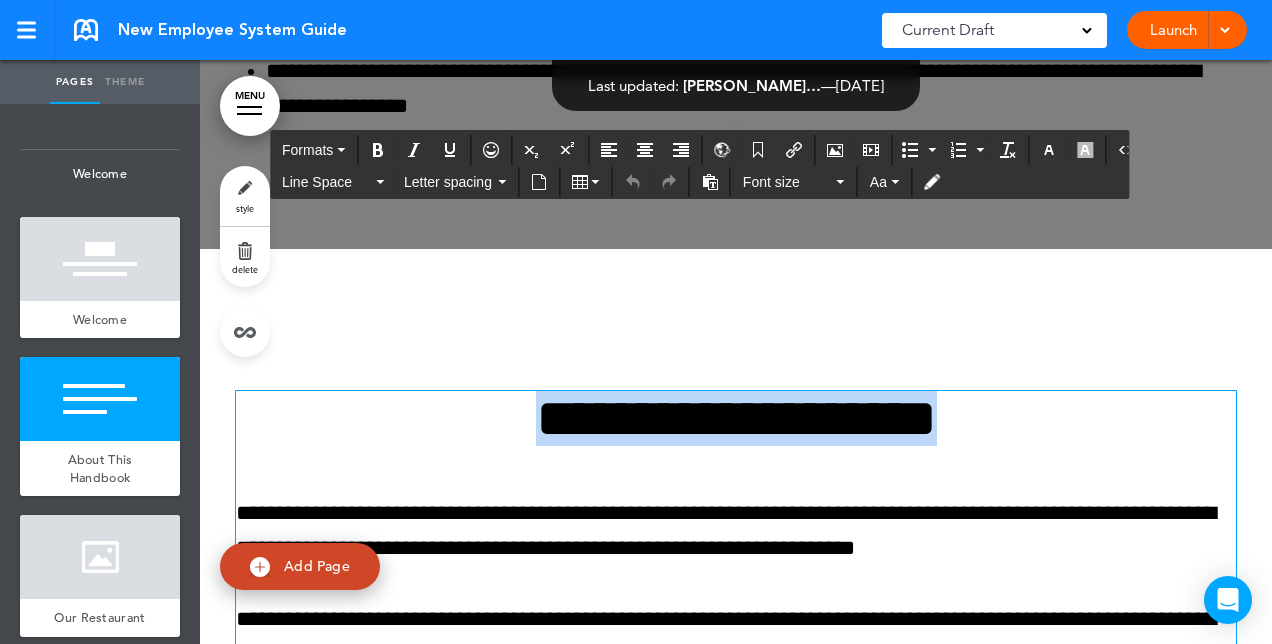 drag, startPoint x: 512, startPoint y: 427, endPoint x: 1014, endPoint y: 438, distance: 502.1205 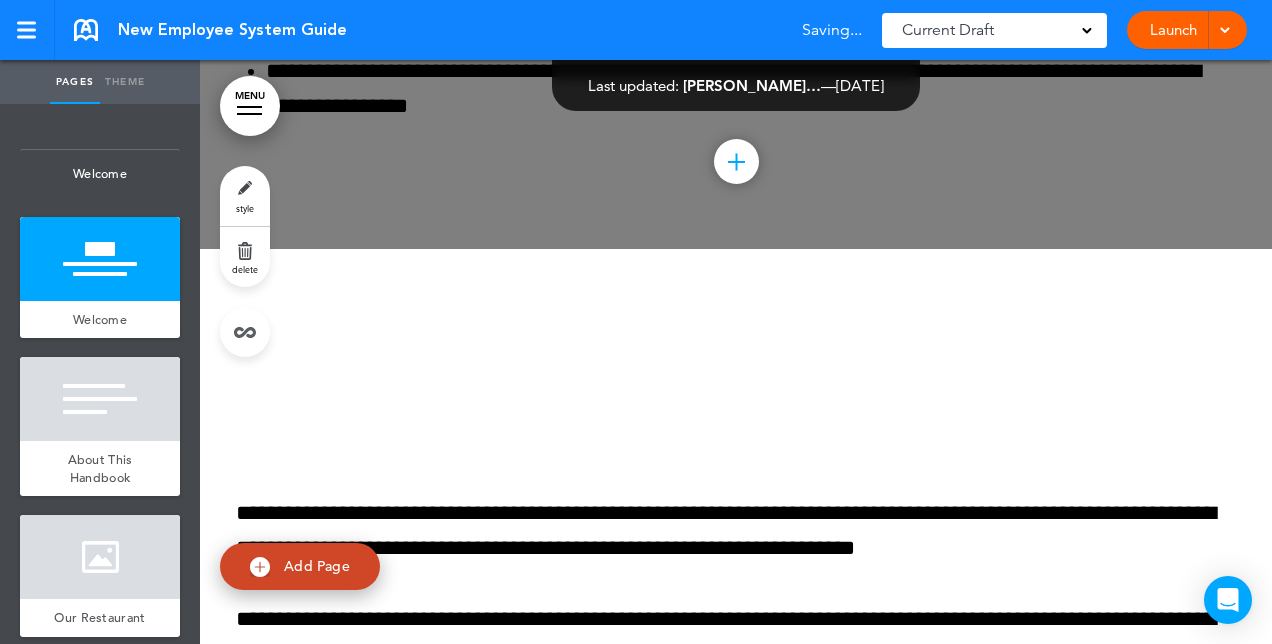 click on "style" at bounding box center (245, 196) 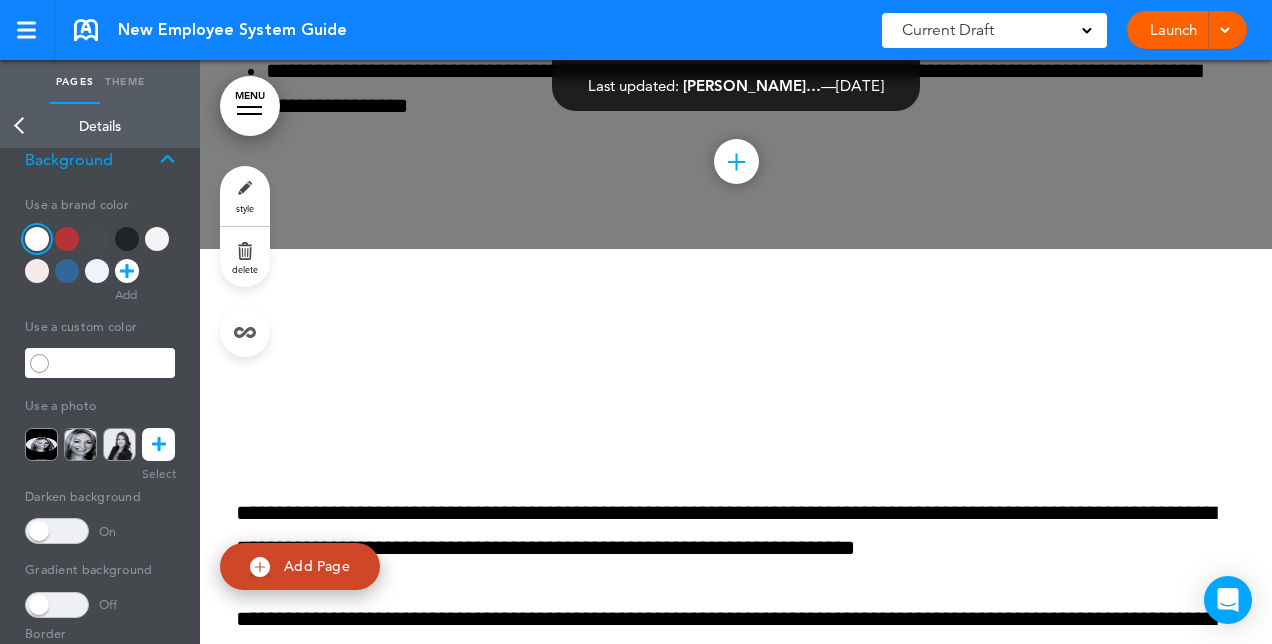 scroll, scrollTop: 91, scrollLeft: 0, axis: vertical 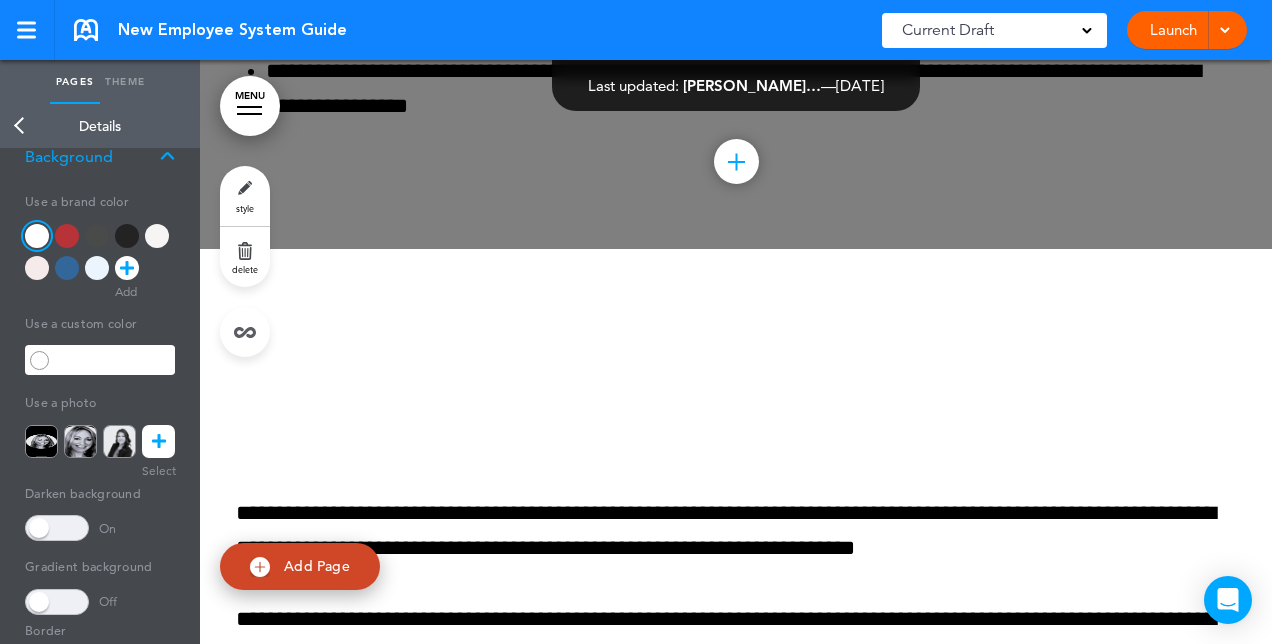 click at bounding box center (158, 441) 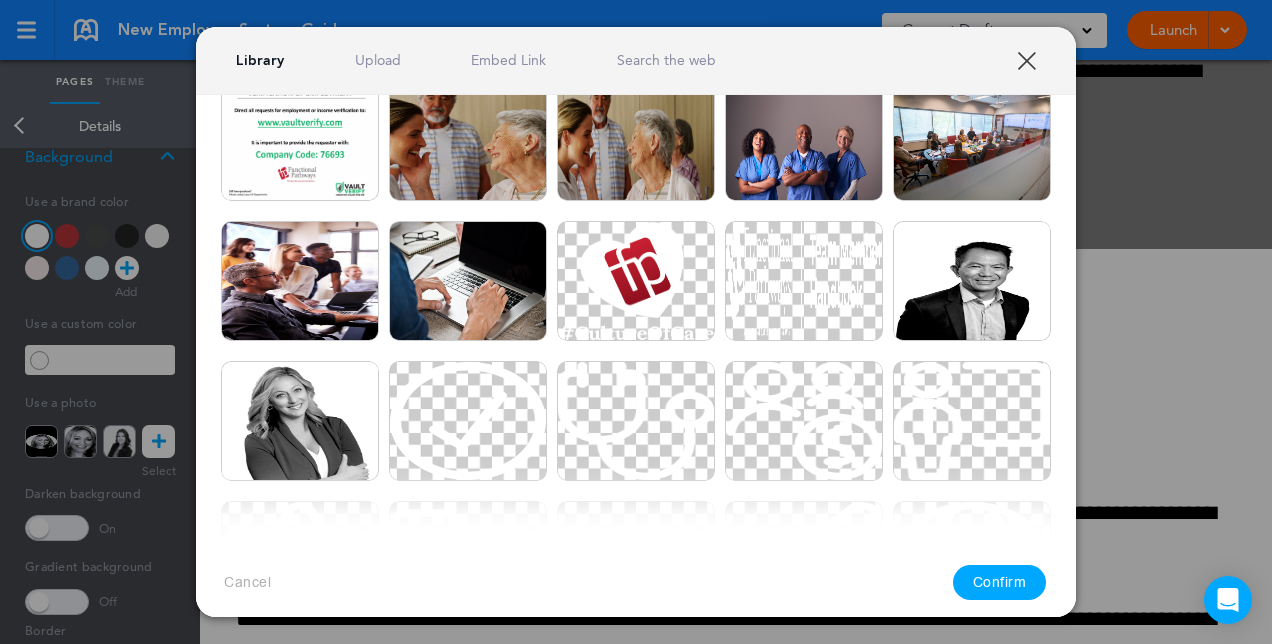 scroll, scrollTop: 3182, scrollLeft: 0, axis: vertical 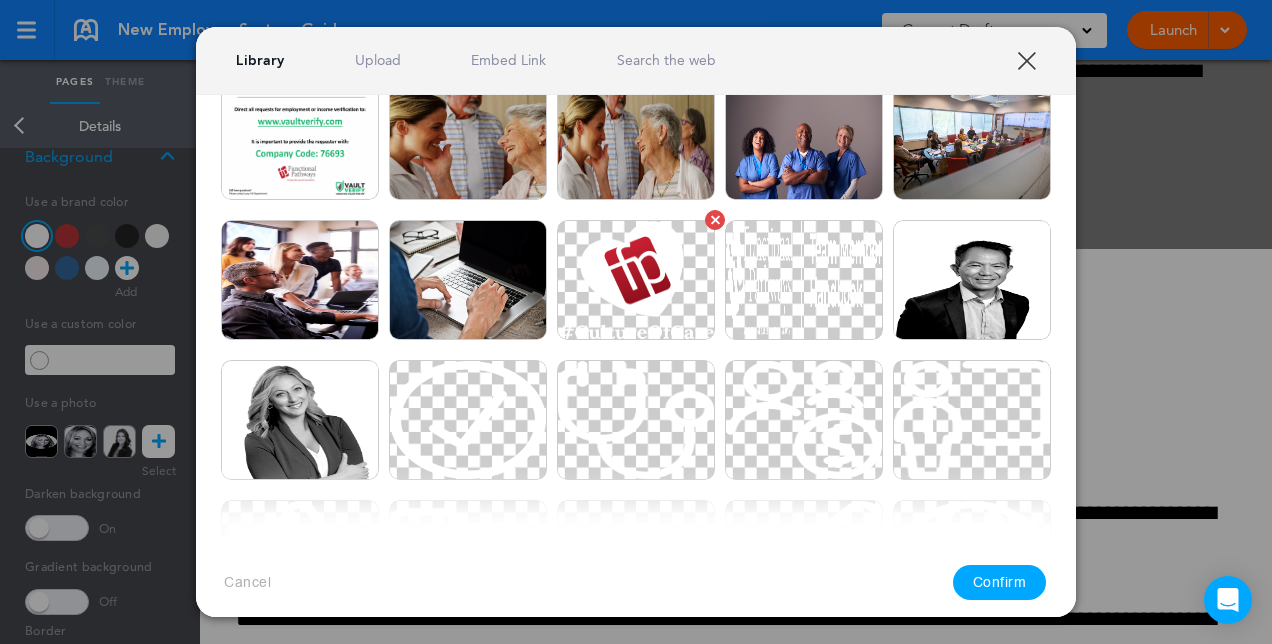 click at bounding box center (636, 280) 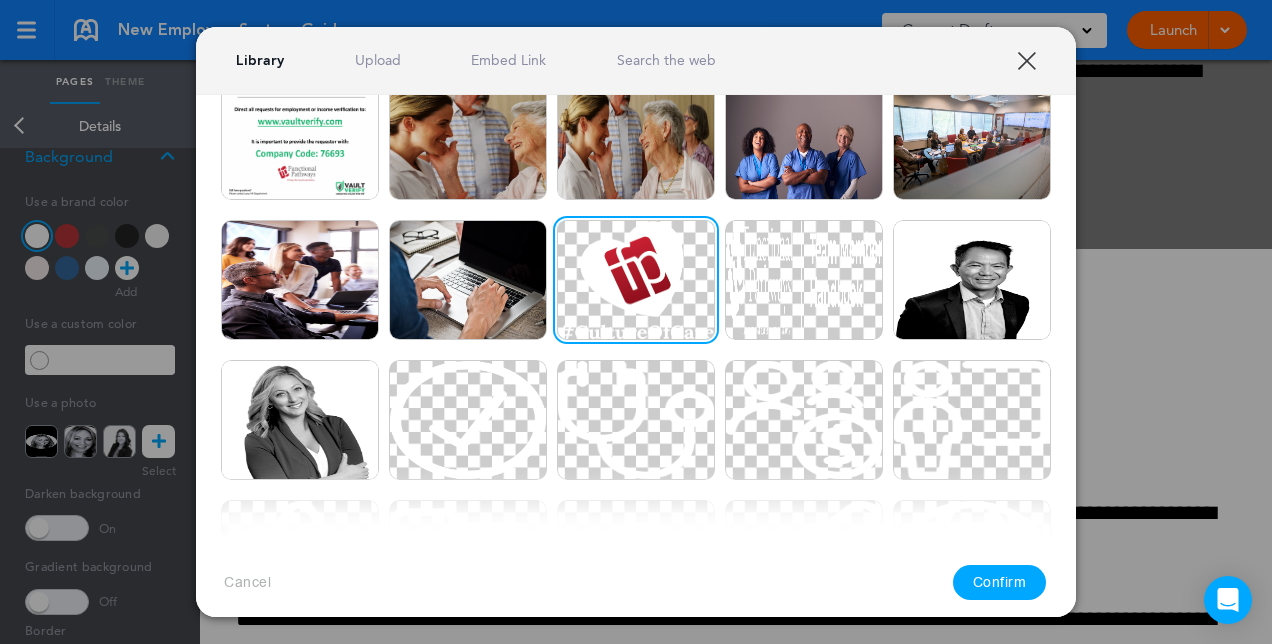 click on "Confirm" at bounding box center (1000, 582) 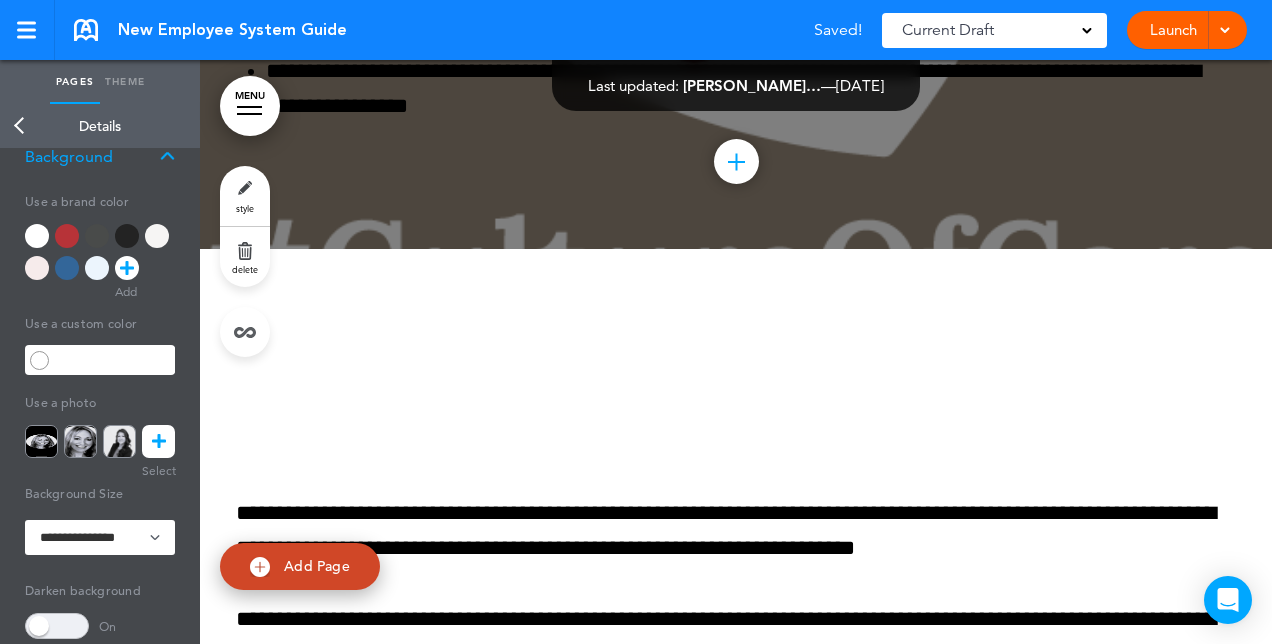 scroll, scrollTop: 0, scrollLeft: 0, axis: both 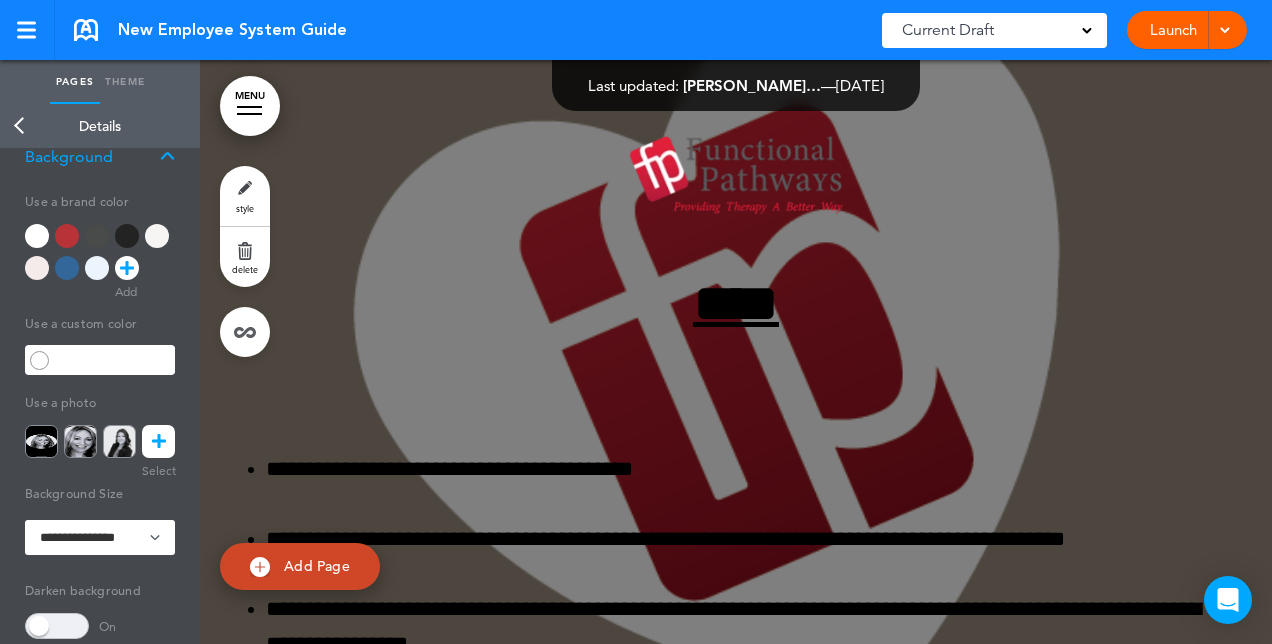 click on "Use a brand color" at bounding box center [100, 200] 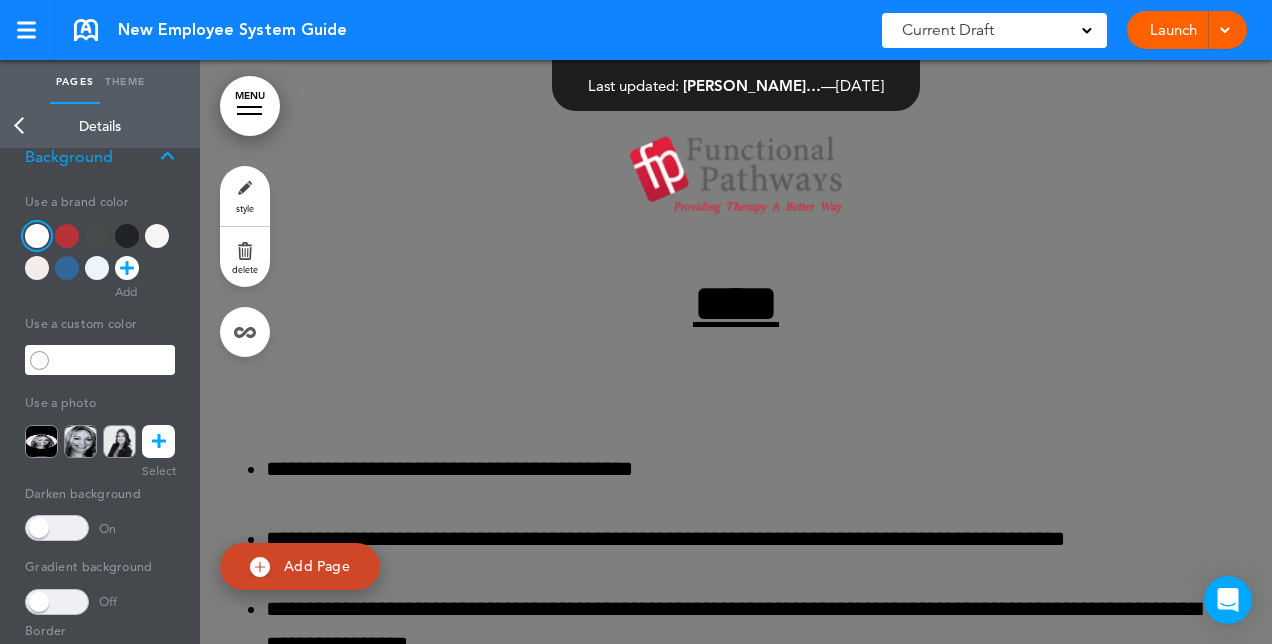 scroll, scrollTop: 1, scrollLeft: 0, axis: vertical 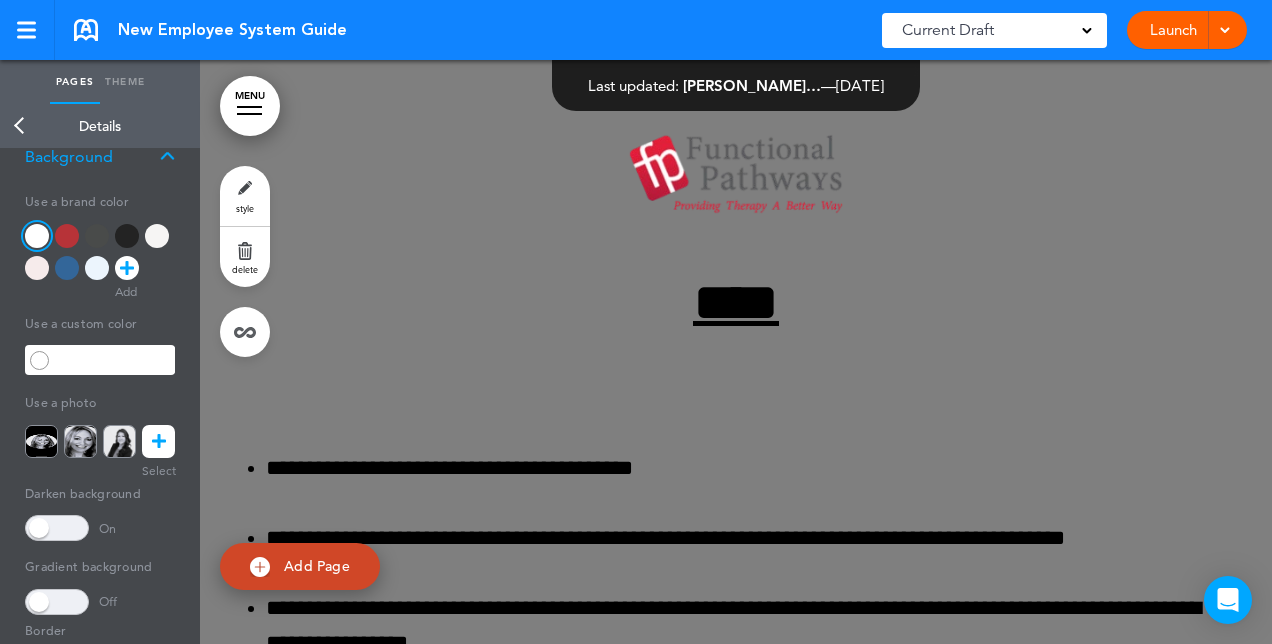 click at bounding box center [67, 236] 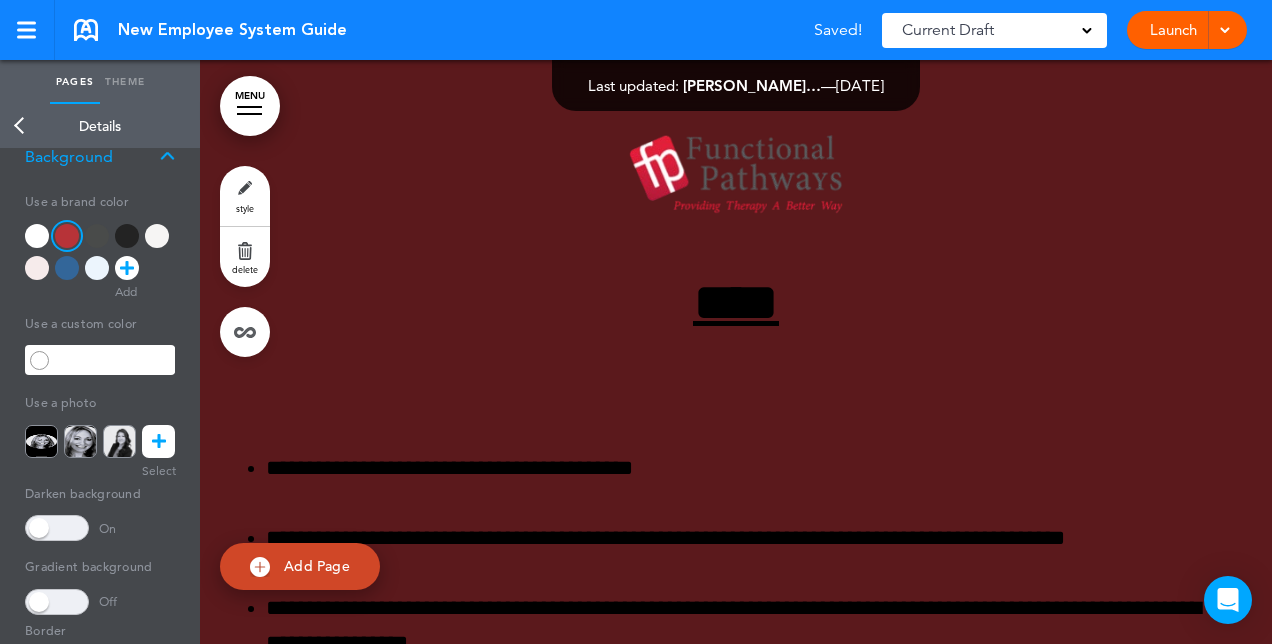 click at bounding box center [37, 236] 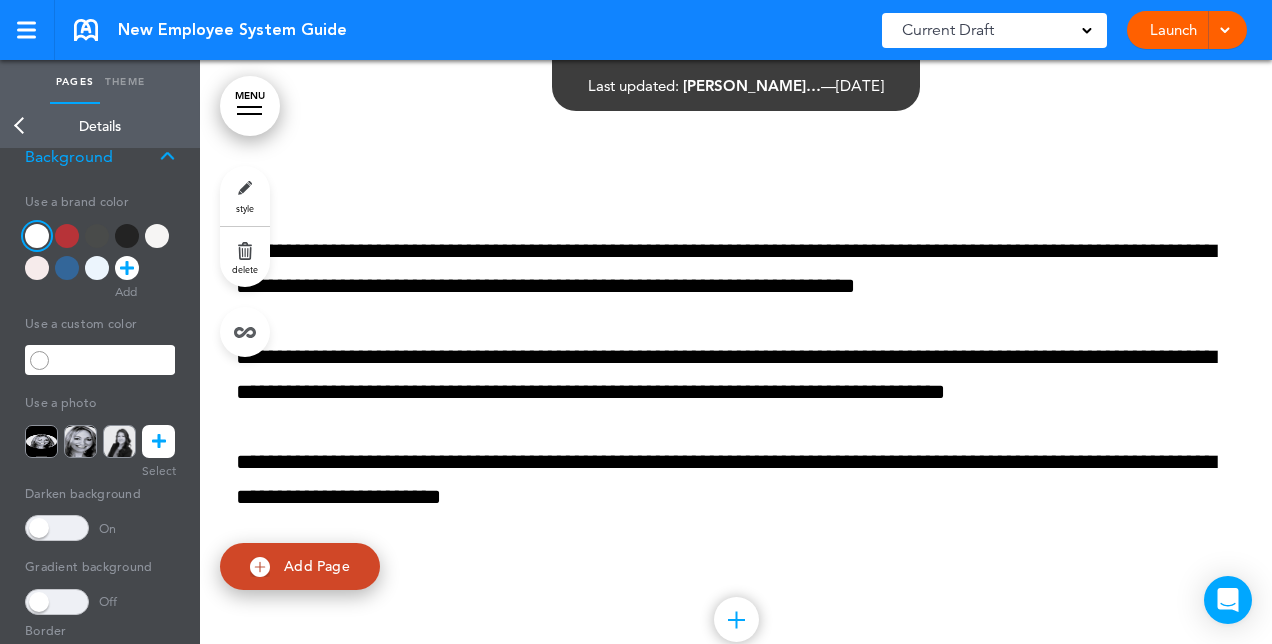 scroll, scrollTop: 801, scrollLeft: 0, axis: vertical 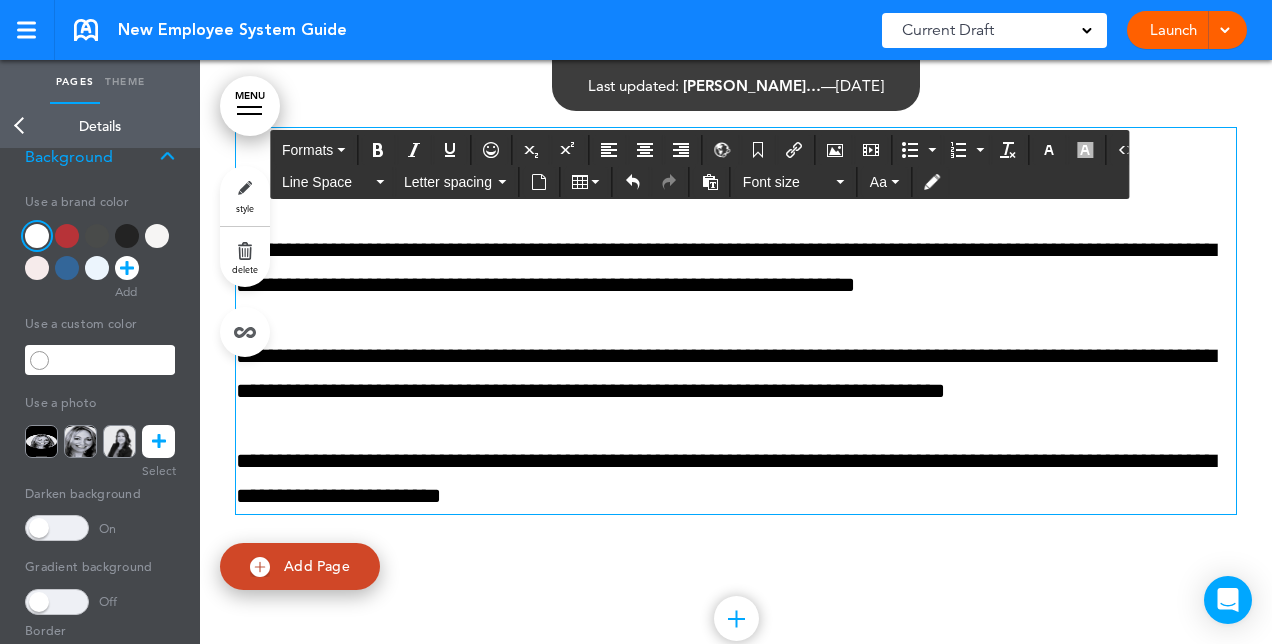 click on "**********" at bounding box center (736, 479) 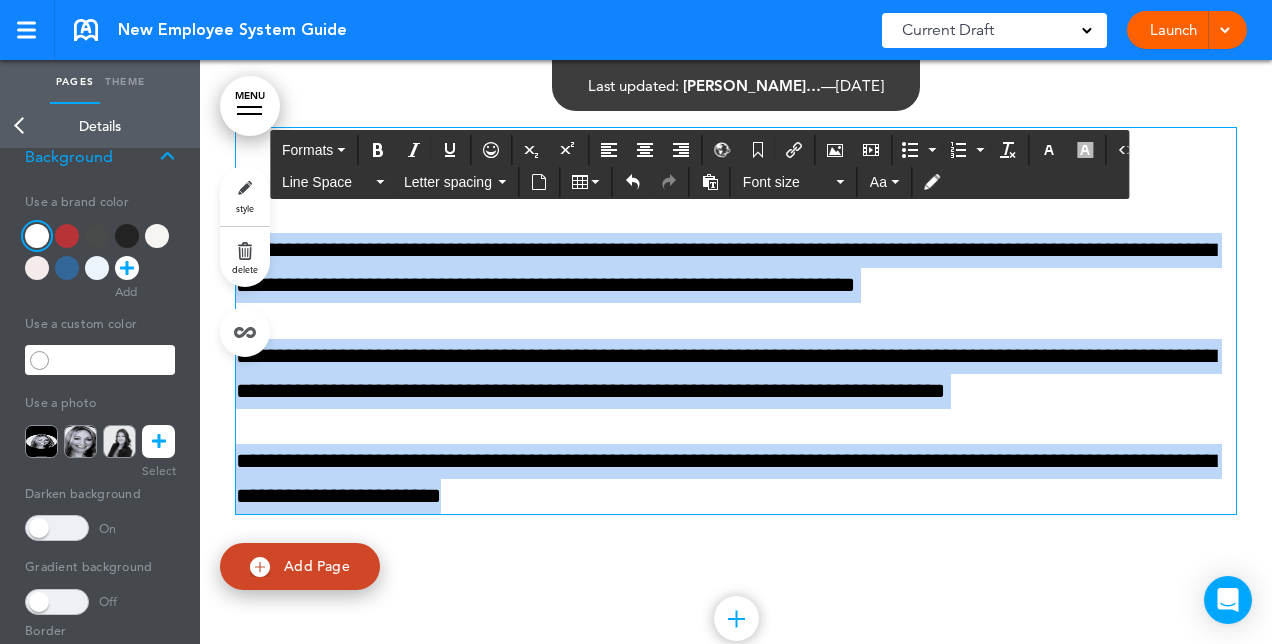 drag, startPoint x: 604, startPoint y: 494, endPoint x: 263, endPoint y: 234, distance: 428.81348 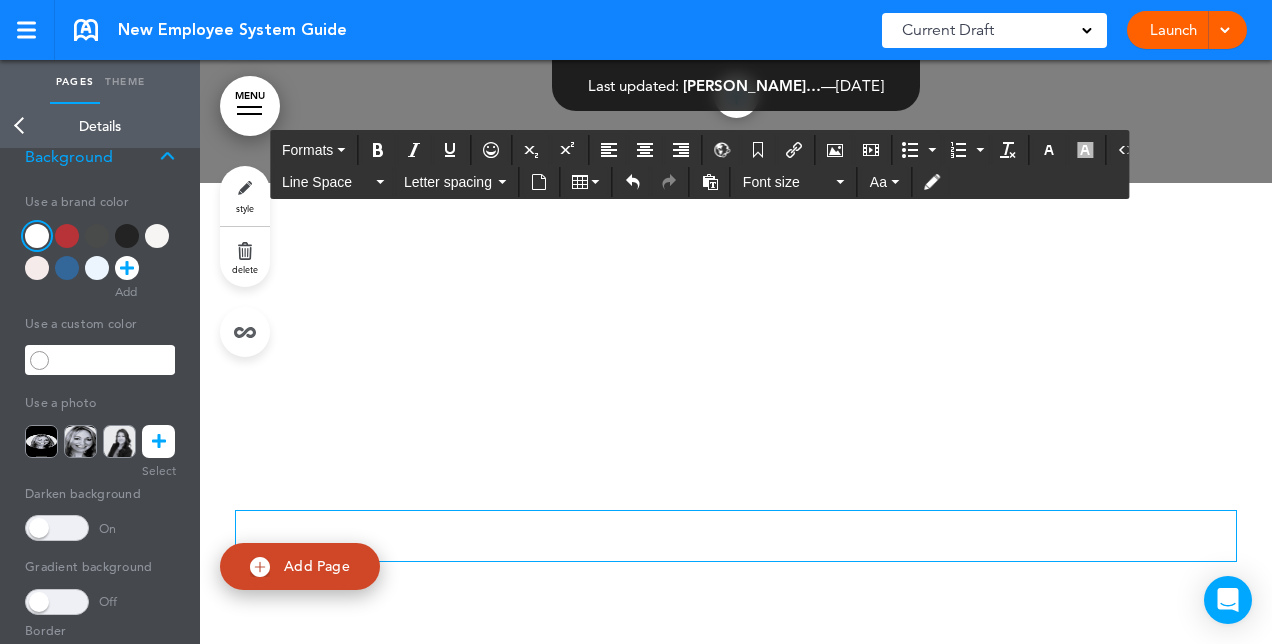 scroll, scrollTop: 603, scrollLeft: 0, axis: vertical 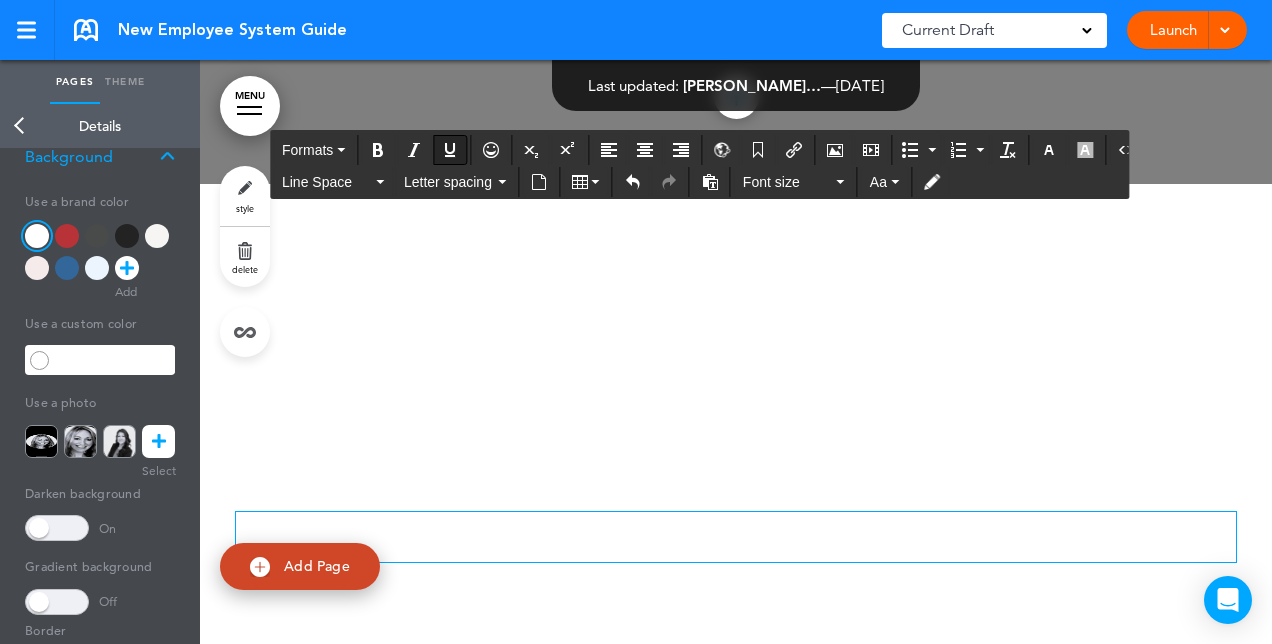 click at bounding box center [450, 150] 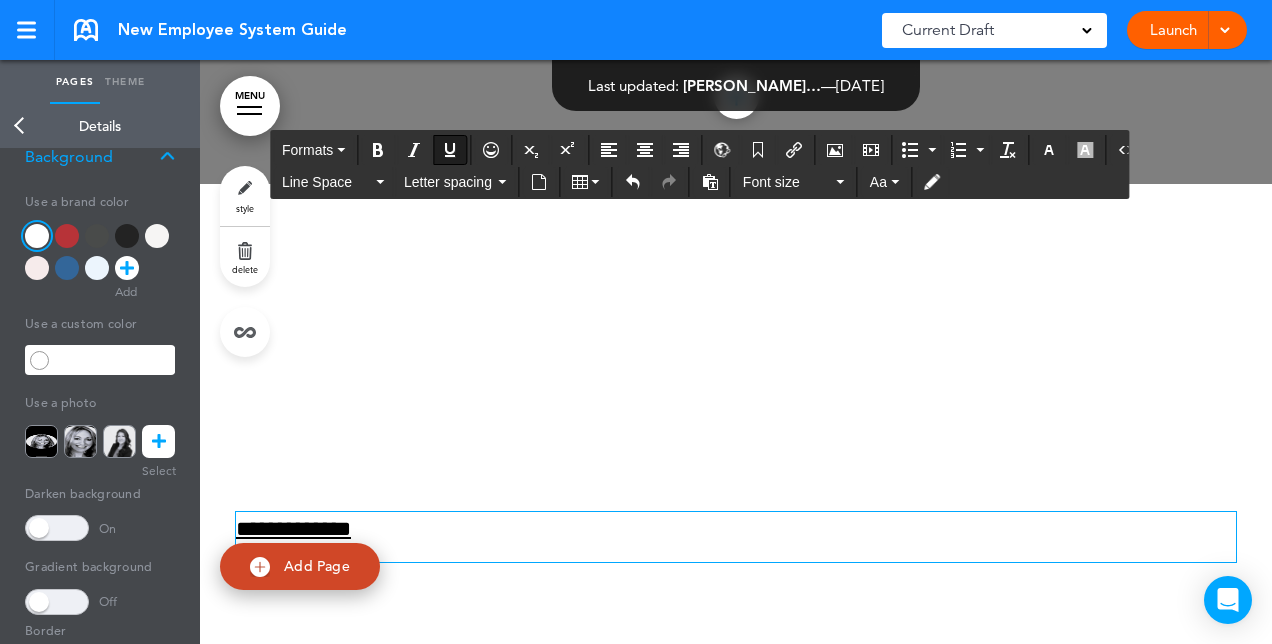 click on "**********" at bounding box center (293, 529) 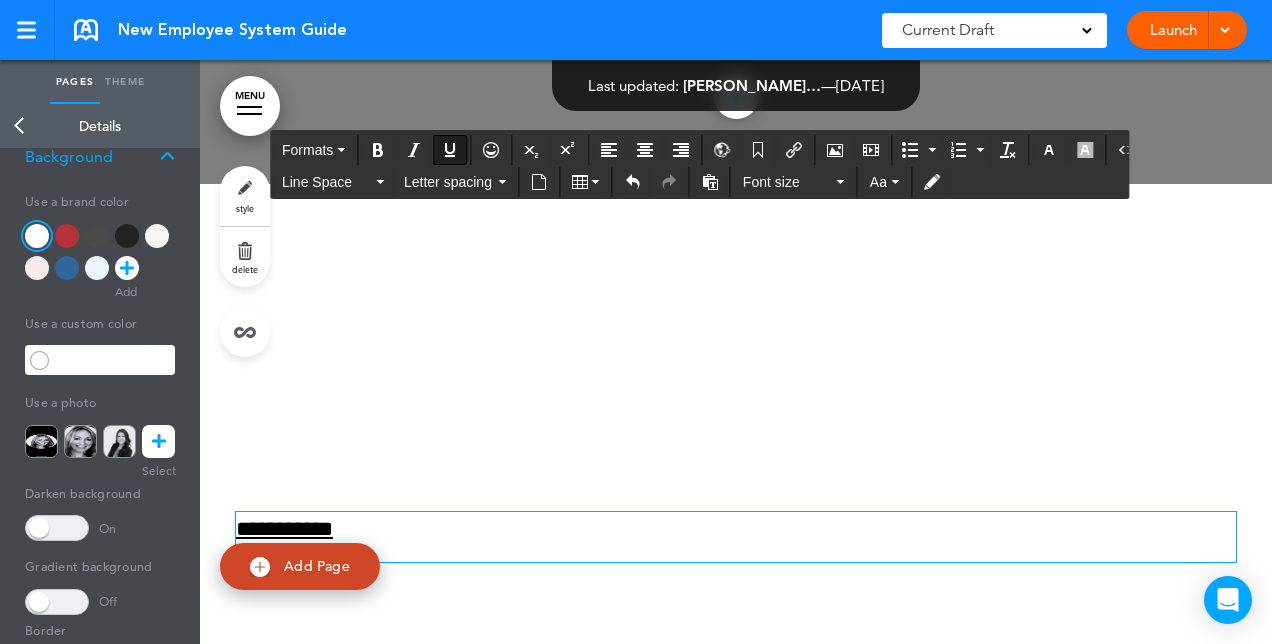 scroll, scrollTop: 545, scrollLeft: 0, axis: vertical 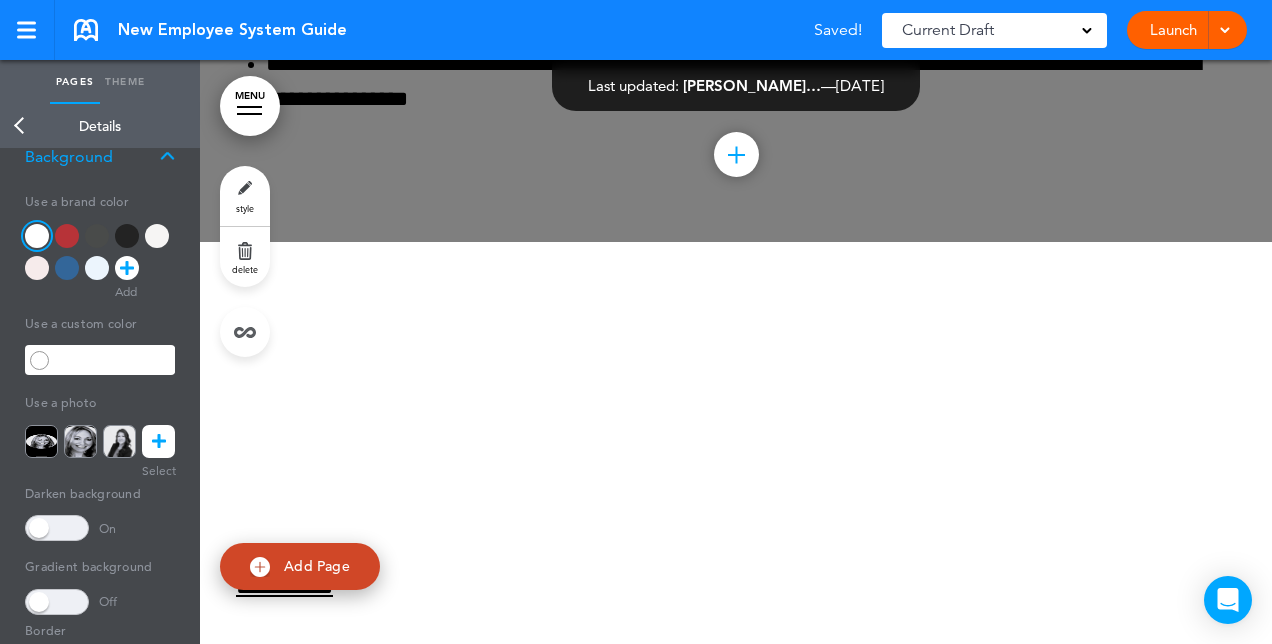drag, startPoint x: 842, startPoint y: 561, endPoint x: 832, endPoint y: 510, distance: 51.971146 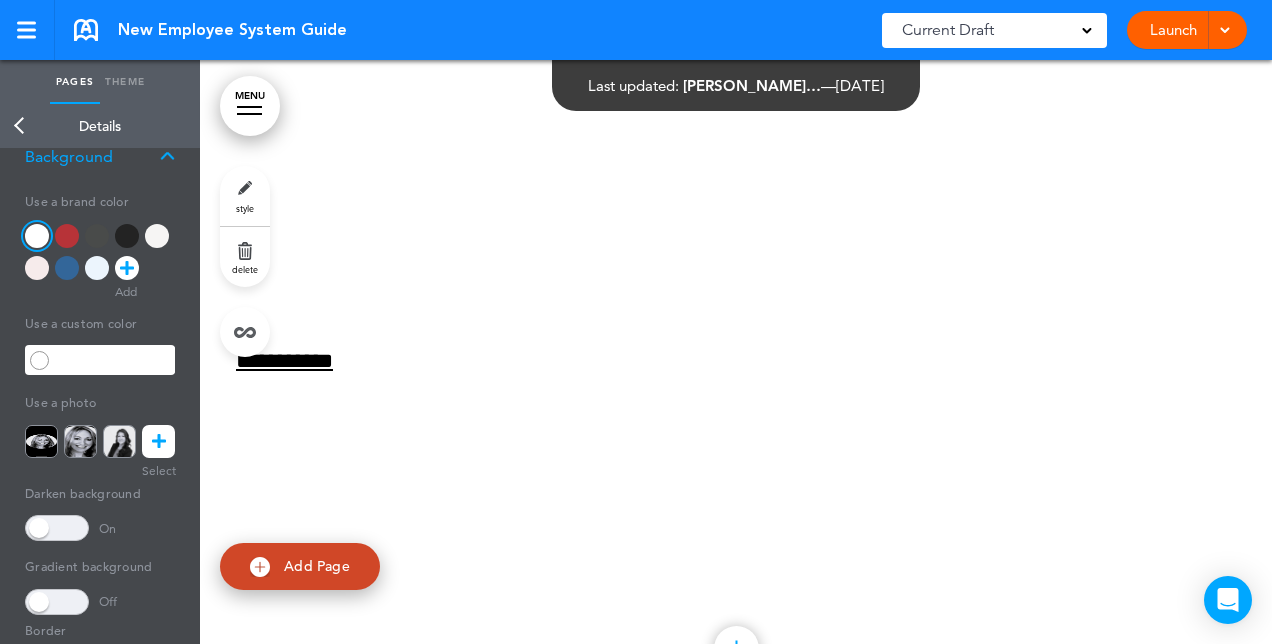 scroll, scrollTop: 781, scrollLeft: 0, axis: vertical 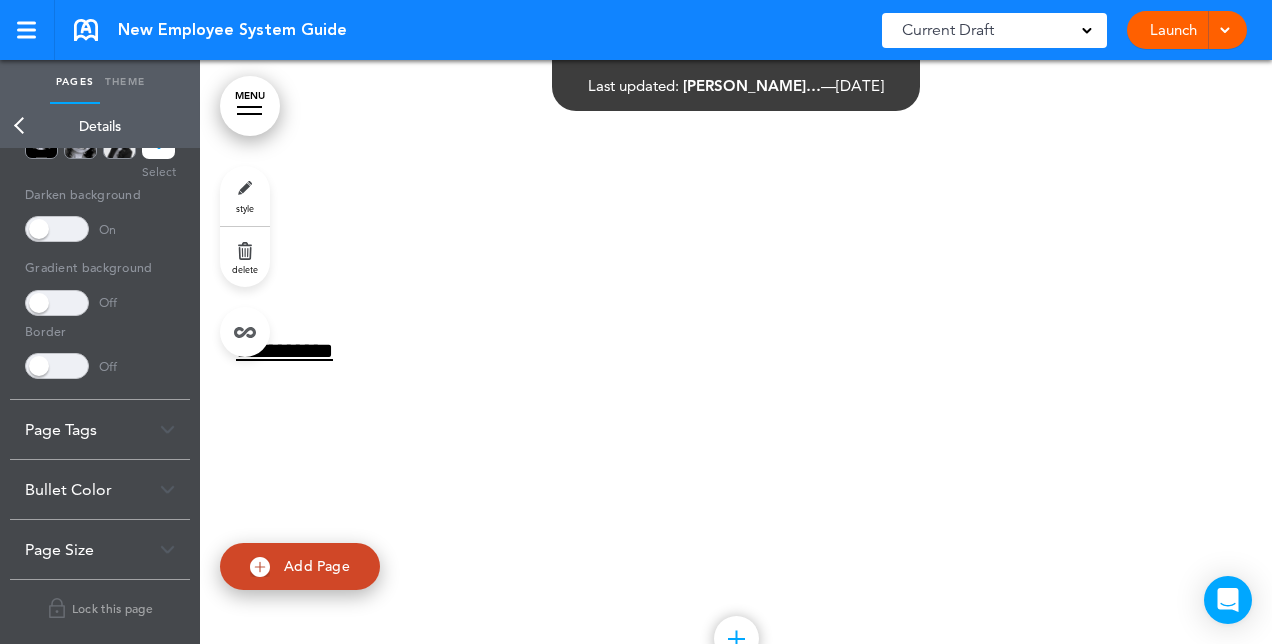click on "Page Tags" at bounding box center [100, 429] 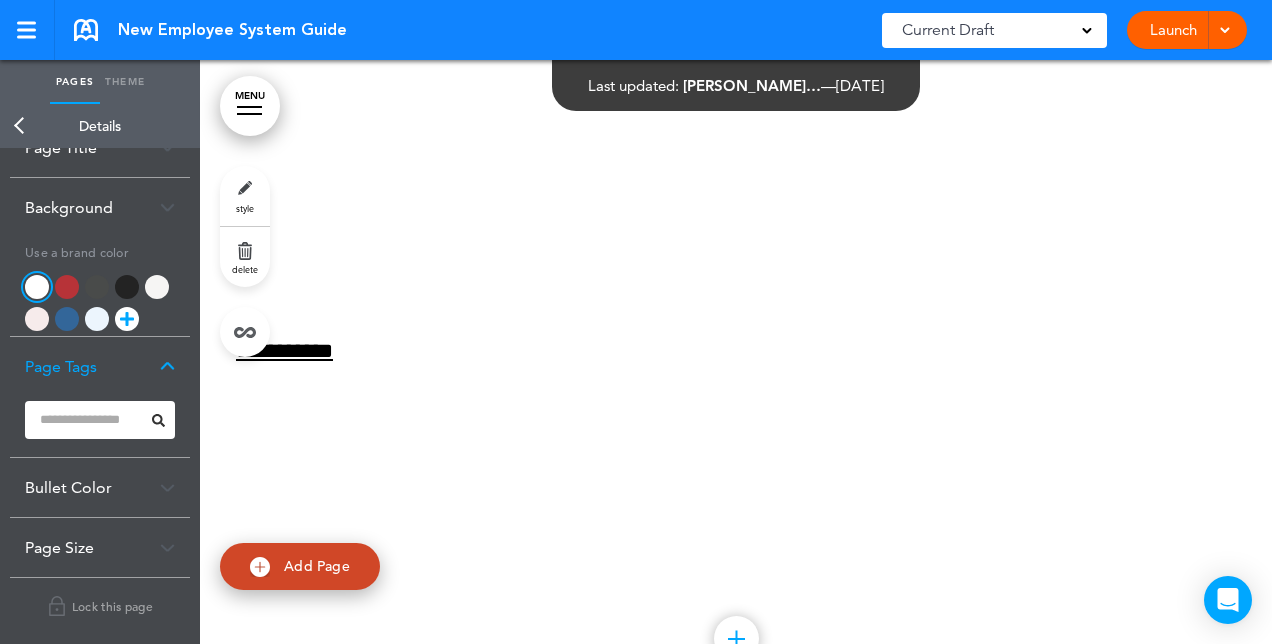 scroll, scrollTop: 0, scrollLeft: 0, axis: both 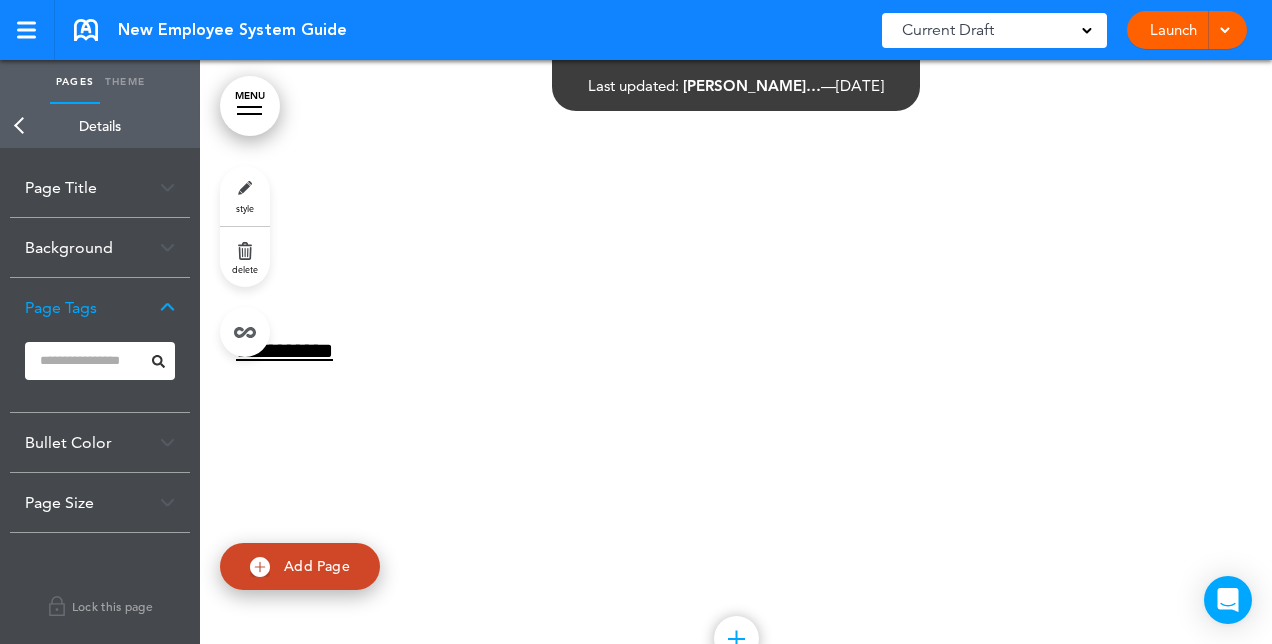 click on "Bullet Color" at bounding box center (100, 442) 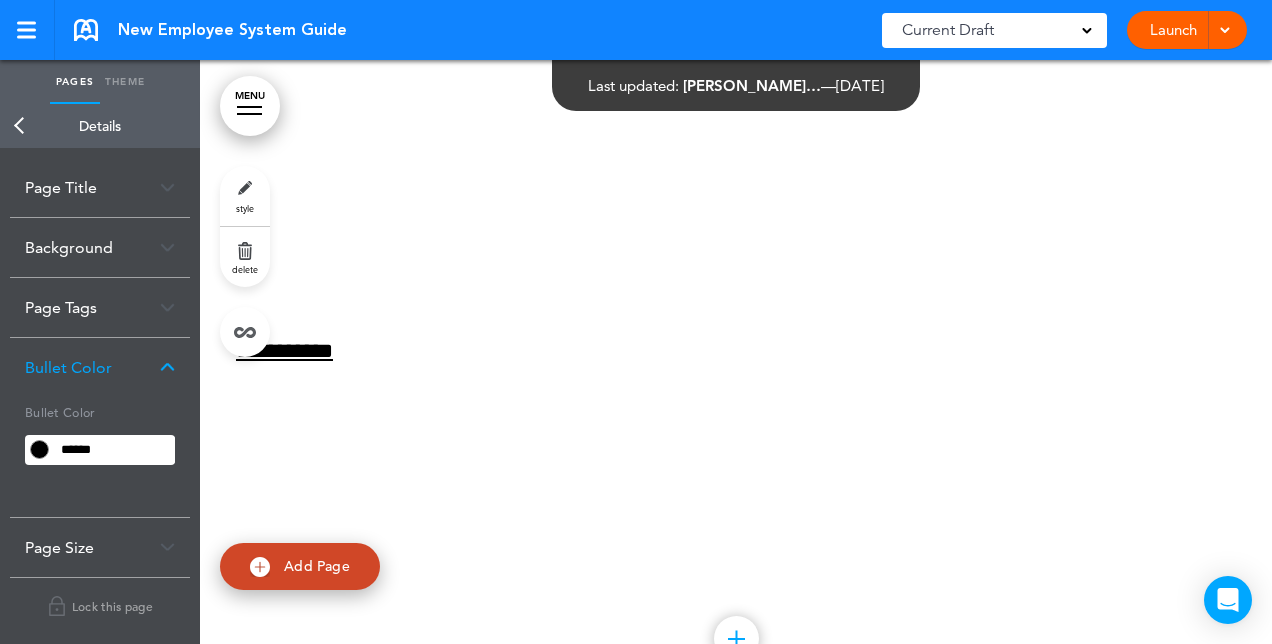 click on "Page Size" at bounding box center [100, 547] 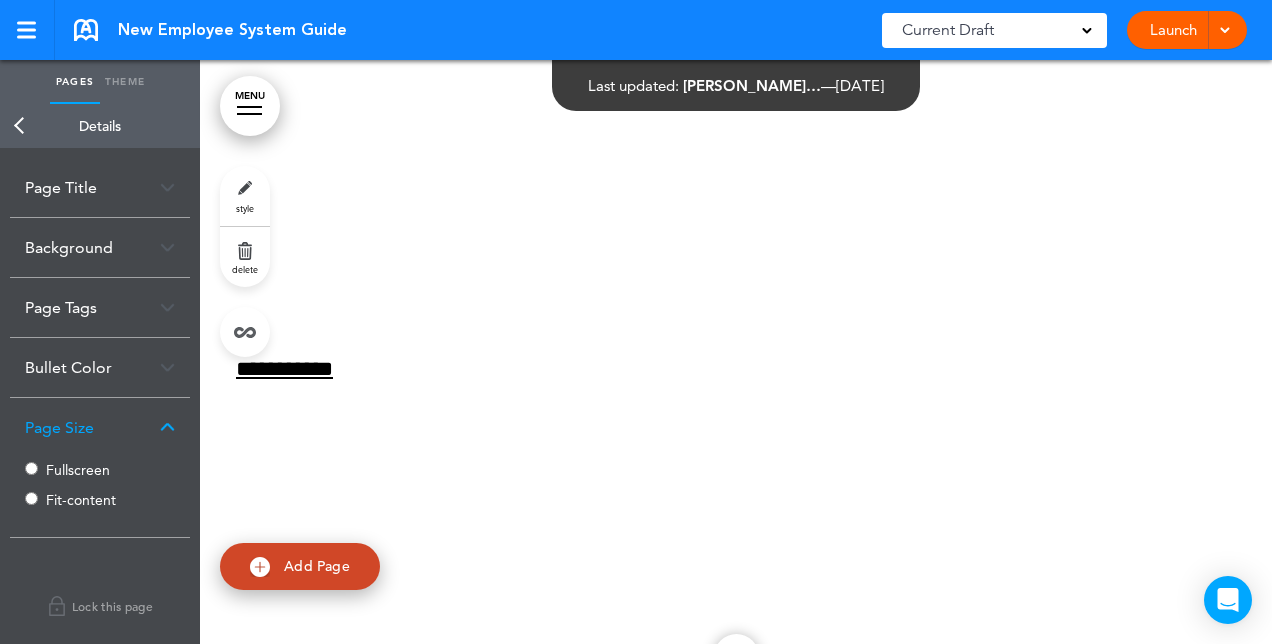 scroll, scrollTop: 764, scrollLeft: 0, axis: vertical 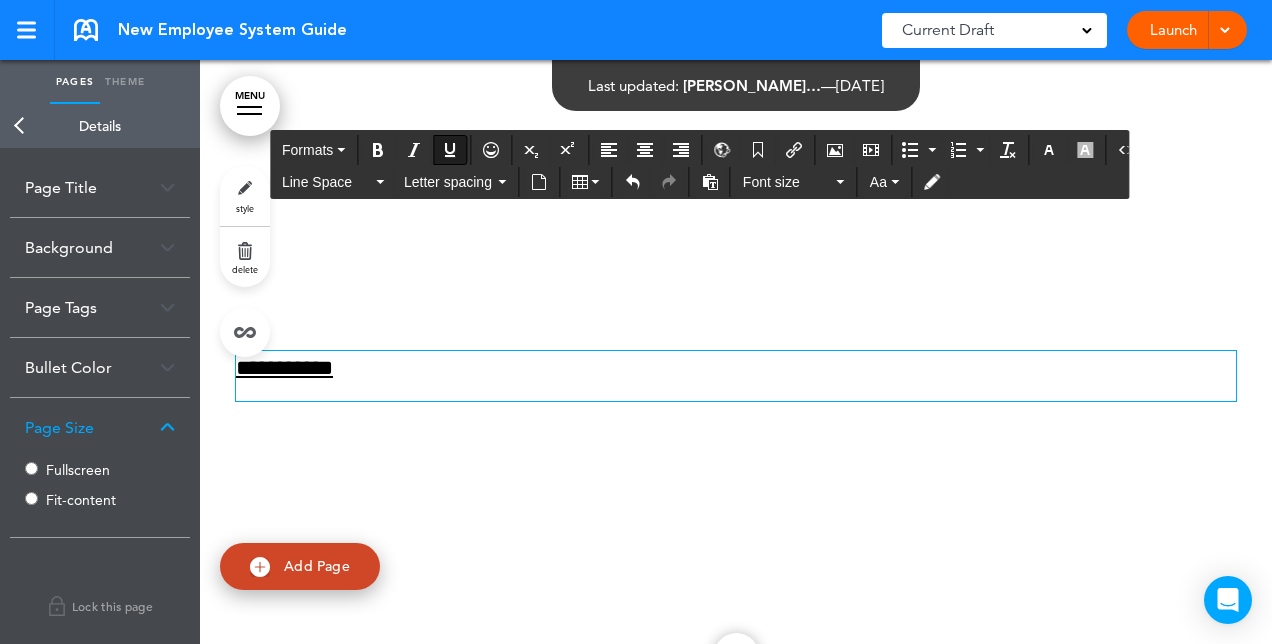 click on "**********" at bounding box center [736, 368] 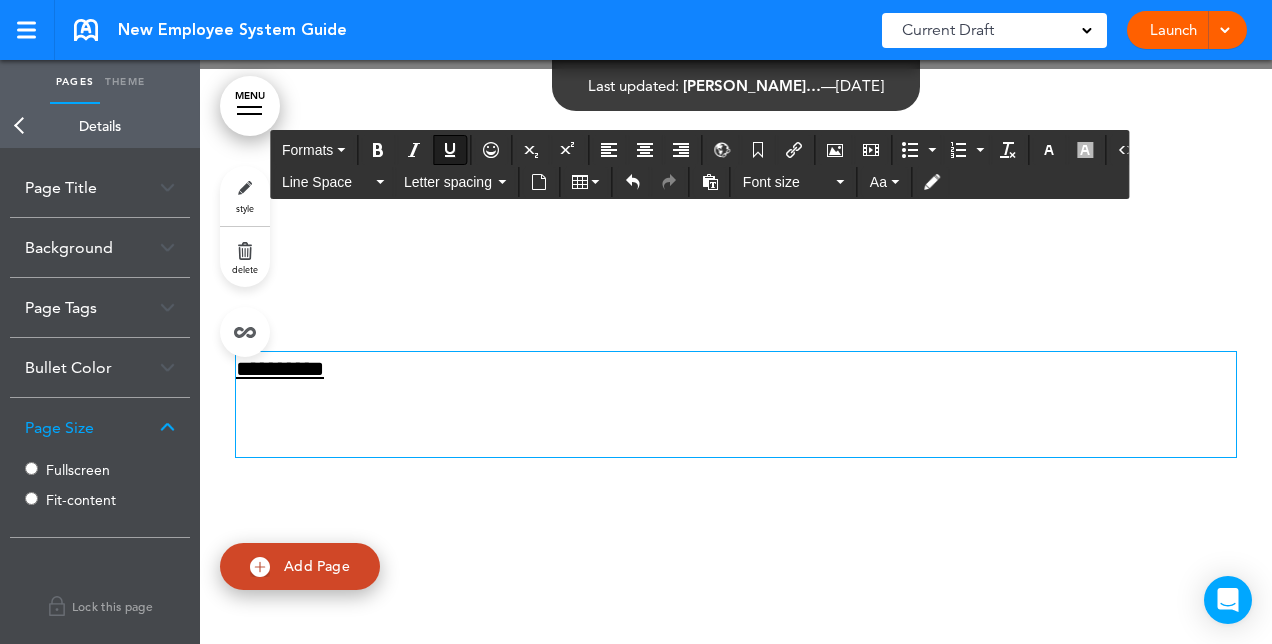 click on "**********" at bounding box center [736, 369] 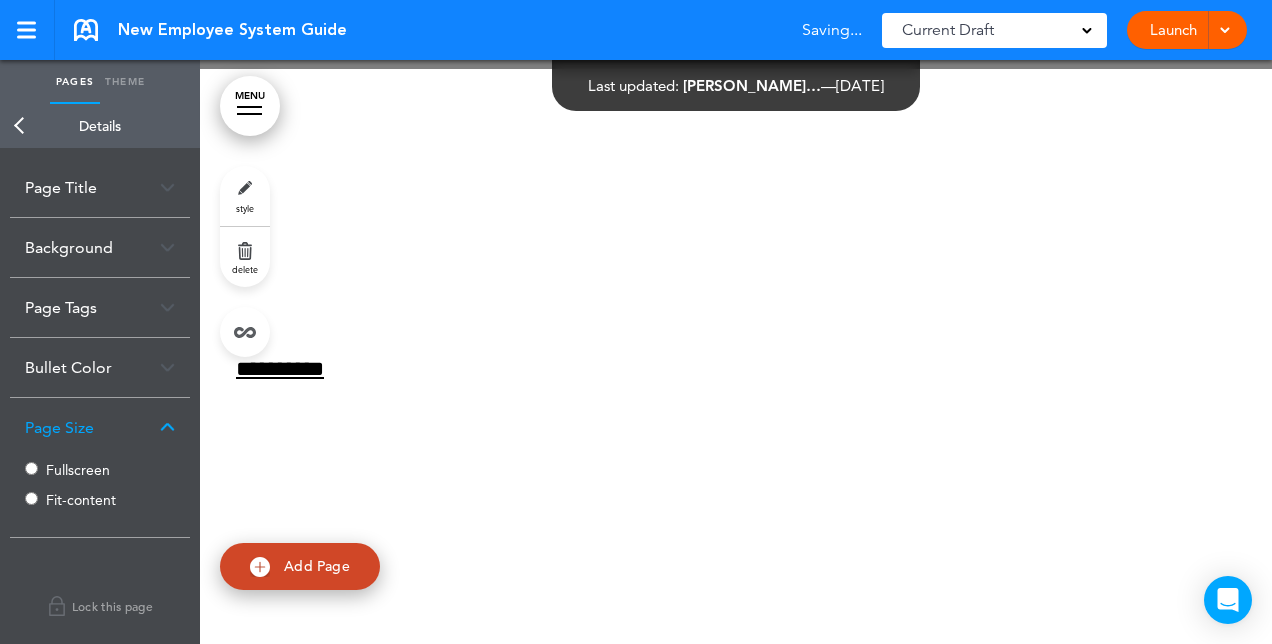 click on "style" at bounding box center (245, 196) 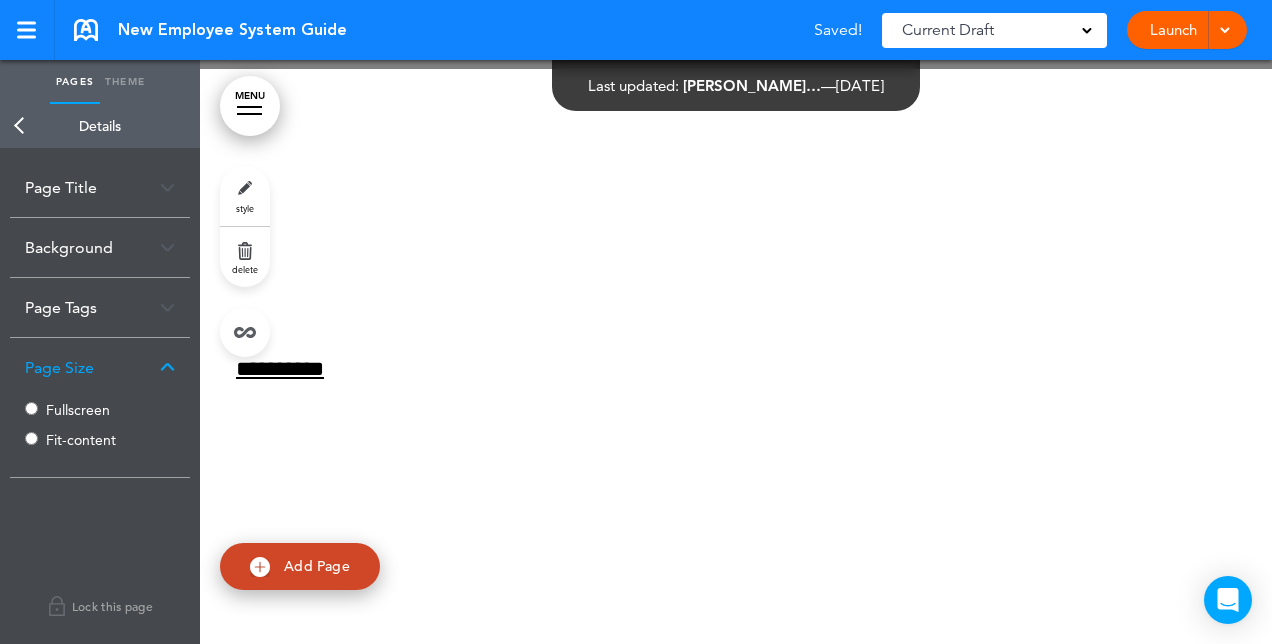 click on "Background" at bounding box center [100, 247] 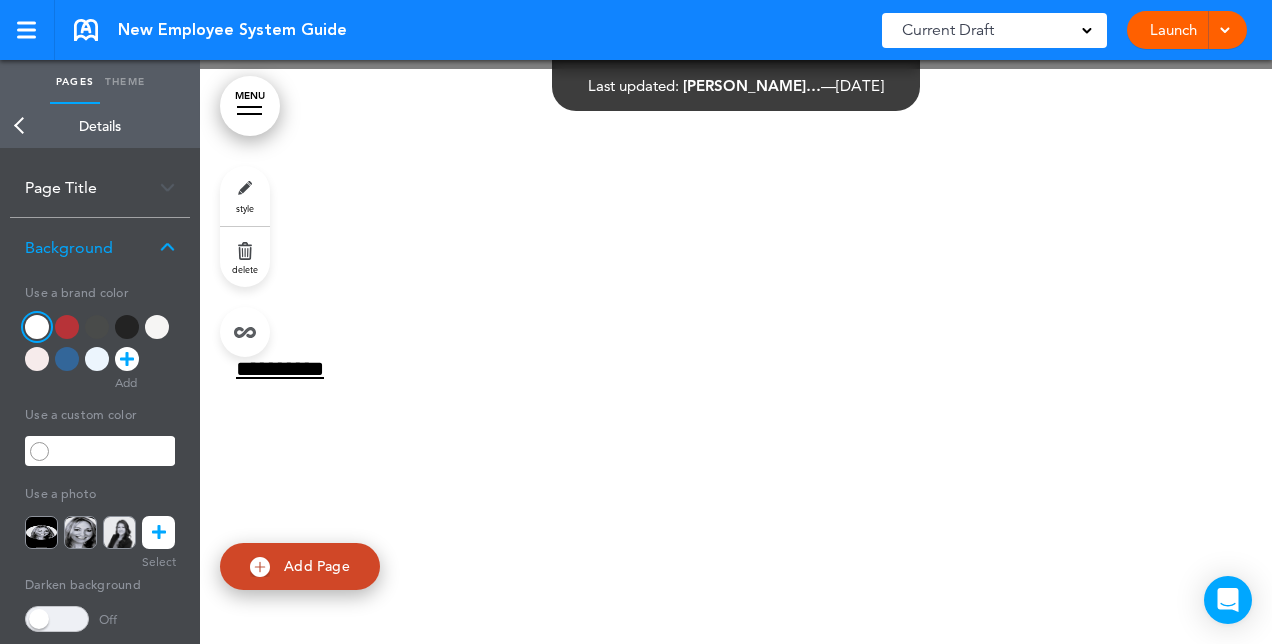 click at bounding box center (67, 327) 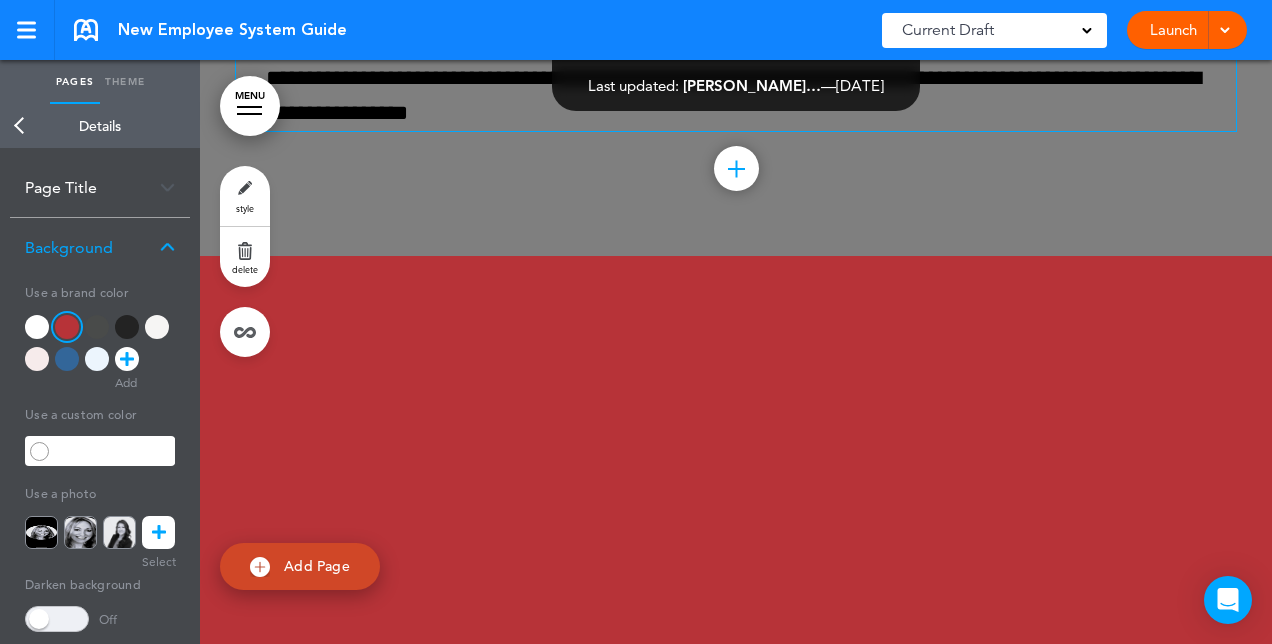 scroll, scrollTop: 666, scrollLeft: 0, axis: vertical 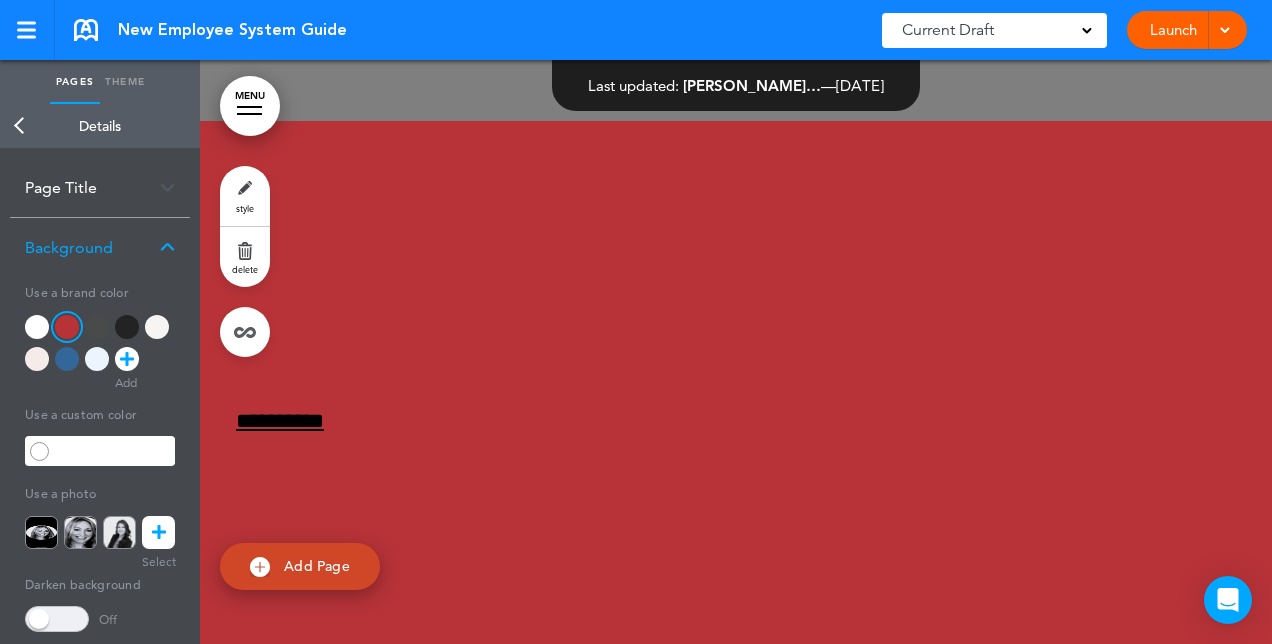 click on "**********" at bounding box center (736, 481) 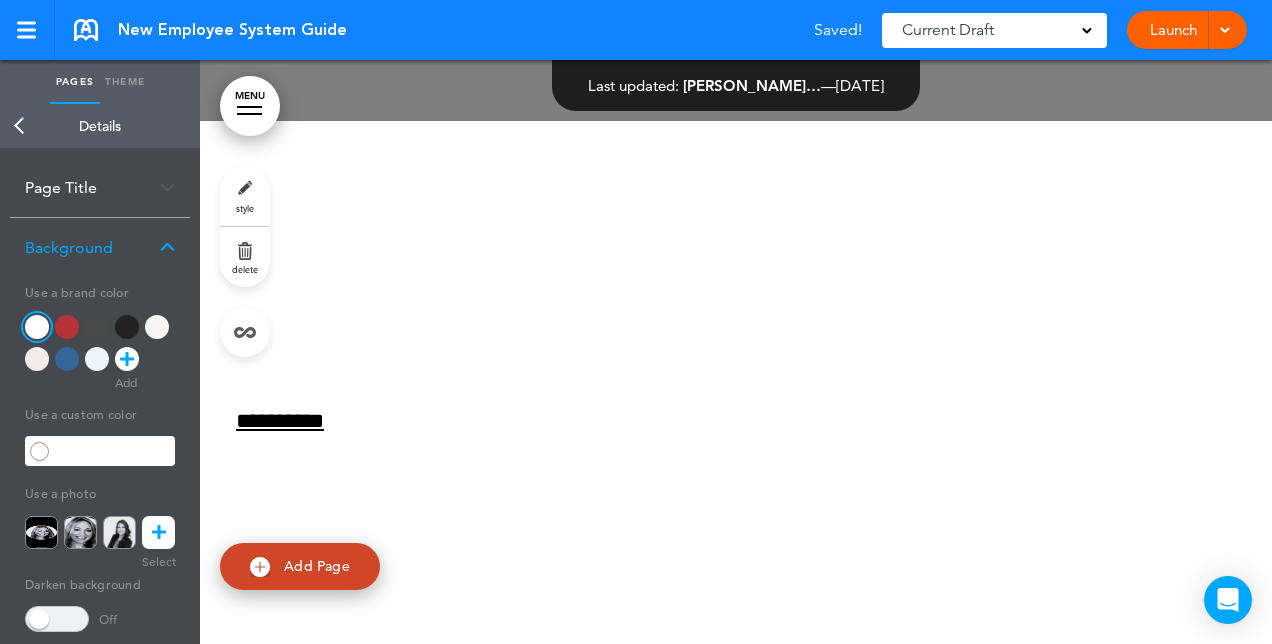 click at bounding box center (97, 359) 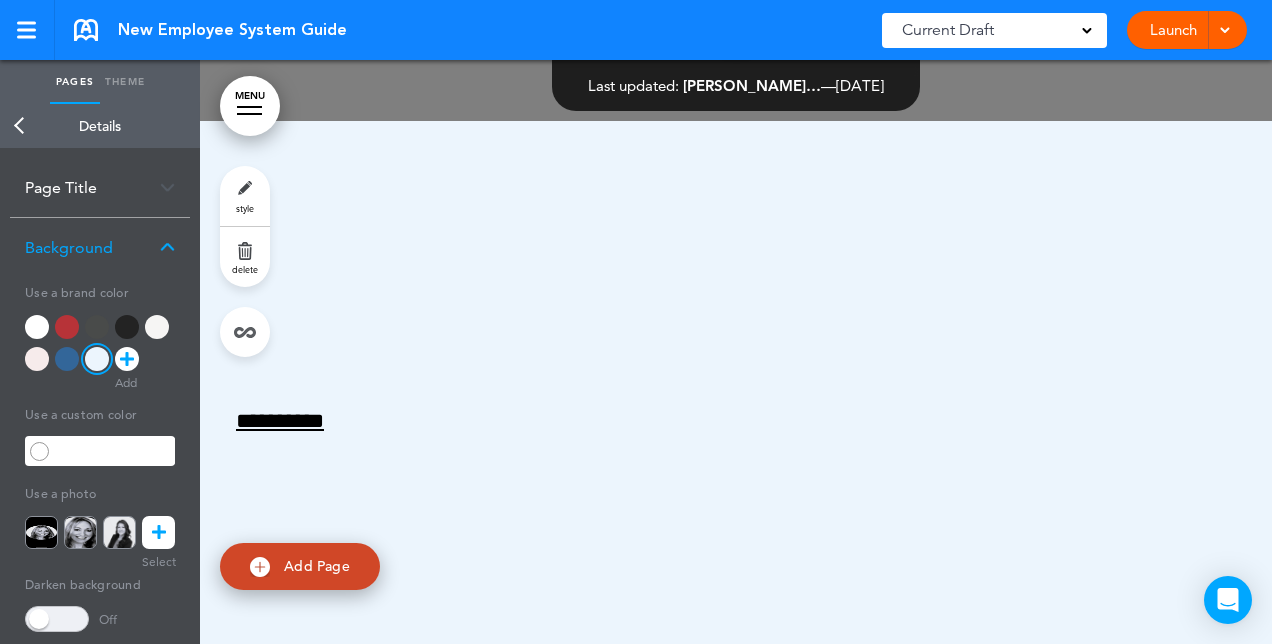 click at bounding box center [37, 359] 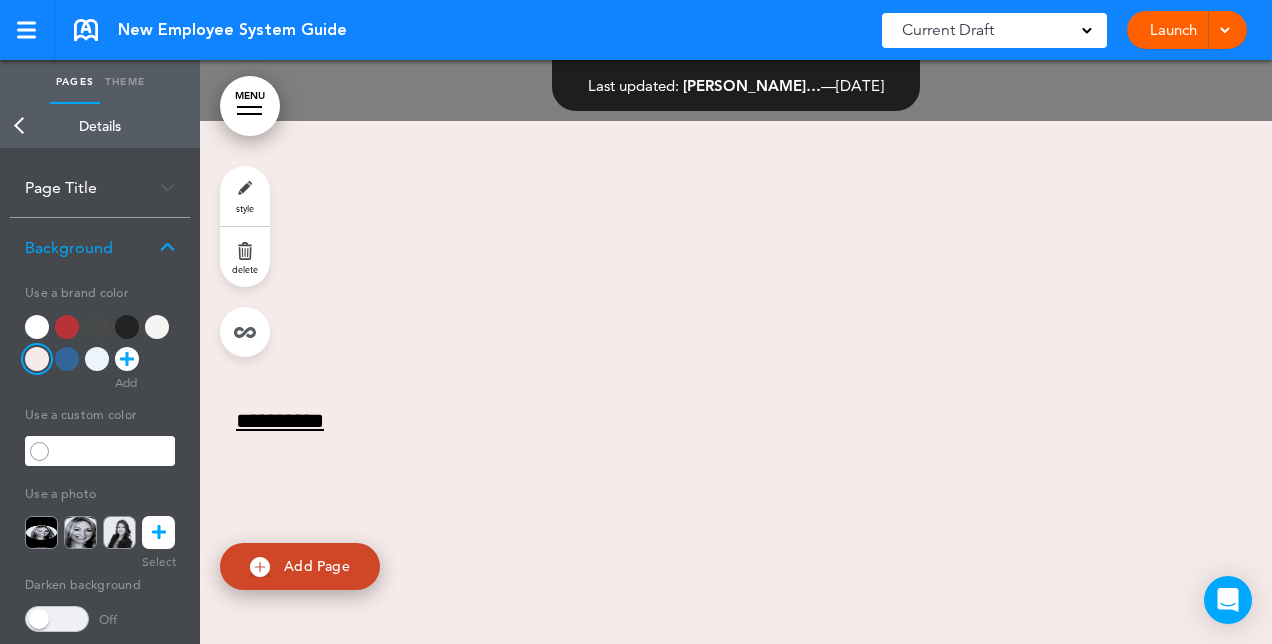 click at bounding box center [67, 327] 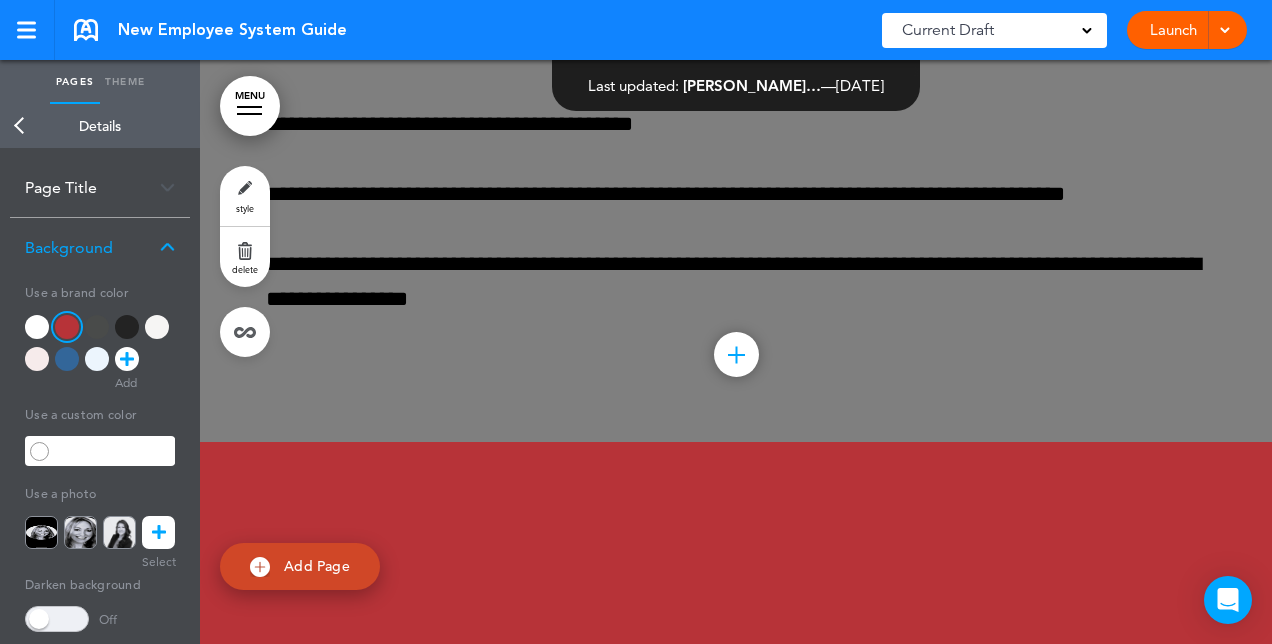 scroll, scrollTop: 344, scrollLeft: 0, axis: vertical 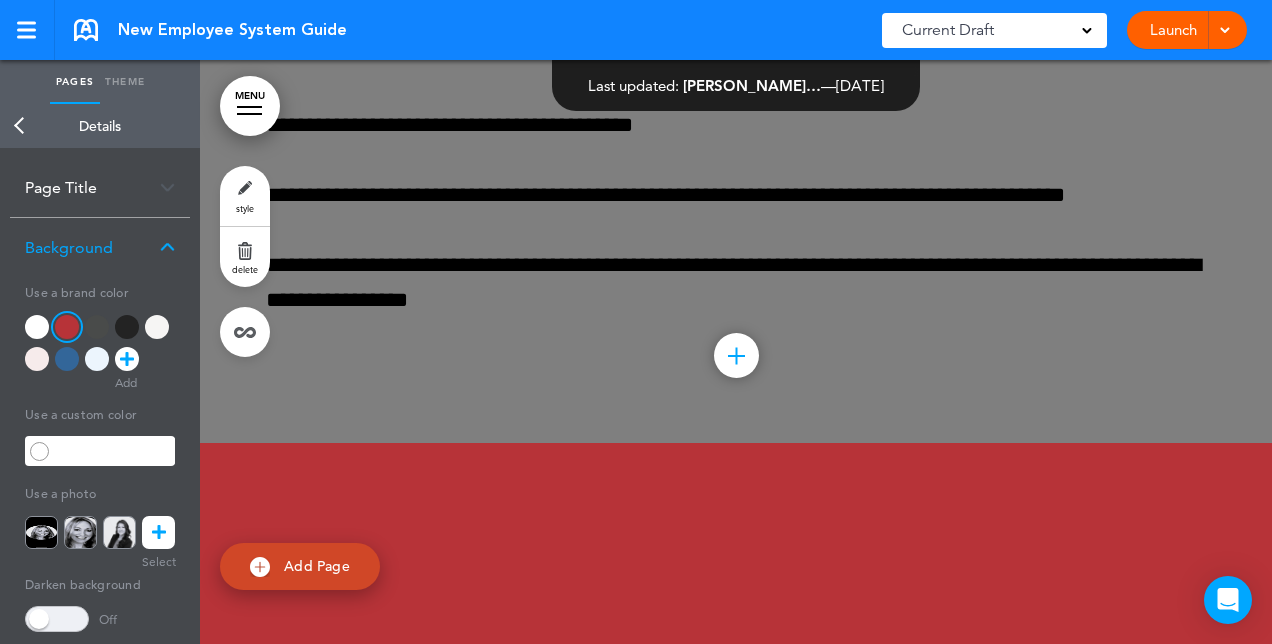 click on "**********" at bounding box center (736, 79) 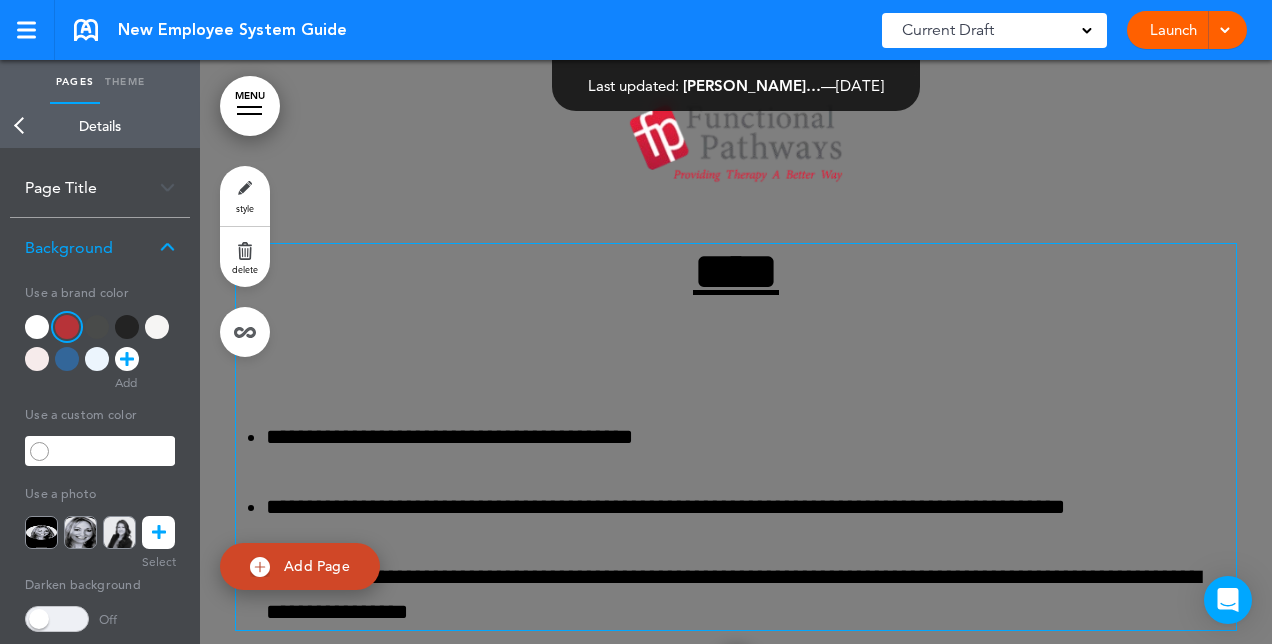 scroll, scrollTop: 30, scrollLeft: 0, axis: vertical 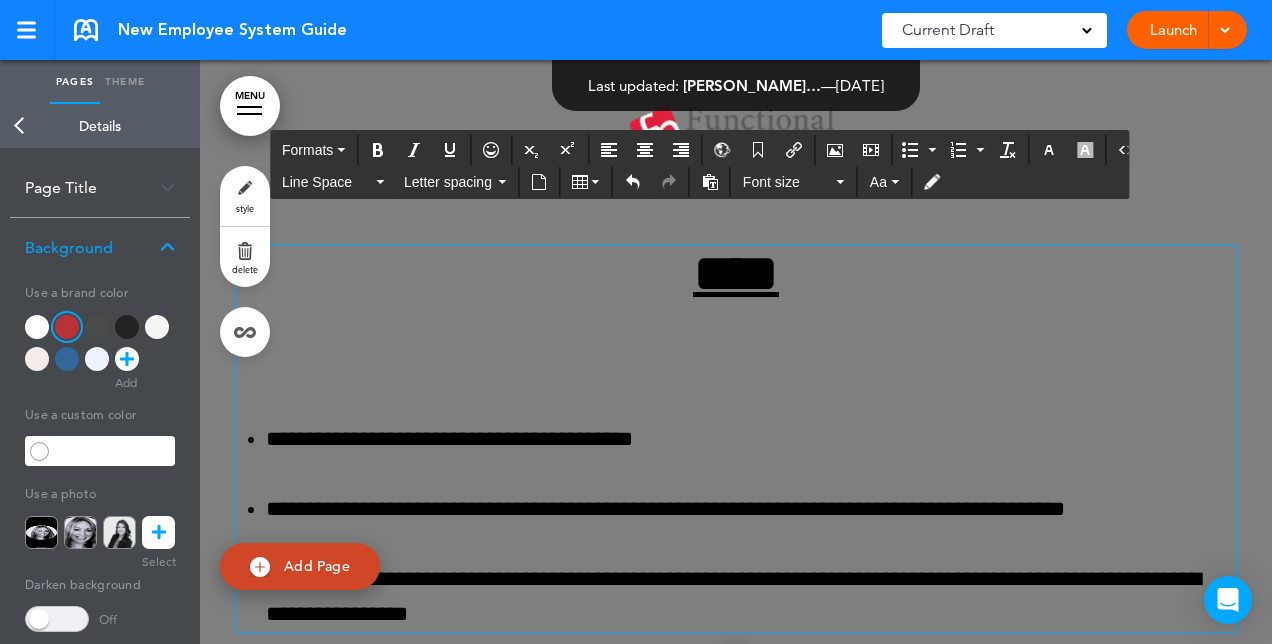 click on "**********" at bounding box center [736, 439] 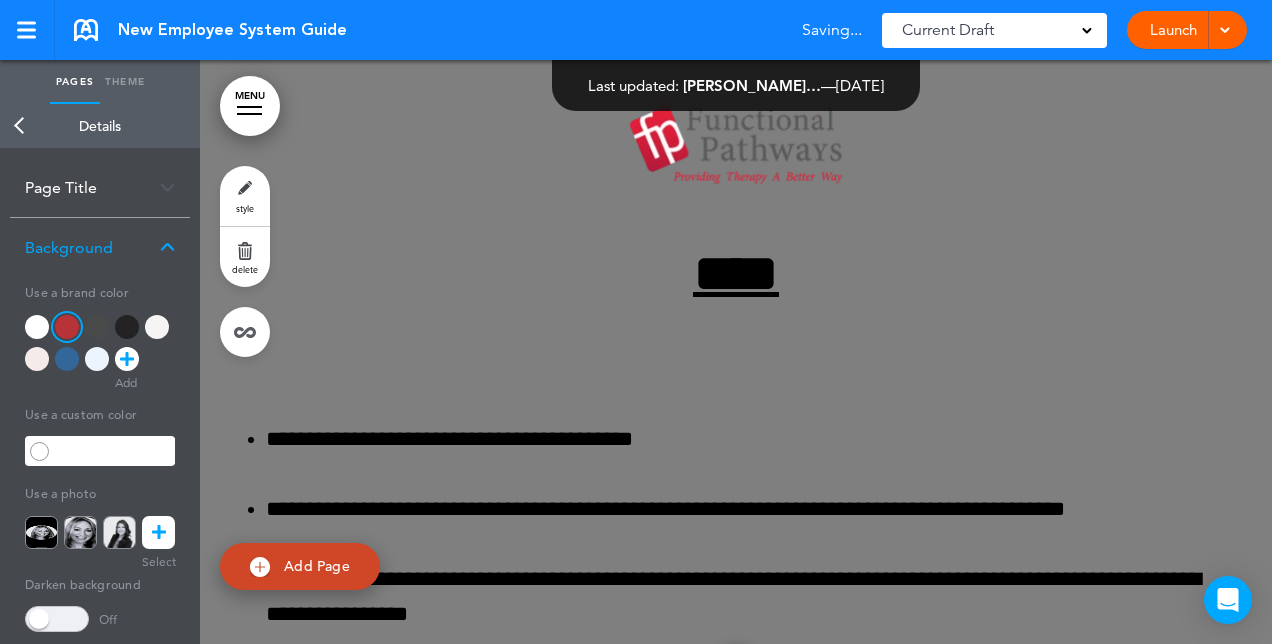 click at bounding box center (67, 327) 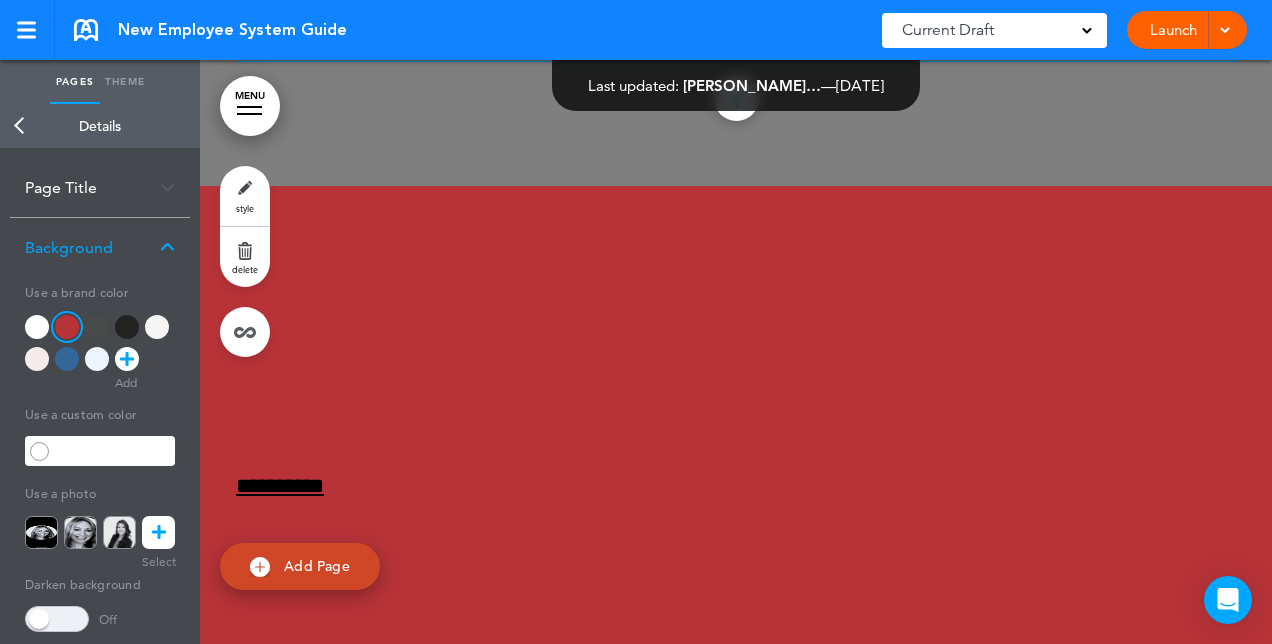 scroll, scrollTop: 518, scrollLeft: 0, axis: vertical 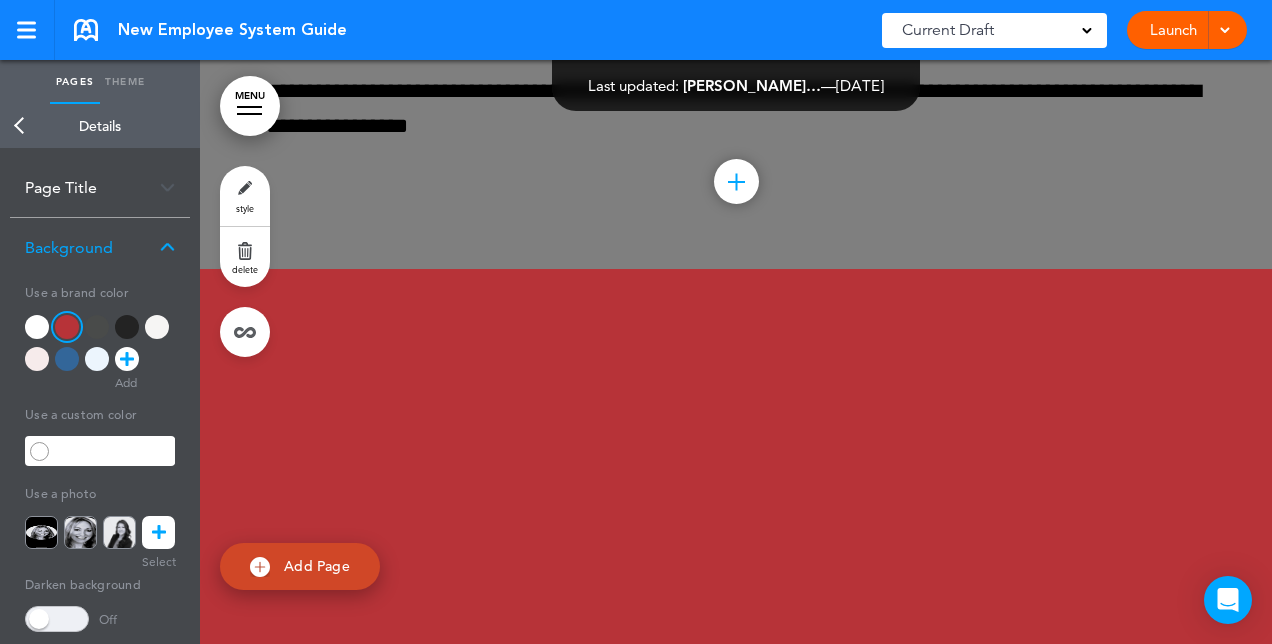 click at bounding box center [37, 327] 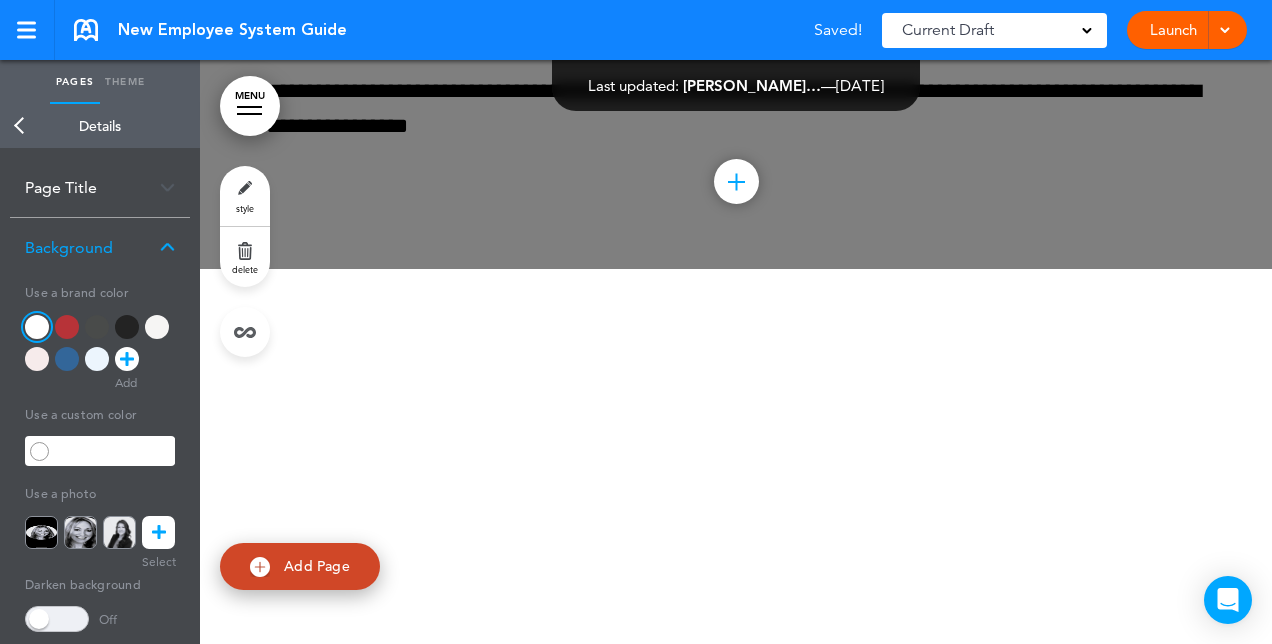 click on "**********" at bounding box center (736, -95) 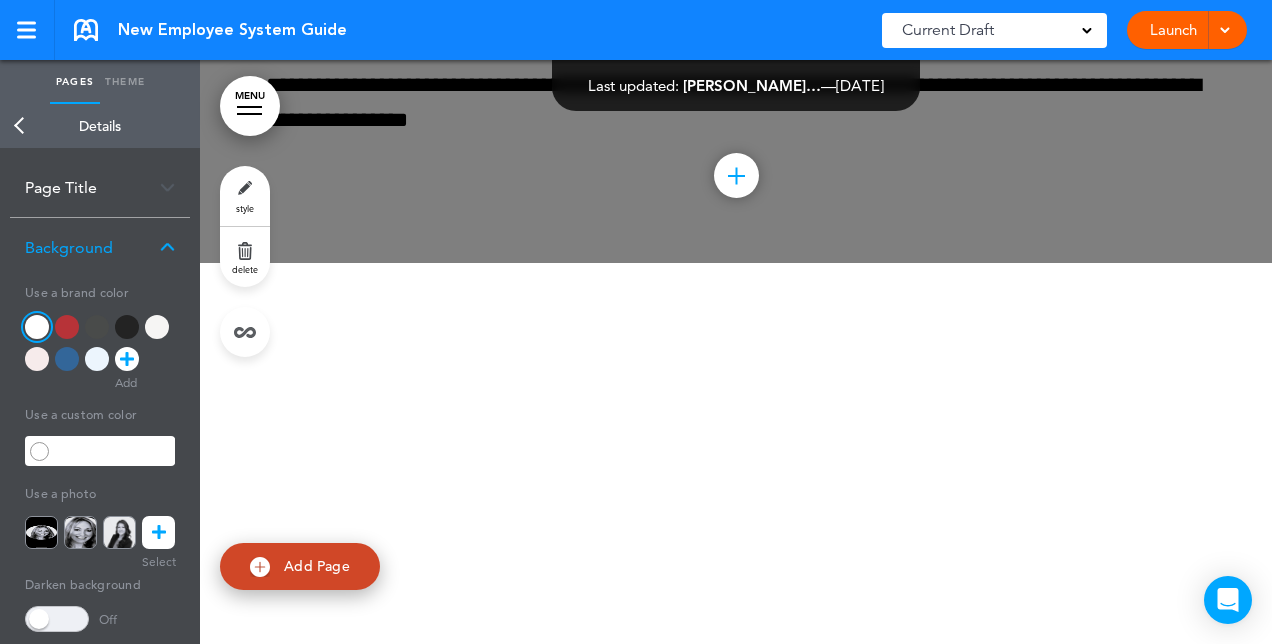 scroll, scrollTop: 567, scrollLeft: 0, axis: vertical 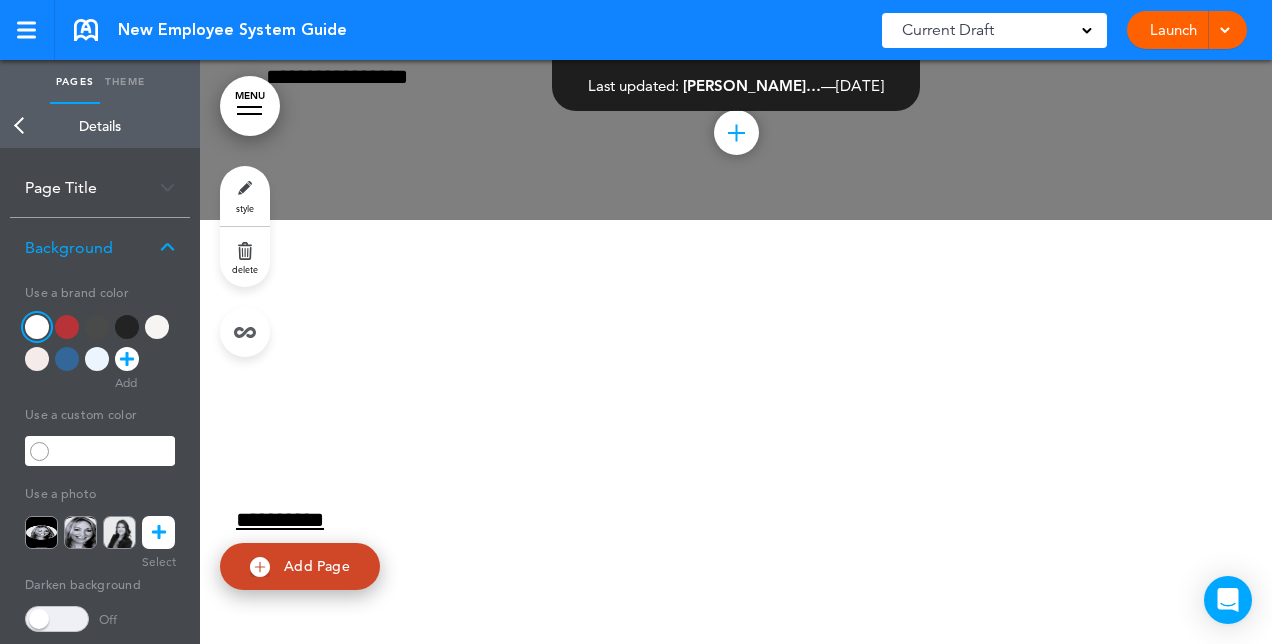 click on "**********" at bounding box center [736, 580] 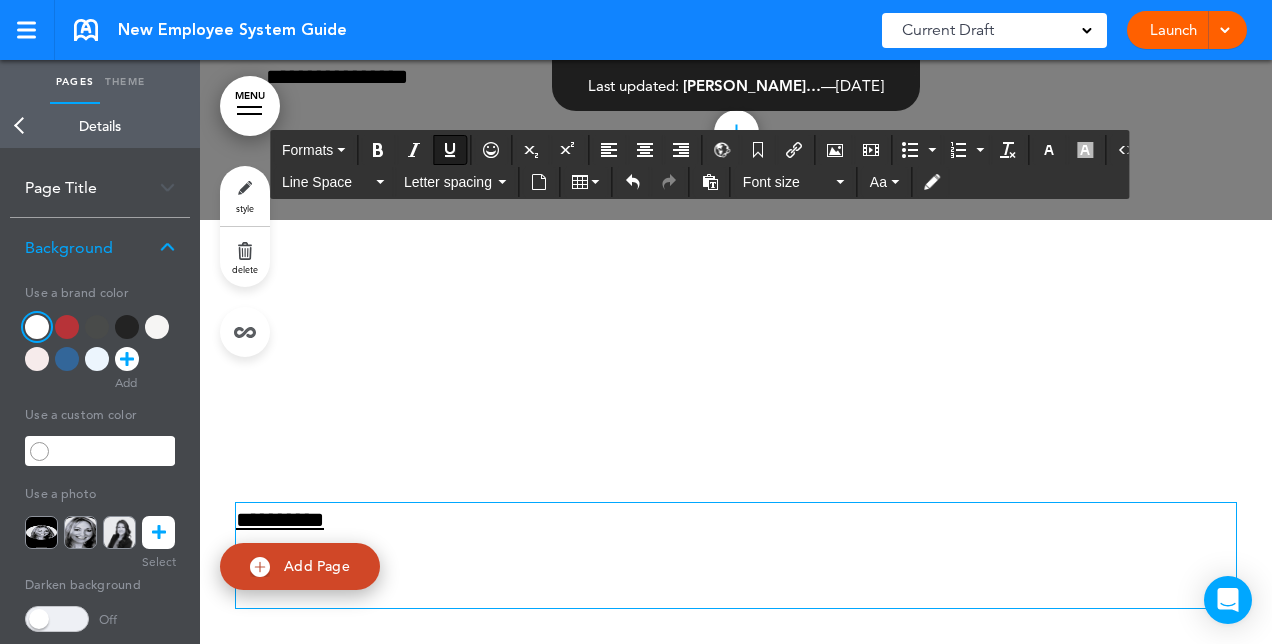 click on "**********" at bounding box center [736, 520] 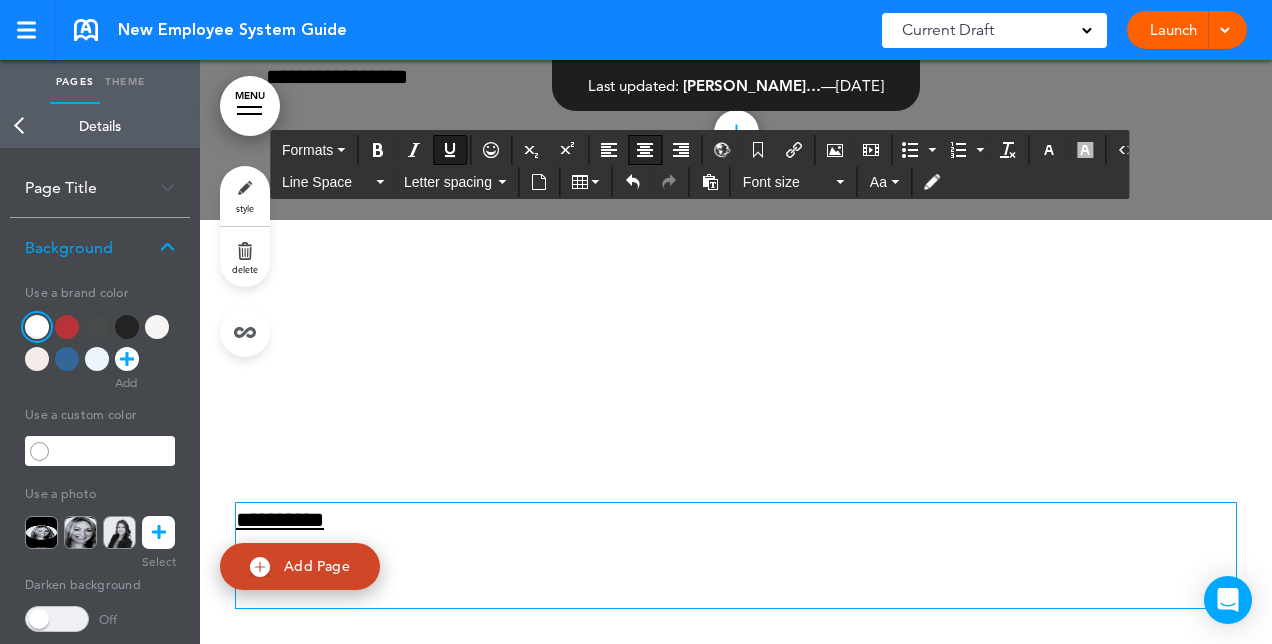 click at bounding box center (645, 150) 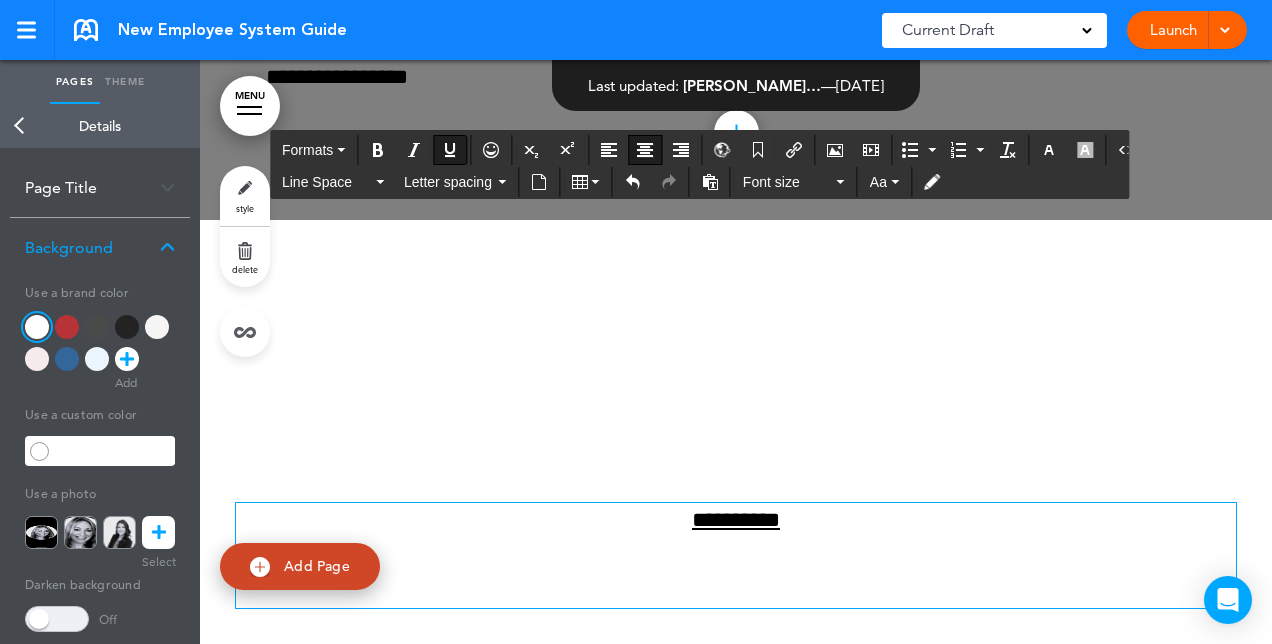 scroll, scrollTop: 532, scrollLeft: 0, axis: vertical 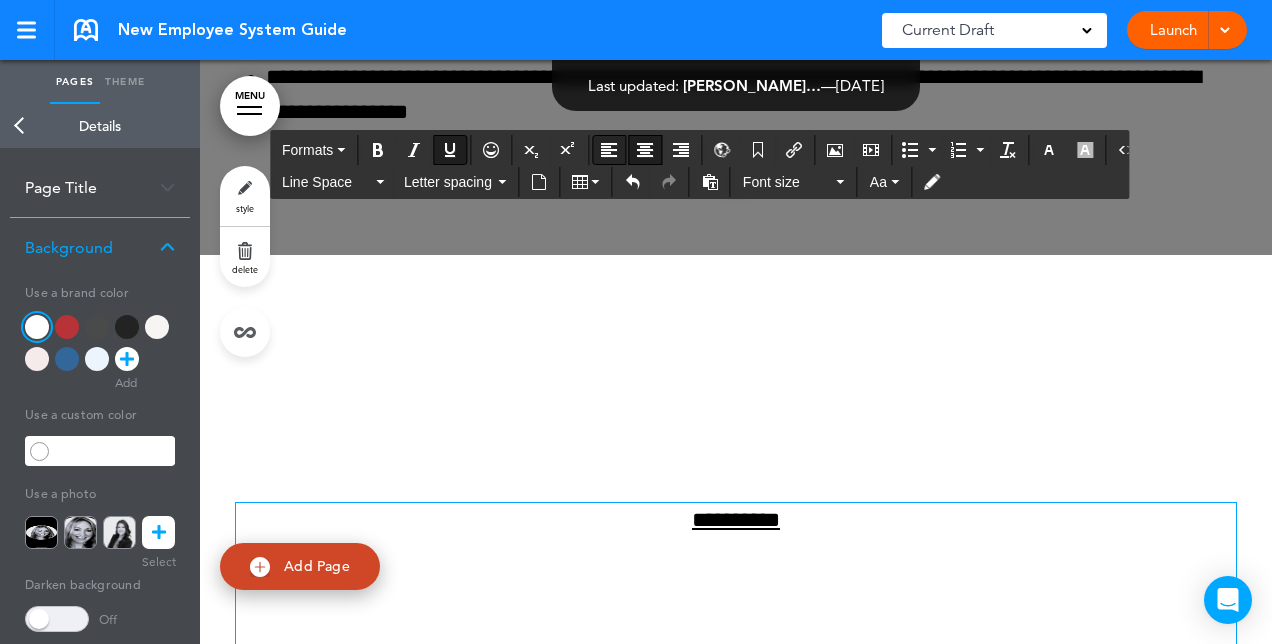 click at bounding box center (609, 150) 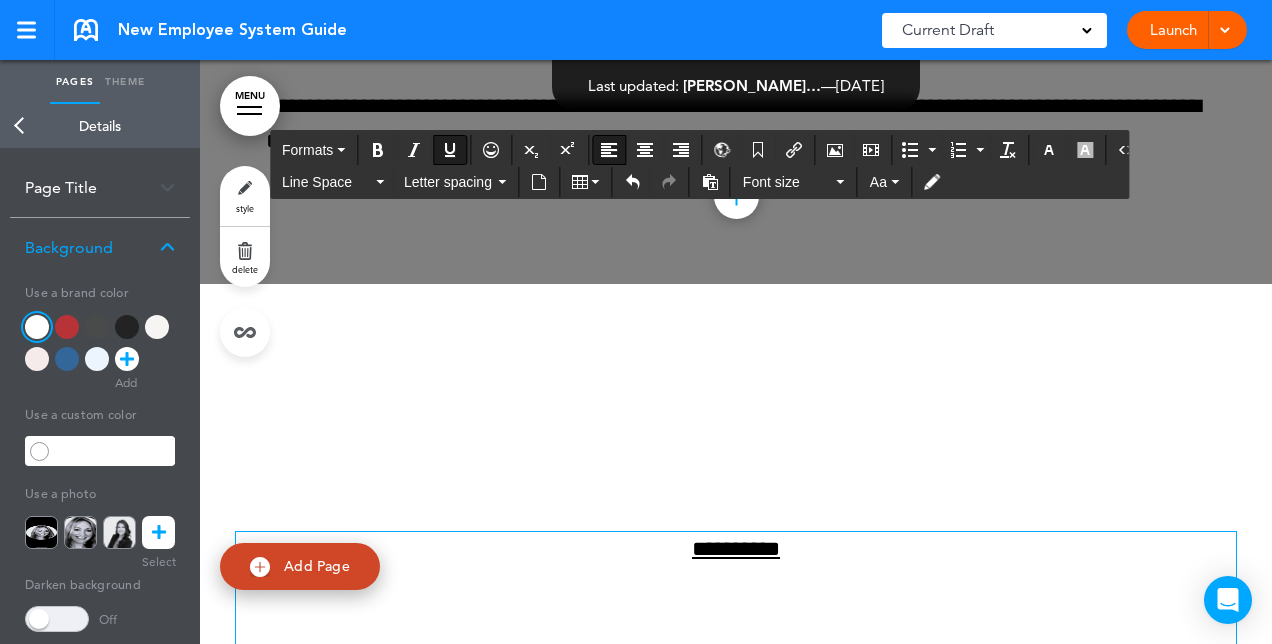 scroll, scrollTop: 618, scrollLeft: 0, axis: vertical 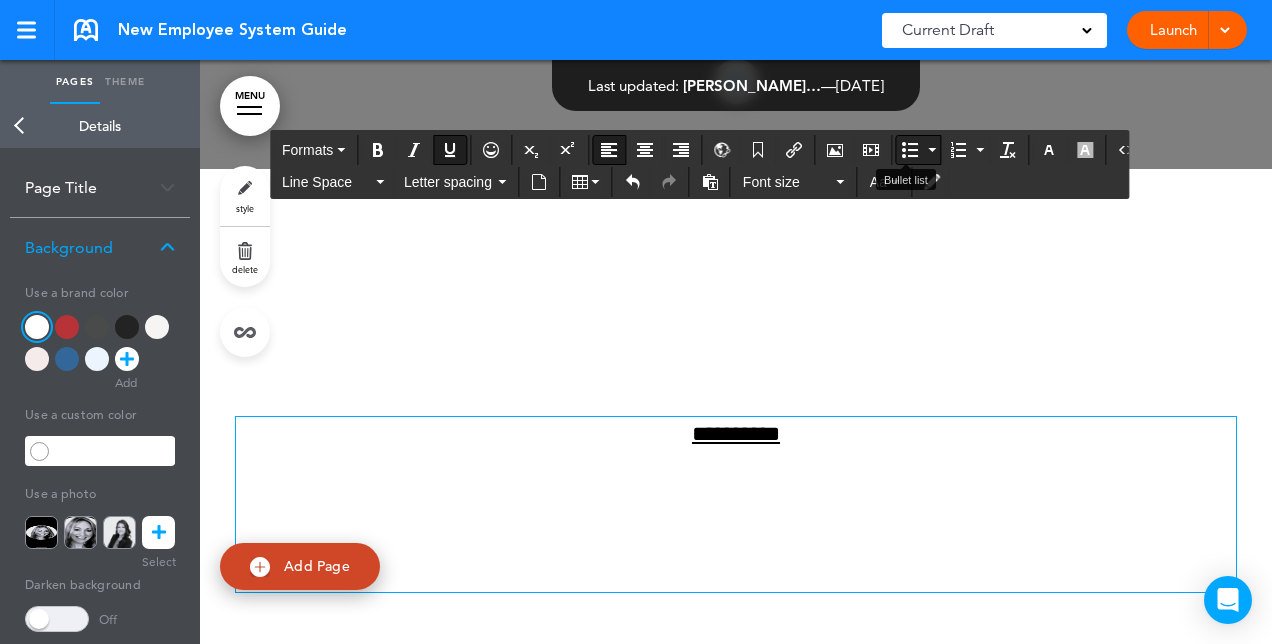 click at bounding box center [910, 150] 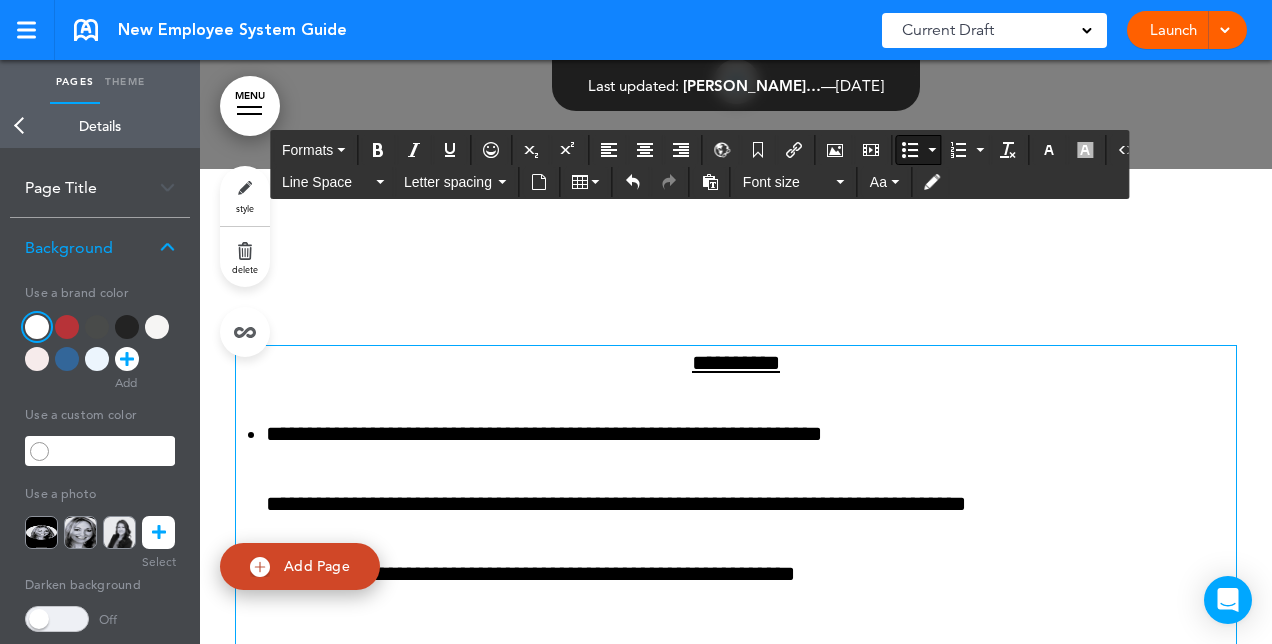 scroll, scrollTop: 620, scrollLeft: 0, axis: vertical 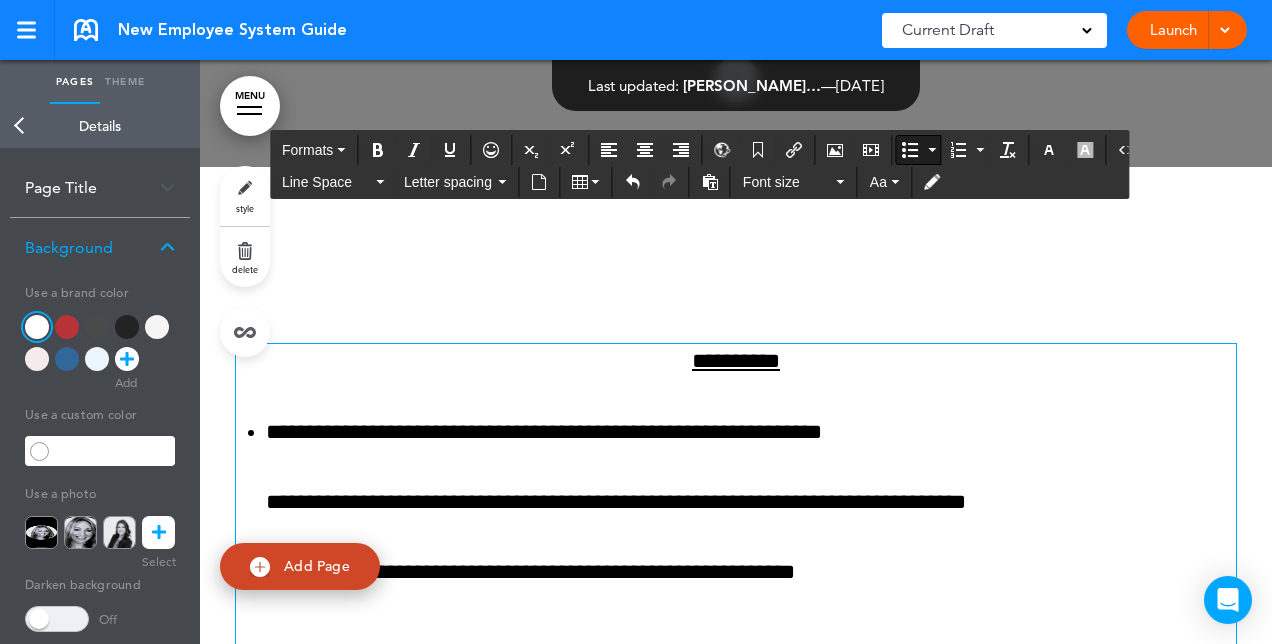 click on "**********" at bounding box center [751, 432] 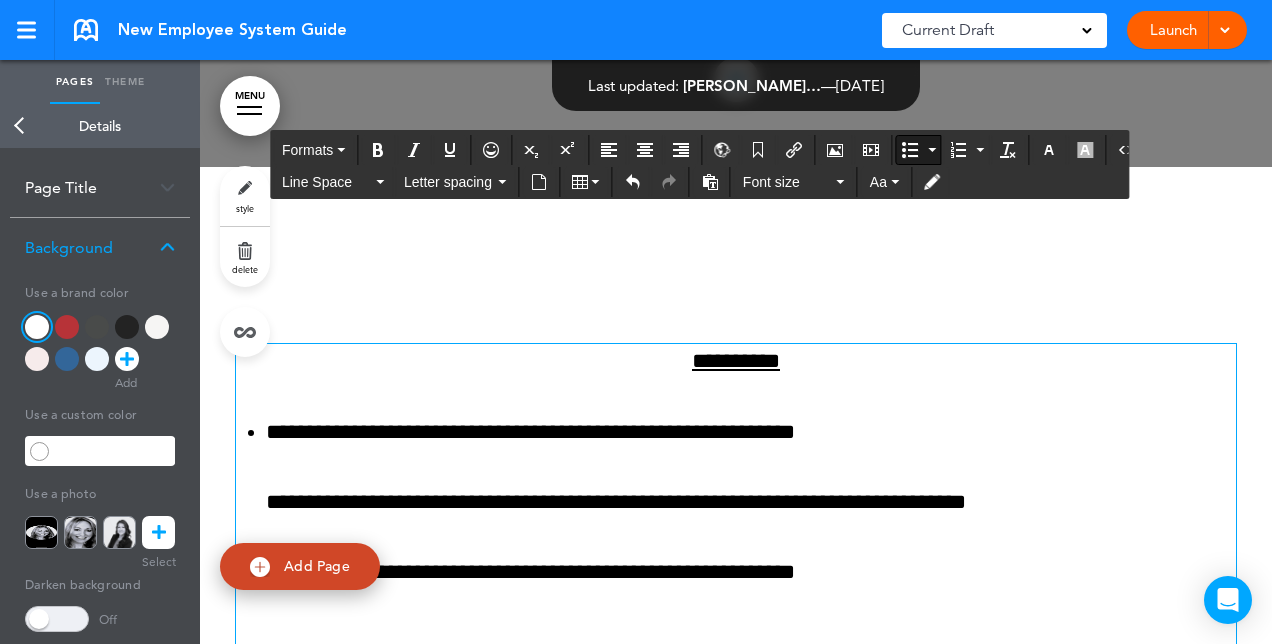 click at bounding box center [910, 150] 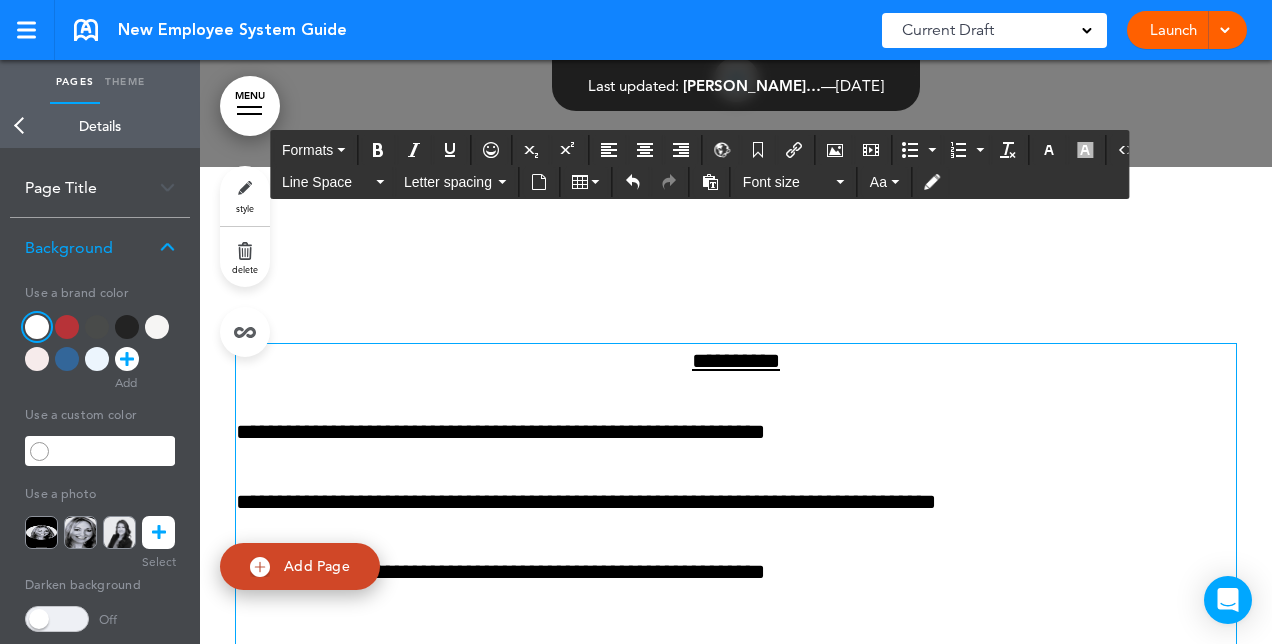 scroll, scrollTop: 754, scrollLeft: 0, axis: vertical 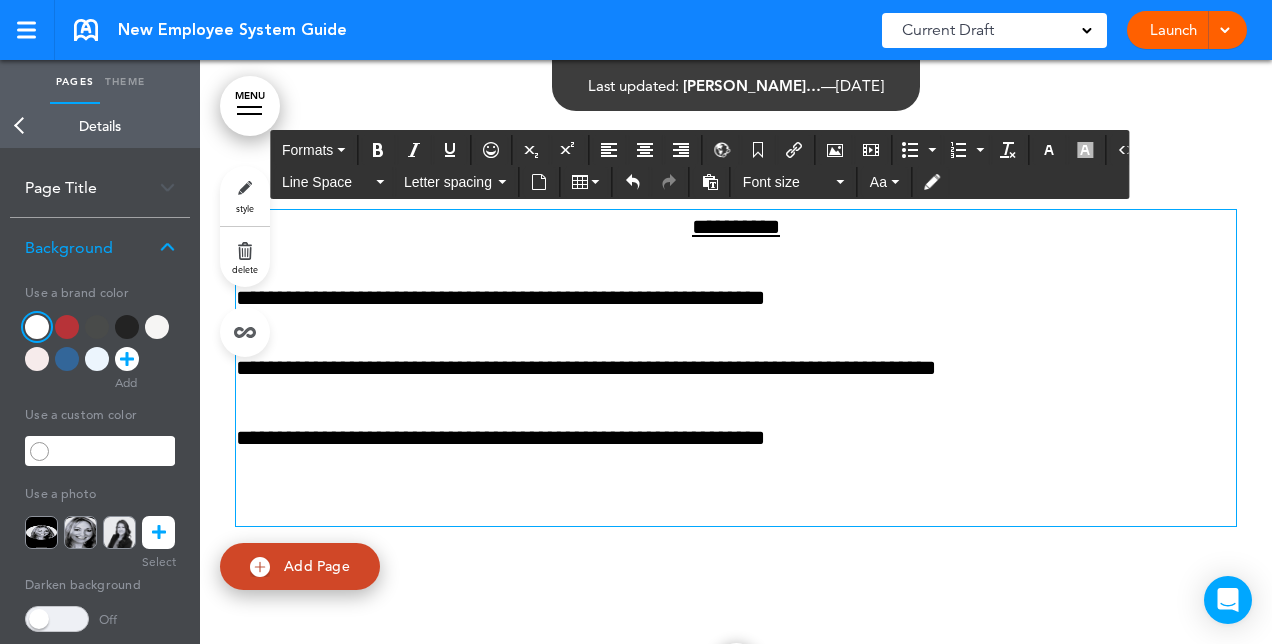 click on "**********" at bounding box center [736, 368] 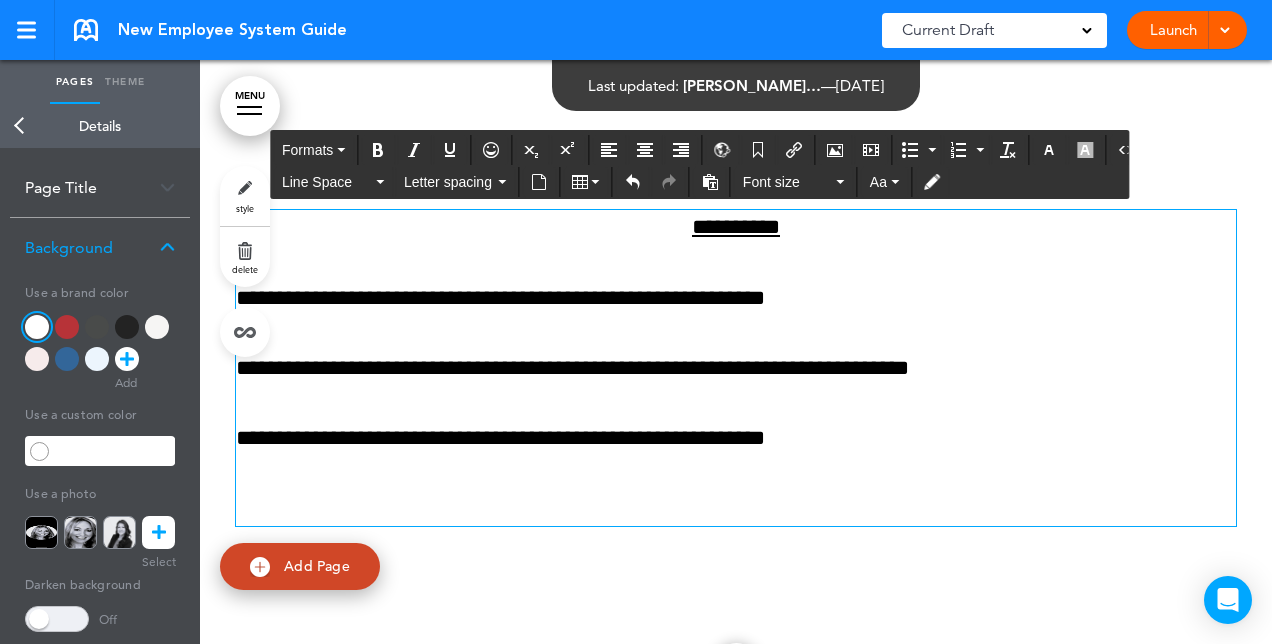 click on "**********" at bounding box center [736, 438] 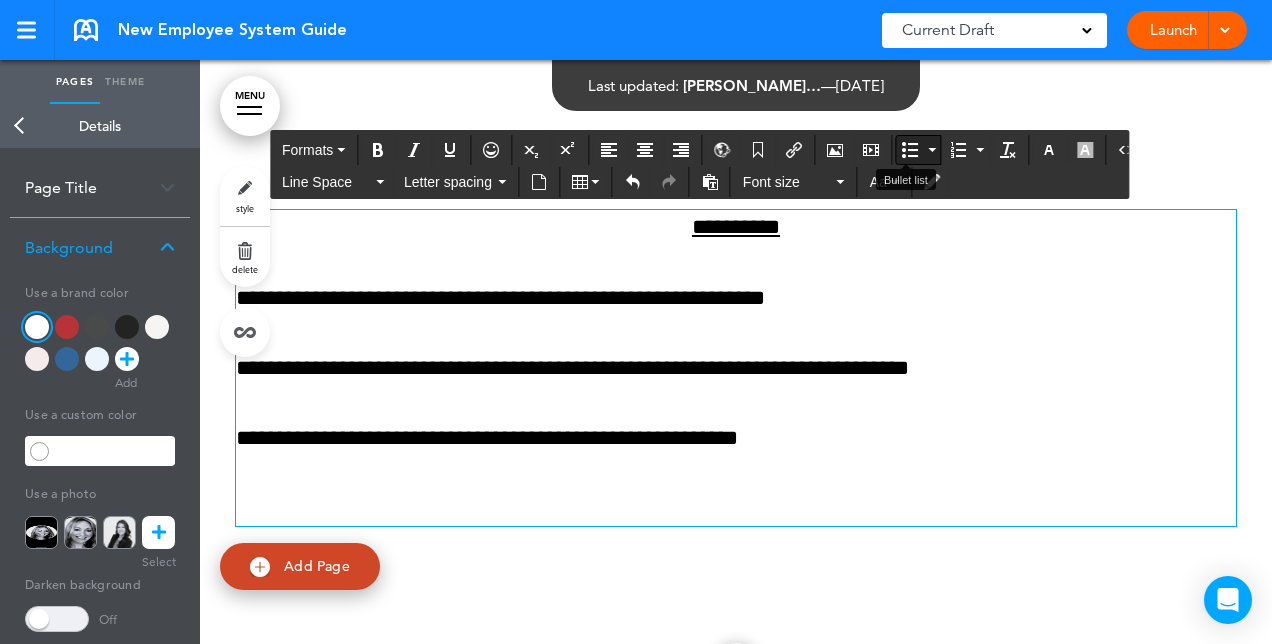 click at bounding box center [910, 150] 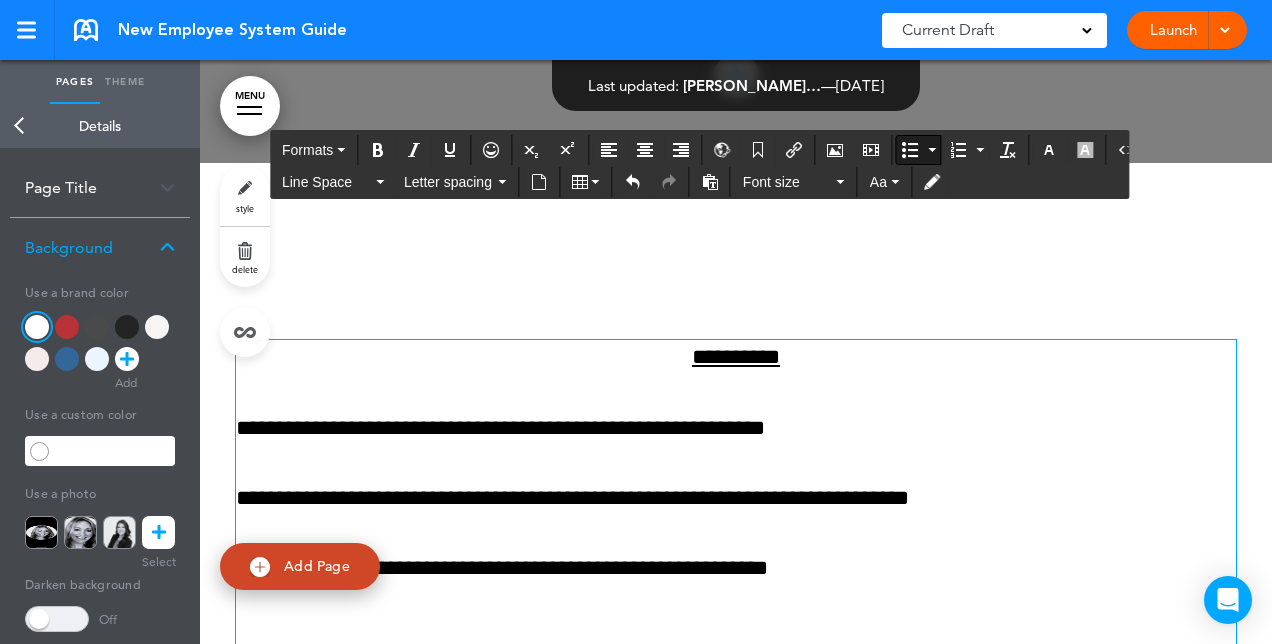 scroll, scrollTop: 620, scrollLeft: 0, axis: vertical 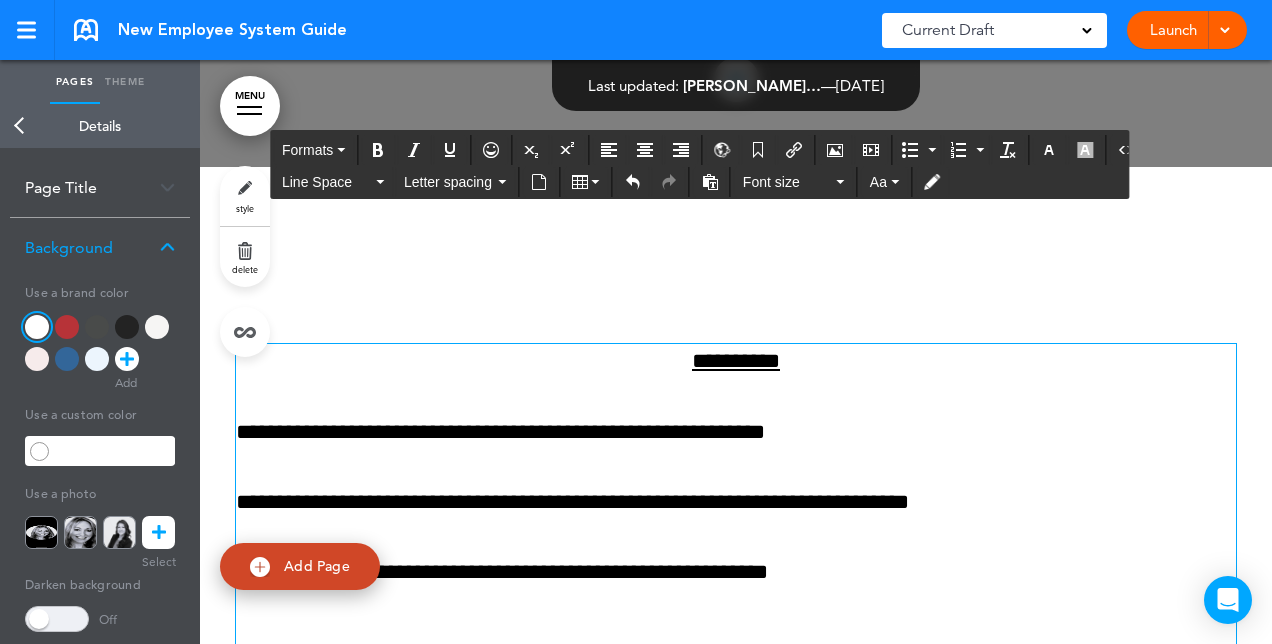 click on "**********" at bounding box center [736, 502] 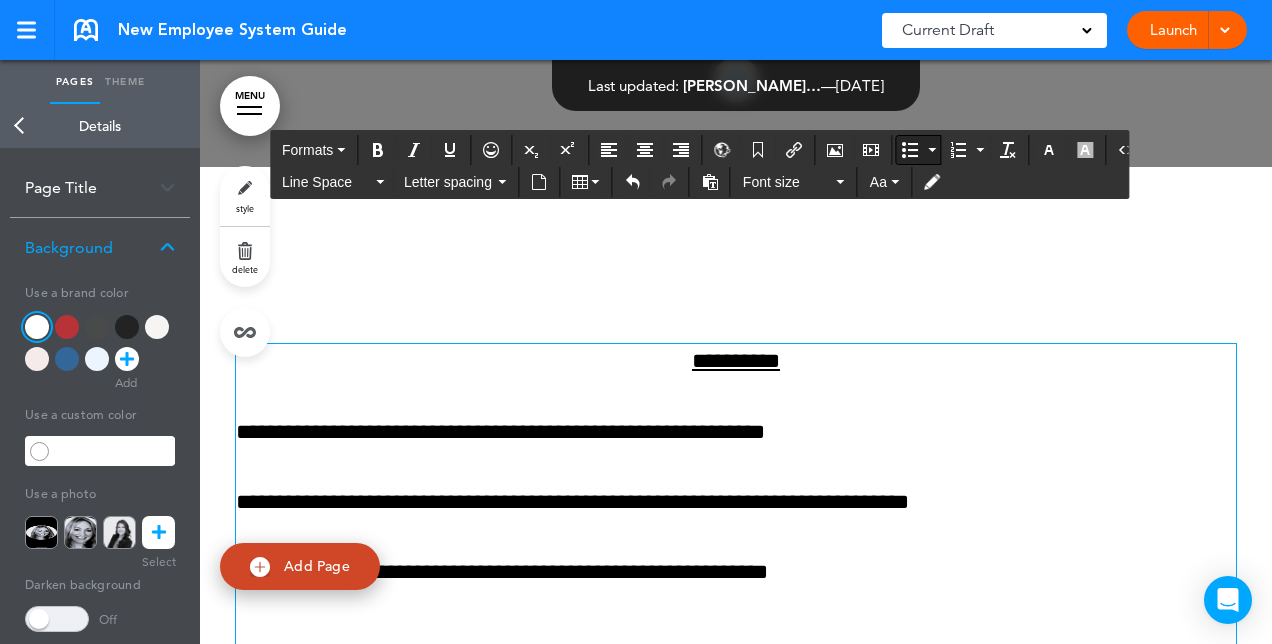 click at bounding box center (910, 150) 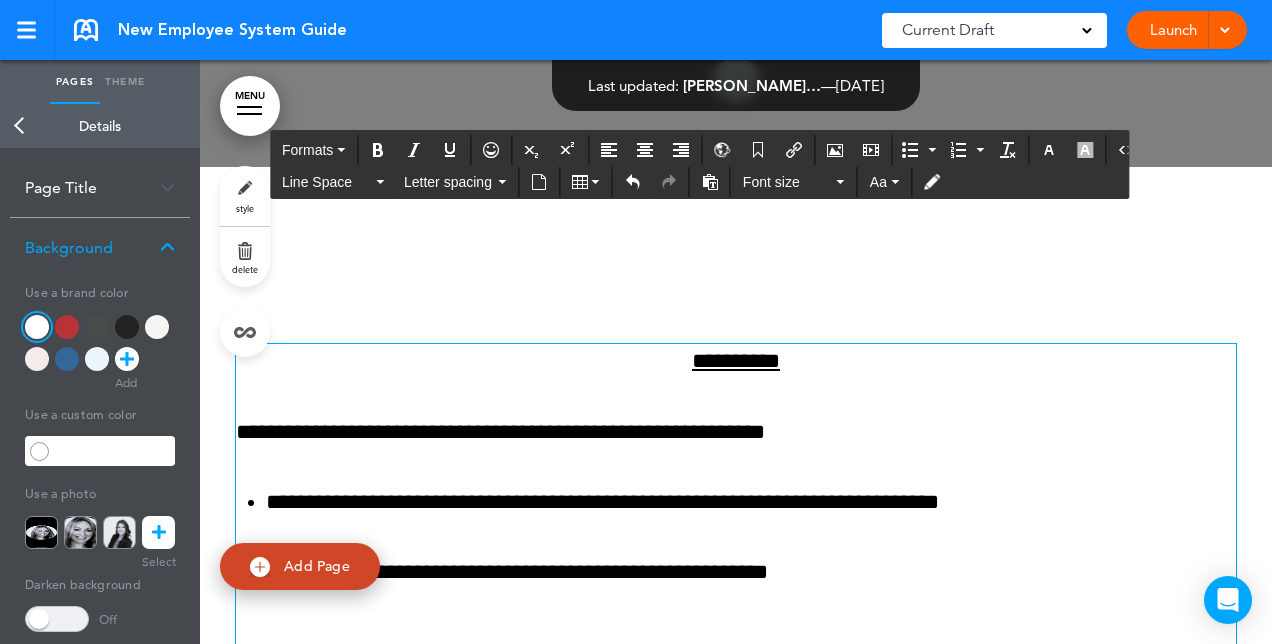 click on "**********" at bounding box center [736, 432] 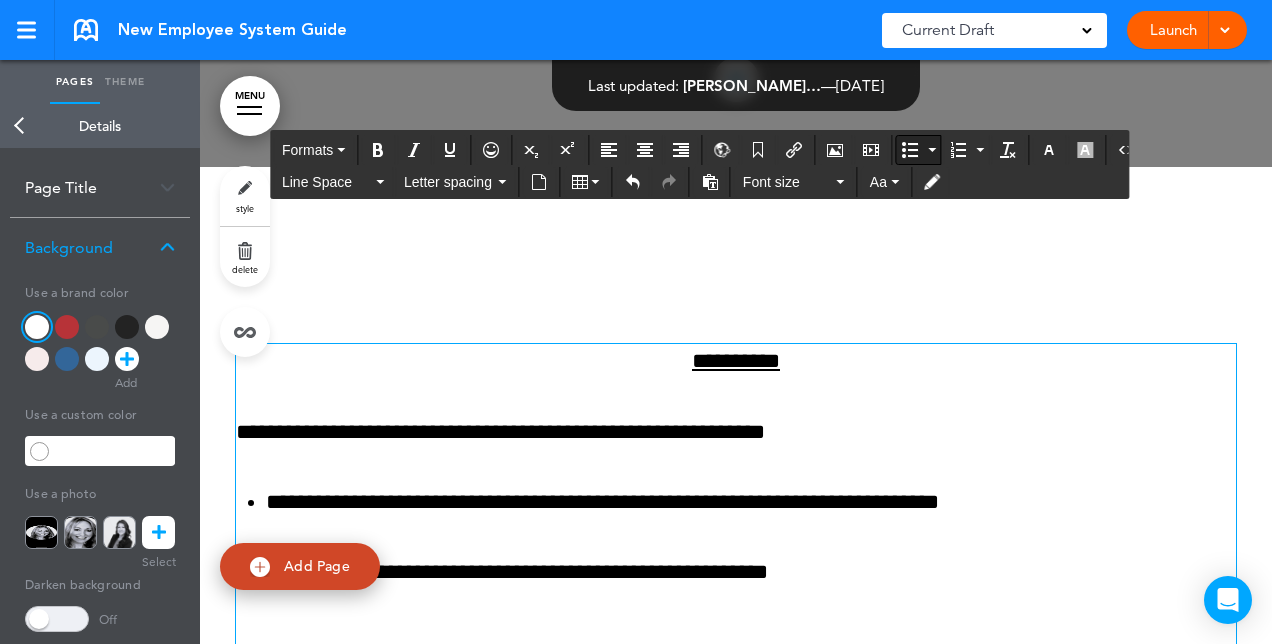 click at bounding box center (910, 150) 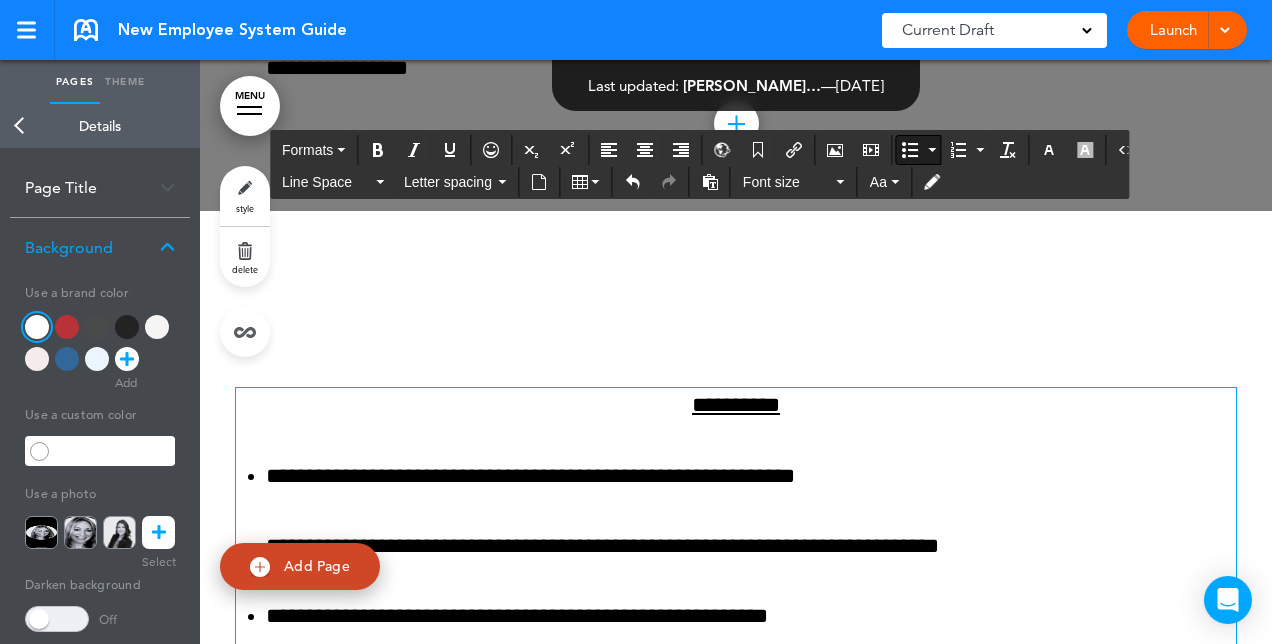 scroll, scrollTop: 577, scrollLeft: 0, axis: vertical 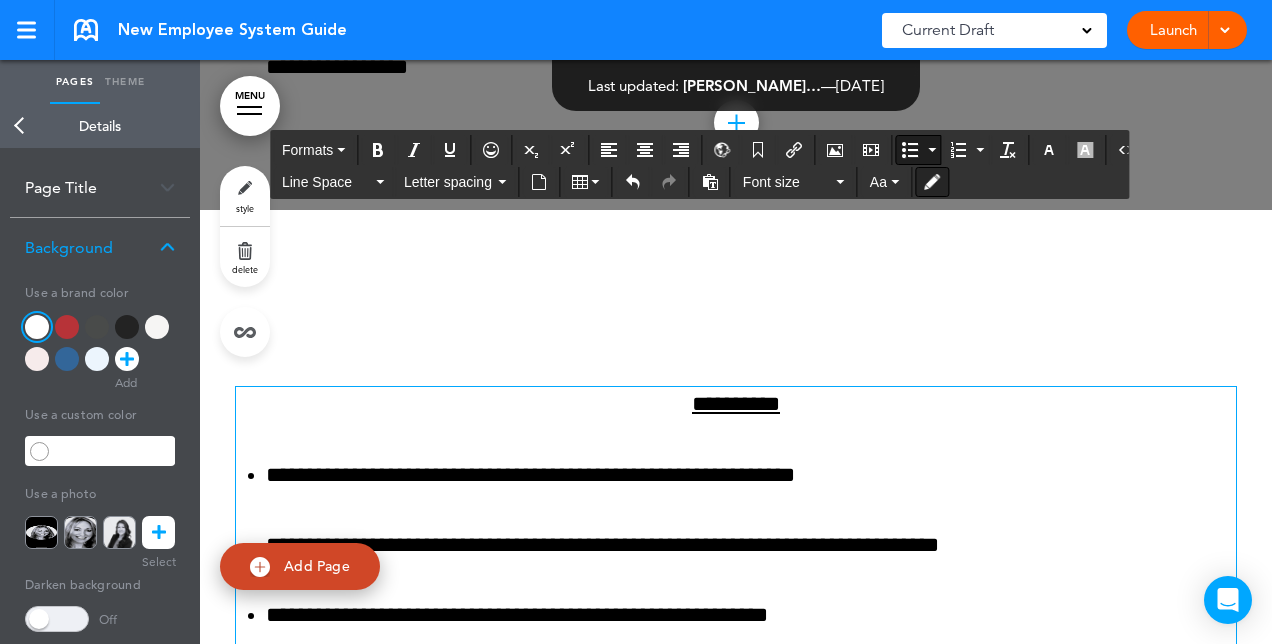 drag, startPoint x: 1067, startPoint y: 473, endPoint x: 925, endPoint y: 184, distance: 322.00156 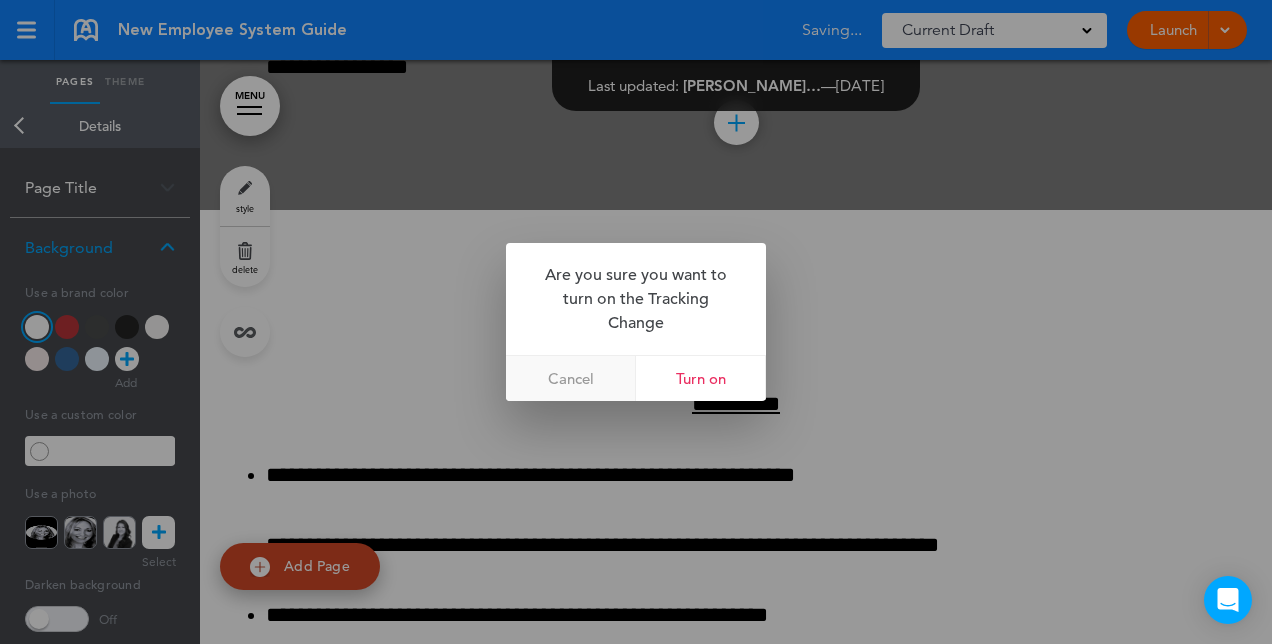 click on "Cancel" at bounding box center [571, 378] 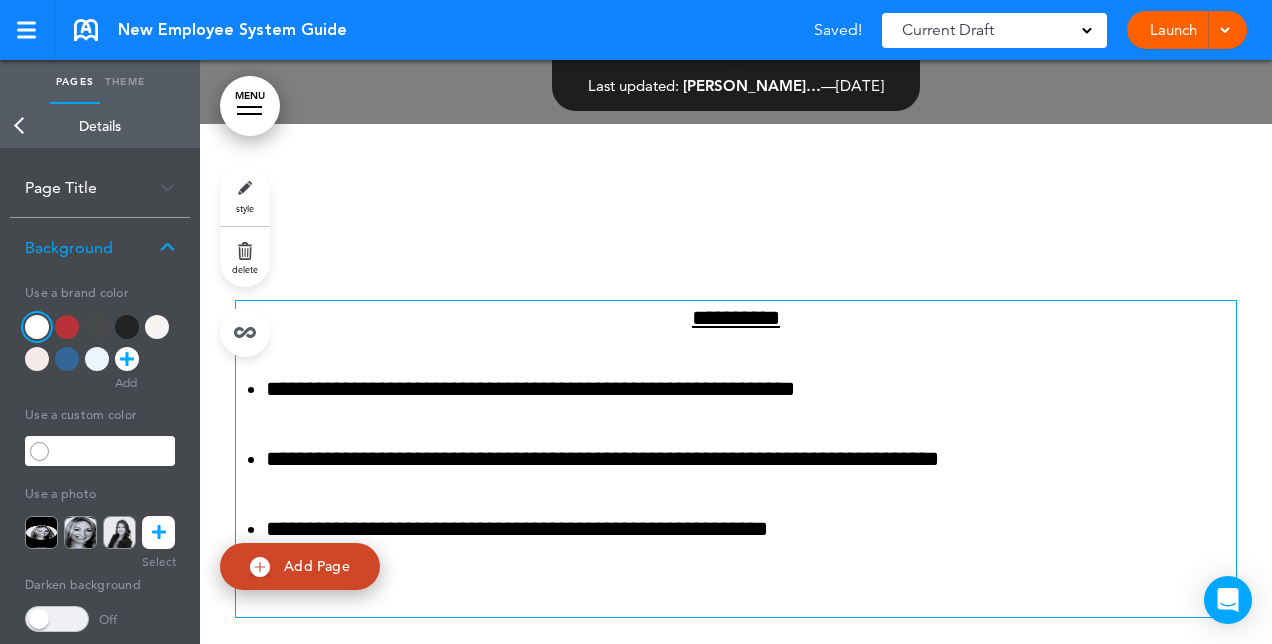scroll, scrollTop: 668, scrollLeft: 0, axis: vertical 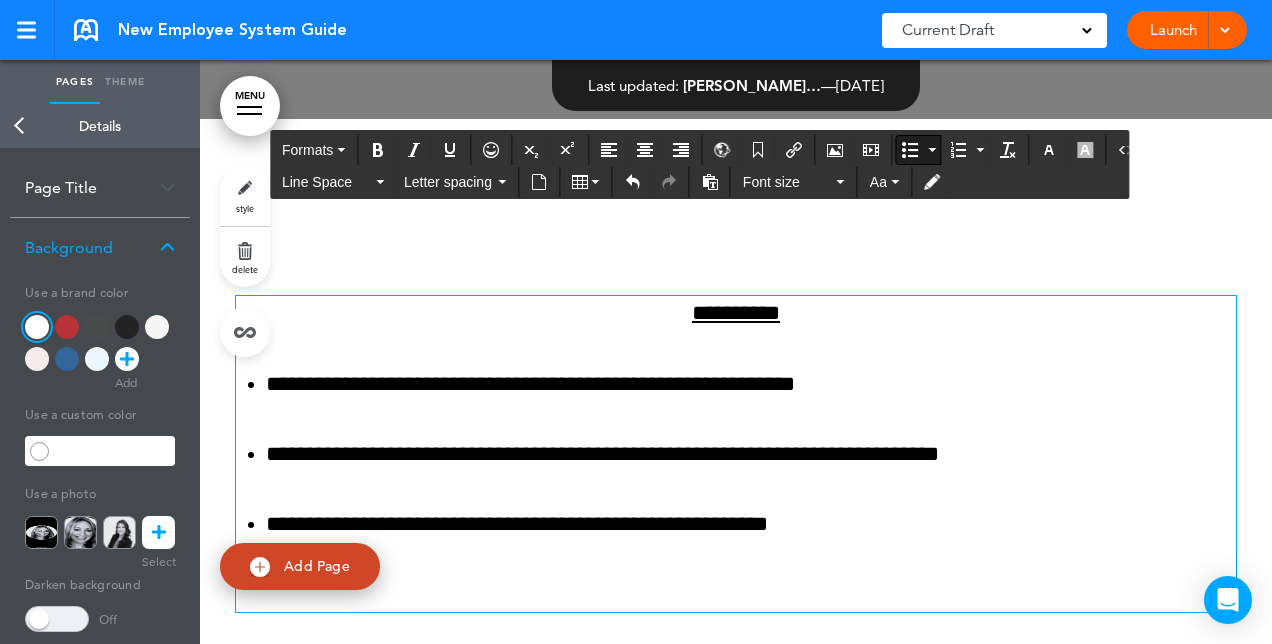 click on "**********" at bounding box center [751, 524] 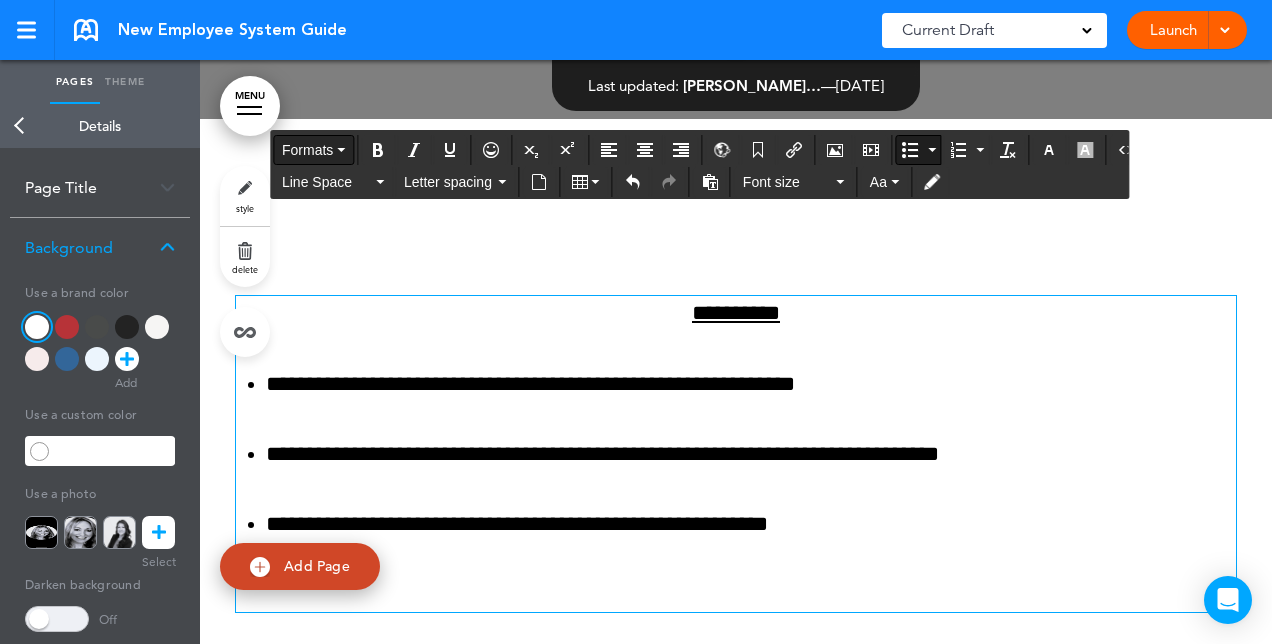 click on "Formats" at bounding box center (313, 150) 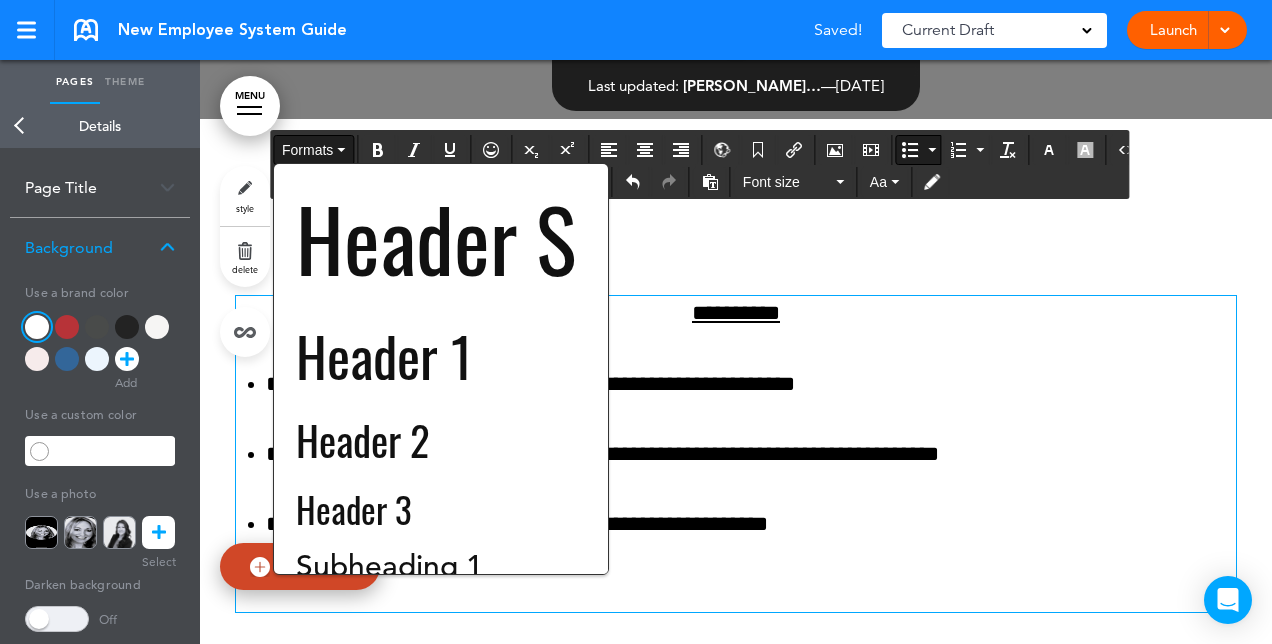click on "Formats" at bounding box center [313, 150] 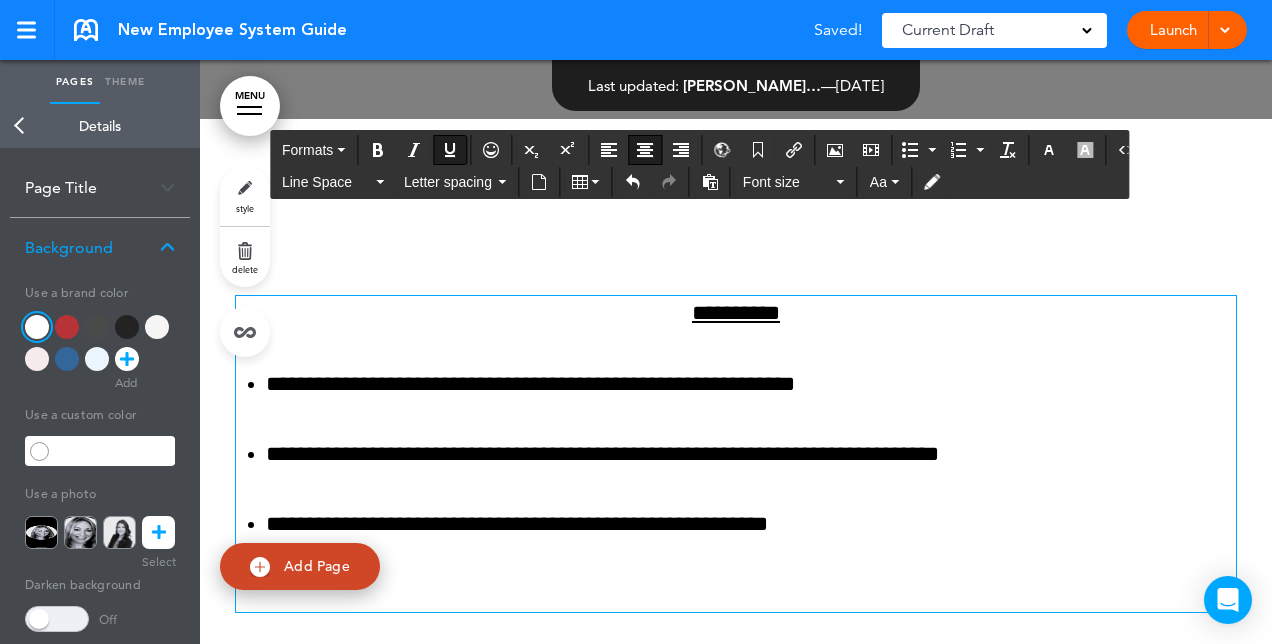click on "**********" at bounding box center [736, 313] 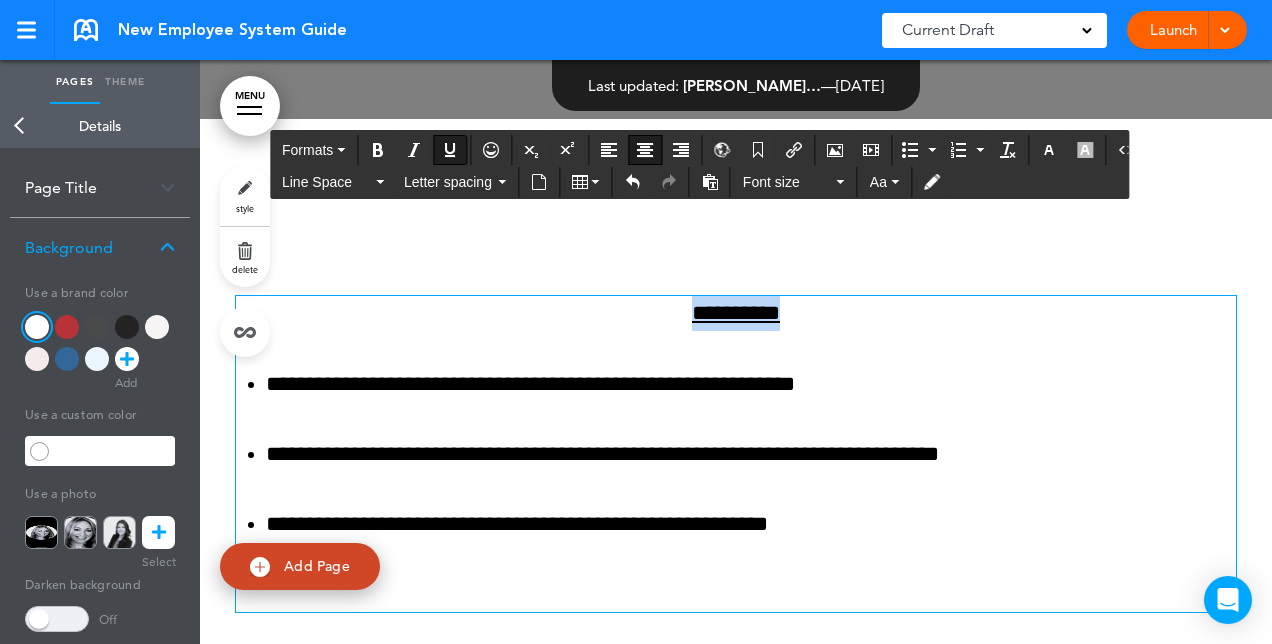 drag, startPoint x: 798, startPoint y: 318, endPoint x: 656, endPoint y: 313, distance: 142.088 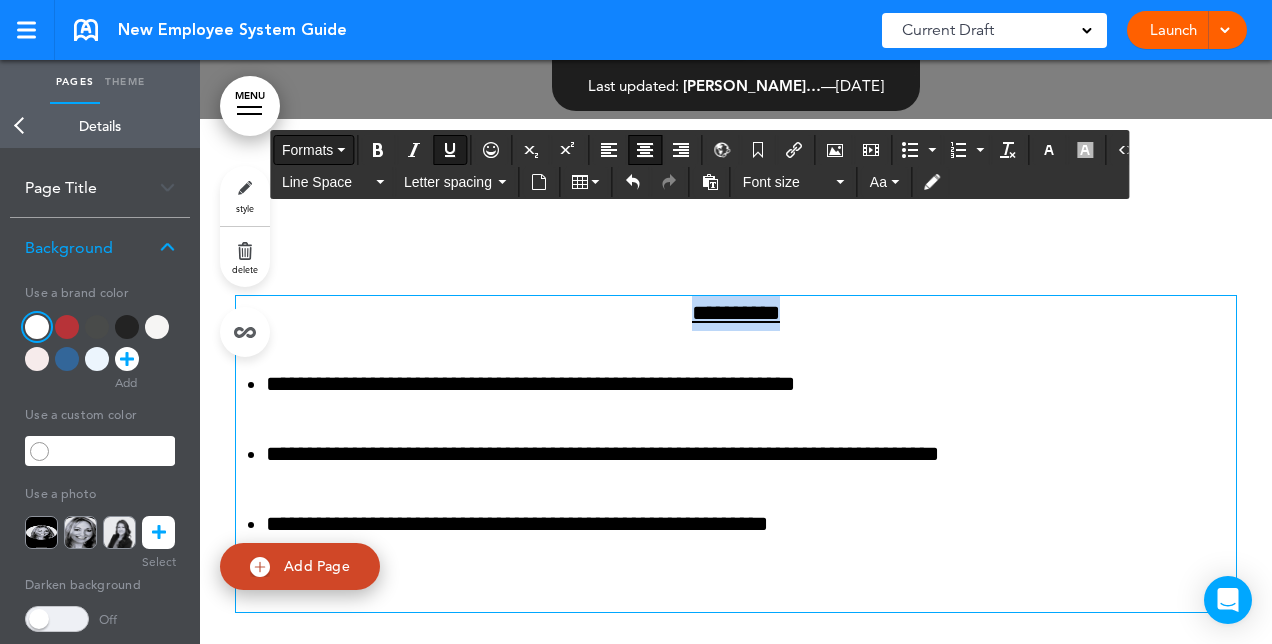 click on "Formats" at bounding box center (307, 150) 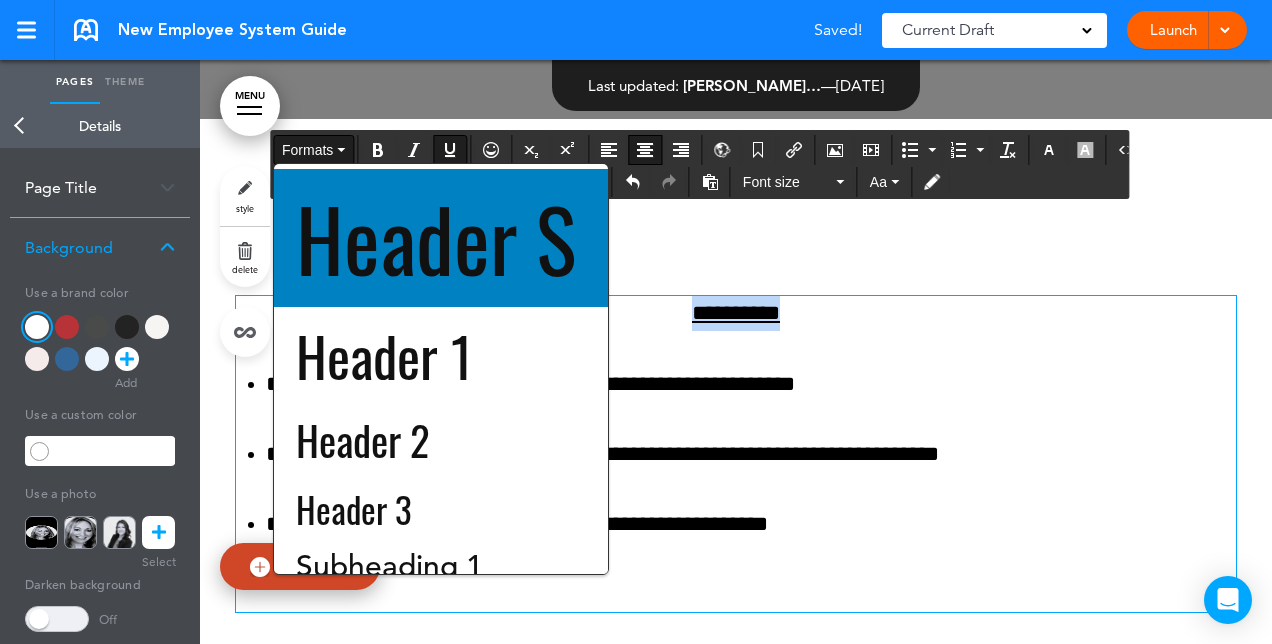 click on "Header S" at bounding box center [436, 238] 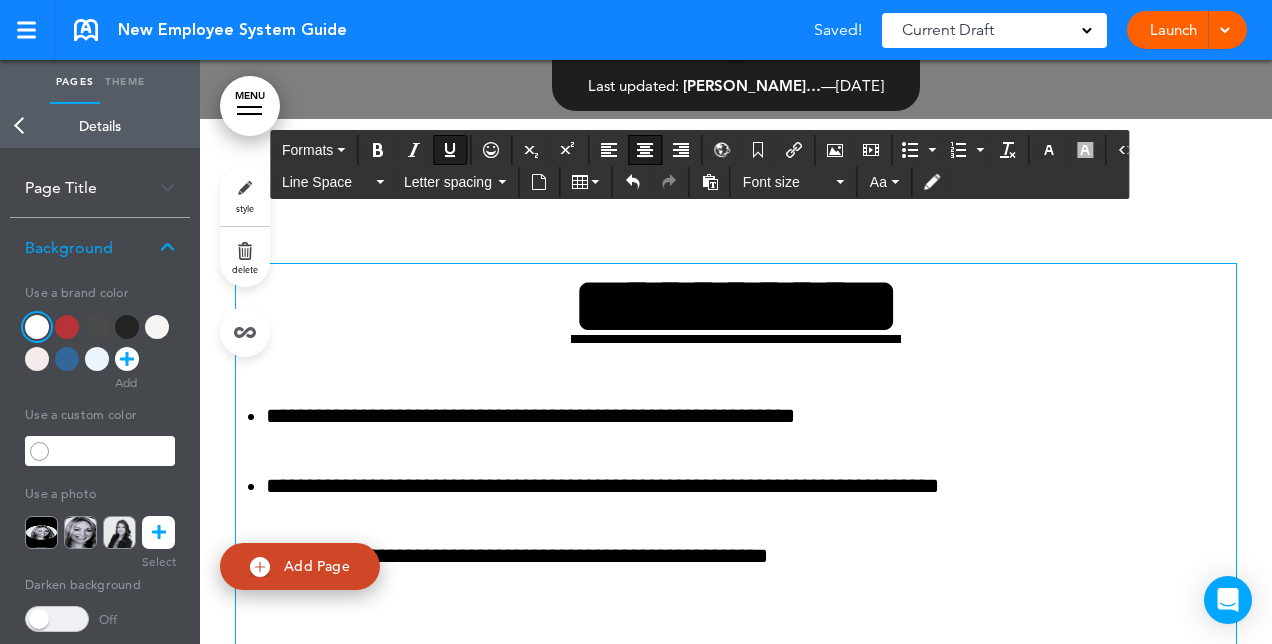 scroll, scrollTop: 635, scrollLeft: 0, axis: vertical 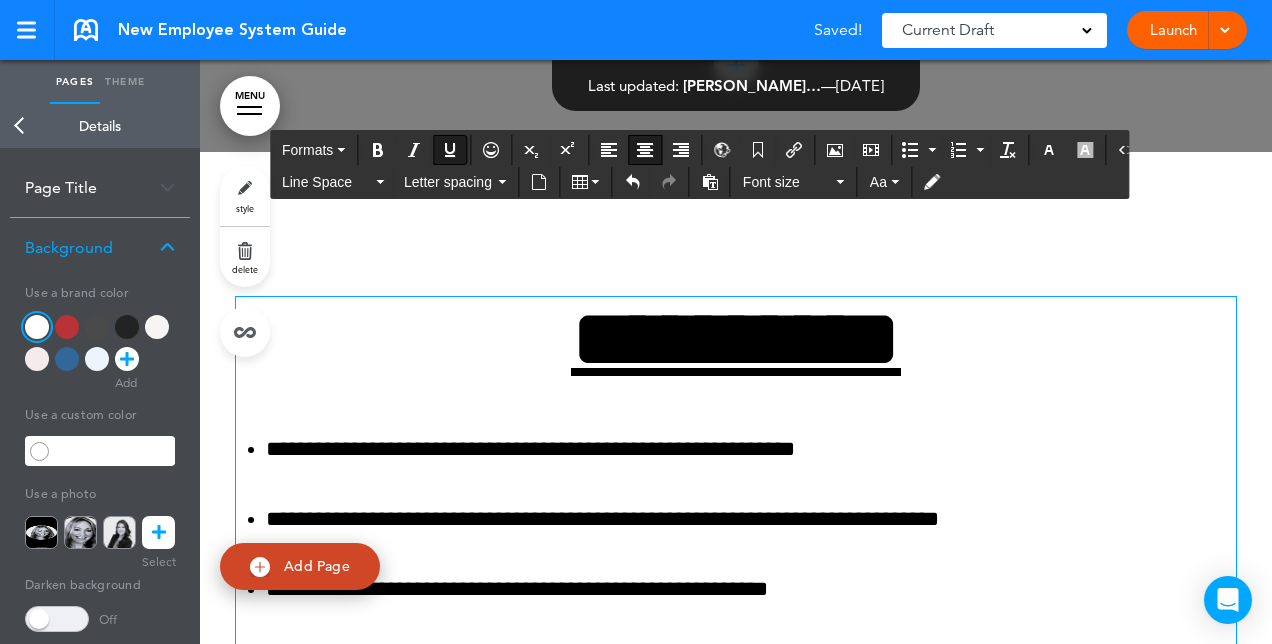 click on "**********" at bounding box center (736, 339) 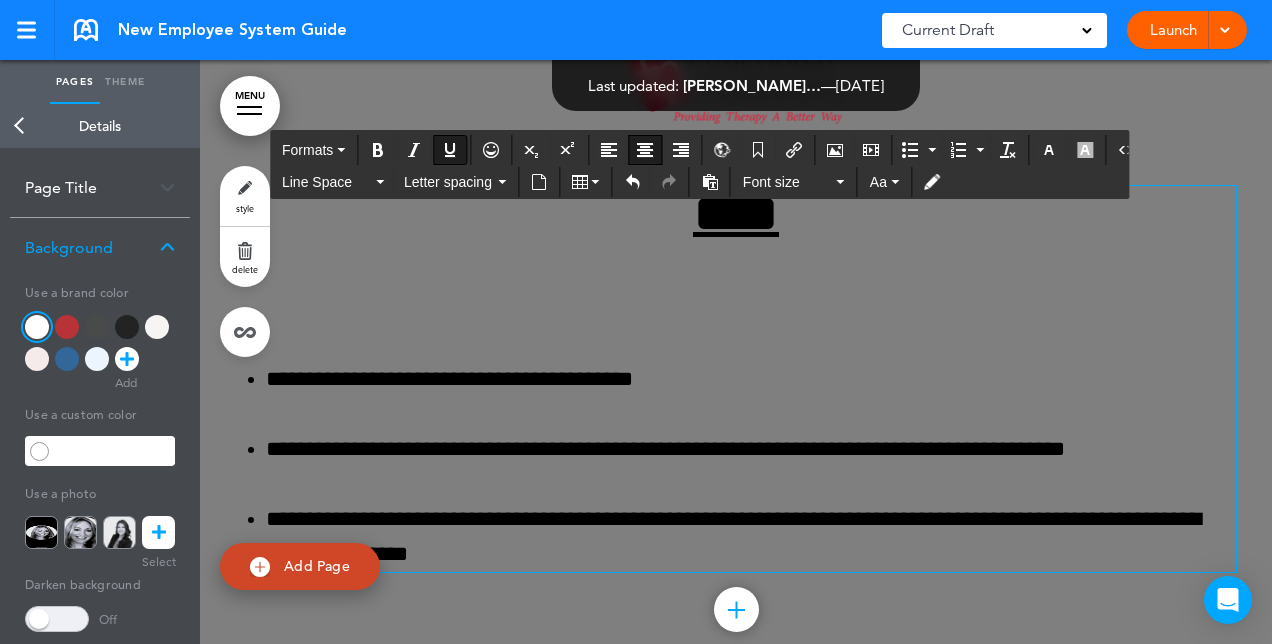 scroll, scrollTop: 0, scrollLeft: 0, axis: both 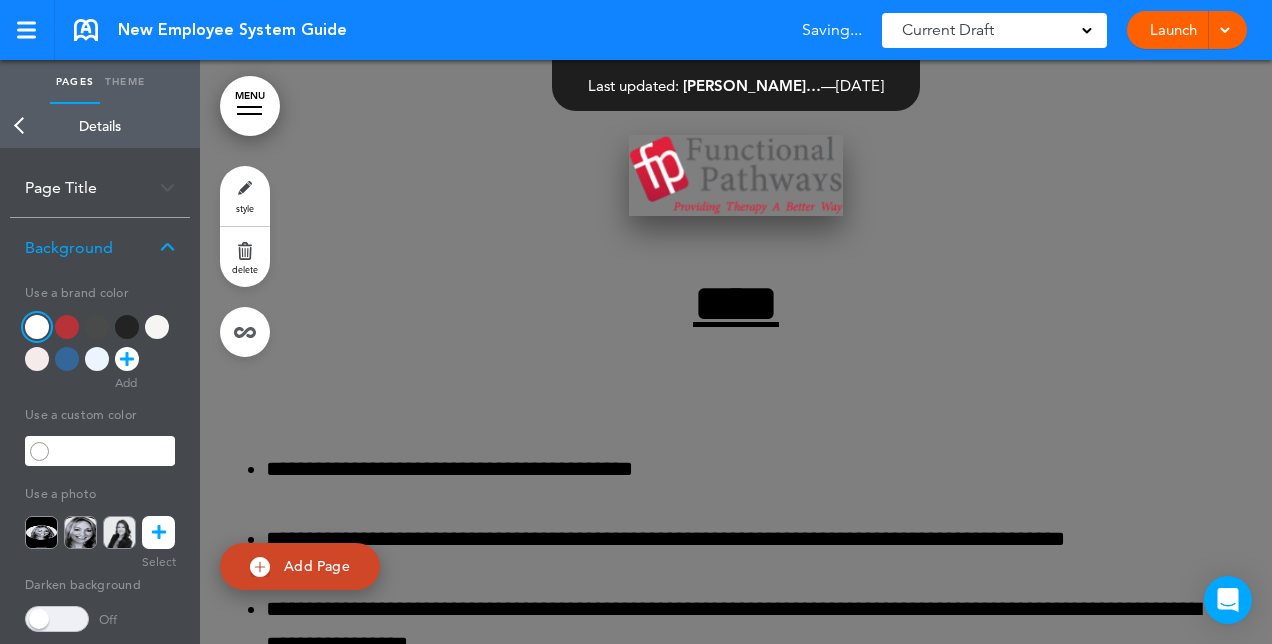 click at bounding box center (736, 175) 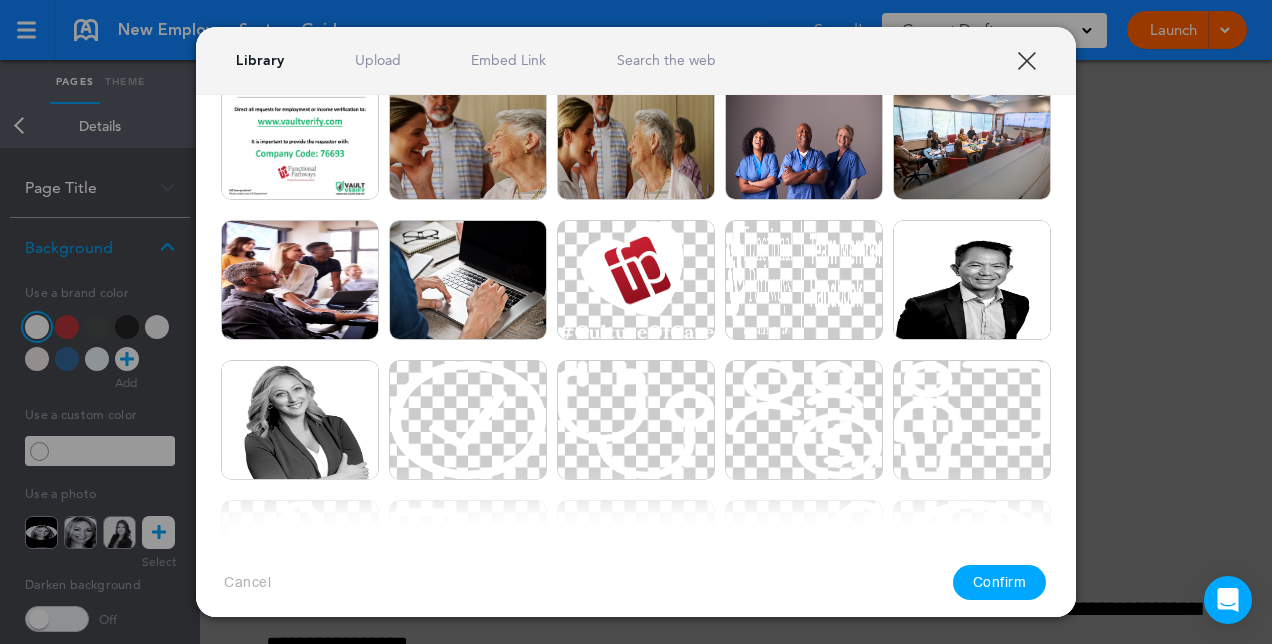 click on "XXX" at bounding box center (1026, 60) 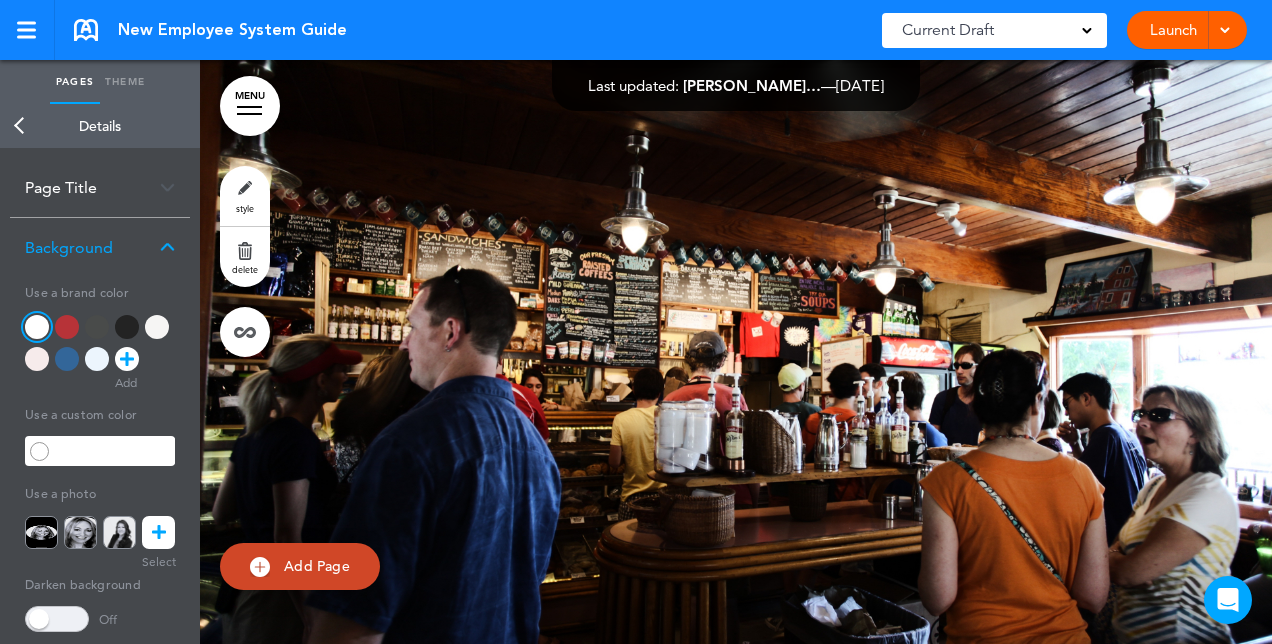 scroll, scrollTop: 1500, scrollLeft: 0, axis: vertical 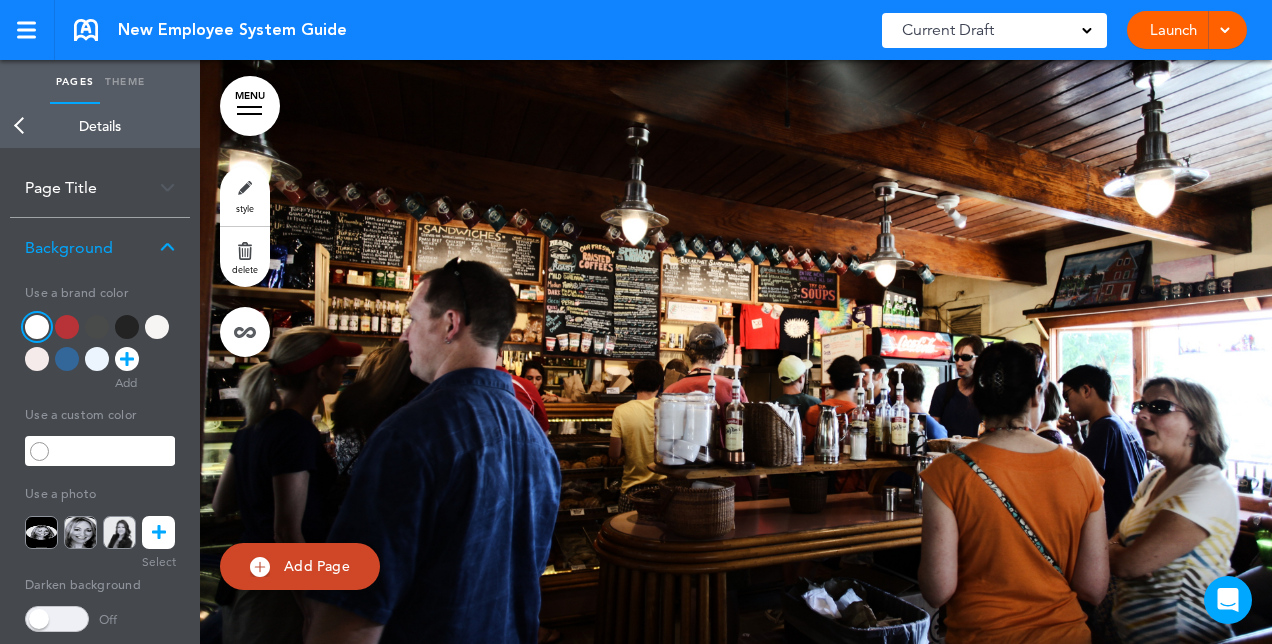 click at bounding box center [736, 367] 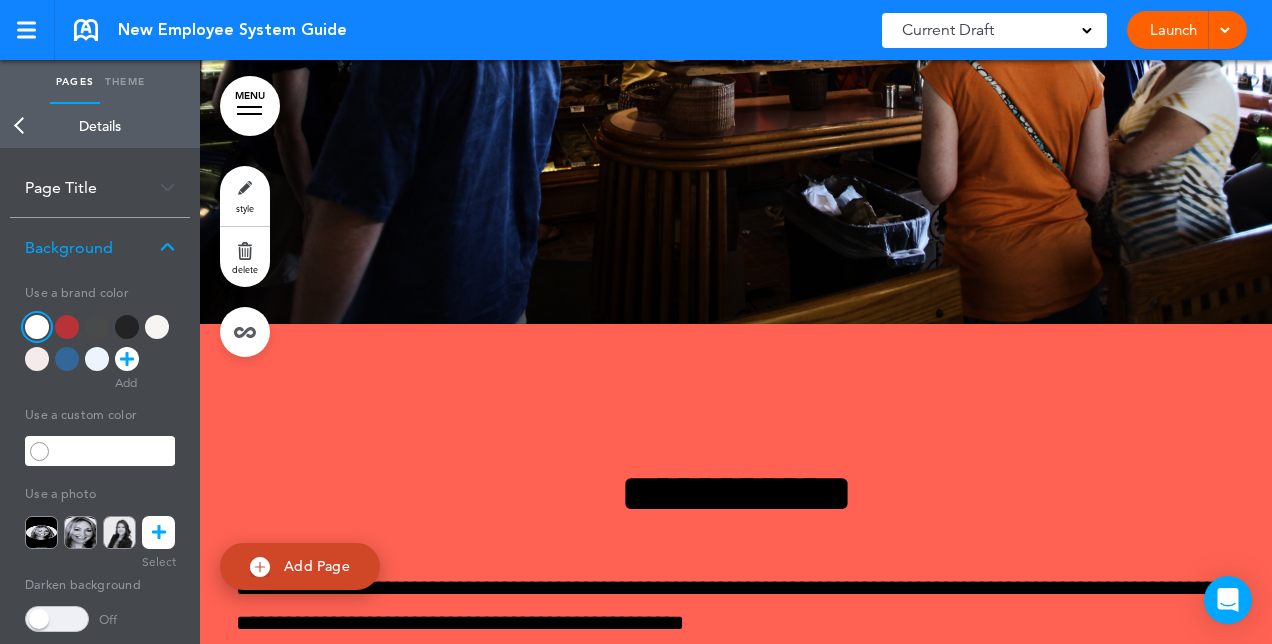 scroll, scrollTop: 1802, scrollLeft: 0, axis: vertical 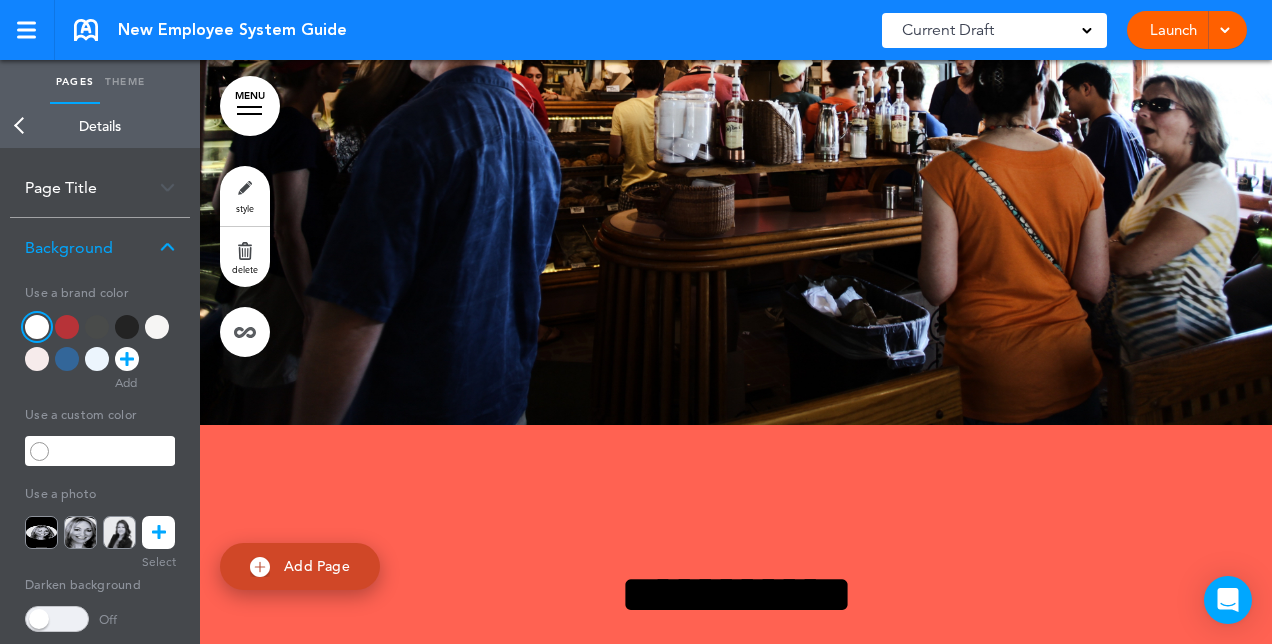 click on "delete" at bounding box center (245, 257) 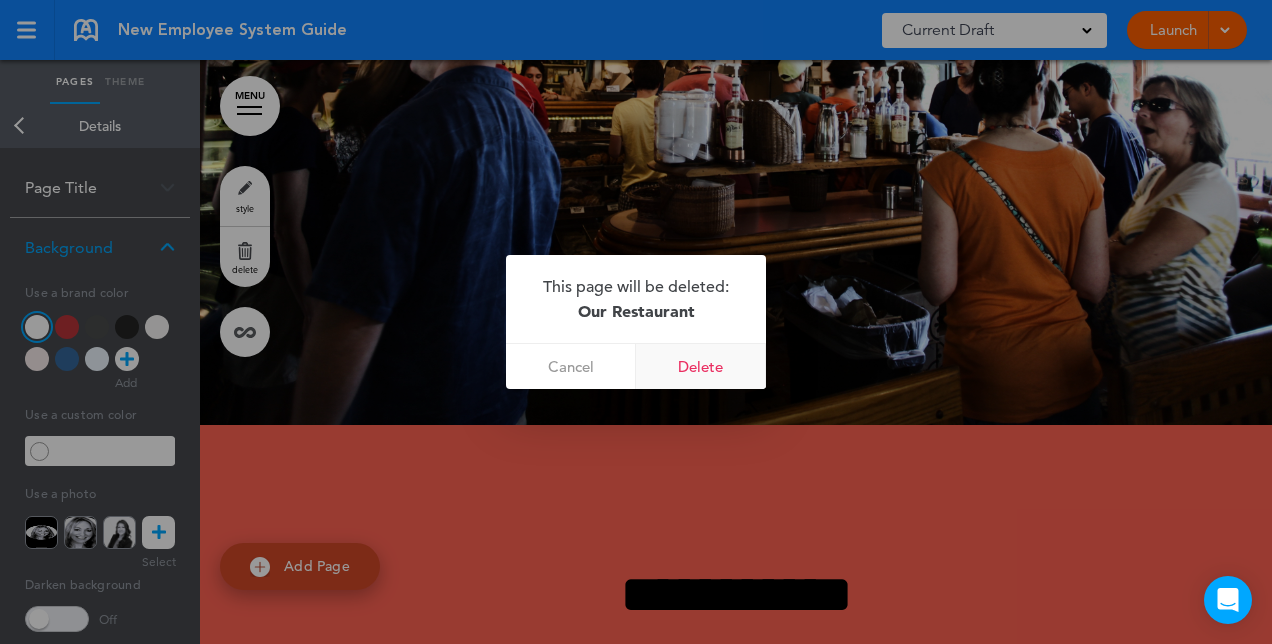 click on "Delete" at bounding box center (701, 366) 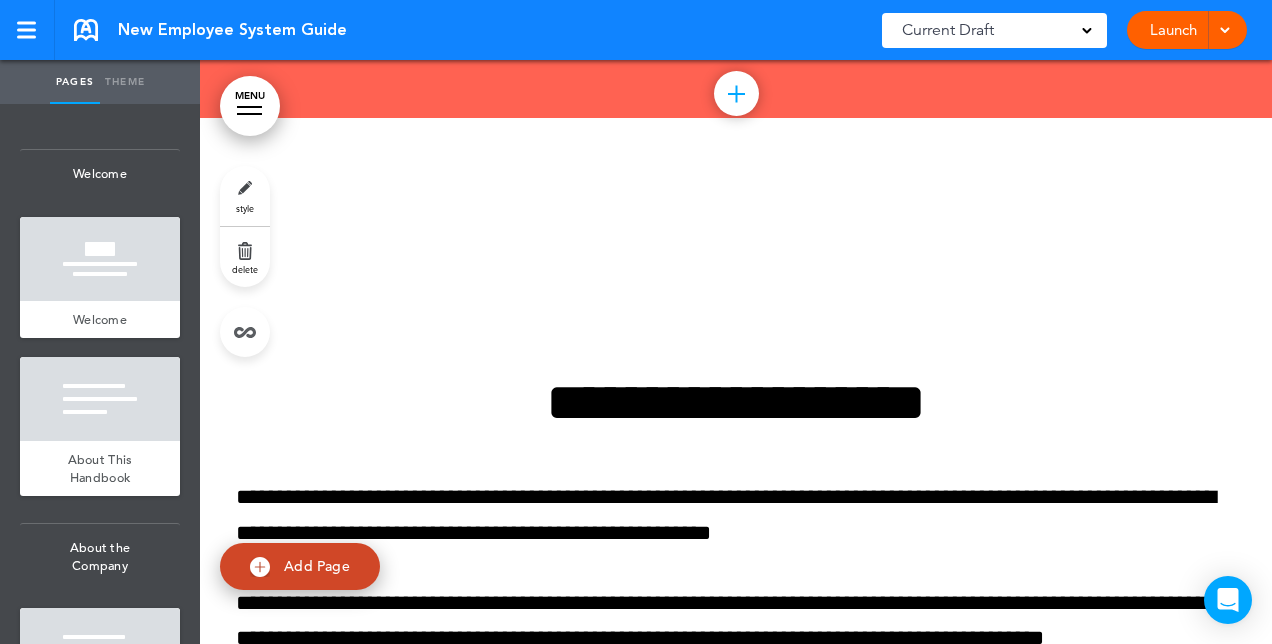 scroll, scrollTop: 8314, scrollLeft: 0, axis: vertical 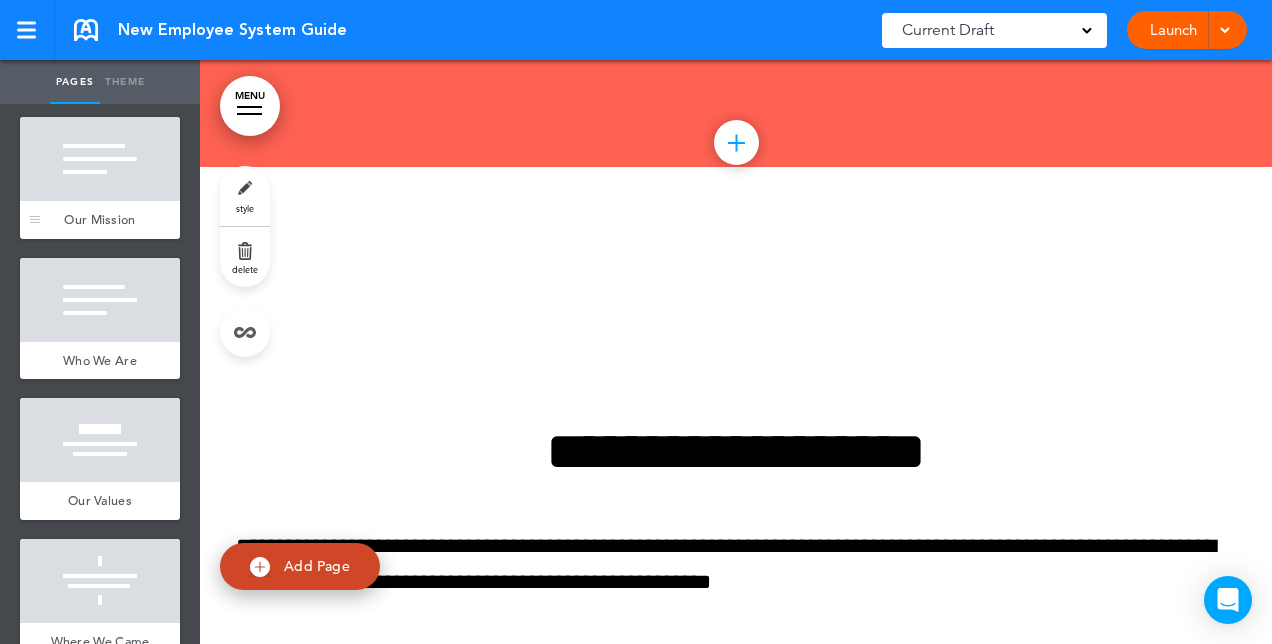 click on "Our Mission" at bounding box center [100, 220] 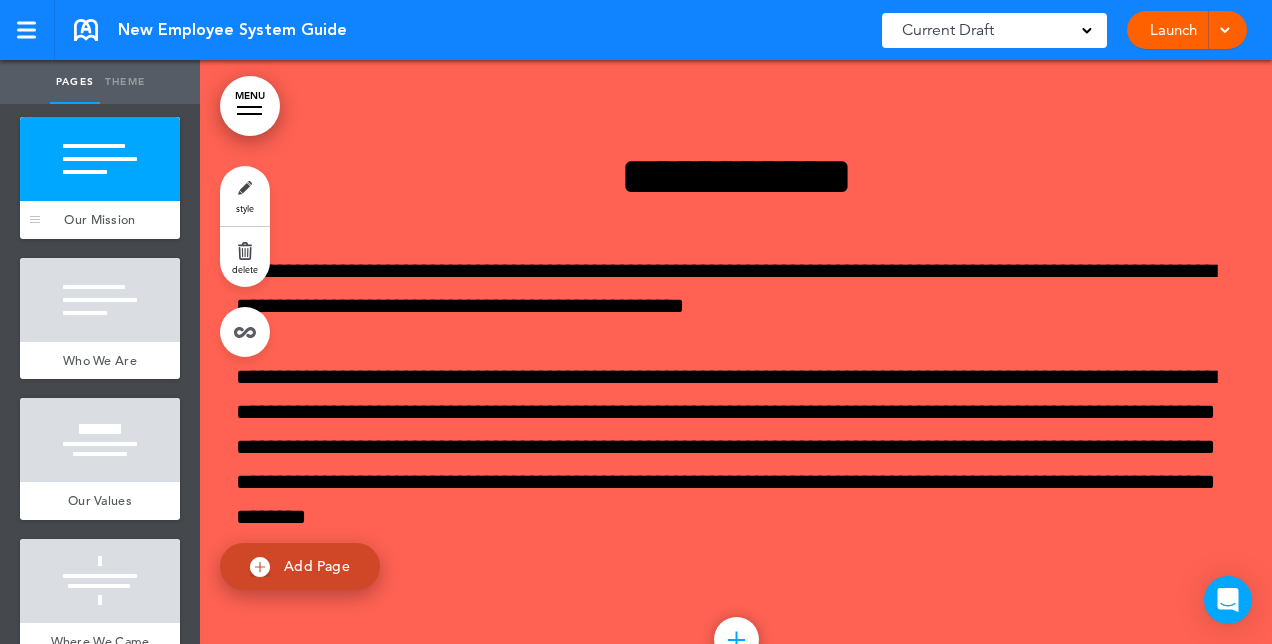 scroll, scrollTop: 1447, scrollLeft: 0, axis: vertical 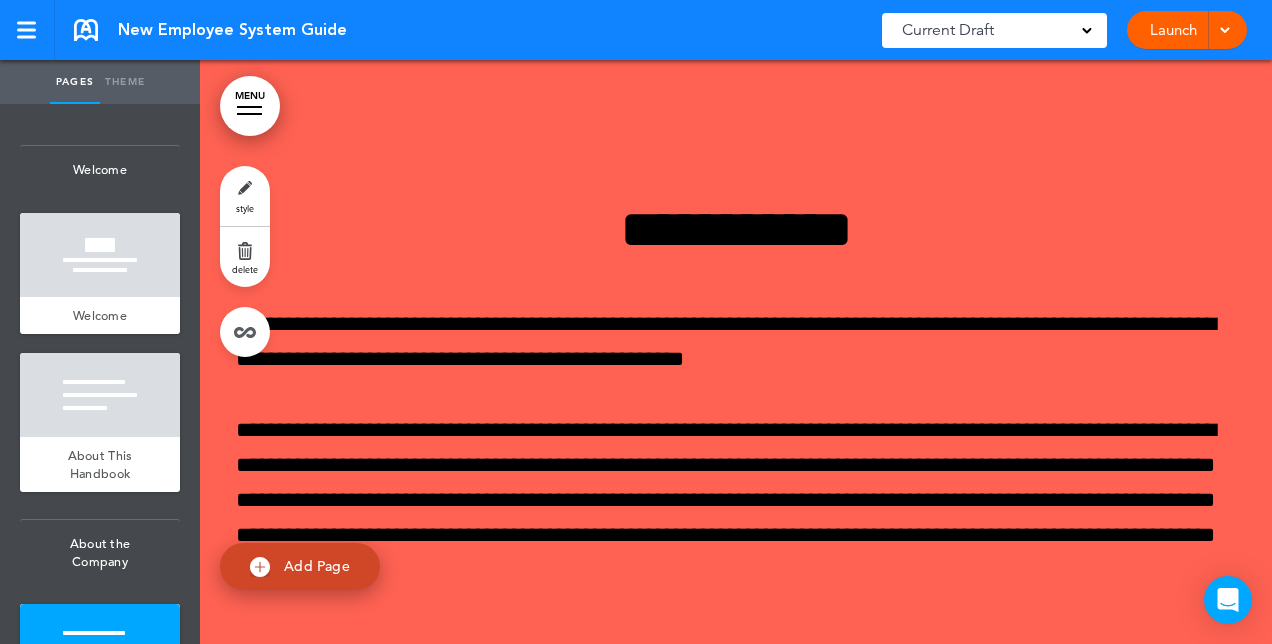 click on "Welcome" at bounding box center [100, 316] 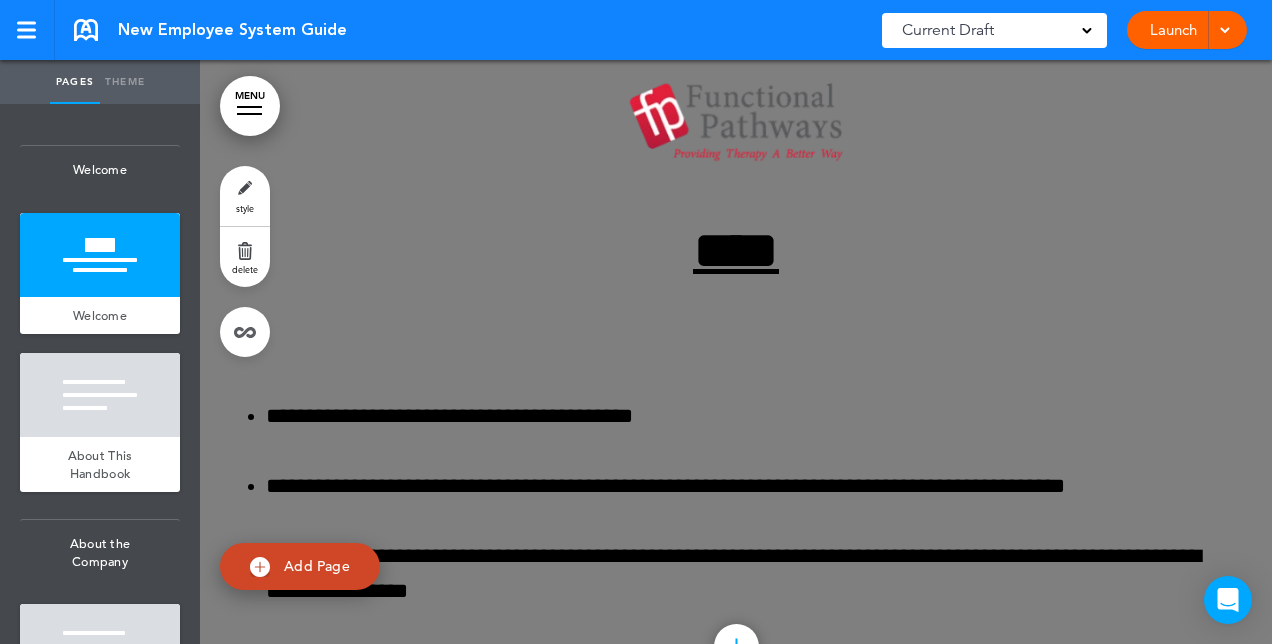 scroll, scrollTop: 0, scrollLeft: 0, axis: both 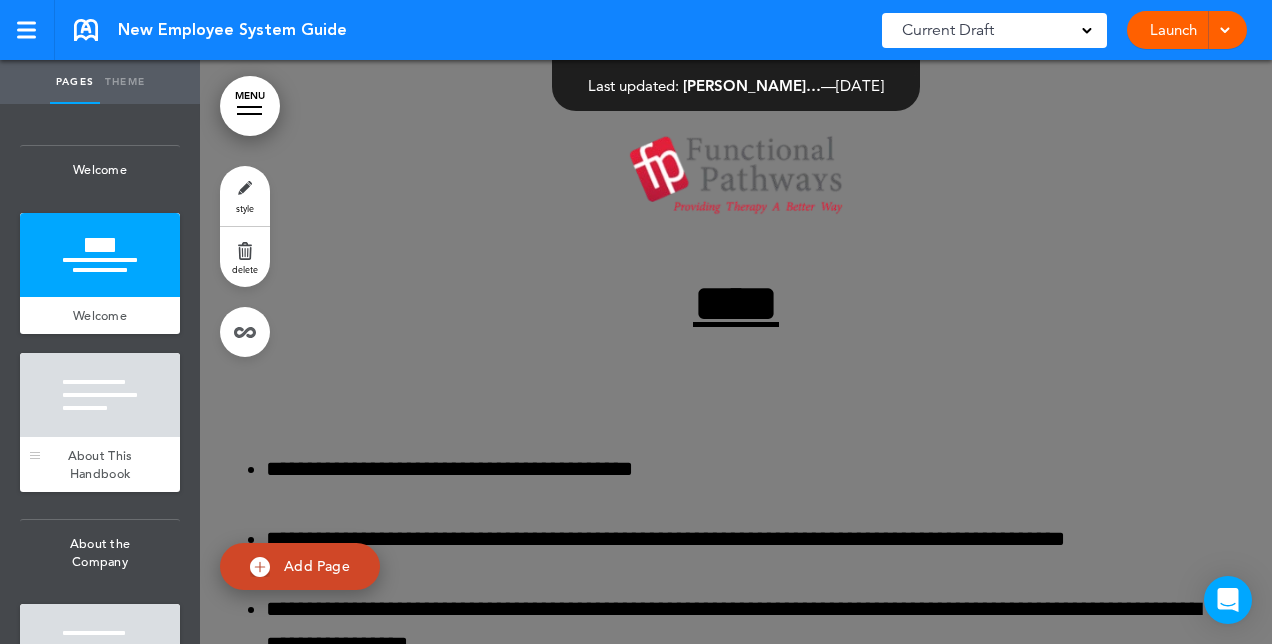 click at bounding box center (100, 395) 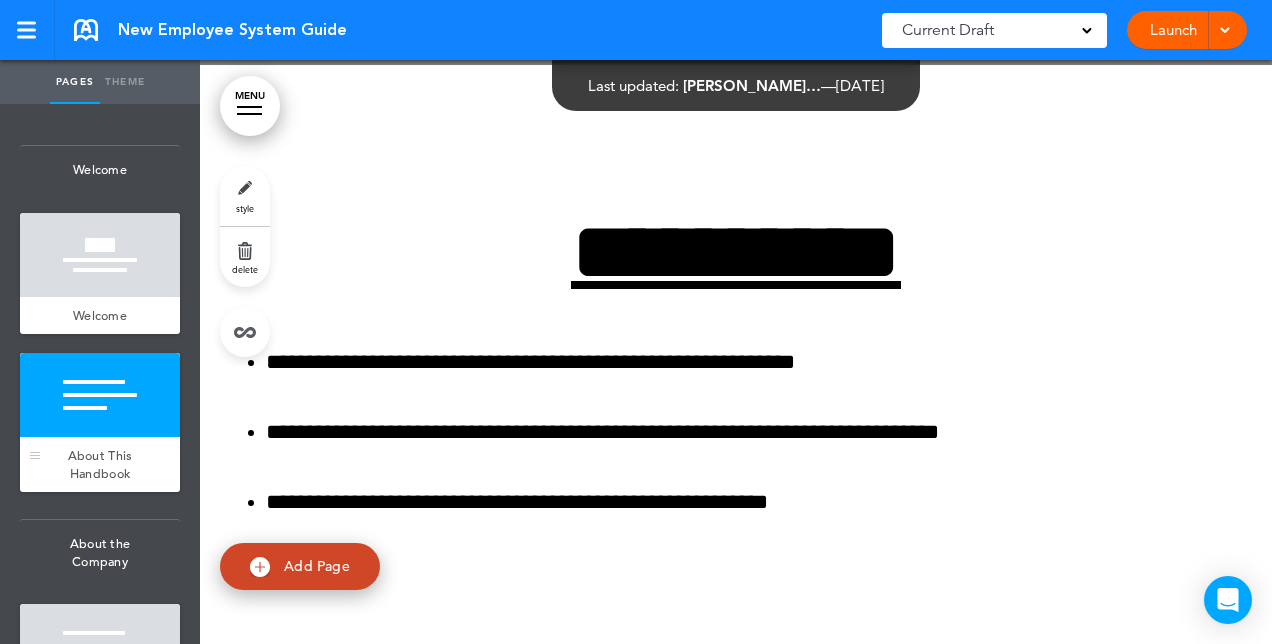 scroll, scrollTop: 727, scrollLeft: 0, axis: vertical 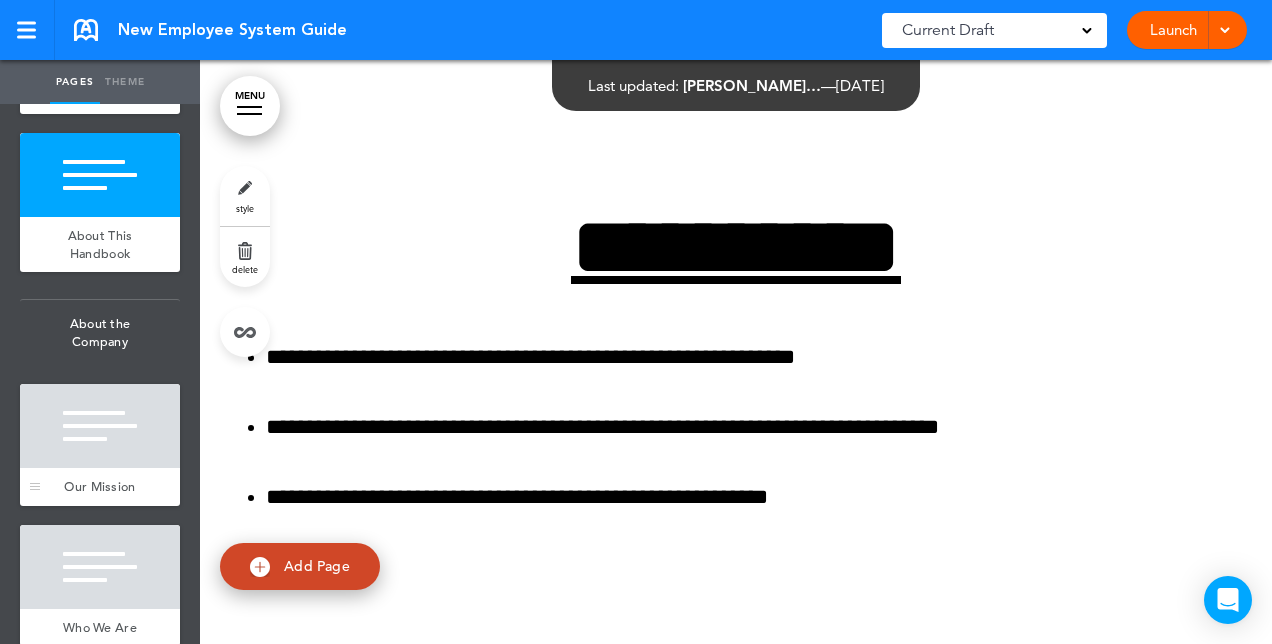 click at bounding box center [100, 426] 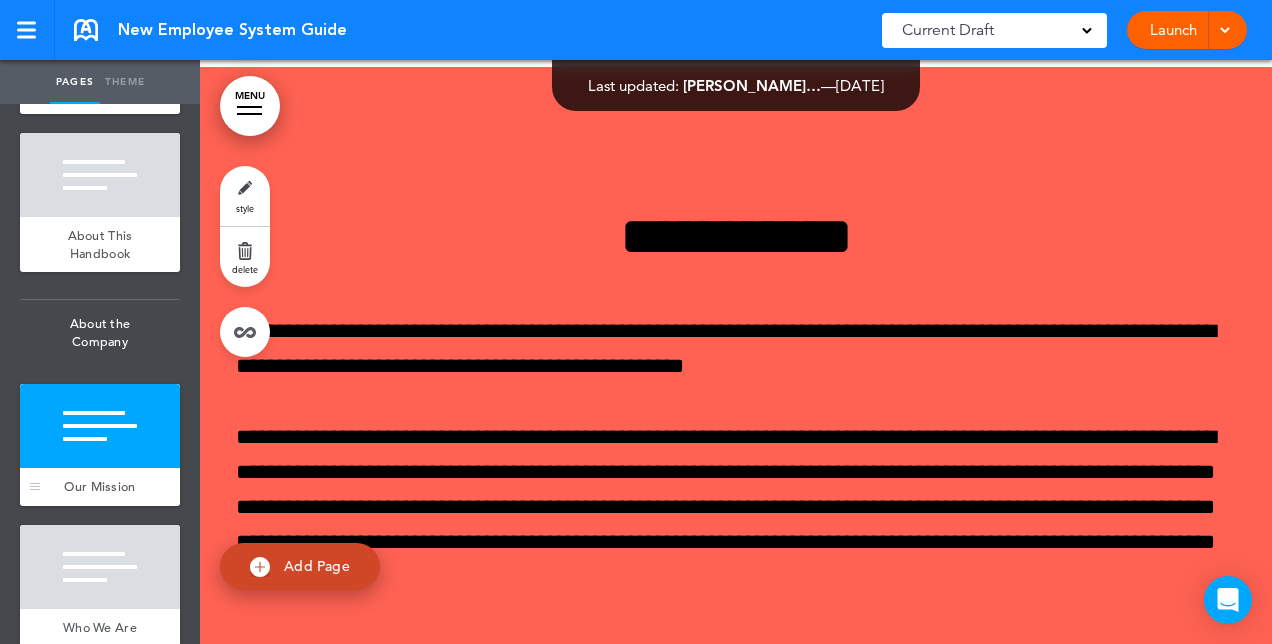 scroll, scrollTop: 1447, scrollLeft: 0, axis: vertical 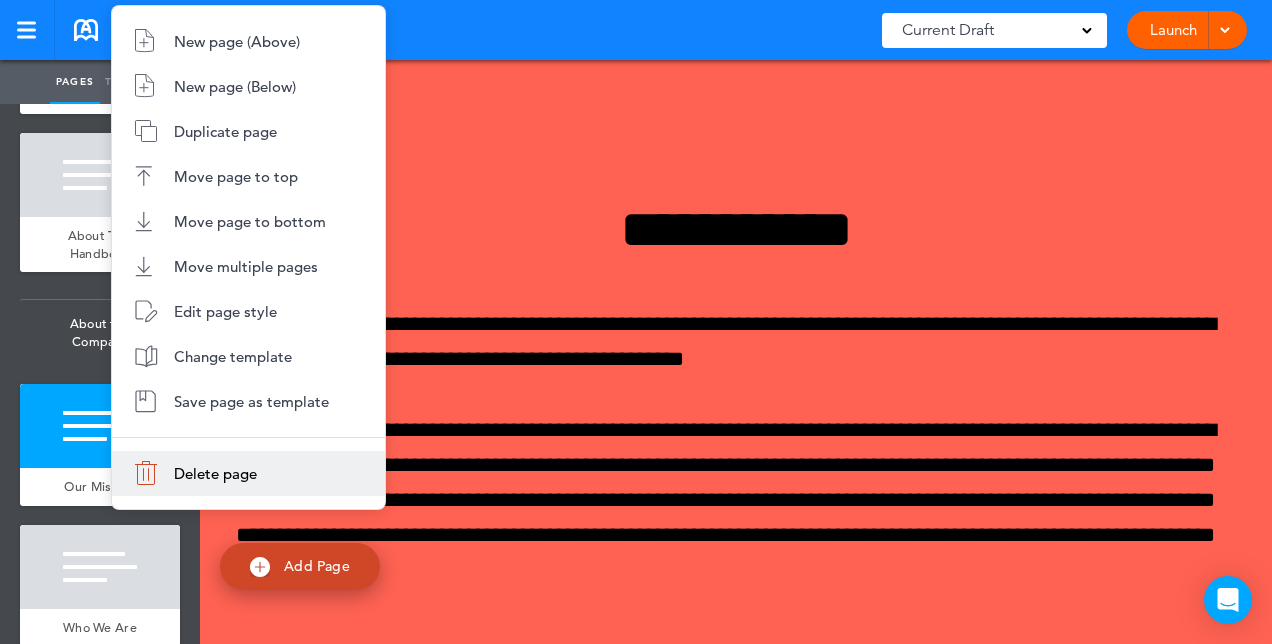click on "Delete page" at bounding box center [248, 473] 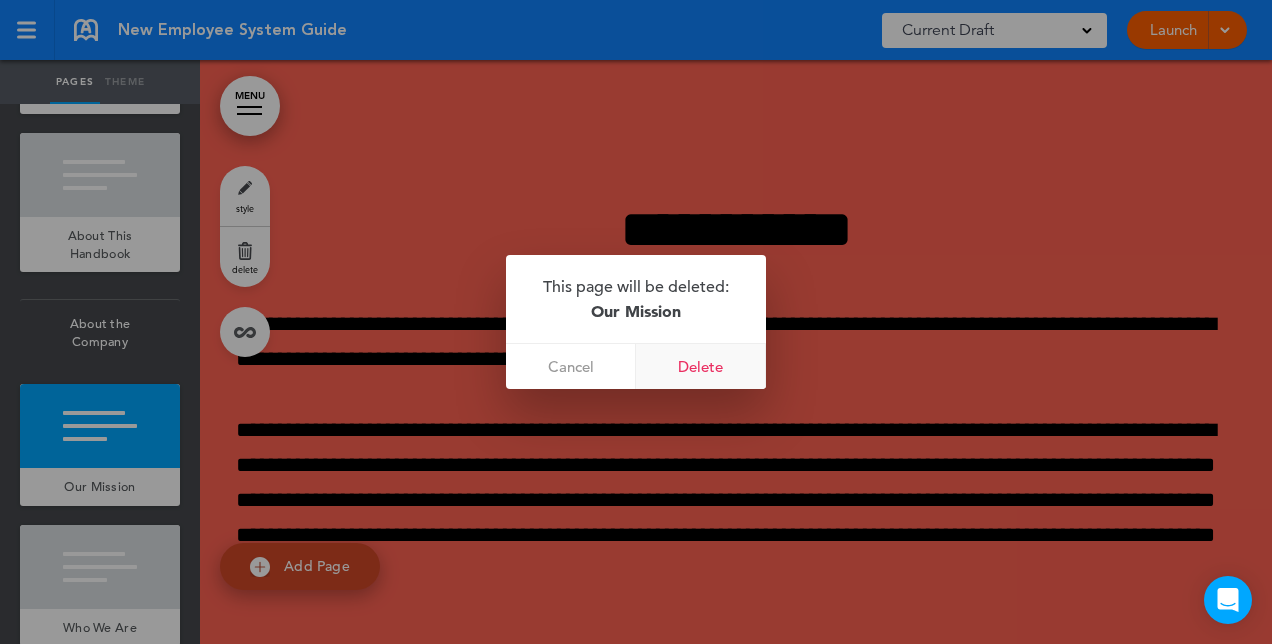 click on "Delete" at bounding box center (701, 366) 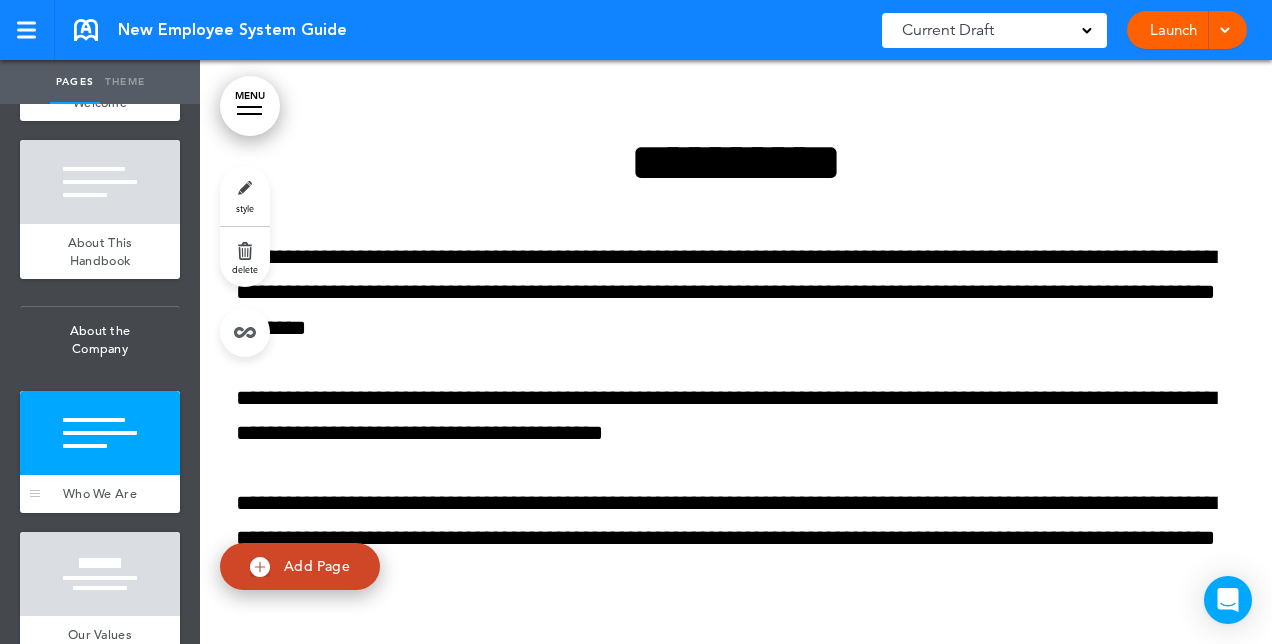 scroll, scrollTop: 216, scrollLeft: 0, axis: vertical 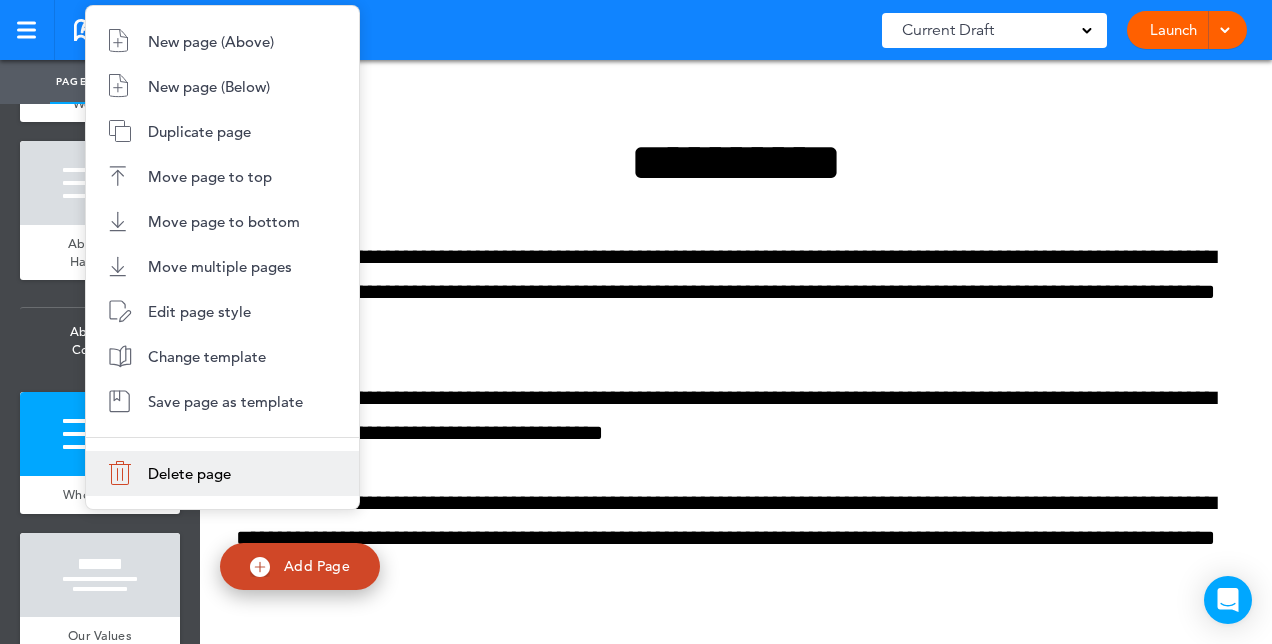 click on "Delete page" at bounding box center (222, 473) 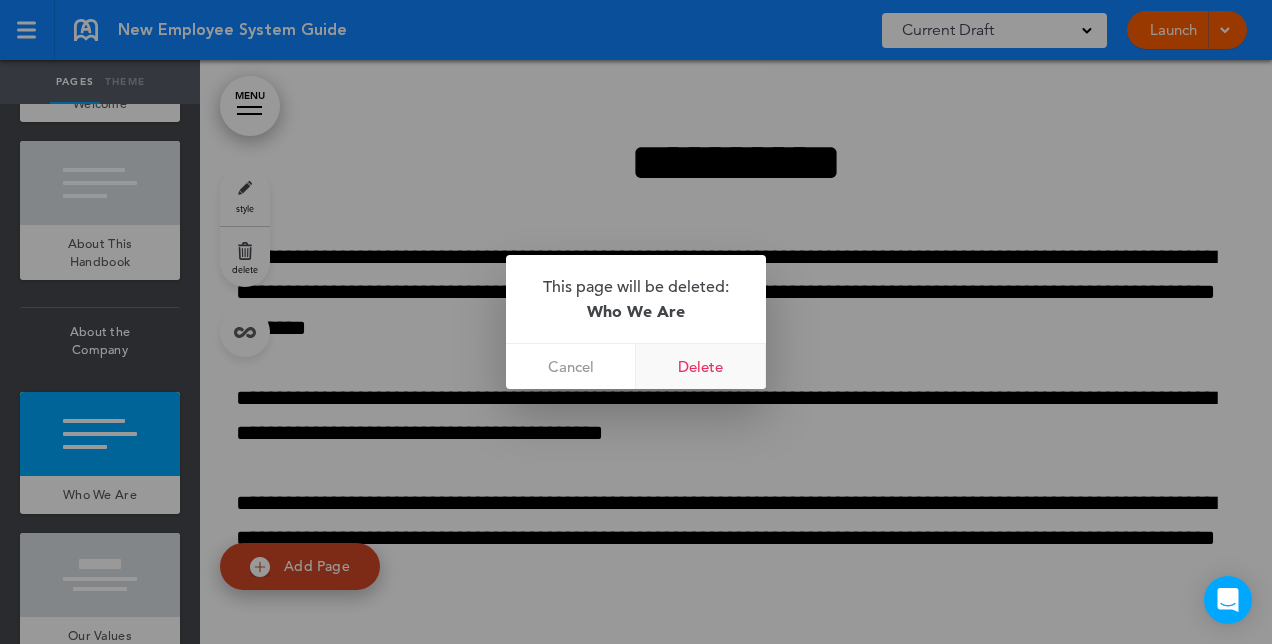 click on "Delete" at bounding box center [701, 366] 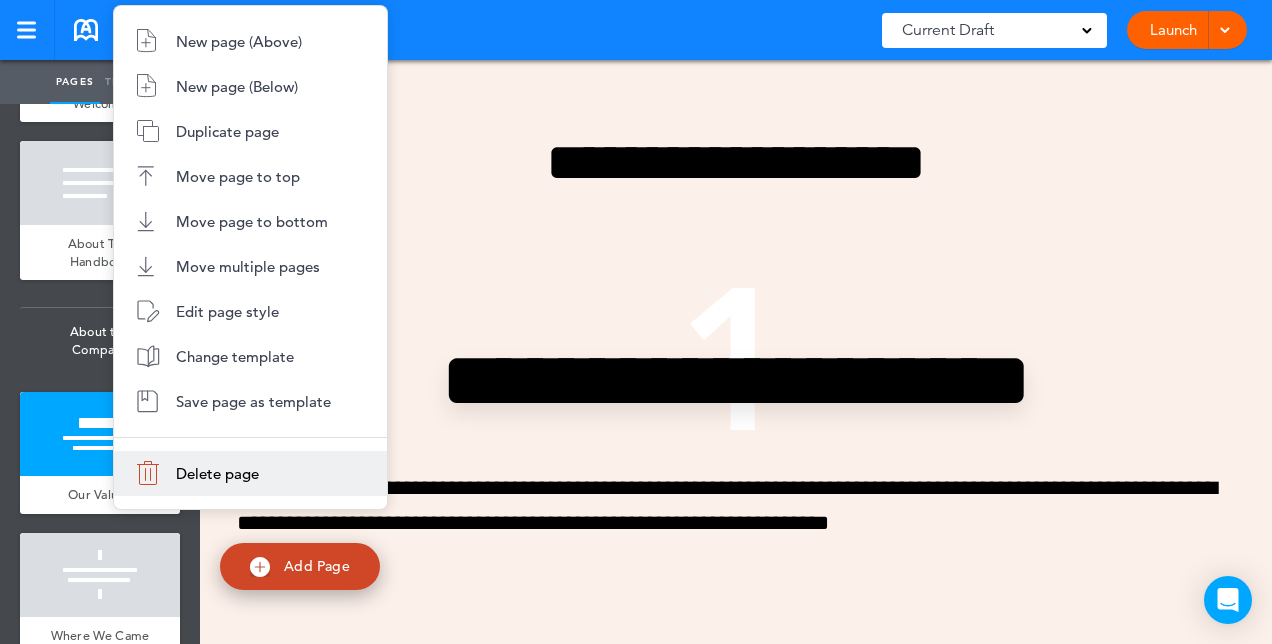 click on "Delete page" at bounding box center (217, 473) 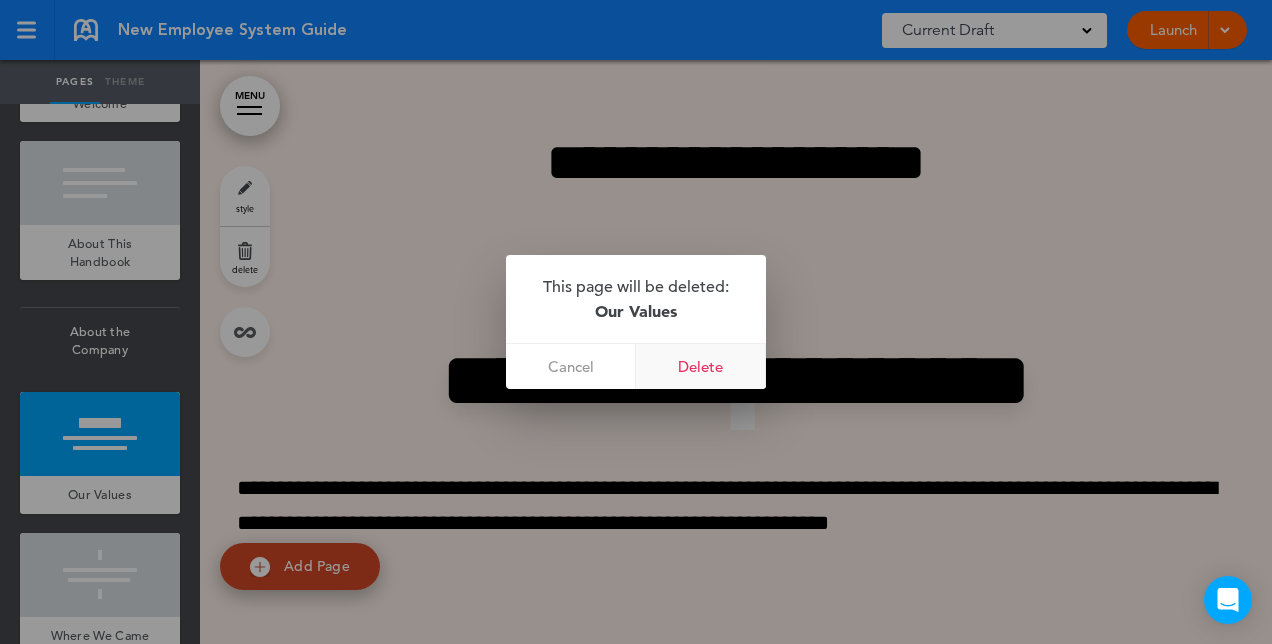 click on "Delete" at bounding box center [701, 366] 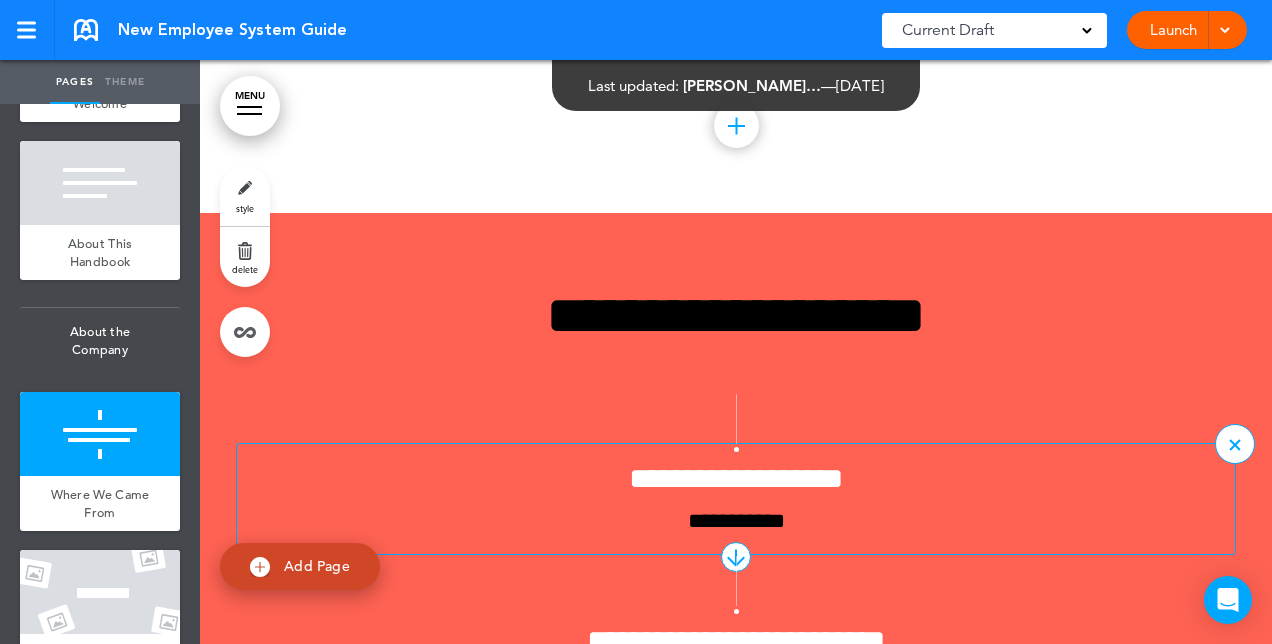 scroll, scrollTop: 1371, scrollLeft: 0, axis: vertical 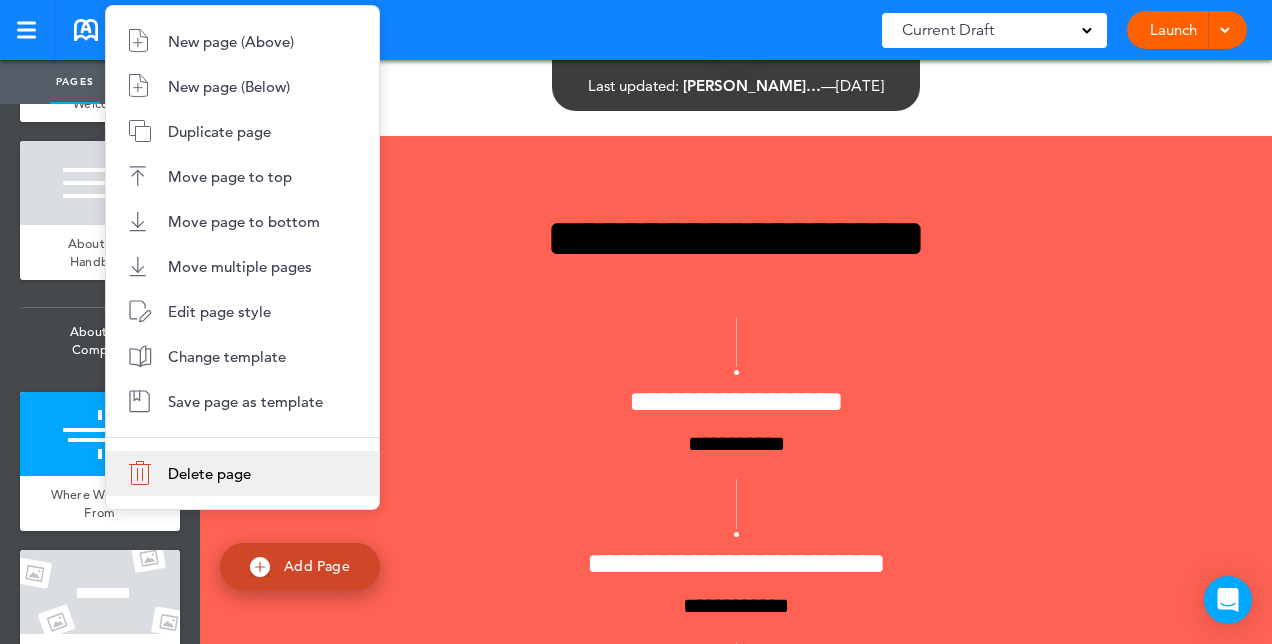 click on "Delete page" at bounding box center (209, 473) 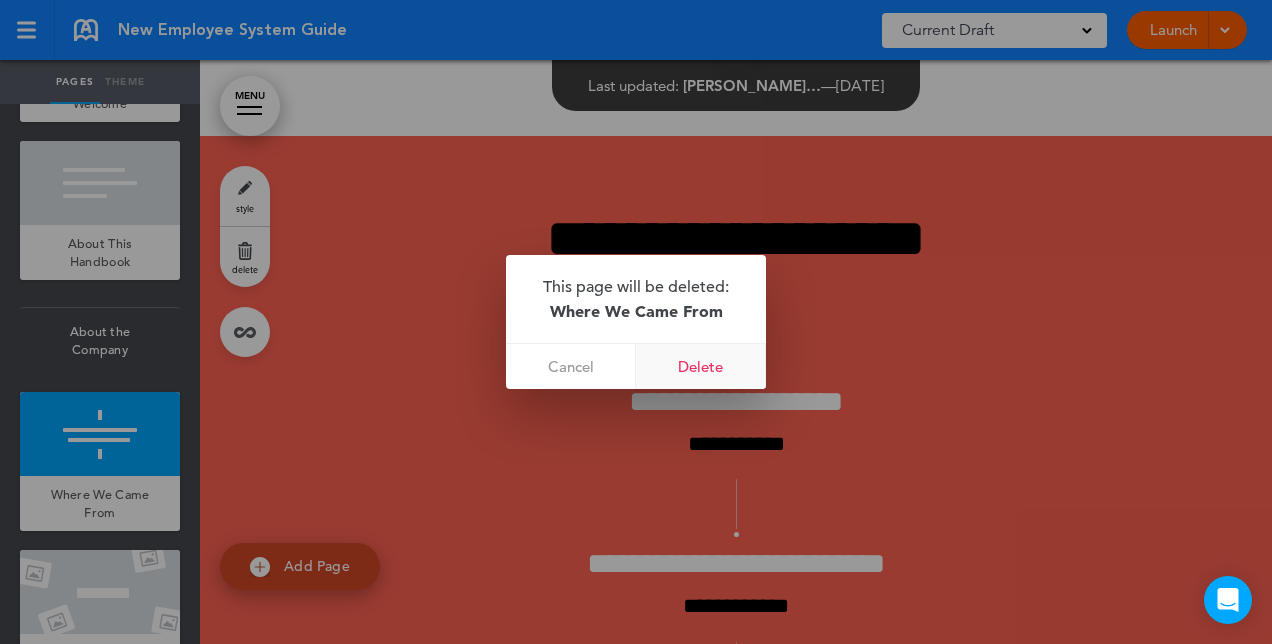 click on "Delete" at bounding box center [701, 366] 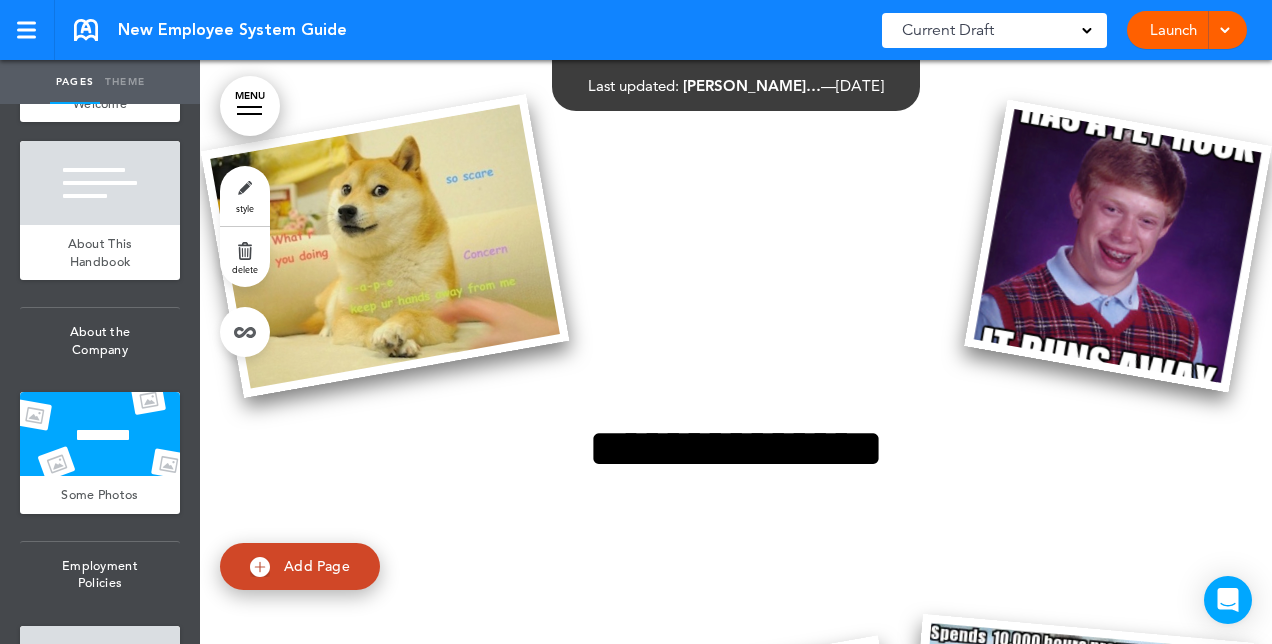 scroll, scrollTop: 1440, scrollLeft: 0, axis: vertical 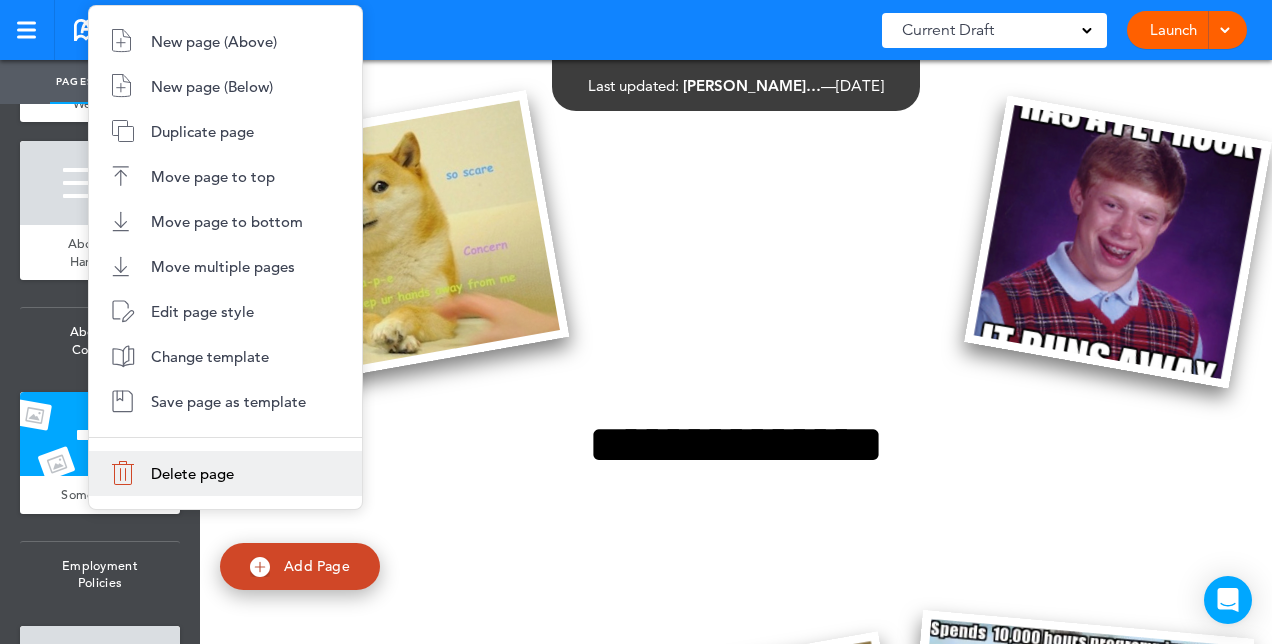 drag, startPoint x: 271, startPoint y: 446, endPoint x: 274, endPoint y: 460, distance: 14.3178215 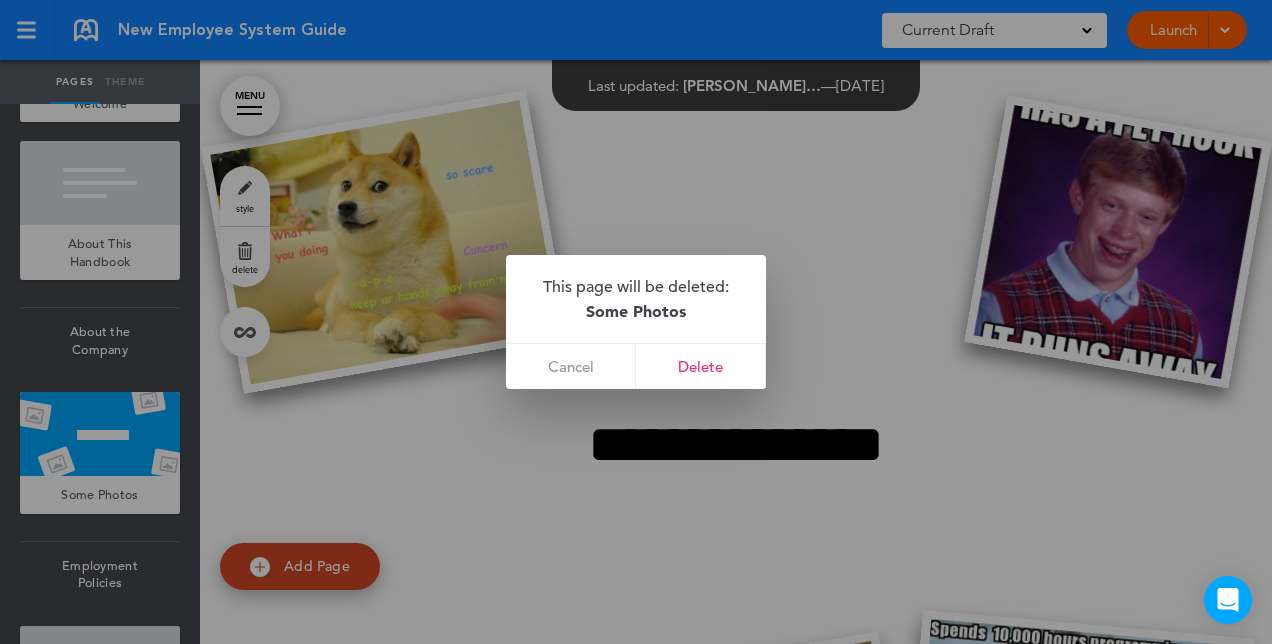 click at bounding box center (636, 322) 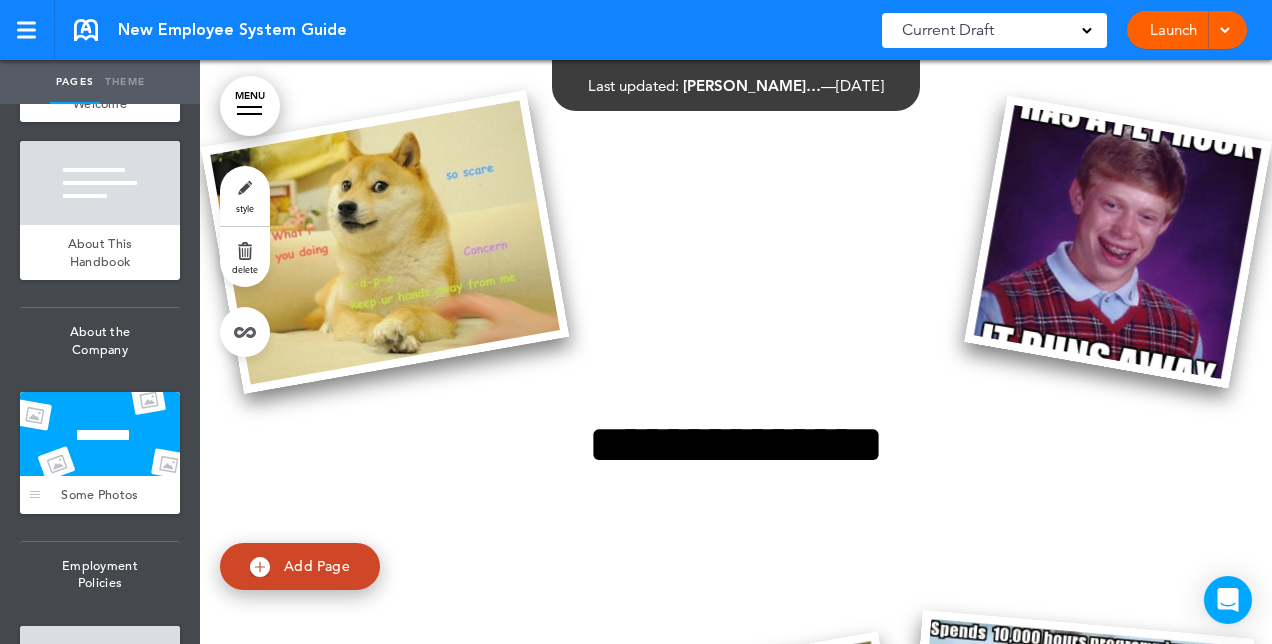 click at bounding box center (100, 434) 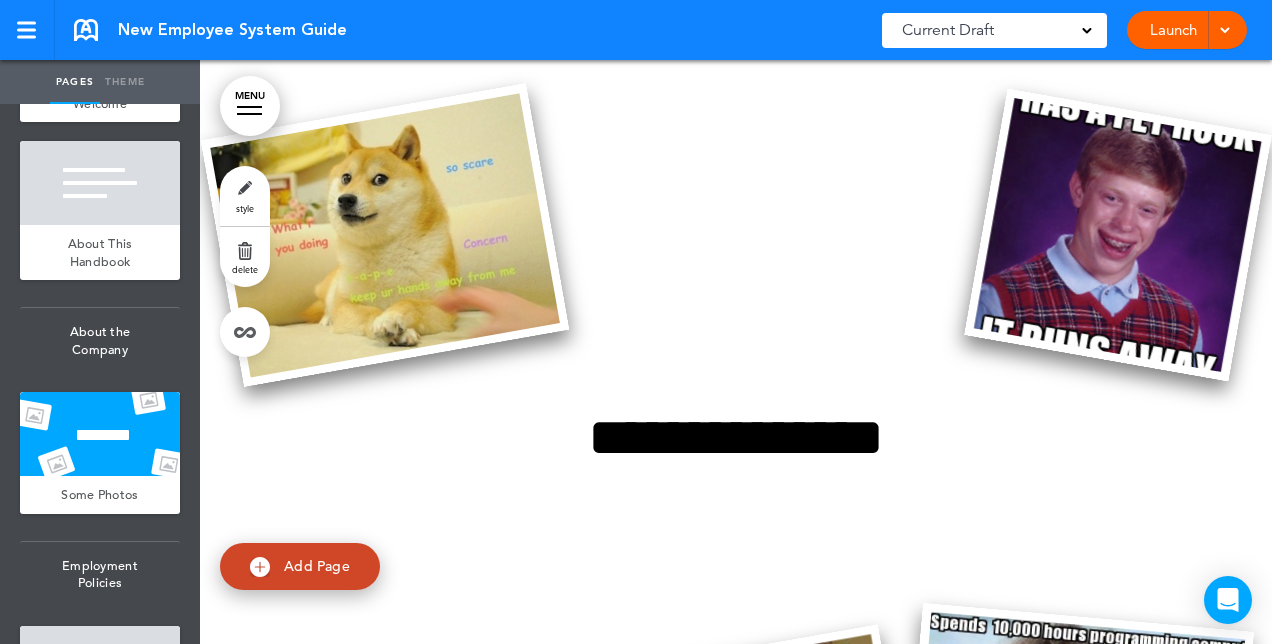 click at bounding box center [1117, 235] 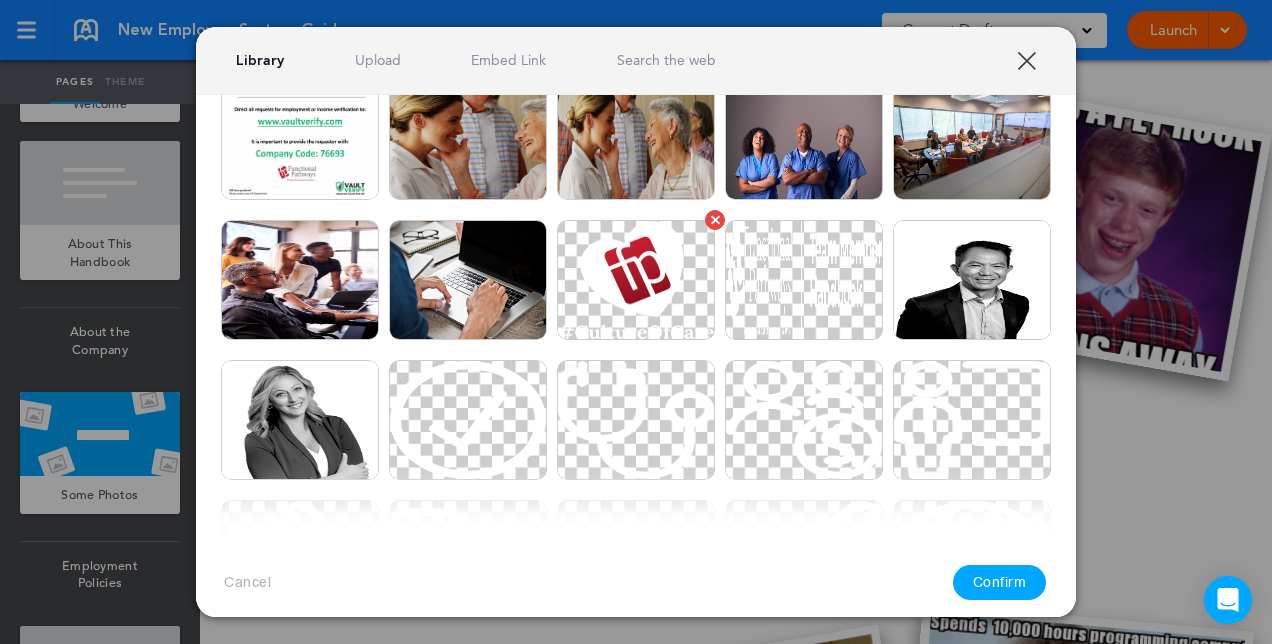 click at bounding box center (636, 280) 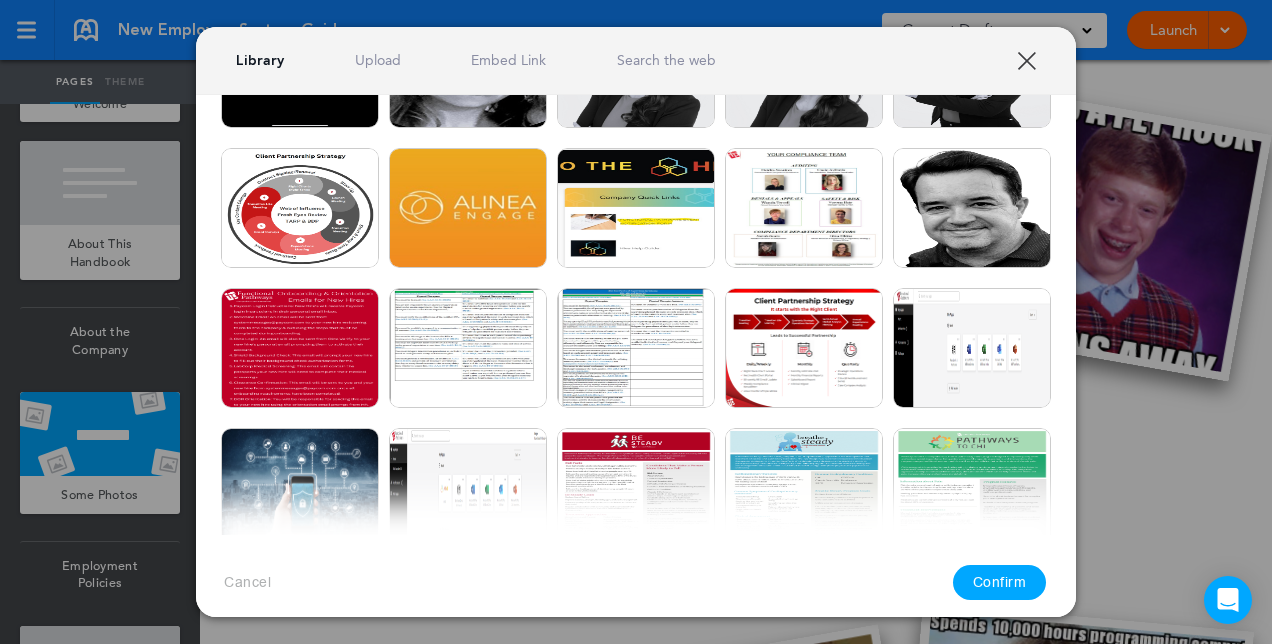 scroll, scrollTop: 170, scrollLeft: 0, axis: vertical 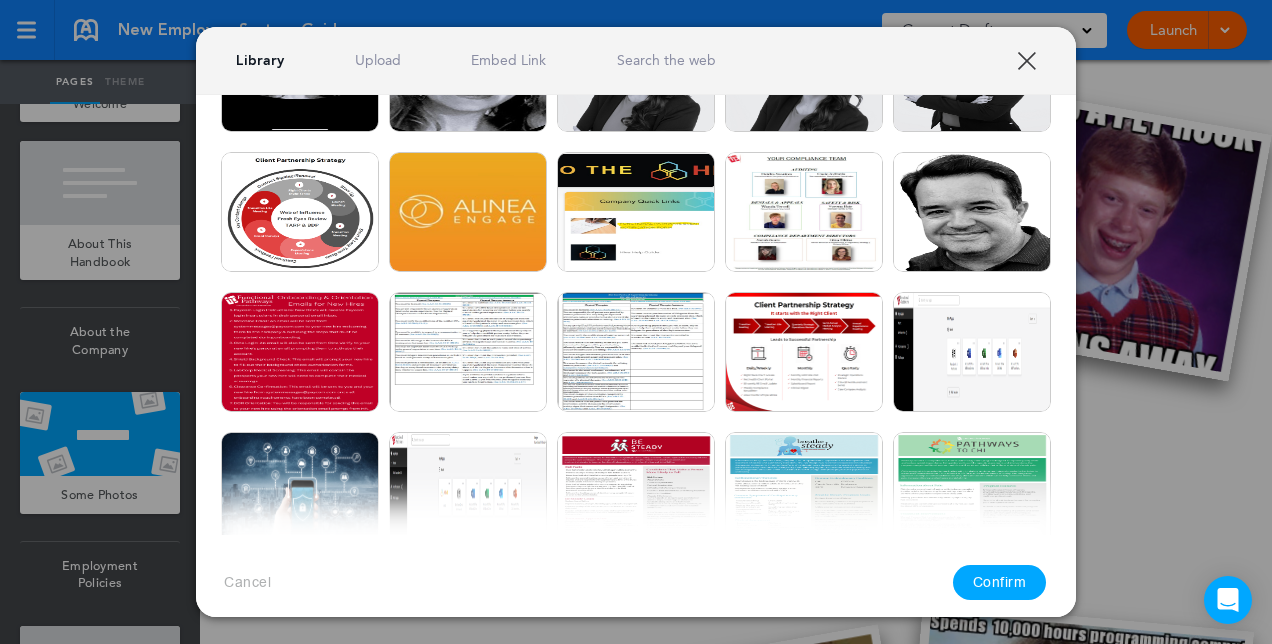 click on "Library
Upload
Embed Link
Search the web" at bounding box center [636, 61] 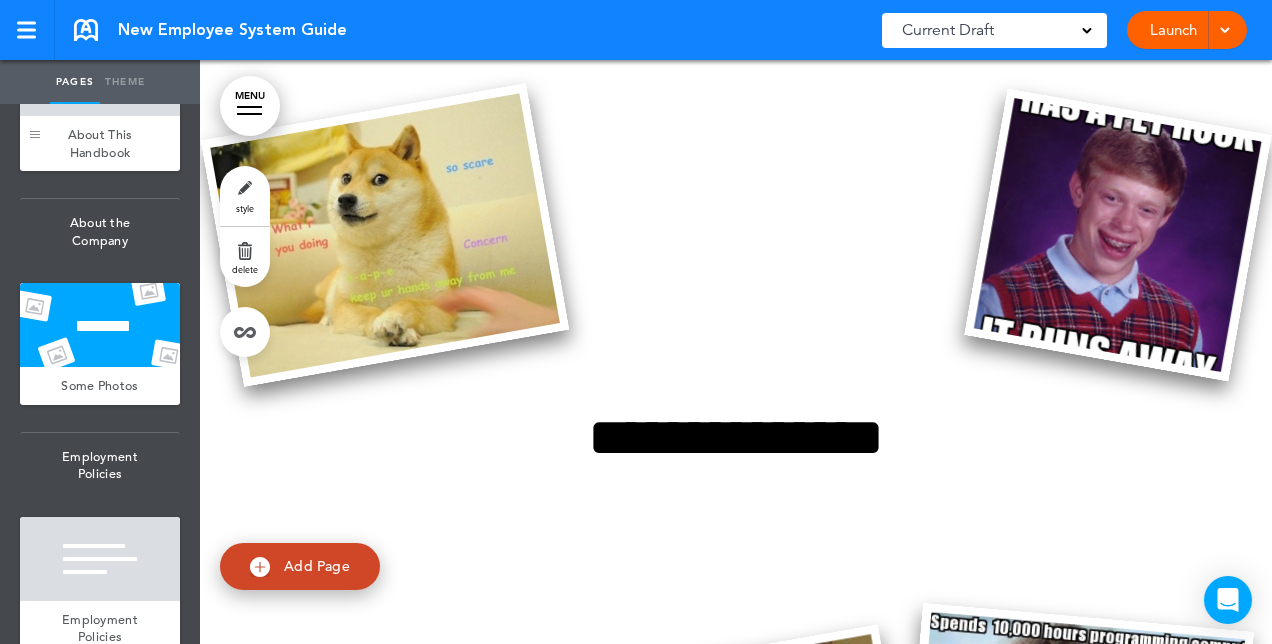 scroll, scrollTop: 343, scrollLeft: 0, axis: vertical 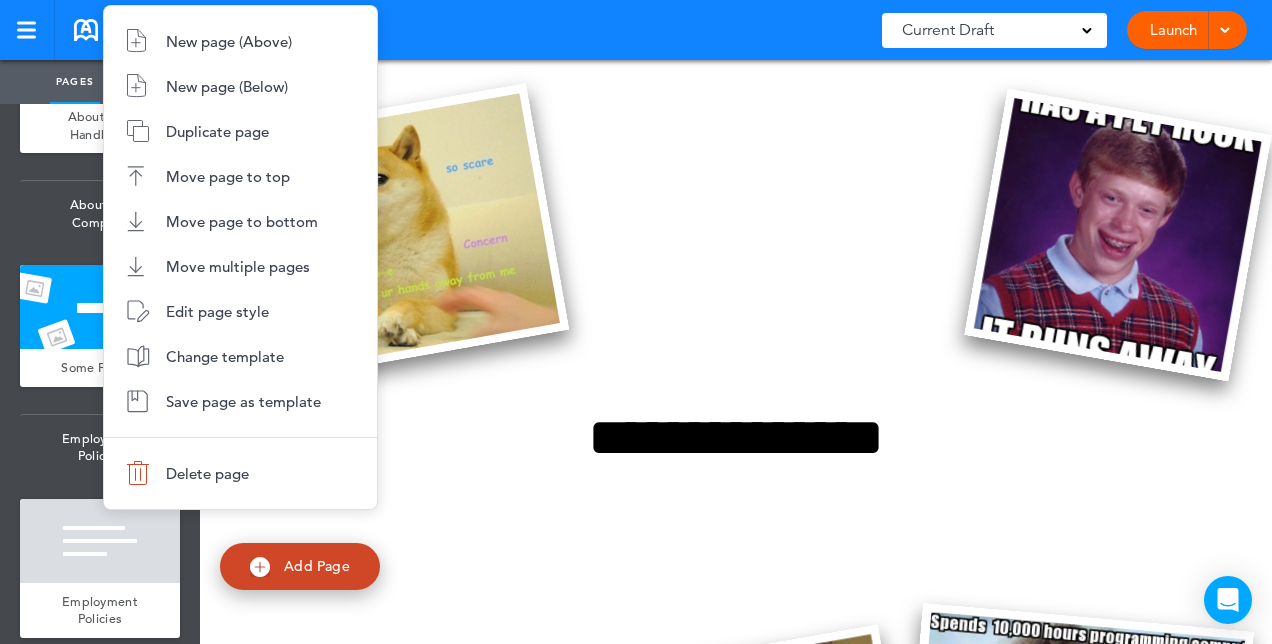 click on "New page (Above) New page (Below) Duplicate page Move page to top Move page to bottom Move multiple pages Edit page style Change template Save page as template Delete page" at bounding box center (240, 257) 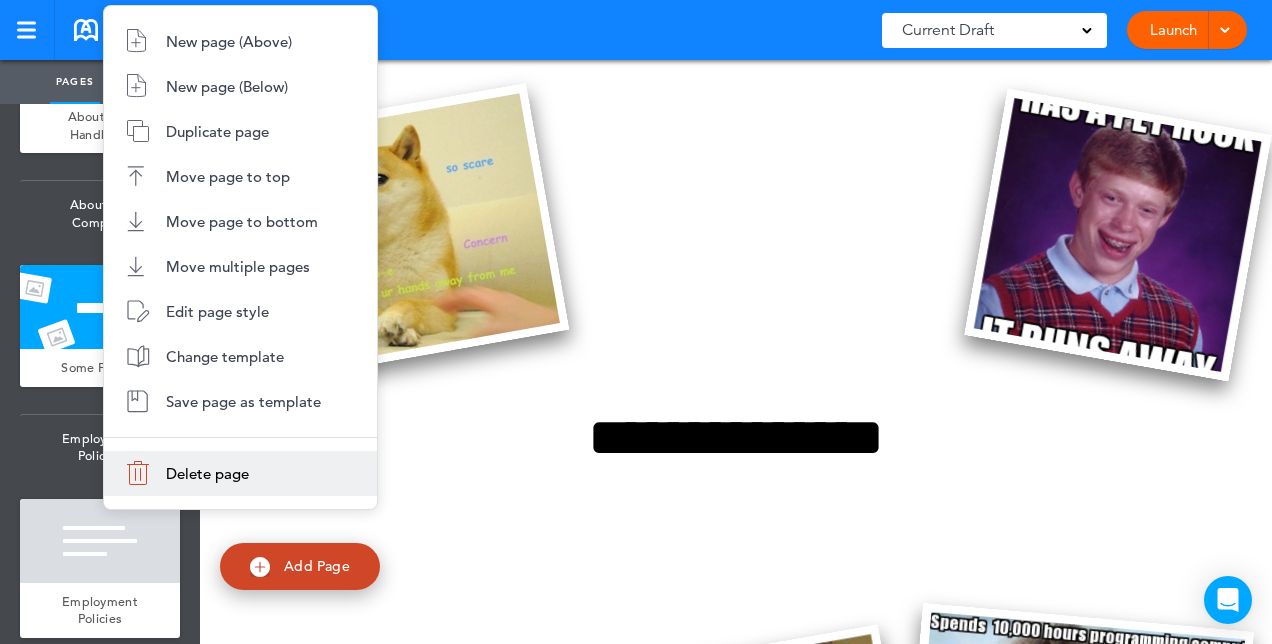 click on "Delete page" at bounding box center (240, 473) 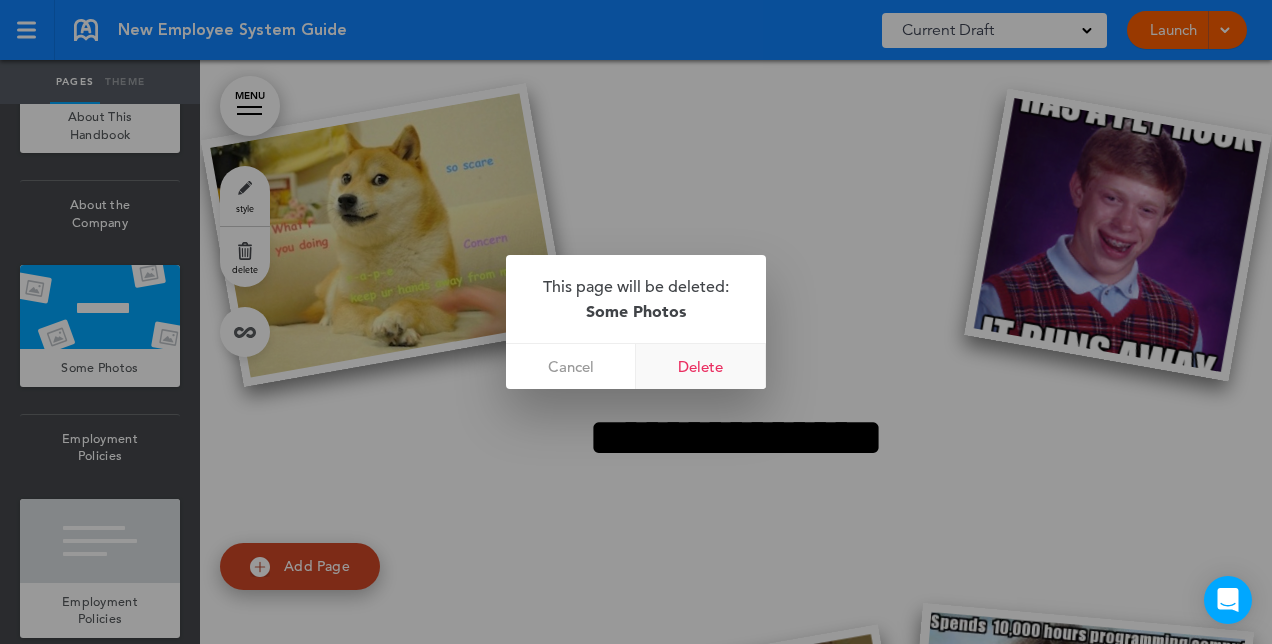click on "Delete" at bounding box center [701, 366] 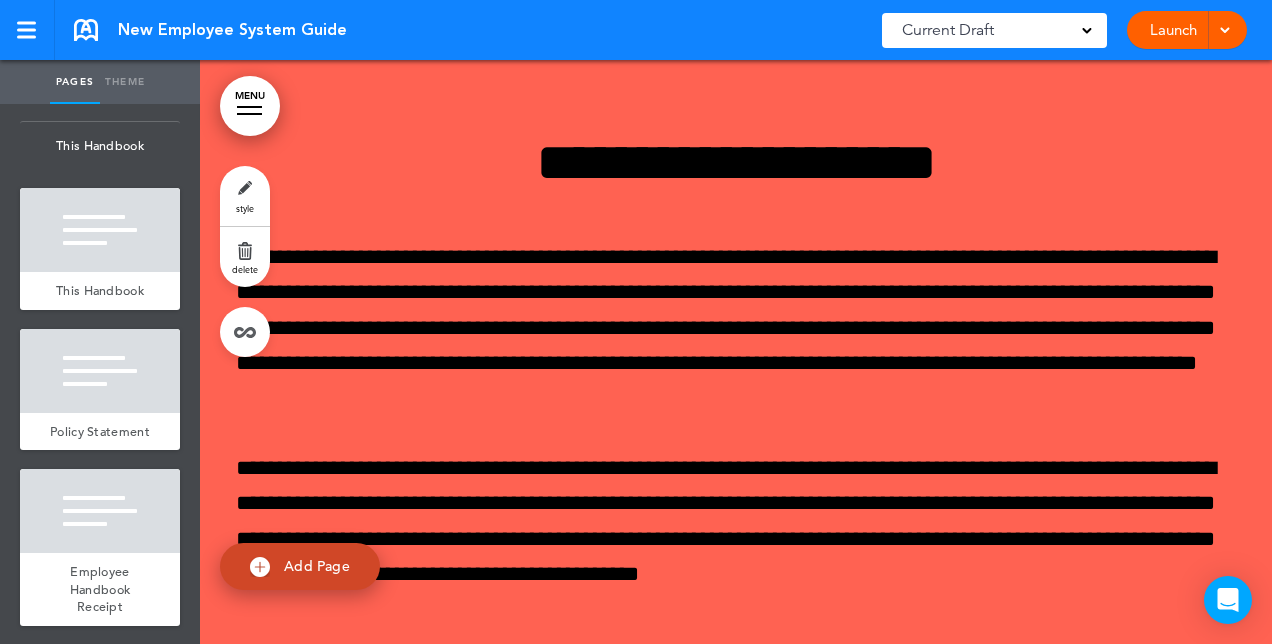 scroll, scrollTop: 10546, scrollLeft: 0, axis: vertical 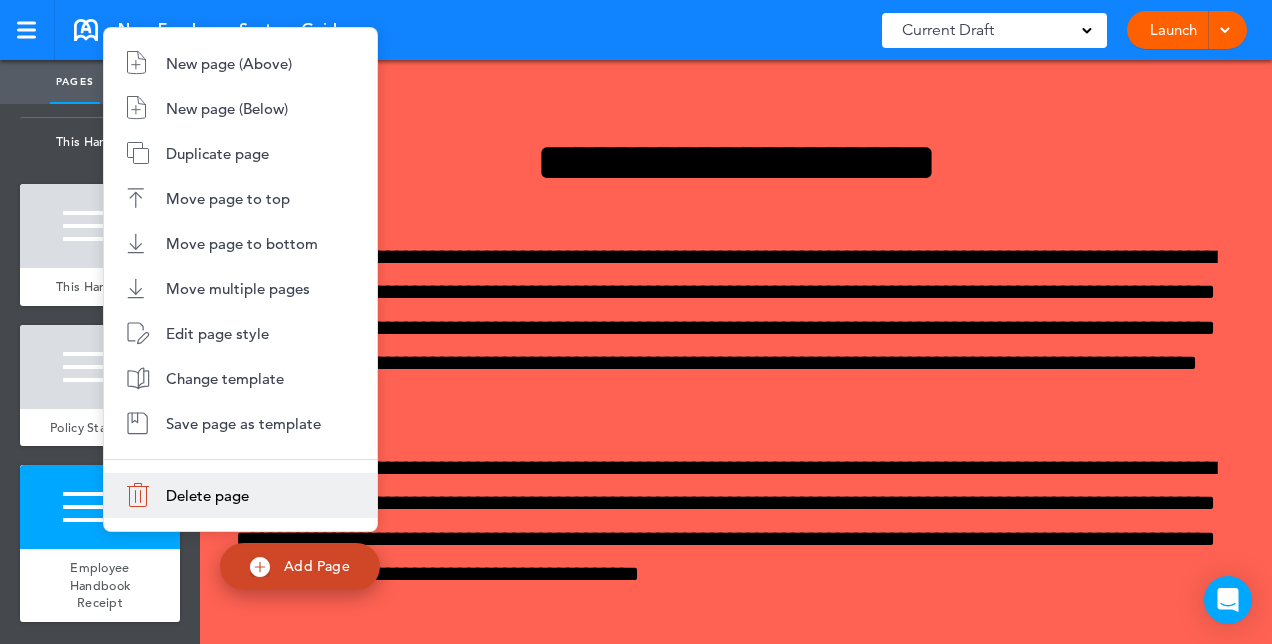 click on "Delete page" at bounding box center (207, 495) 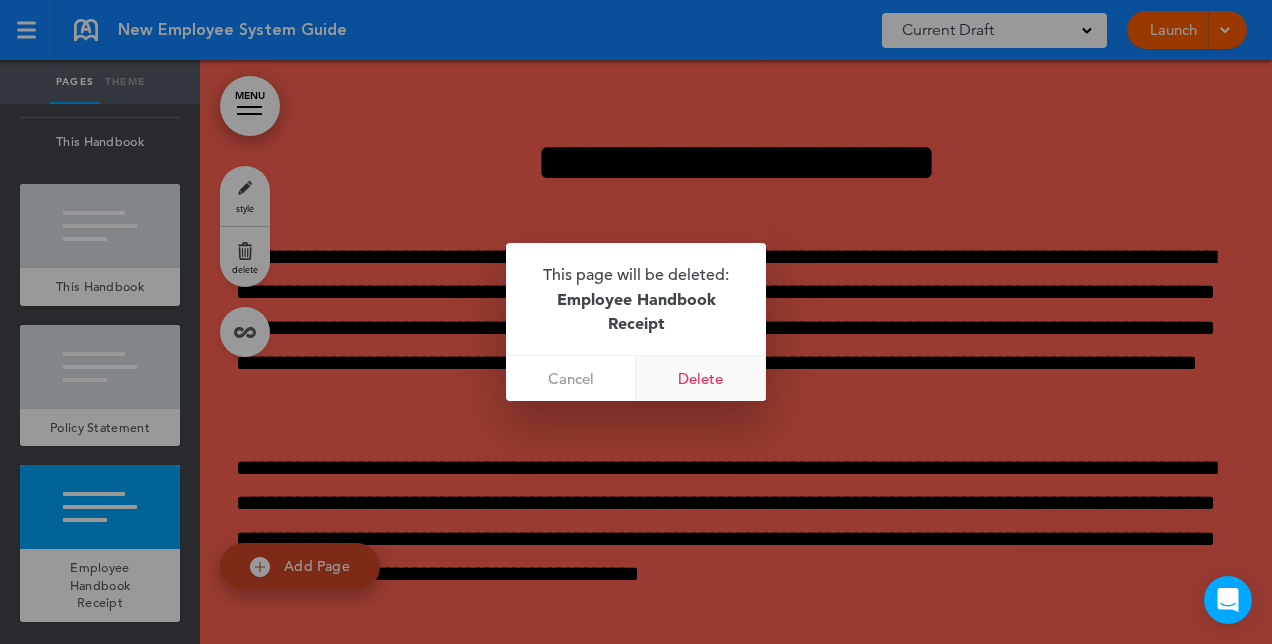 click on "Delete" at bounding box center (701, 378) 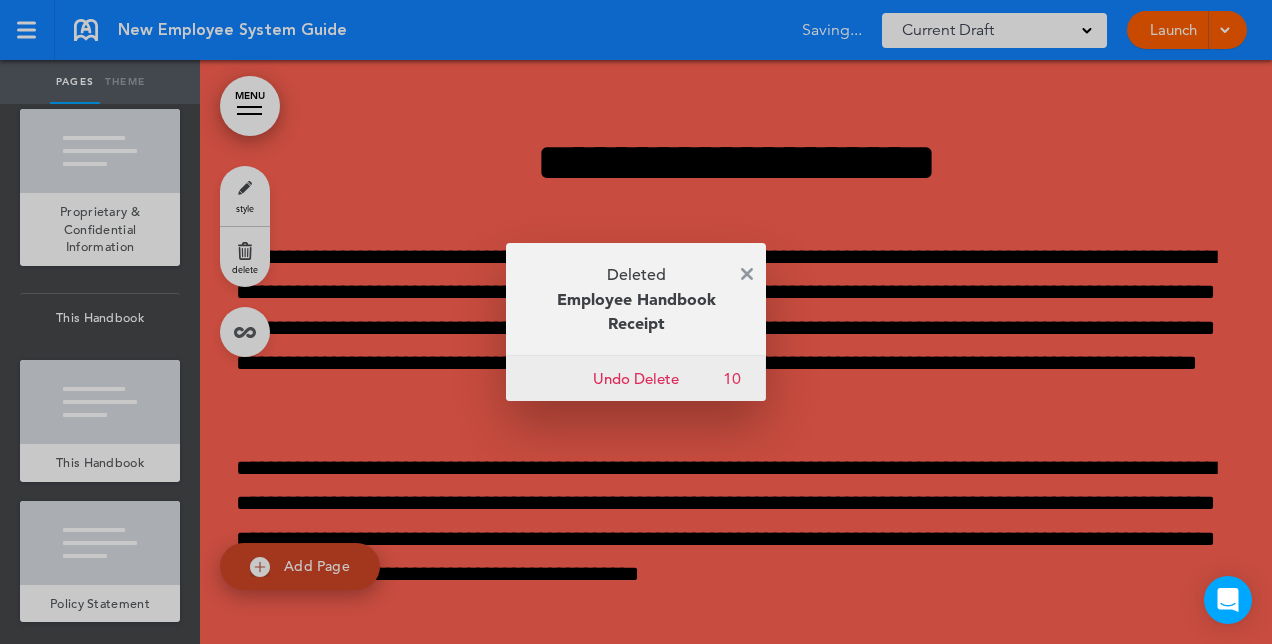 scroll, scrollTop: 10371, scrollLeft: 0, axis: vertical 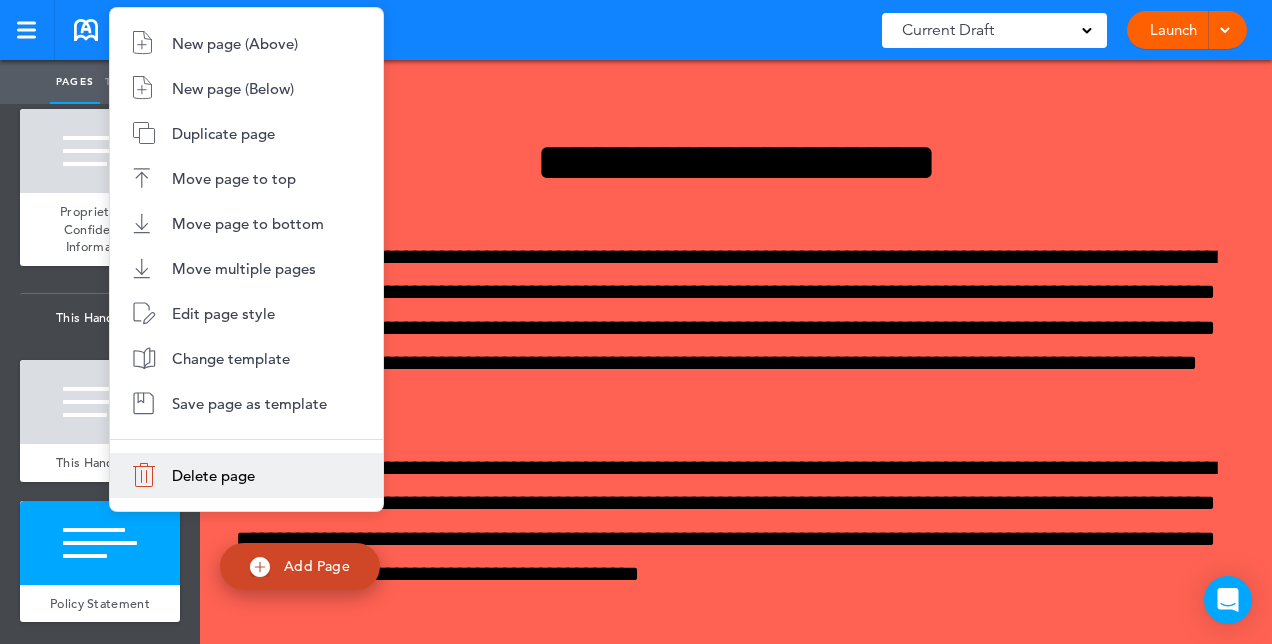 click on "Delete page" at bounding box center (246, 475) 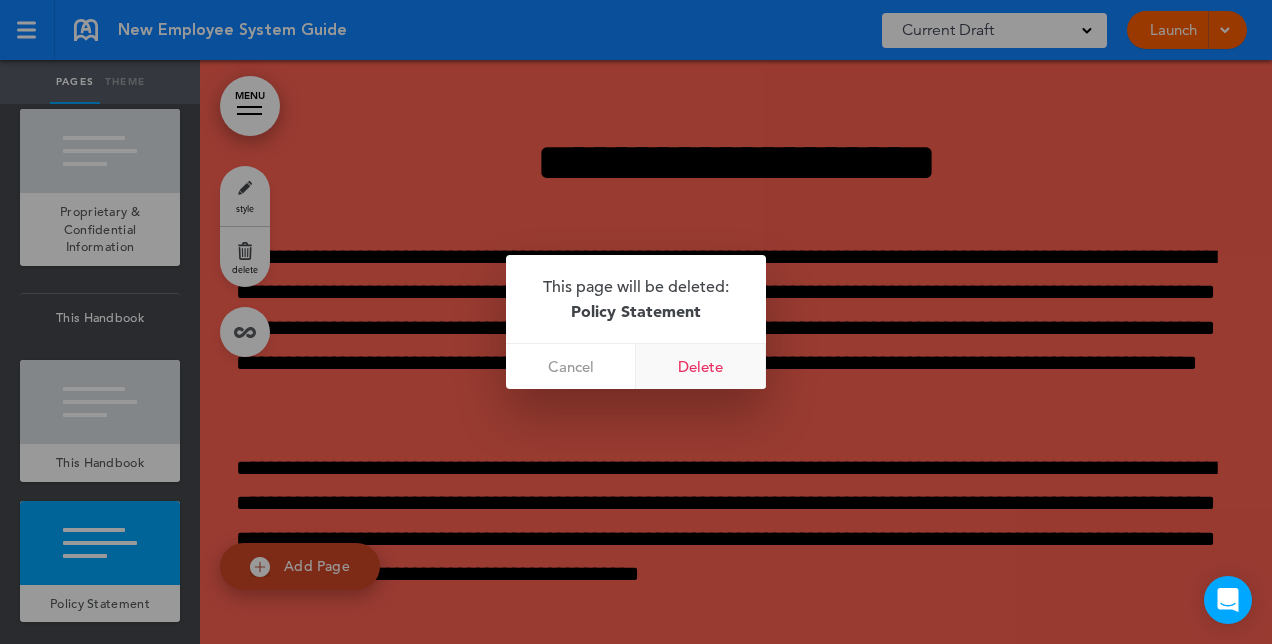 click on "Delete" at bounding box center [701, 366] 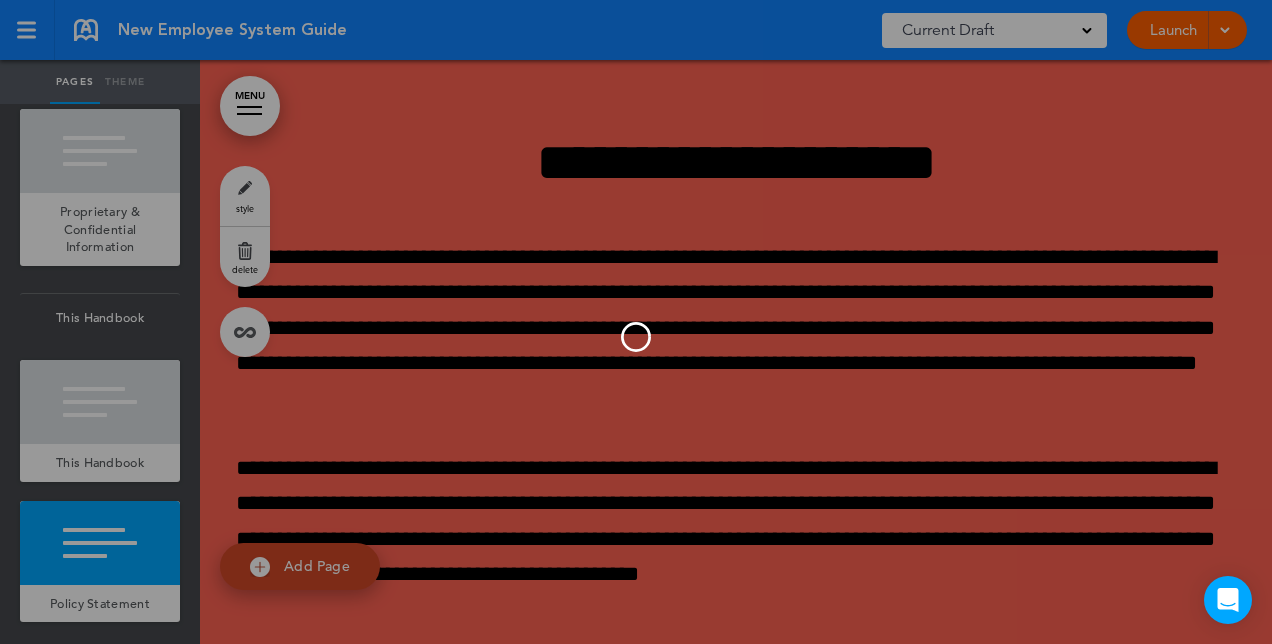 scroll, scrollTop: 10213, scrollLeft: 0, axis: vertical 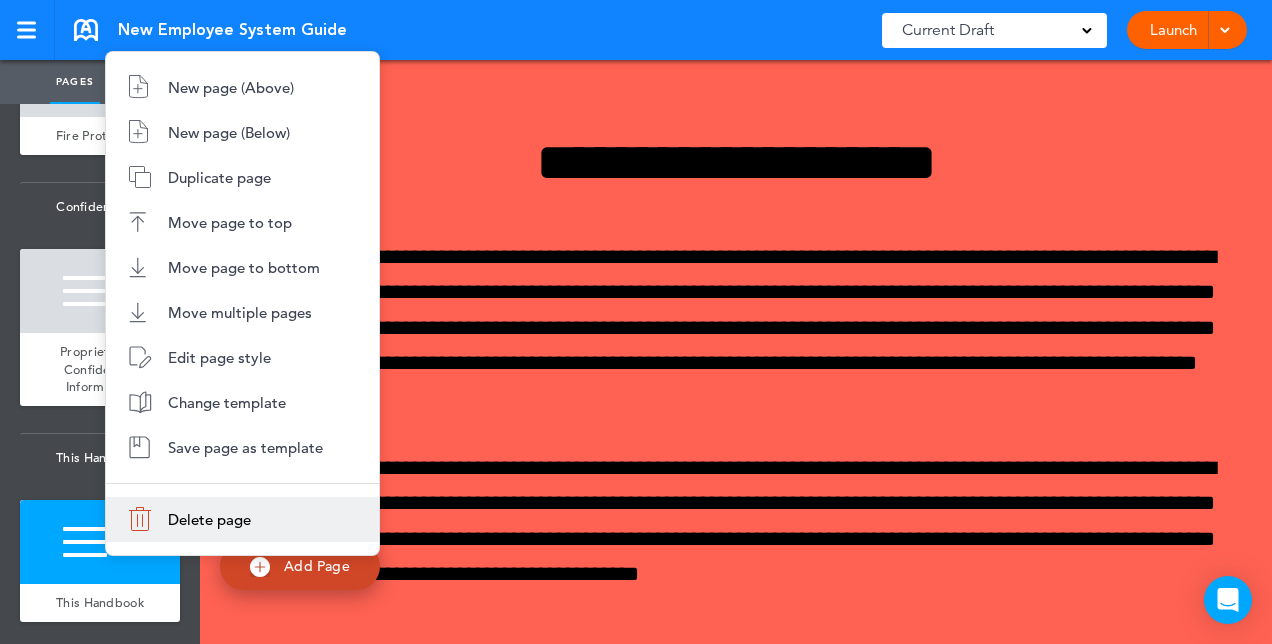 click on "Delete page" at bounding box center (209, 519) 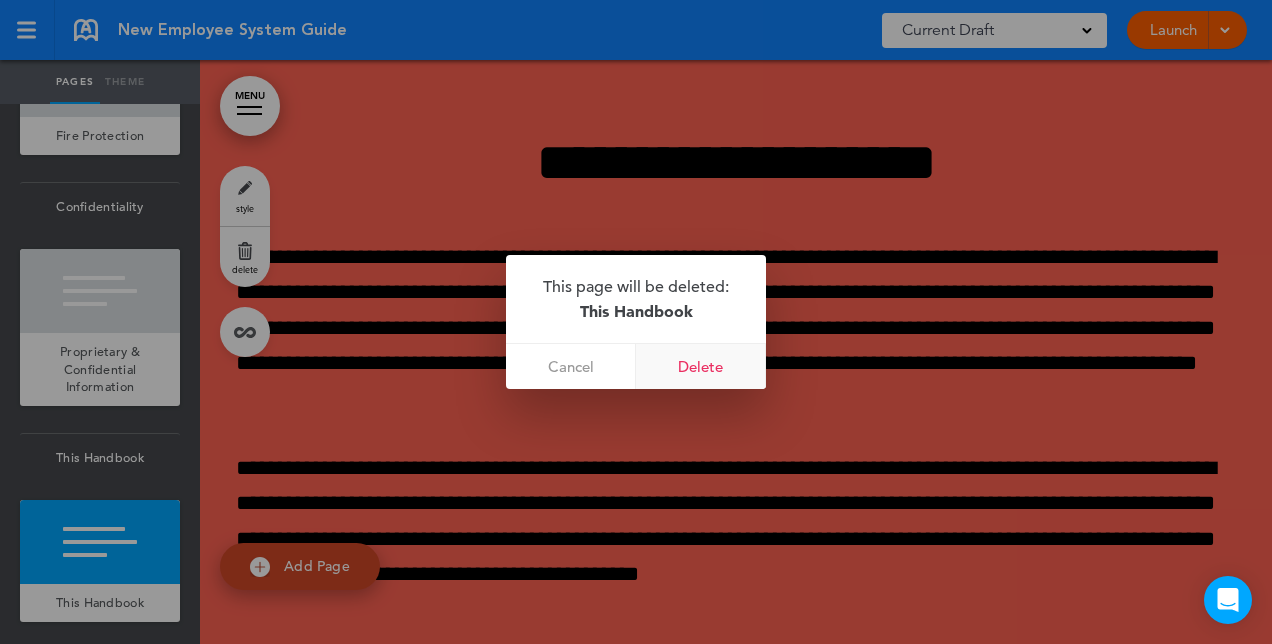 click on "Delete" at bounding box center [701, 366] 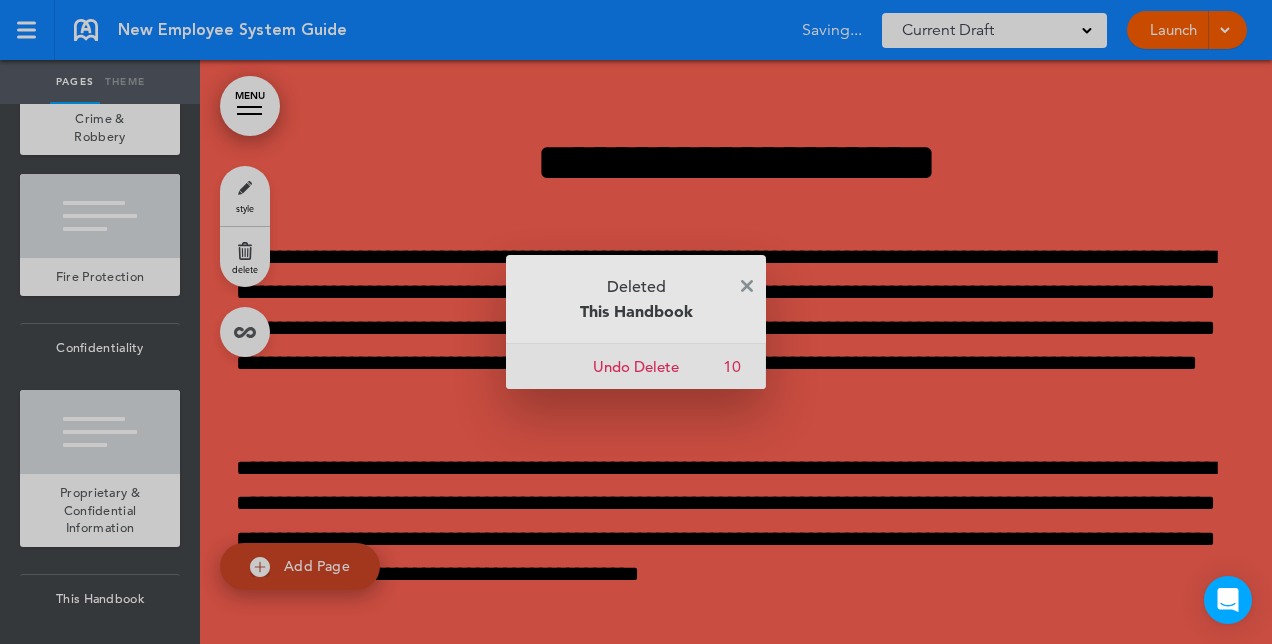 scroll, scrollTop: 10055, scrollLeft: 0, axis: vertical 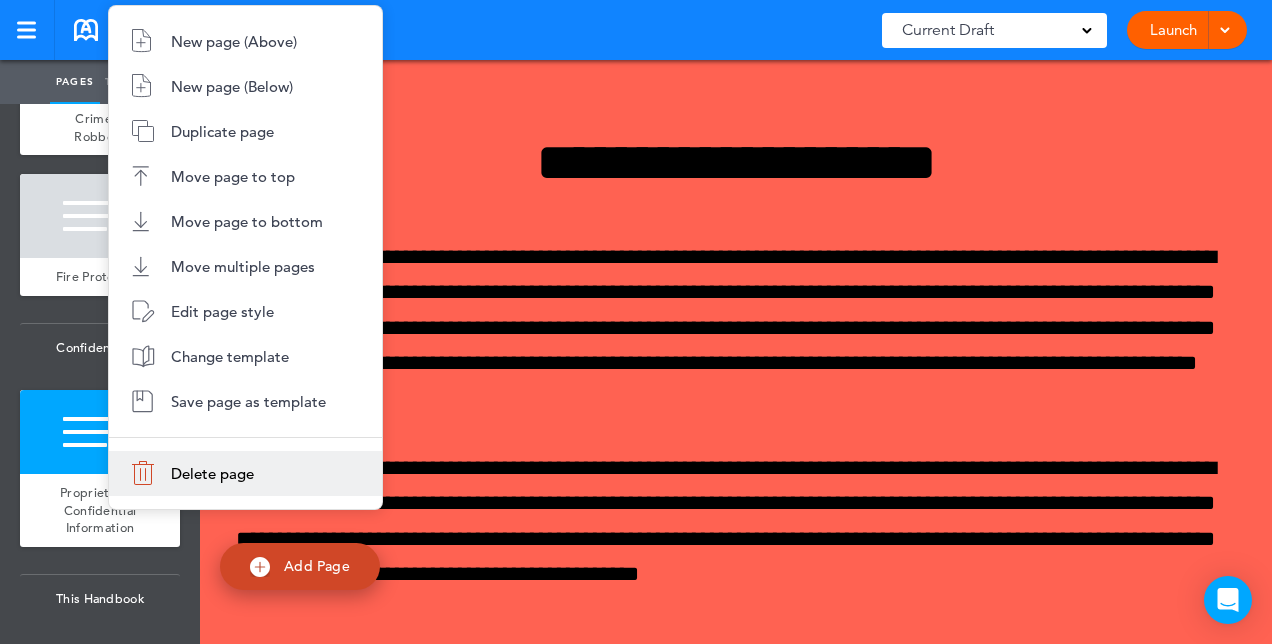 click on "Delete page" at bounding box center [245, 473] 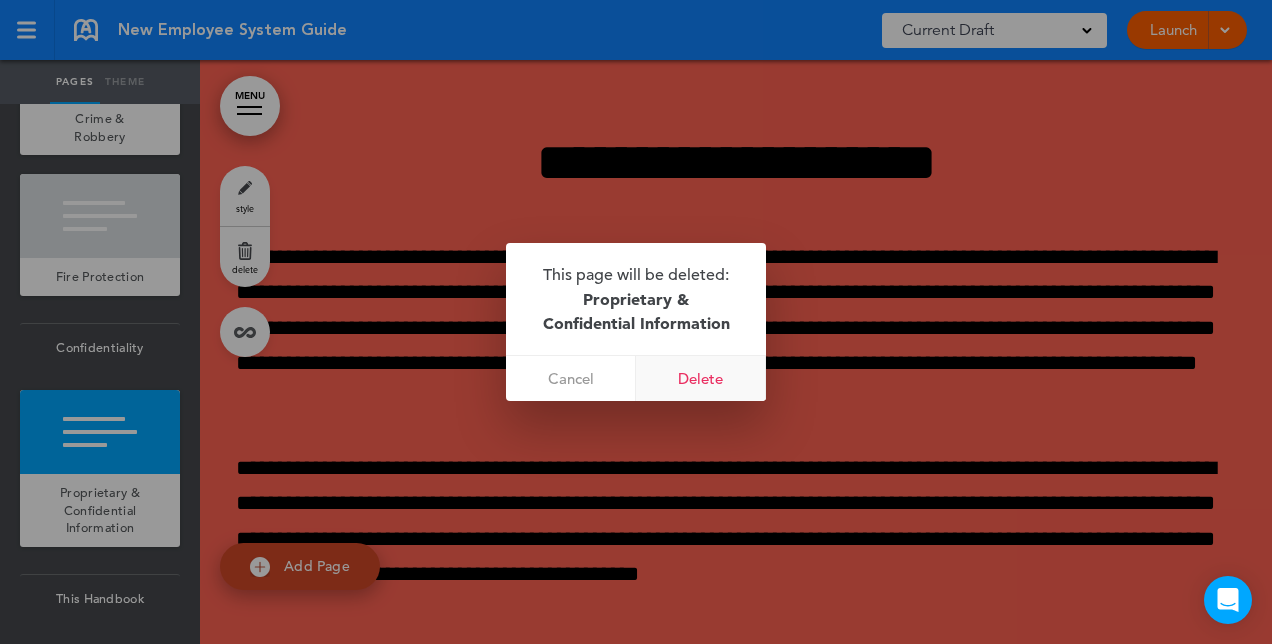 click on "Delete" at bounding box center [701, 378] 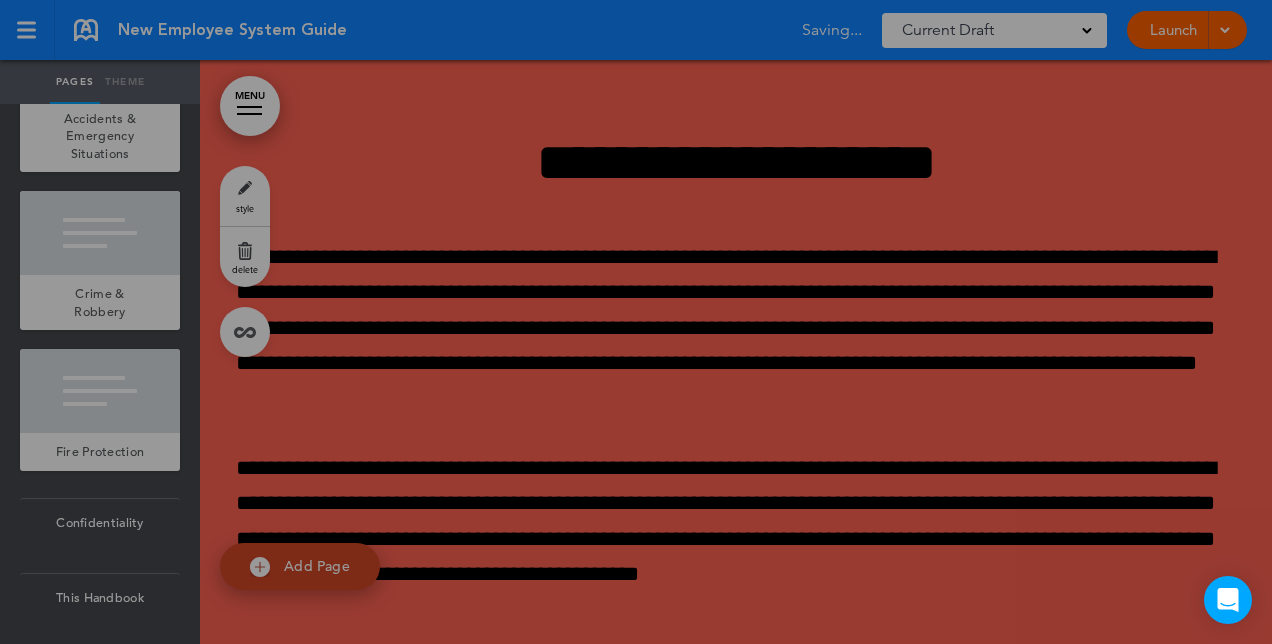 scroll, scrollTop: 9879, scrollLeft: 0, axis: vertical 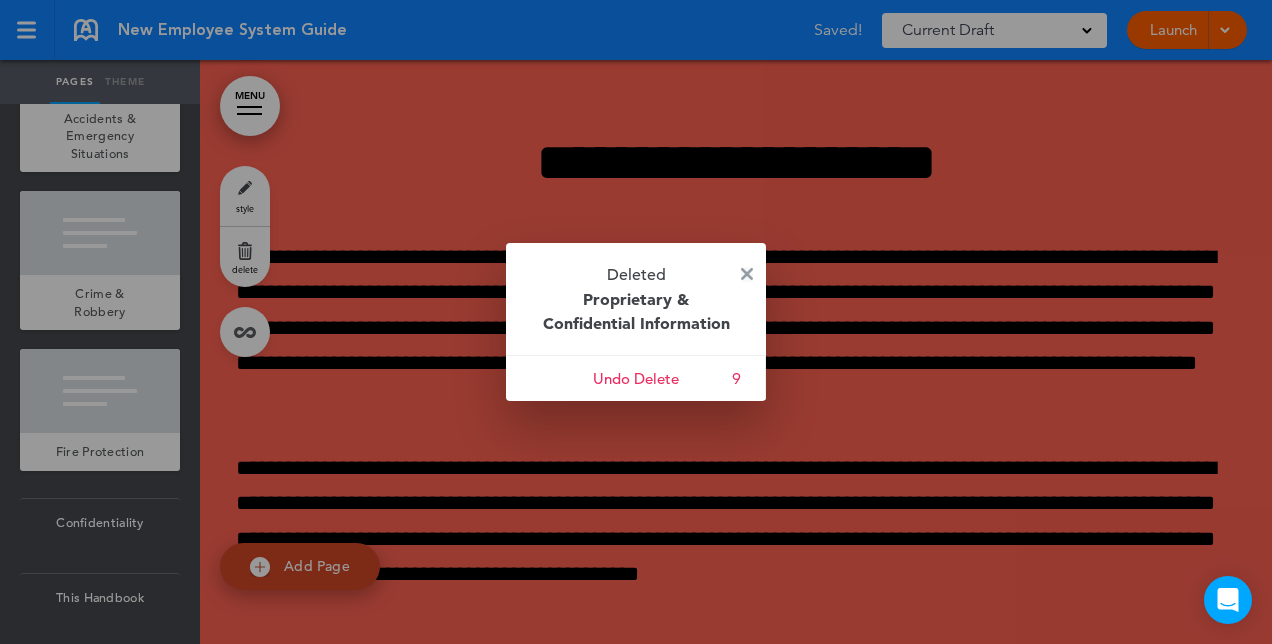 click at bounding box center [747, 274] 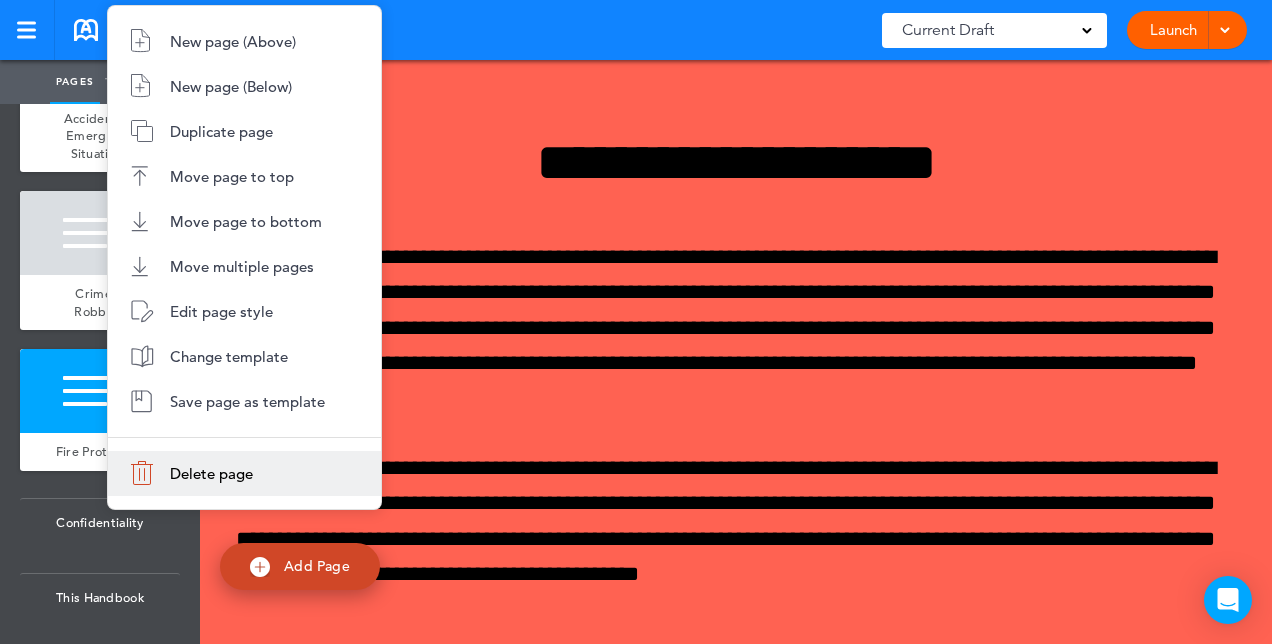 click on "Delete page" at bounding box center [244, 473] 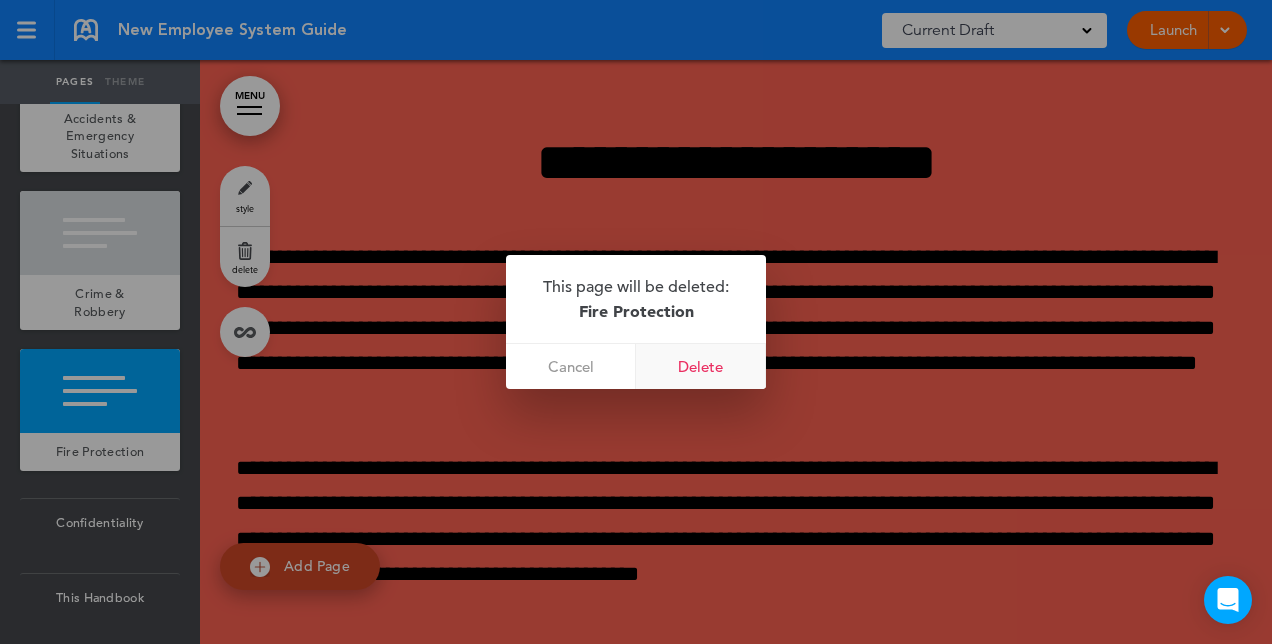 click on "Delete" at bounding box center (701, 366) 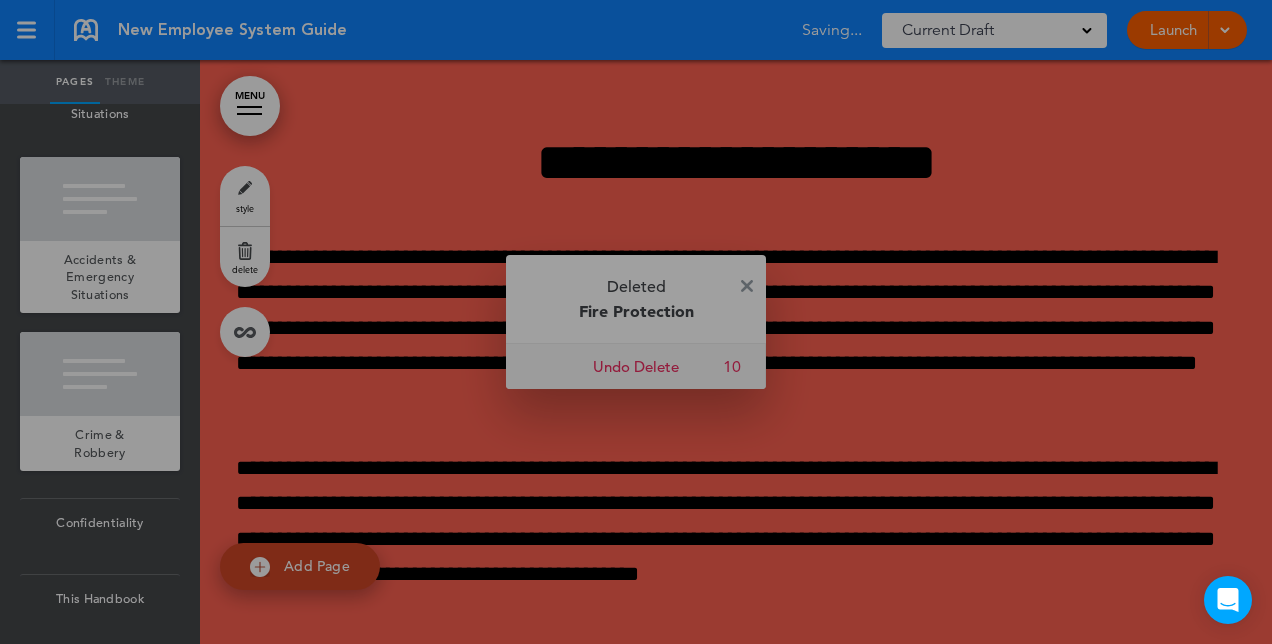scroll, scrollTop: 9721, scrollLeft: 0, axis: vertical 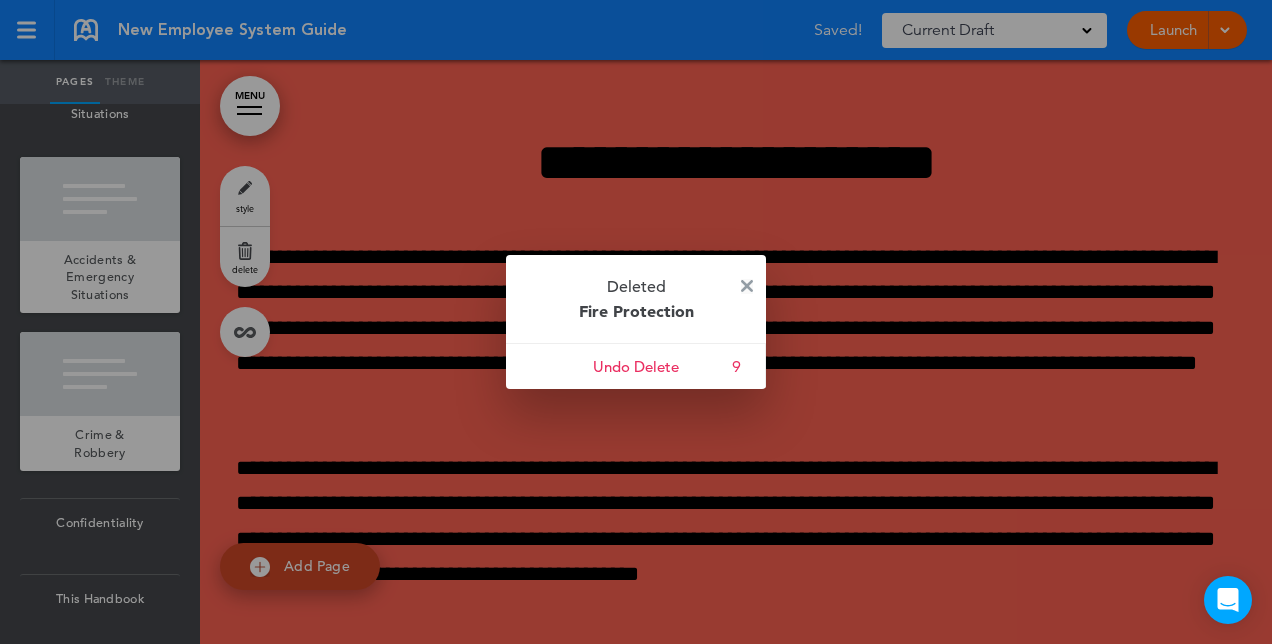 click at bounding box center (747, 286) 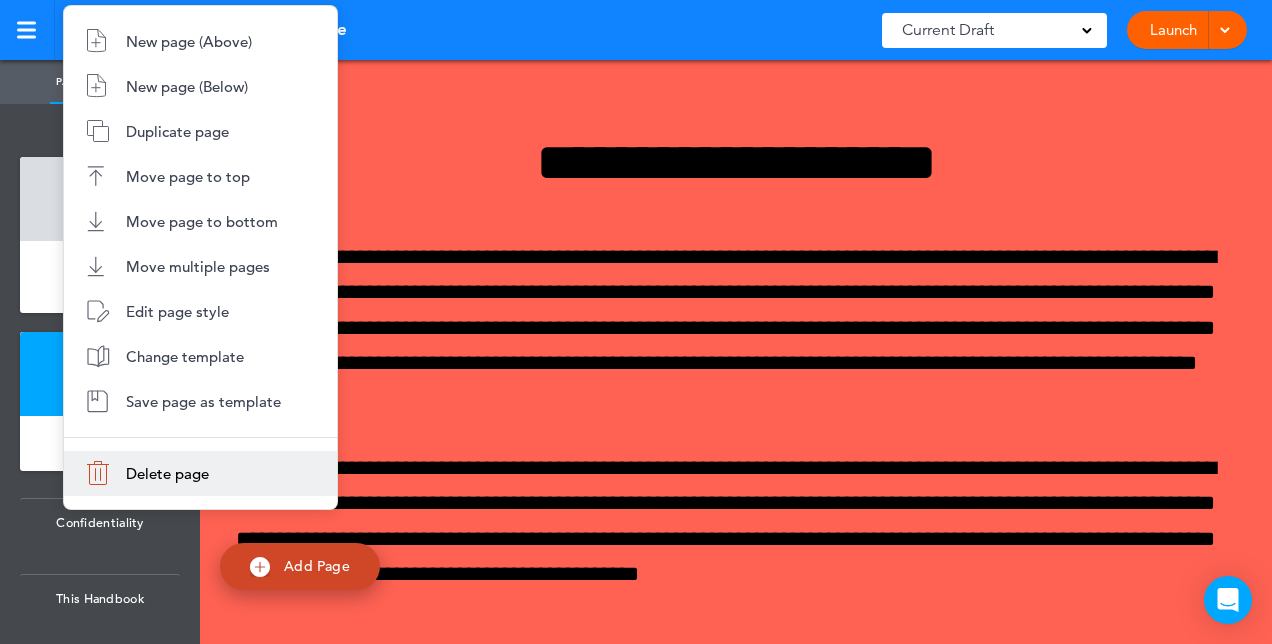 click on "Delete page" at bounding box center [200, 473] 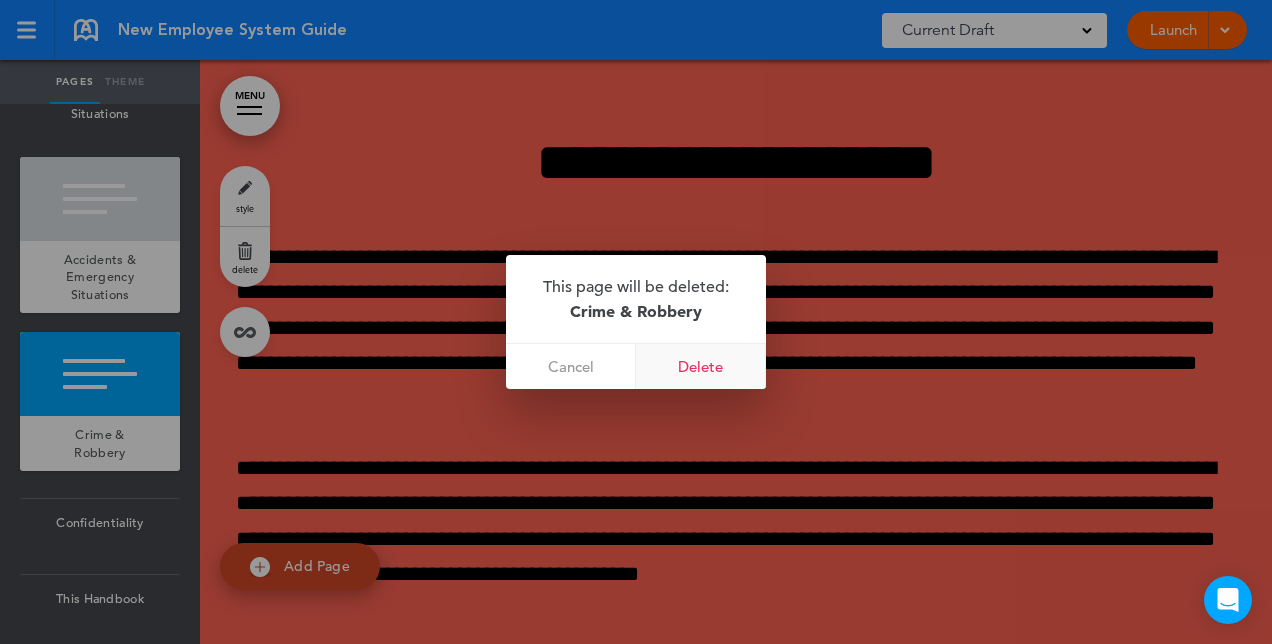 click on "Delete" at bounding box center [701, 366] 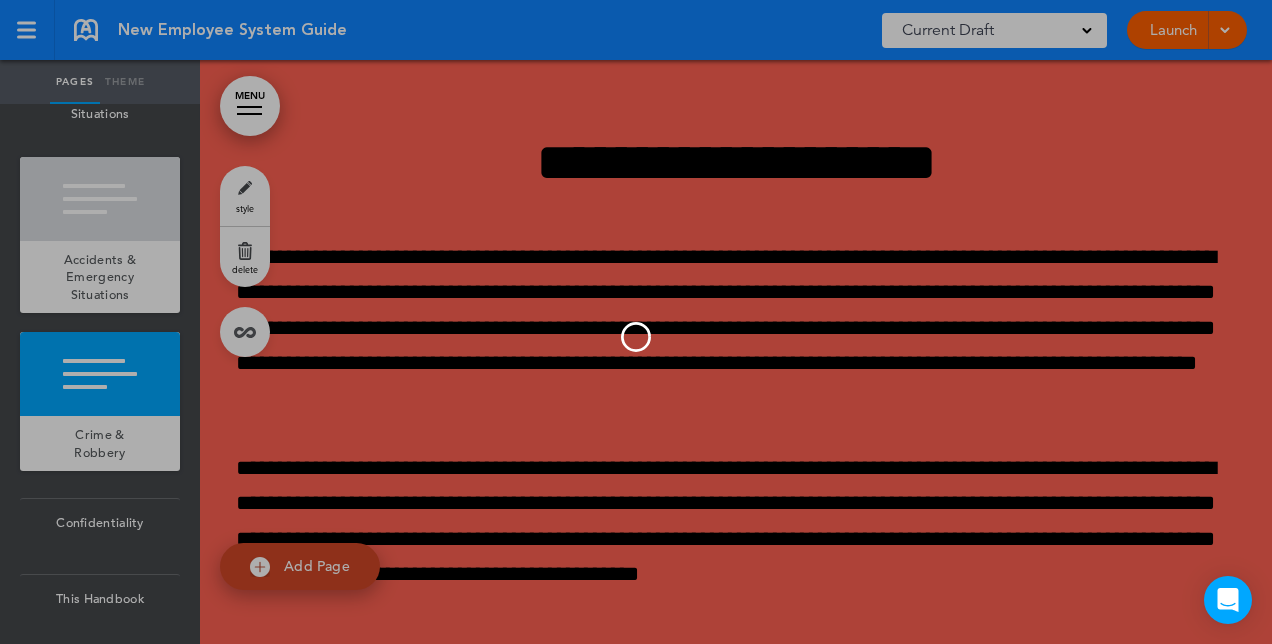 scroll, scrollTop: 9563, scrollLeft: 0, axis: vertical 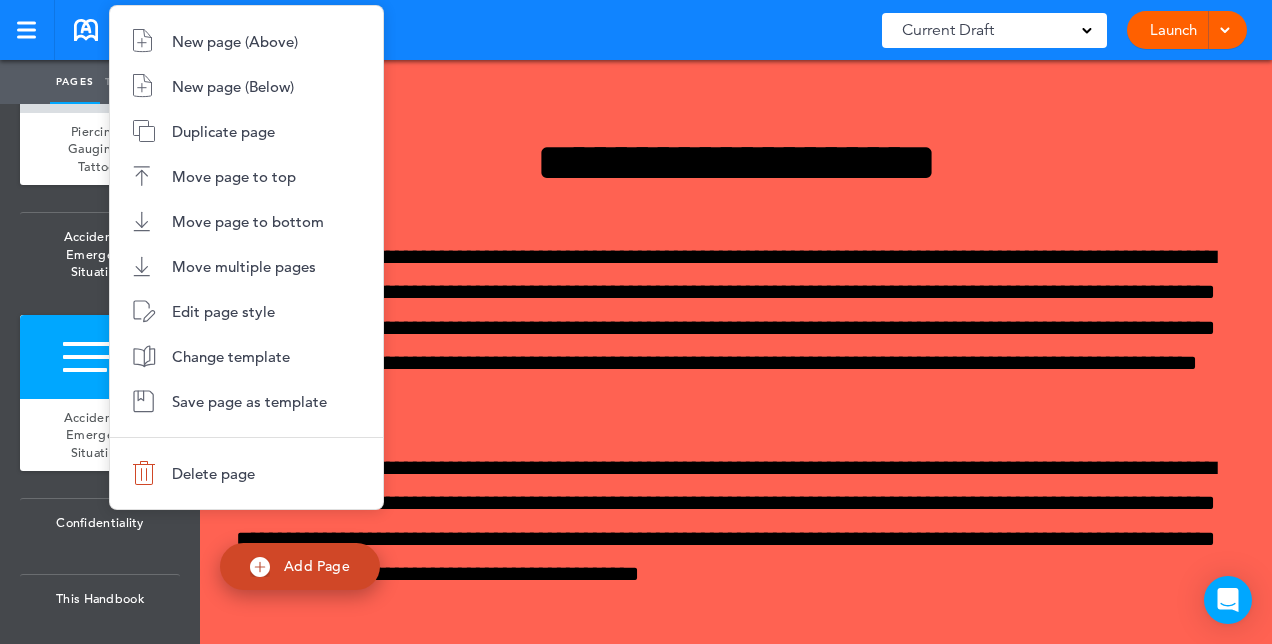 click on "New page (Above) New page (Below) Duplicate page Move page to top Move page to bottom Move multiple pages Edit page style Change template Save page as template Delete page" at bounding box center [246, 257] 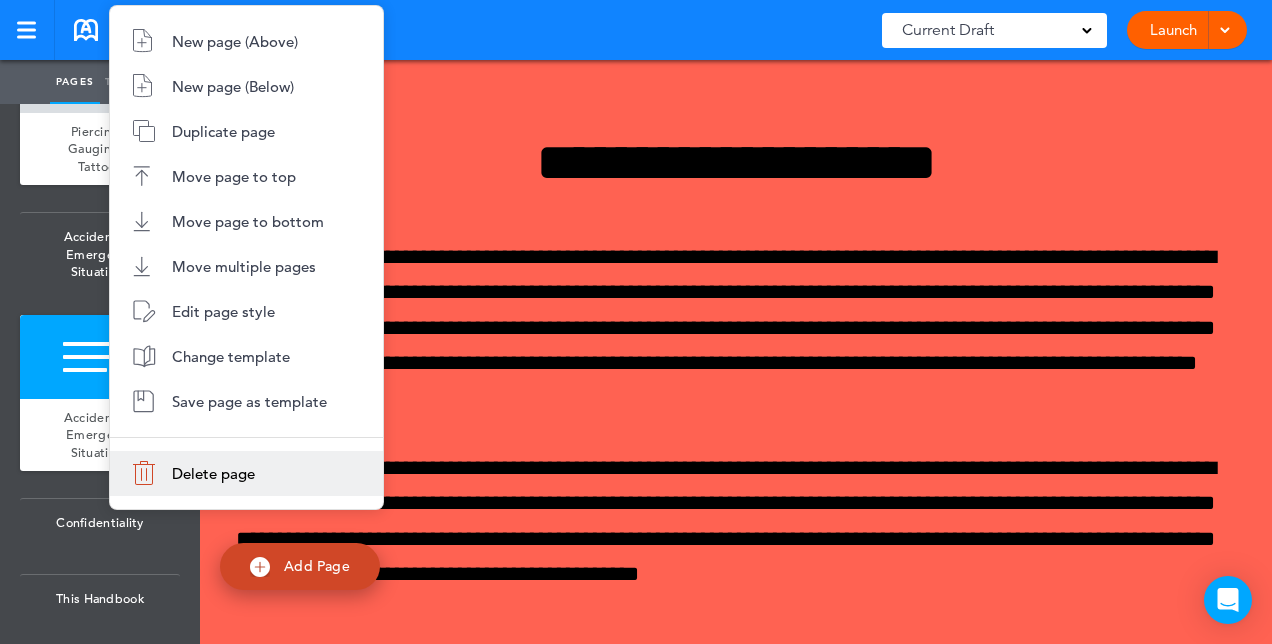 click on "Delete page" at bounding box center [246, 473] 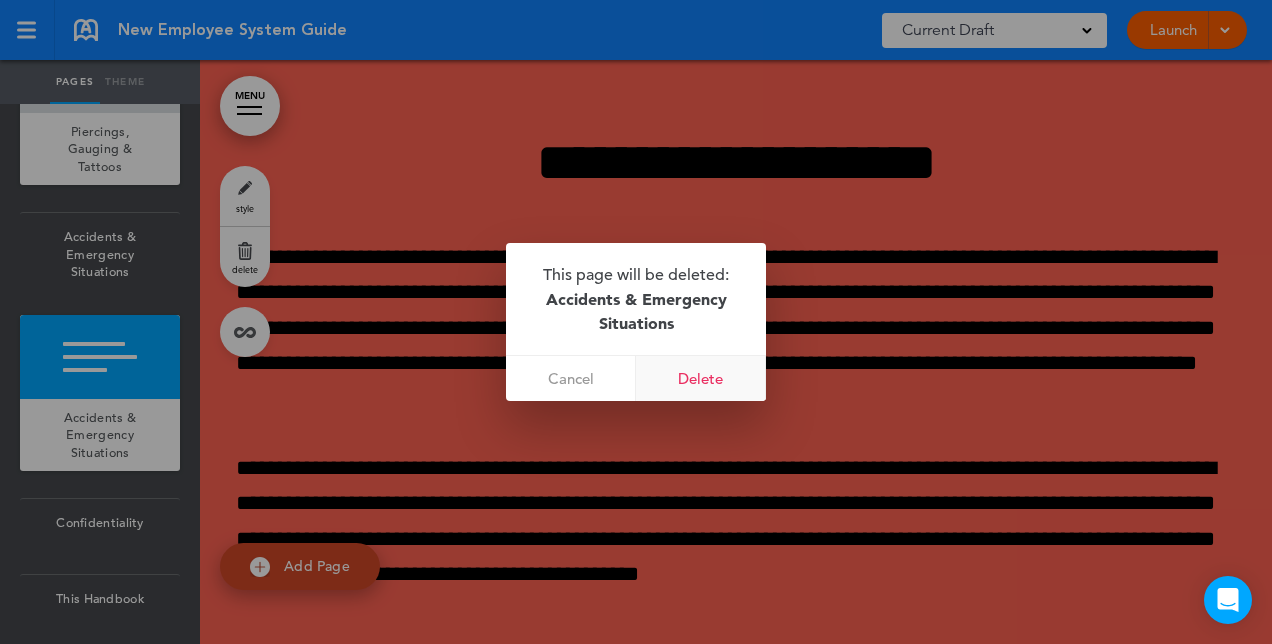 click on "Delete" at bounding box center [701, 378] 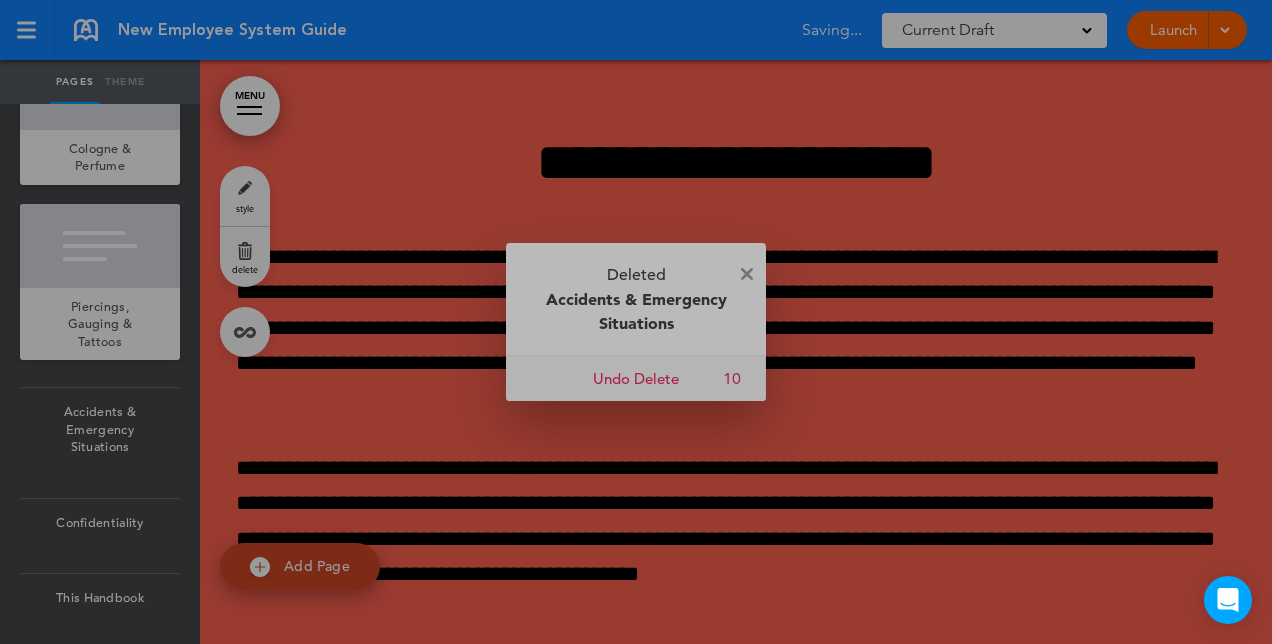 scroll, scrollTop: 9388, scrollLeft: 0, axis: vertical 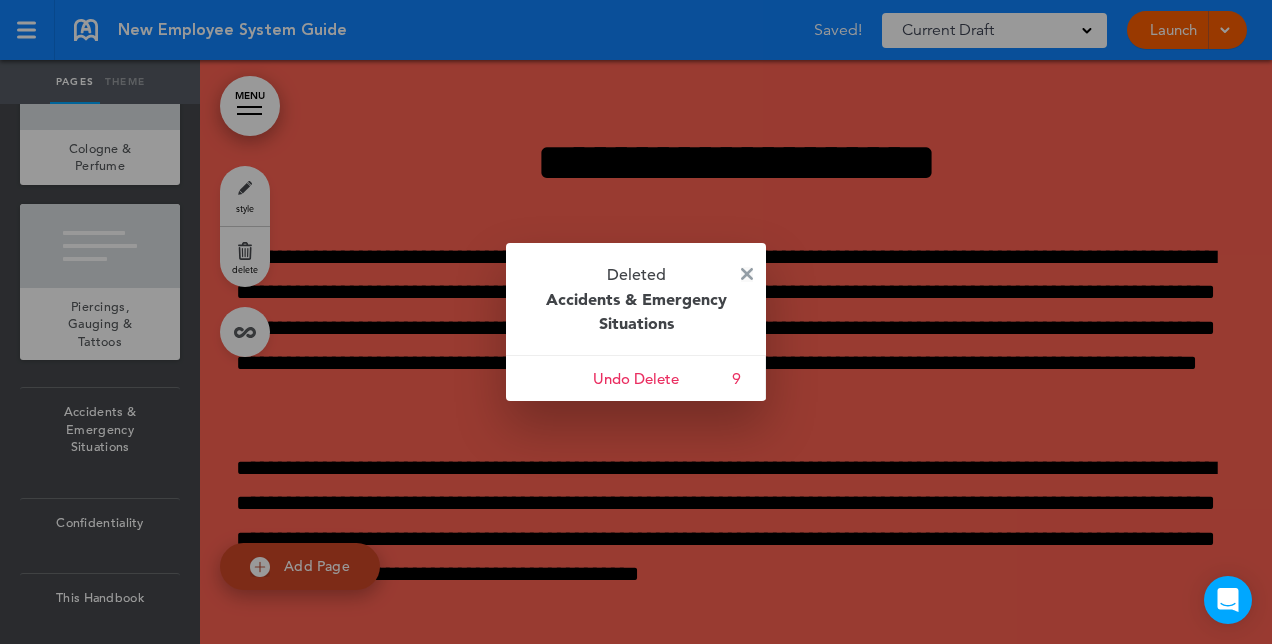 click at bounding box center [747, 274] 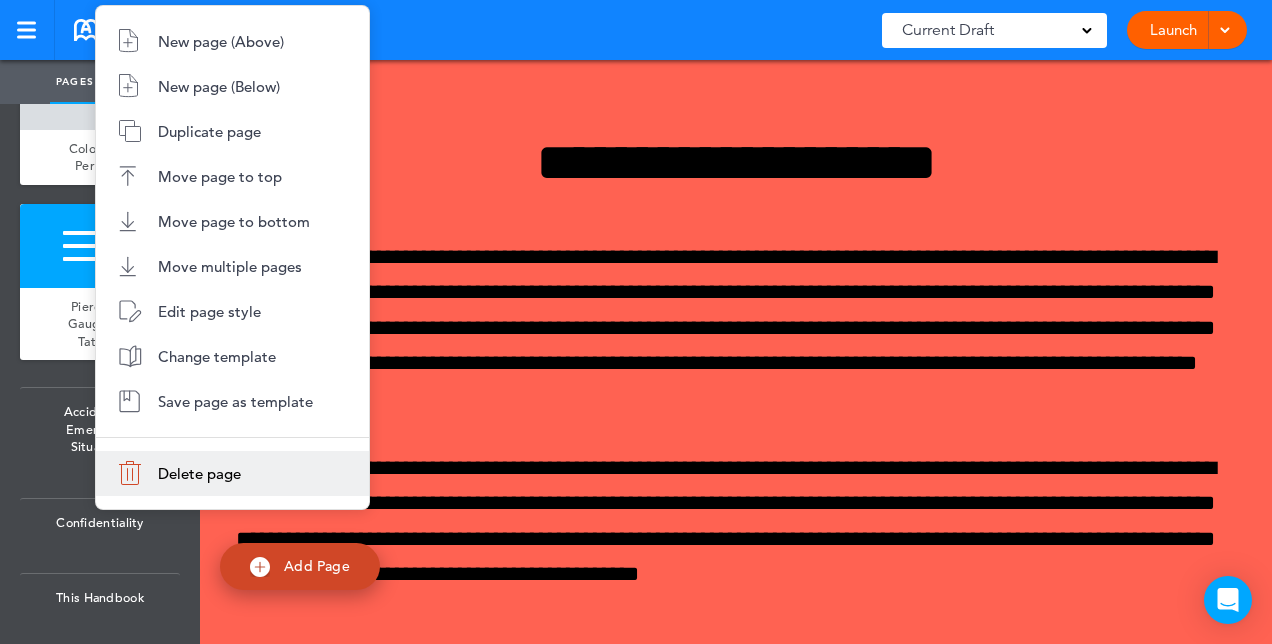 click on "Delete page" at bounding box center (232, 473) 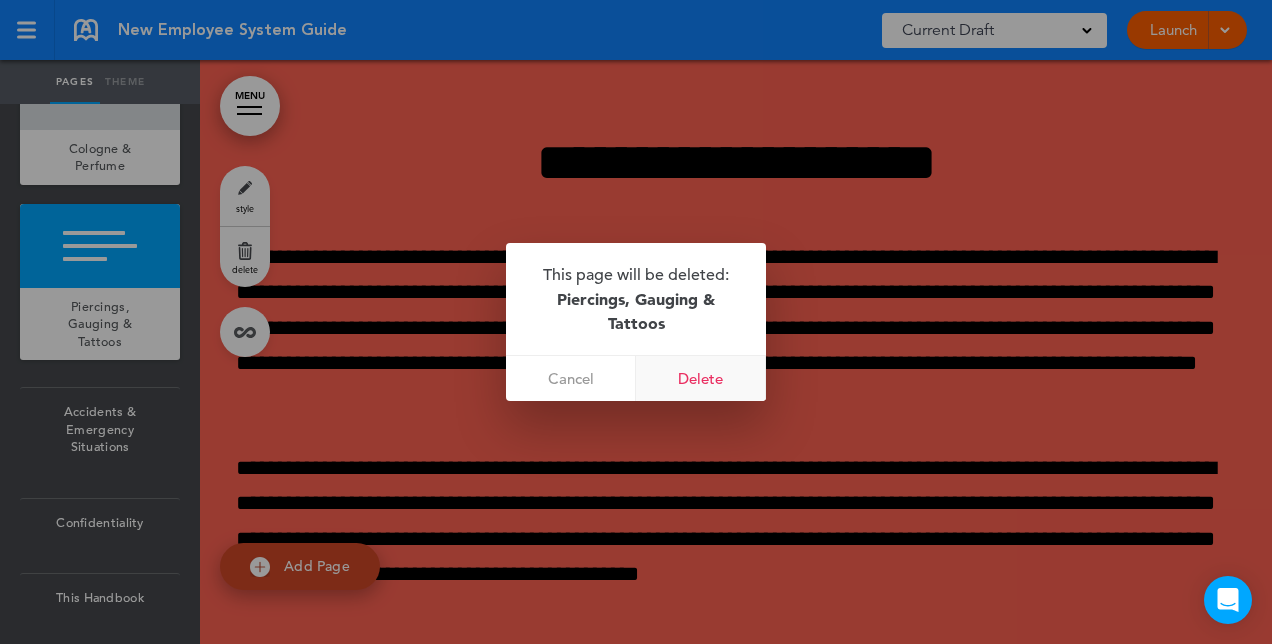 click on "Delete" at bounding box center (701, 378) 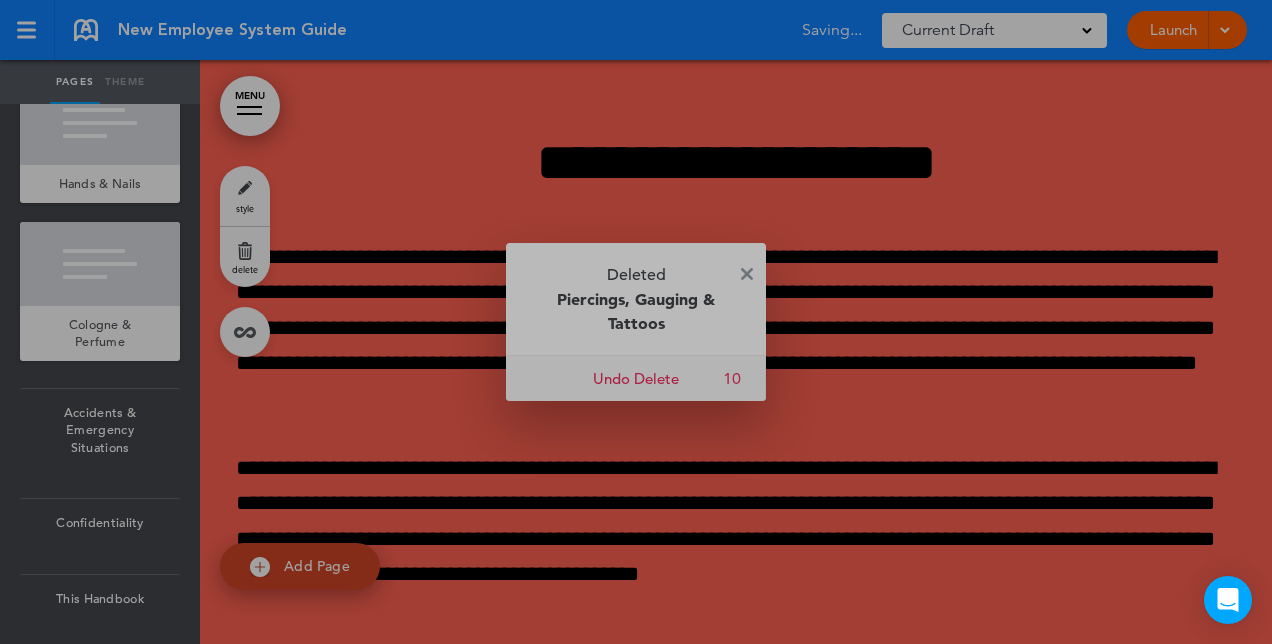 scroll, scrollTop: 9212, scrollLeft: 0, axis: vertical 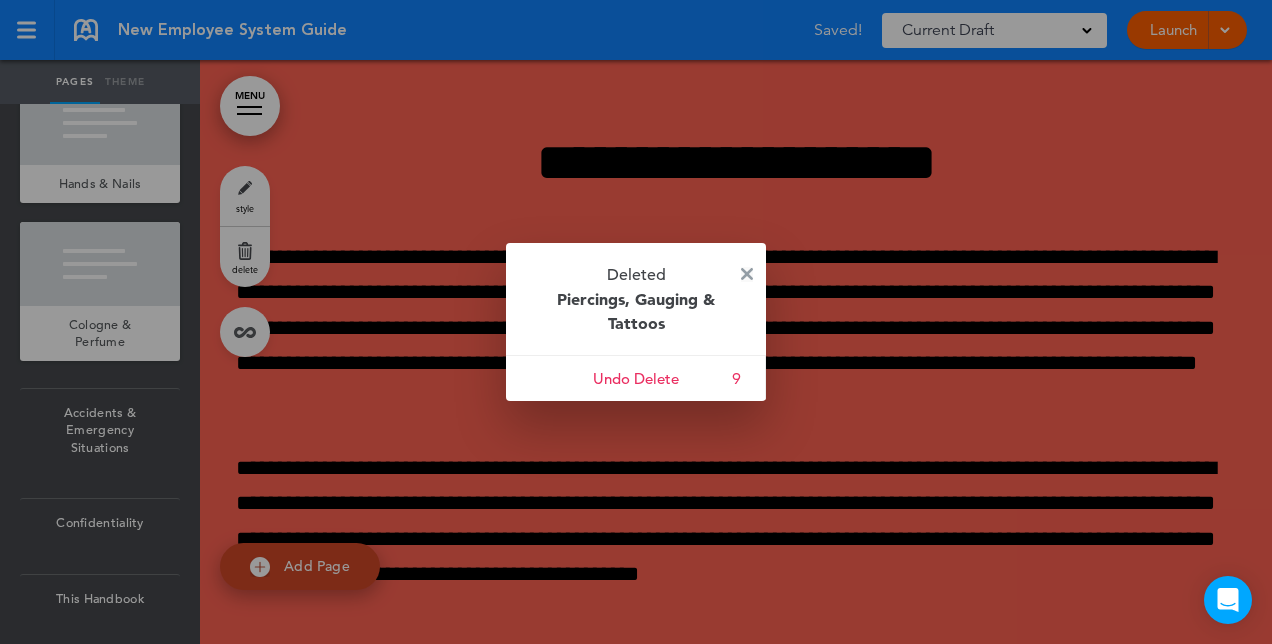 click at bounding box center [747, 274] 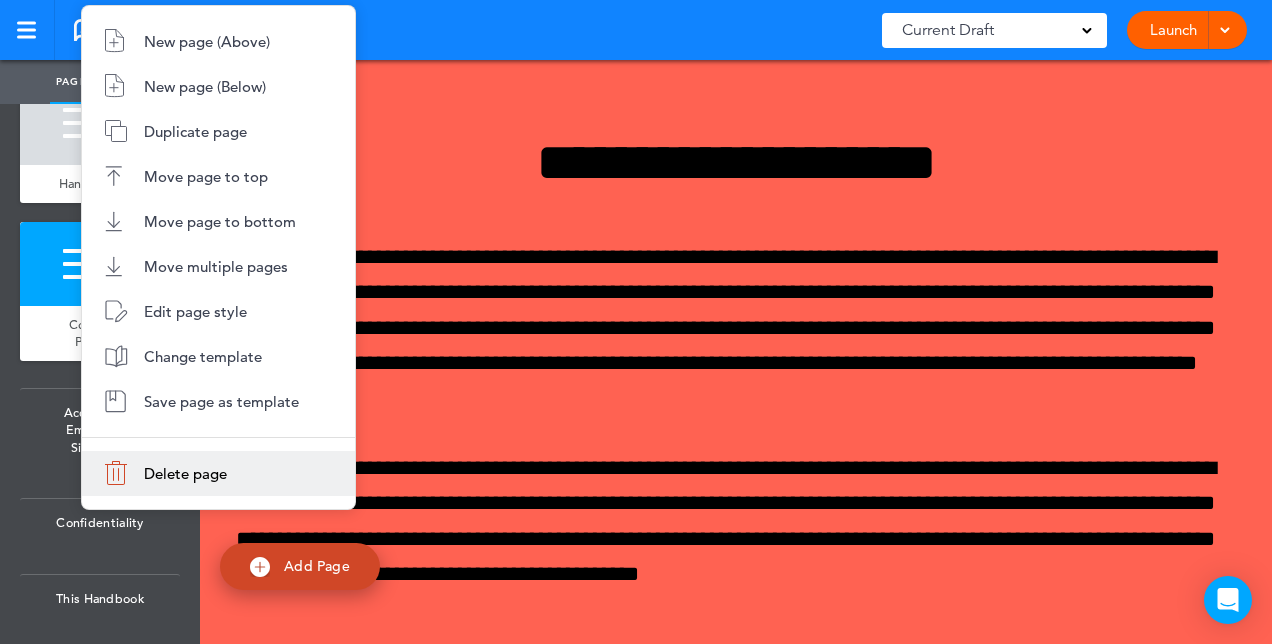 click on "Delete page" at bounding box center [218, 473] 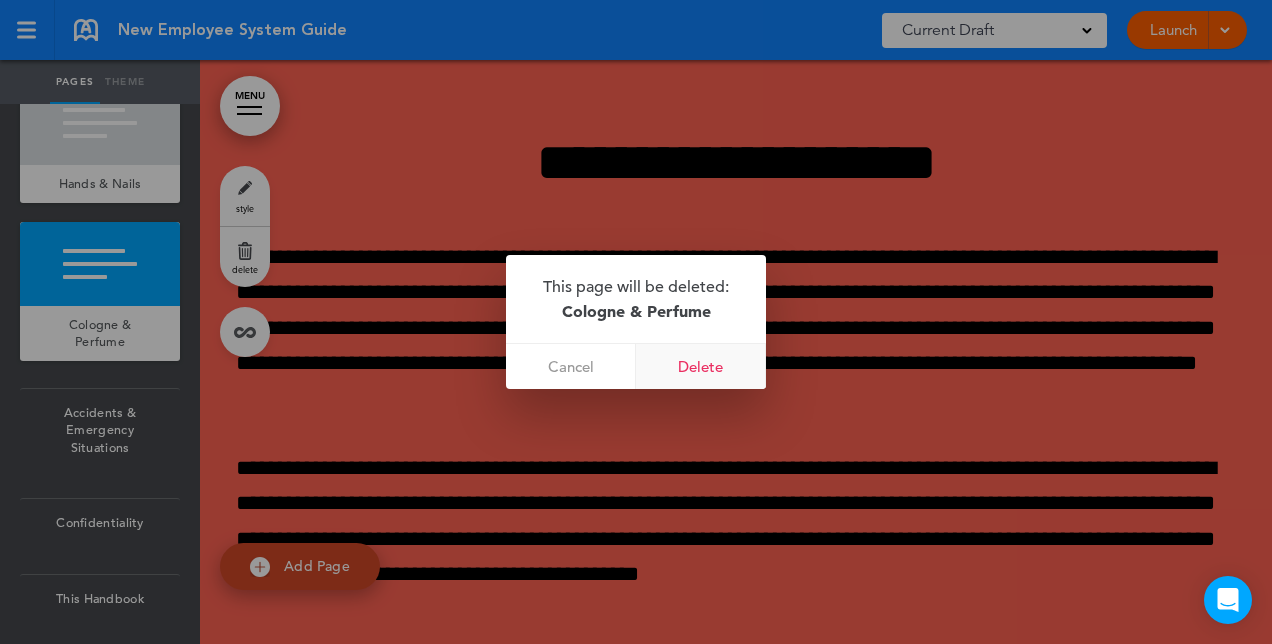 click on "Delete" at bounding box center (701, 366) 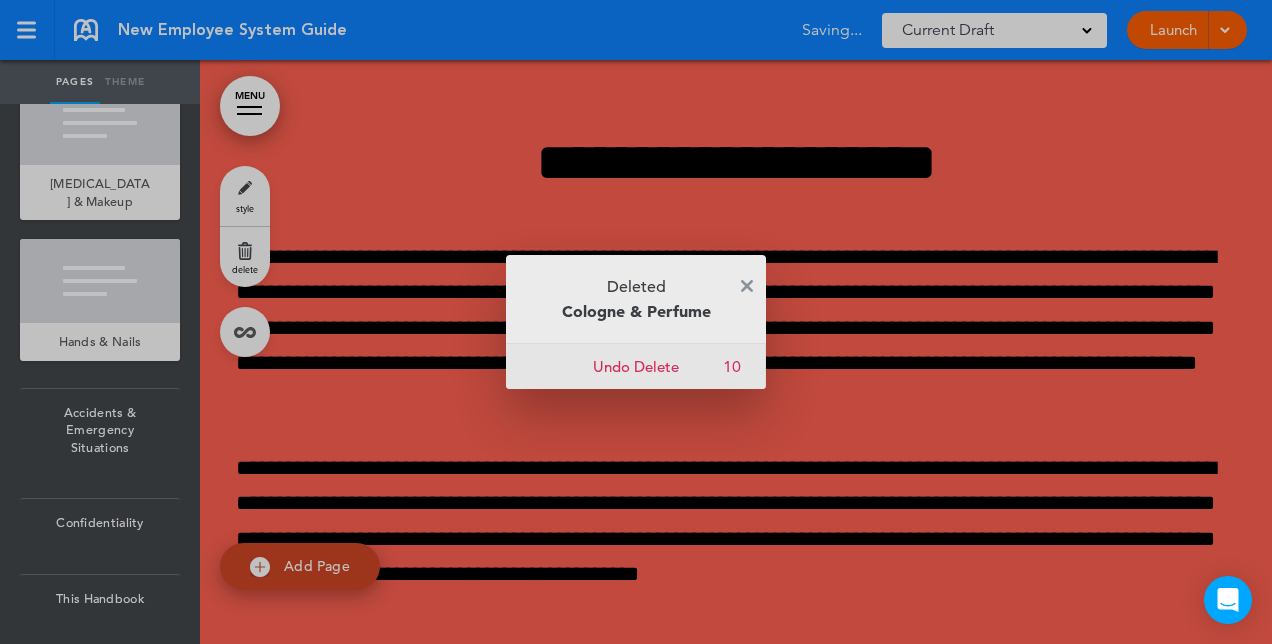 scroll, scrollTop: 9054, scrollLeft: 0, axis: vertical 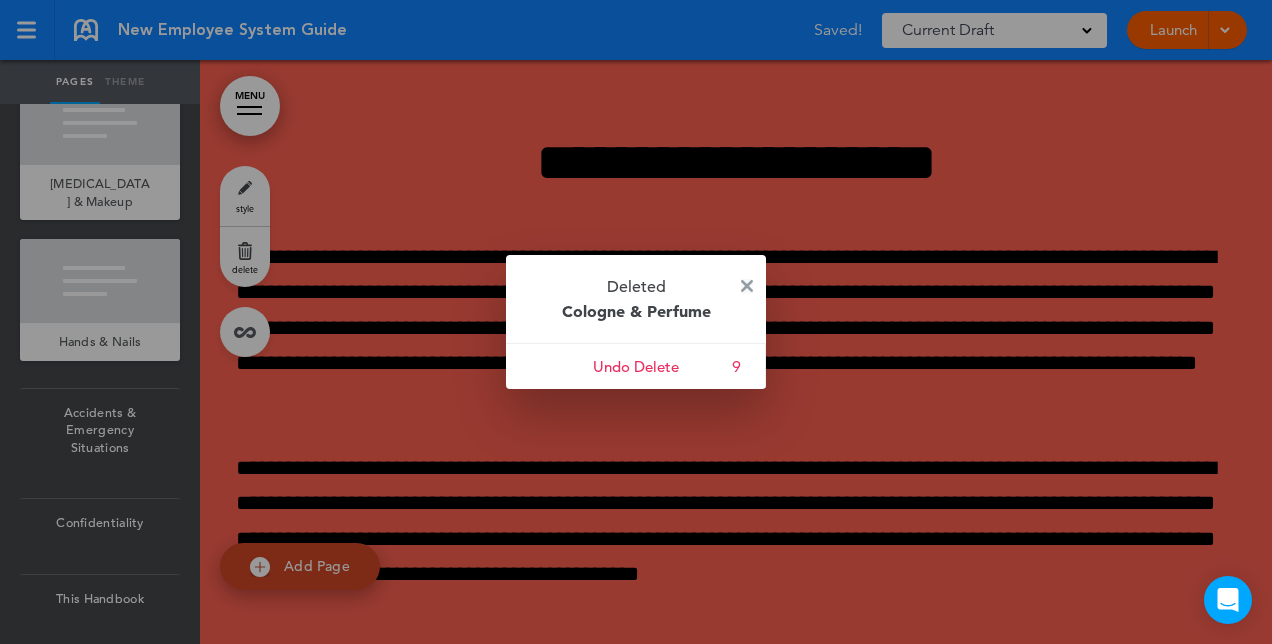click at bounding box center [747, 286] 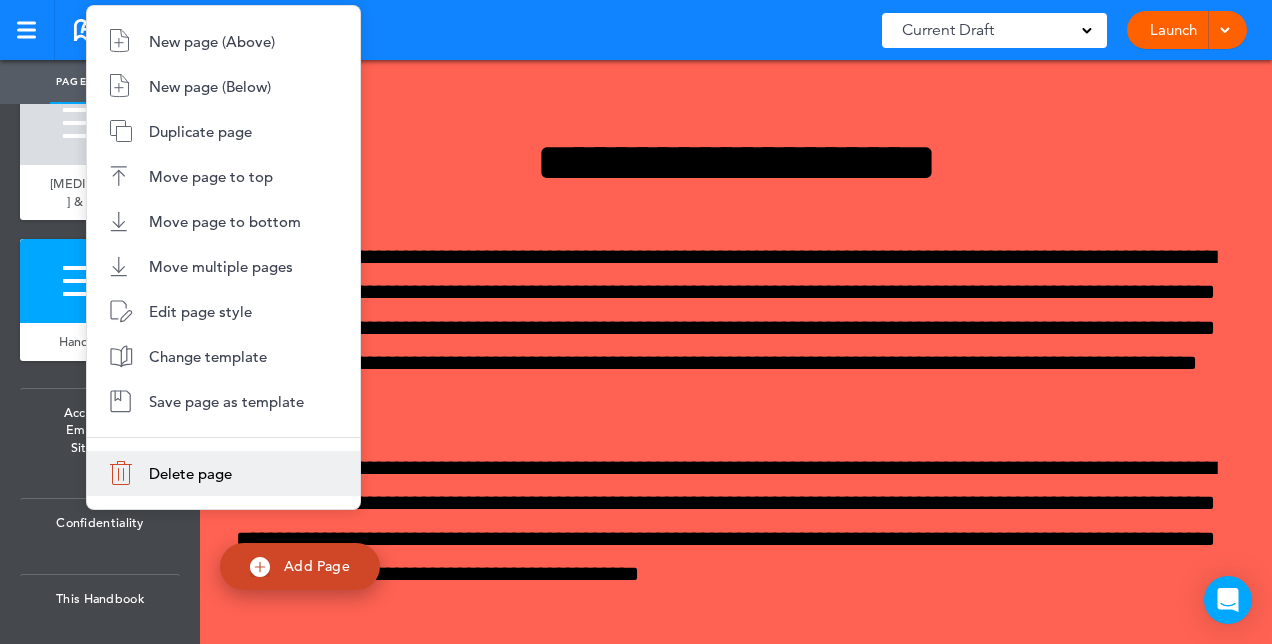 click on "Delete page" at bounding box center [223, 473] 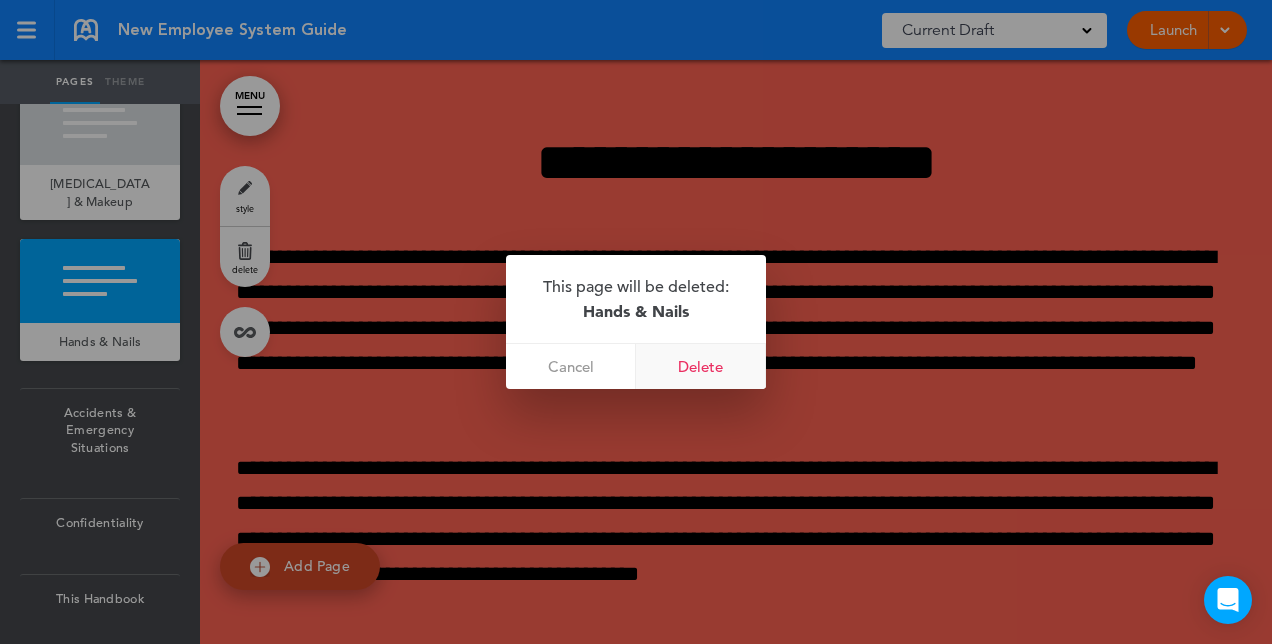 click on "Delete" at bounding box center (701, 366) 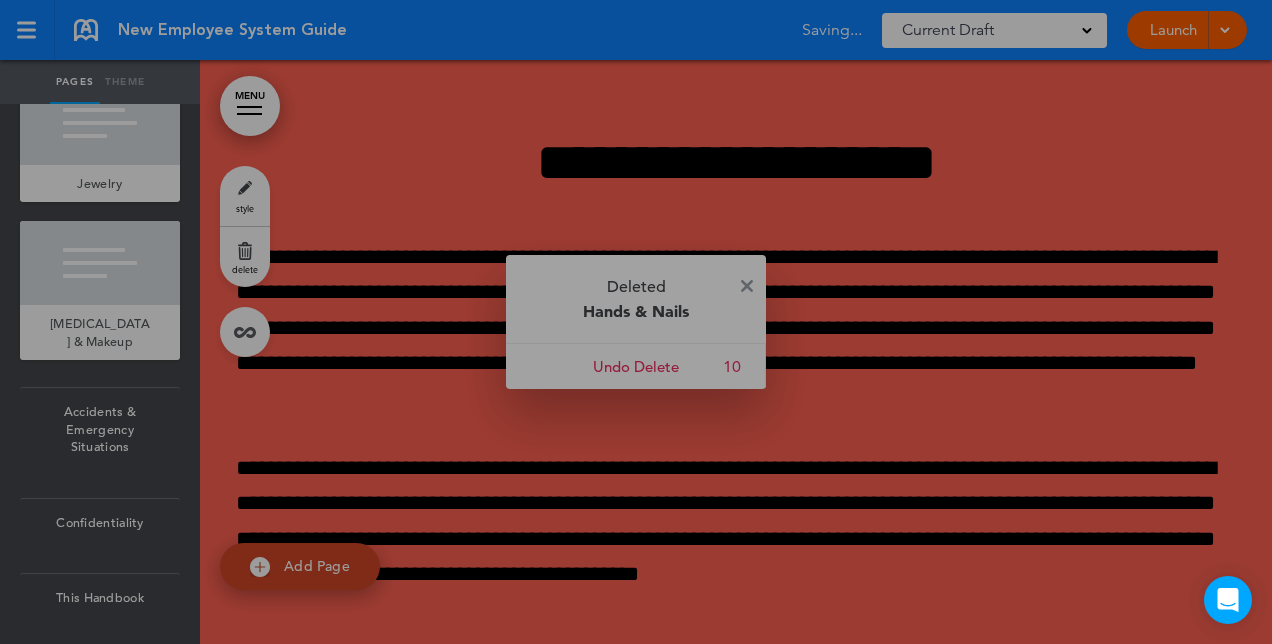 scroll, scrollTop: 8914, scrollLeft: 0, axis: vertical 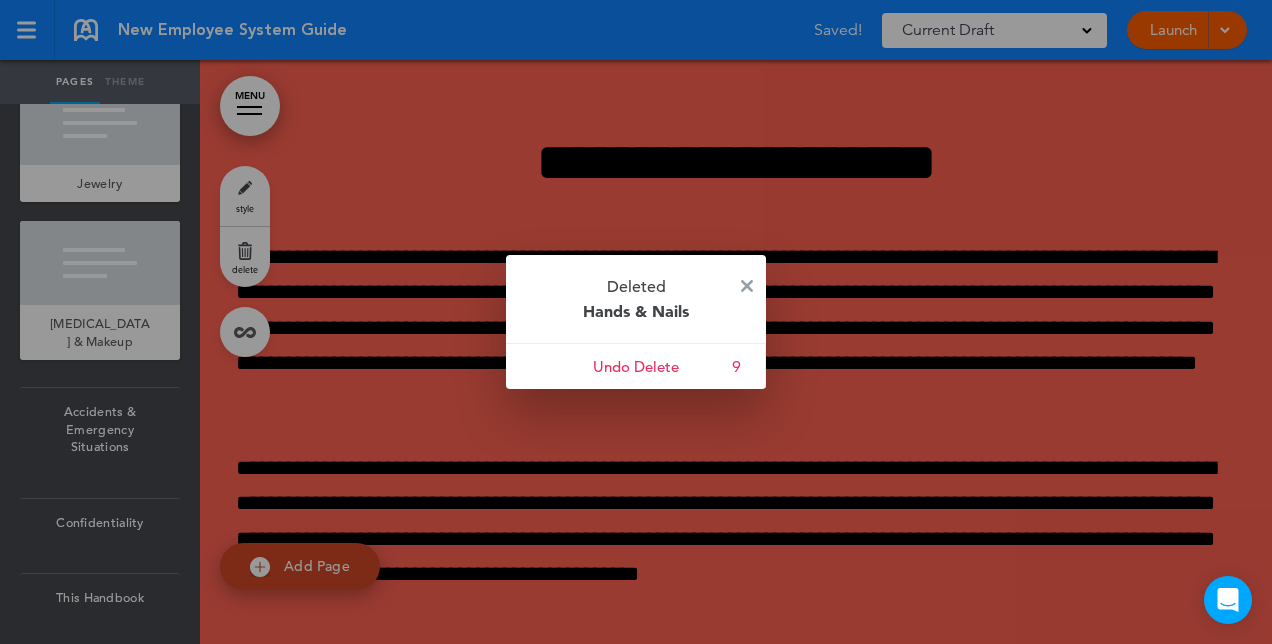 click on "Deleted  Hands & Nails" at bounding box center [636, 299] 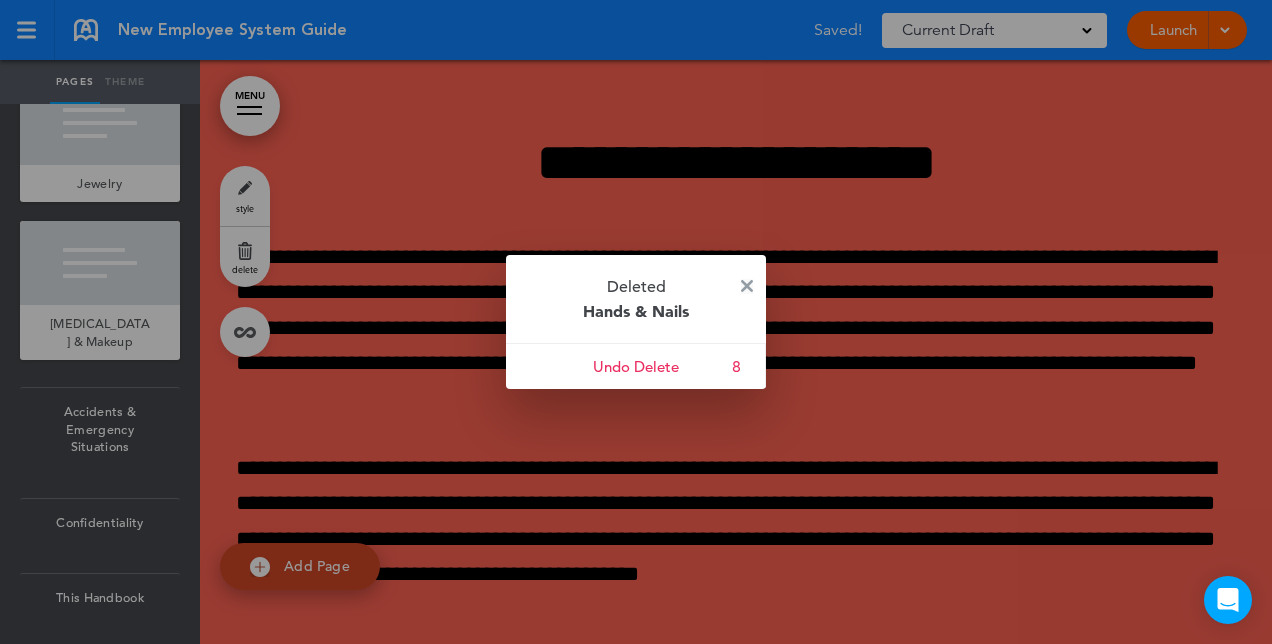 click at bounding box center [747, 286] 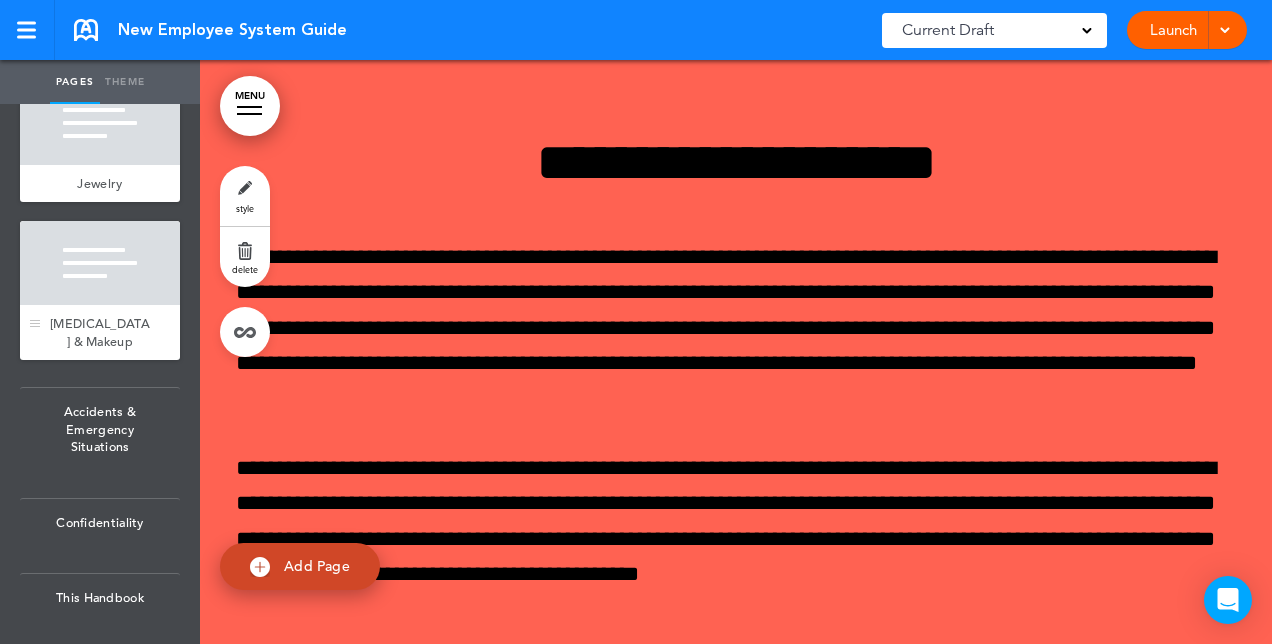 click at bounding box center (100, 263) 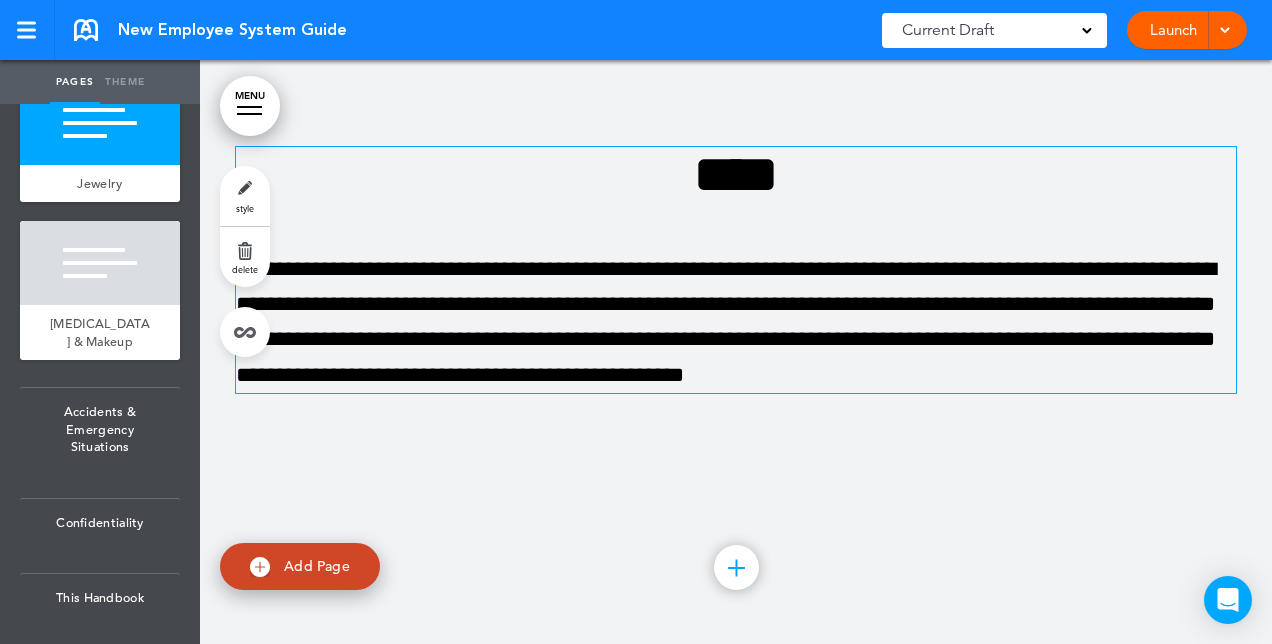 scroll, scrollTop: 46401, scrollLeft: 0, axis: vertical 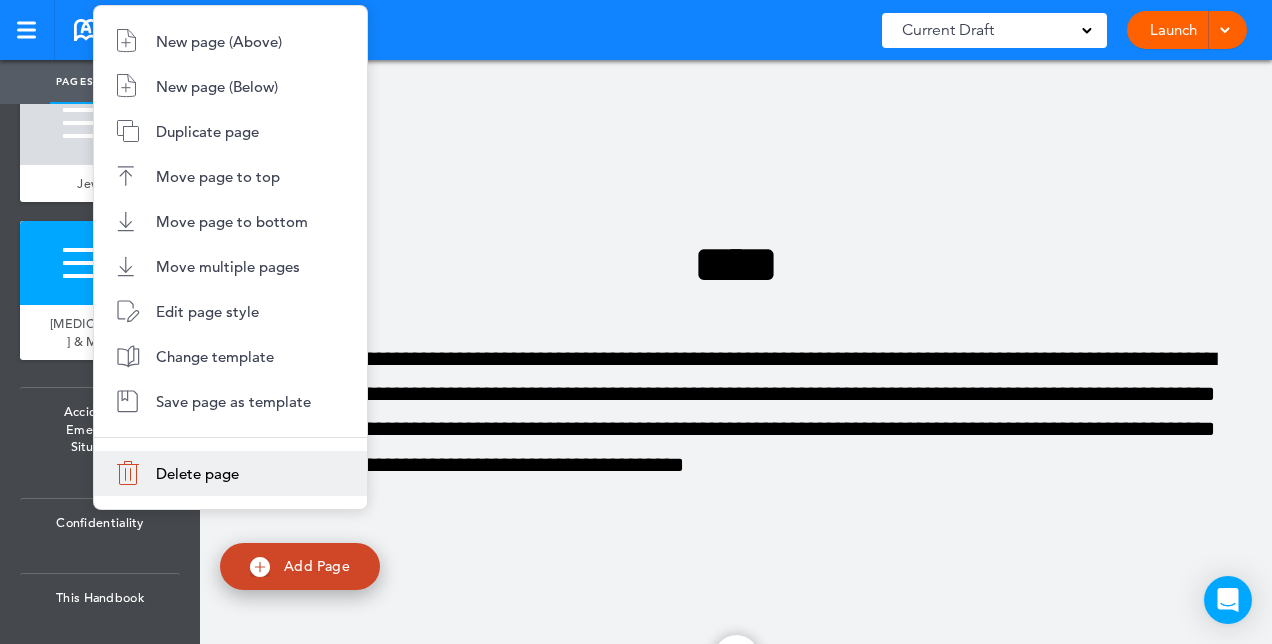 click on "Delete page" at bounding box center [230, 473] 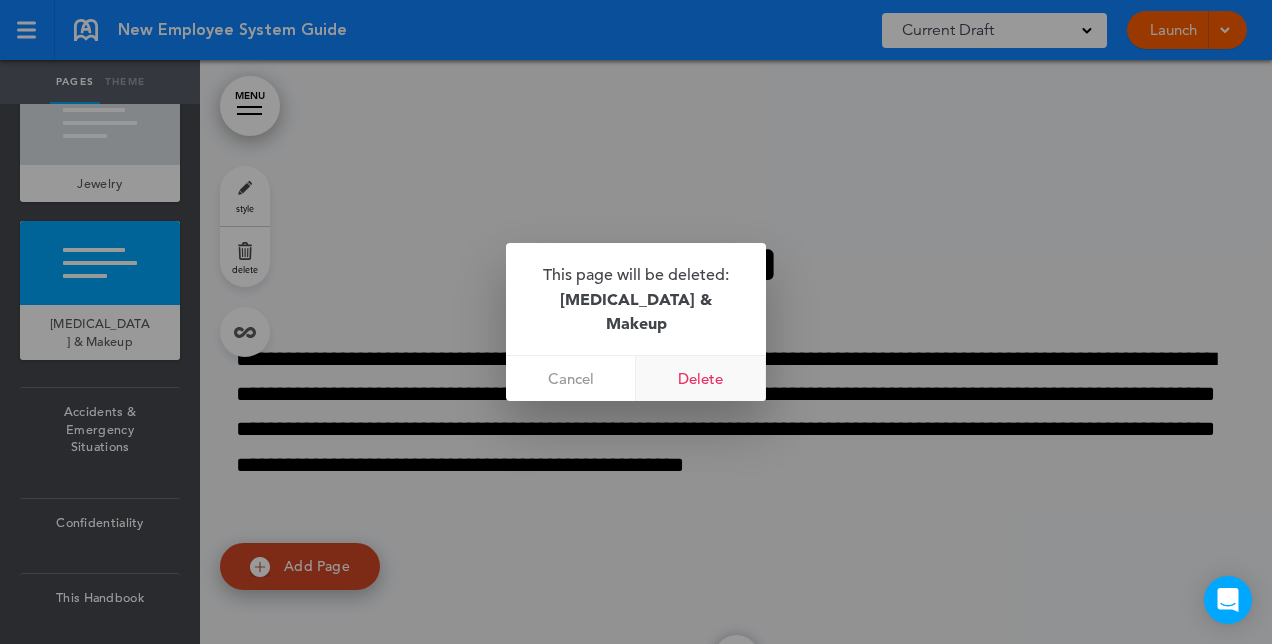 click on "Delete" at bounding box center [701, 378] 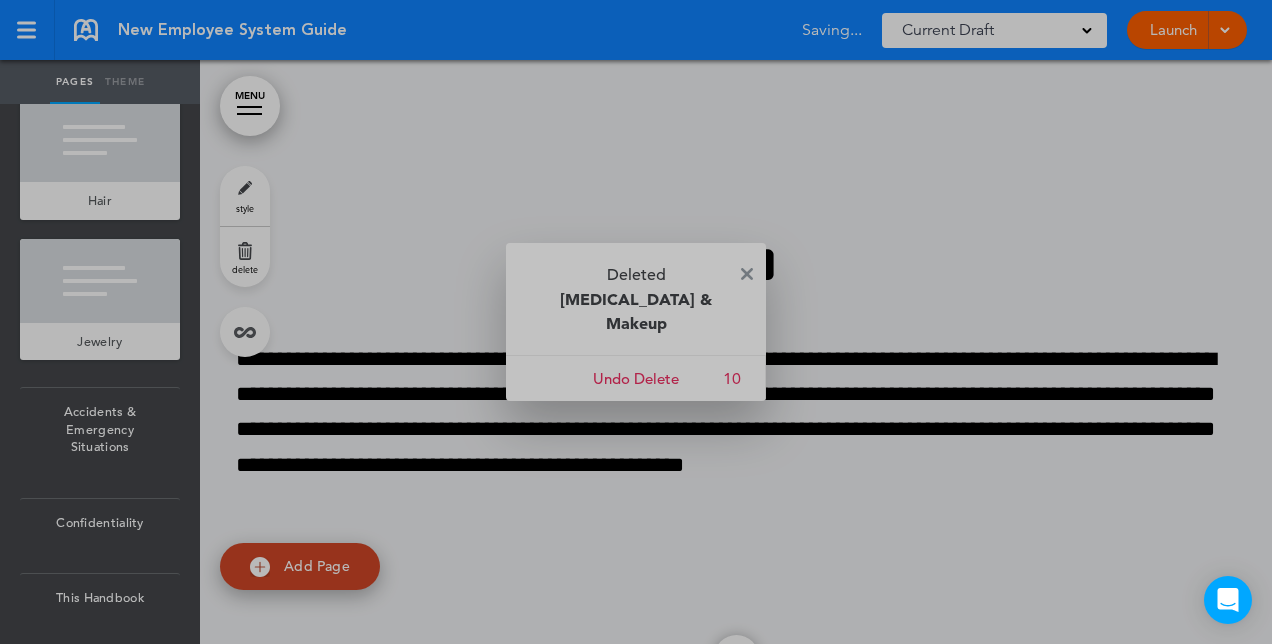 scroll, scrollTop: 8756, scrollLeft: 0, axis: vertical 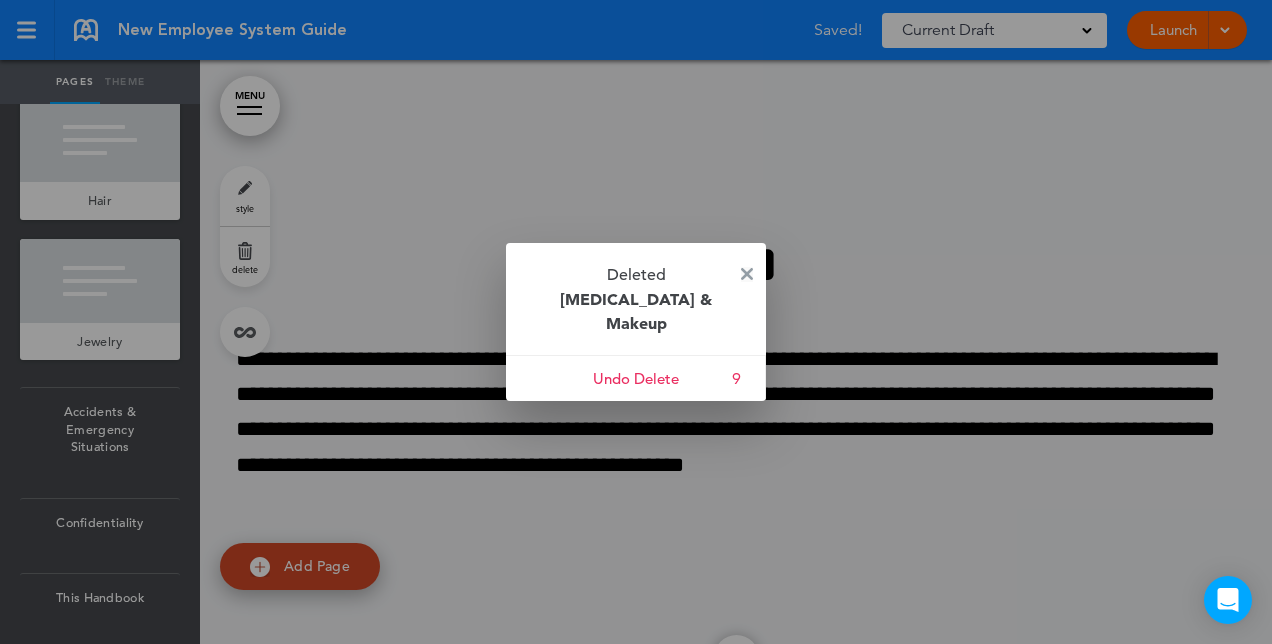 click at bounding box center [747, 274] 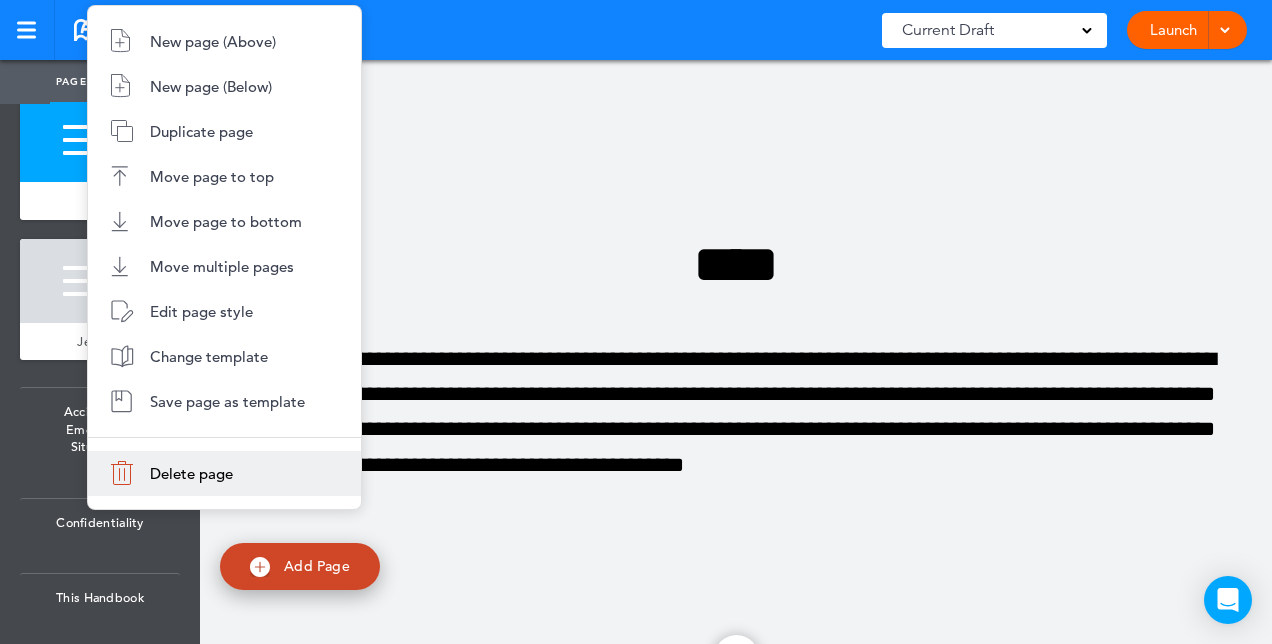 click on "Delete page" at bounding box center [224, 473] 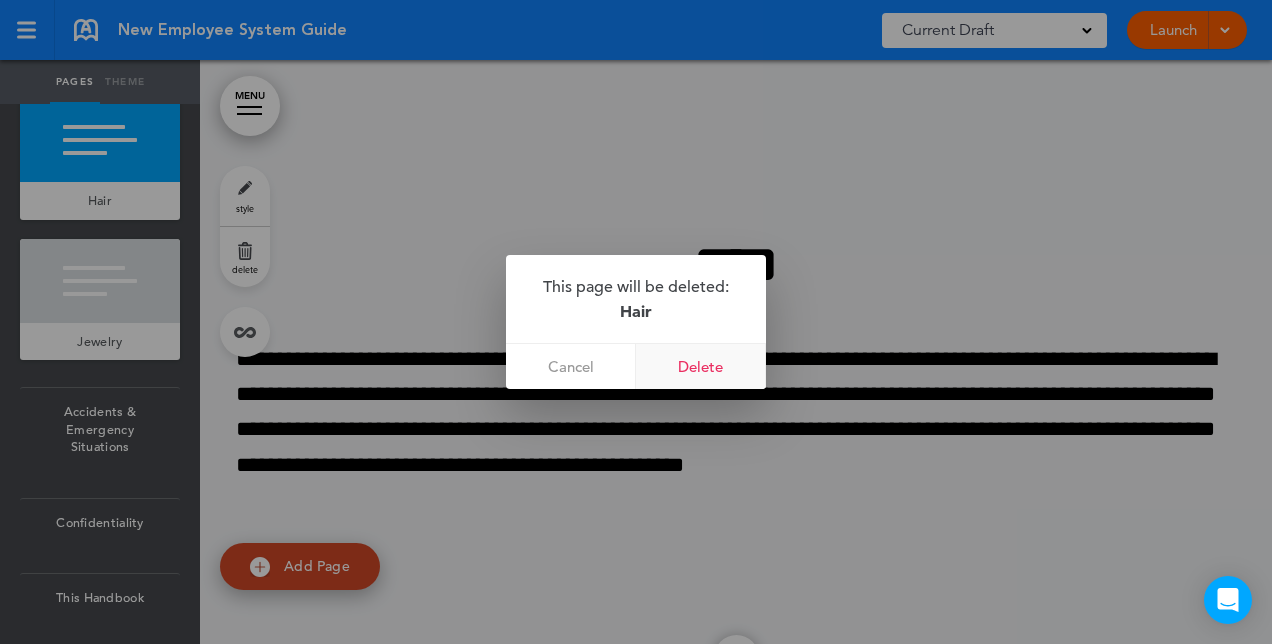 click on "Delete" at bounding box center [701, 366] 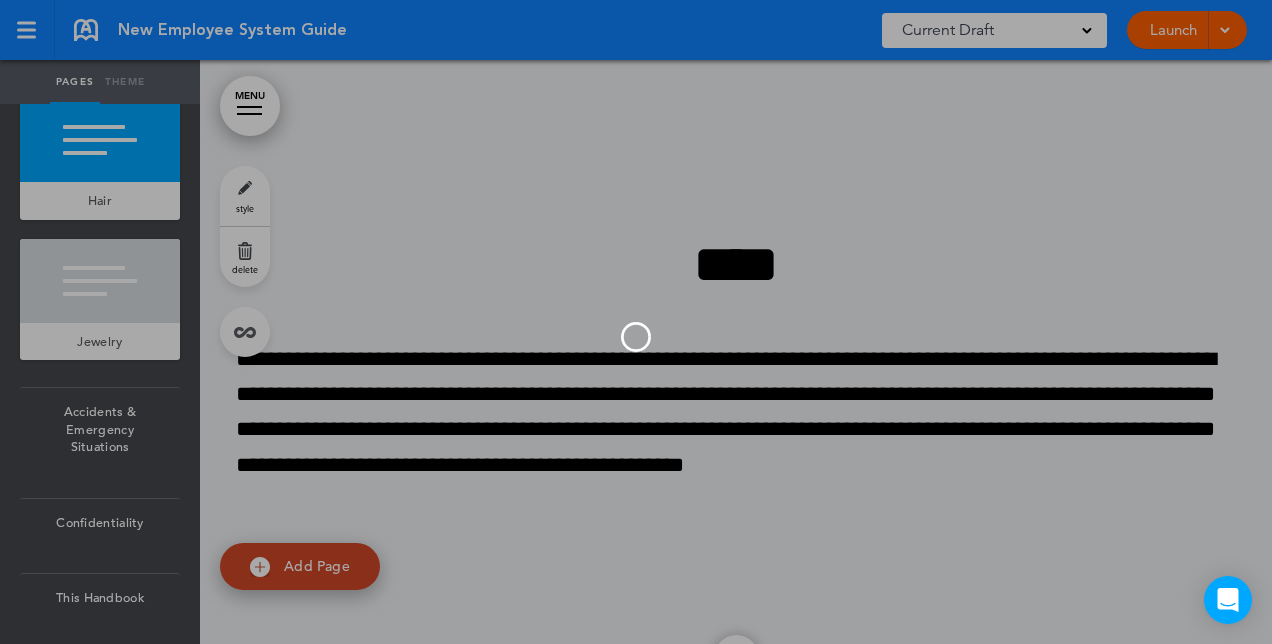 scroll, scrollTop: 8615, scrollLeft: 0, axis: vertical 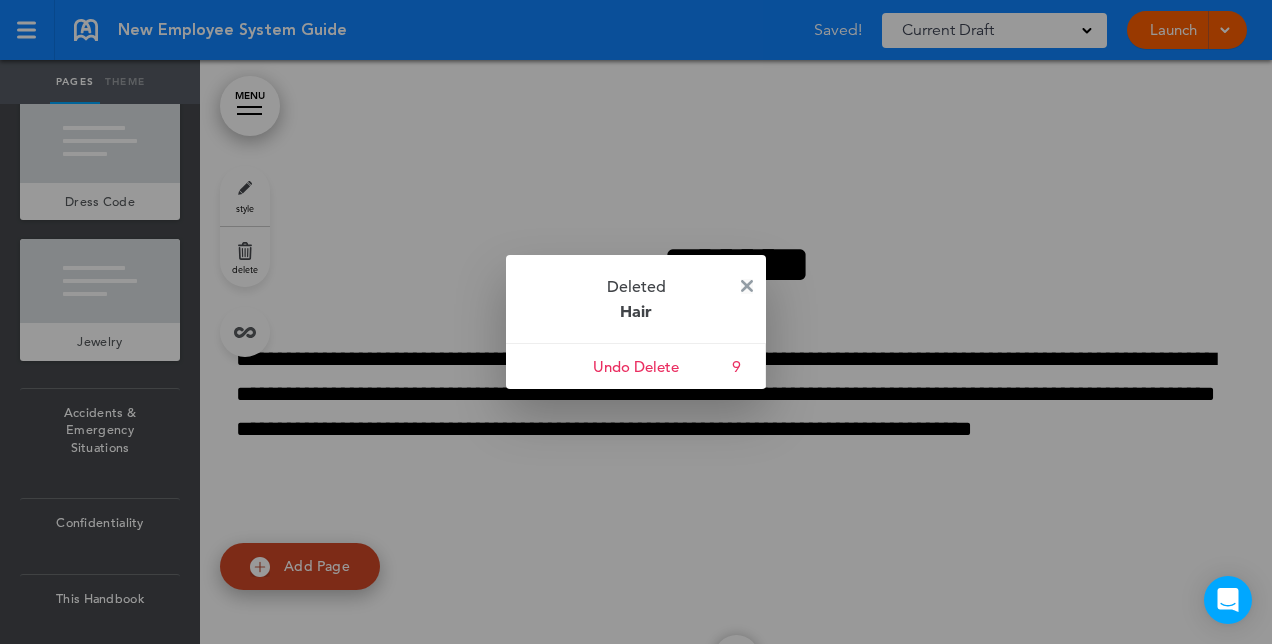 click at bounding box center (747, 286) 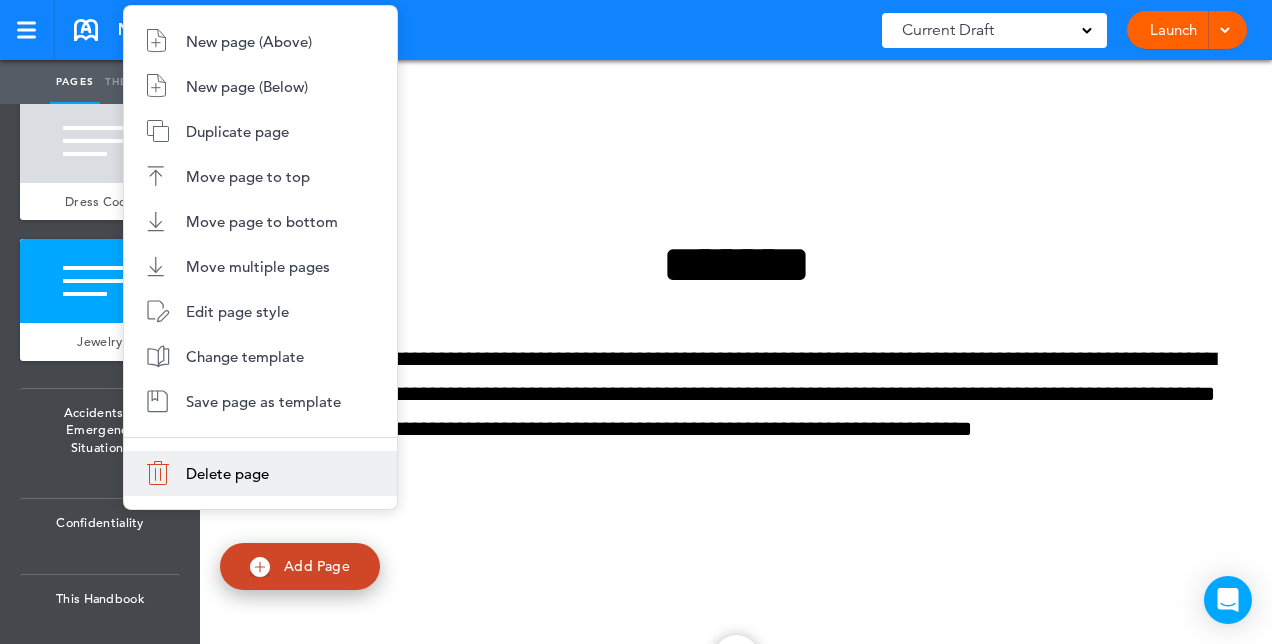 drag, startPoint x: 294, startPoint y: 482, endPoint x: 248, endPoint y: 458, distance: 51.884487 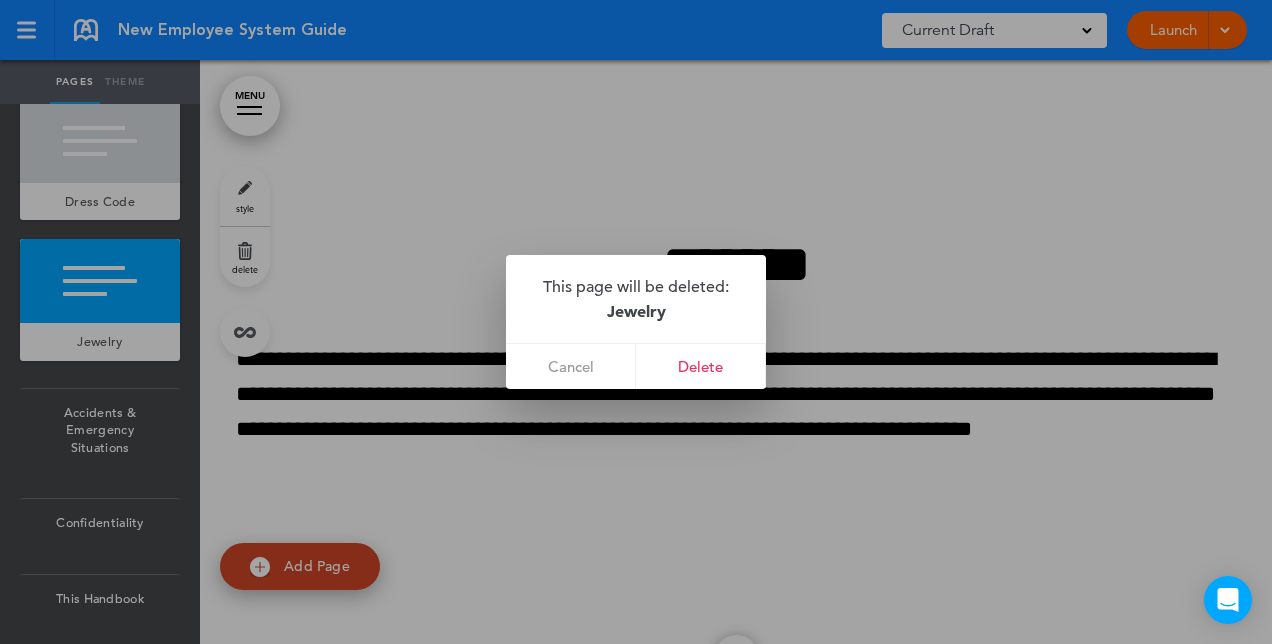 click at bounding box center [636, 322] 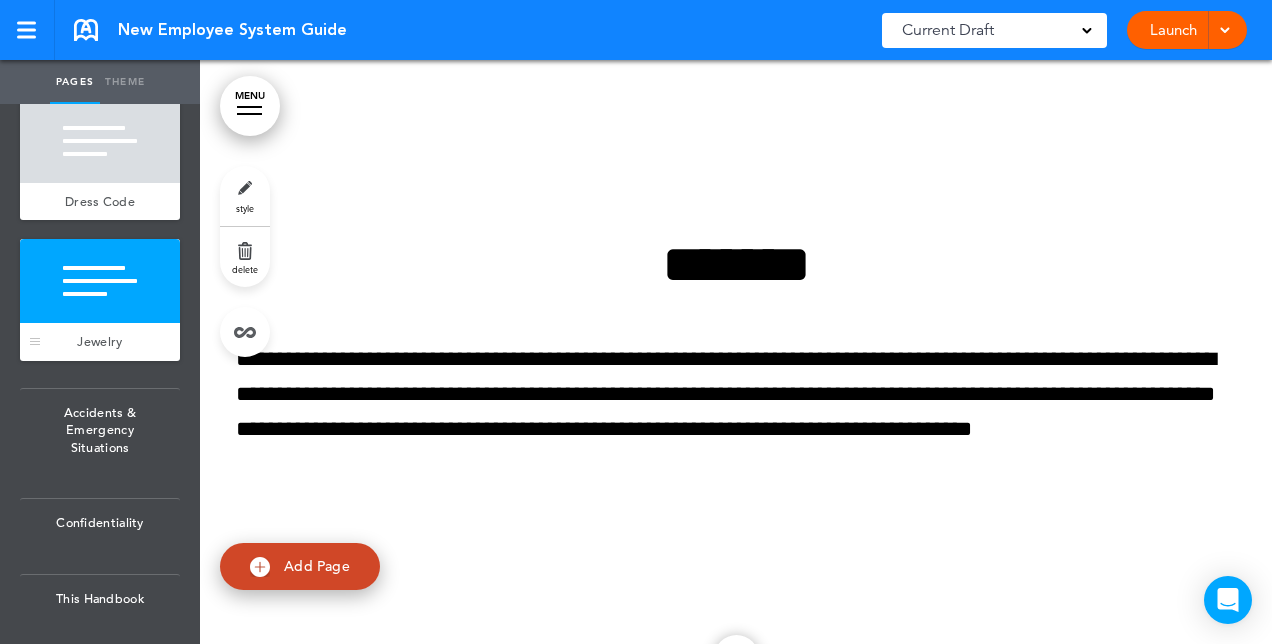 click at bounding box center (100, 281) 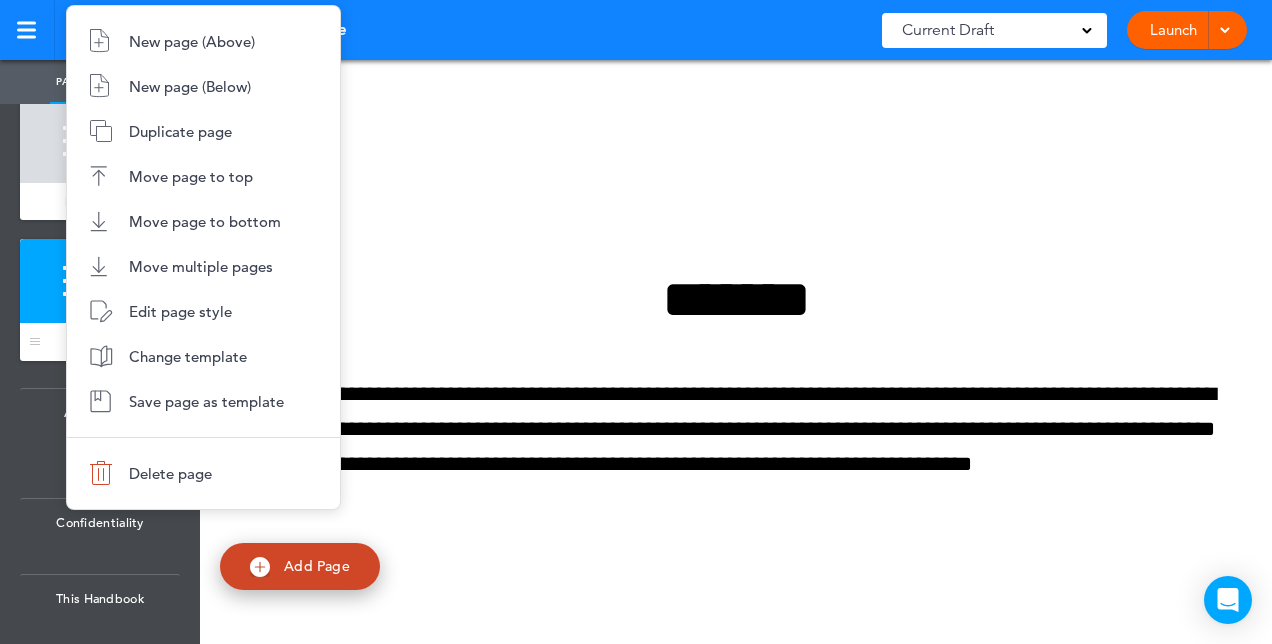 scroll, scrollTop: 46366, scrollLeft: 0, axis: vertical 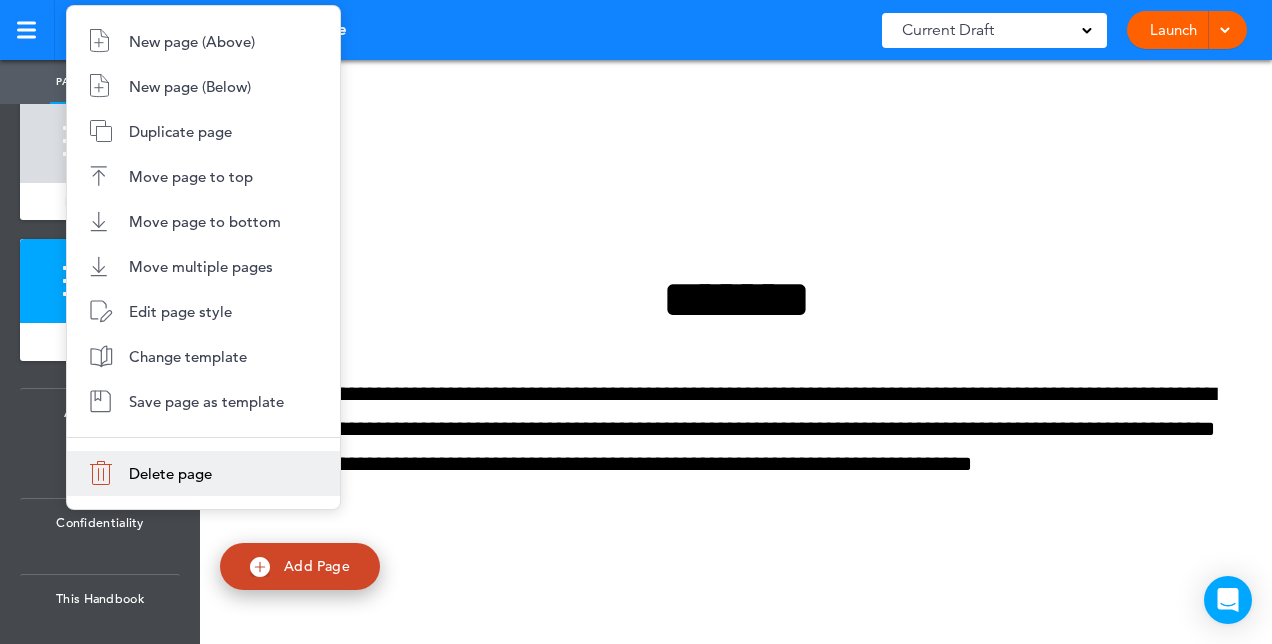 click on "Delete page" at bounding box center [170, 473] 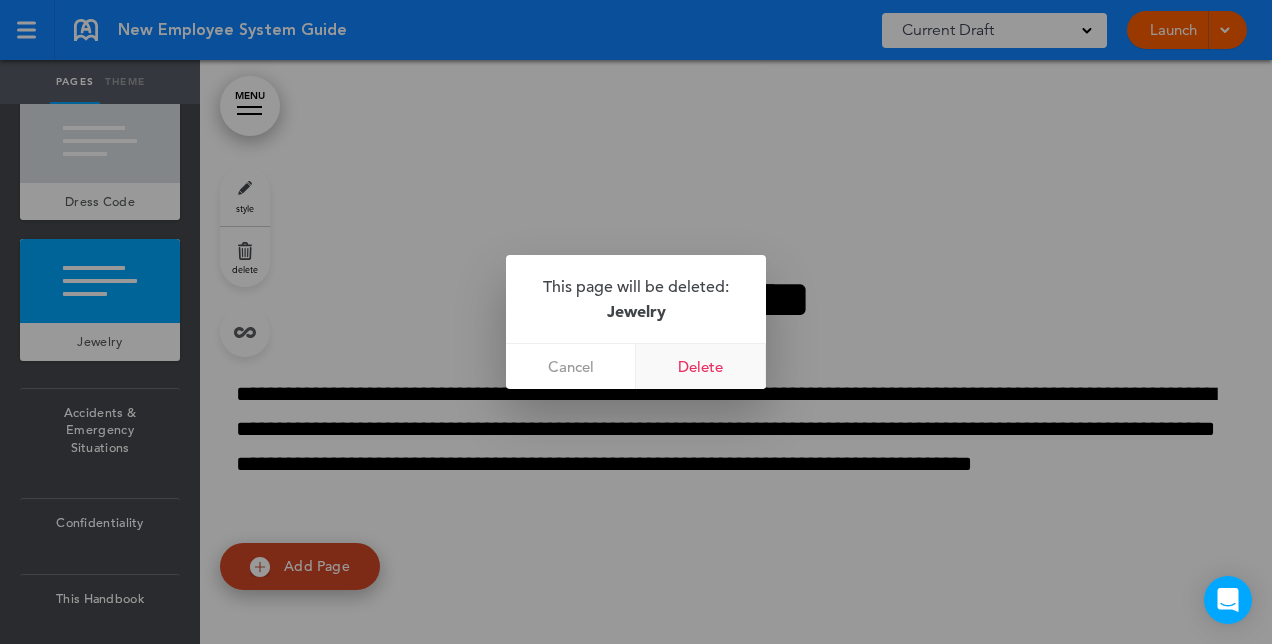 click on "Delete" at bounding box center [701, 366] 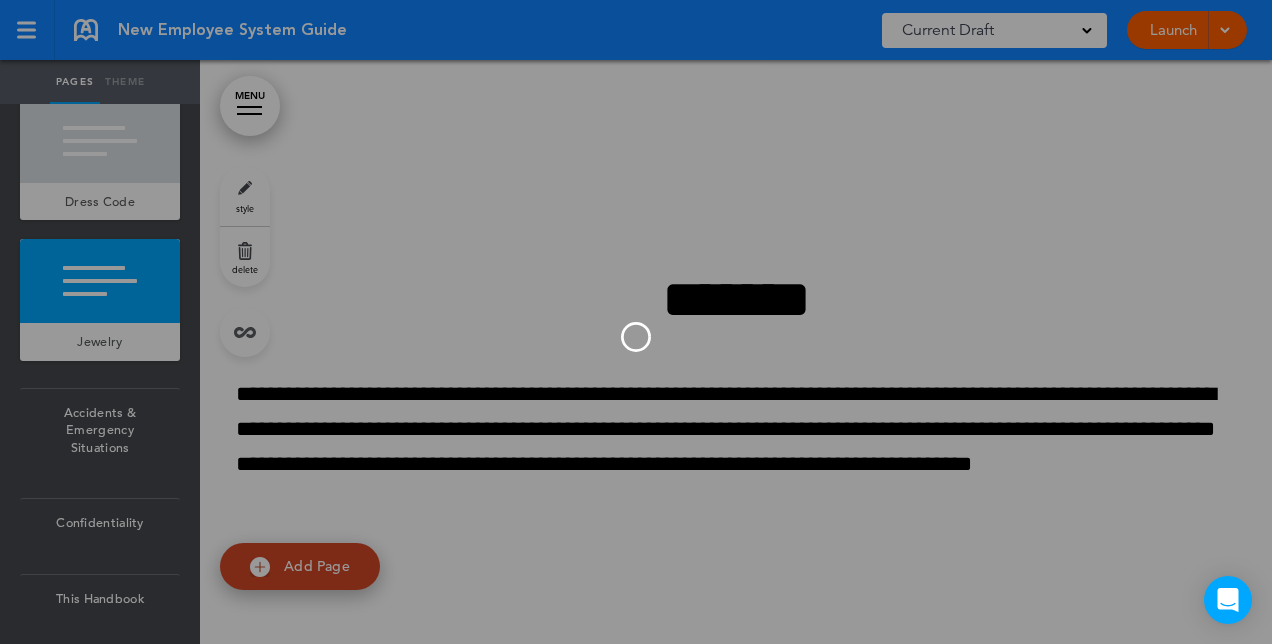 scroll, scrollTop: 45782, scrollLeft: 0, axis: vertical 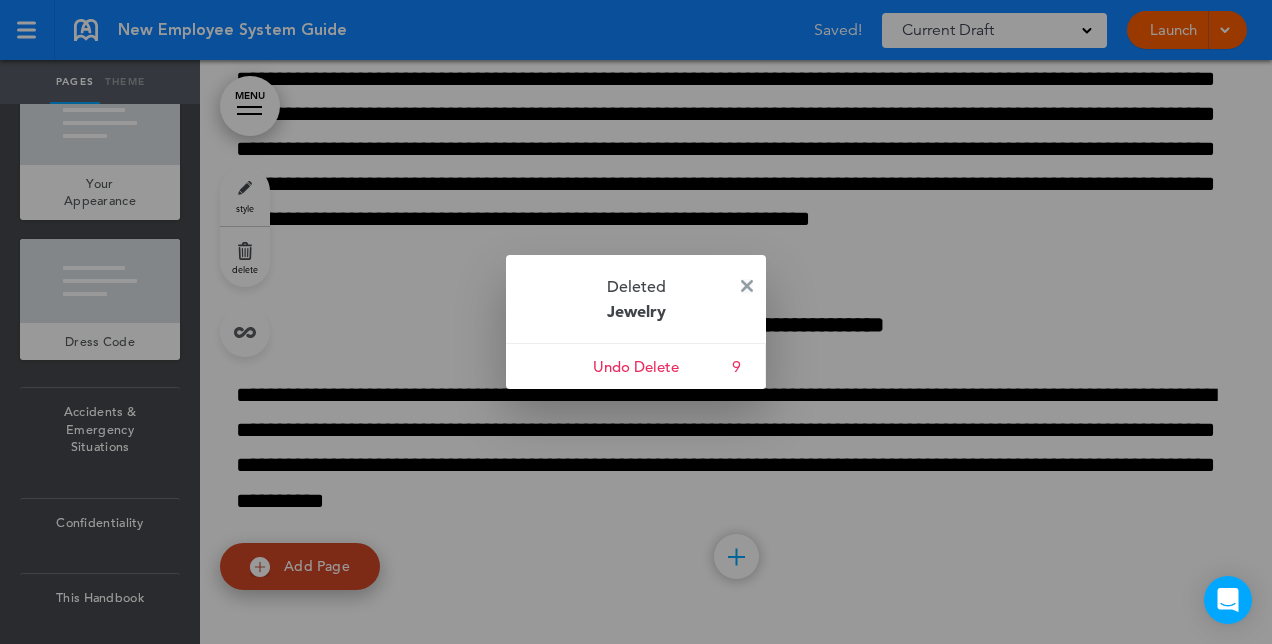 click at bounding box center (747, 286) 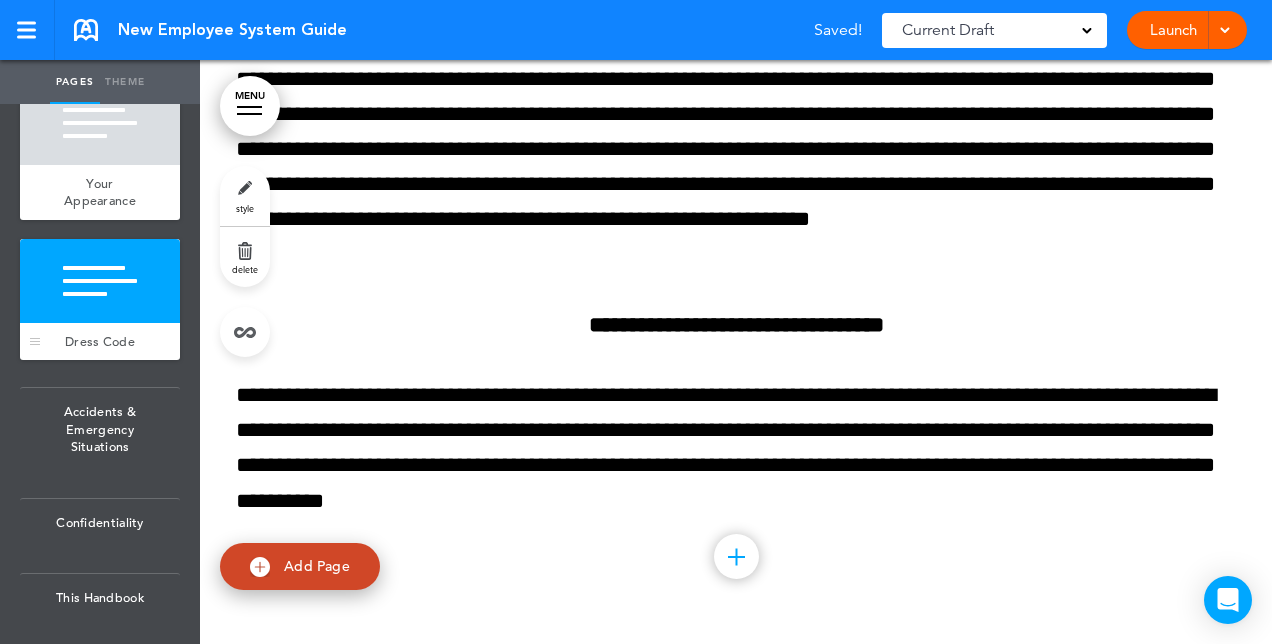 click at bounding box center [100, 281] 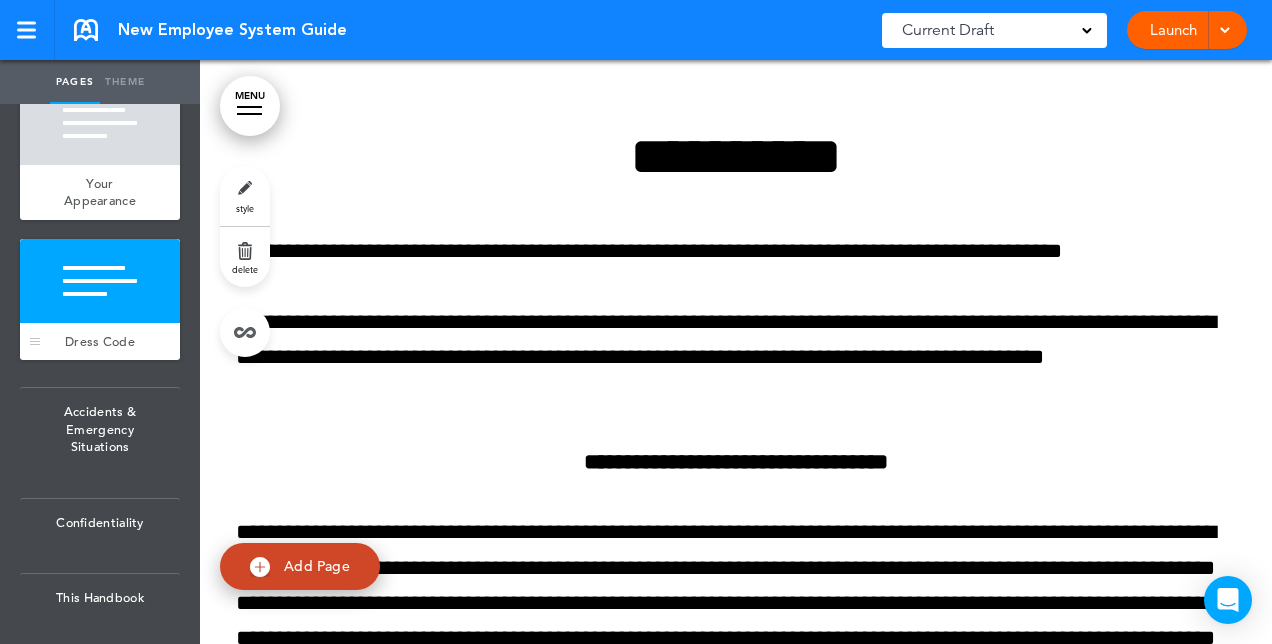 scroll, scrollTop: 45042, scrollLeft: 0, axis: vertical 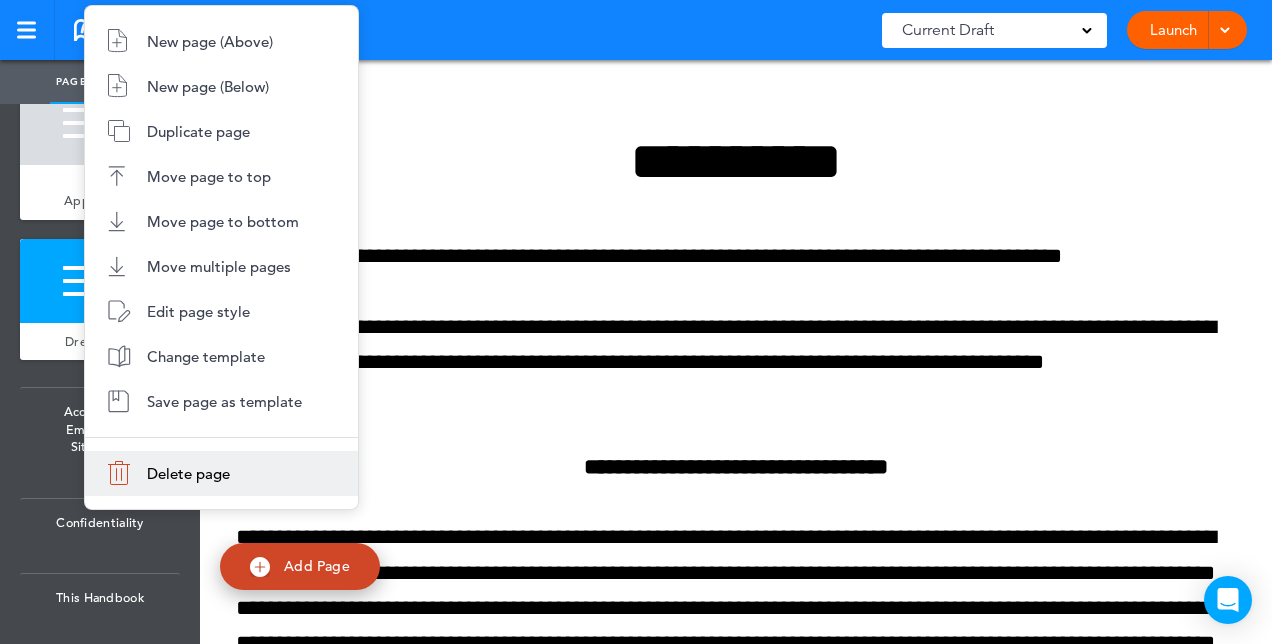 click on "Delete page" at bounding box center [221, 473] 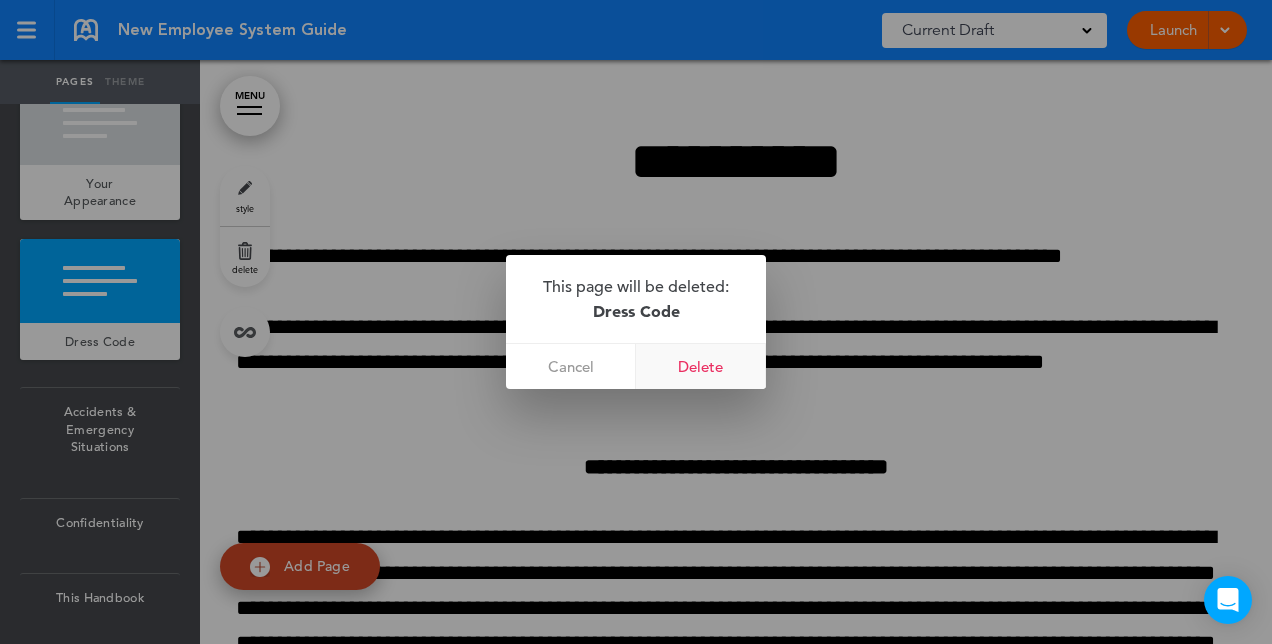click on "Delete" at bounding box center [701, 366] 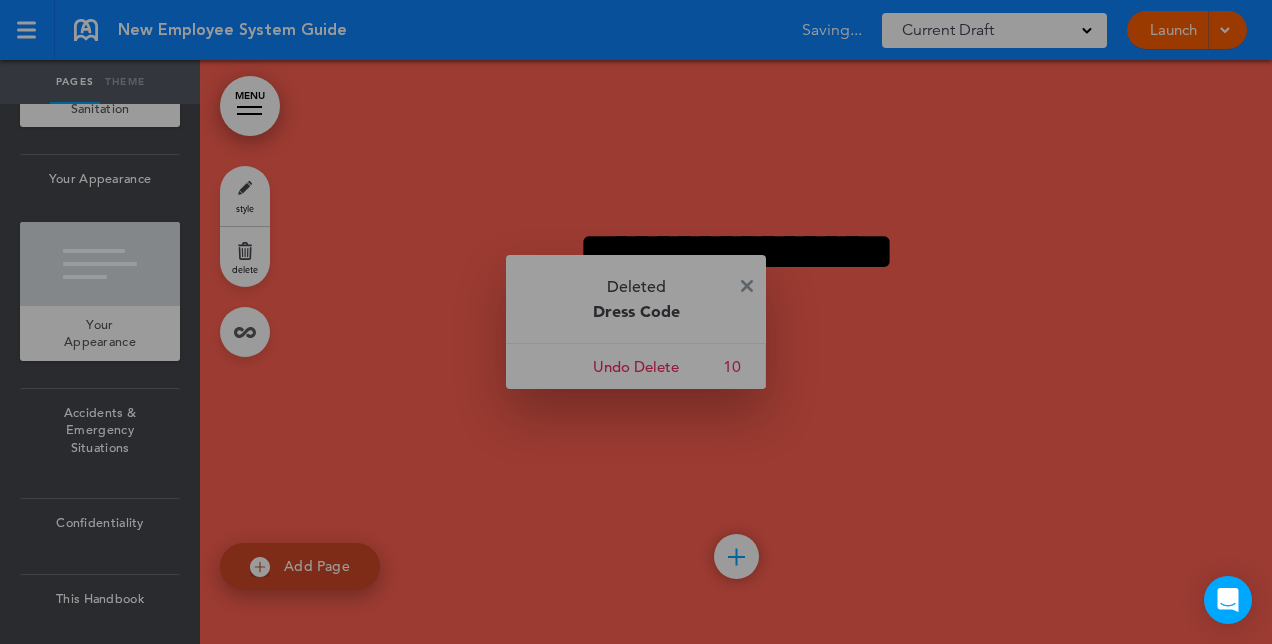 scroll, scrollTop: 44458, scrollLeft: 0, axis: vertical 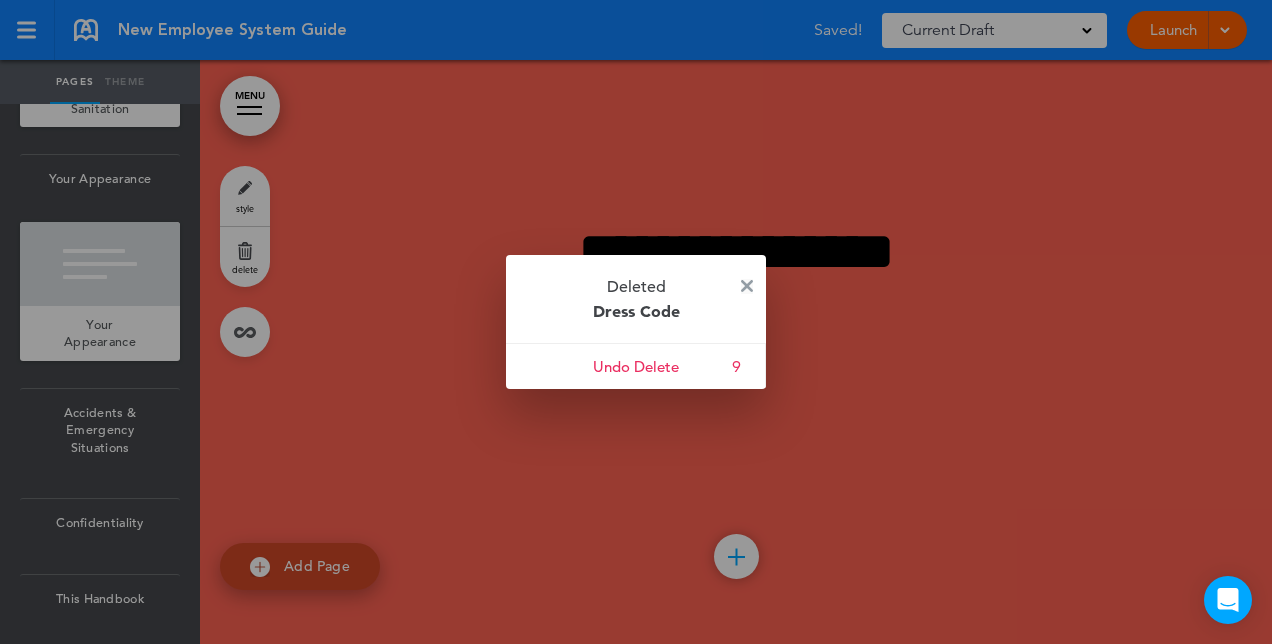 click at bounding box center [747, 286] 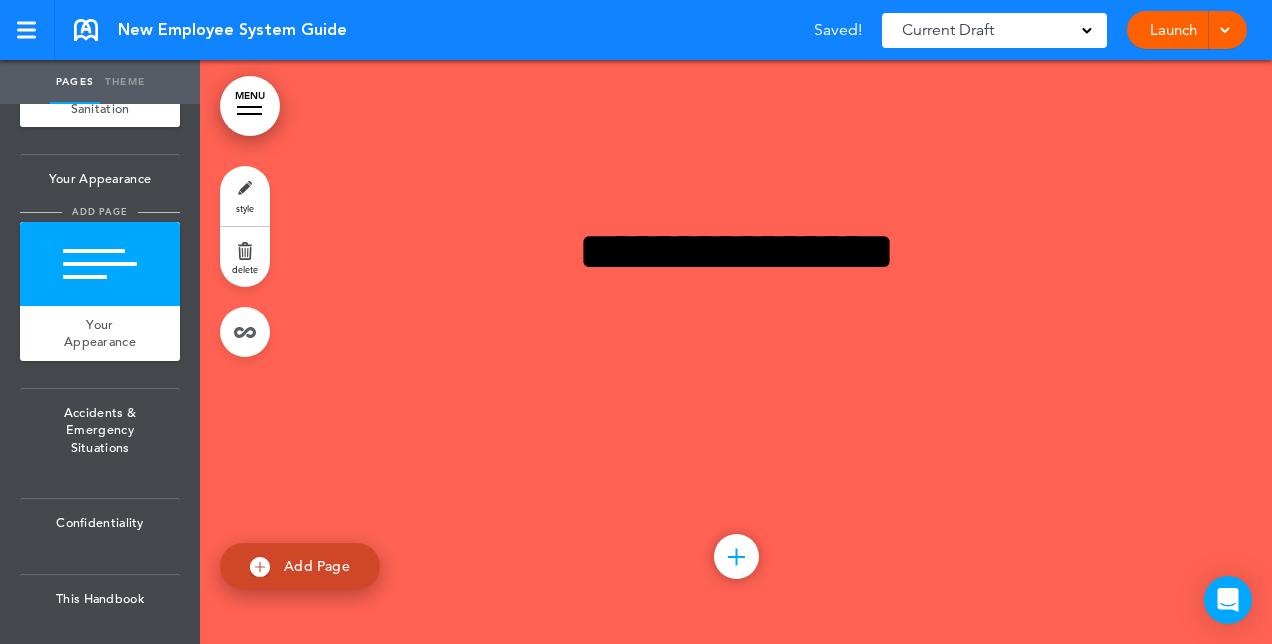 scroll, scrollTop: 8248, scrollLeft: 0, axis: vertical 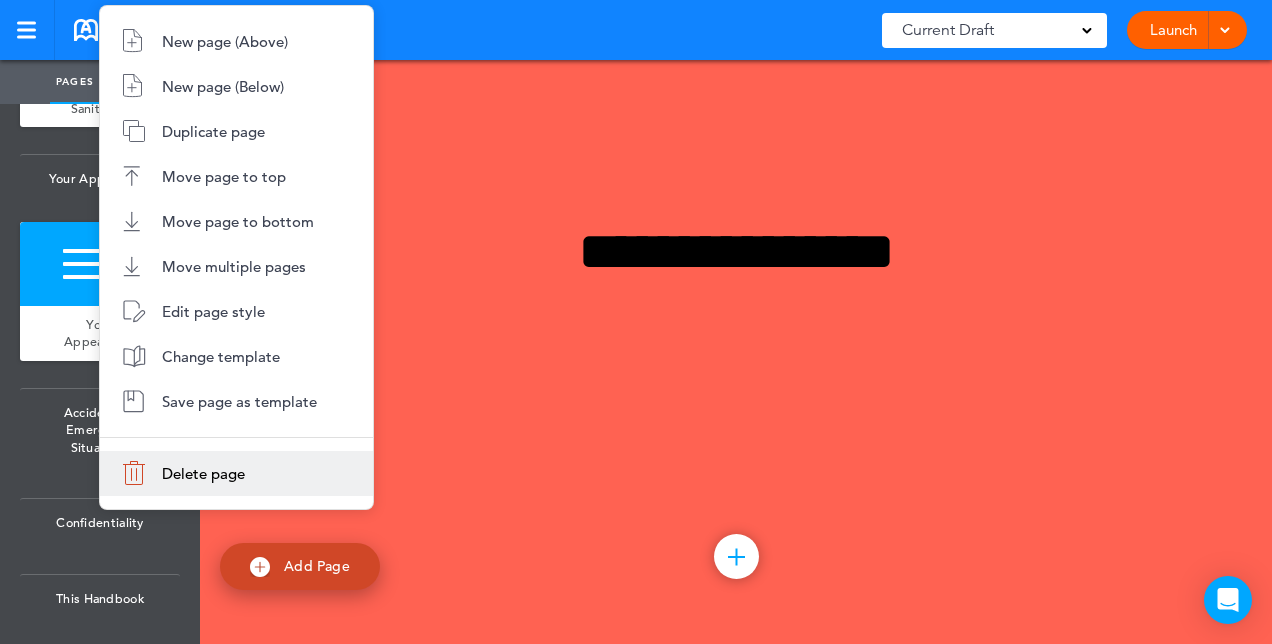 click on "Delete page" at bounding box center (203, 473) 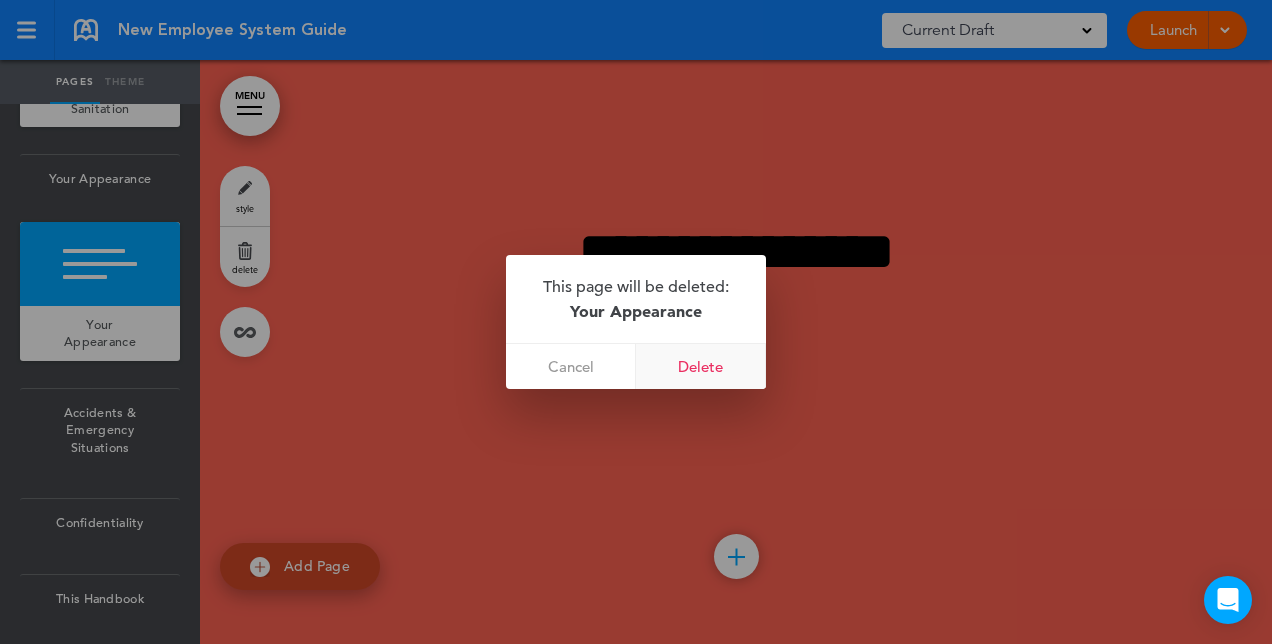 click on "Delete" at bounding box center (701, 366) 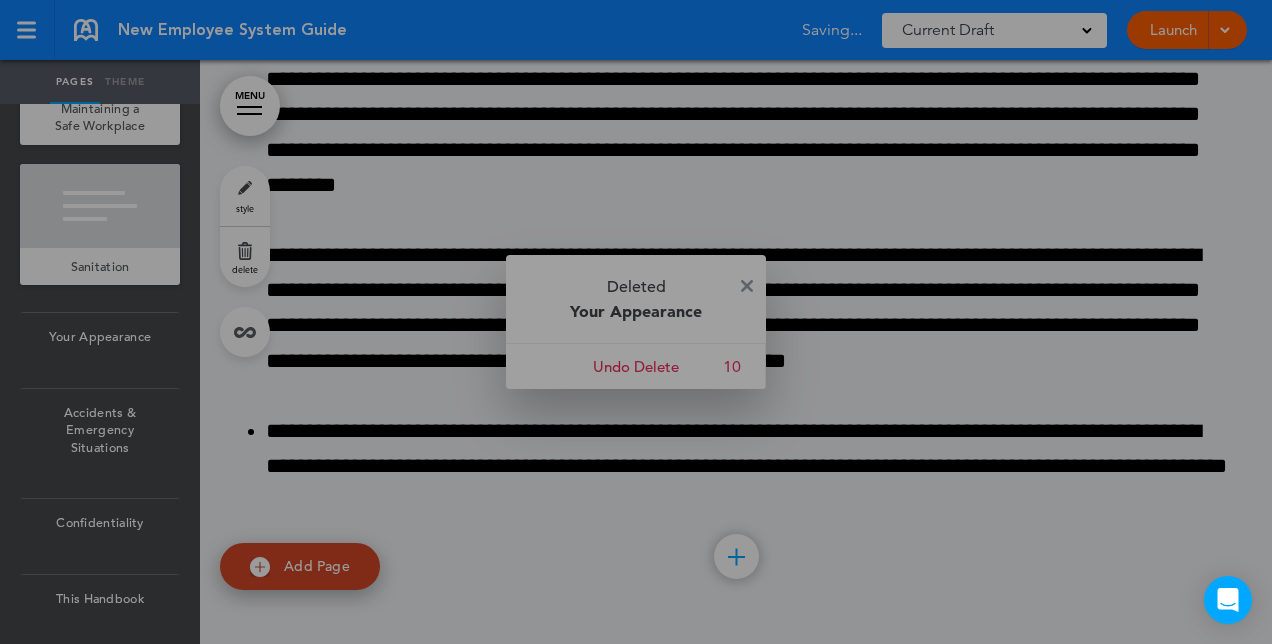 scroll, scrollTop: 43738, scrollLeft: 0, axis: vertical 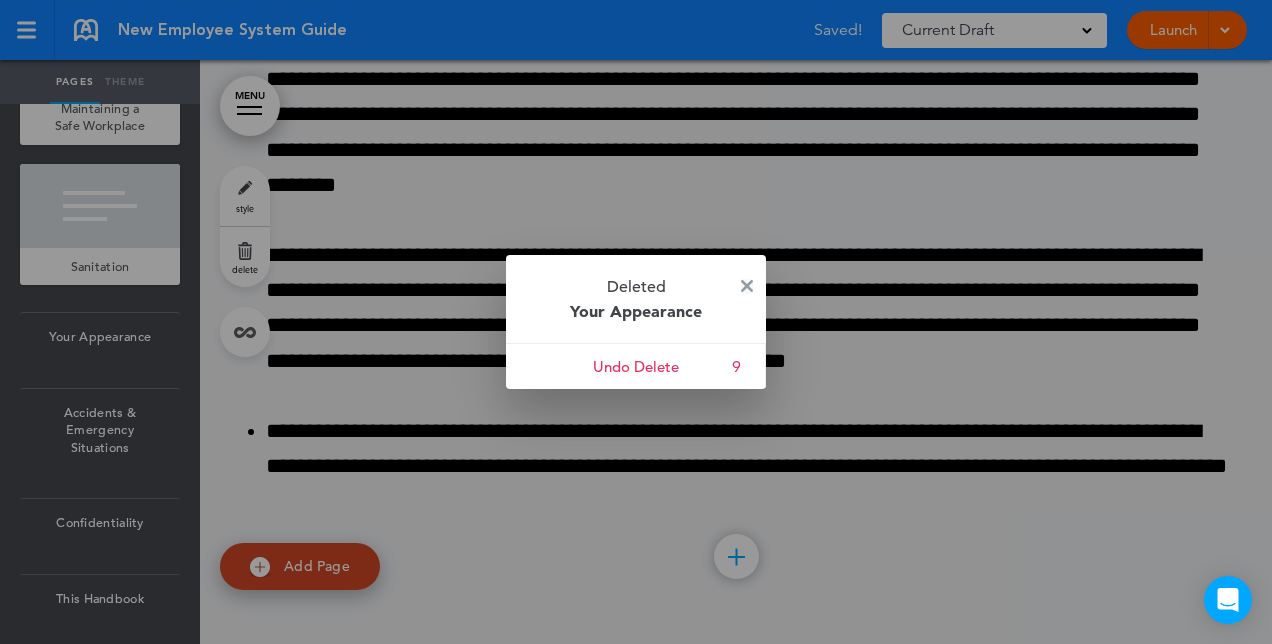 click at bounding box center (747, 286) 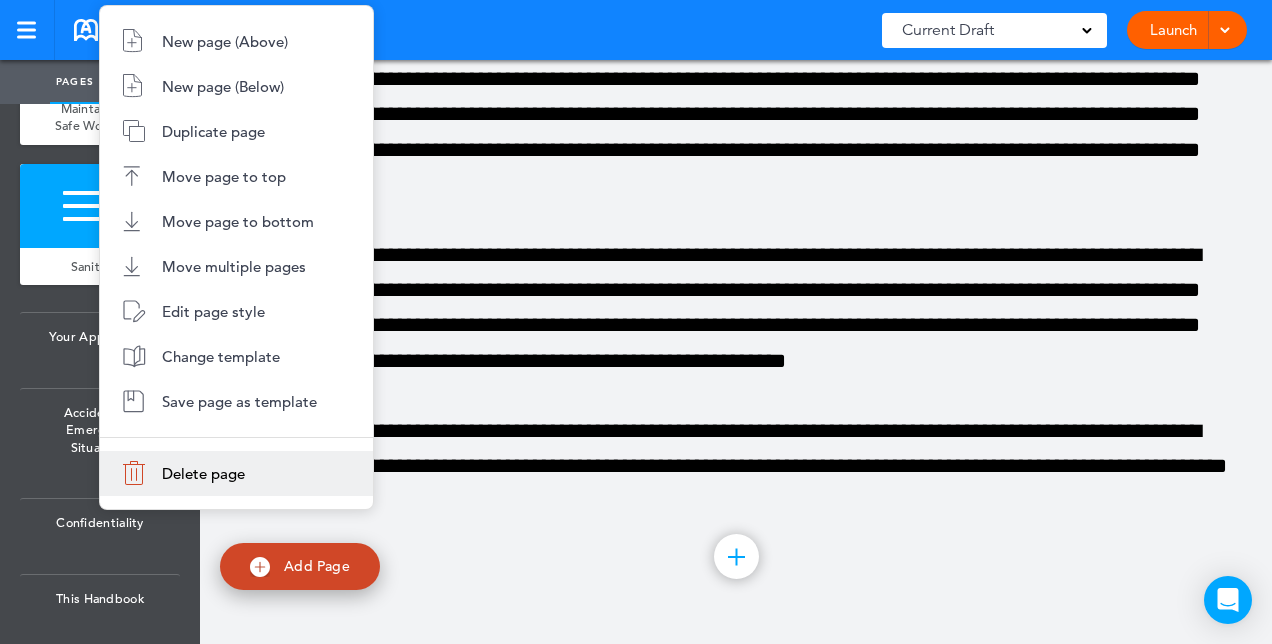 click on "Delete page" at bounding box center (236, 473) 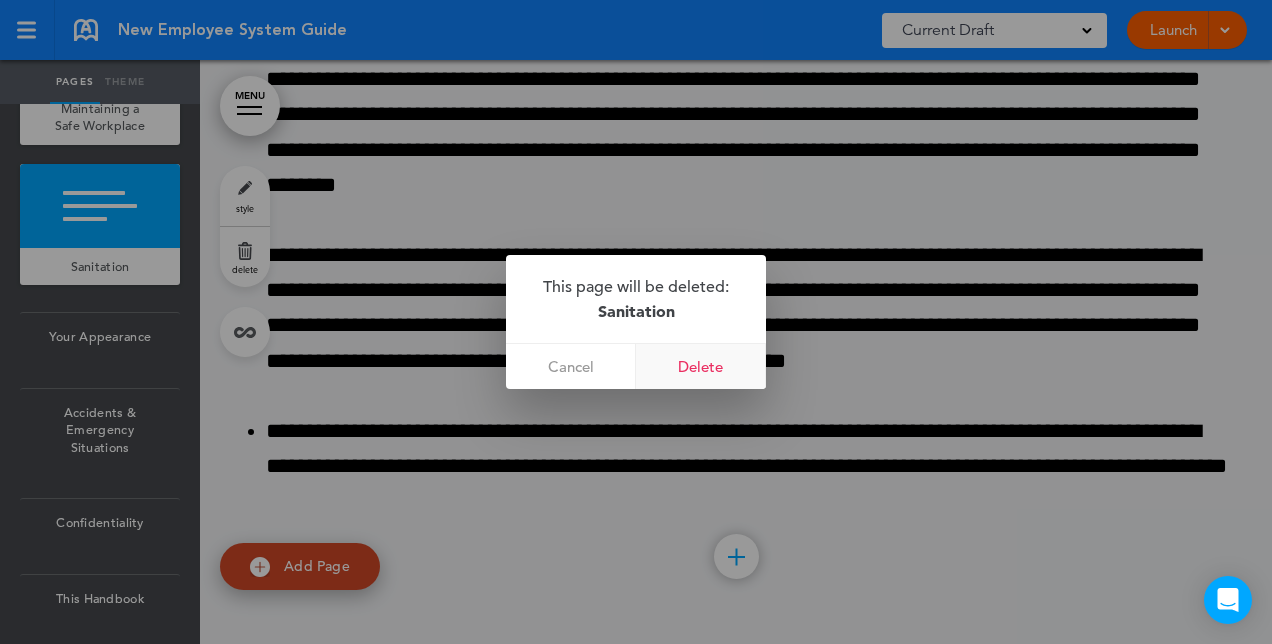 click on "Delete" at bounding box center (701, 366) 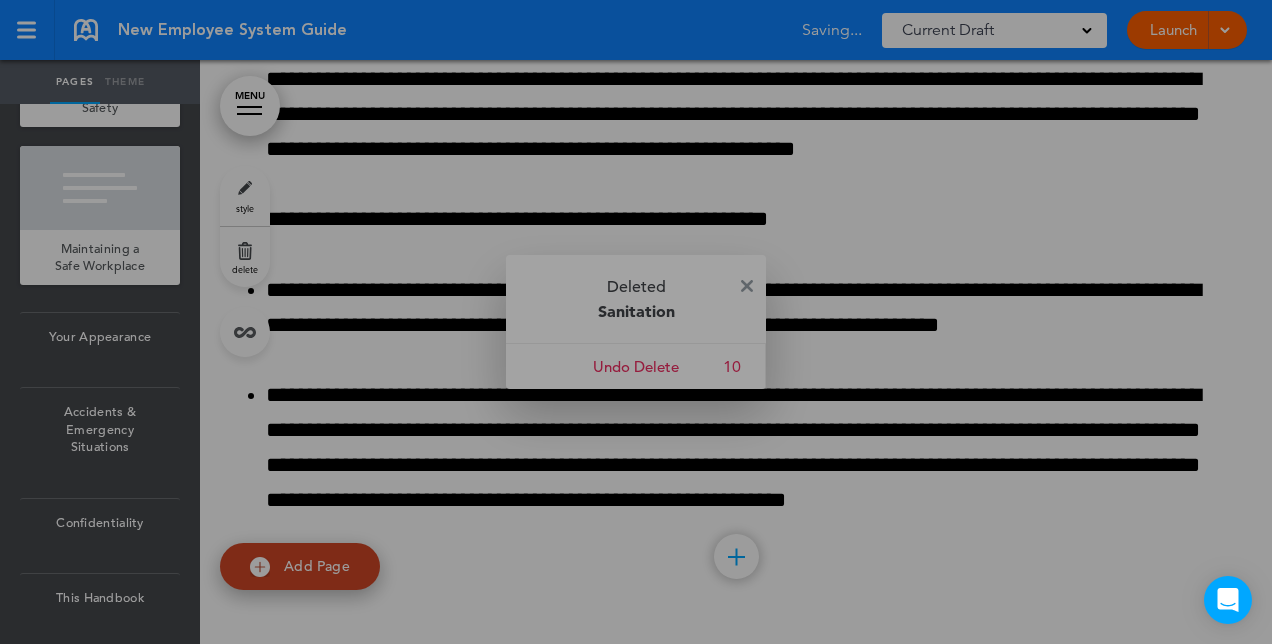 scroll, scrollTop: 42097, scrollLeft: 0, axis: vertical 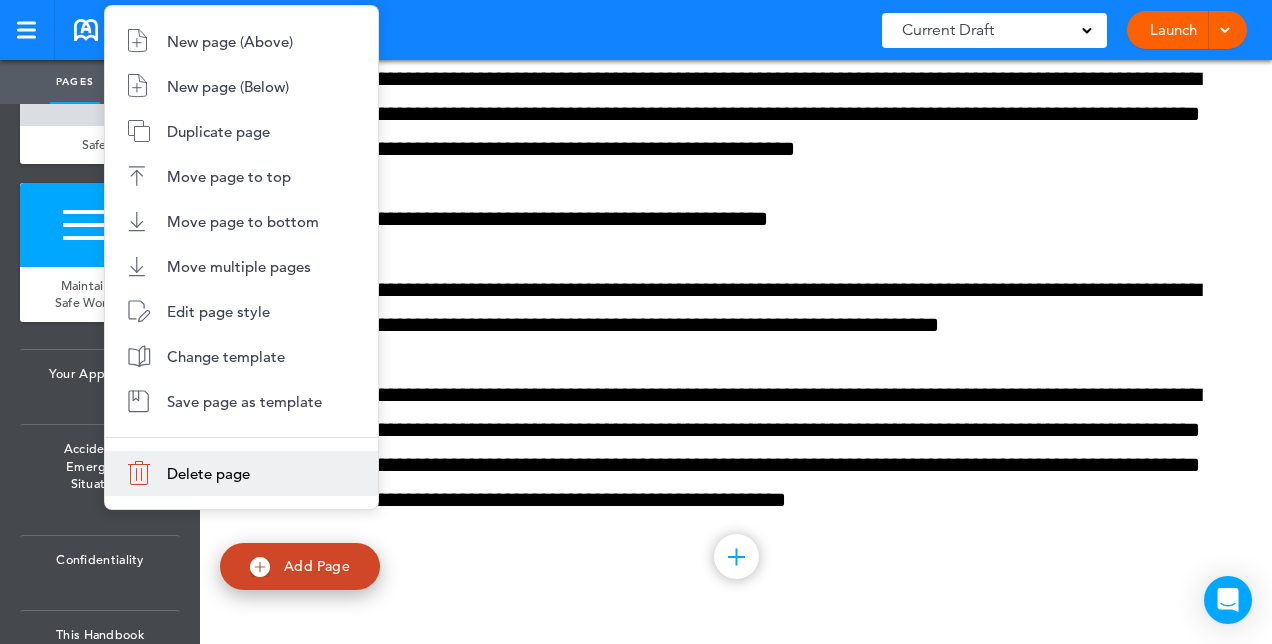 click on "Delete page" at bounding box center (241, 473) 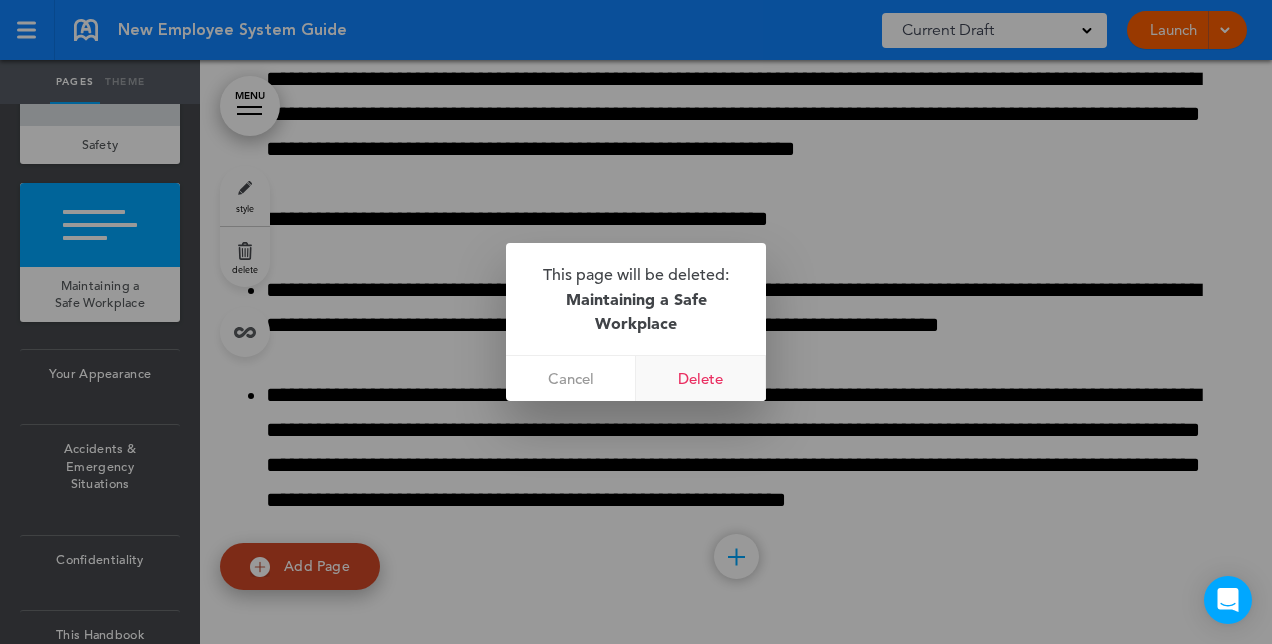 click on "Delete" at bounding box center (701, 378) 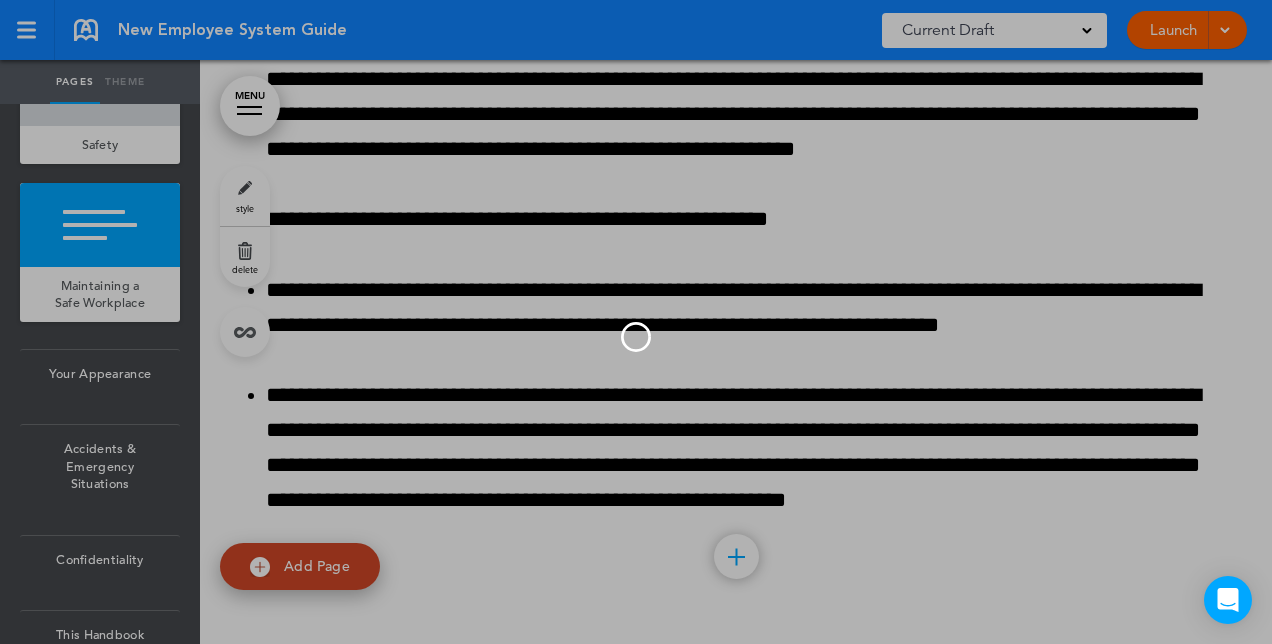 scroll, scrollTop: 40458, scrollLeft: 0, axis: vertical 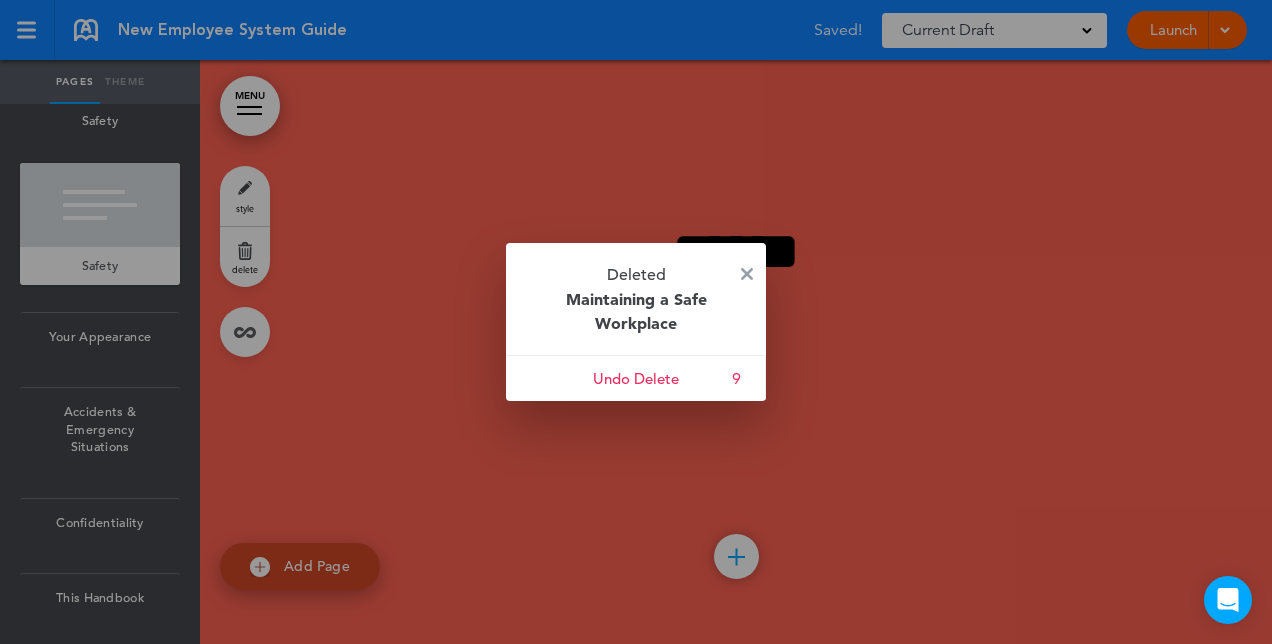 click on "Deleted  Maintaining a Safe Workplace" at bounding box center (636, 299) 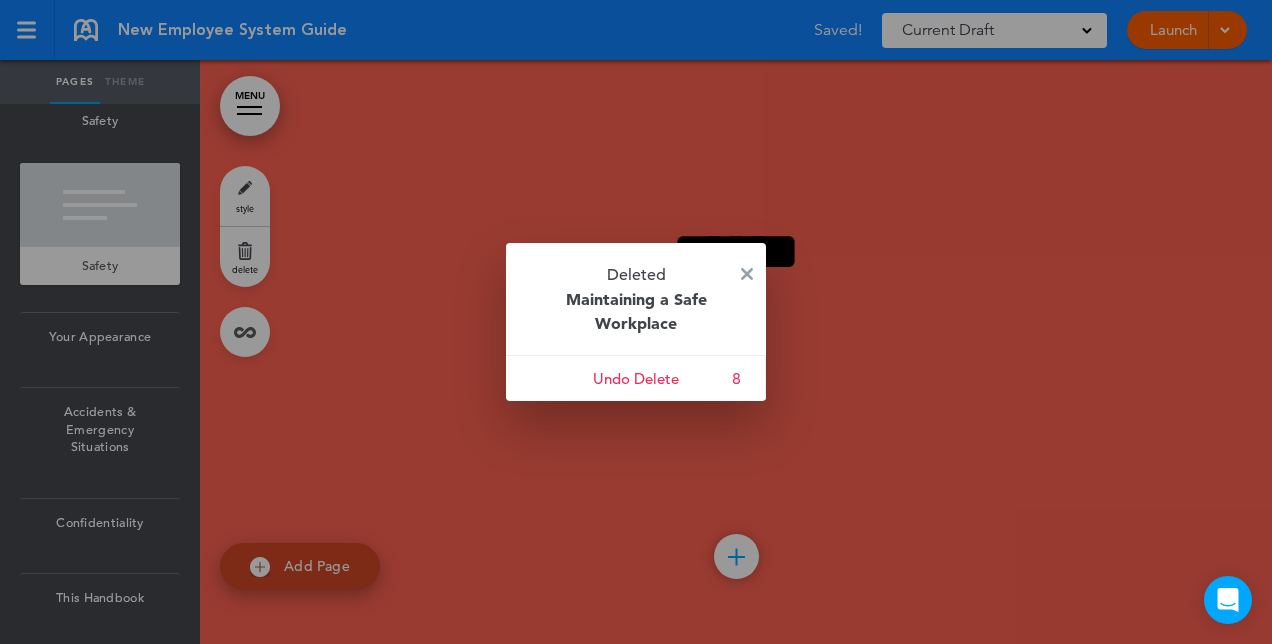 click on "Deleted  Maintaining a Safe Workplace" at bounding box center (636, 299) 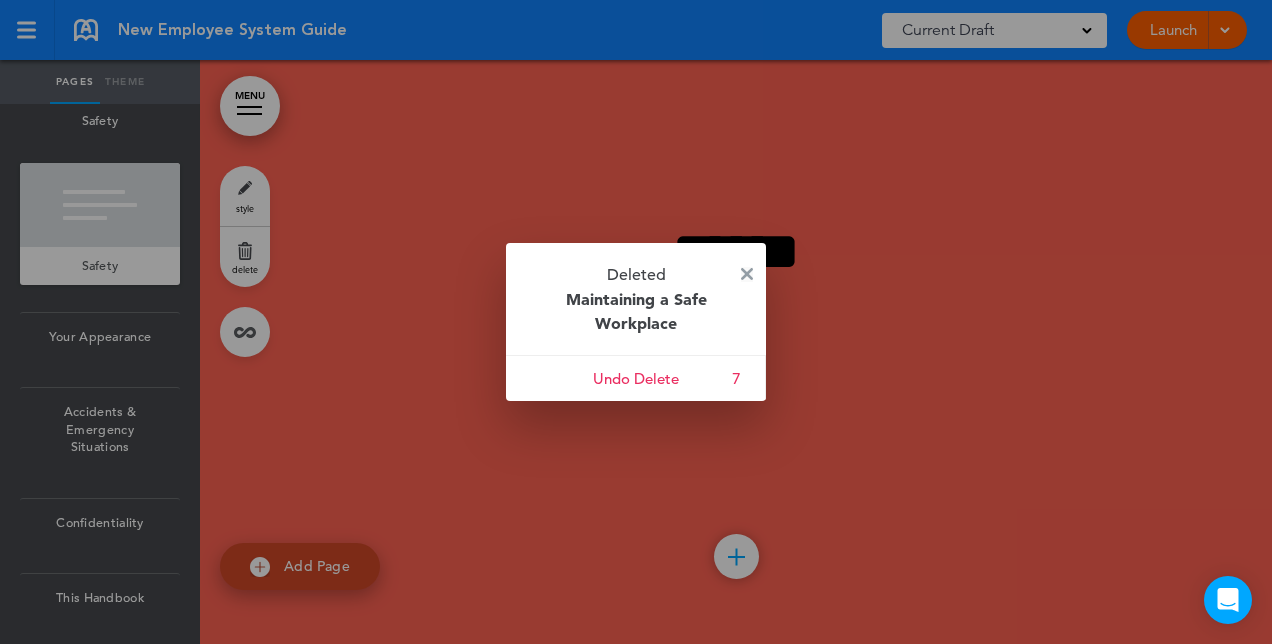 click at bounding box center (747, 274) 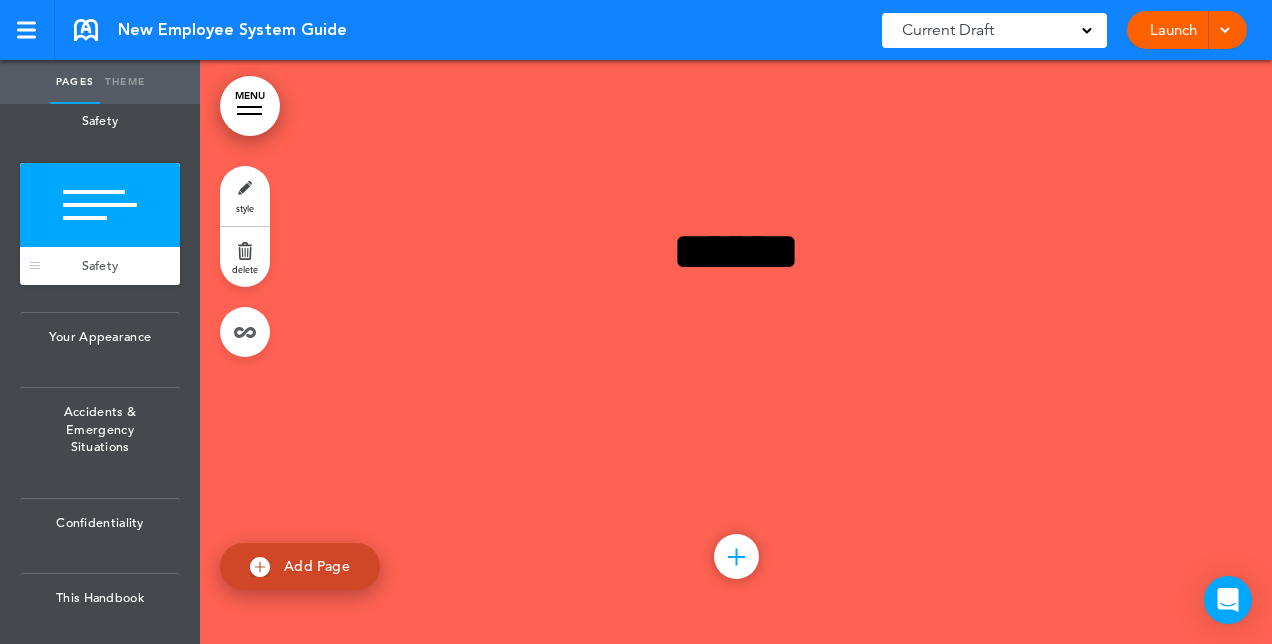 scroll, scrollTop: 7738, scrollLeft: 0, axis: vertical 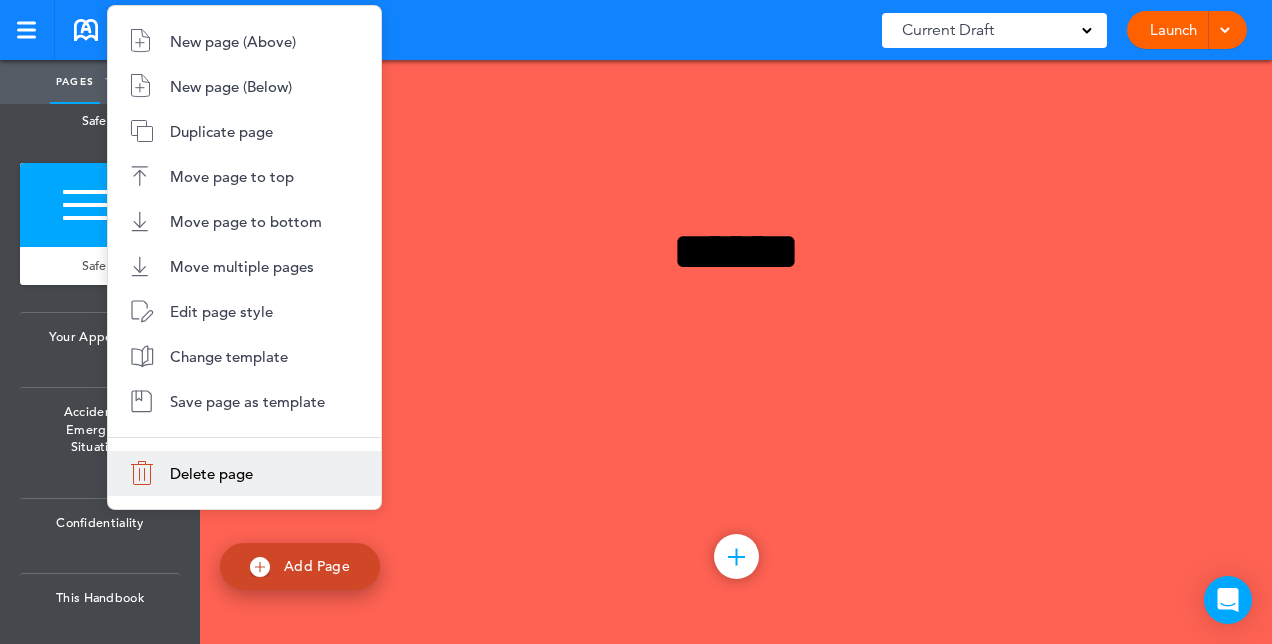 click on "Delete page" at bounding box center (244, 473) 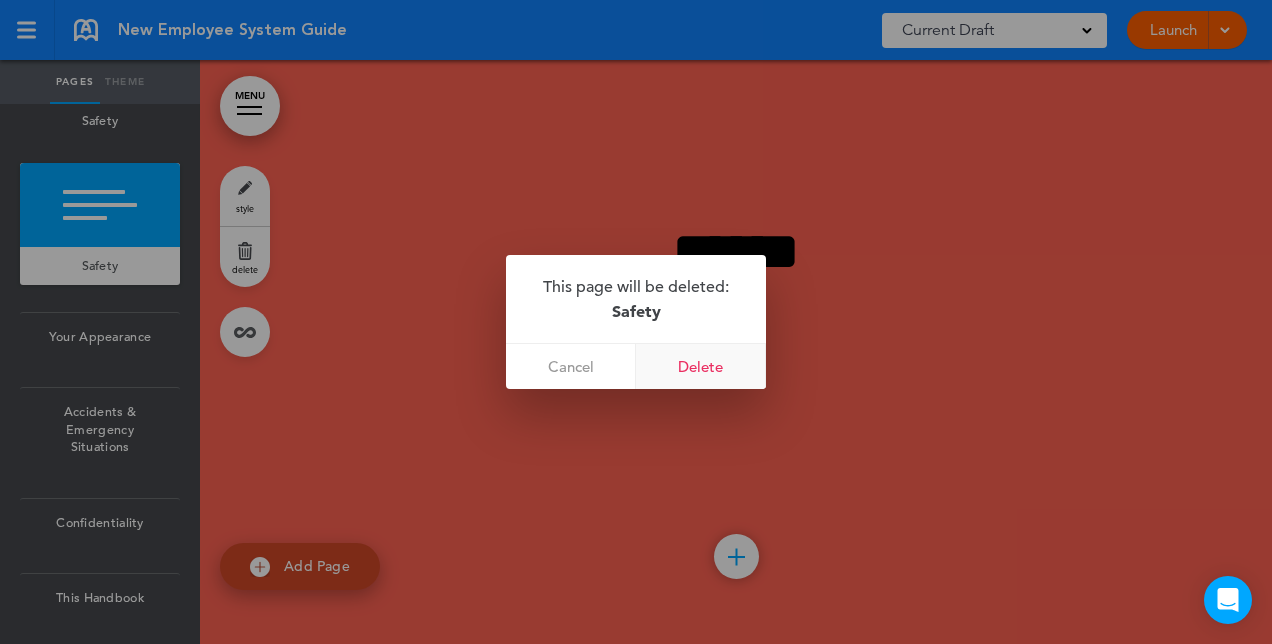 click on "Delete" at bounding box center (701, 366) 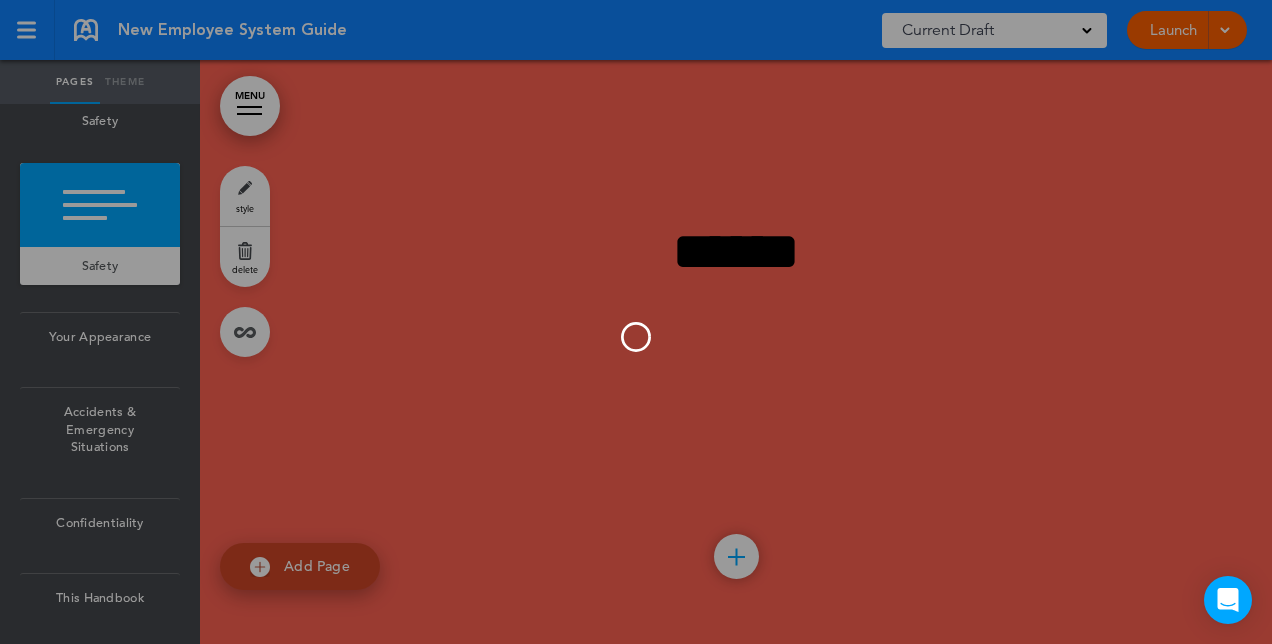 scroll, scrollTop: 39738, scrollLeft: 0, axis: vertical 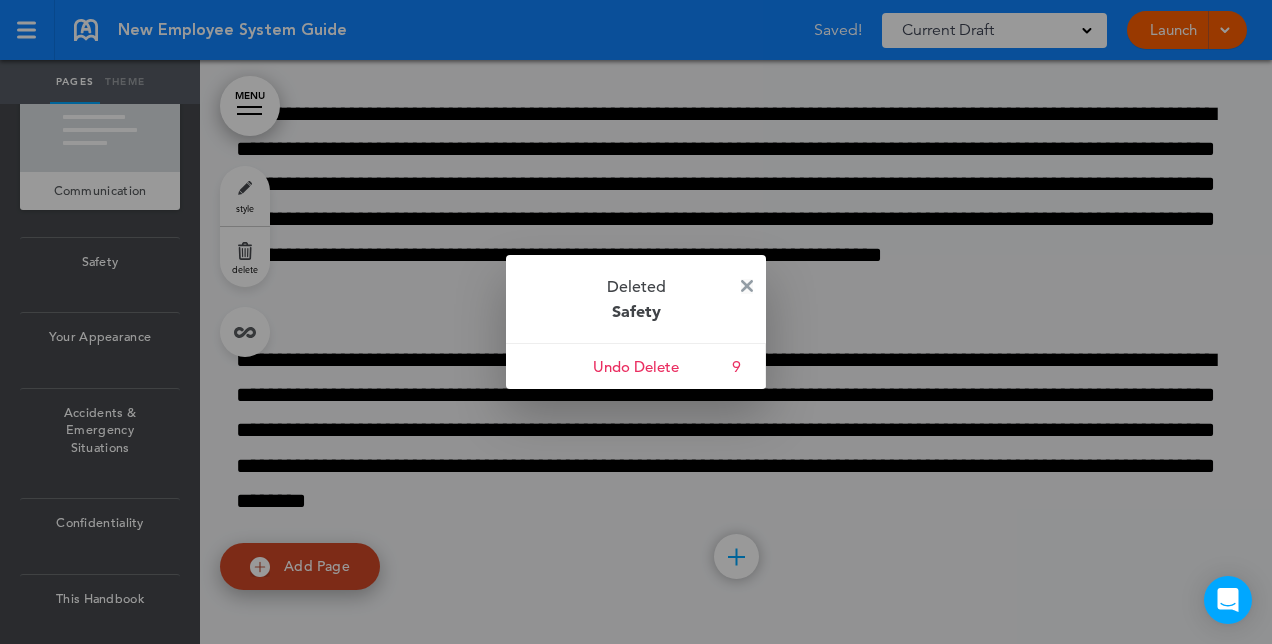 click at bounding box center (747, 286) 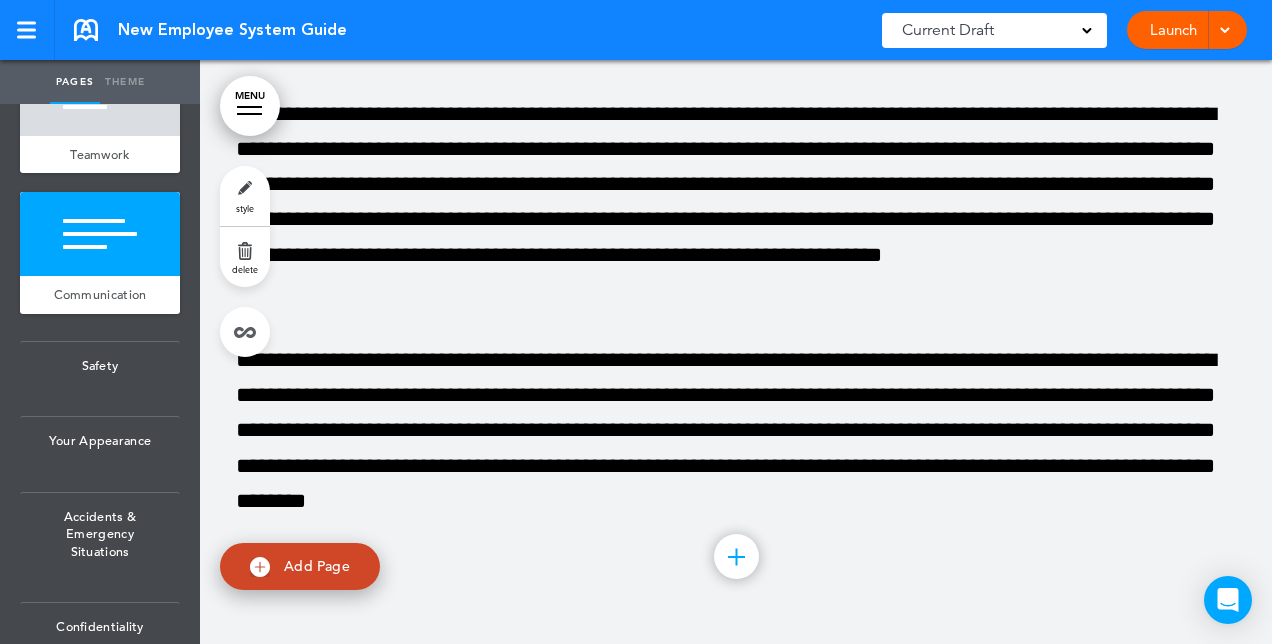 scroll, scrollTop: 7446, scrollLeft: 0, axis: vertical 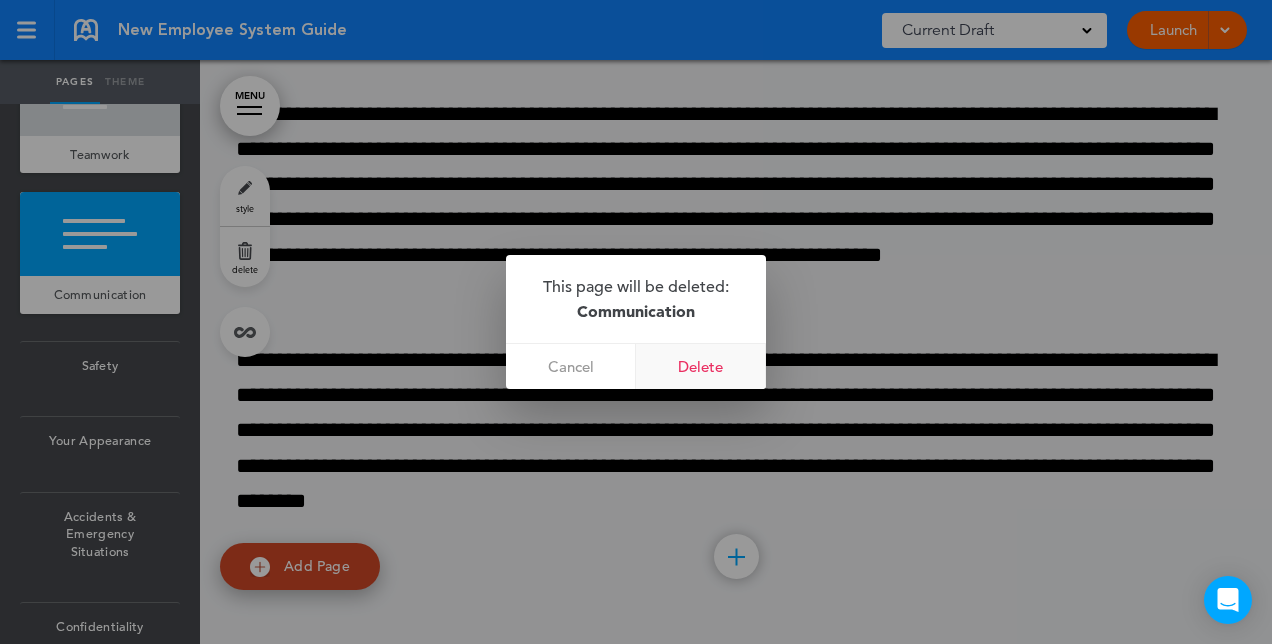 drag, startPoint x: 217, startPoint y: 468, endPoint x: 737, endPoint y: 372, distance: 528.7873 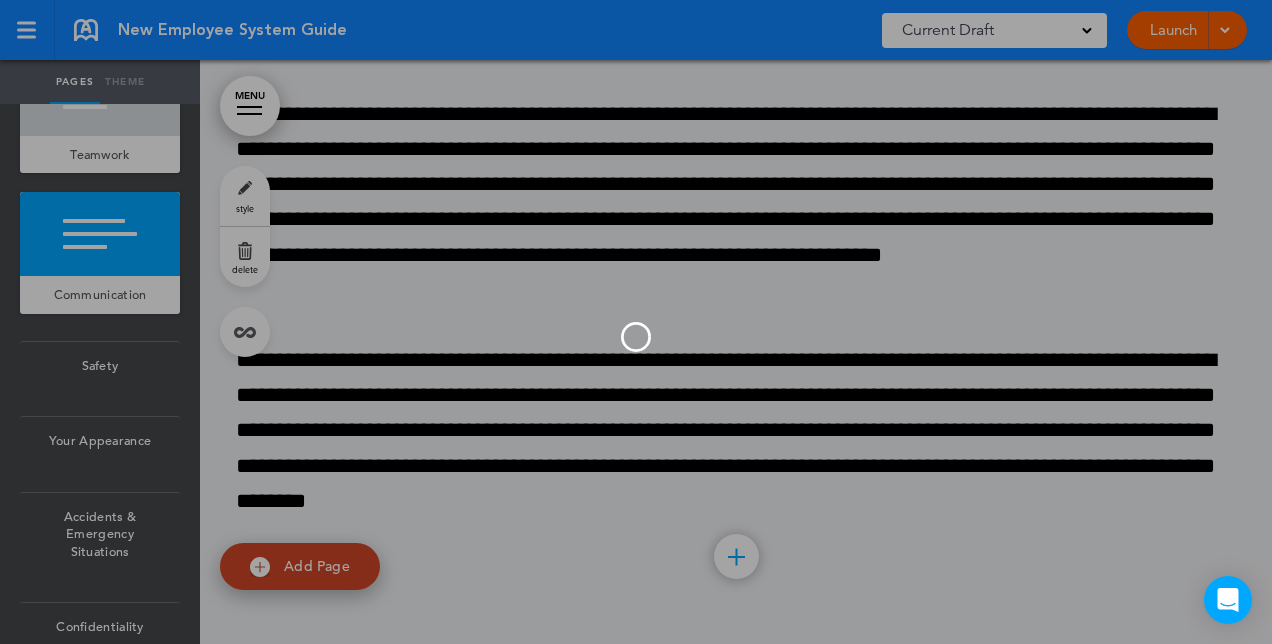 scroll, scrollTop: 39010, scrollLeft: 0, axis: vertical 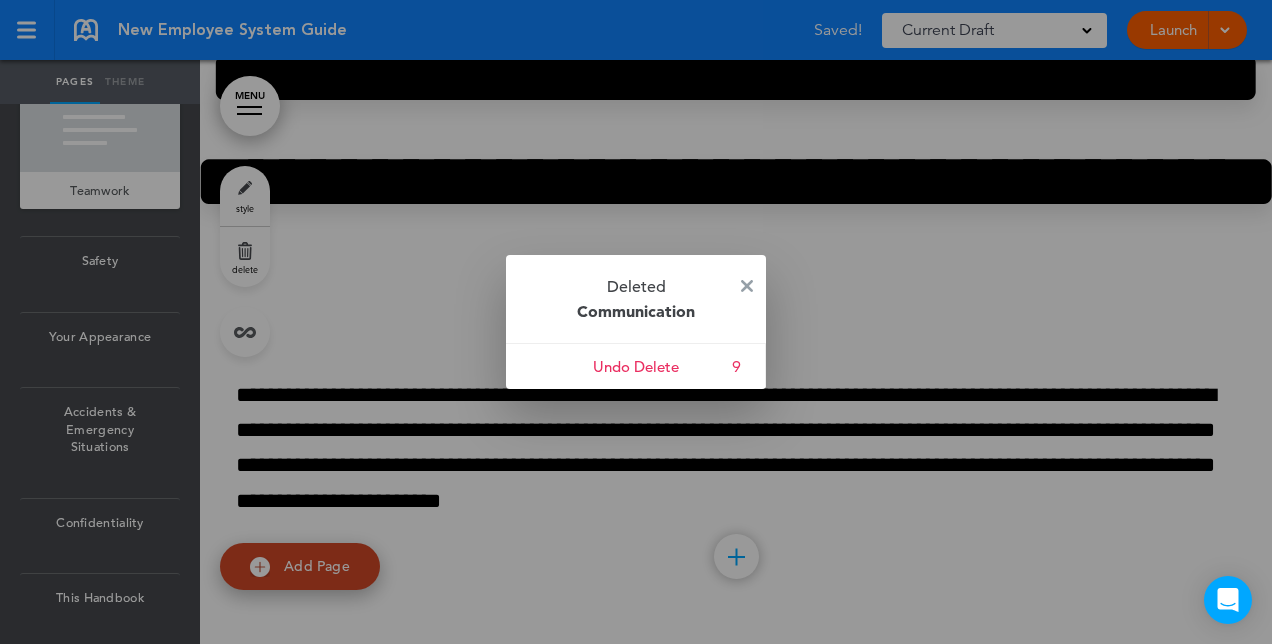 click on "Deleted  Communication" at bounding box center (636, 299) 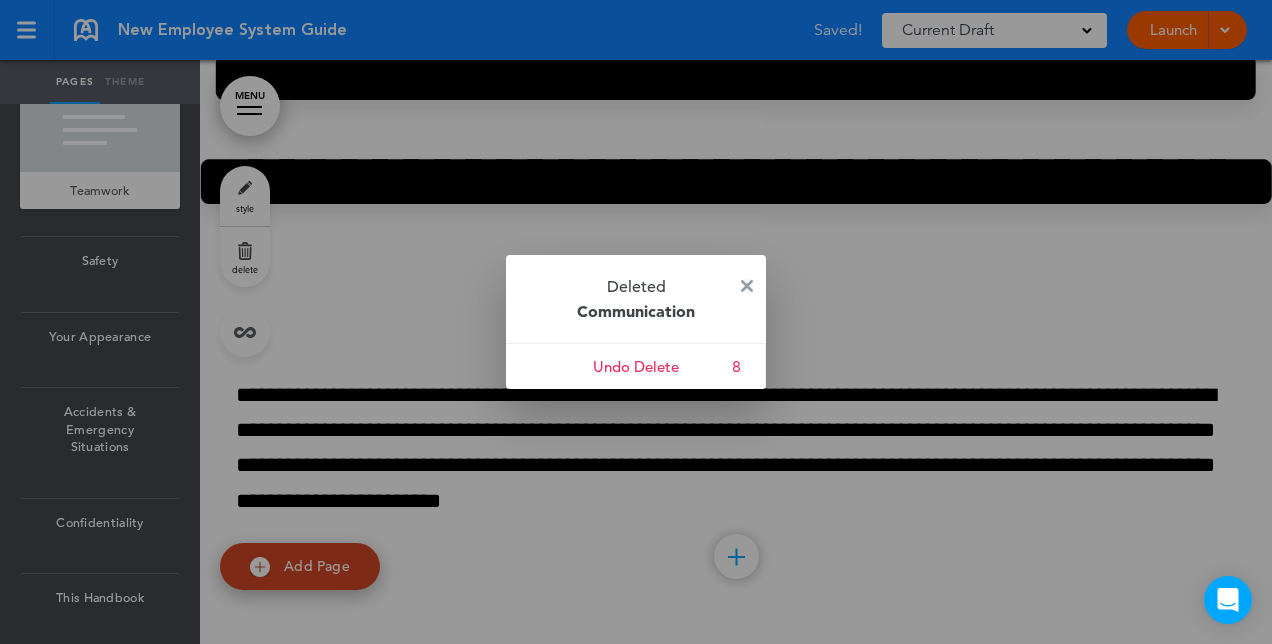 click at bounding box center [747, 286] 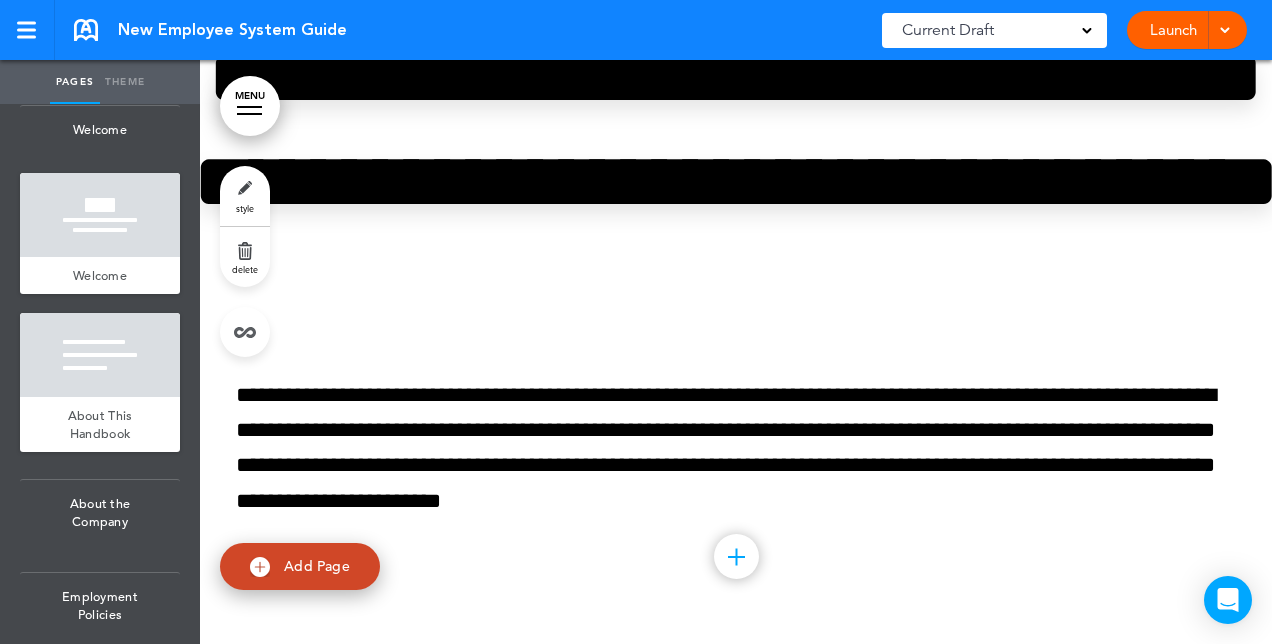 scroll, scrollTop: 0, scrollLeft: 0, axis: both 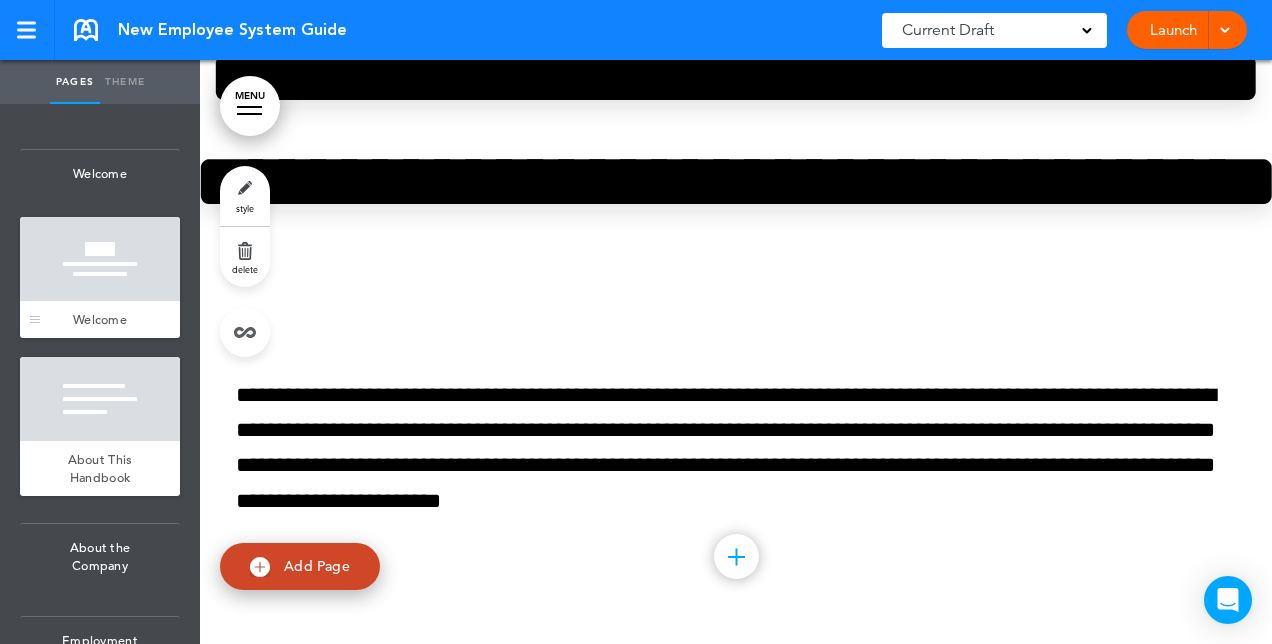 click at bounding box center [100, 259] 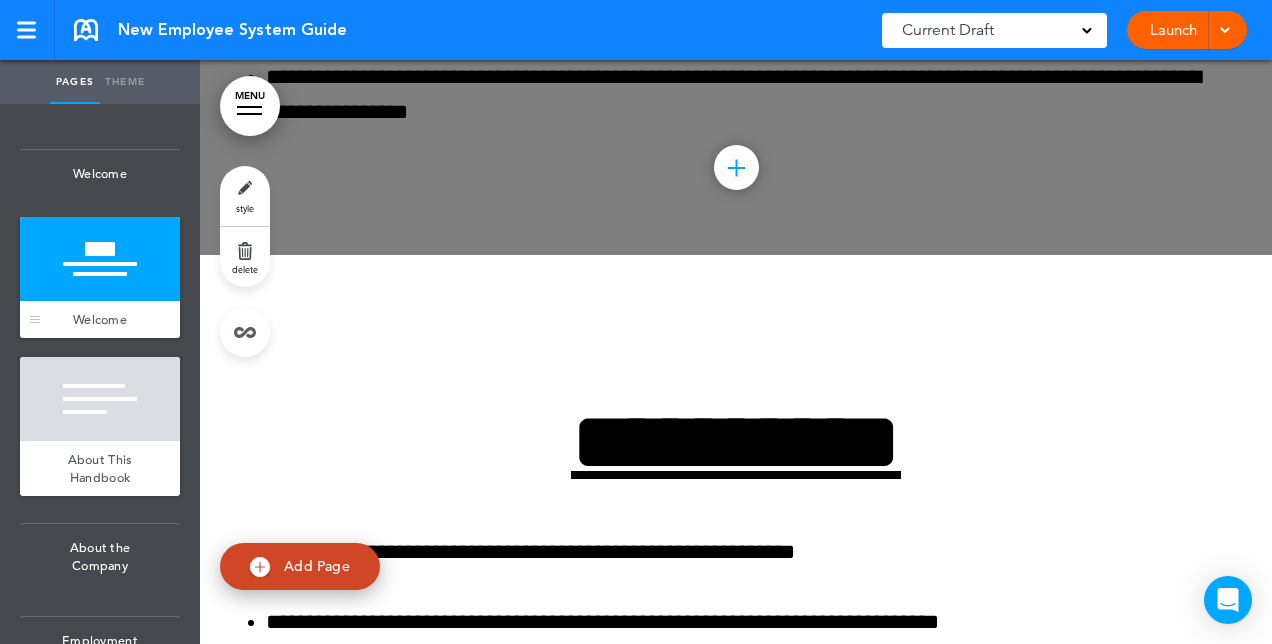 scroll, scrollTop: 0, scrollLeft: 0, axis: both 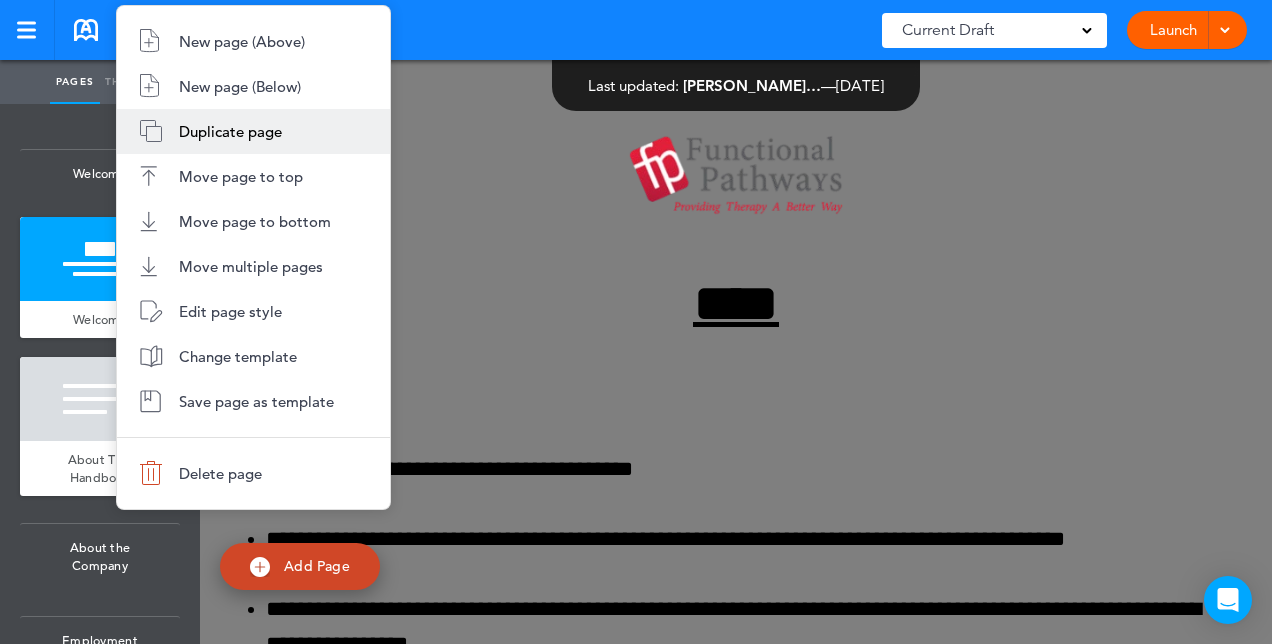 click on "Duplicate page" at bounding box center [230, 131] 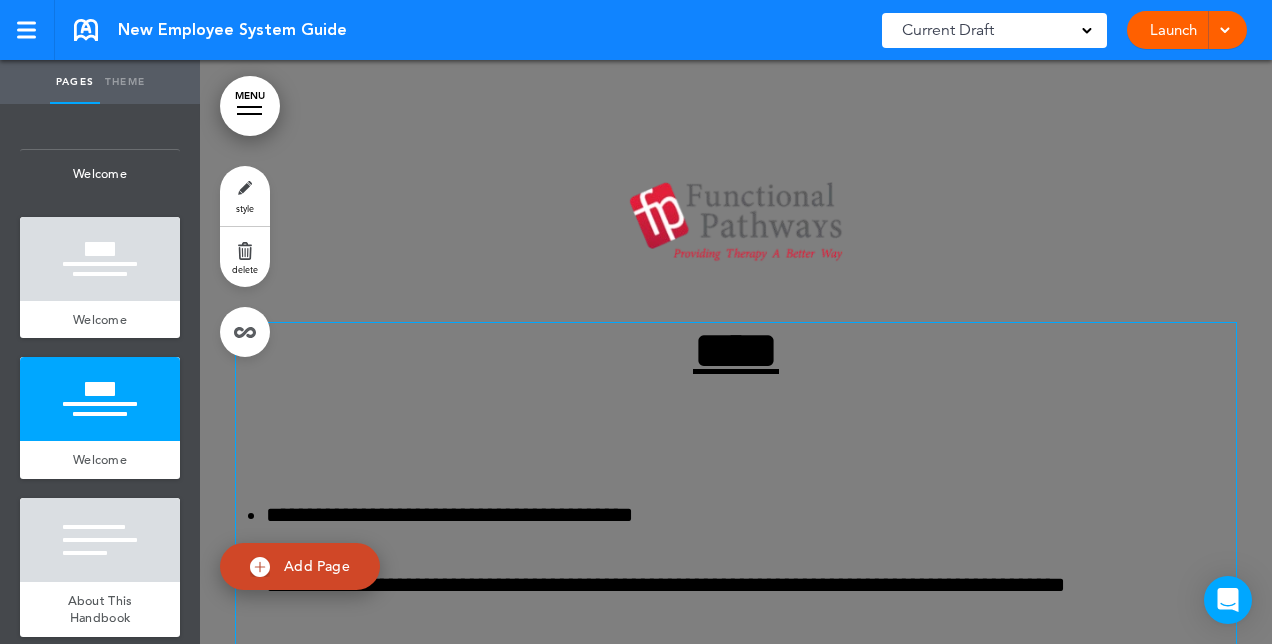scroll, scrollTop: 682, scrollLeft: 0, axis: vertical 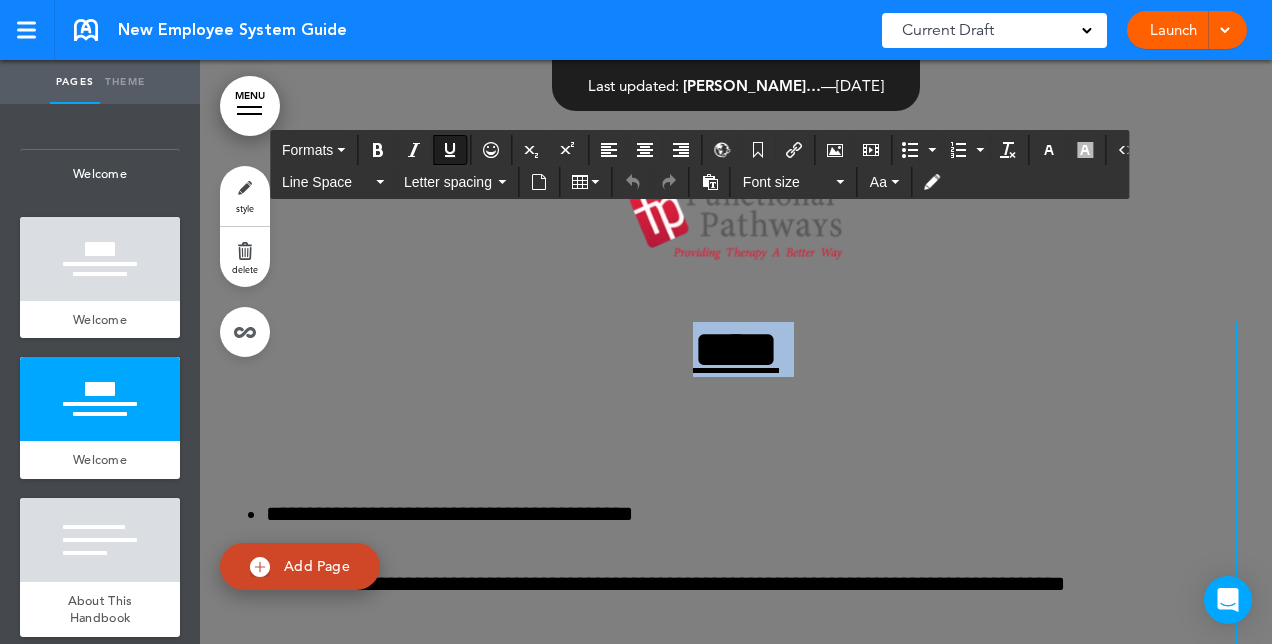 drag, startPoint x: 799, startPoint y: 360, endPoint x: 682, endPoint y: 376, distance: 118.08895 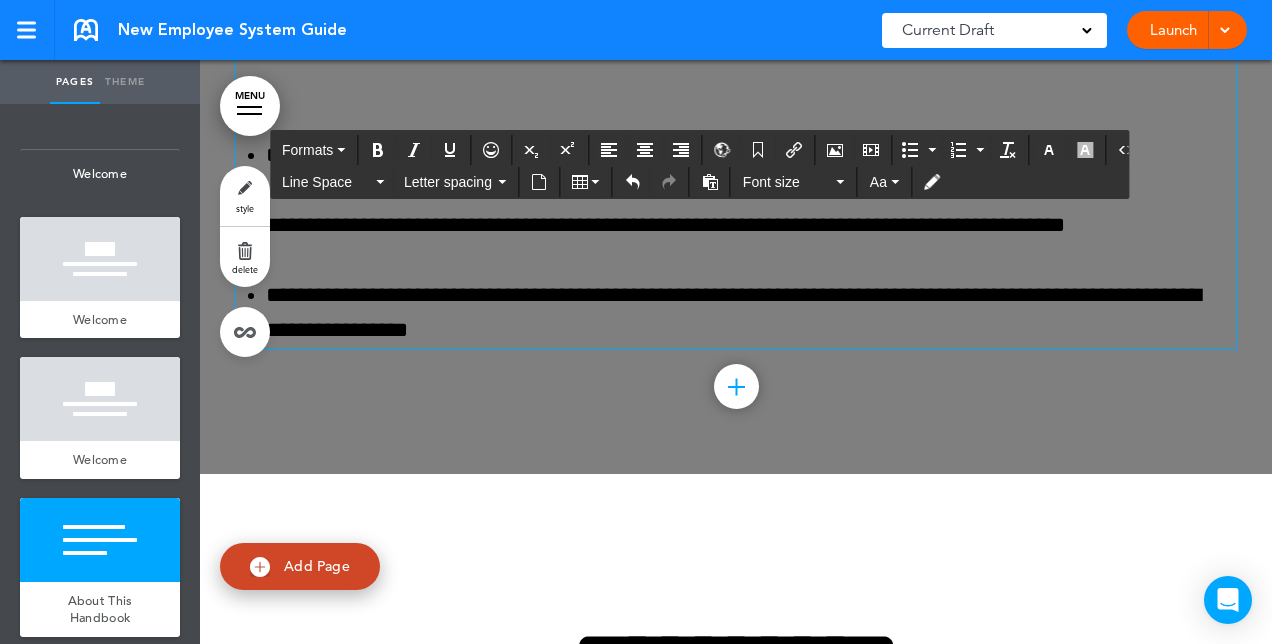 scroll, scrollTop: 1172, scrollLeft: 0, axis: vertical 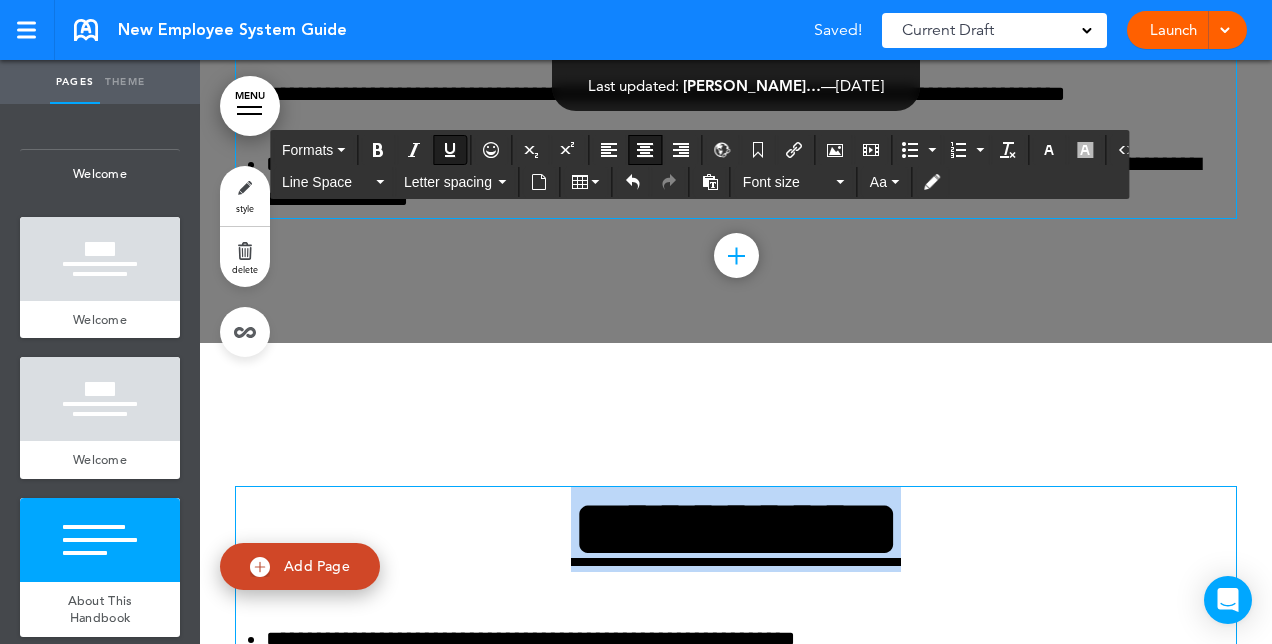 drag, startPoint x: 900, startPoint y: 561, endPoint x: 536, endPoint y: 570, distance: 364.11124 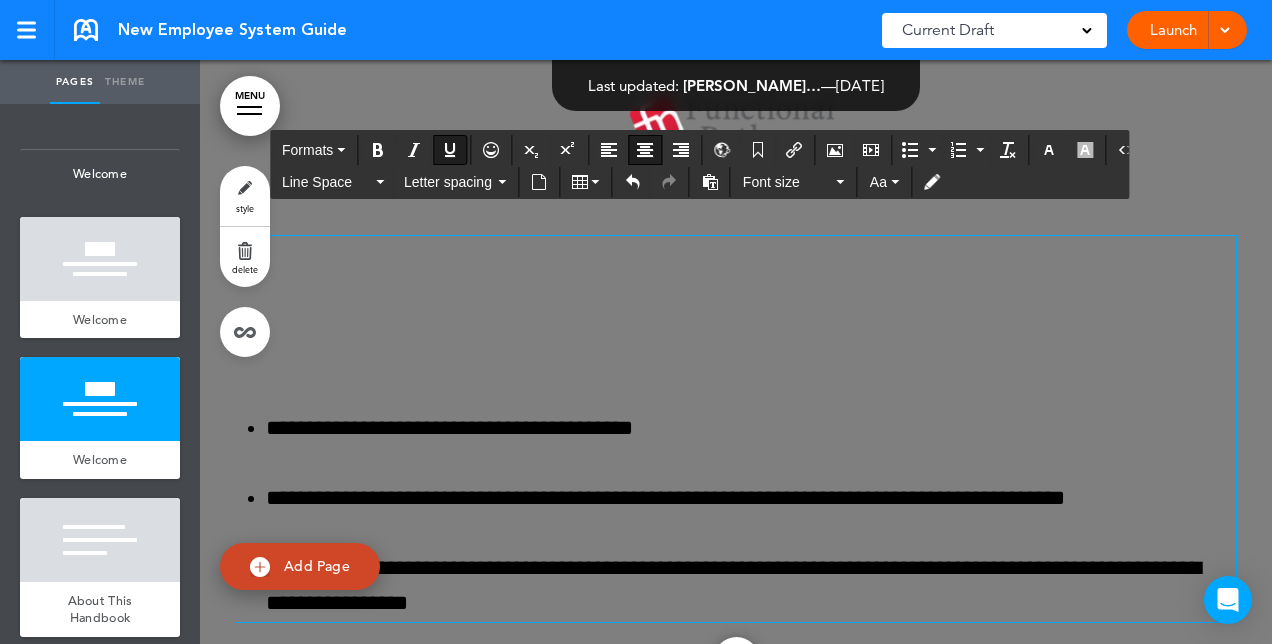 scroll, scrollTop: 681, scrollLeft: 0, axis: vertical 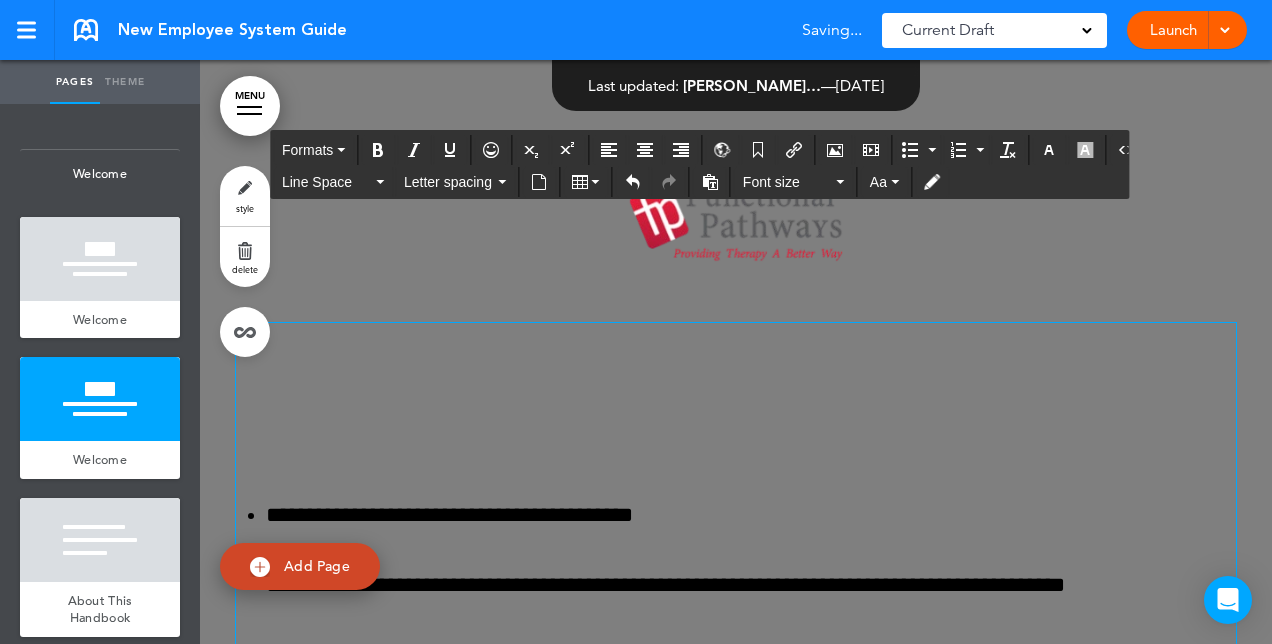 click at bounding box center (736, 350) 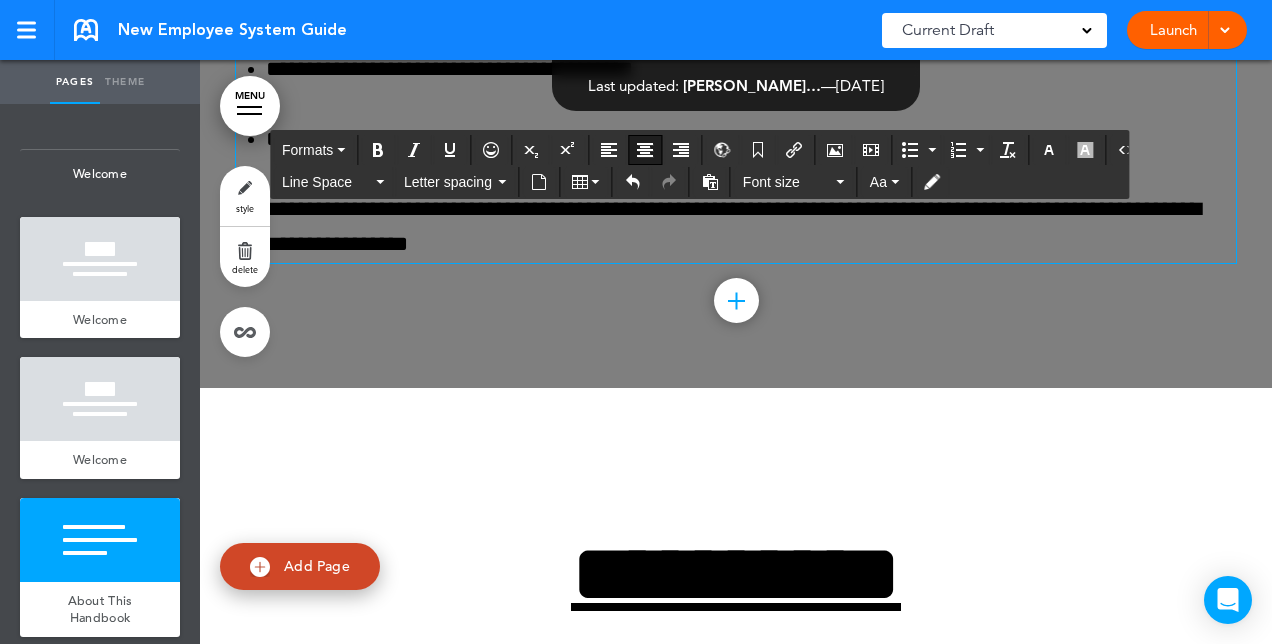 scroll, scrollTop: 1202, scrollLeft: 0, axis: vertical 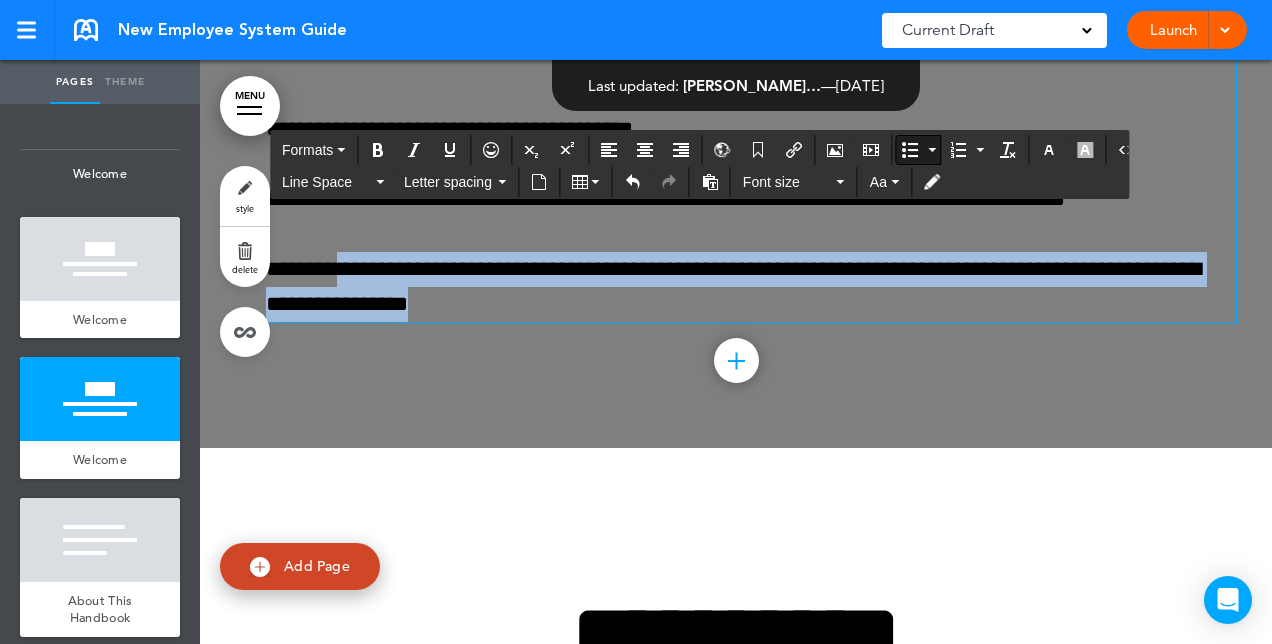 drag, startPoint x: 548, startPoint y: 302, endPoint x: 352, endPoint y: 266, distance: 199.2787 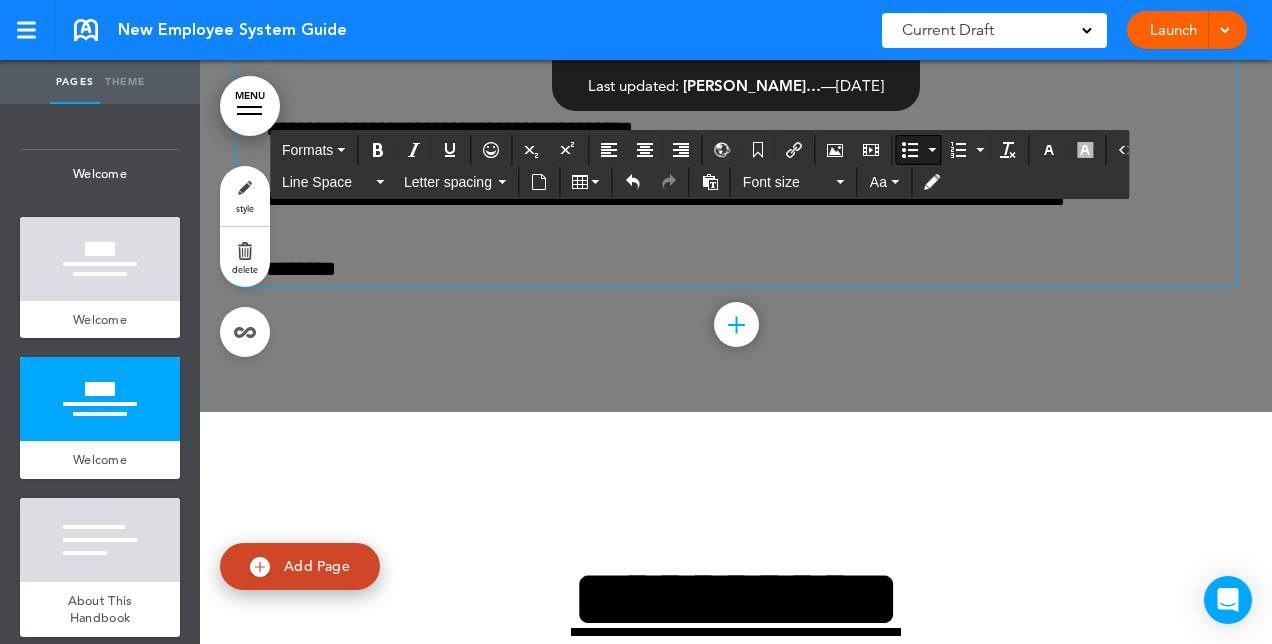 scroll, scrollTop: 1134, scrollLeft: 0, axis: vertical 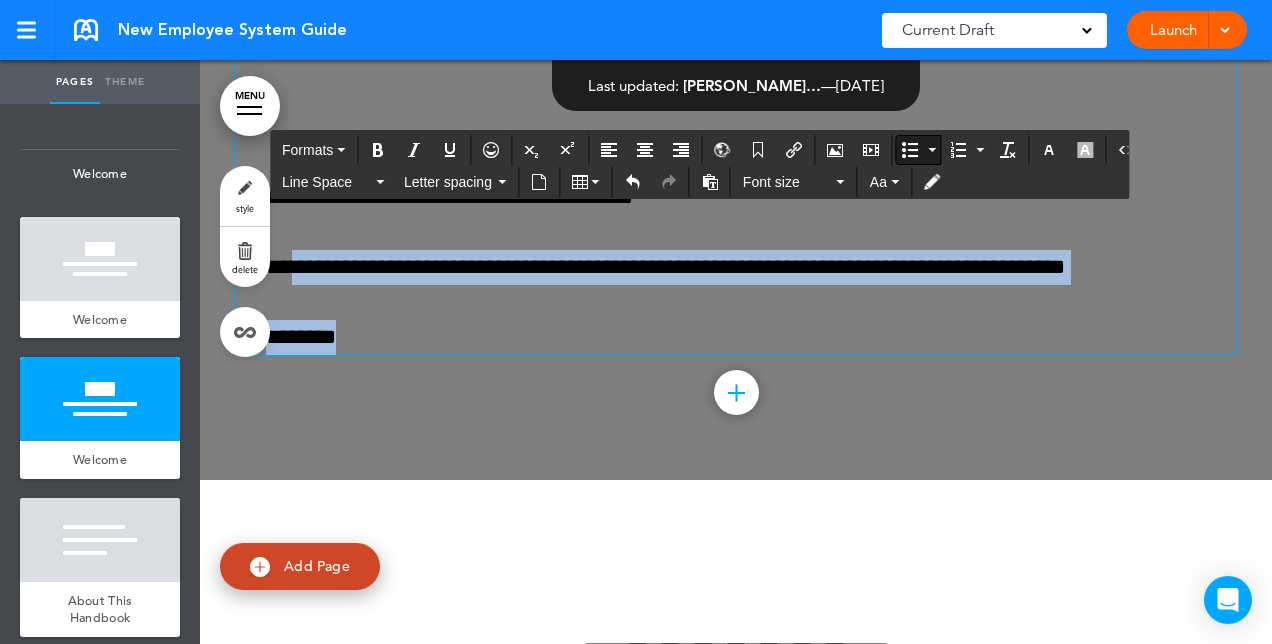 drag, startPoint x: 354, startPoint y: 328, endPoint x: 300, endPoint y: 251, distance: 94.04786 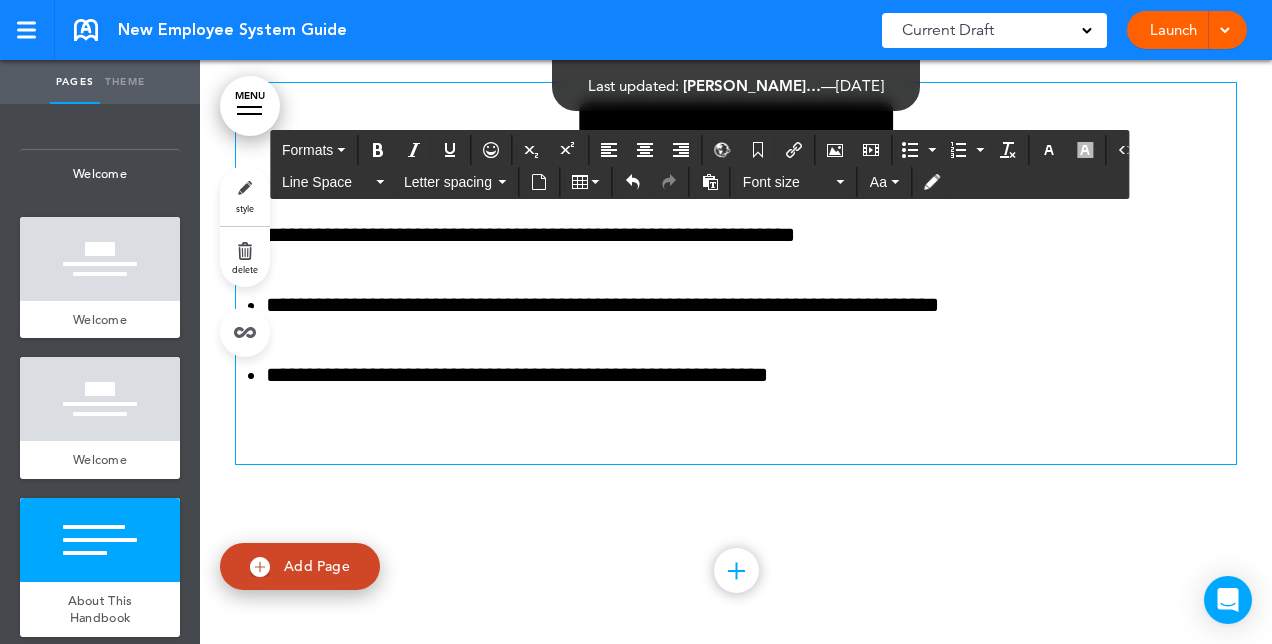 scroll, scrollTop: 1571, scrollLeft: 0, axis: vertical 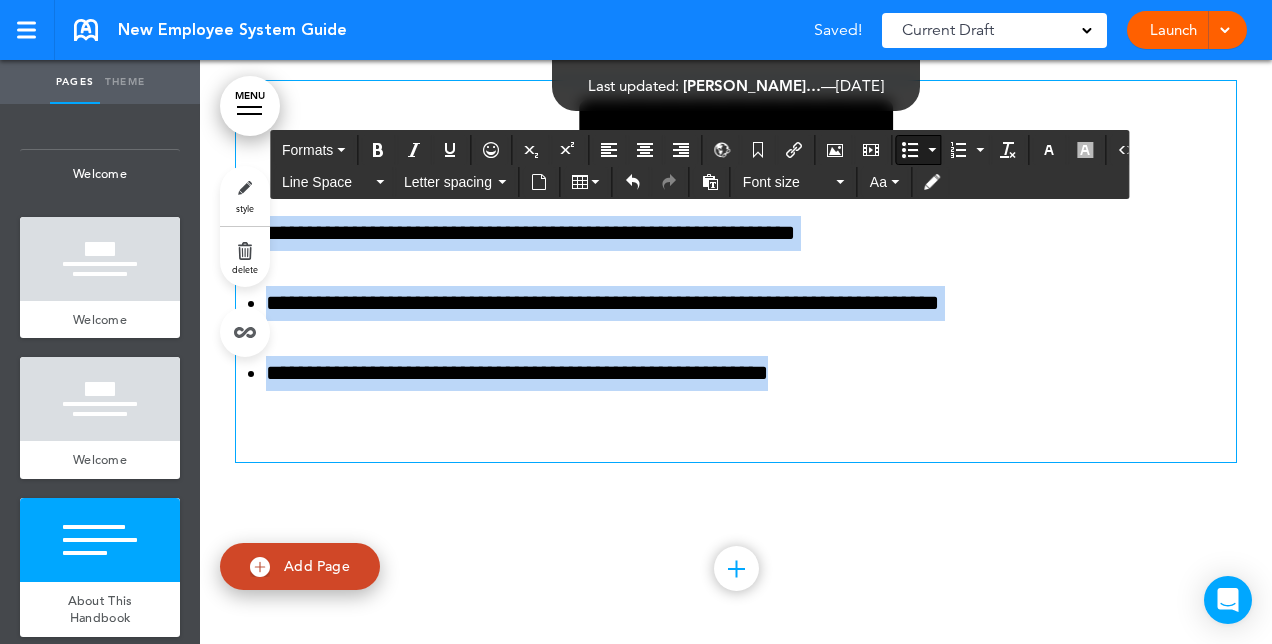 drag, startPoint x: 842, startPoint y: 378, endPoint x: 221, endPoint y: 216, distance: 641.78265 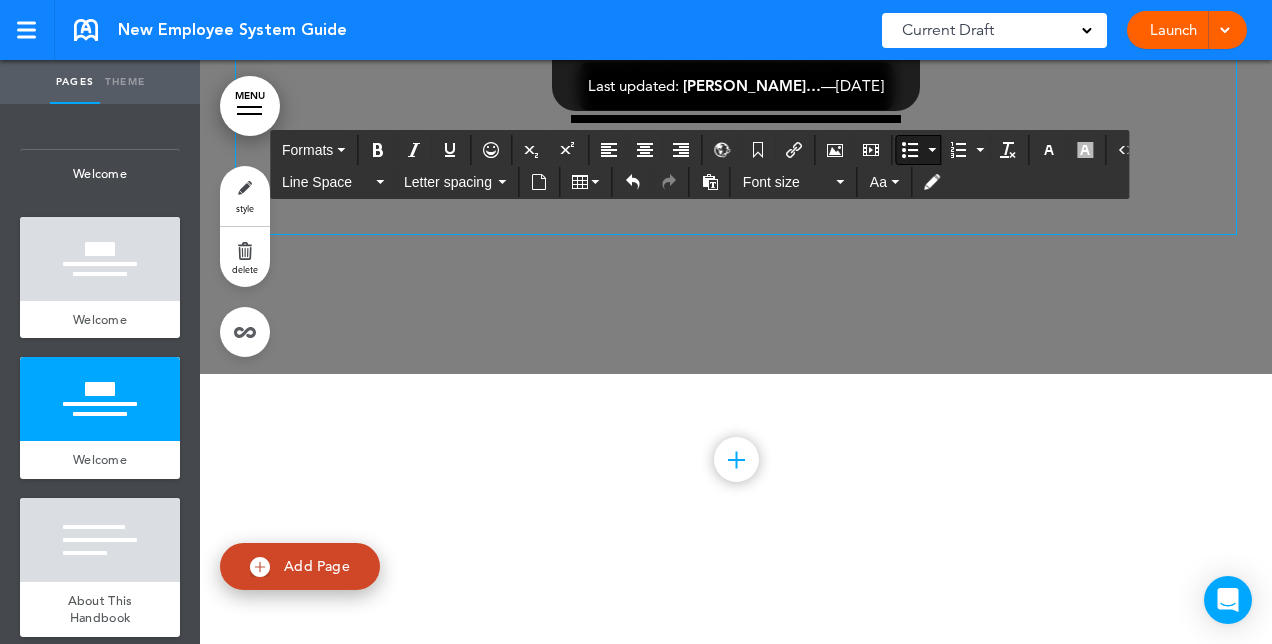 scroll, scrollTop: 631, scrollLeft: 0, axis: vertical 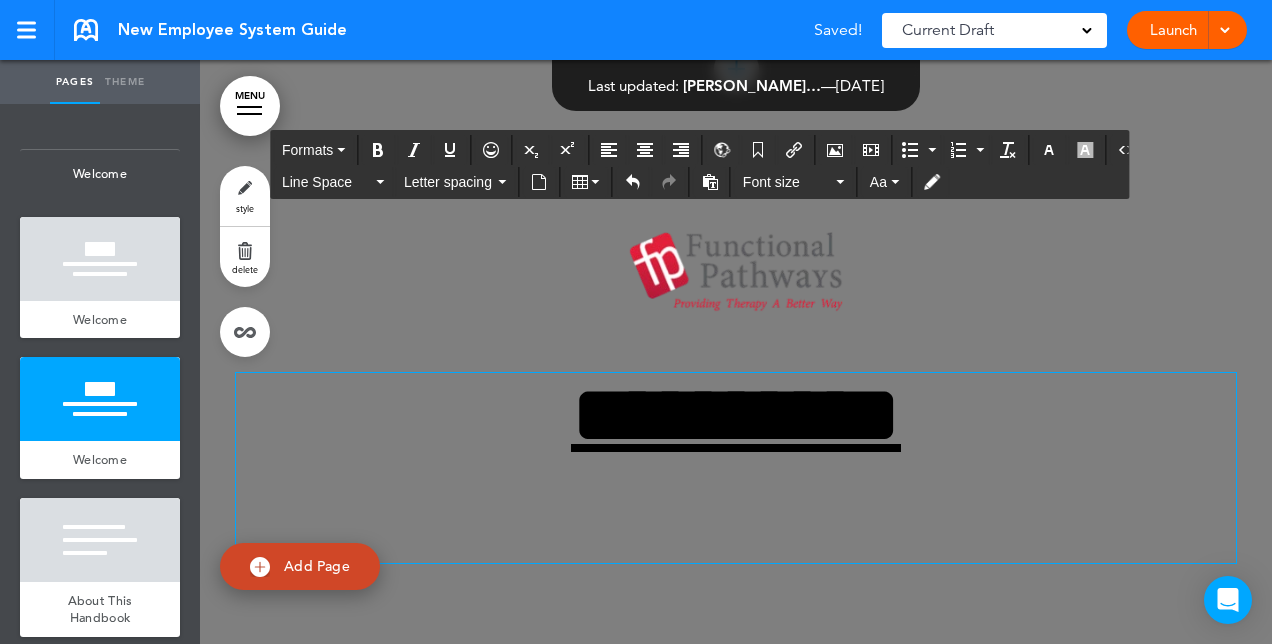 click at bounding box center [736, 535] 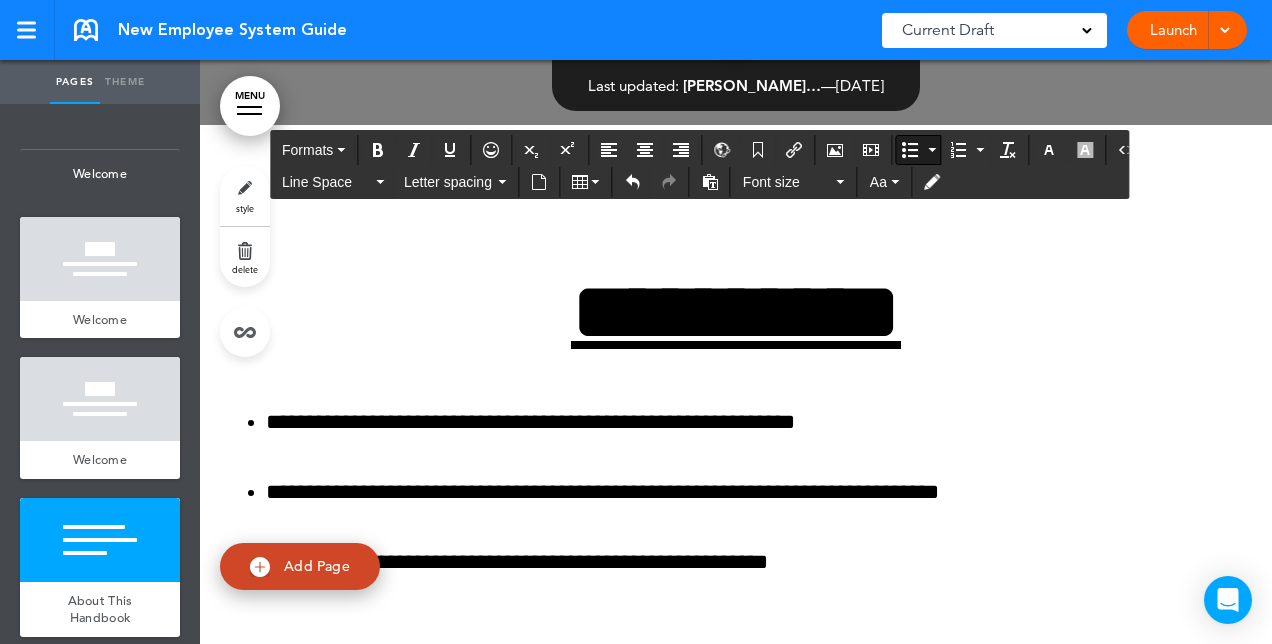 scroll, scrollTop: 1386, scrollLeft: 0, axis: vertical 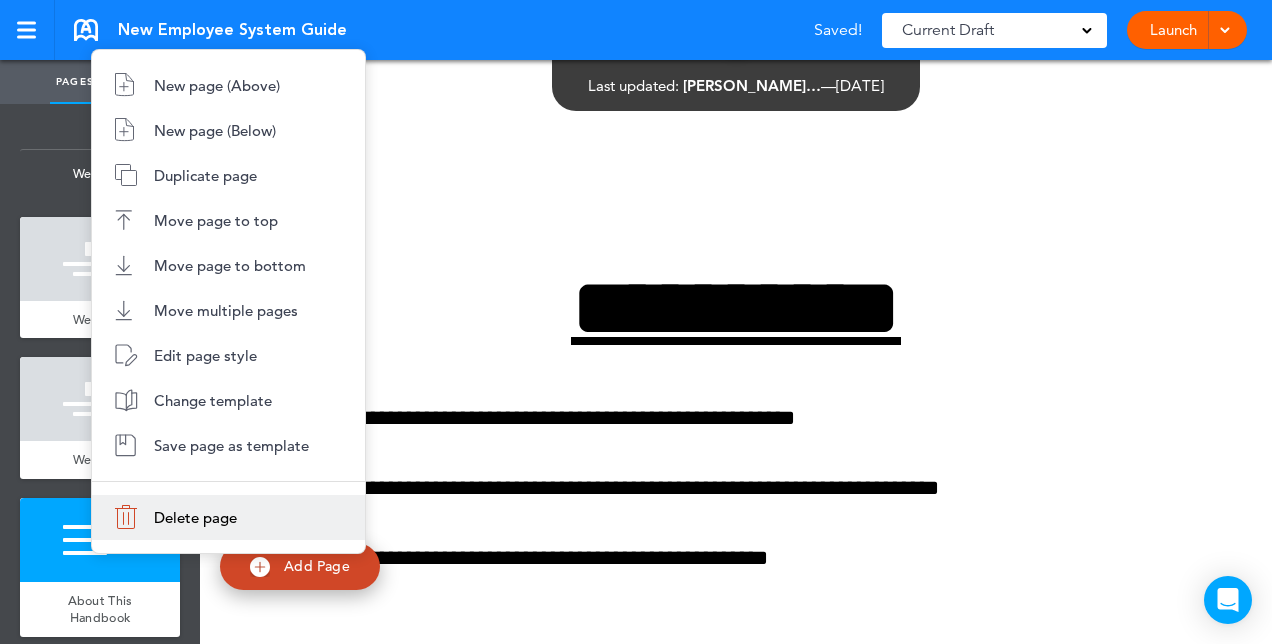 click on "Delete page" at bounding box center [195, 517] 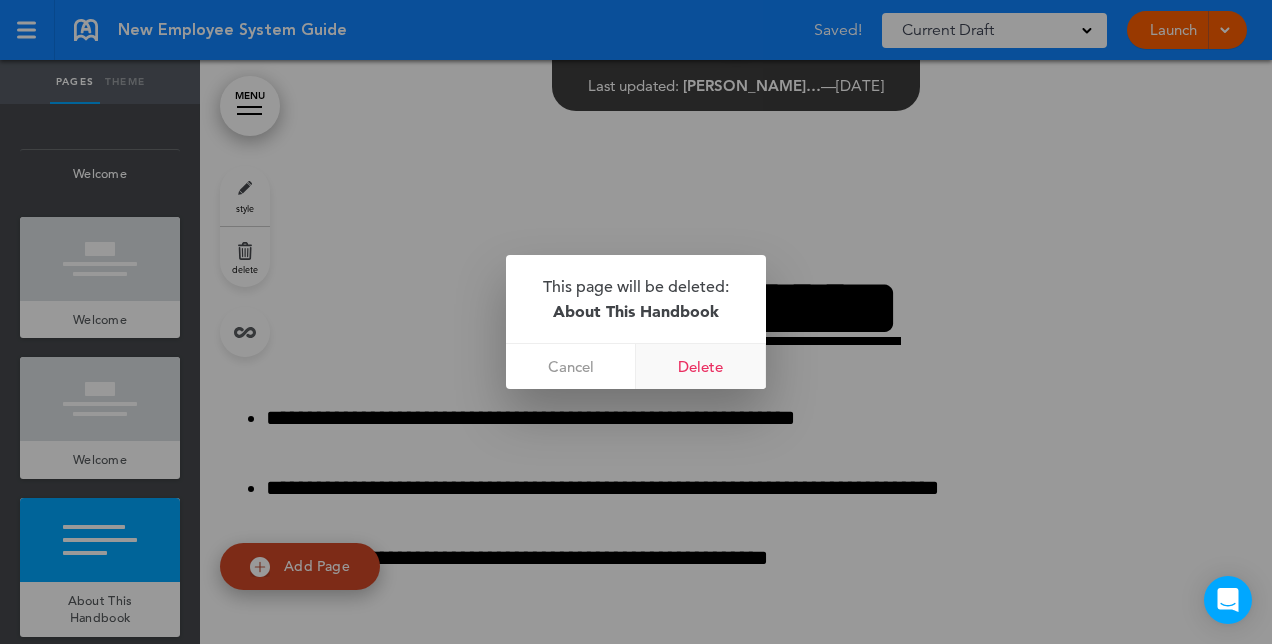 click on "Delete" at bounding box center [701, 366] 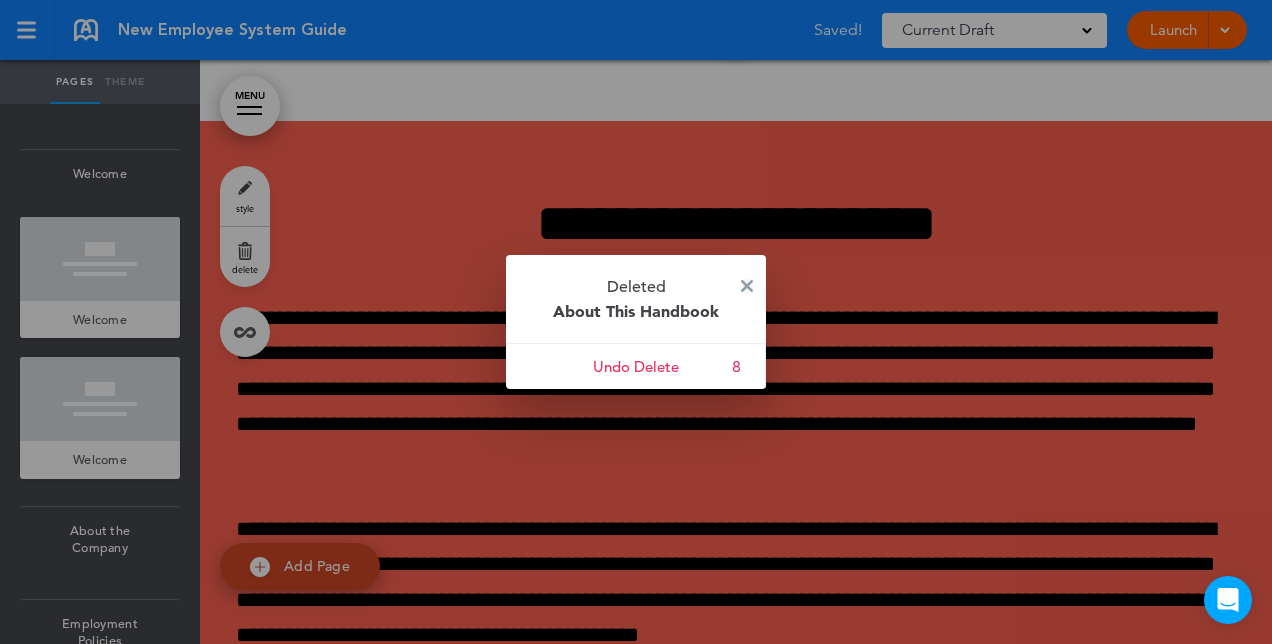 click at bounding box center [747, 286] 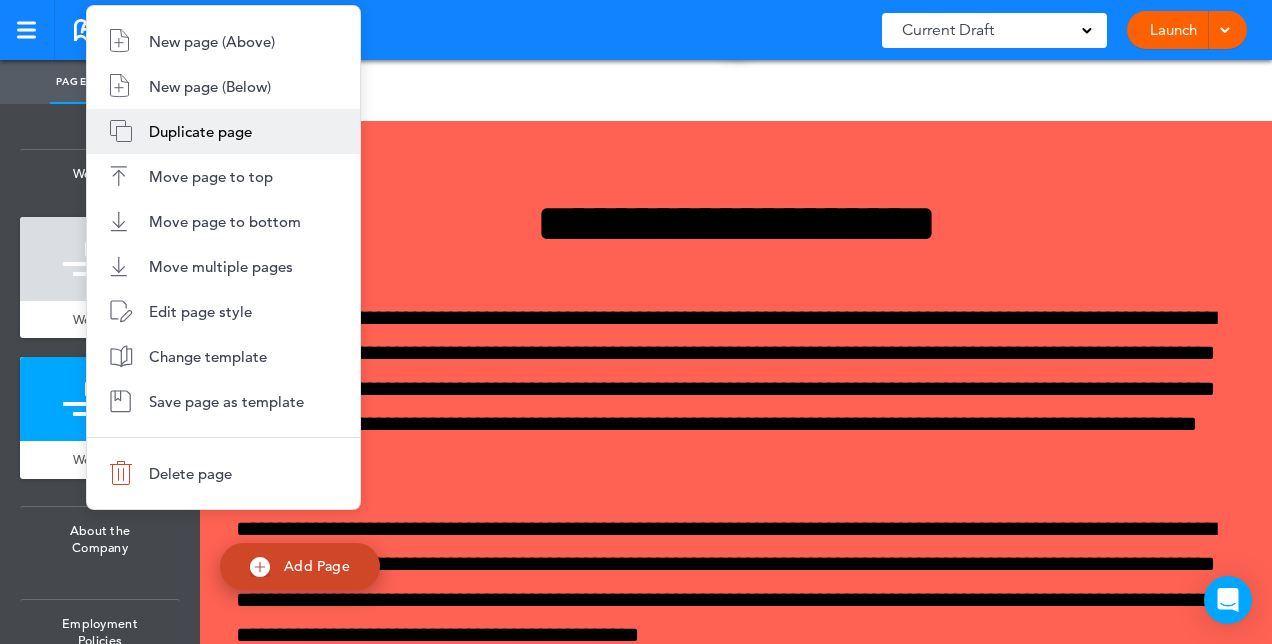 click on "Duplicate page" at bounding box center [223, 131] 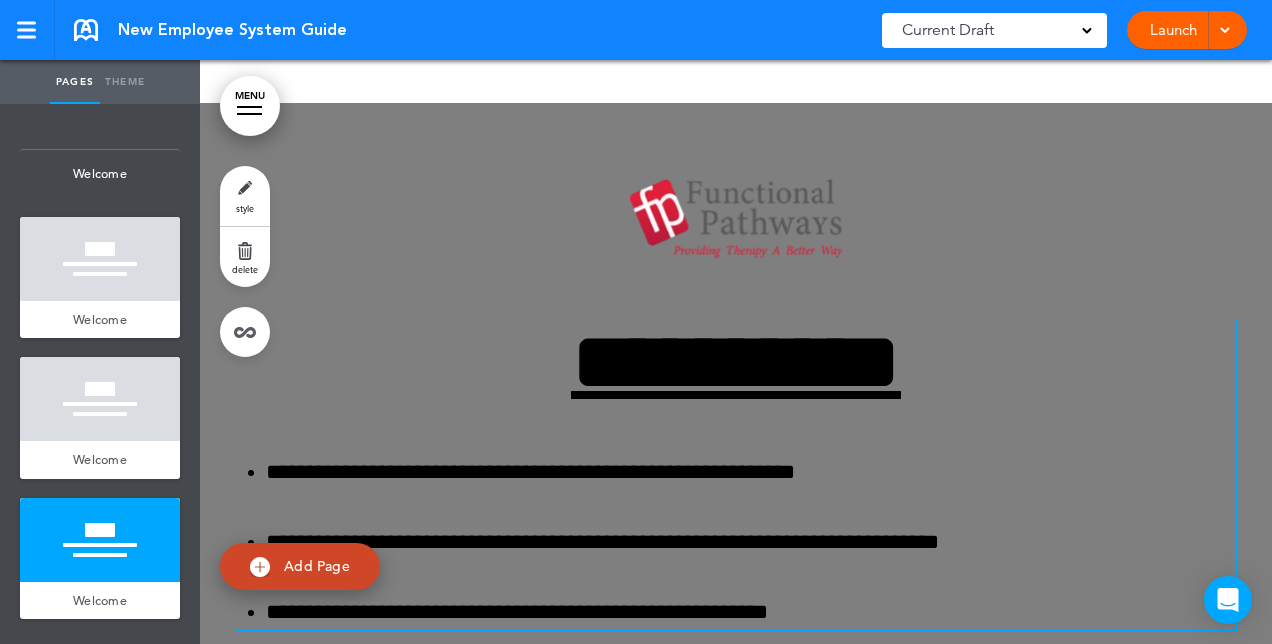 scroll, scrollTop: 1400, scrollLeft: 0, axis: vertical 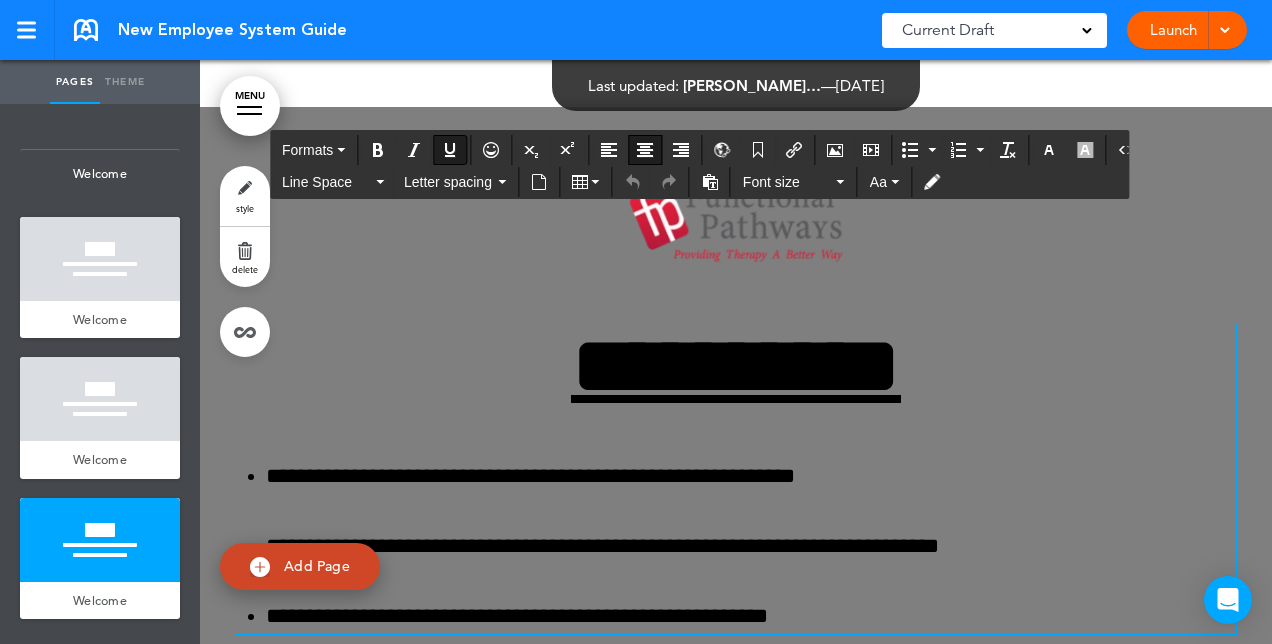 click on "**********" at bounding box center [736, 366] 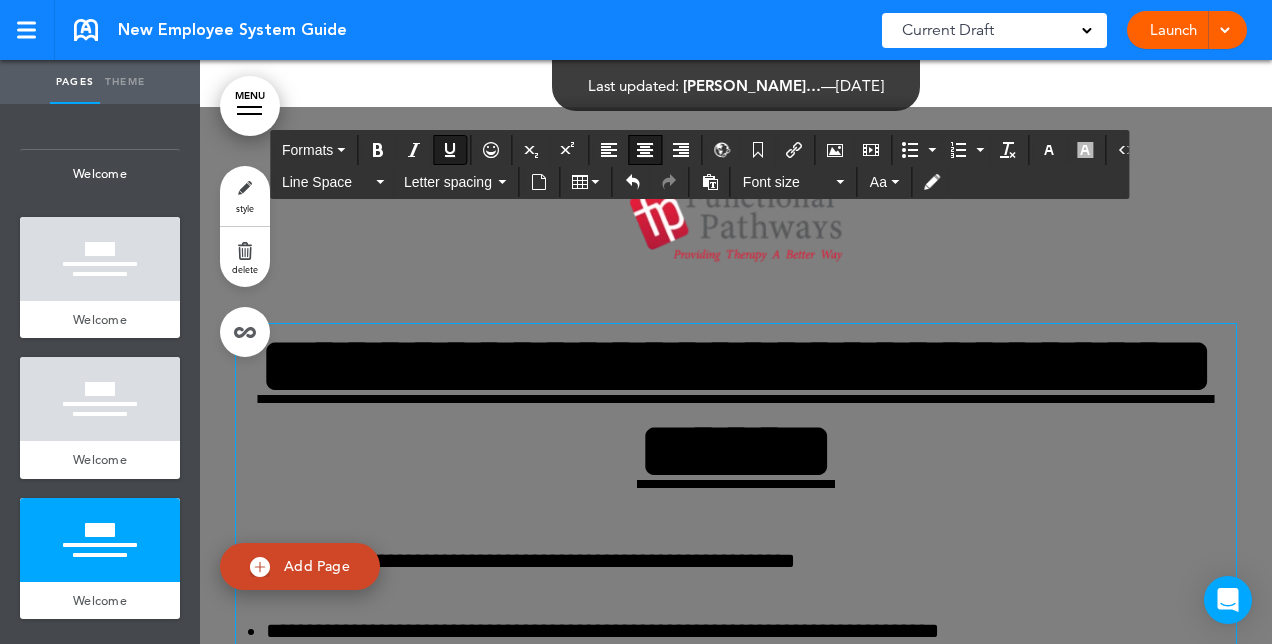 click on "**********" at bounding box center (736, 408) 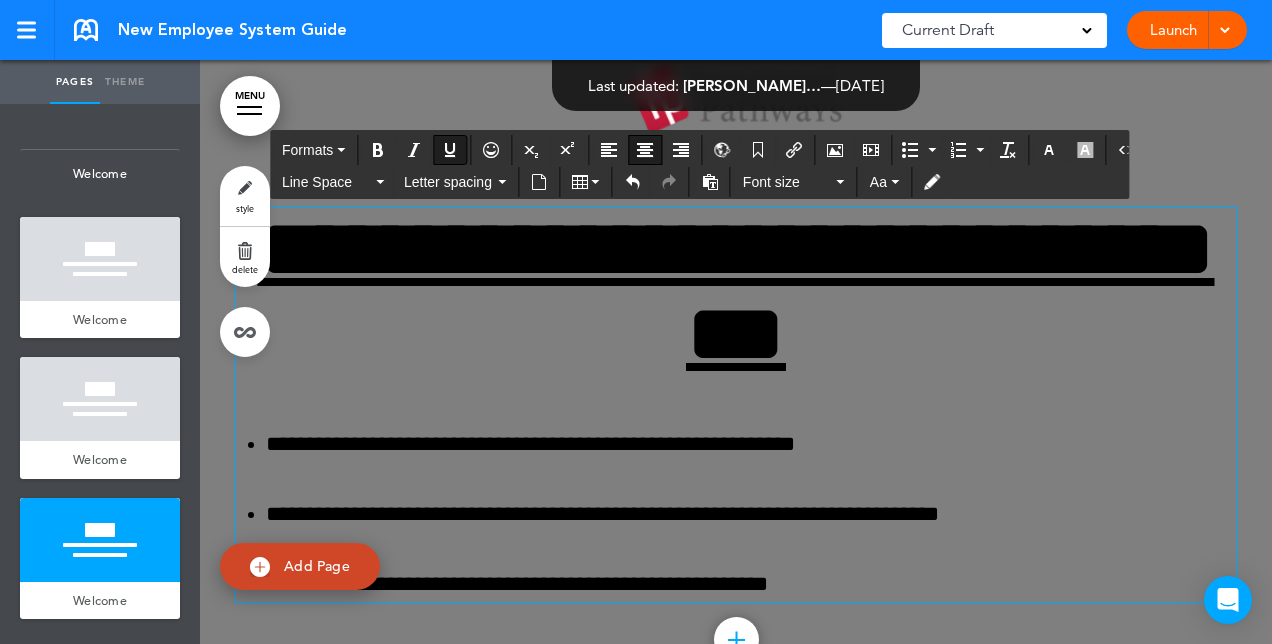 scroll, scrollTop: 1523, scrollLeft: 0, axis: vertical 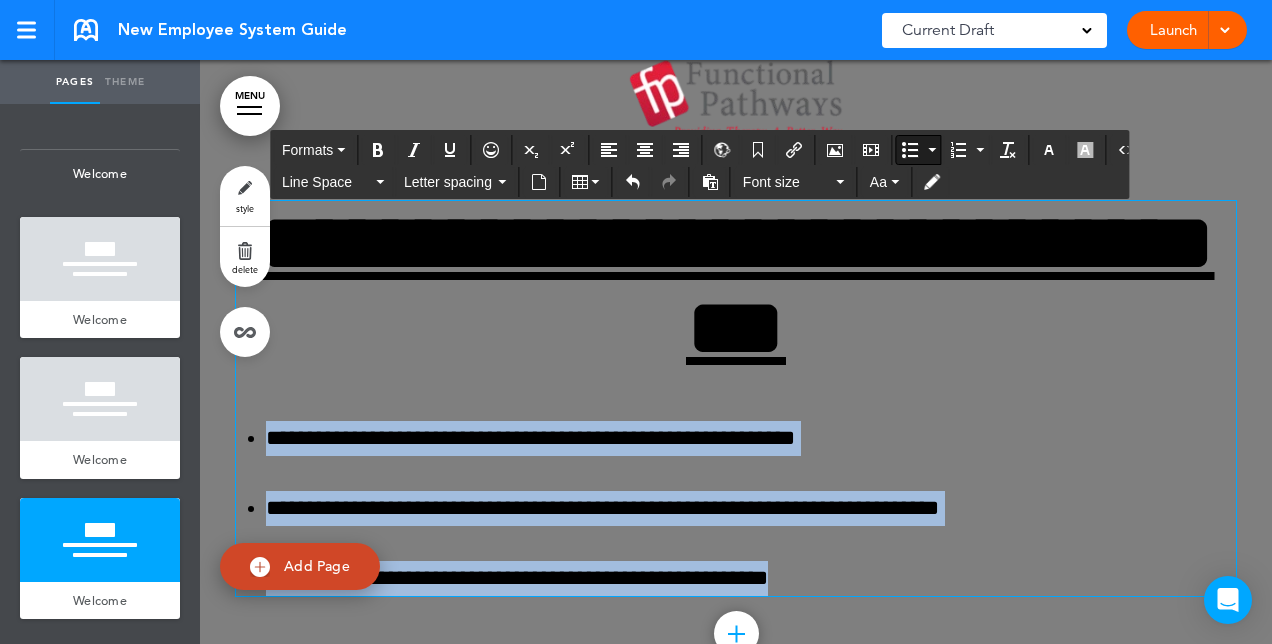 drag, startPoint x: 850, startPoint y: 572, endPoint x: 233, endPoint y: 375, distance: 647.68665 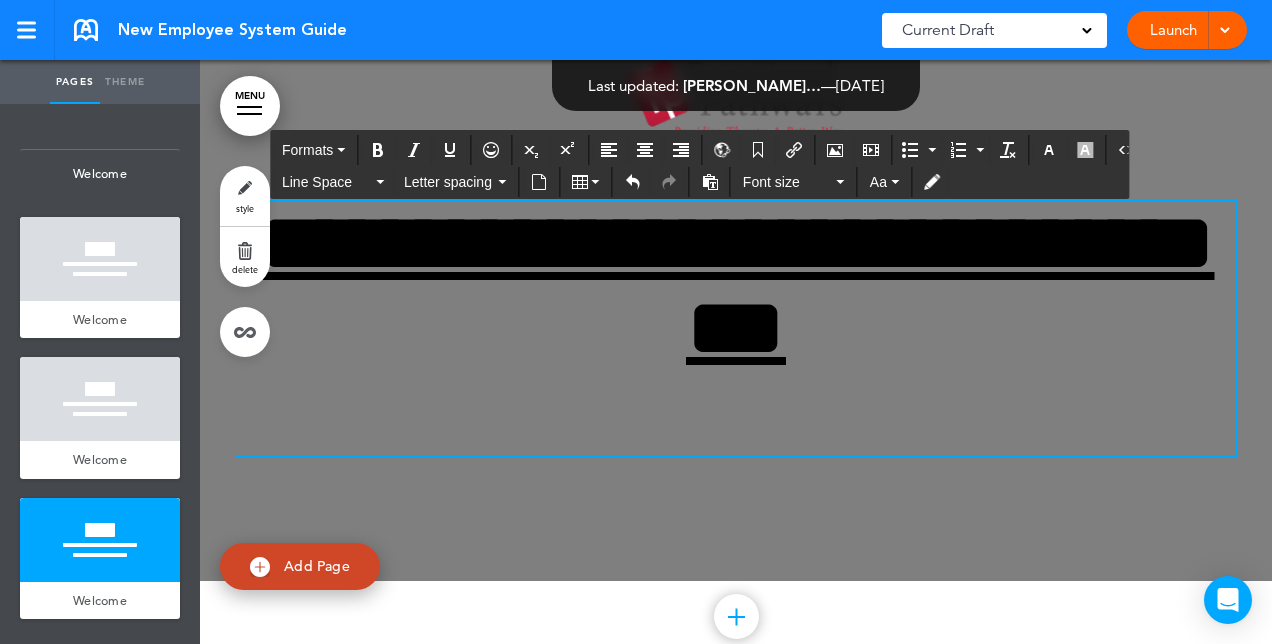 click at bounding box center [736, 438] 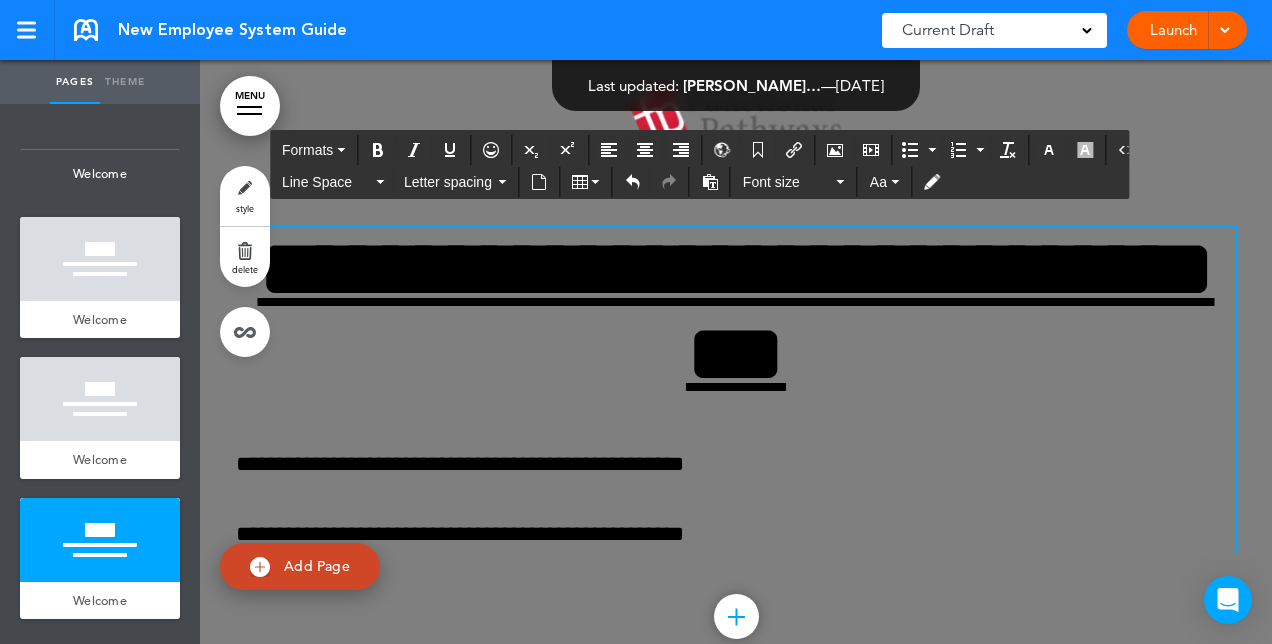 click on "**********" at bounding box center [736, 464] 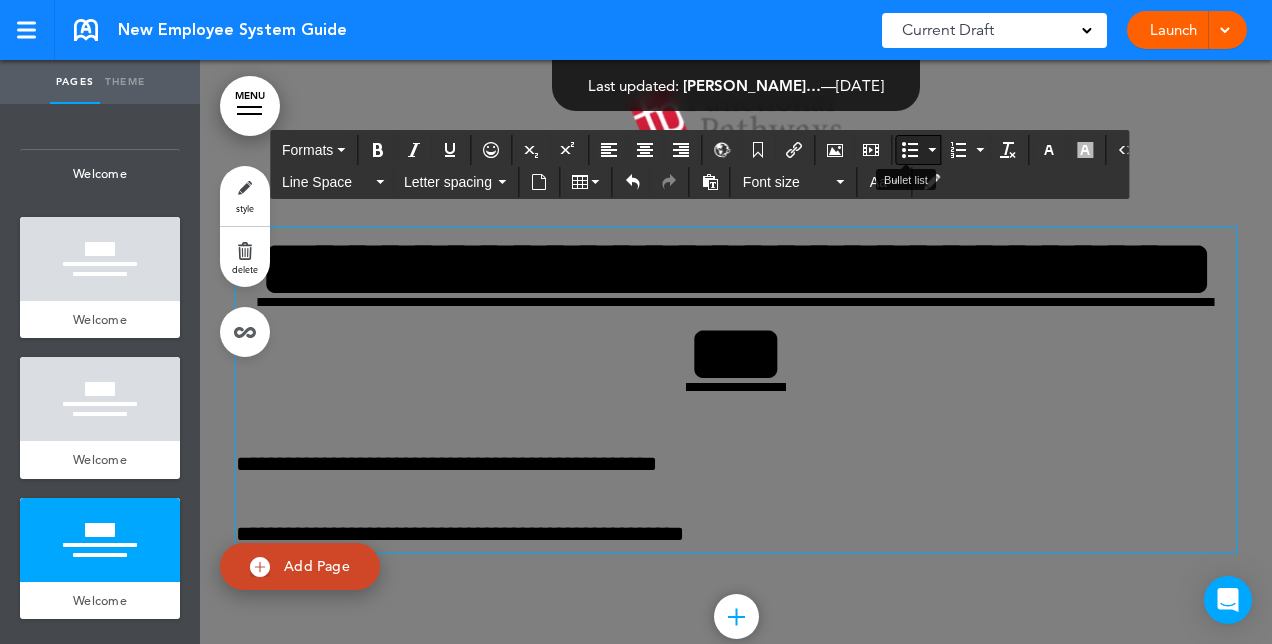 click at bounding box center [910, 150] 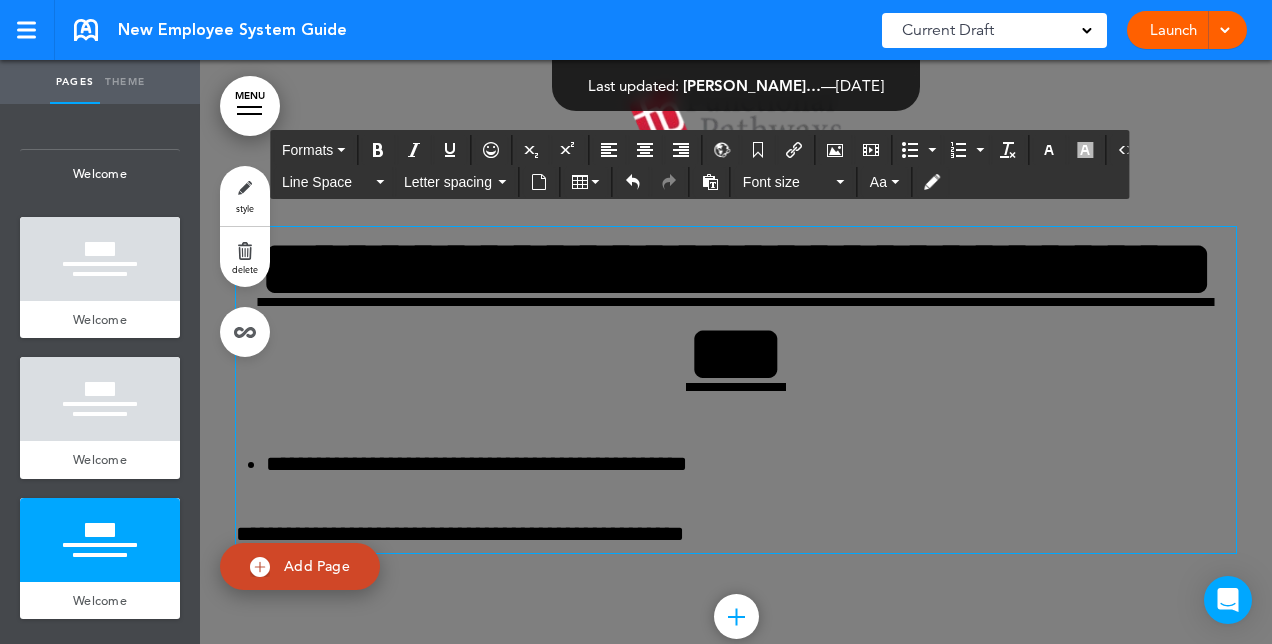 click on "**********" at bounding box center (736, 534) 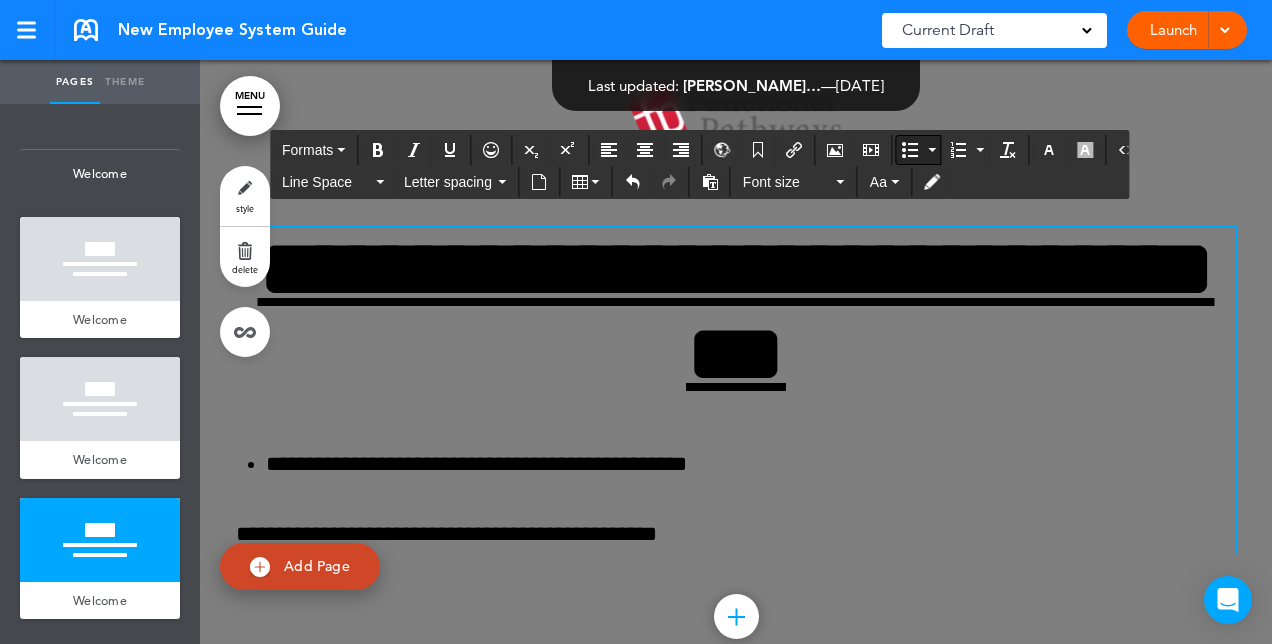 click at bounding box center [910, 150] 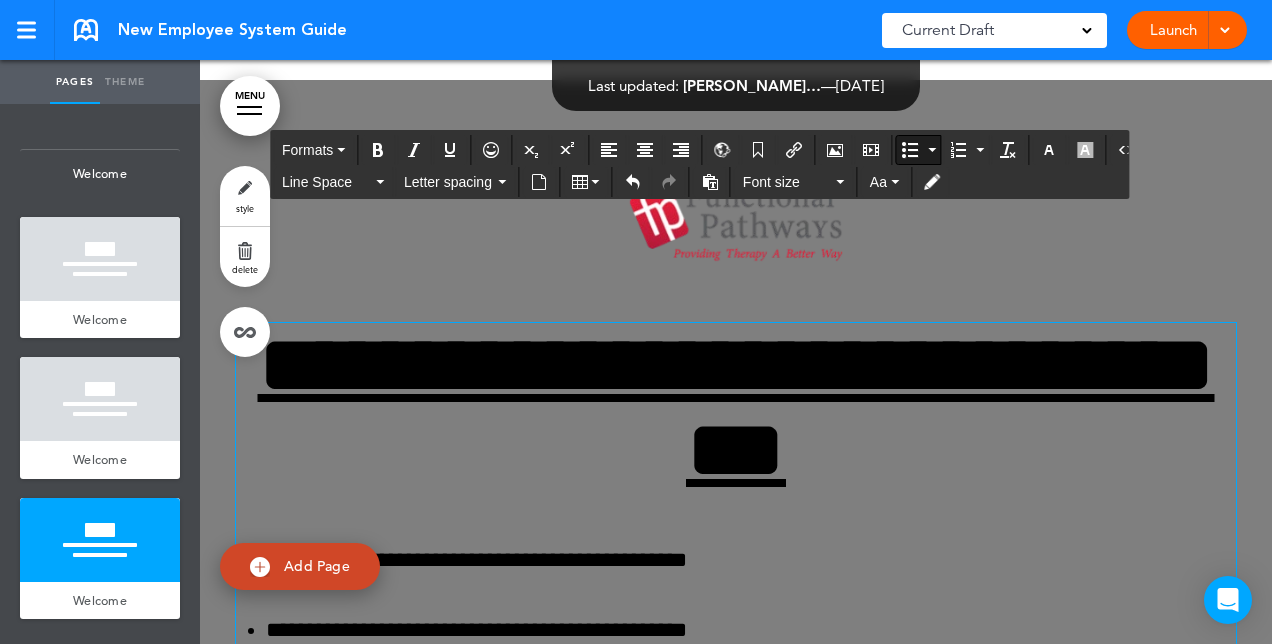scroll, scrollTop: 1429, scrollLeft: 0, axis: vertical 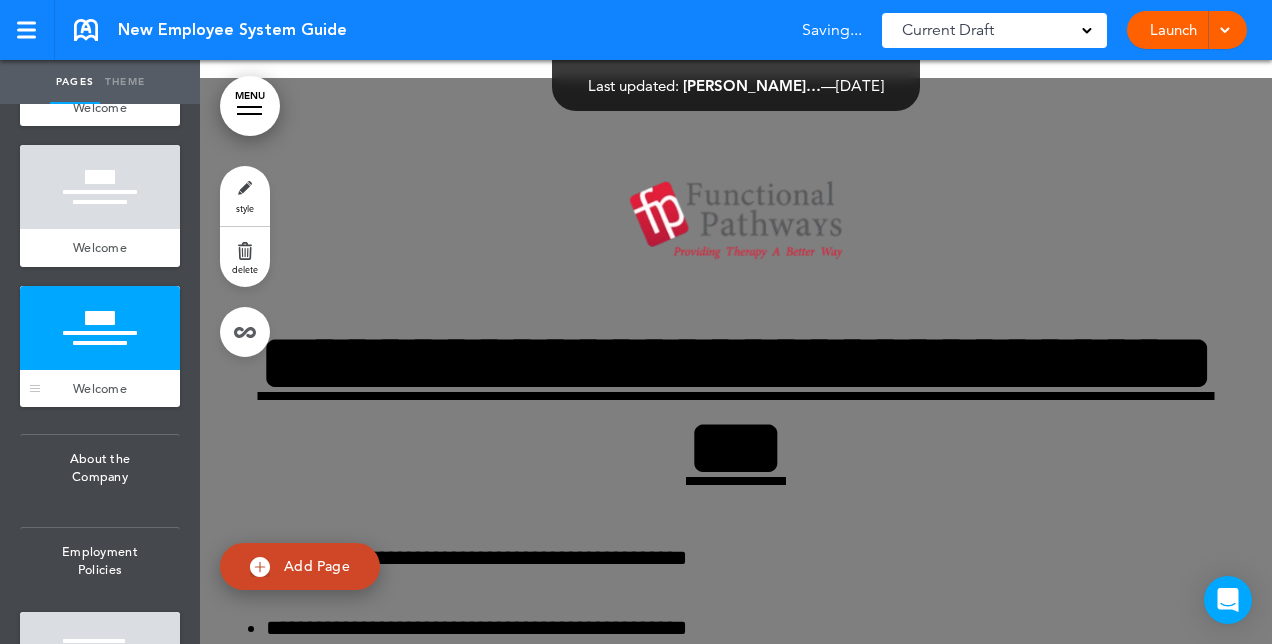 click on "Welcome" at bounding box center (100, 388) 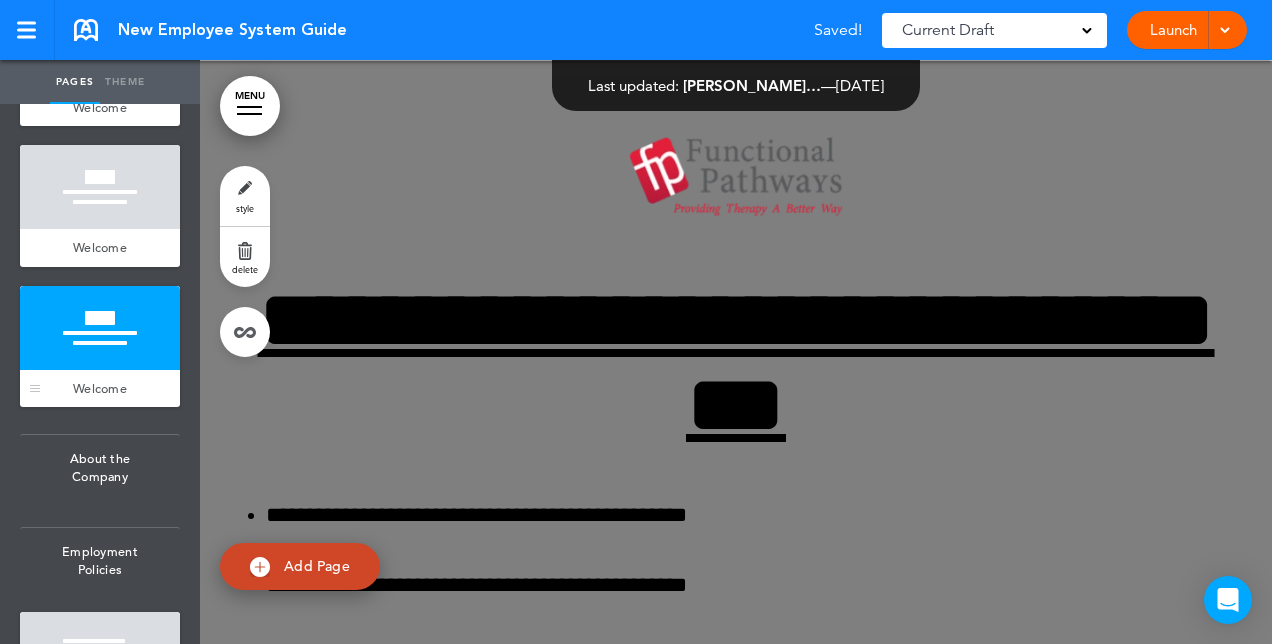 scroll, scrollTop: 1447, scrollLeft: 0, axis: vertical 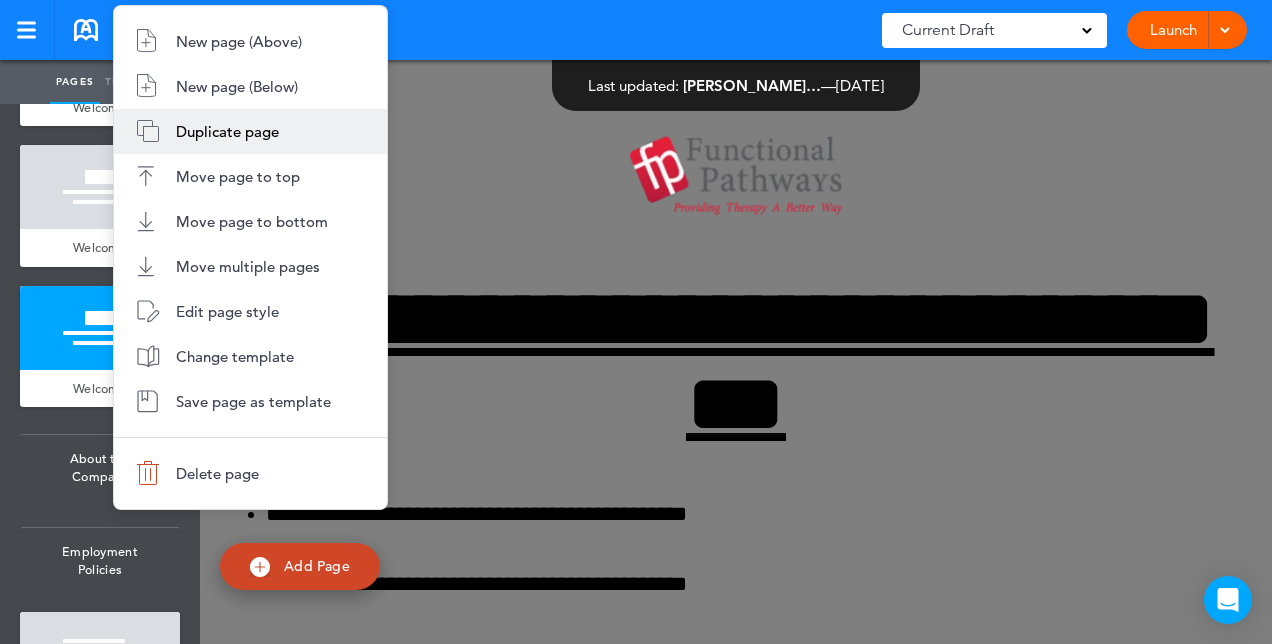 click on "Duplicate page" at bounding box center [227, 131] 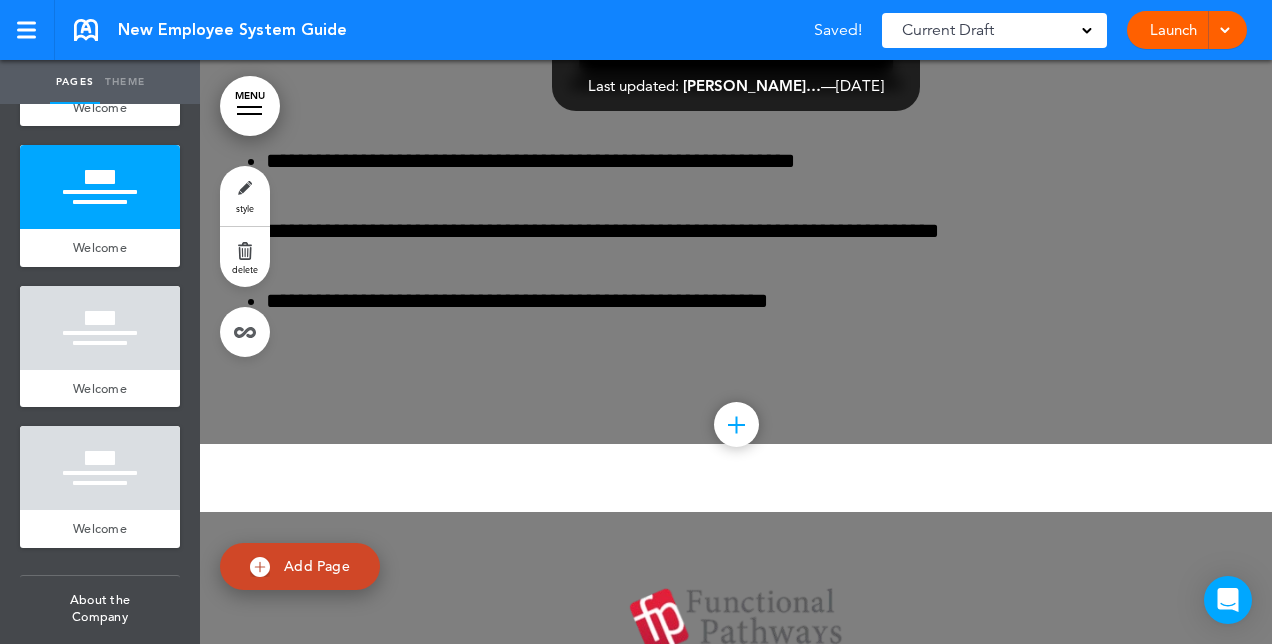 scroll, scrollTop: 1171, scrollLeft: 0, axis: vertical 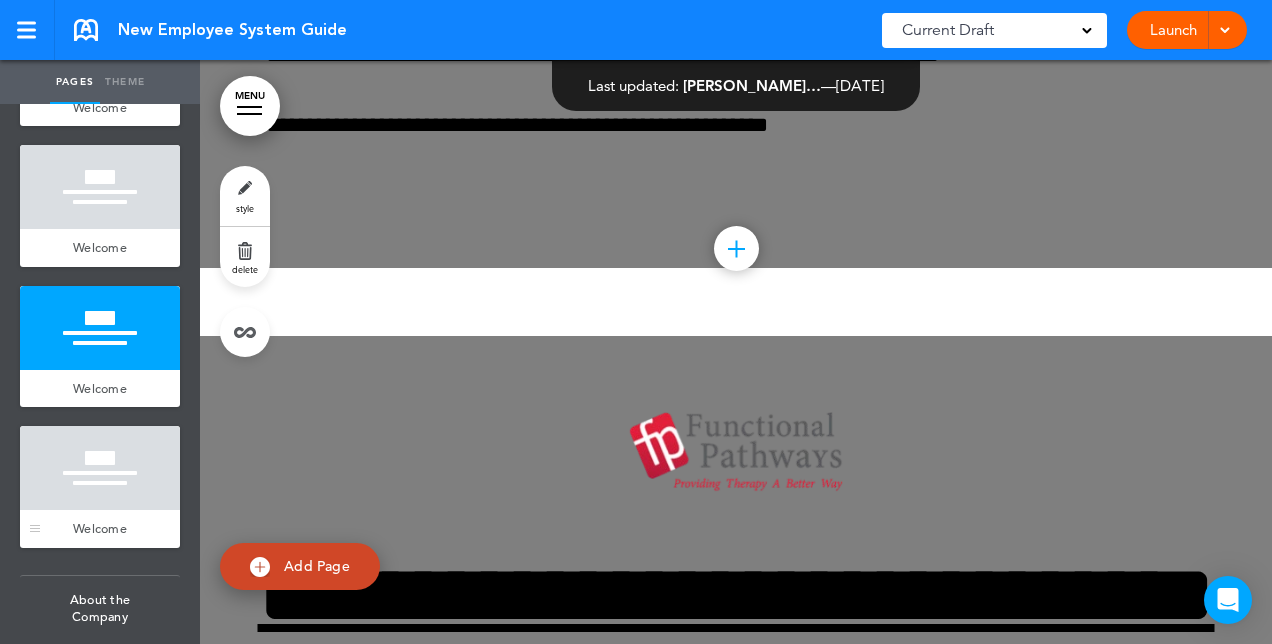 click at bounding box center (100, 468) 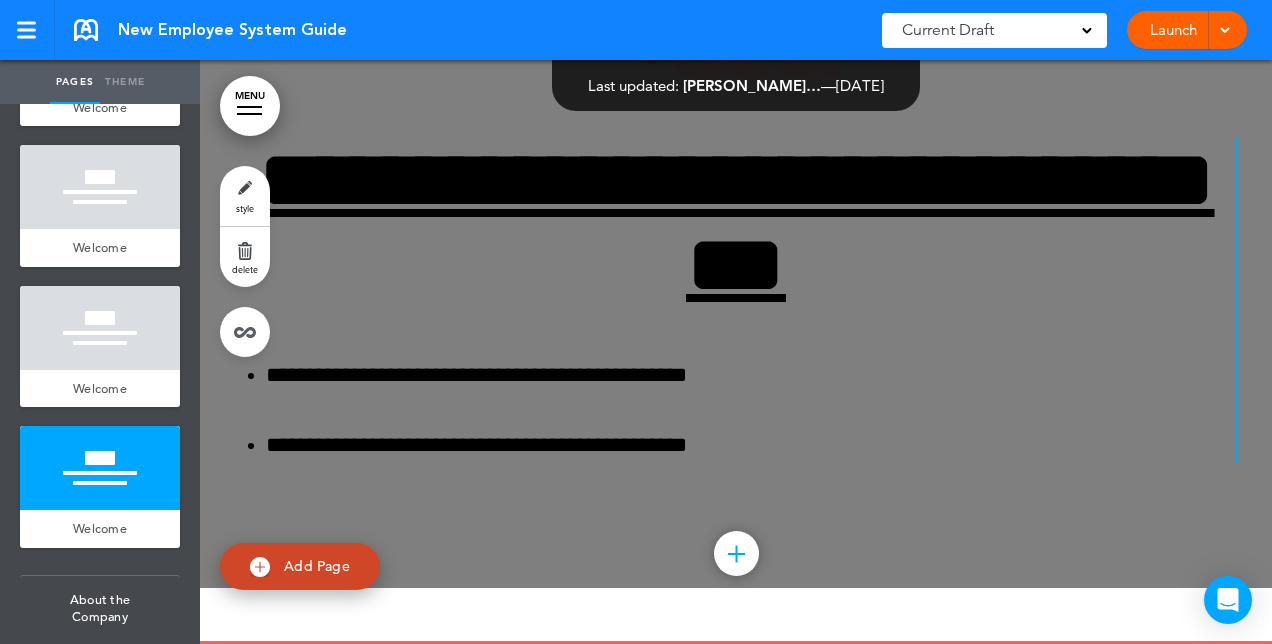 scroll, scrollTop: 2312, scrollLeft: 0, axis: vertical 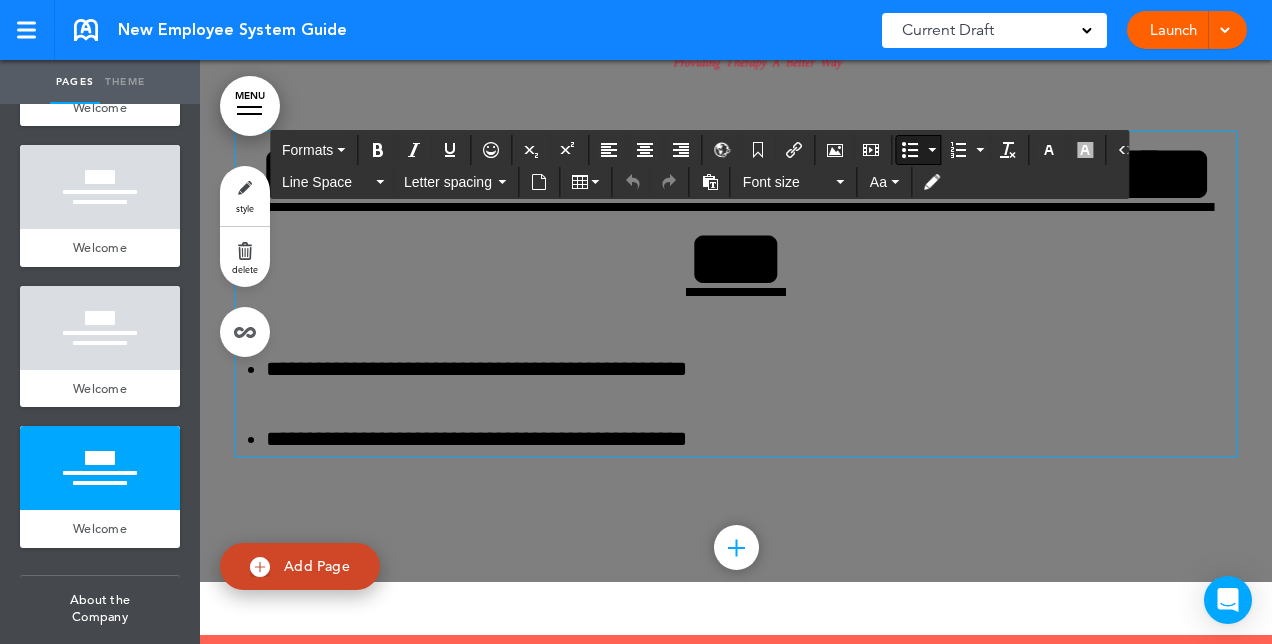 click on "**********" at bounding box center (751, 439) 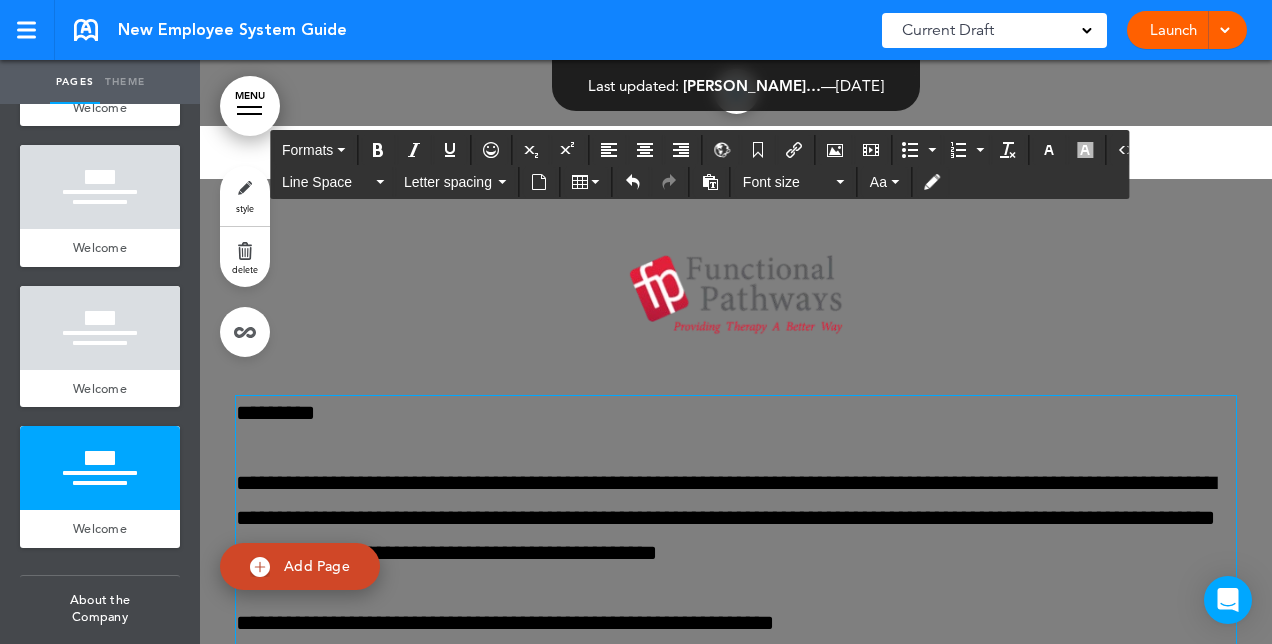 scroll, scrollTop: 2050, scrollLeft: 0, axis: vertical 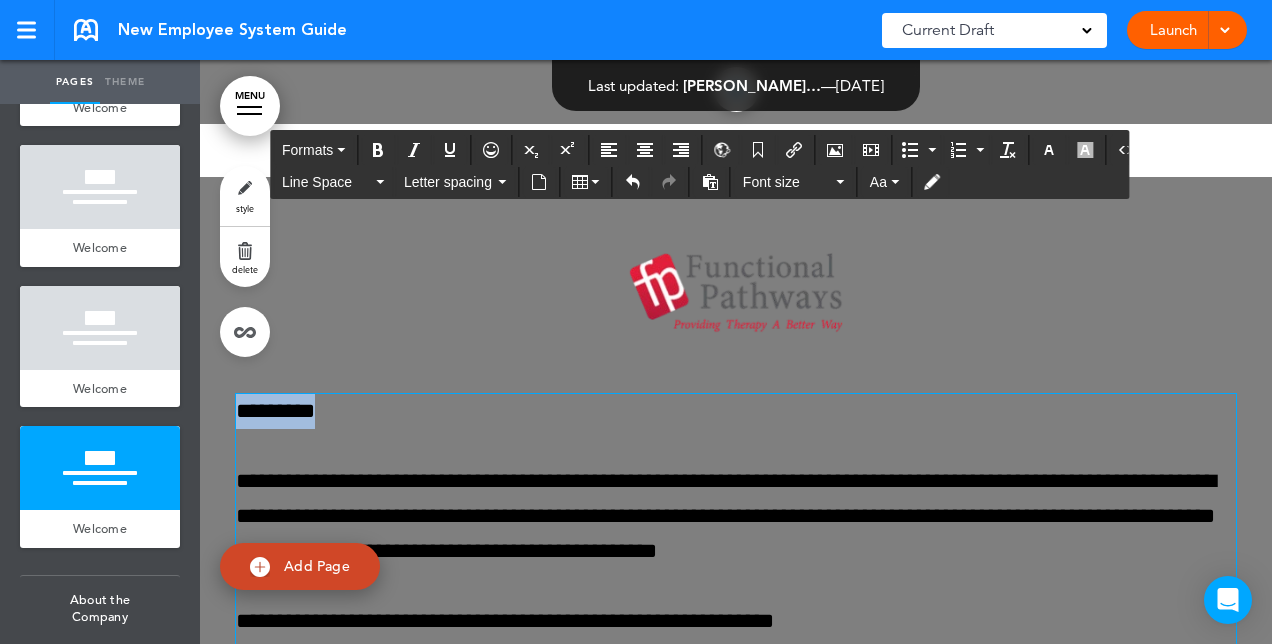 drag, startPoint x: 349, startPoint y: 409, endPoint x: 224, endPoint y: 413, distance: 125.06398 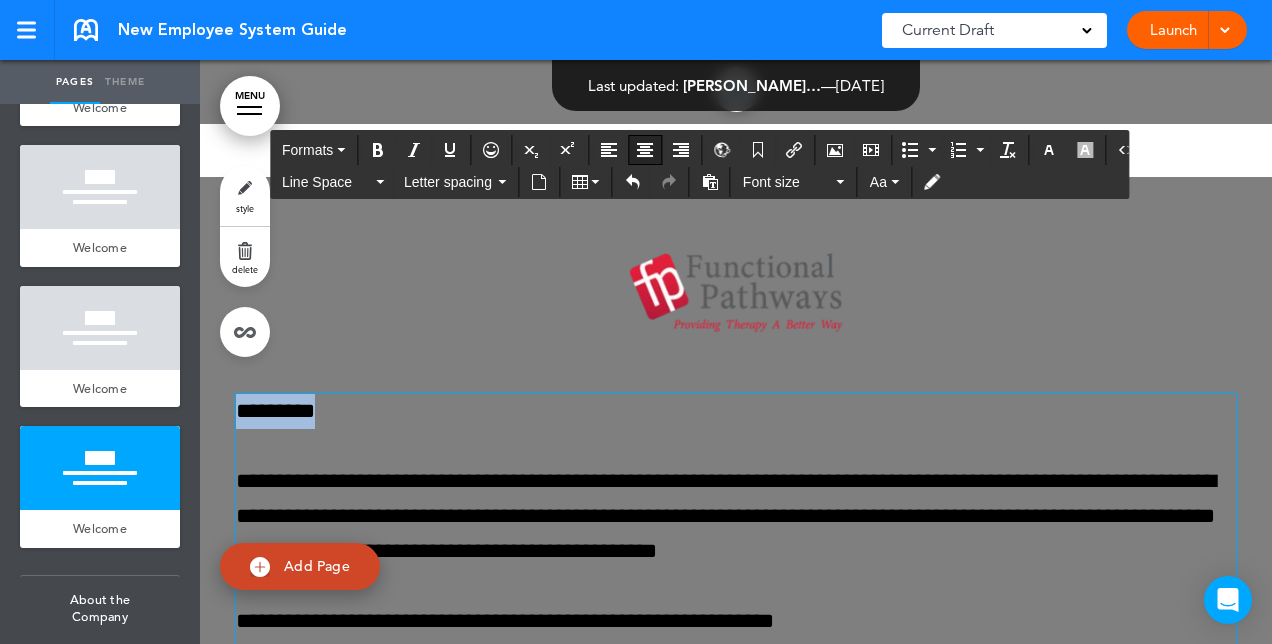 click at bounding box center (645, 150) 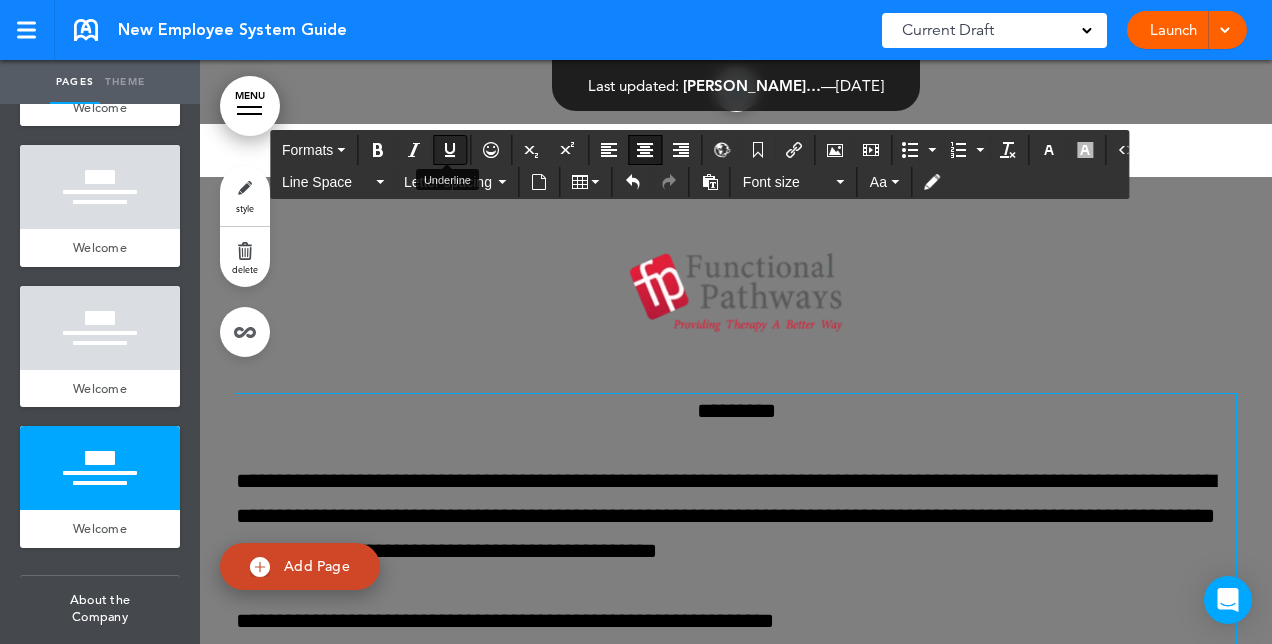 click at bounding box center (450, 150) 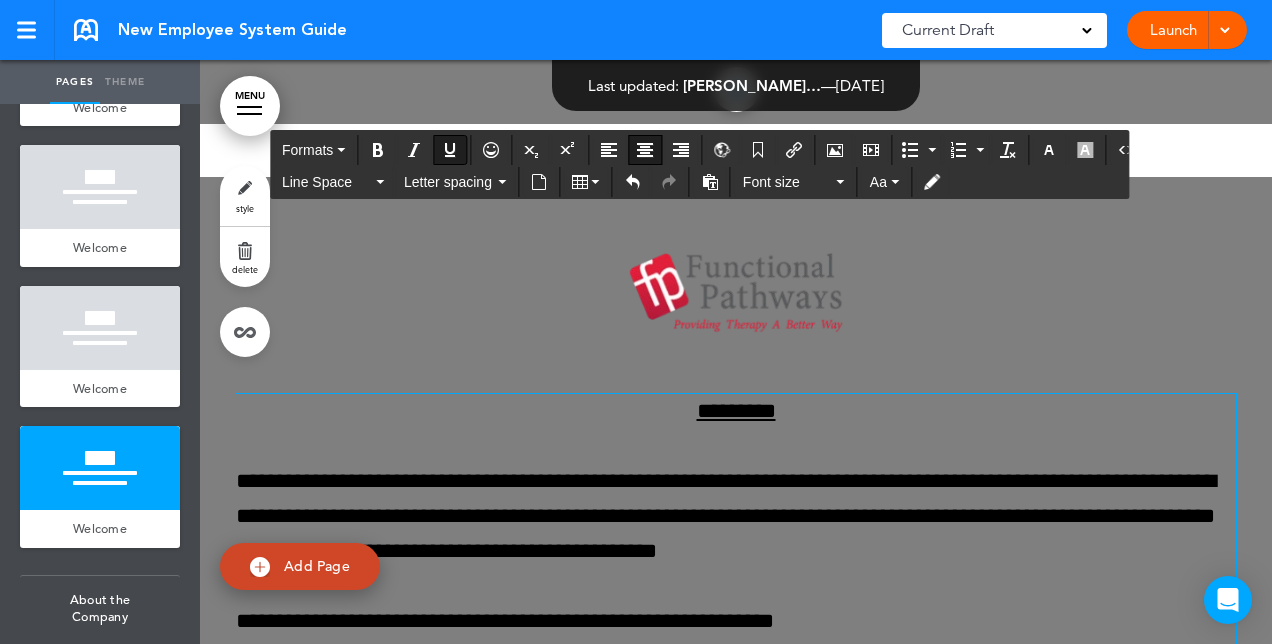 click on "*********" at bounding box center [736, 411] 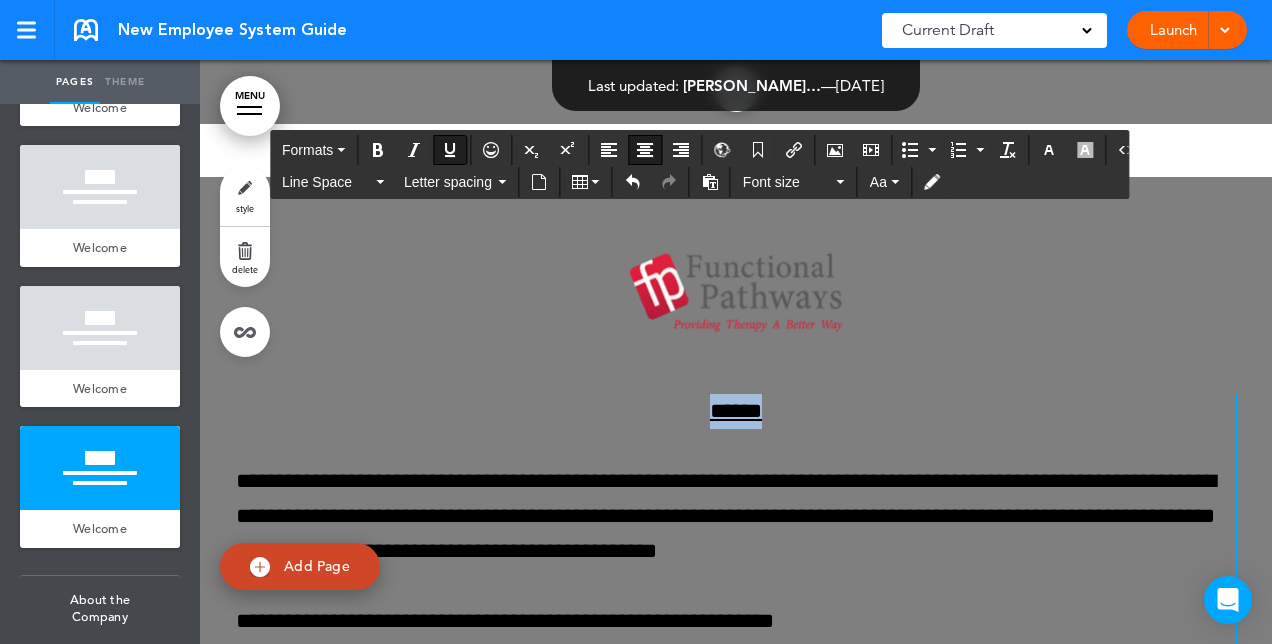 drag, startPoint x: 669, startPoint y: 408, endPoint x: 788, endPoint y: 416, distance: 119.26861 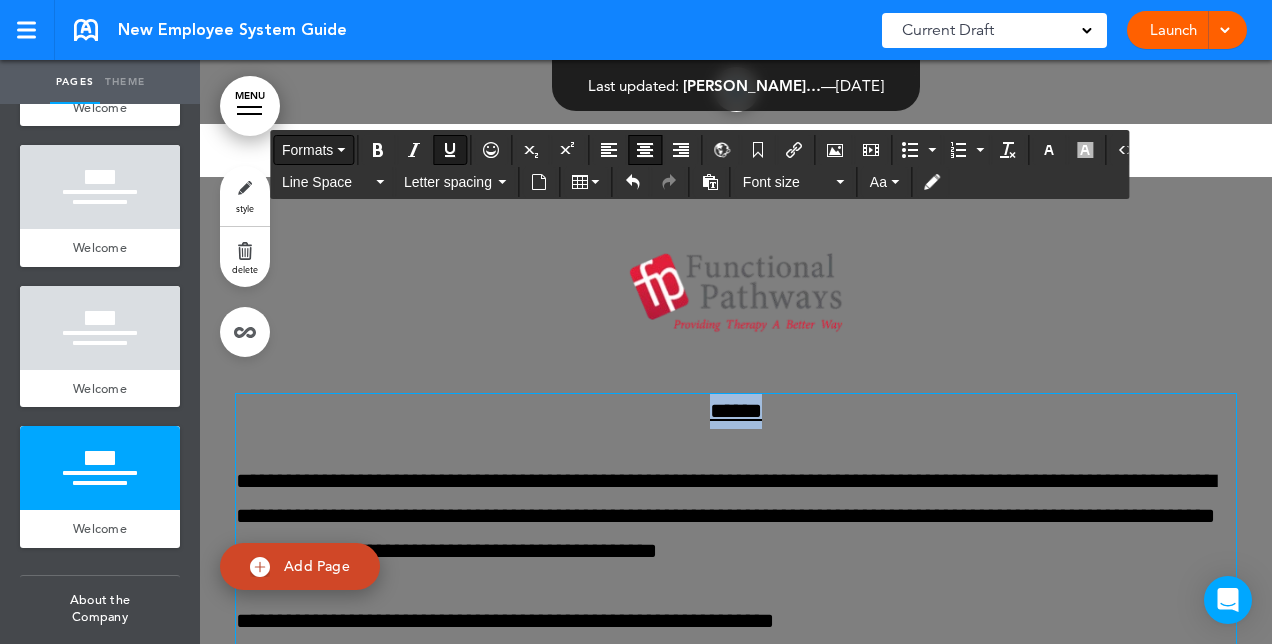 click on "Formats" at bounding box center [313, 150] 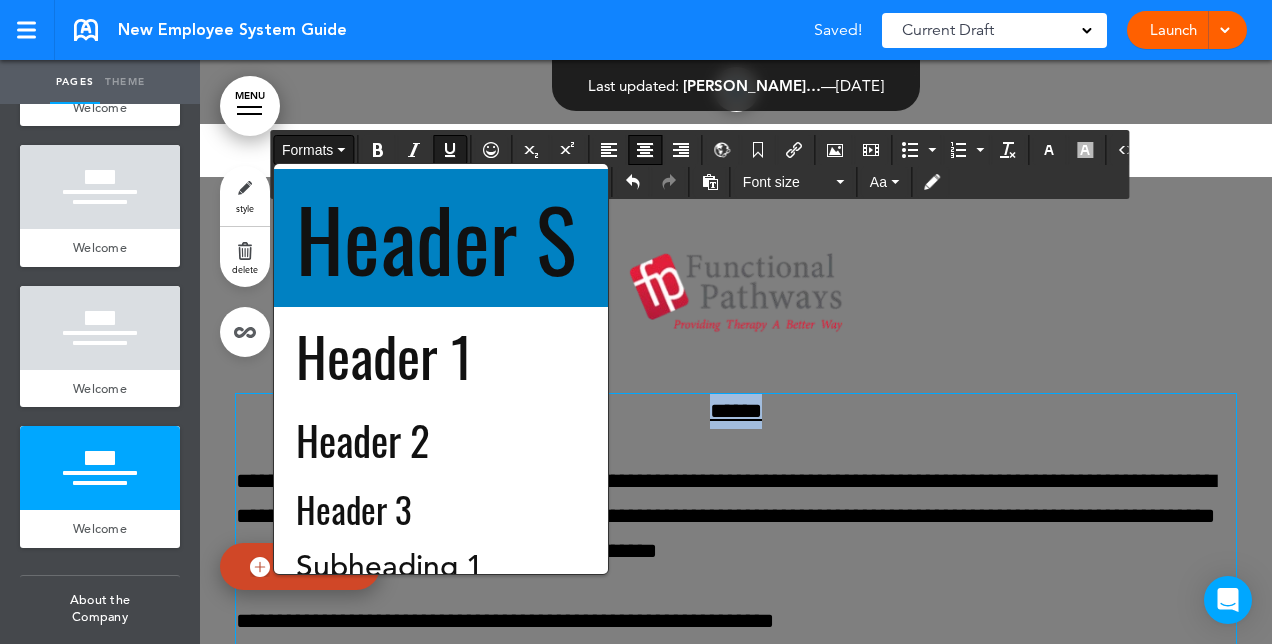 click on "Header S" at bounding box center [436, 238] 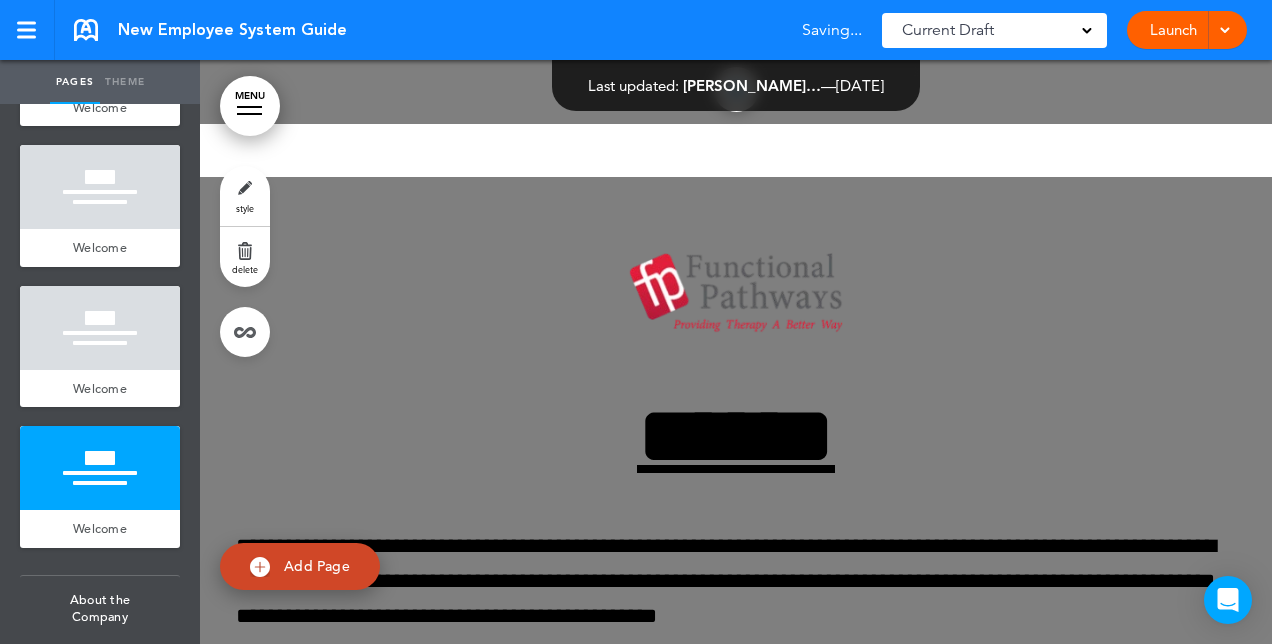 click on "**********" at bounding box center [736, 605] 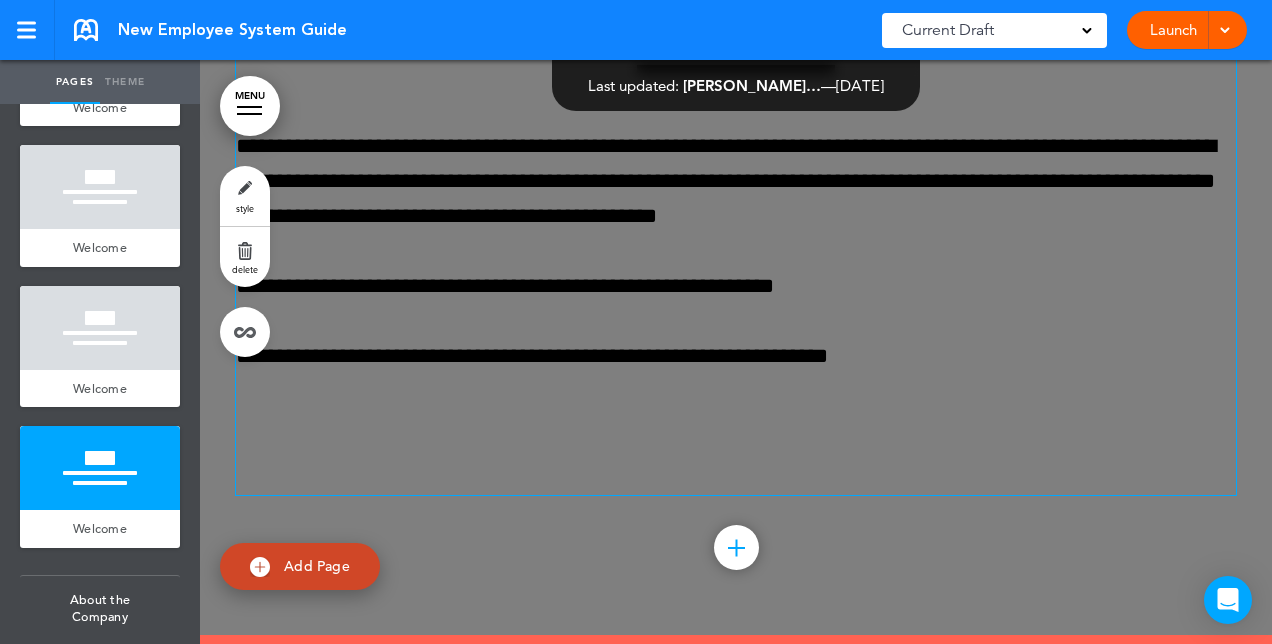 scroll, scrollTop: 2226, scrollLeft: 0, axis: vertical 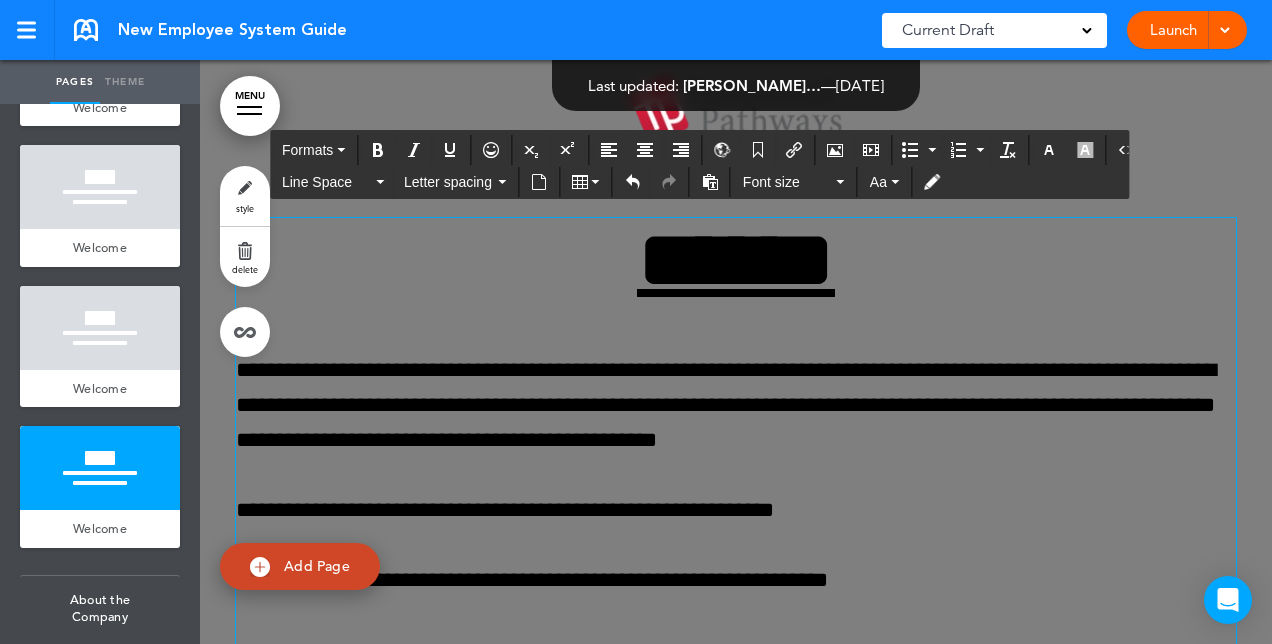 click on "**********" at bounding box center [736, 406] 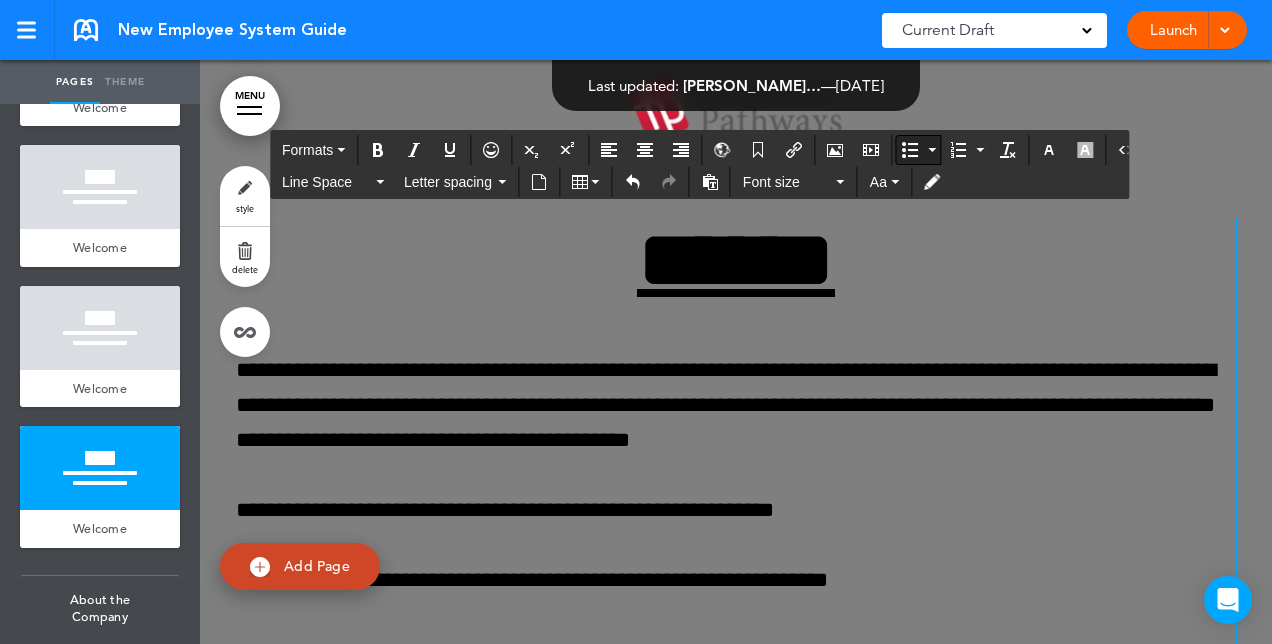 click at bounding box center [910, 150] 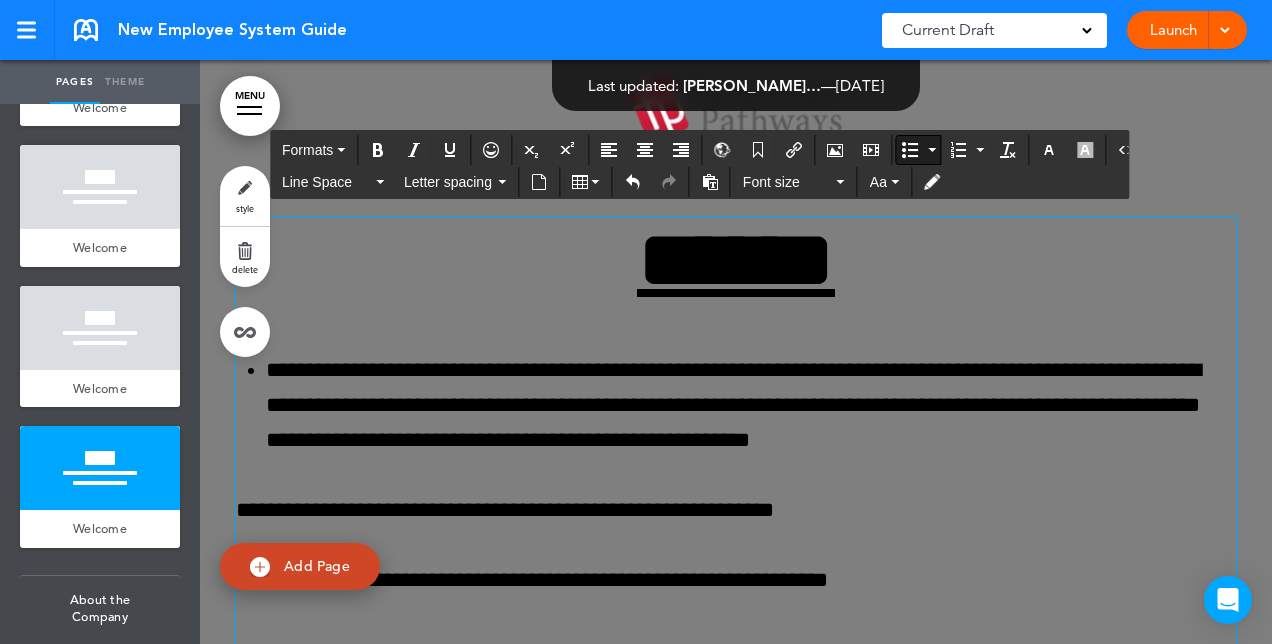 click on "**********" at bounding box center [736, 510] 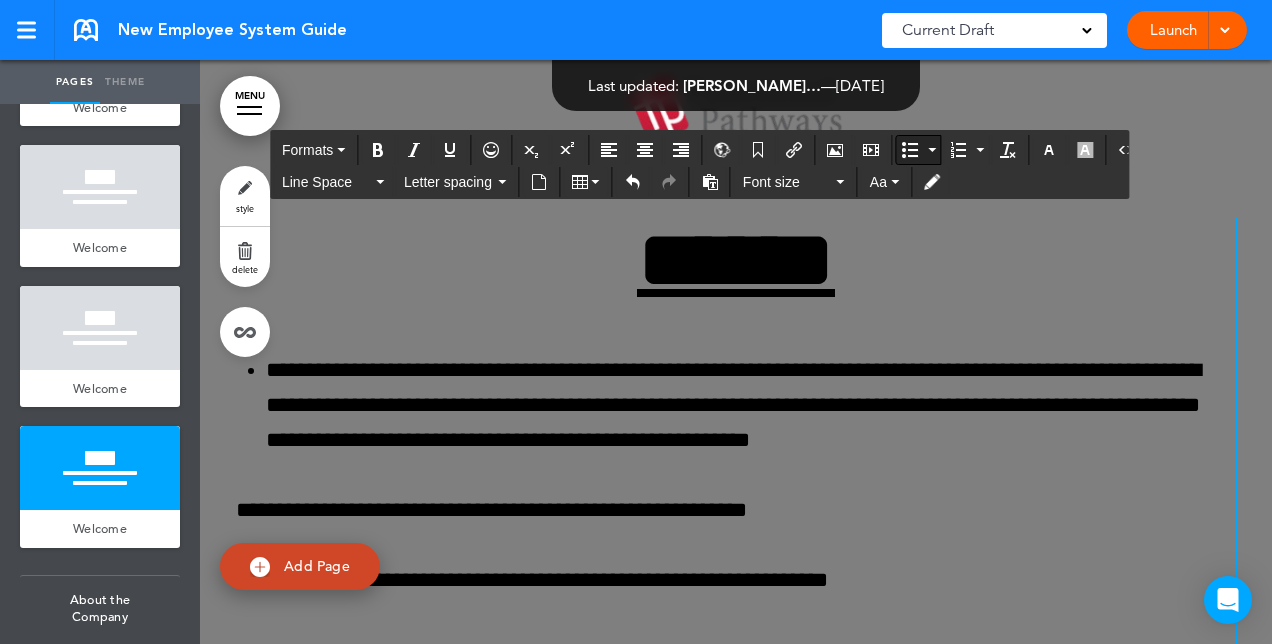 click at bounding box center (910, 150) 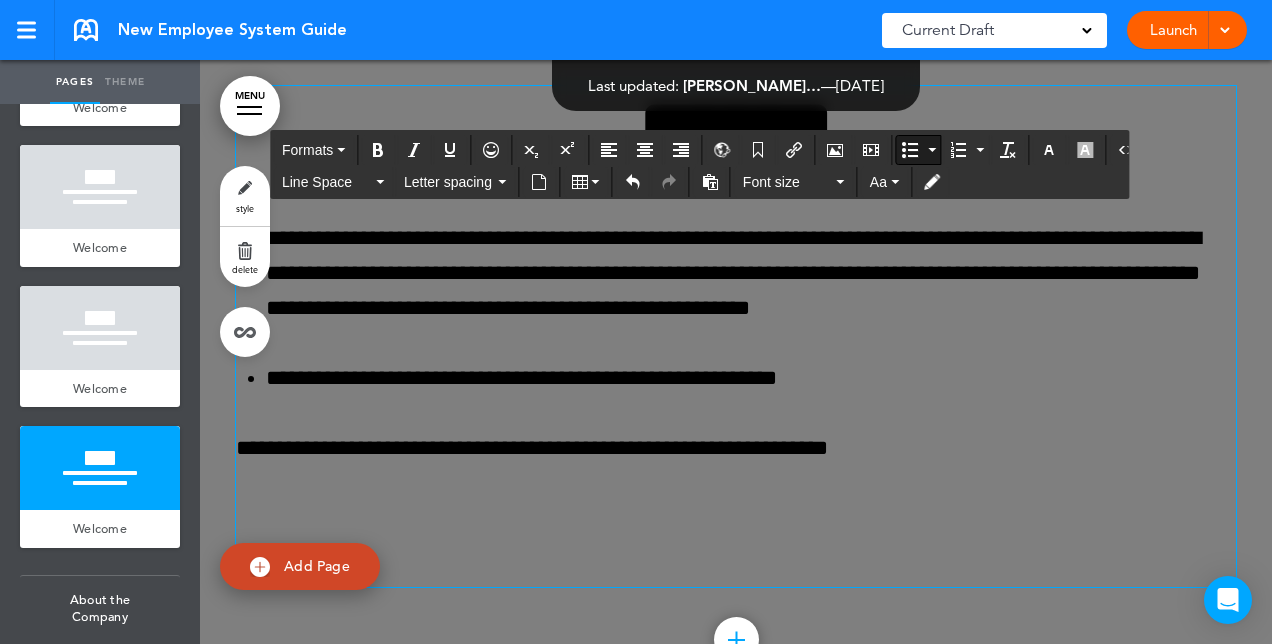 scroll, scrollTop: 2356, scrollLeft: 0, axis: vertical 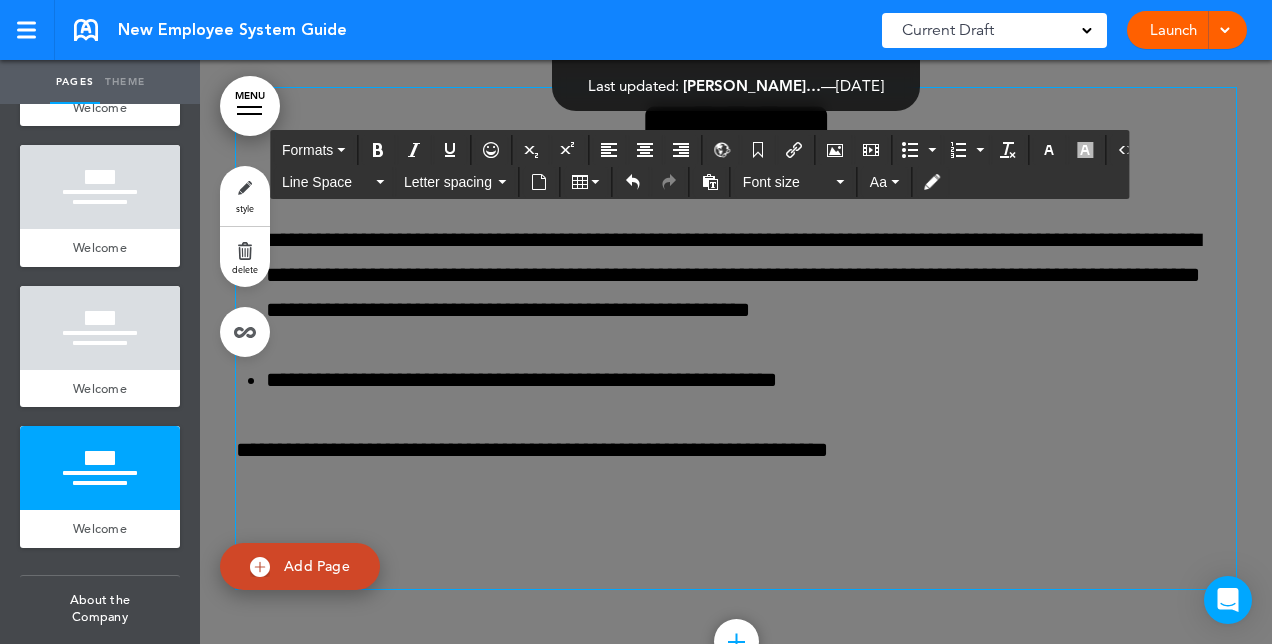 click on "**********" at bounding box center (736, 450) 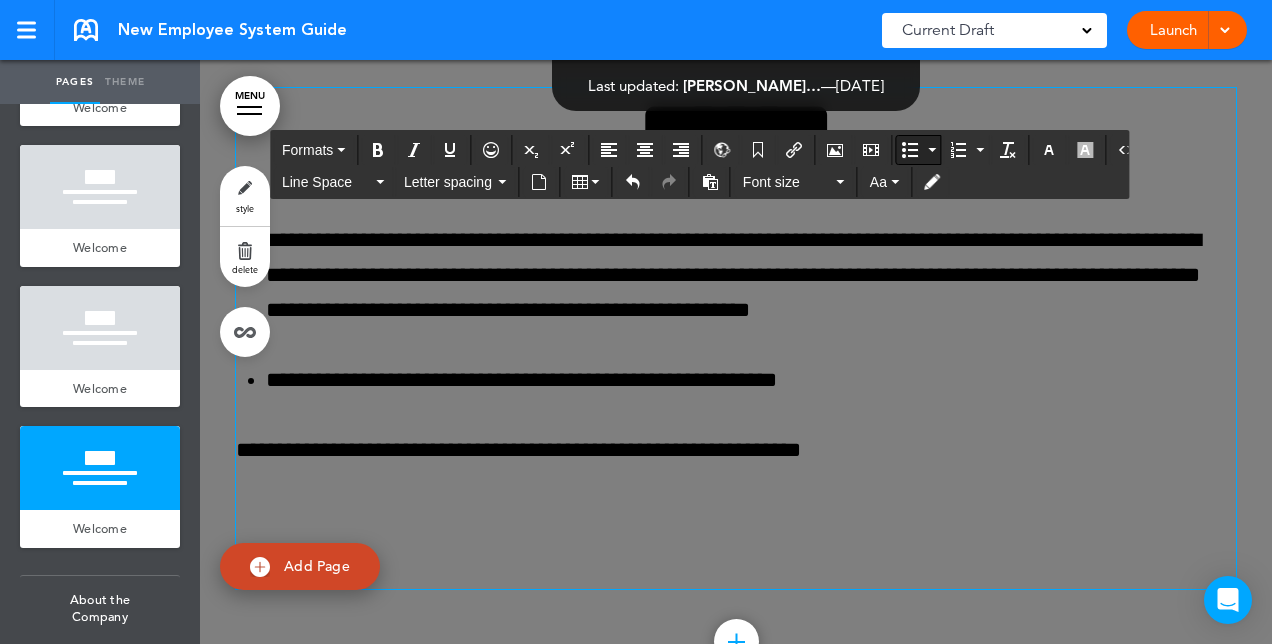 click at bounding box center (910, 150) 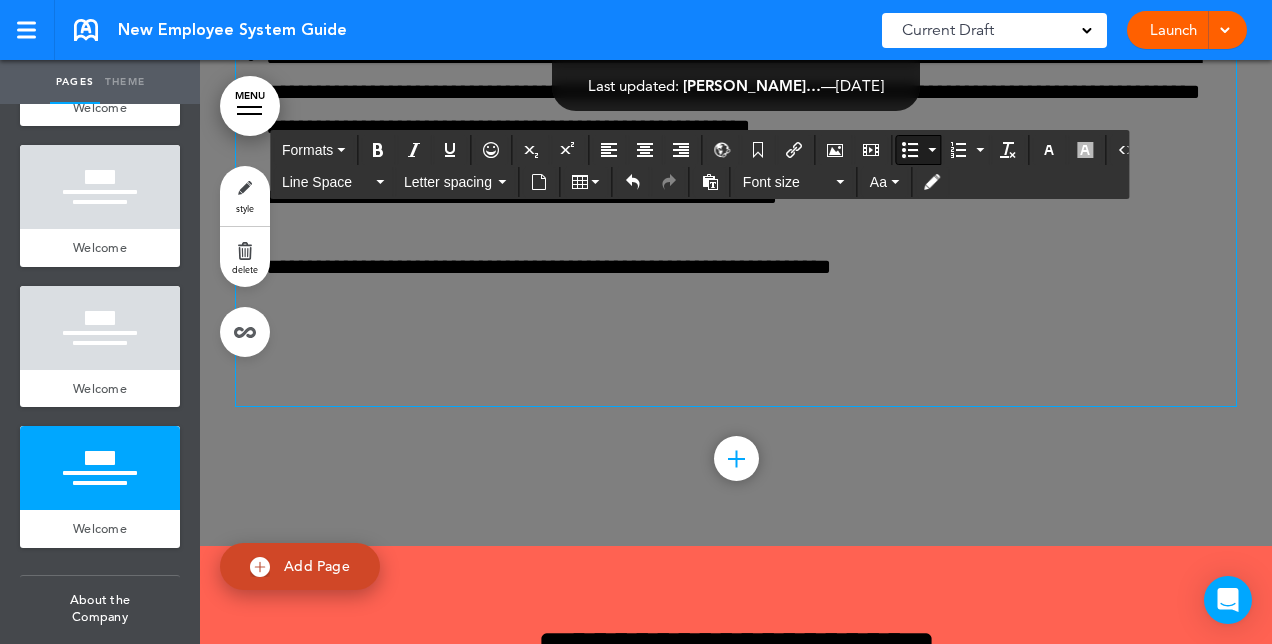 scroll, scrollTop: 2540, scrollLeft: 0, axis: vertical 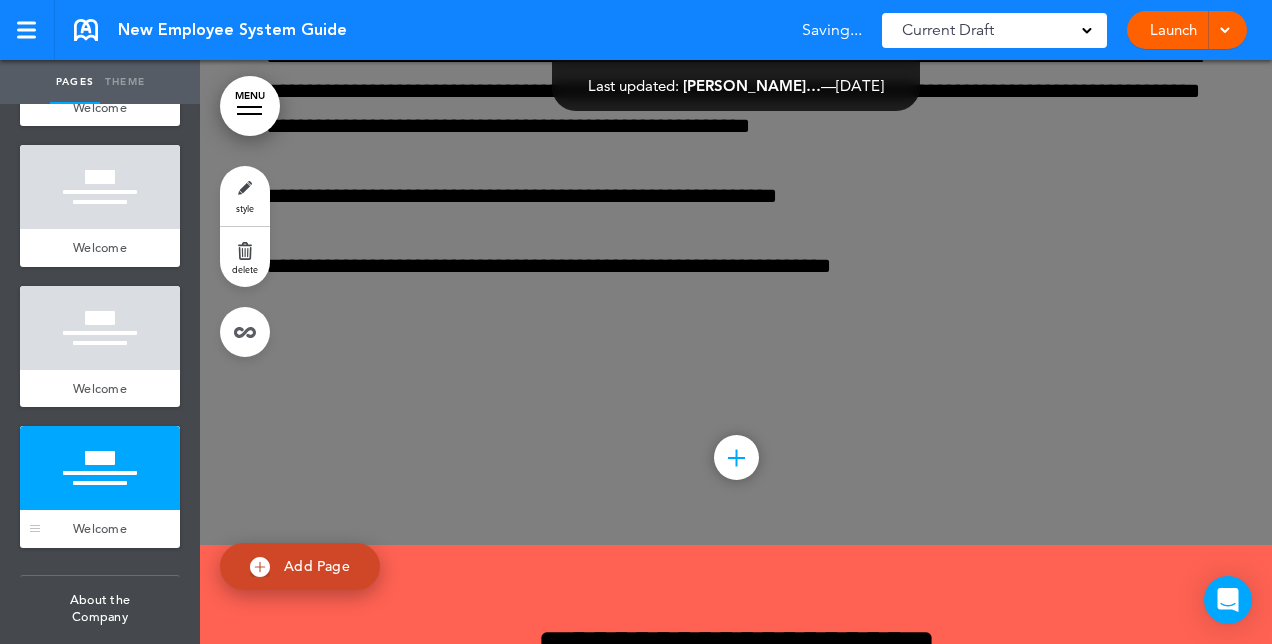 click on "Welcome" at bounding box center [100, 529] 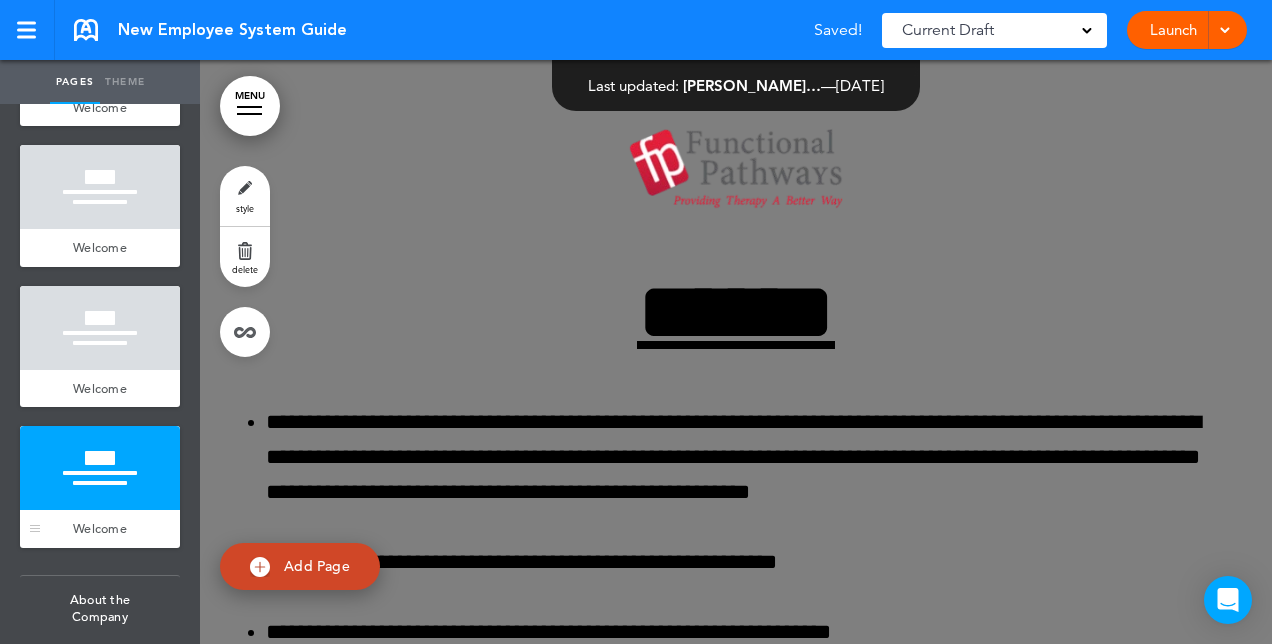 scroll, scrollTop: 2167, scrollLeft: 0, axis: vertical 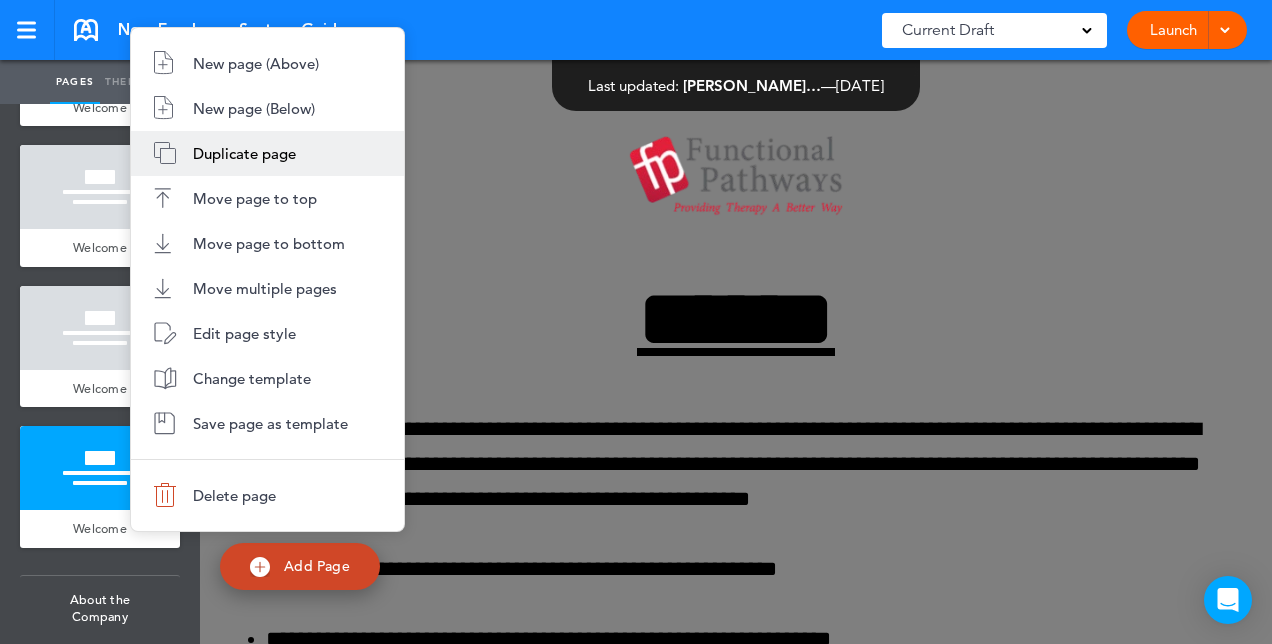 click on "Duplicate page" at bounding box center [267, 153] 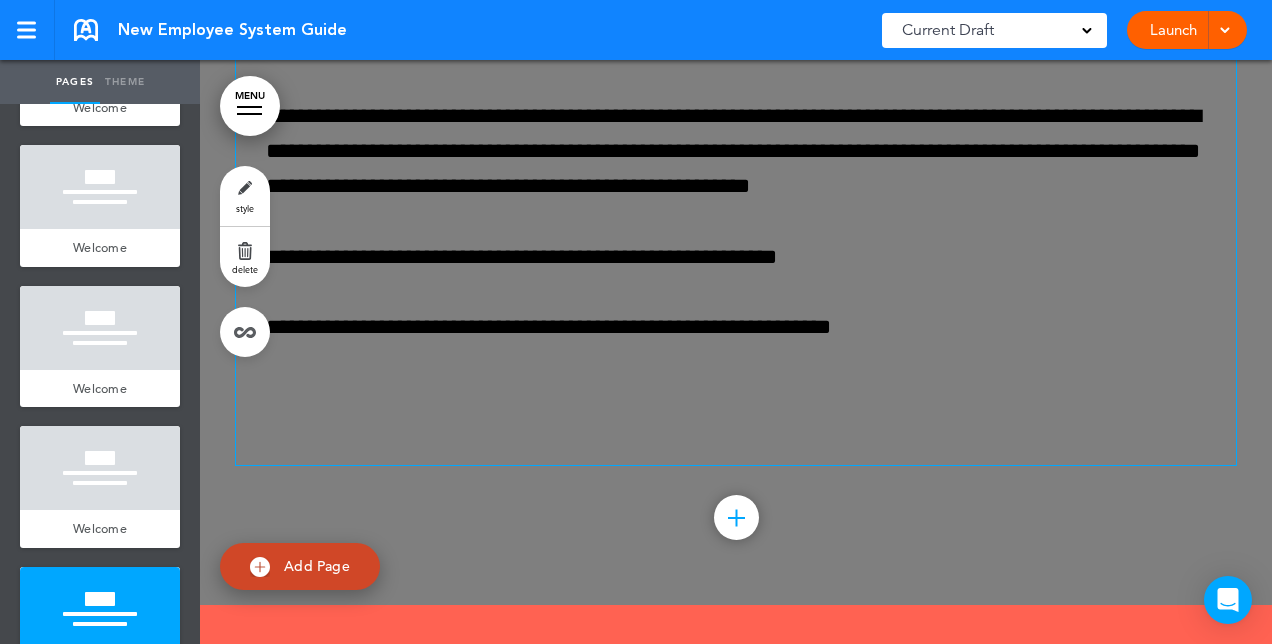 scroll, scrollTop: 3337, scrollLeft: 0, axis: vertical 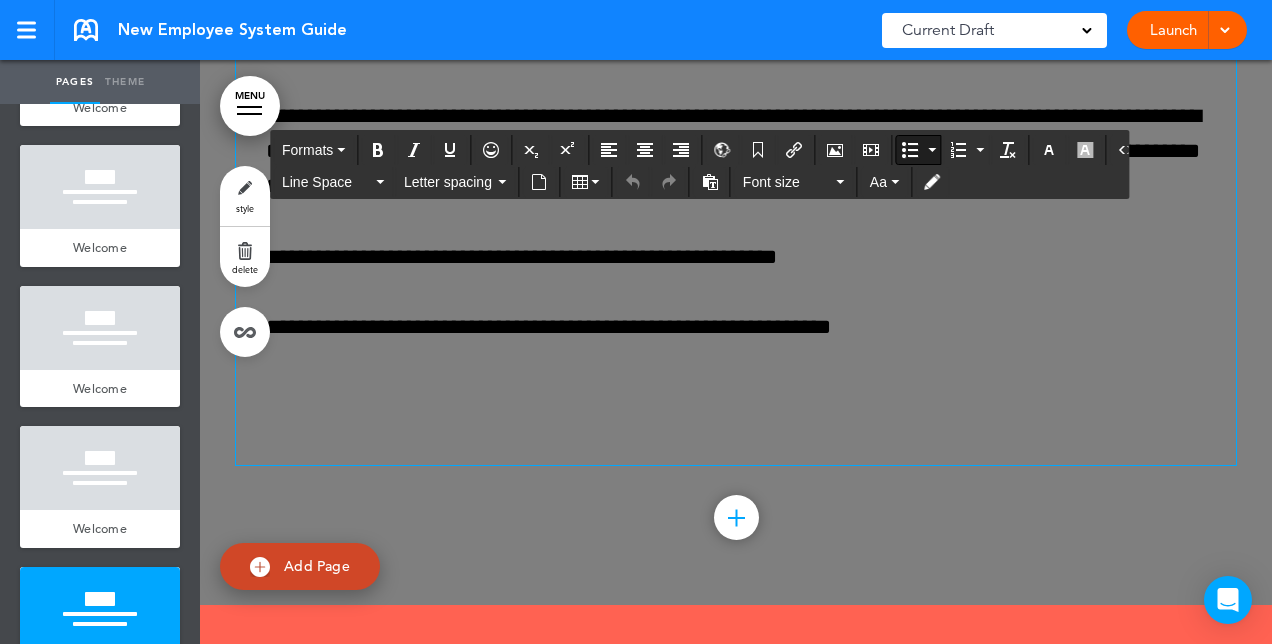 type 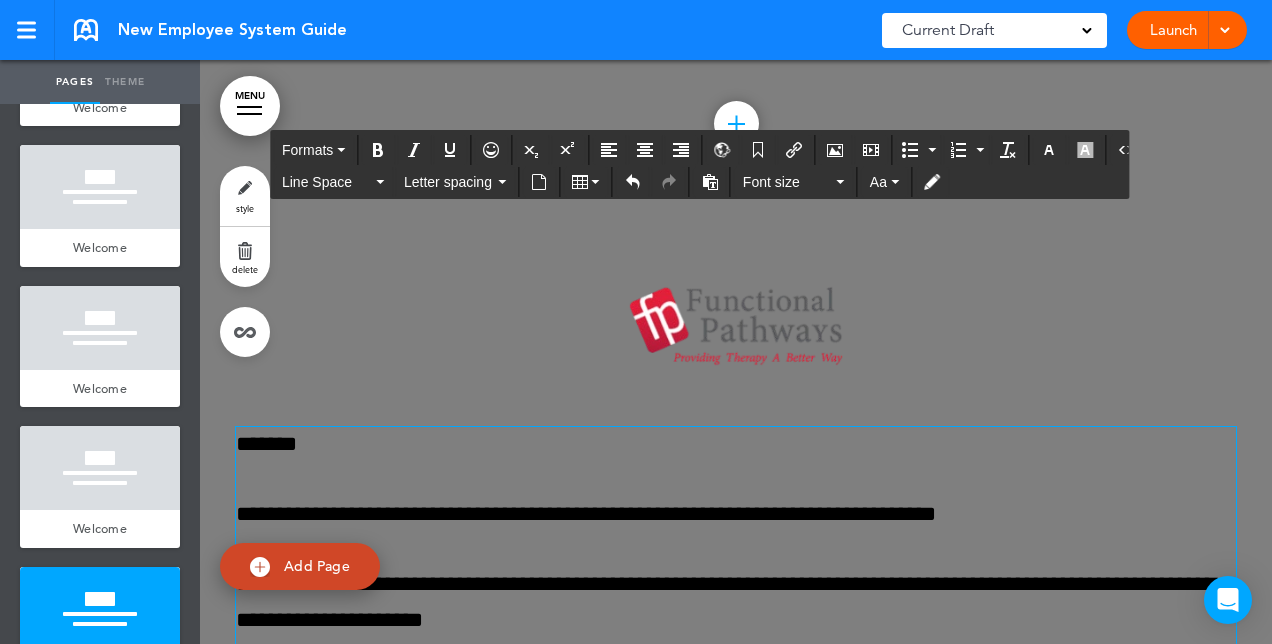 scroll, scrollTop: 2865, scrollLeft: 0, axis: vertical 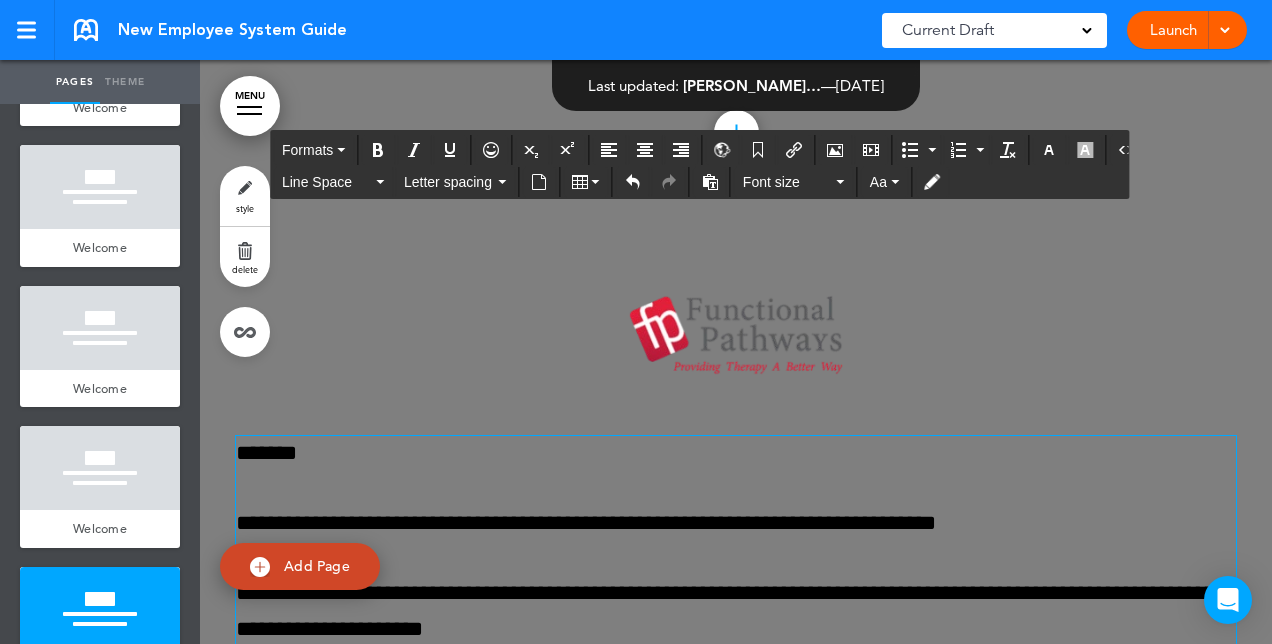 click on "*******" at bounding box center [736, 453] 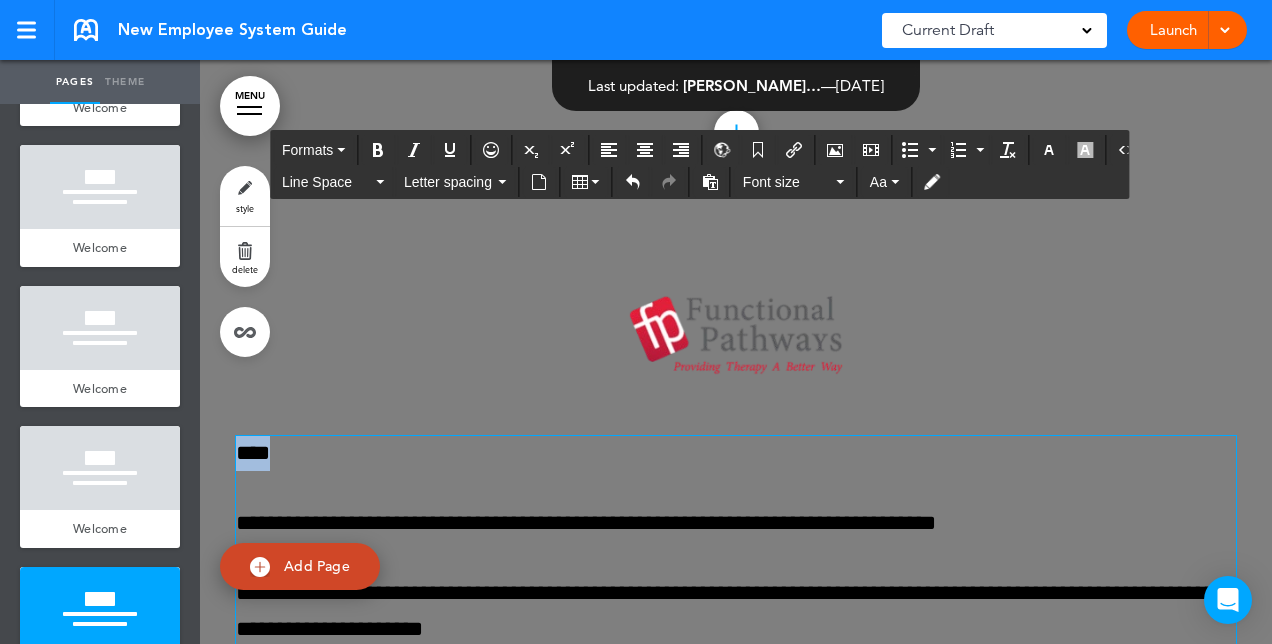 drag, startPoint x: 311, startPoint y: 450, endPoint x: 225, endPoint y: 455, distance: 86.145226 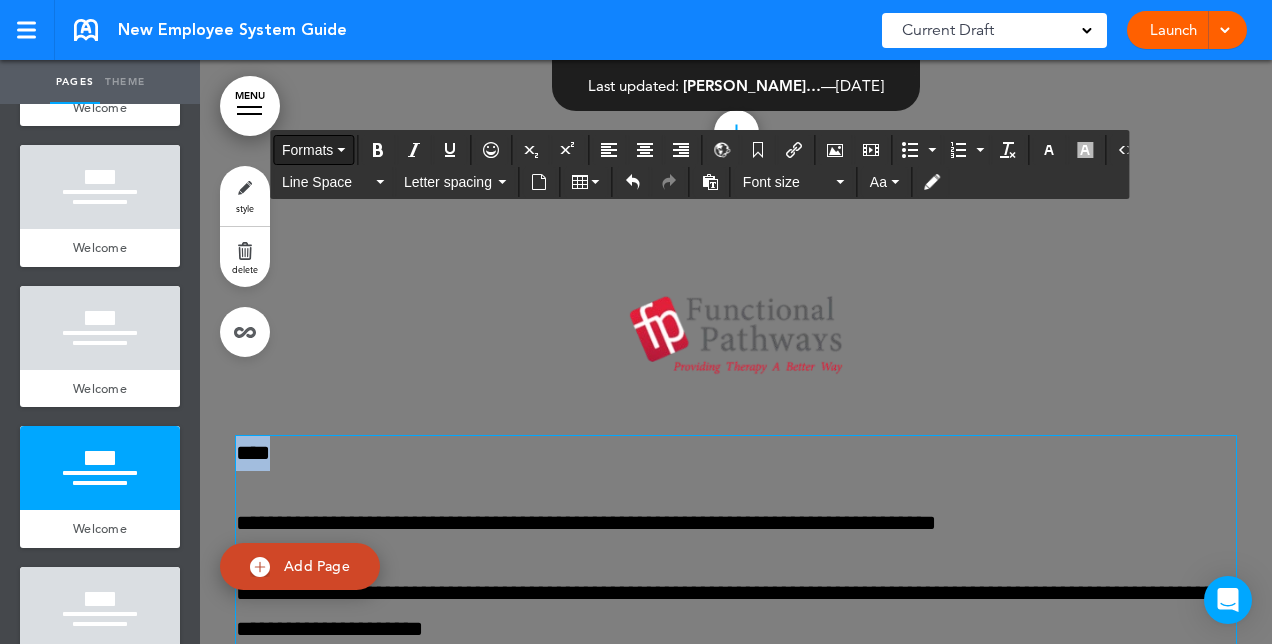 click on "Formats" at bounding box center [307, 150] 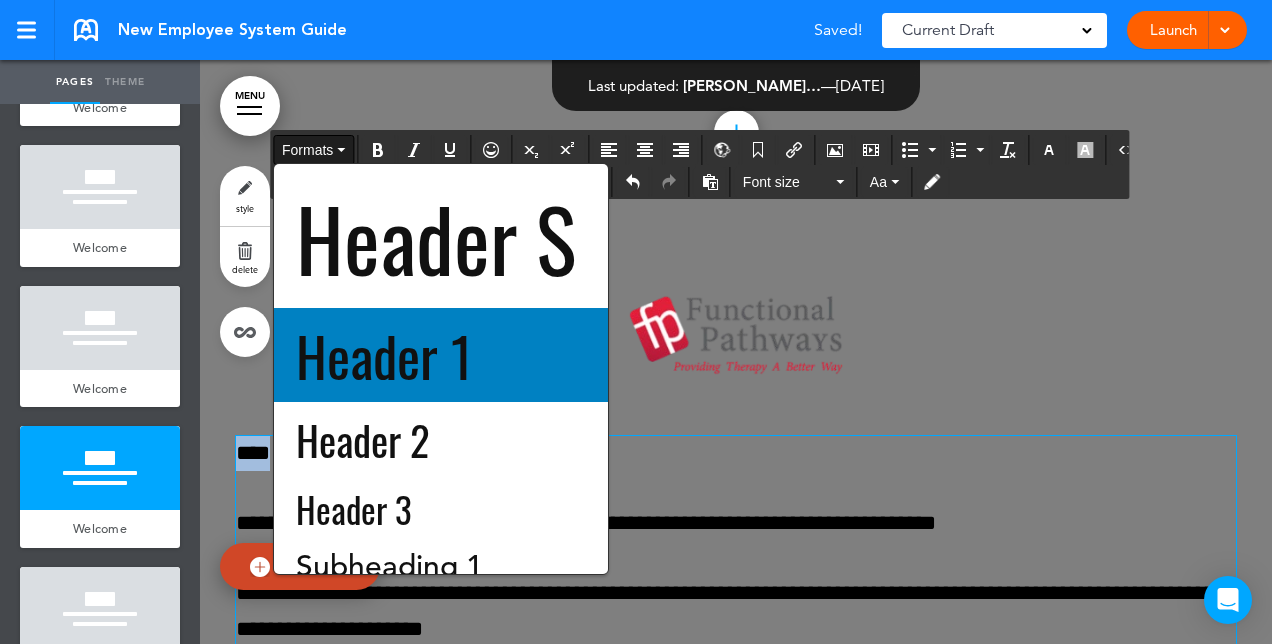 click on "Header 1" at bounding box center (384, 355) 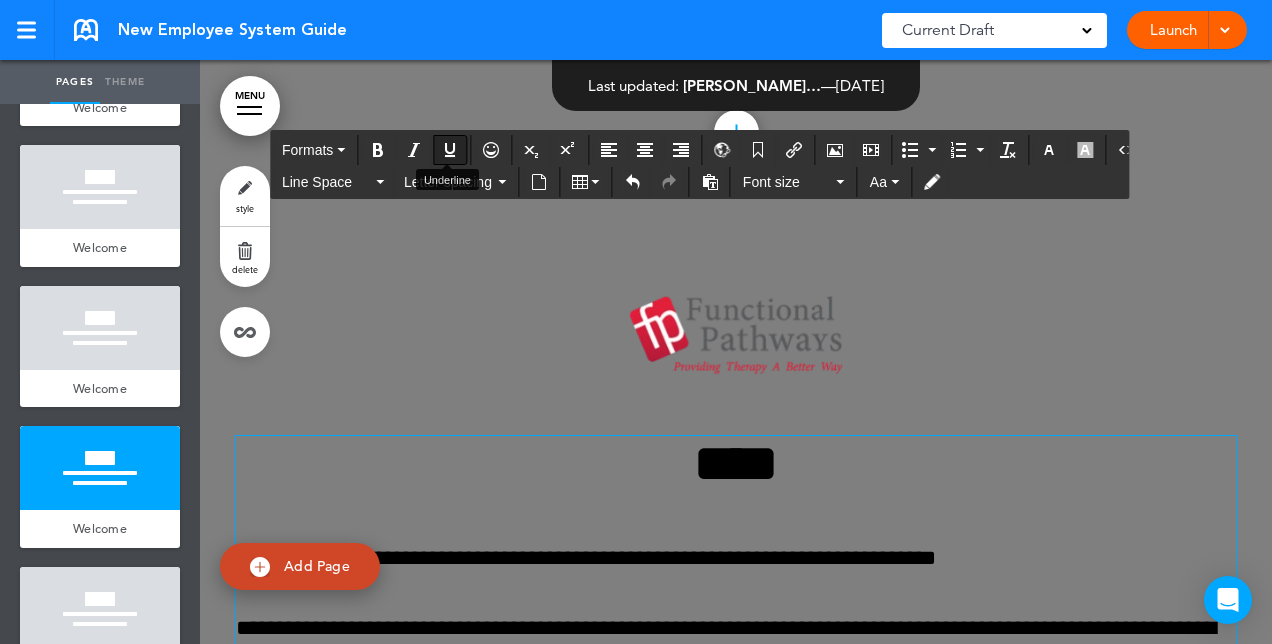 click at bounding box center (450, 150) 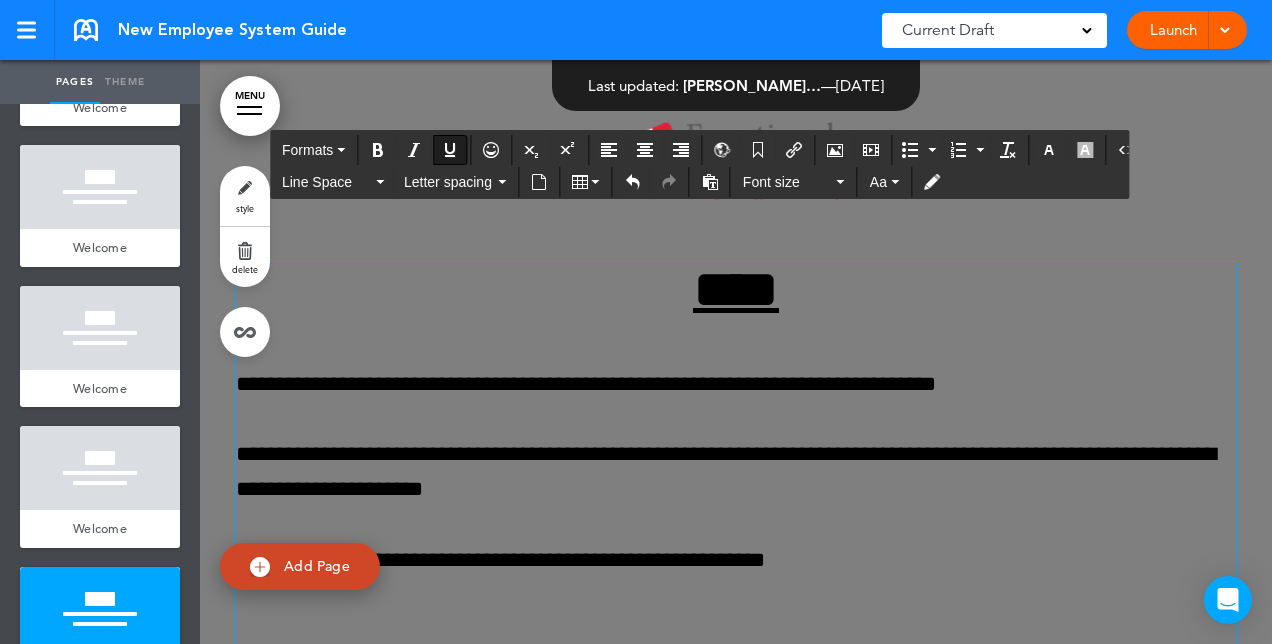 scroll, scrollTop: 3044, scrollLeft: 0, axis: vertical 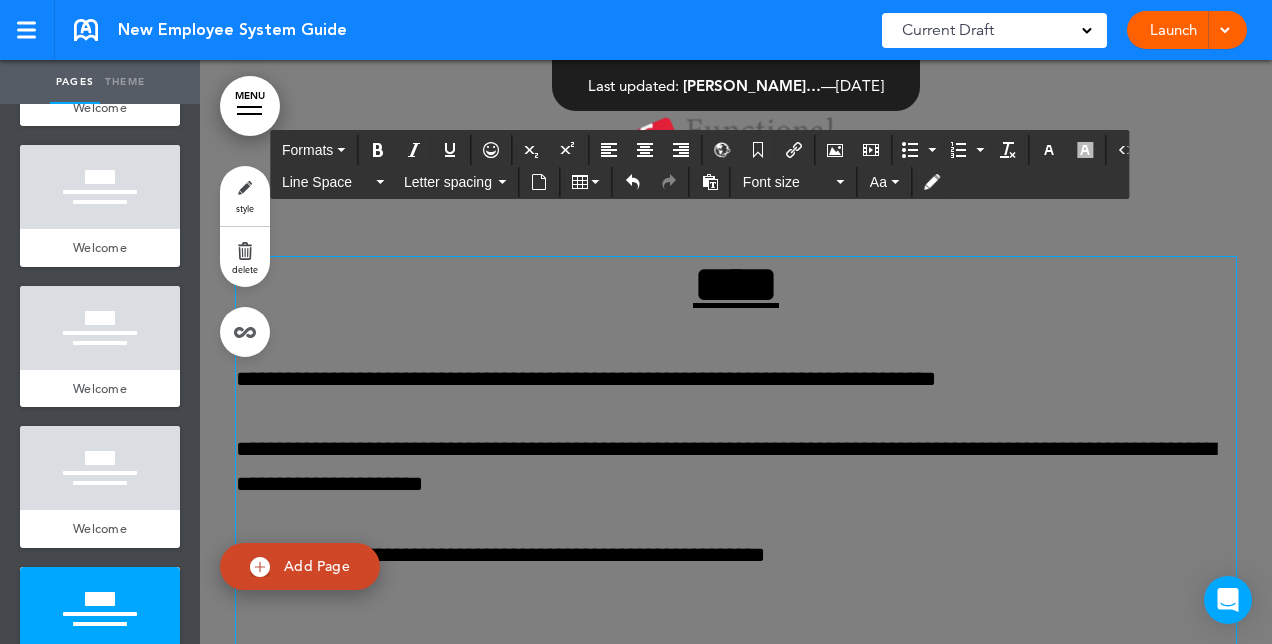 click on "**********" at bounding box center (736, 379) 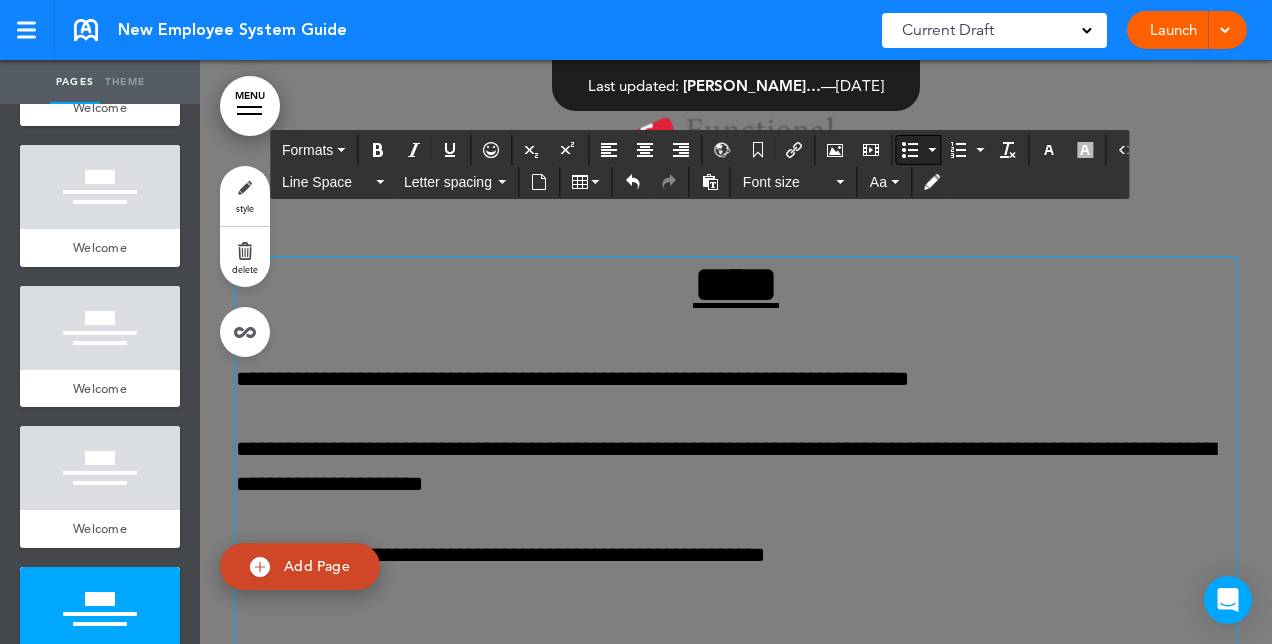 click at bounding box center [910, 150] 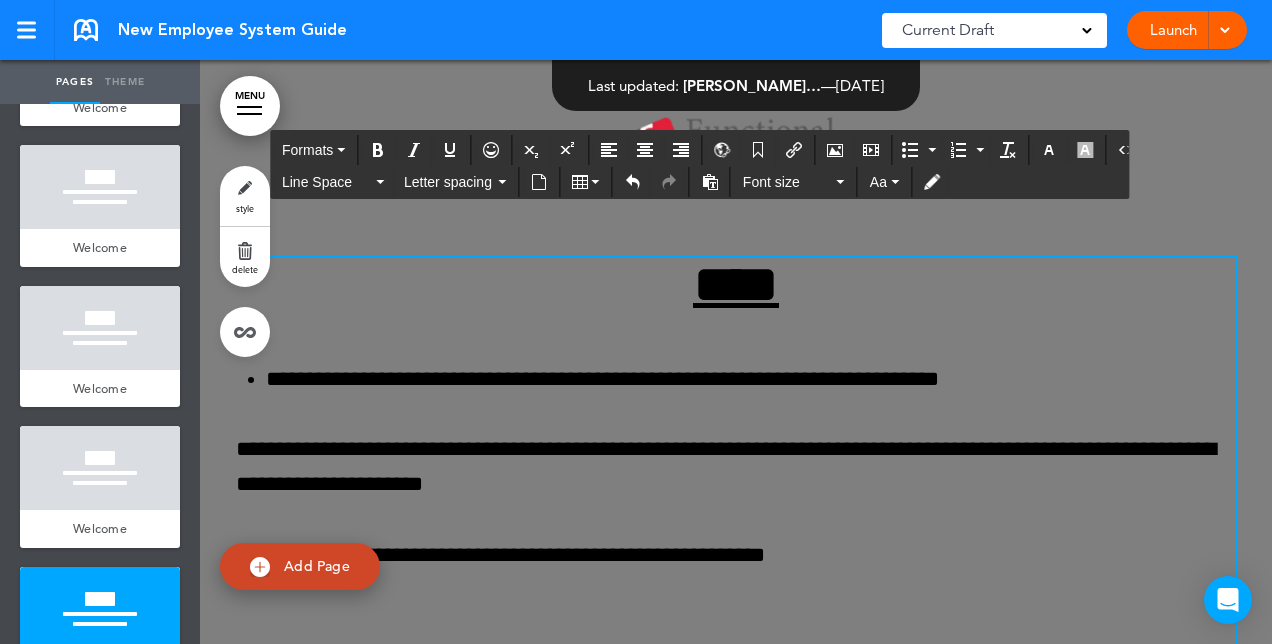 click on "**********" at bounding box center (736, 467) 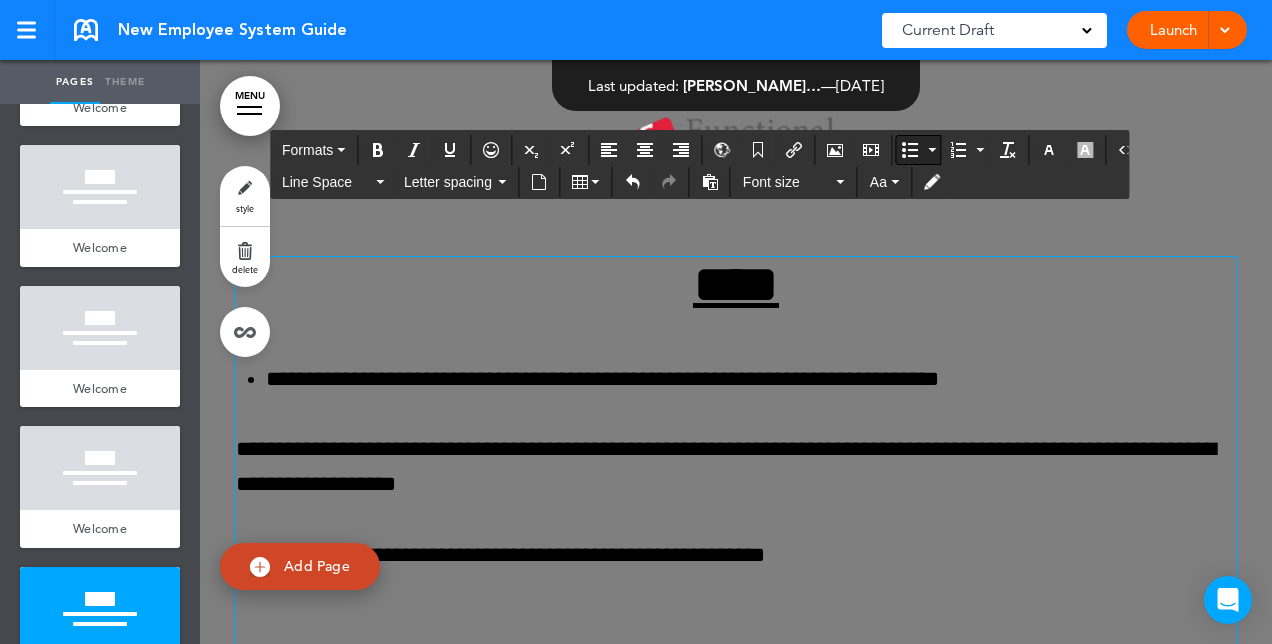 click at bounding box center [910, 150] 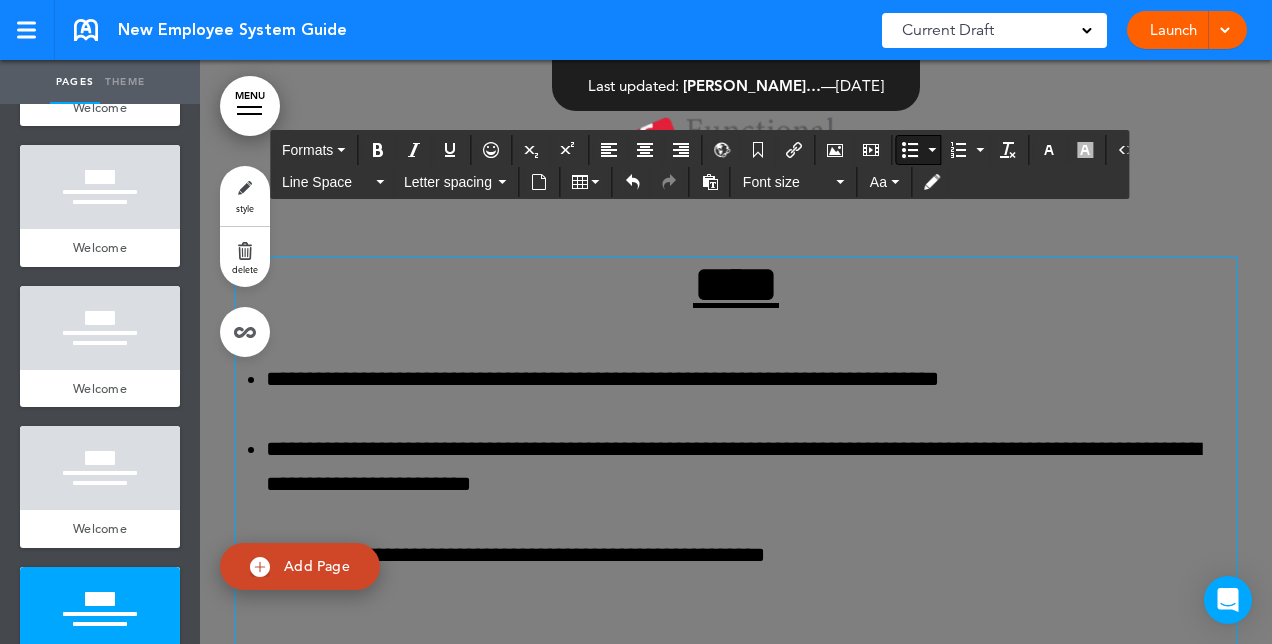 scroll, scrollTop: 3198, scrollLeft: 0, axis: vertical 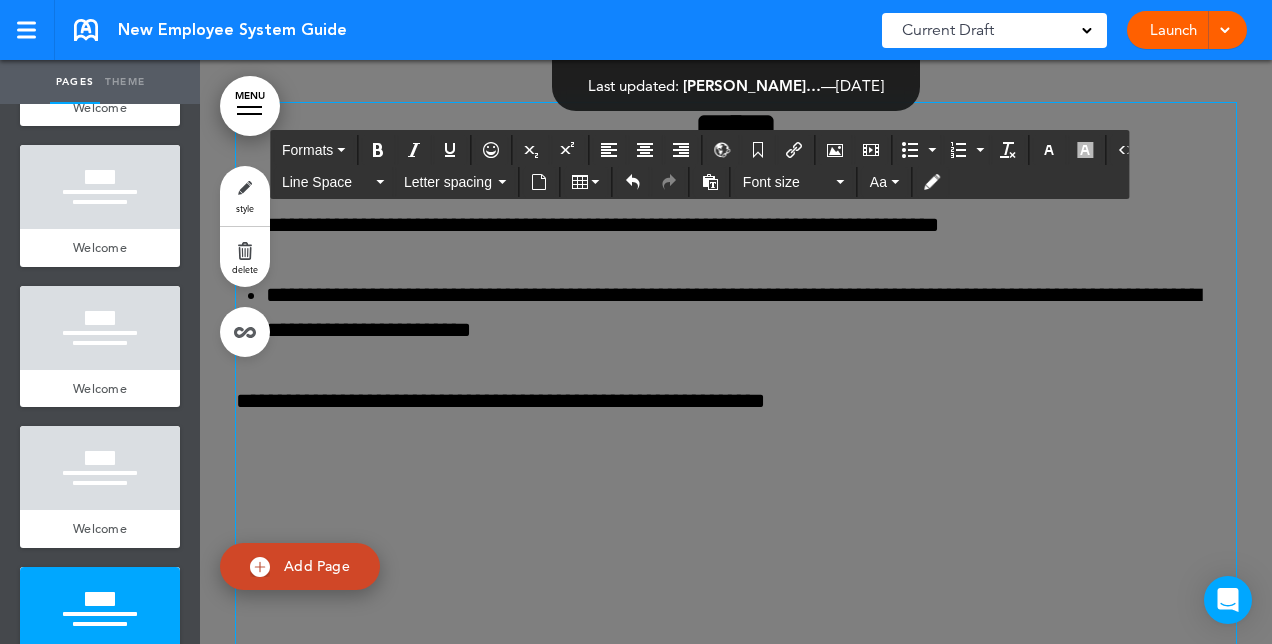 click on "**********" at bounding box center (736, 401) 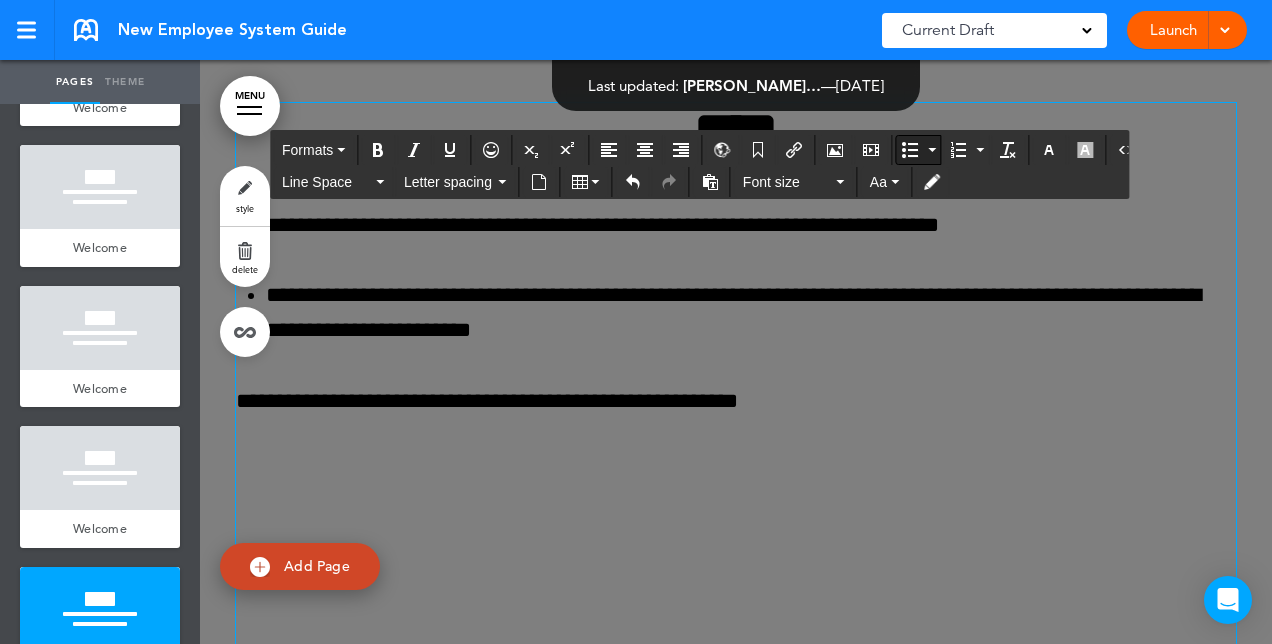 click at bounding box center (910, 150) 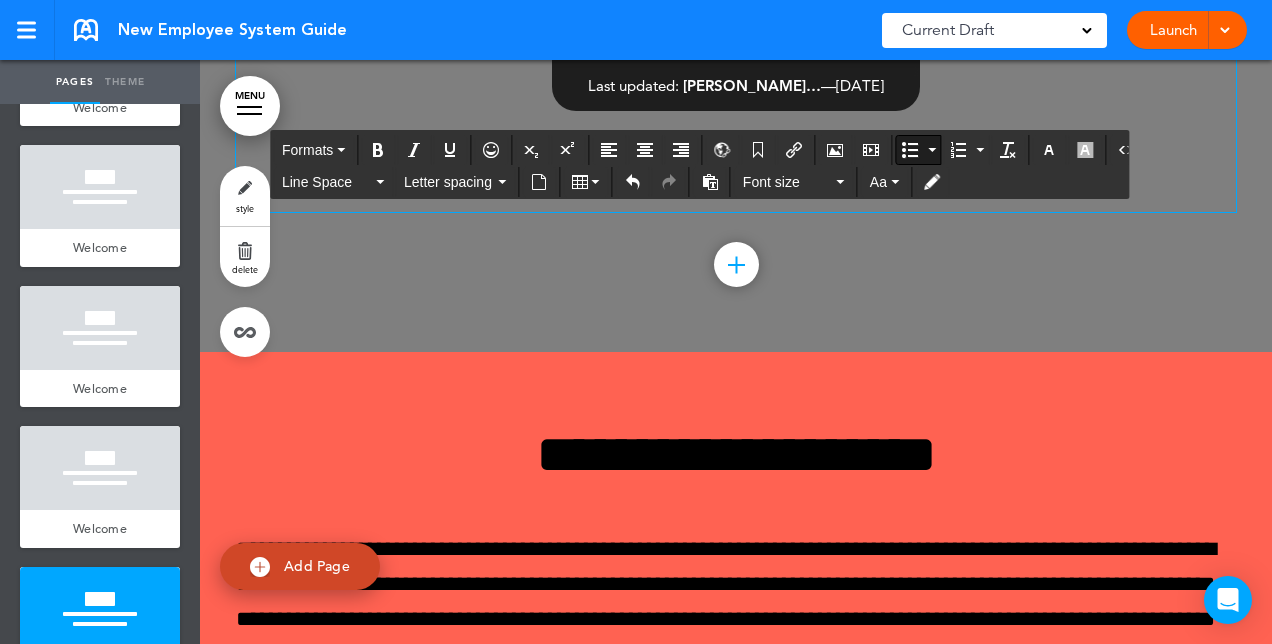 scroll, scrollTop: 3736, scrollLeft: 0, axis: vertical 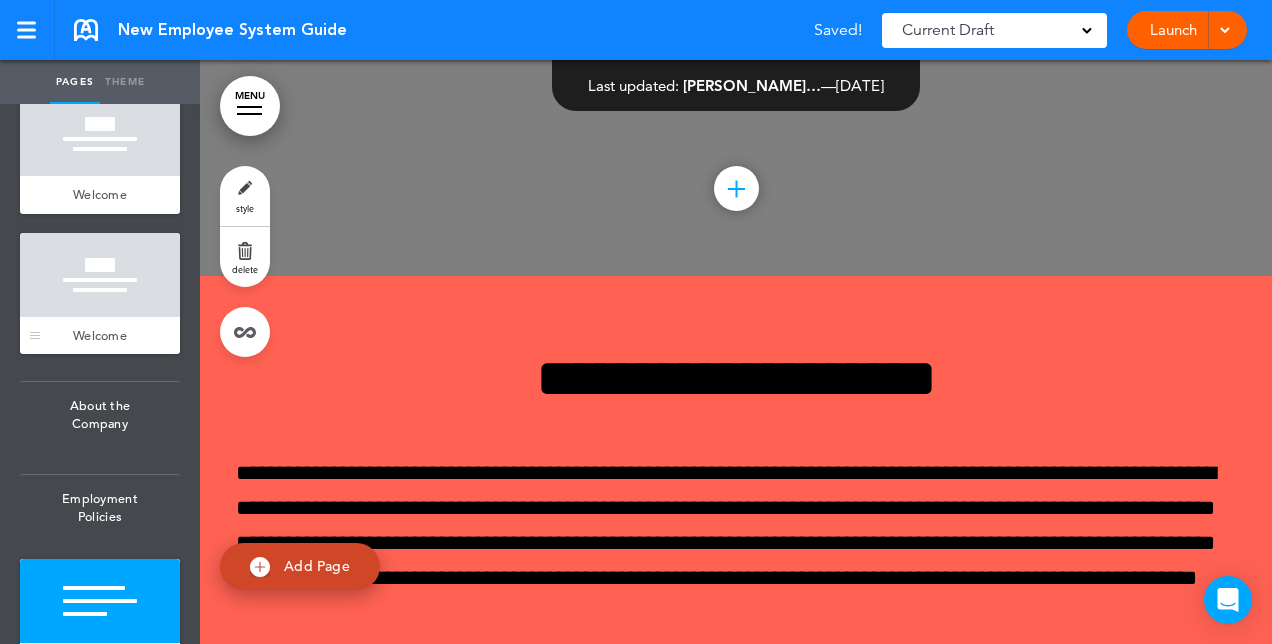 click on "Welcome" at bounding box center [100, 335] 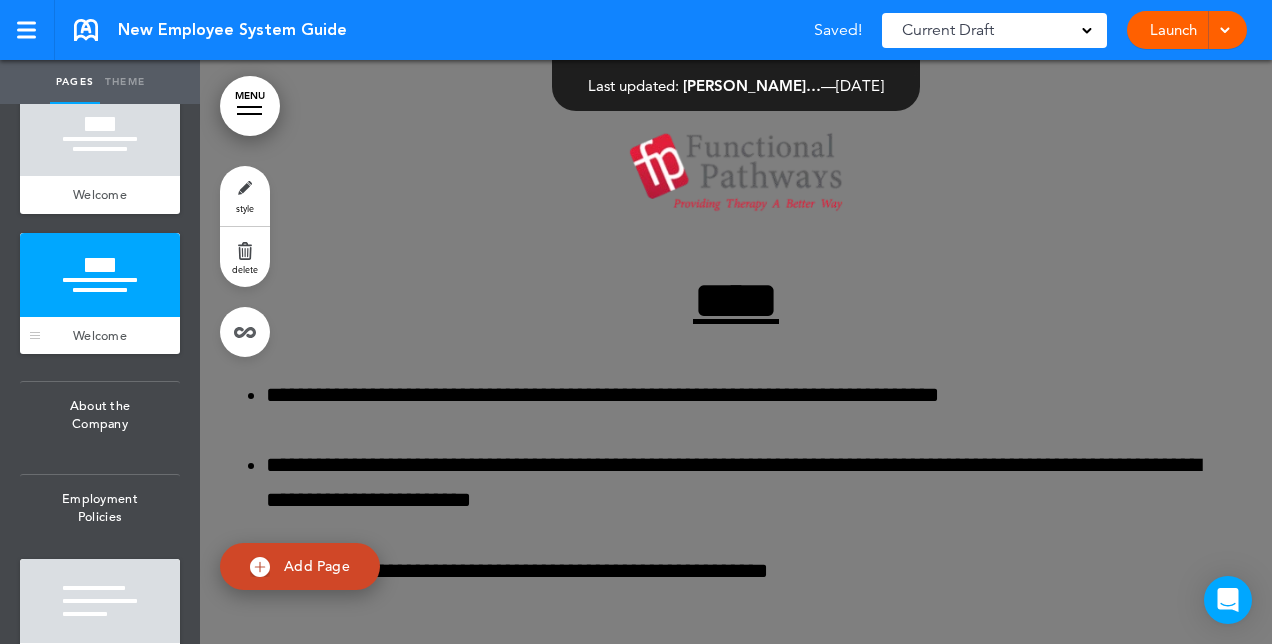 scroll, scrollTop: 3024, scrollLeft: 0, axis: vertical 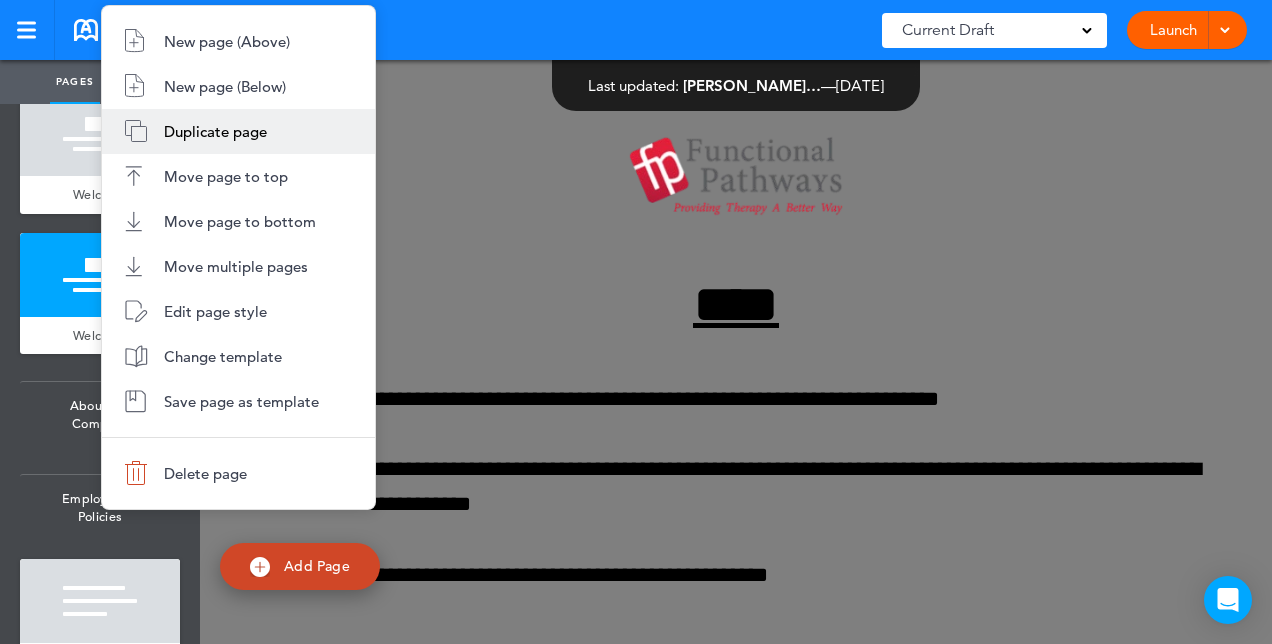 click on "Duplicate page" at bounding box center (238, 131) 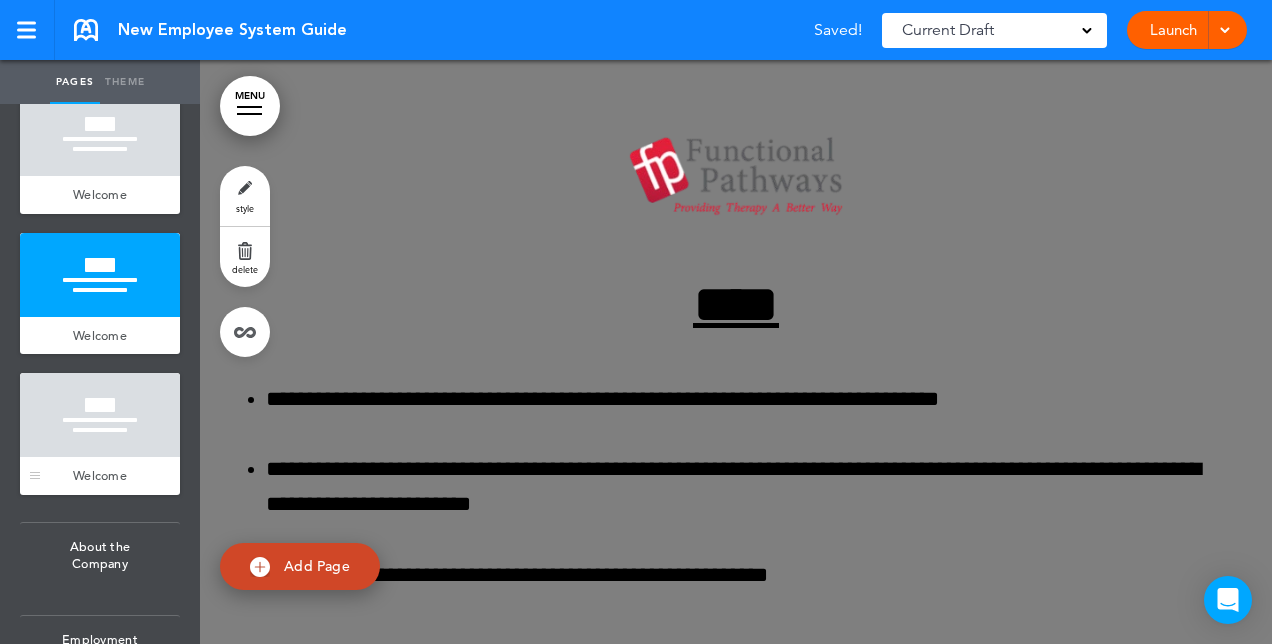 click at bounding box center [100, 415] 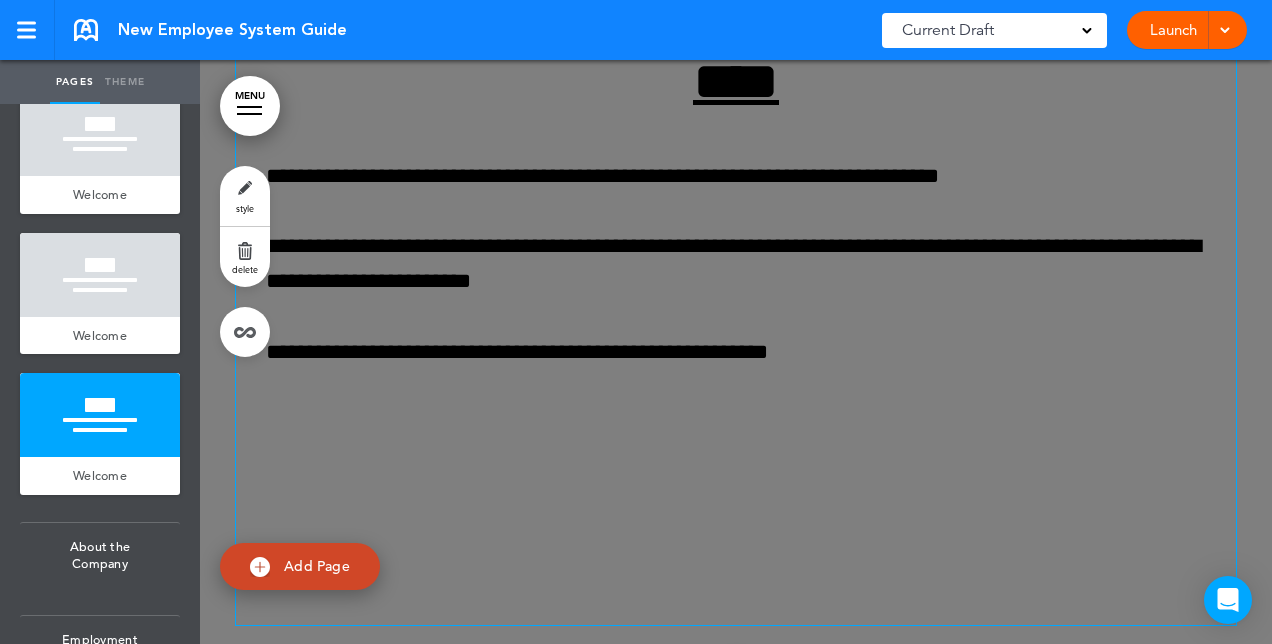 scroll, scrollTop: 4180, scrollLeft: 0, axis: vertical 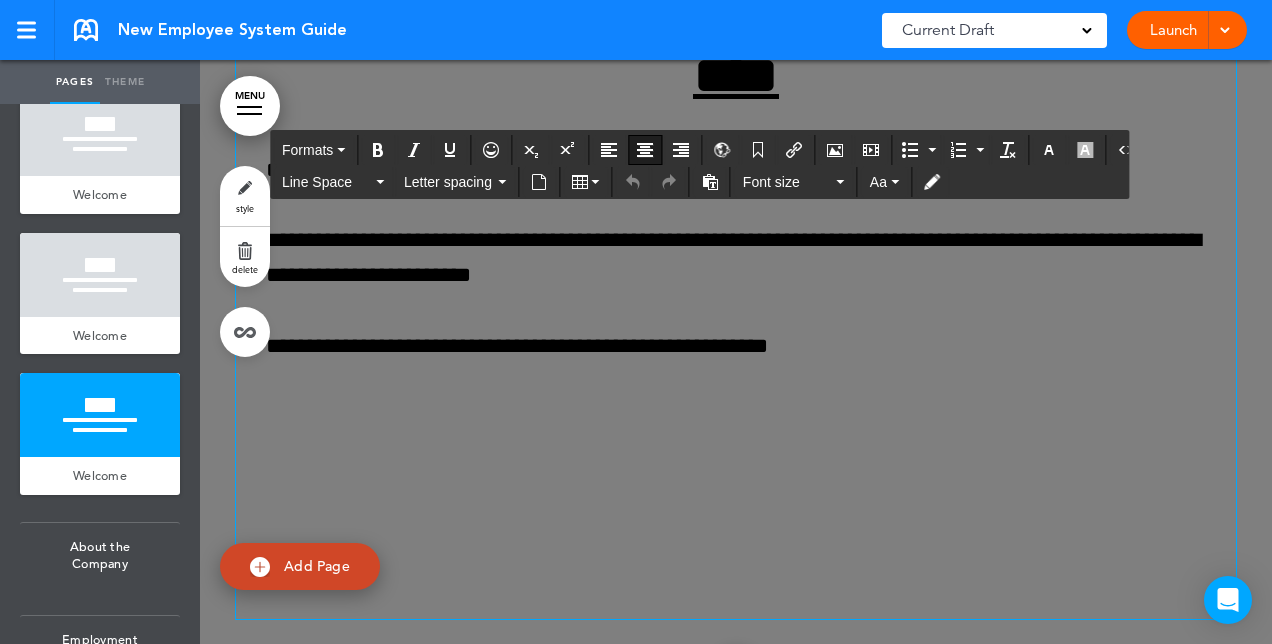 click on "**********" at bounding box center (736, 333) 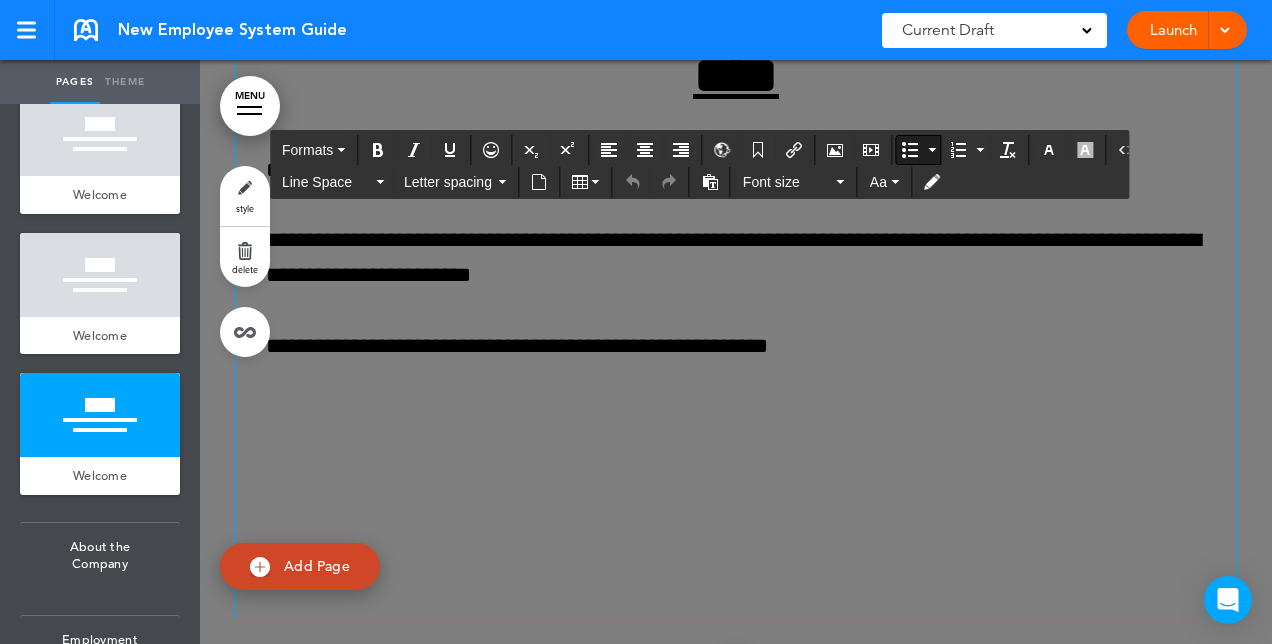 click on "**********" at bounding box center [751, 346] 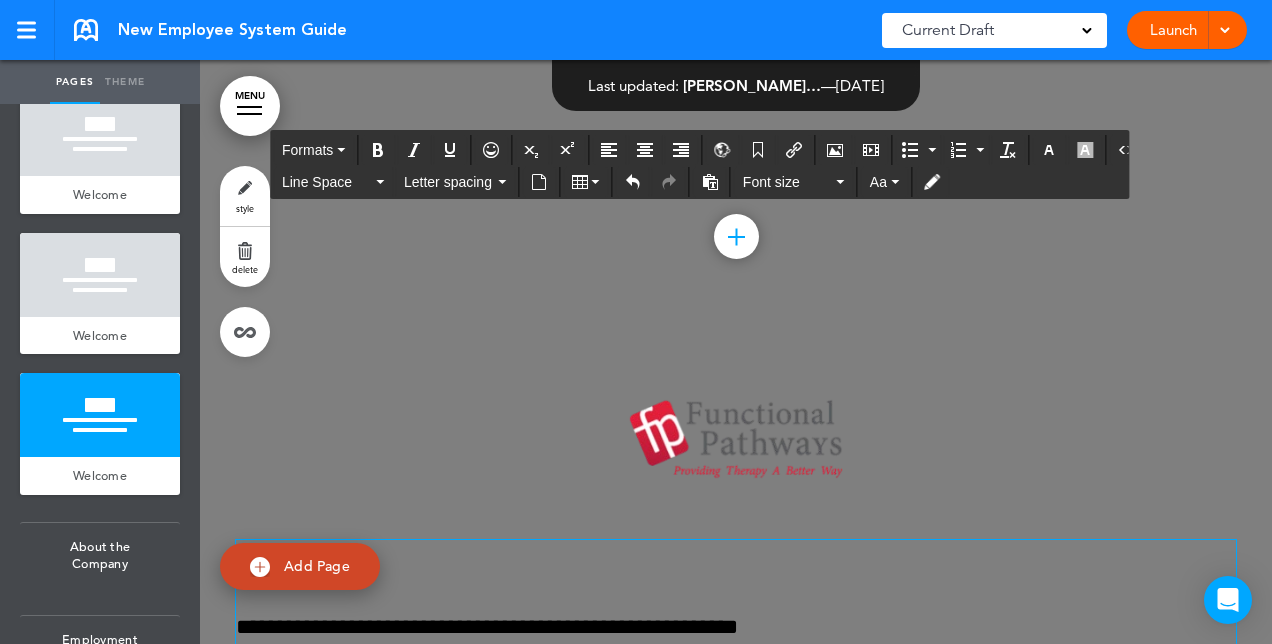 scroll, scrollTop: 3770, scrollLeft: 0, axis: vertical 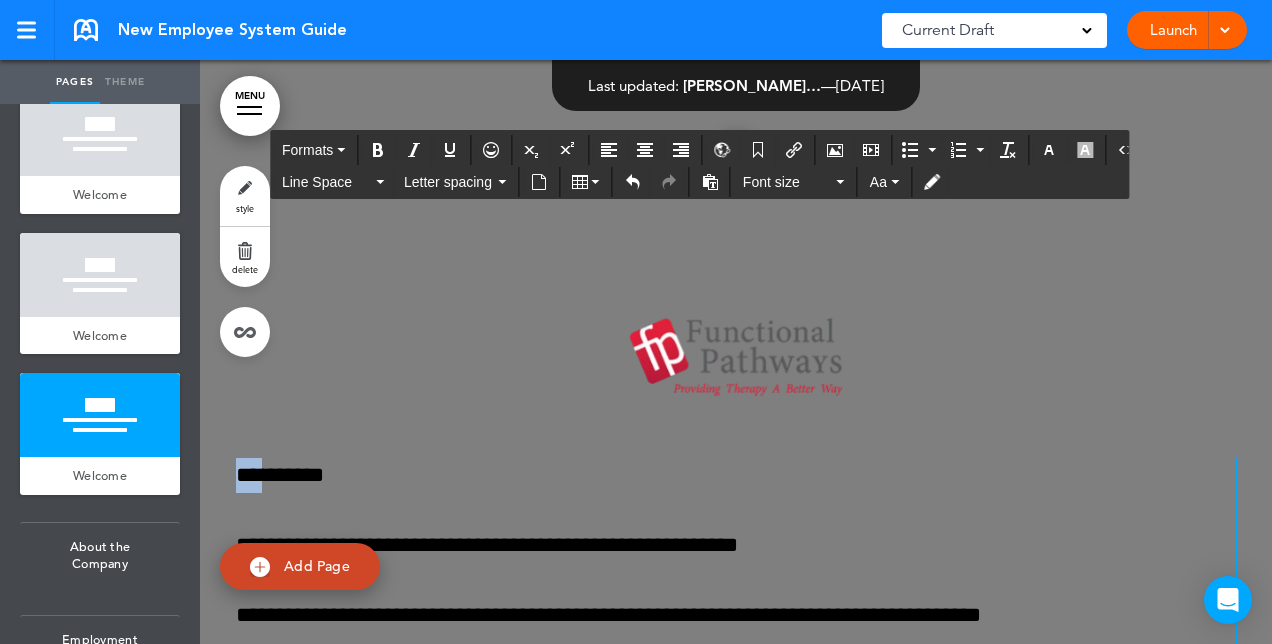 drag, startPoint x: 252, startPoint y: 485, endPoint x: 203, endPoint y: 485, distance: 49 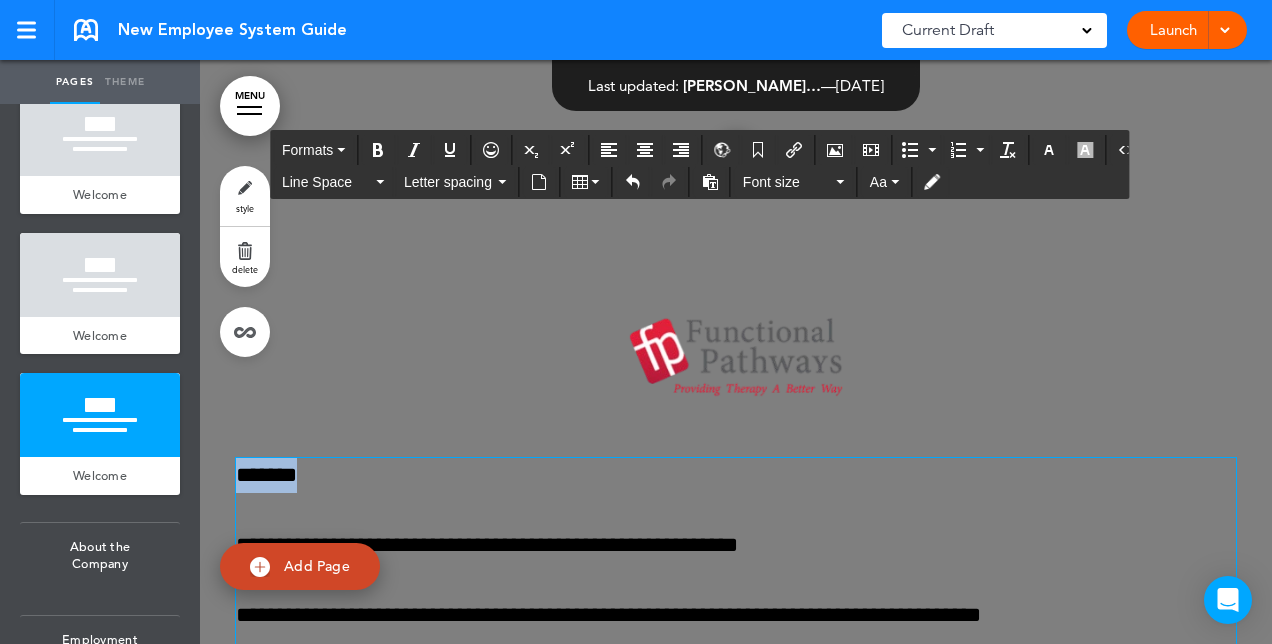 drag, startPoint x: 314, startPoint y: 478, endPoint x: 210, endPoint y: 486, distance: 104.307236 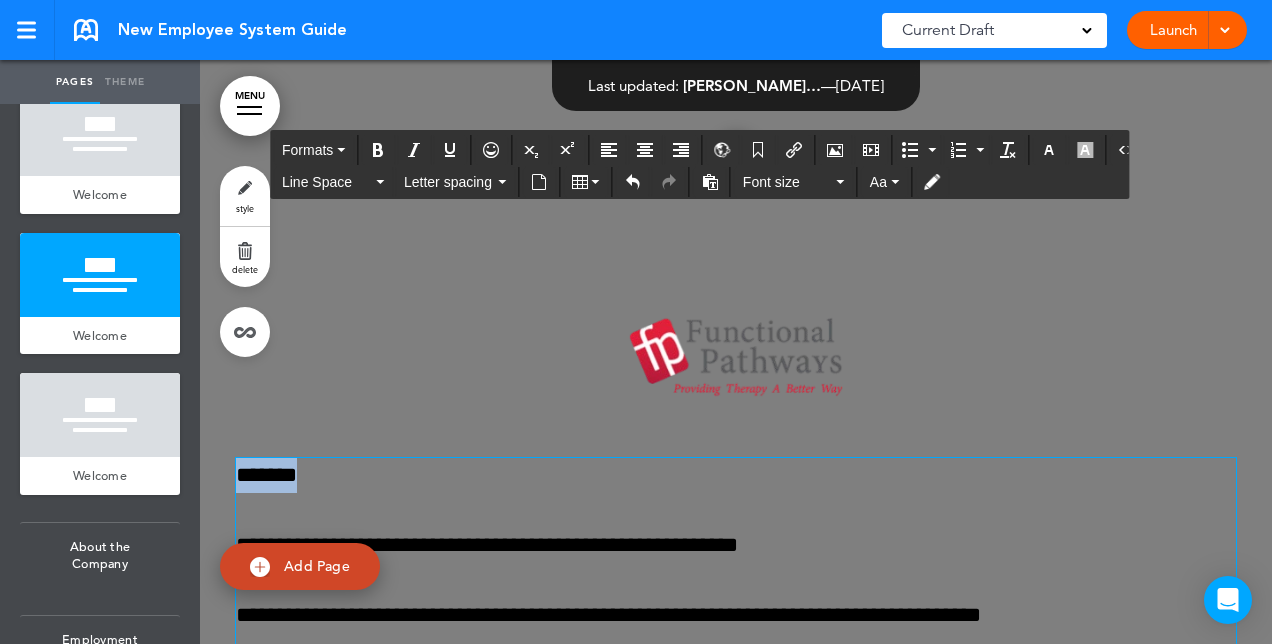 drag, startPoint x: 327, startPoint y: 145, endPoint x: 335, endPoint y: 103, distance: 42.755116 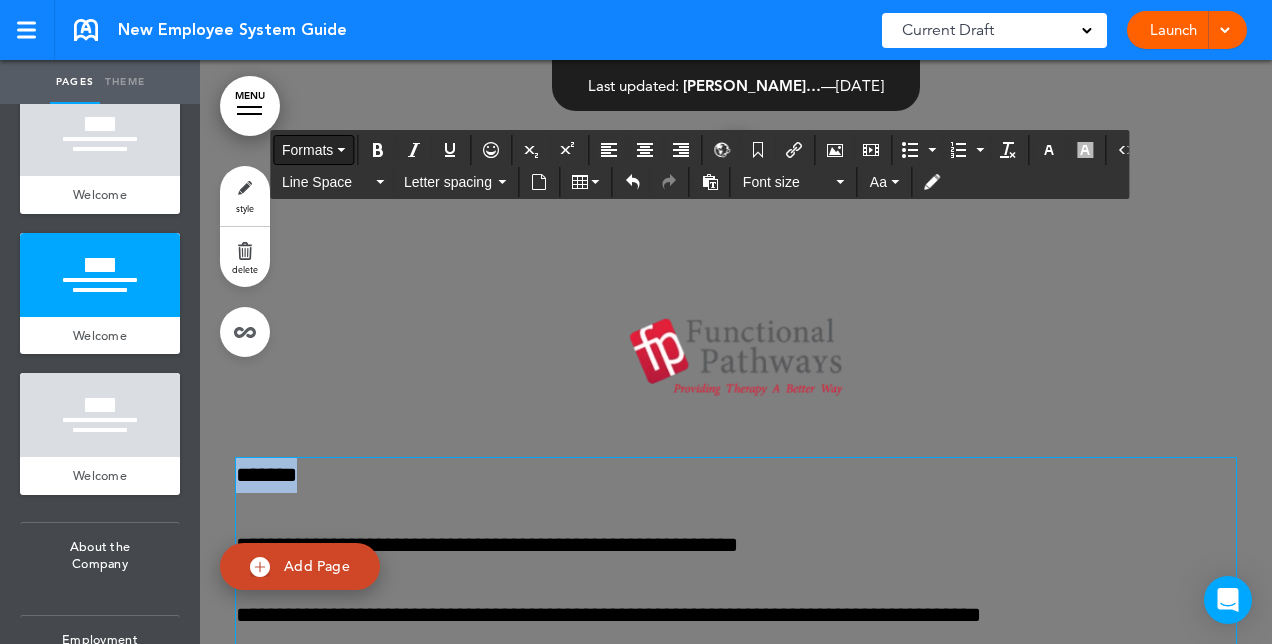 click on "Formats" at bounding box center [313, 150] 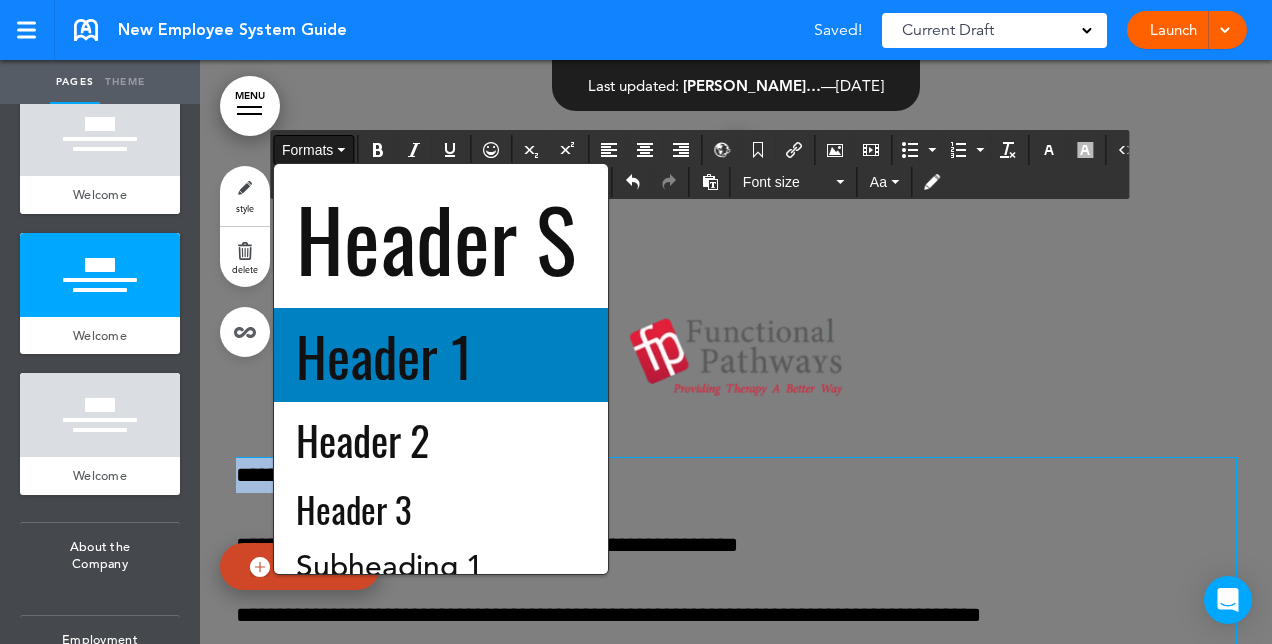 click on "Header 1" at bounding box center [384, 355] 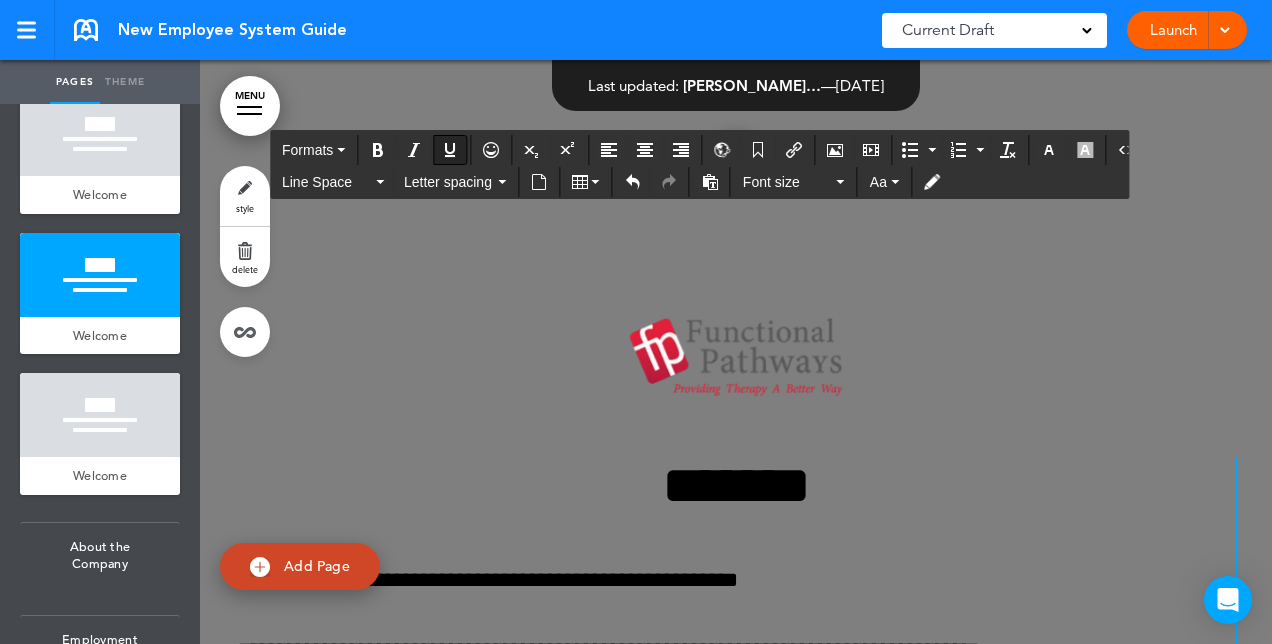 click at bounding box center (450, 150) 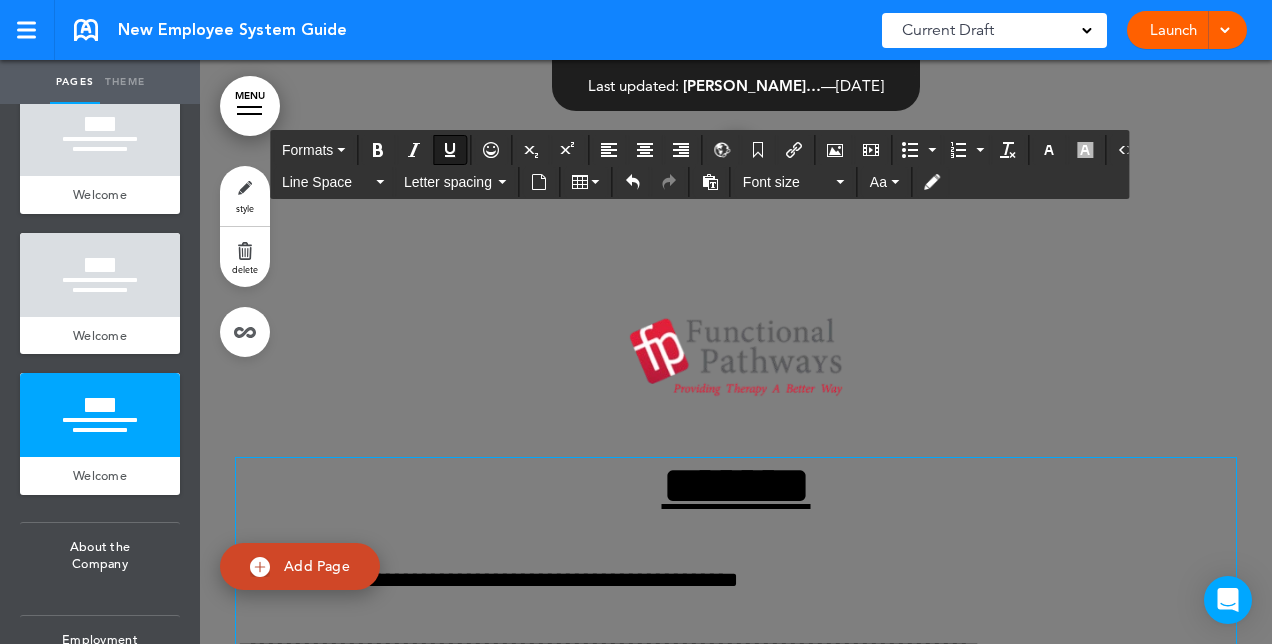 click on "**********" at bounding box center [736, 831] 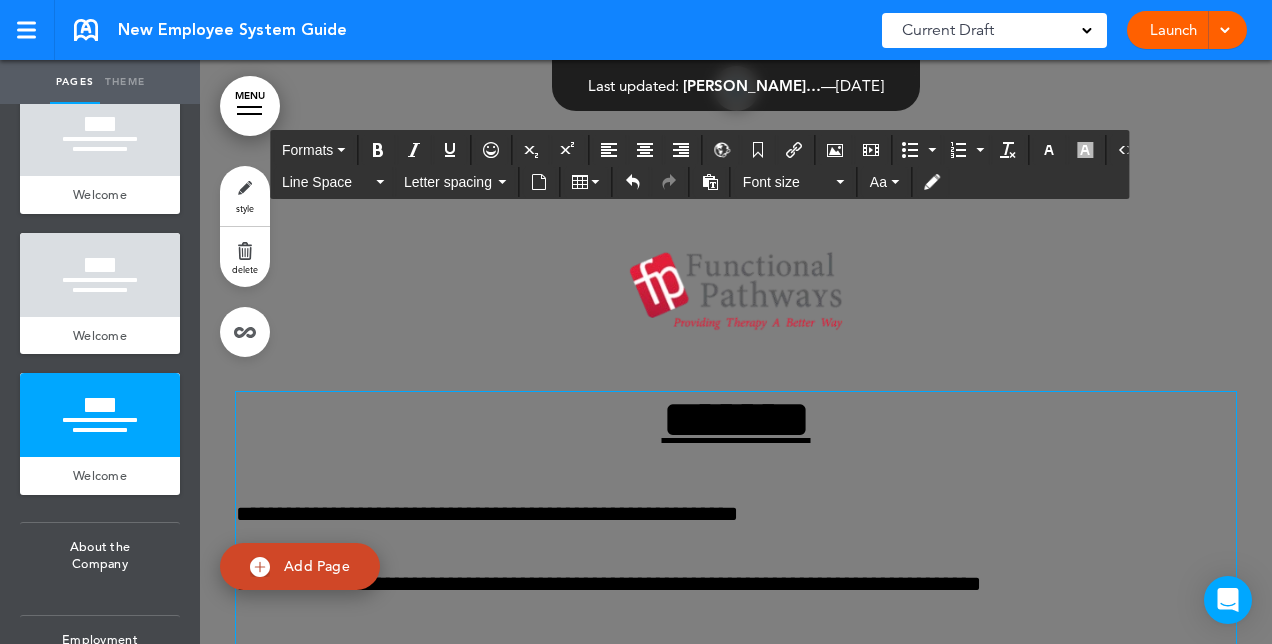 scroll, scrollTop: 3836, scrollLeft: 0, axis: vertical 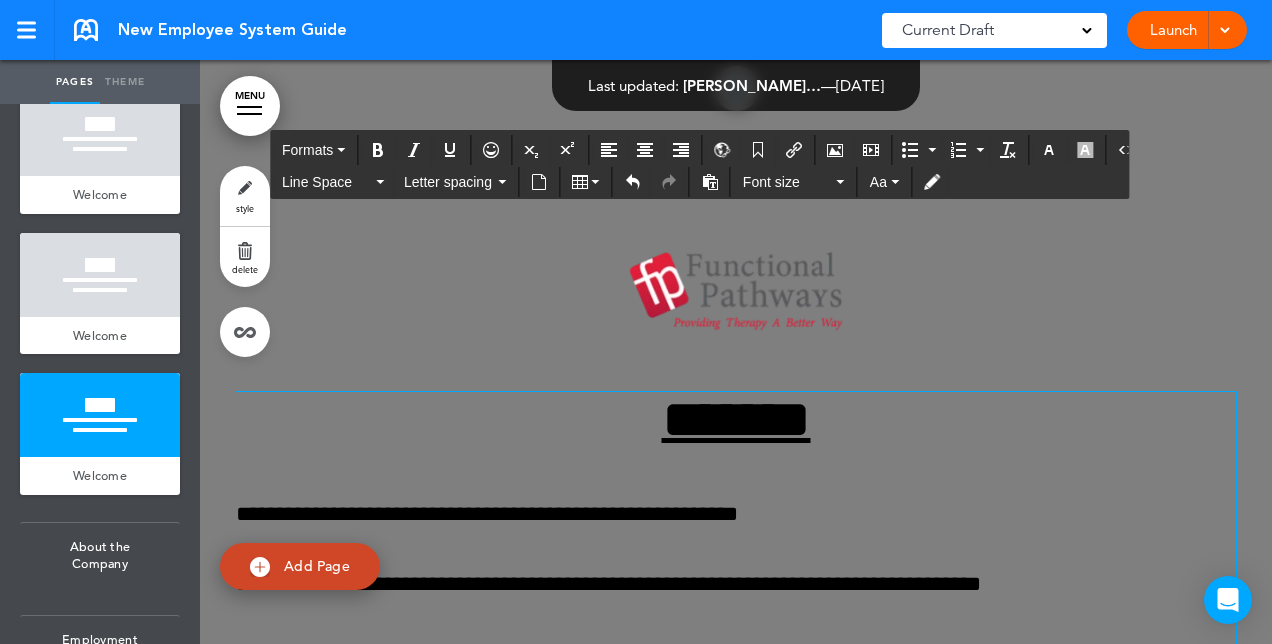 click on "**********" at bounding box center [736, 514] 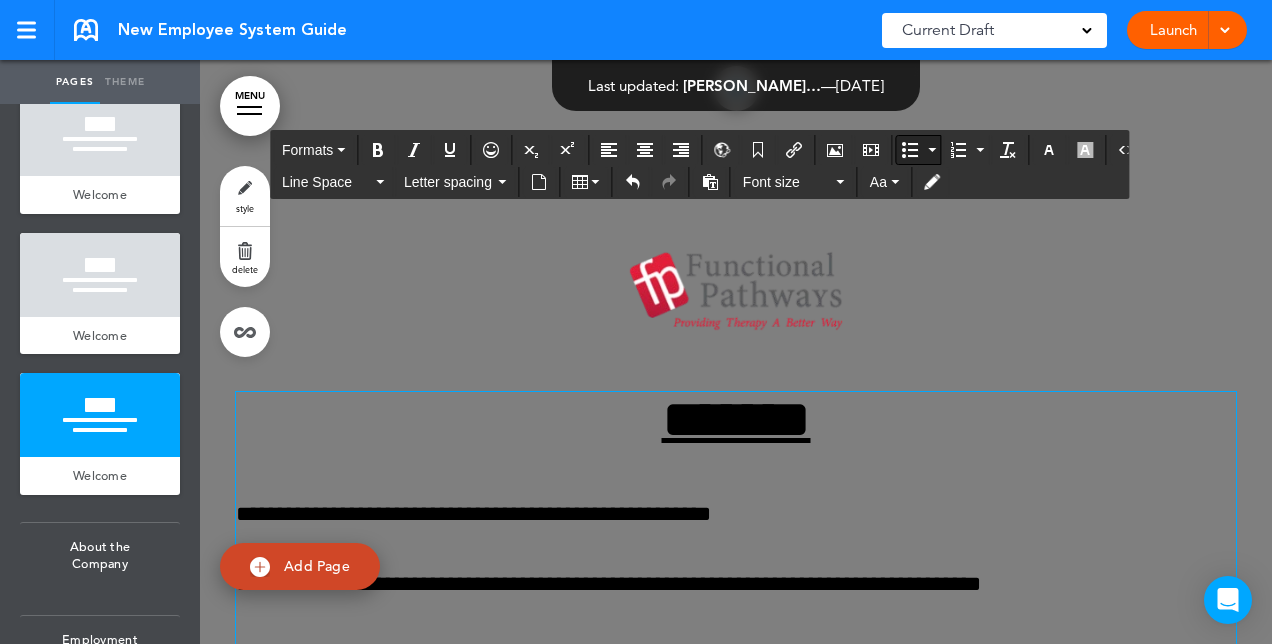 click at bounding box center [910, 150] 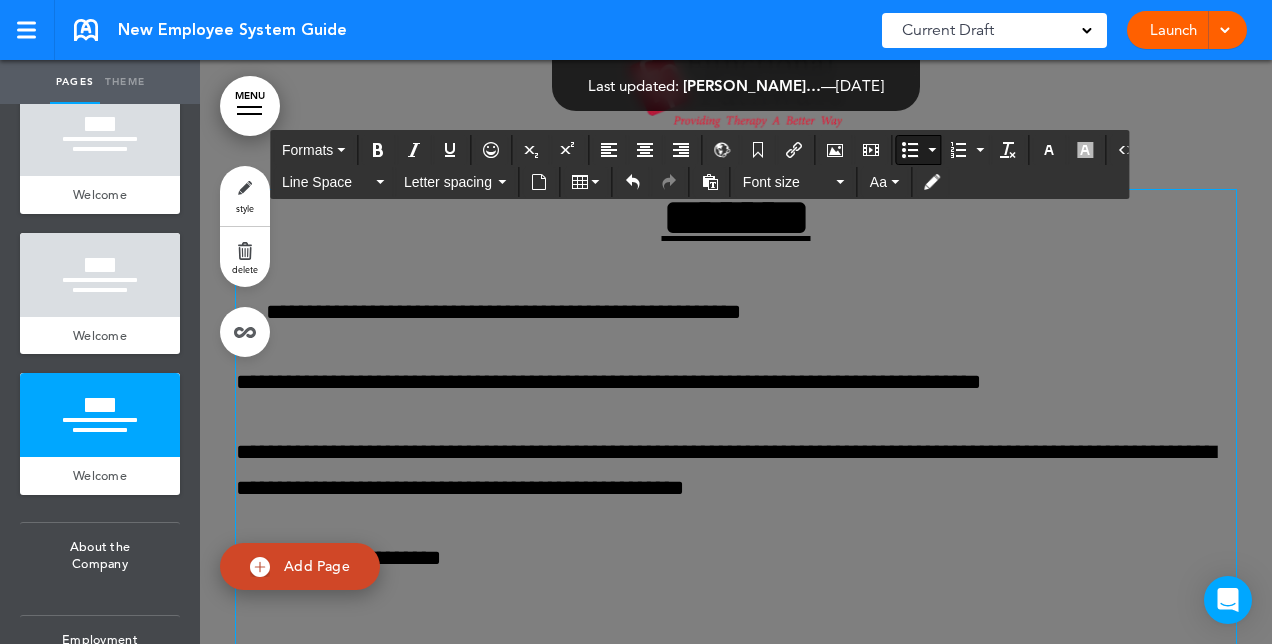 scroll, scrollTop: 4052, scrollLeft: 0, axis: vertical 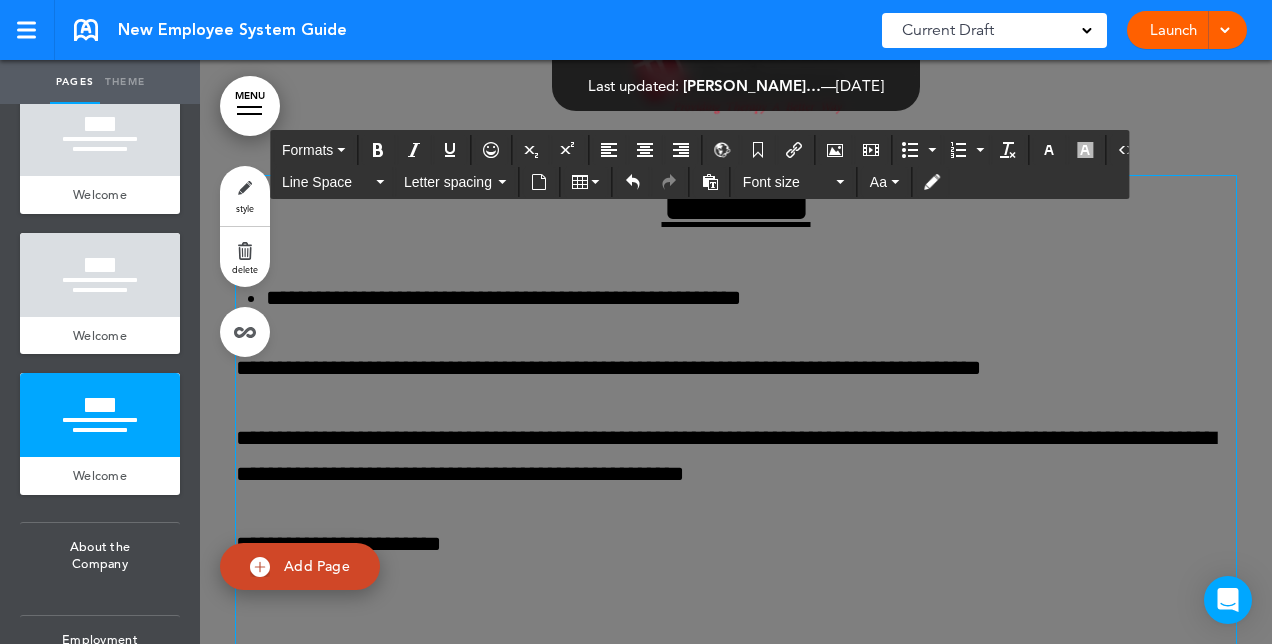 click on "**********" at bounding box center (736, 368) 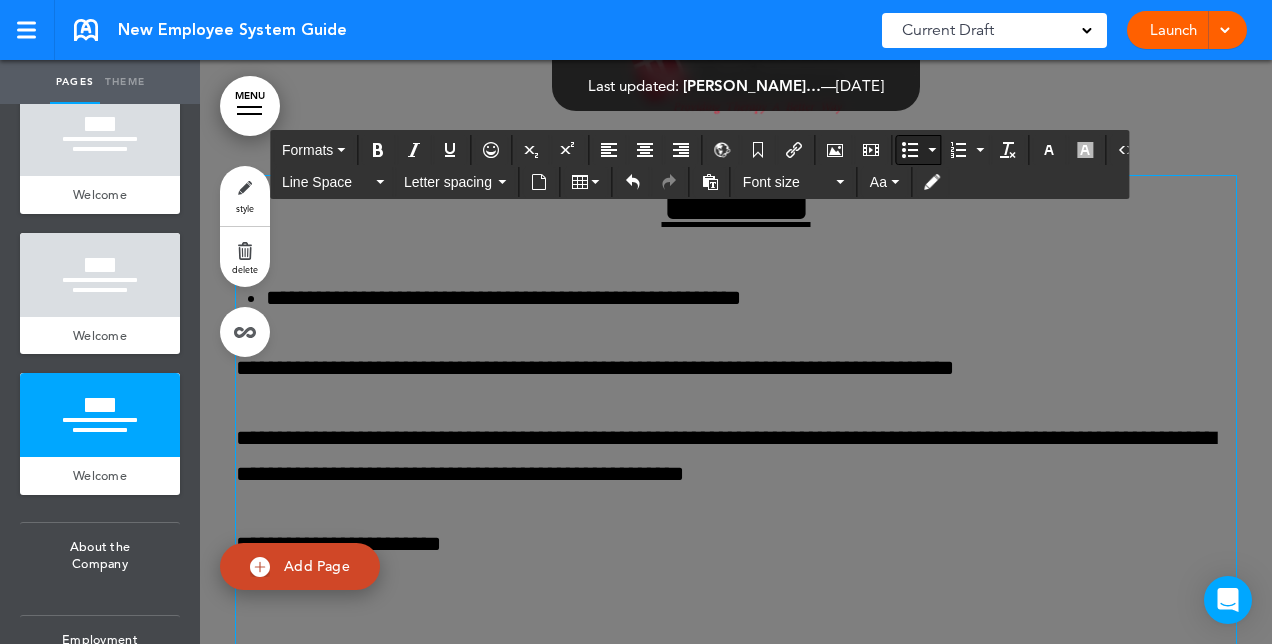 click at bounding box center (910, 150) 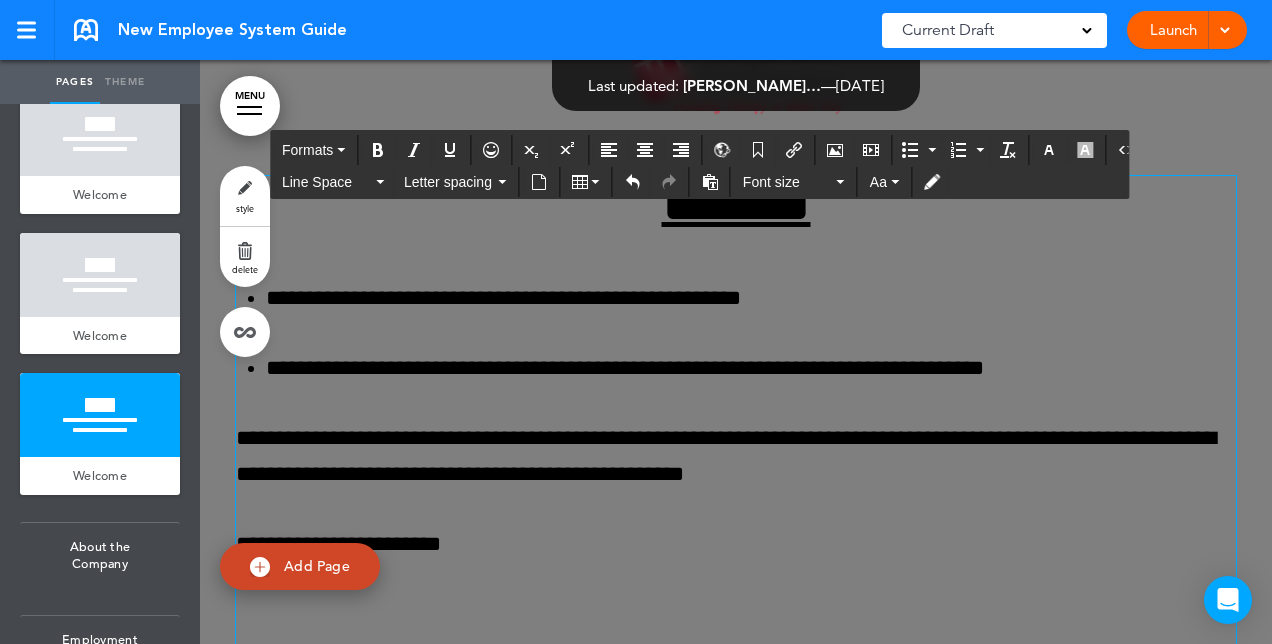click on "**********" at bounding box center [736, 456] 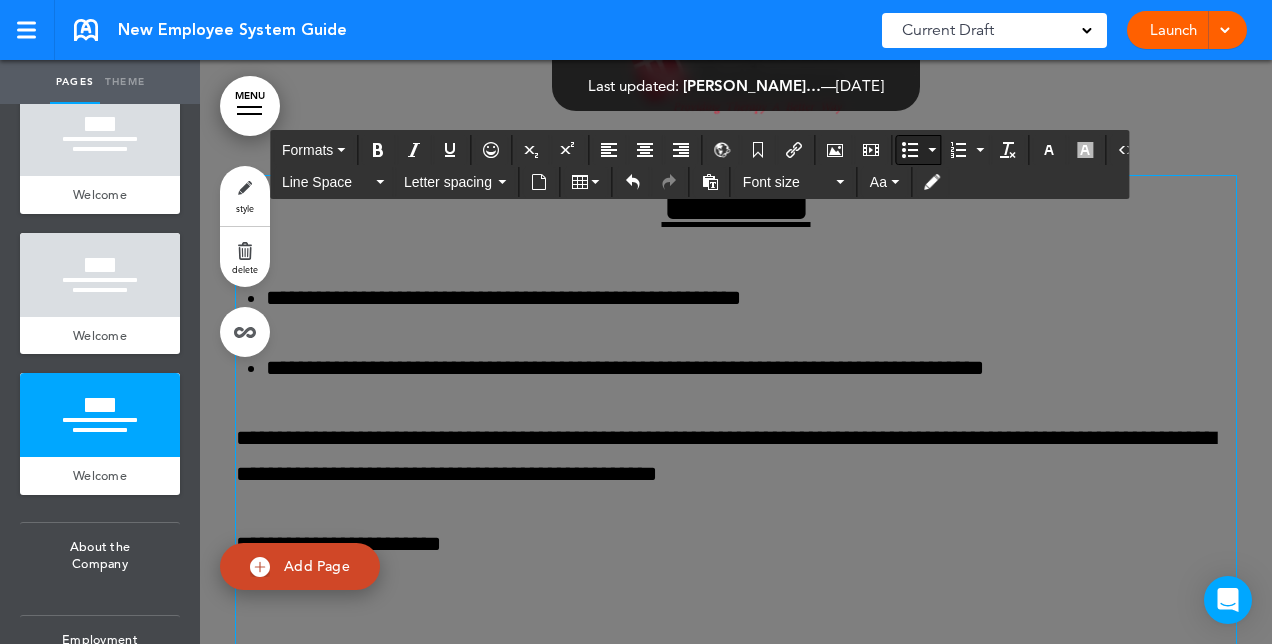 click at bounding box center [910, 150] 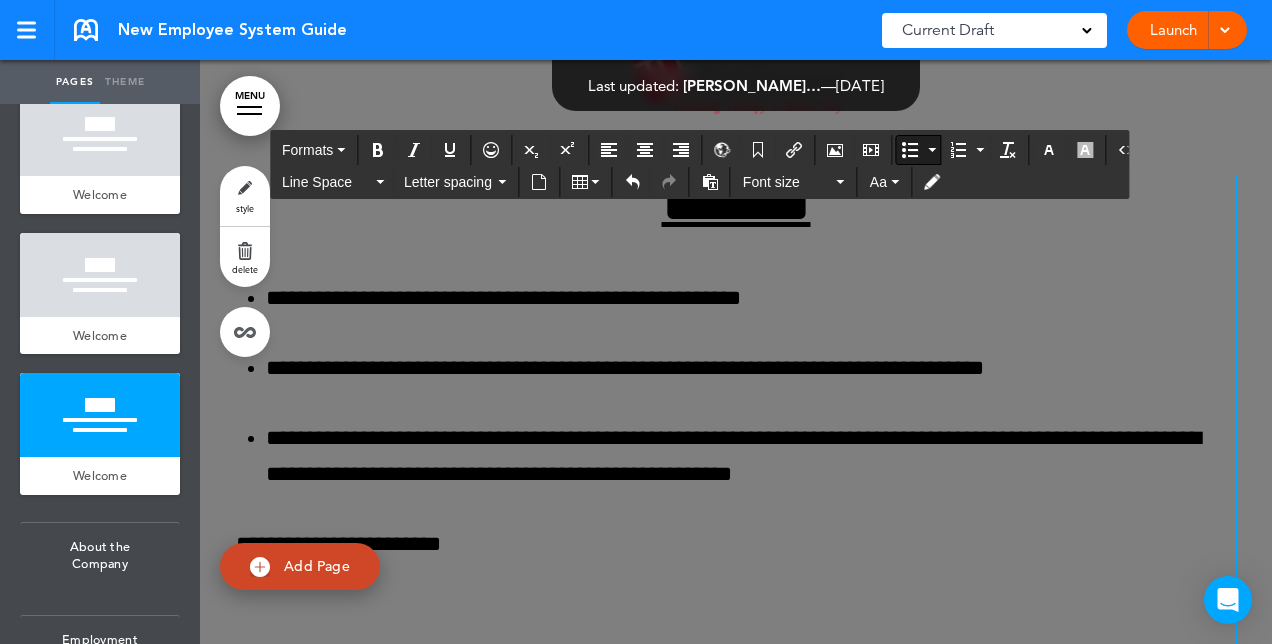 scroll, scrollTop: 4152, scrollLeft: 0, axis: vertical 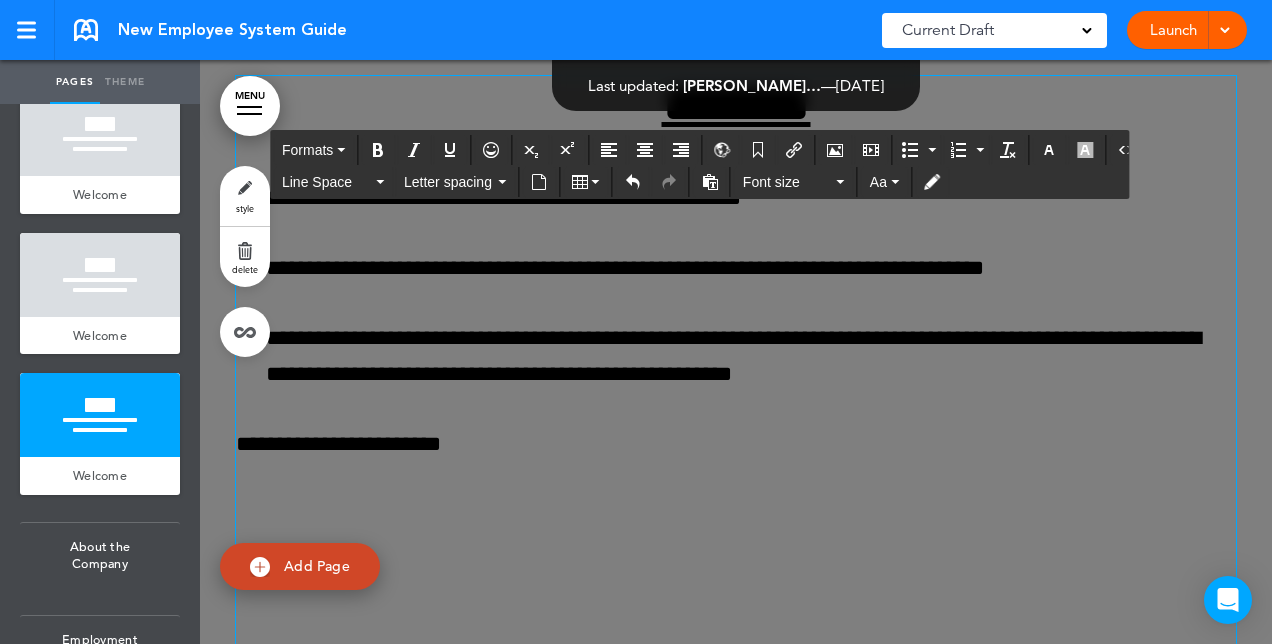 click on "**********" at bounding box center [736, 444] 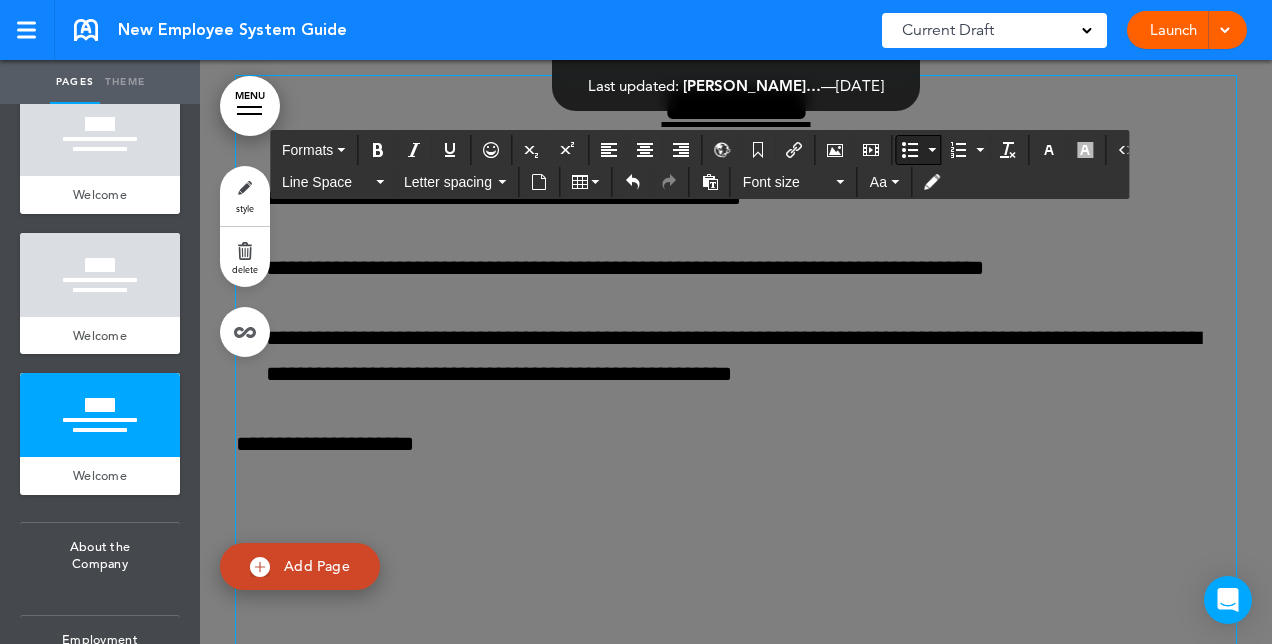 click at bounding box center (910, 150) 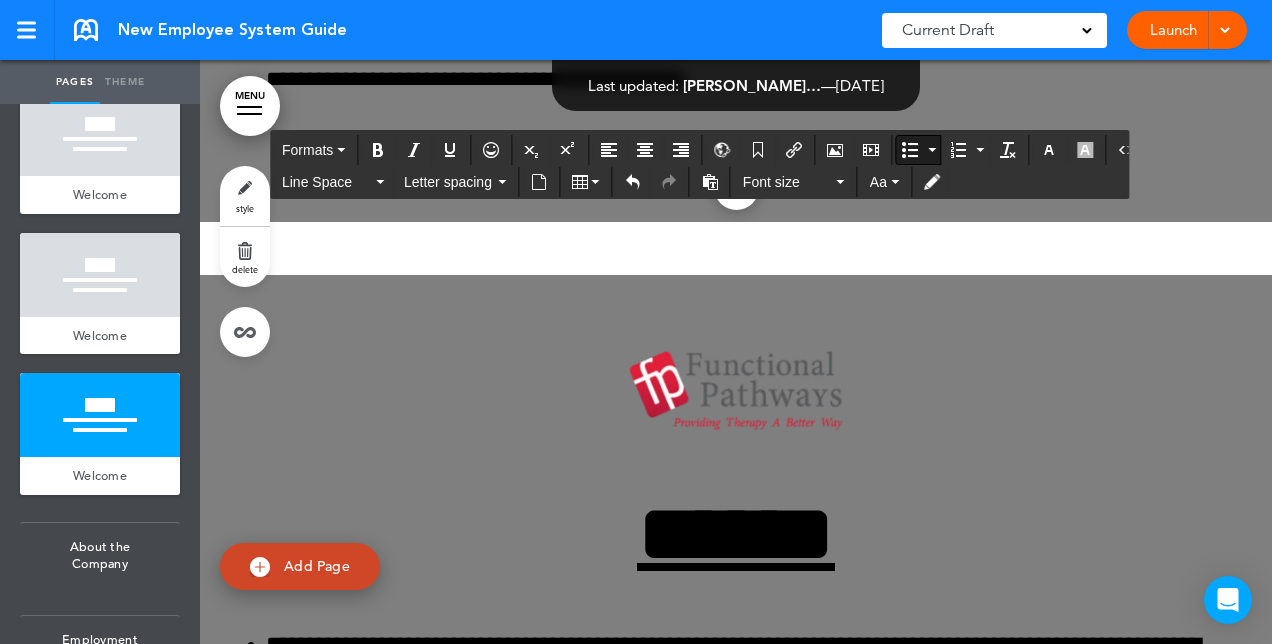 scroll, scrollTop: 1956, scrollLeft: 0, axis: vertical 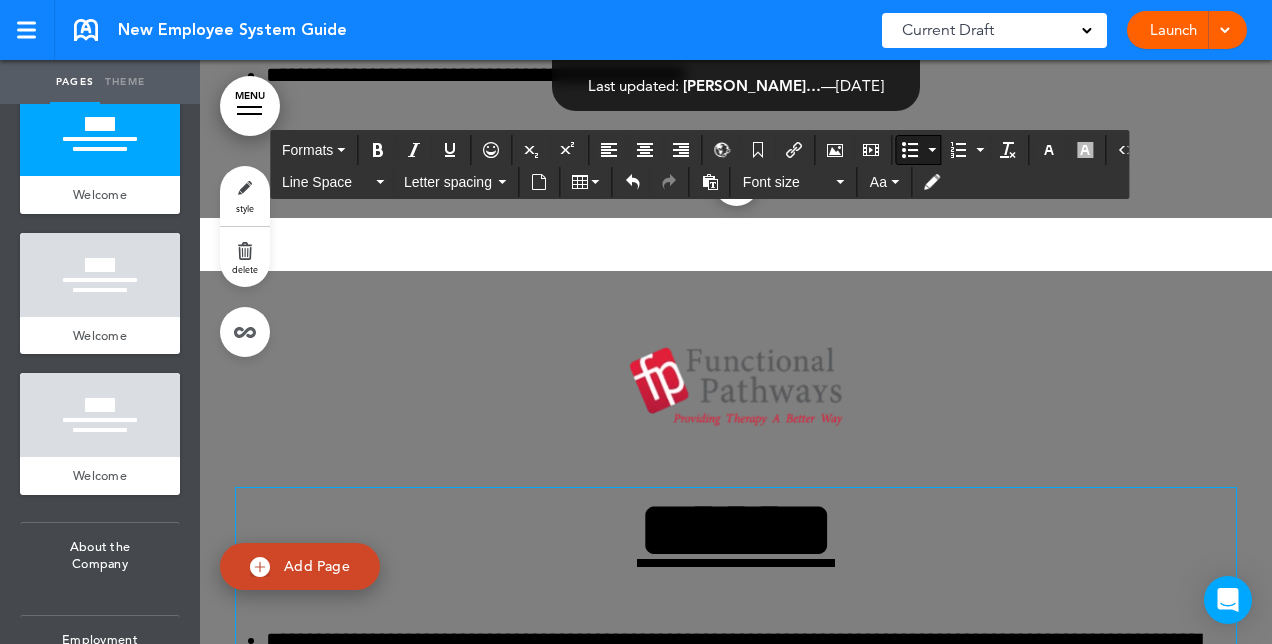 click on "******" at bounding box center [736, 530] 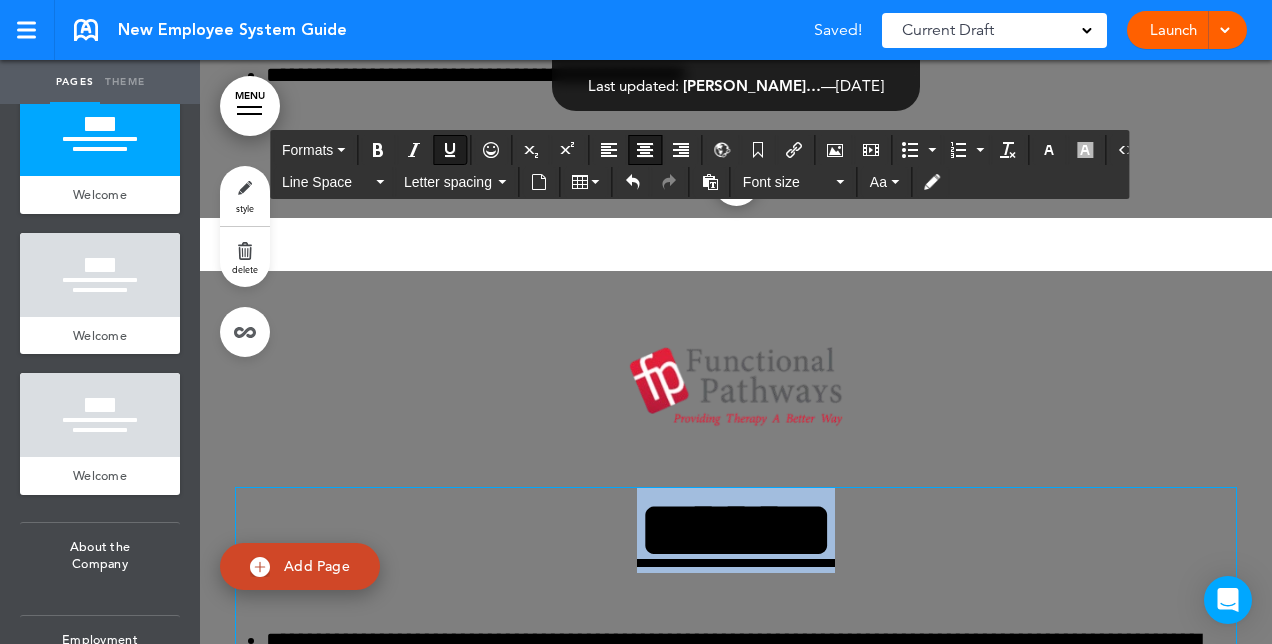drag, startPoint x: 881, startPoint y: 551, endPoint x: 560, endPoint y: 538, distance: 321.26312 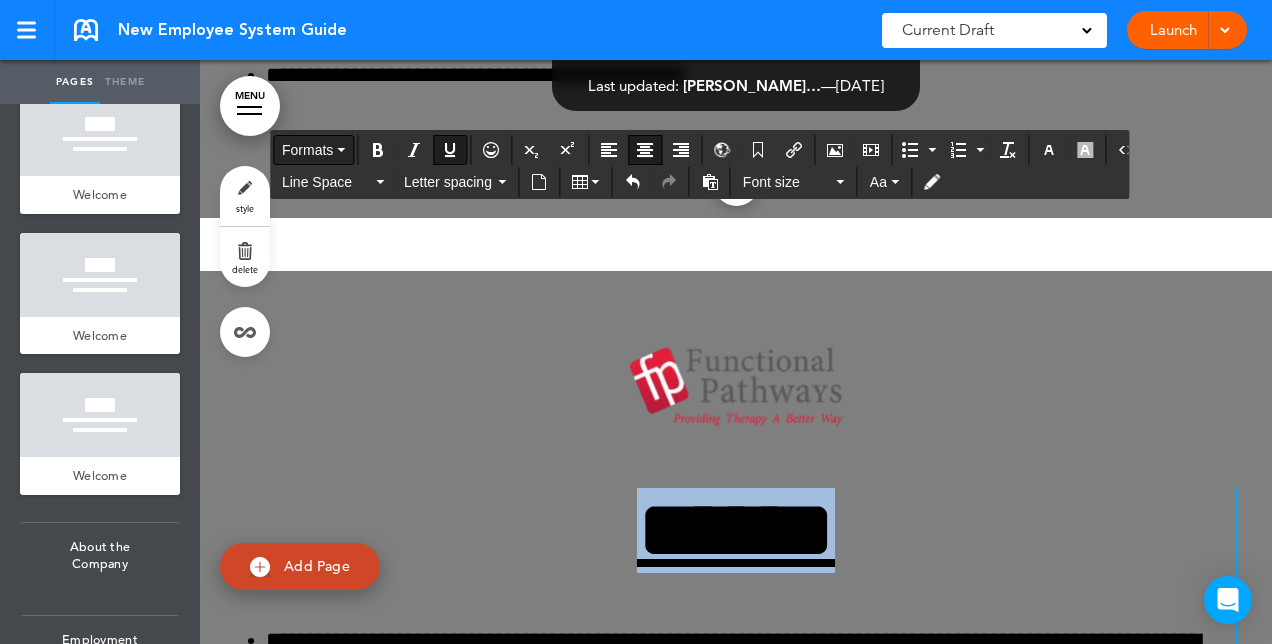 click on "Formats" at bounding box center [313, 150] 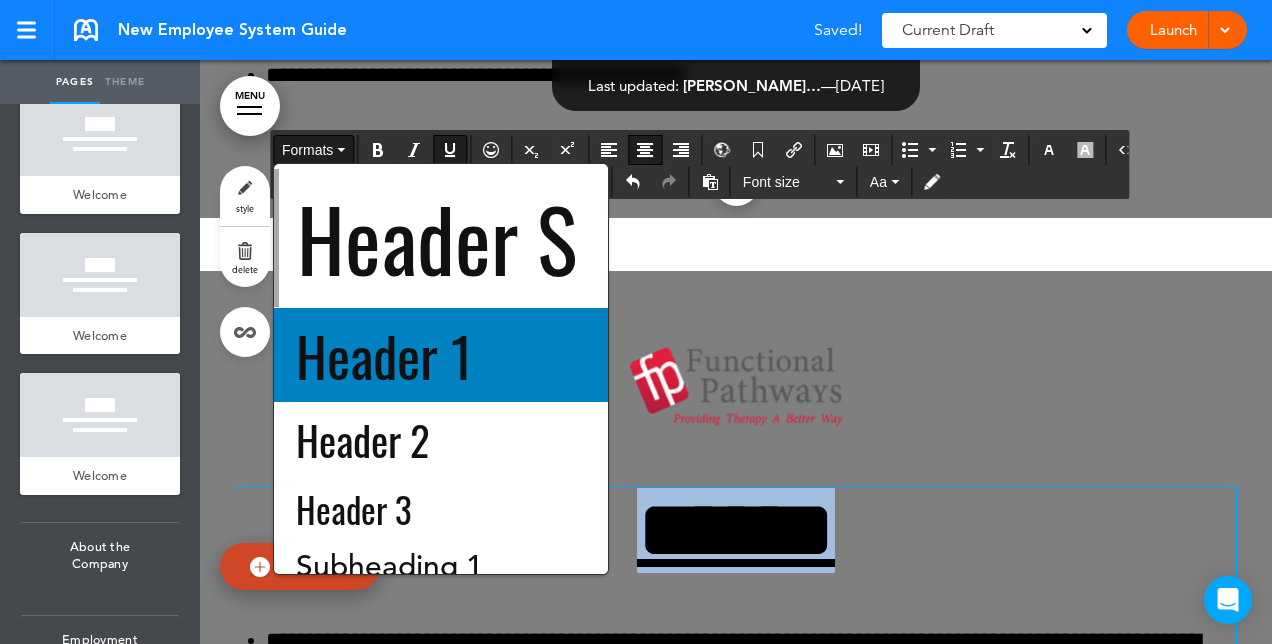 click on "Header 1" at bounding box center [384, 355] 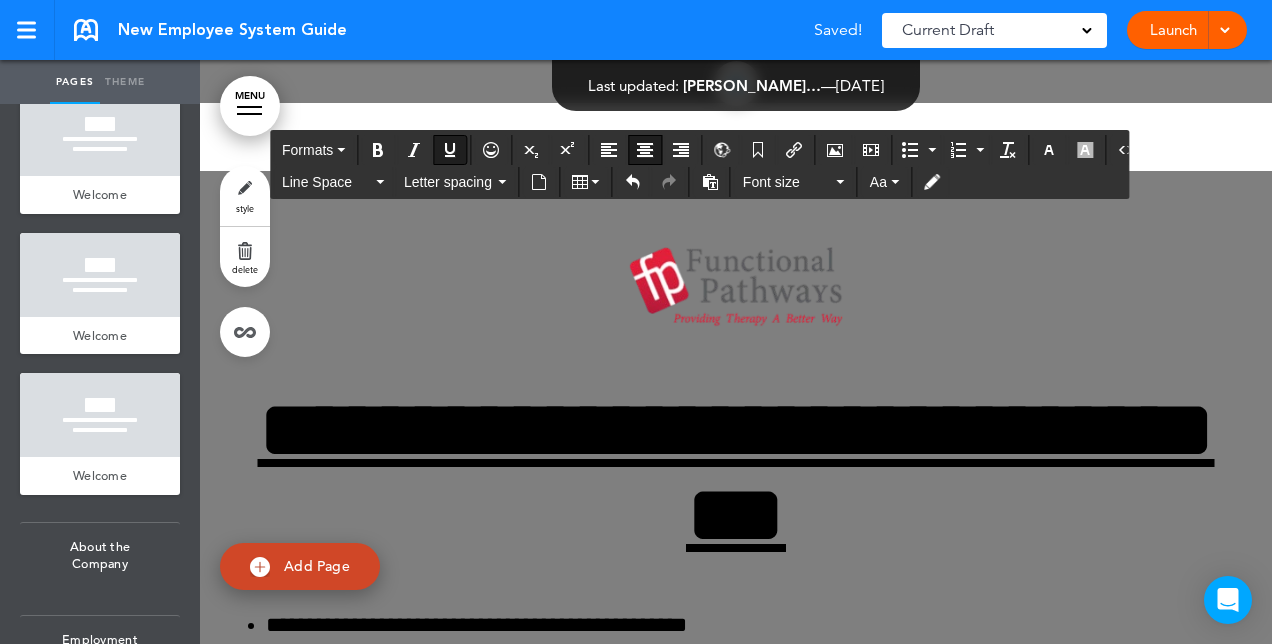 scroll, scrollTop: 1334, scrollLeft: 0, axis: vertical 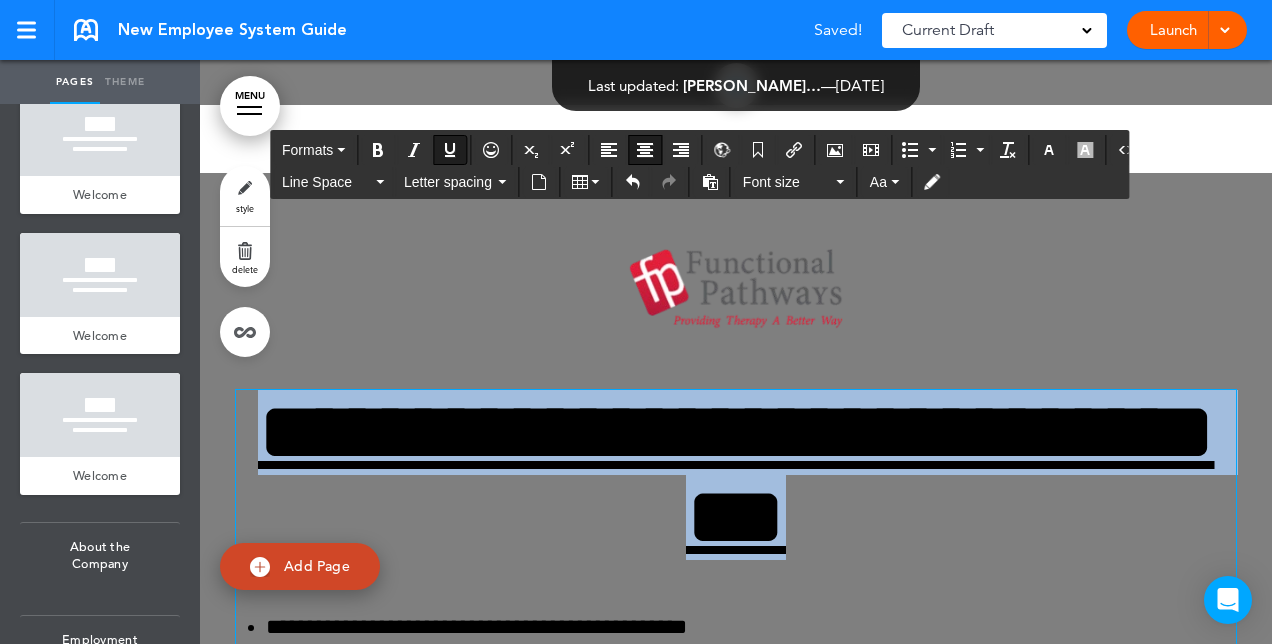 drag, startPoint x: 833, startPoint y: 556, endPoint x: 238, endPoint y: 412, distance: 612.17725 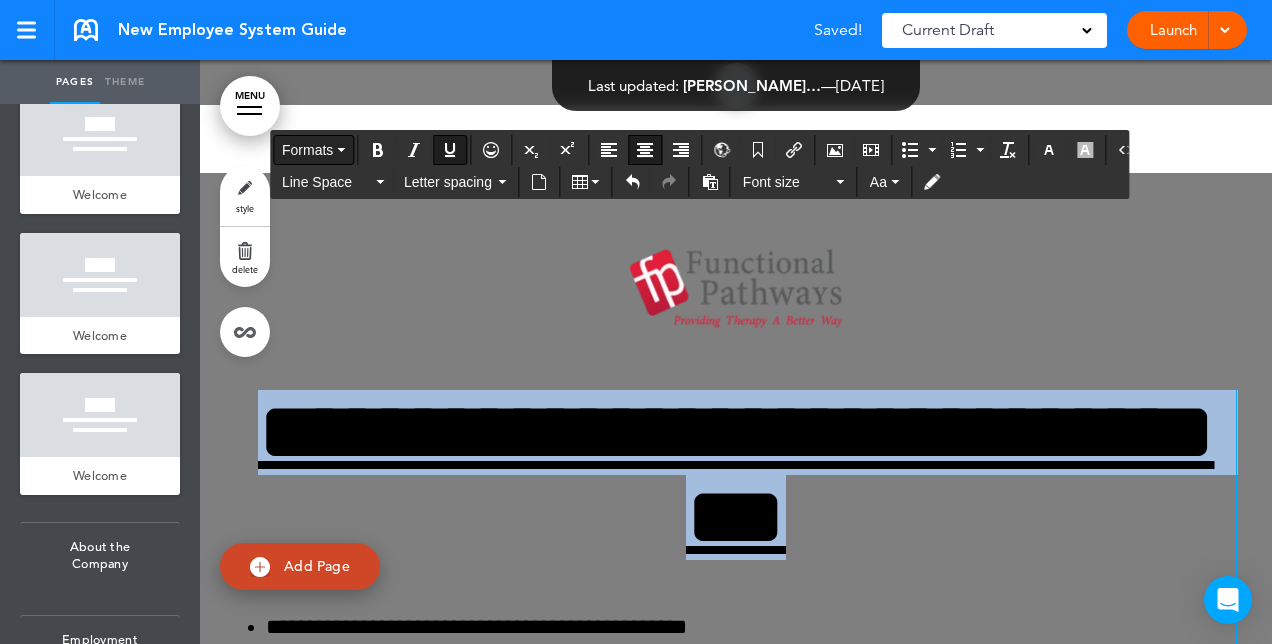 click on "Formats" at bounding box center (307, 150) 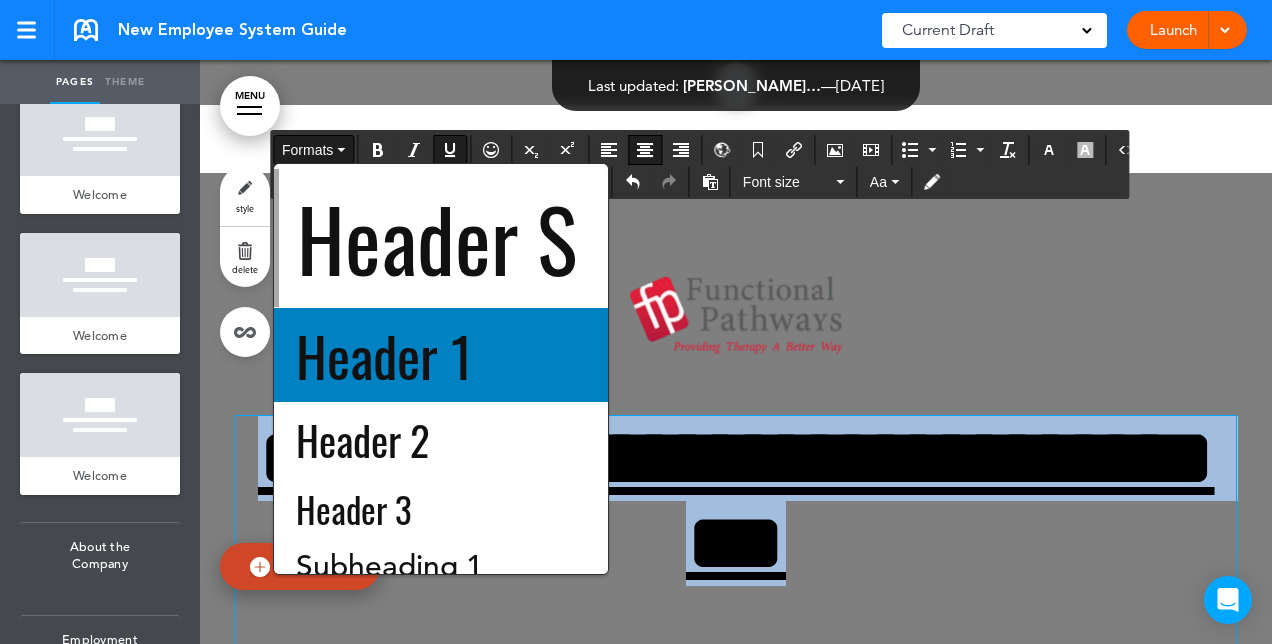click on "Header 1" at bounding box center (384, 355) 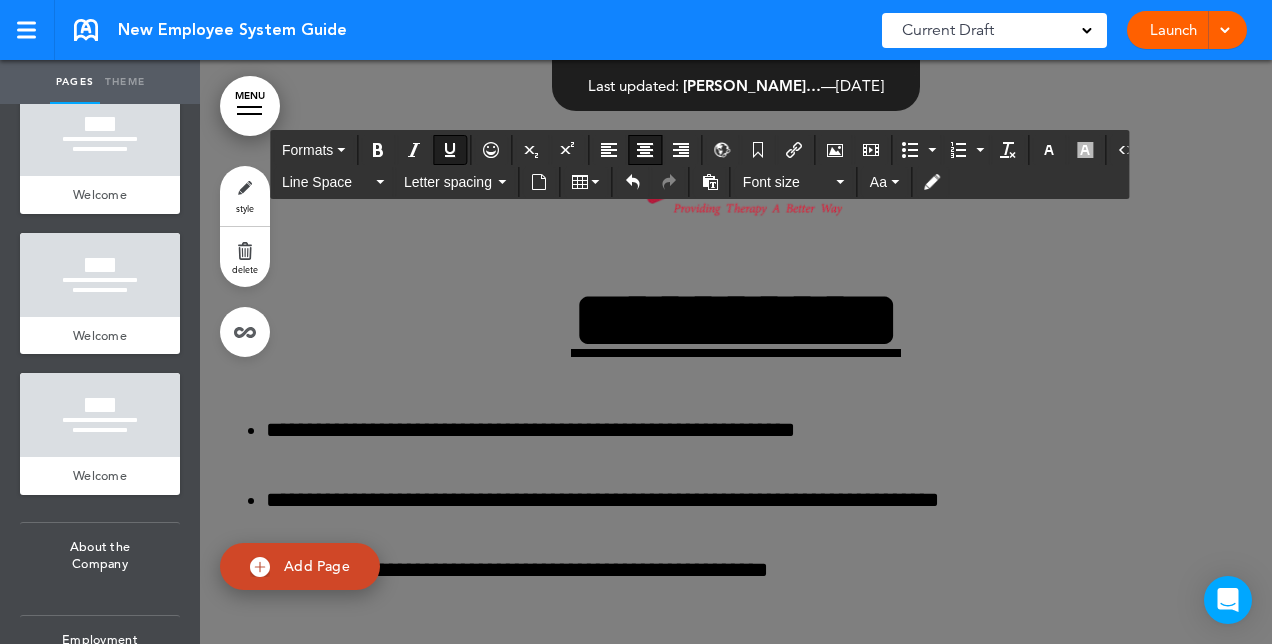scroll, scrollTop: 672, scrollLeft: 0, axis: vertical 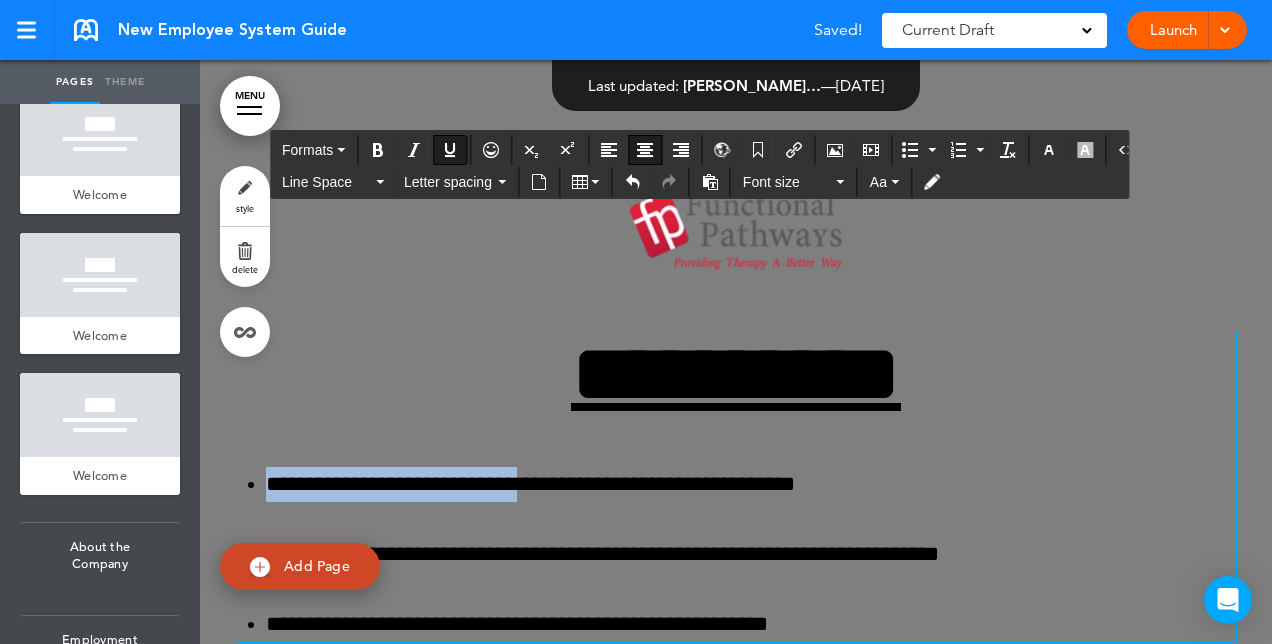 drag, startPoint x: 922, startPoint y: 398, endPoint x: 541, endPoint y: 418, distance: 381.52457 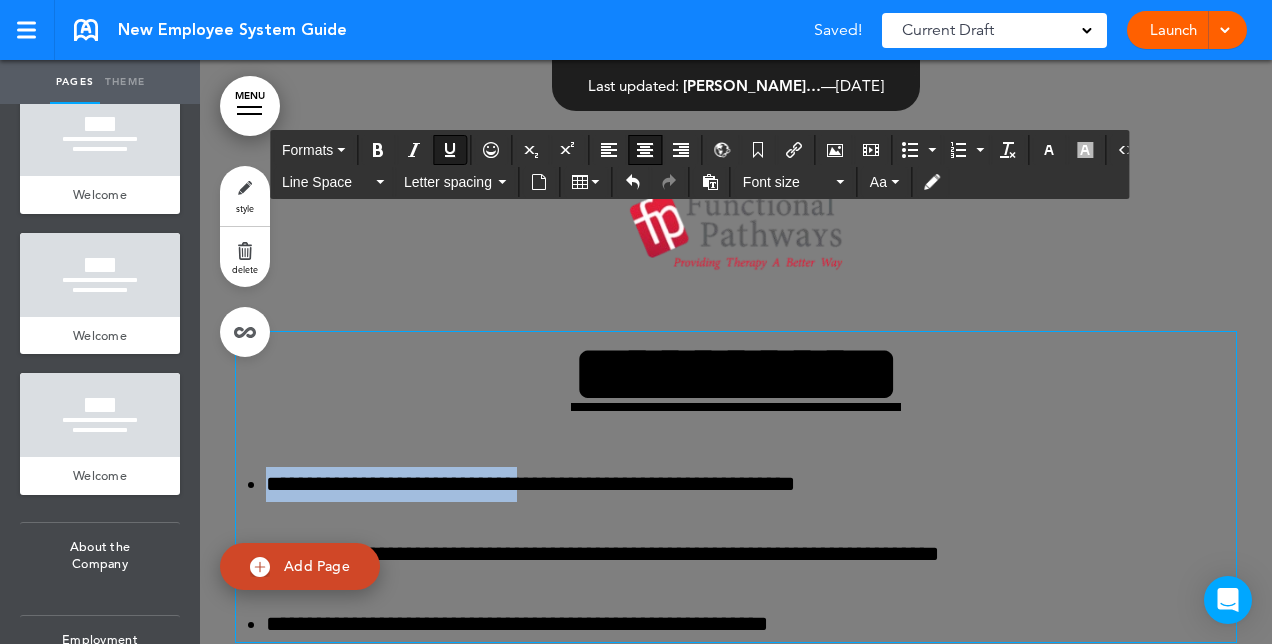click on "**********" at bounding box center (736, 374) 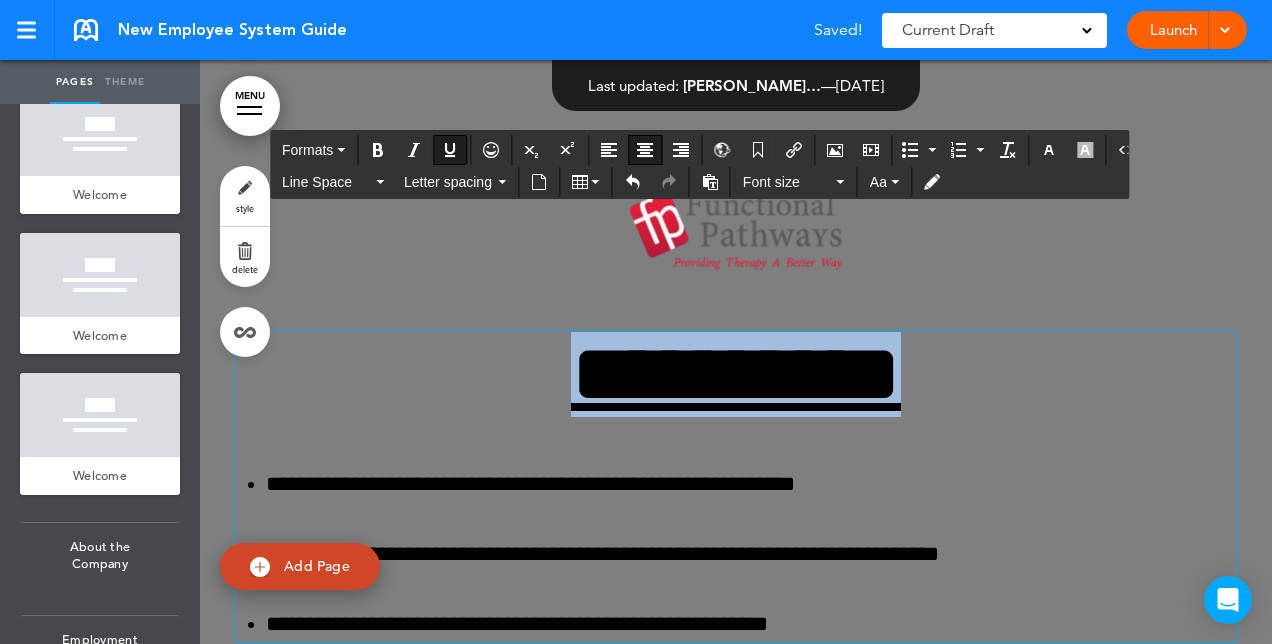 drag, startPoint x: 927, startPoint y: 398, endPoint x: 564, endPoint y: 371, distance: 364.00275 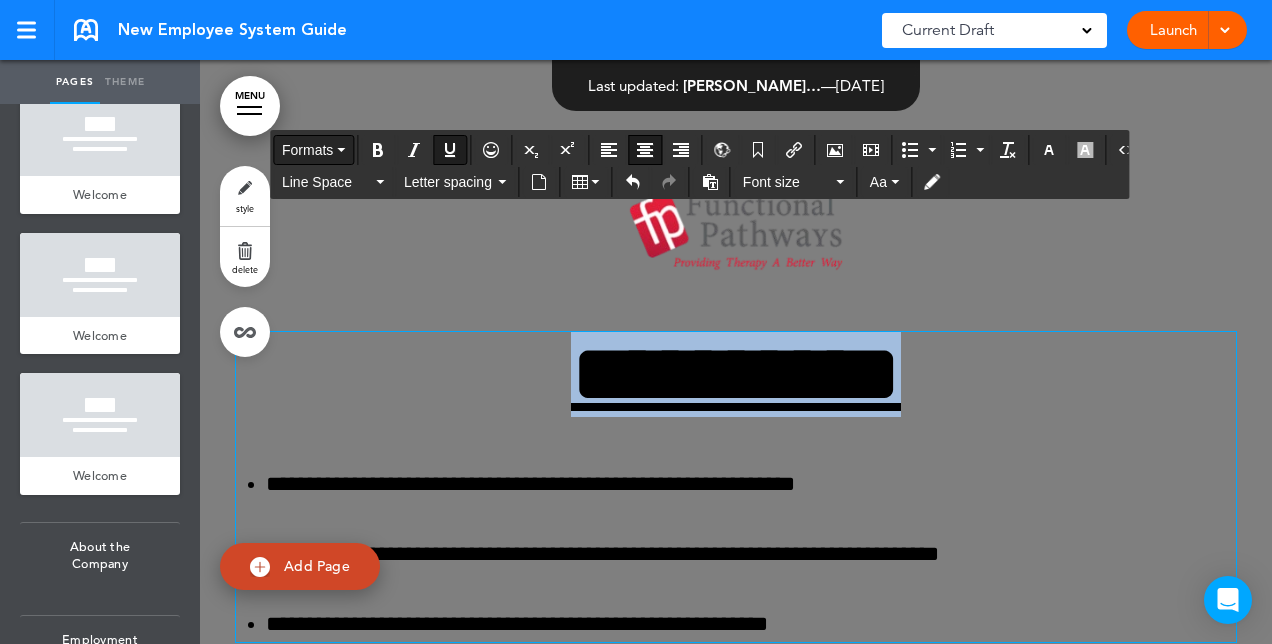 click on "Formats" at bounding box center [307, 150] 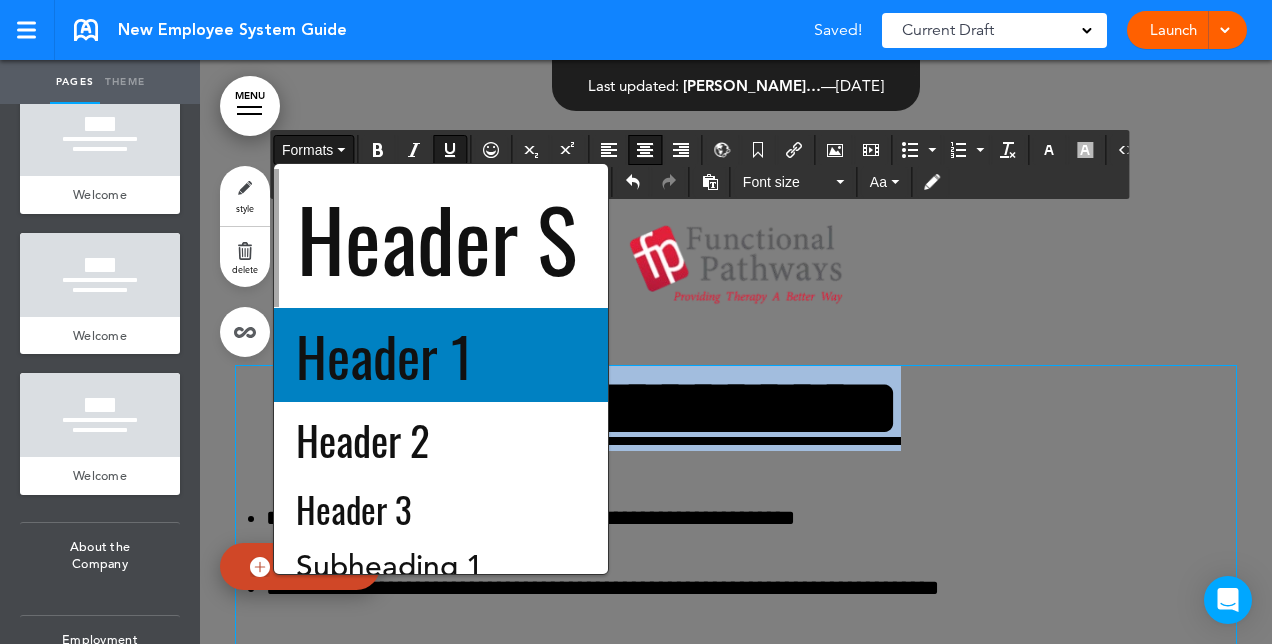 click on "Header 1" at bounding box center (384, 355) 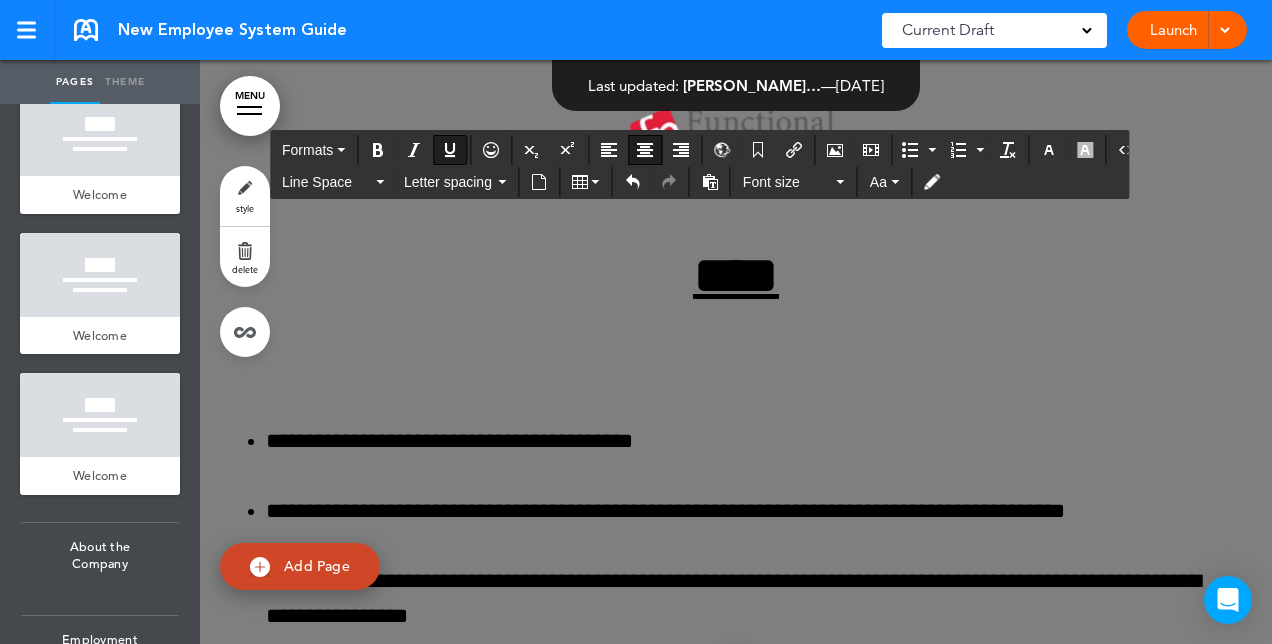 scroll, scrollTop: 11, scrollLeft: 0, axis: vertical 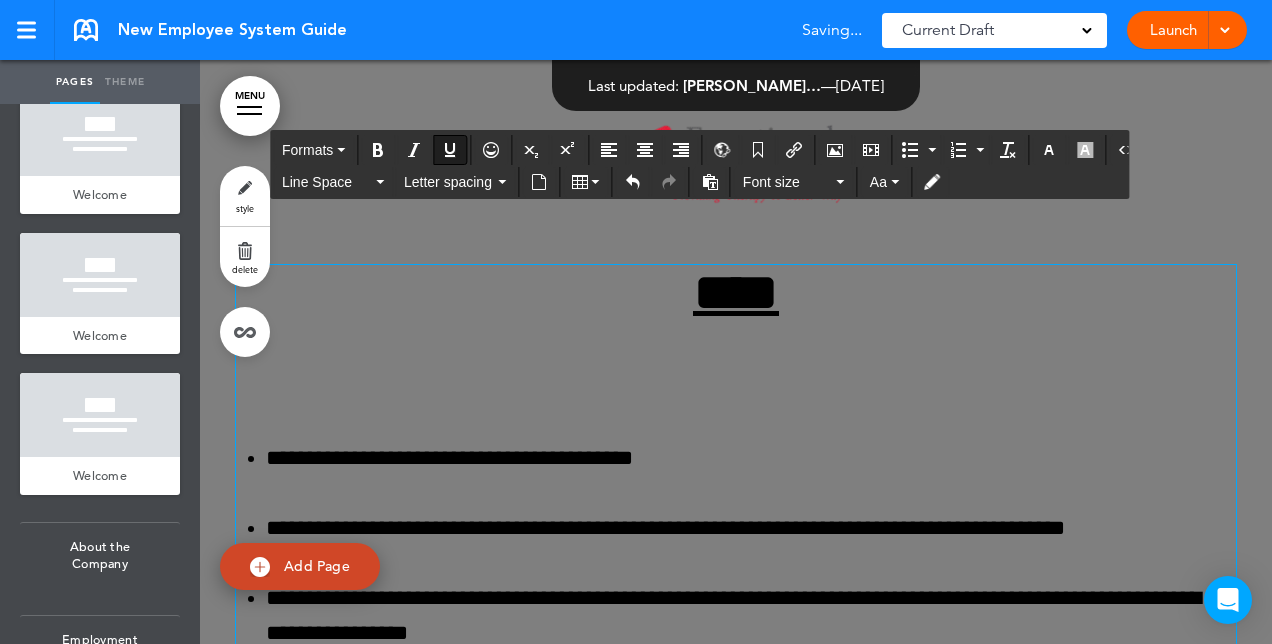 click on "****" at bounding box center [736, 292] 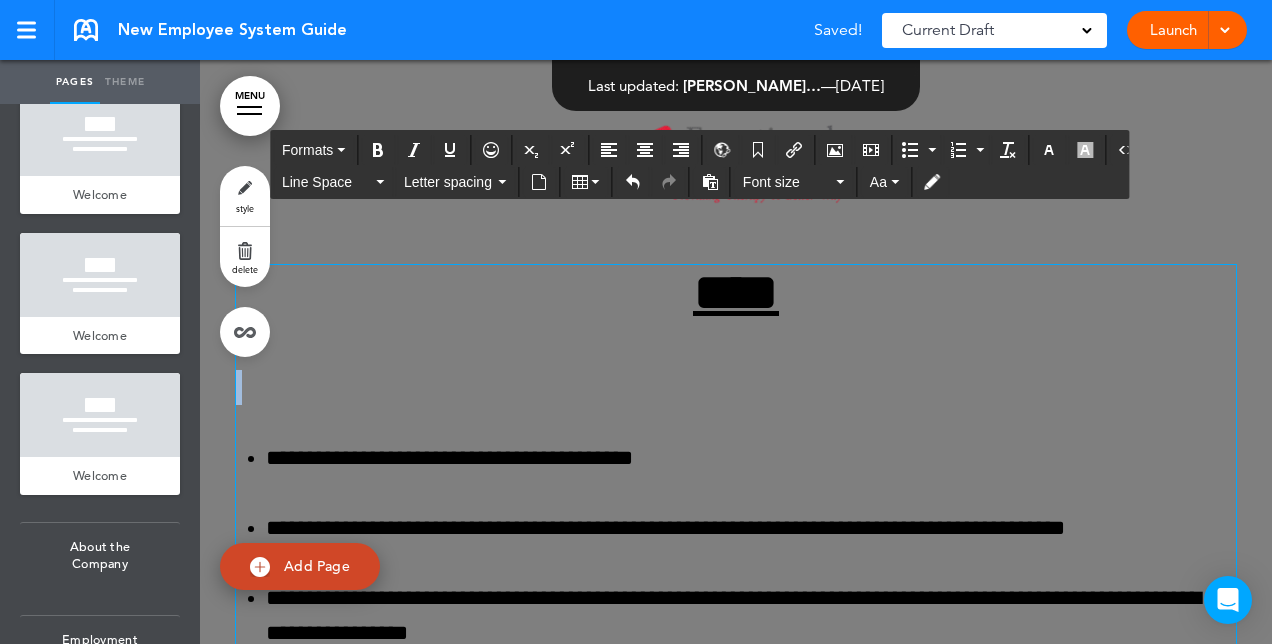 drag, startPoint x: 789, startPoint y: 308, endPoint x: 640, endPoint y: 323, distance: 149.75313 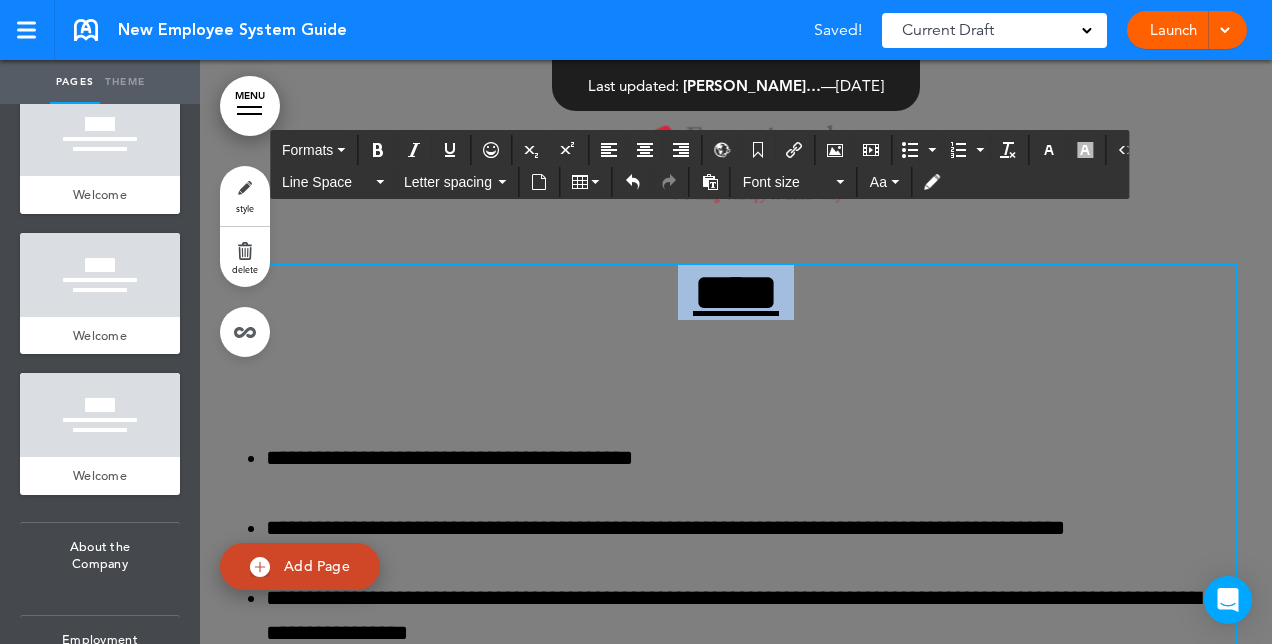 drag, startPoint x: 646, startPoint y: 316, endPoint x: 810, endPoint y: 313, distance: 164.02744 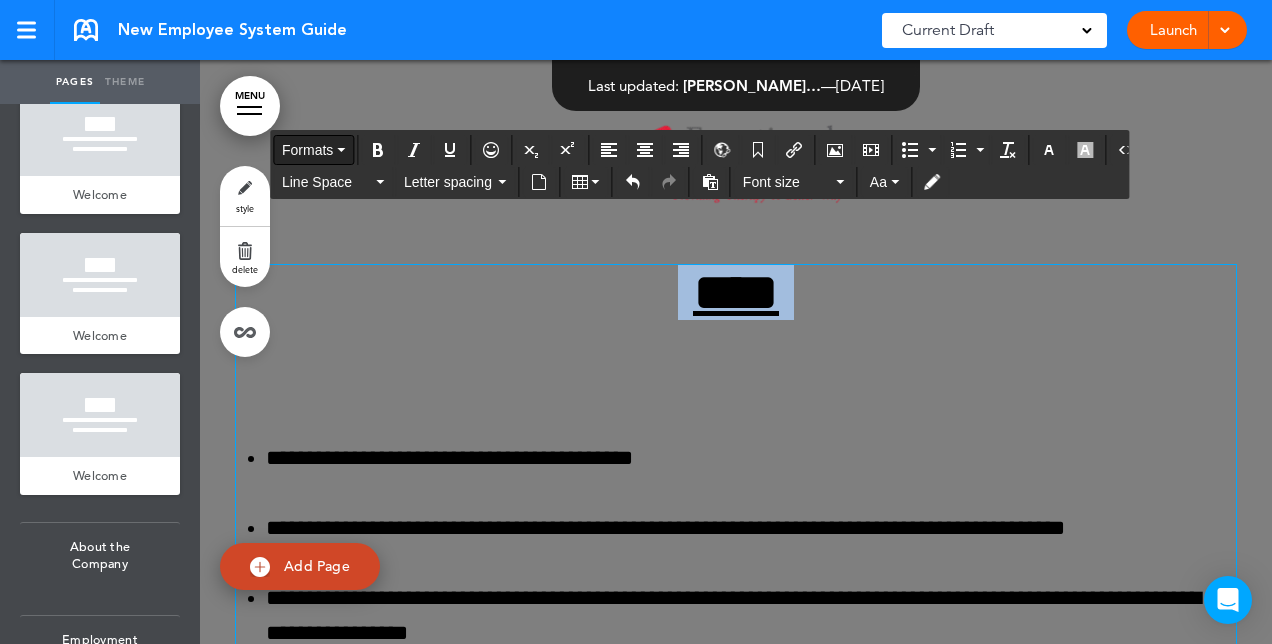 click on "Formats" at bounding box center (313, 150) 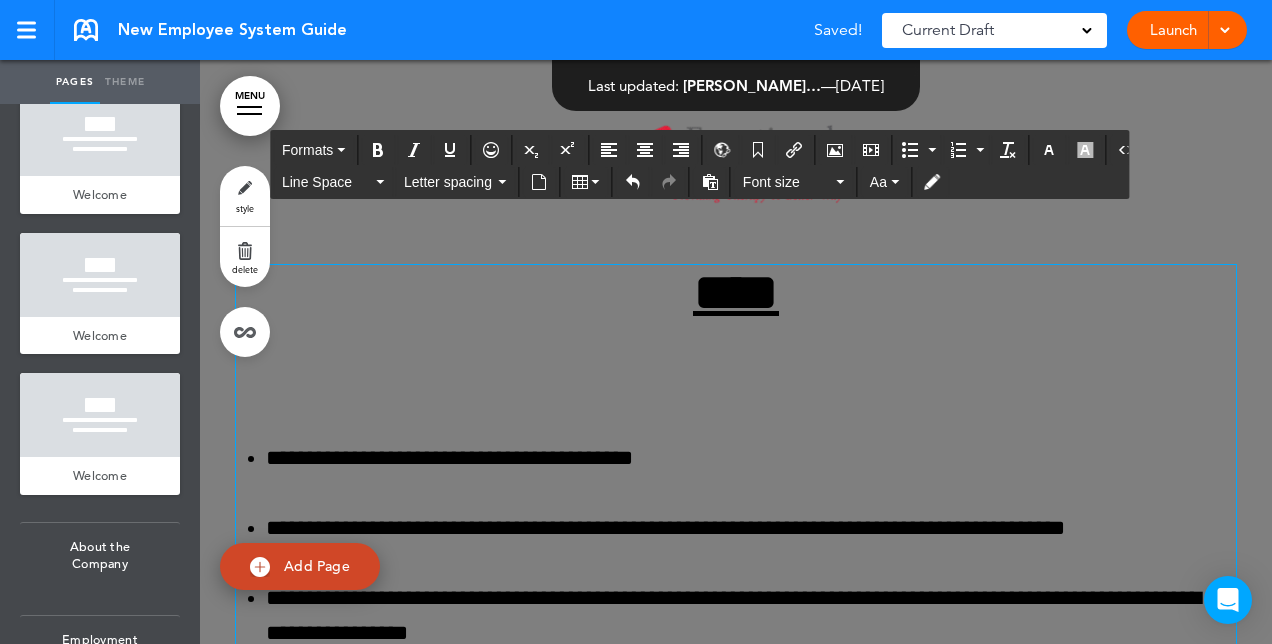 click at bounding box center (736, 387) 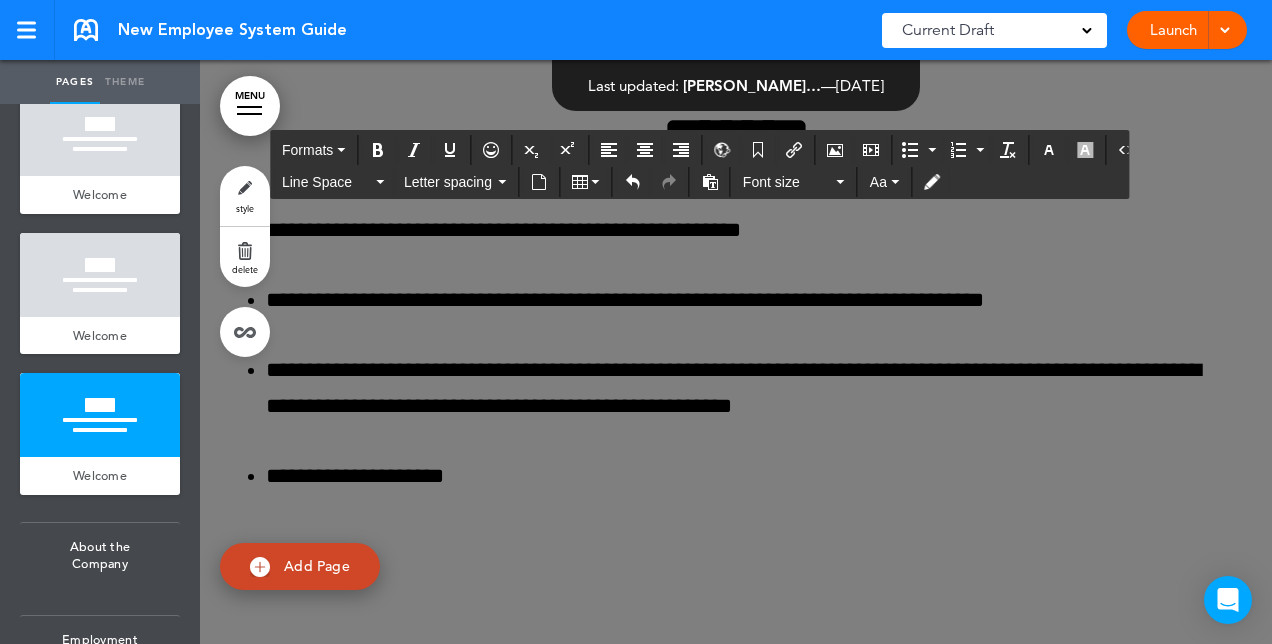 scroll, scrollTop: 4091, scrollLeft: 0, axis: vertical 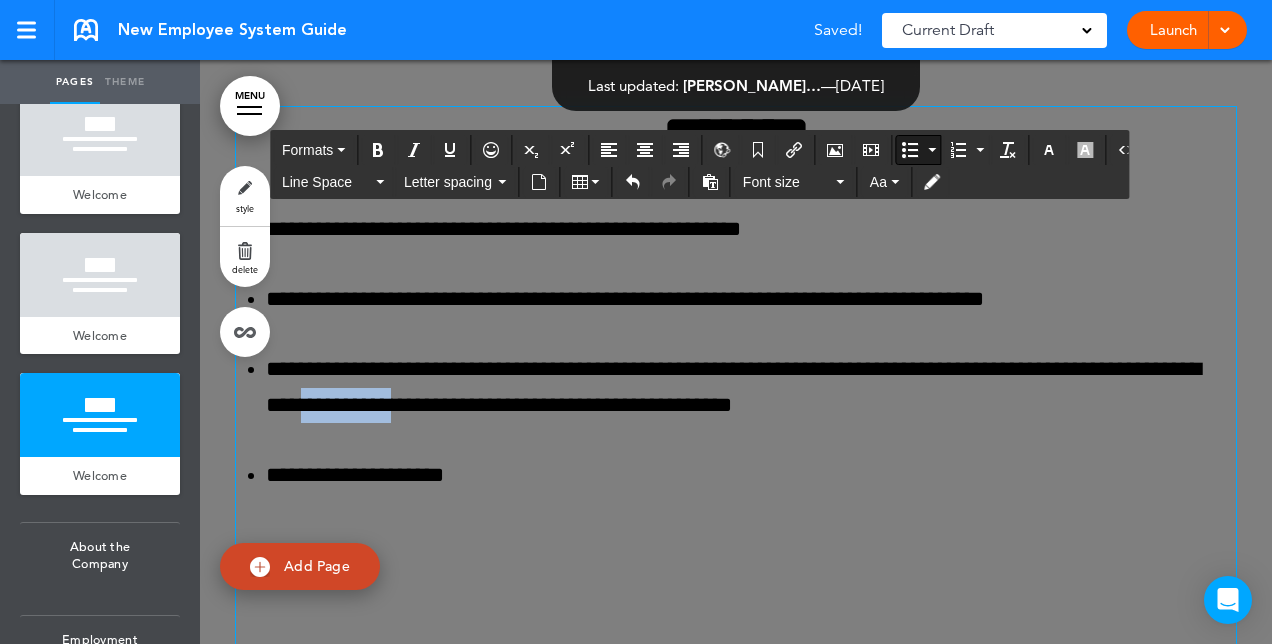 drag, startPoint x: 367, startPoint y: 402, endPoint x: 480, endPoint y: 406, distance: 113.07078 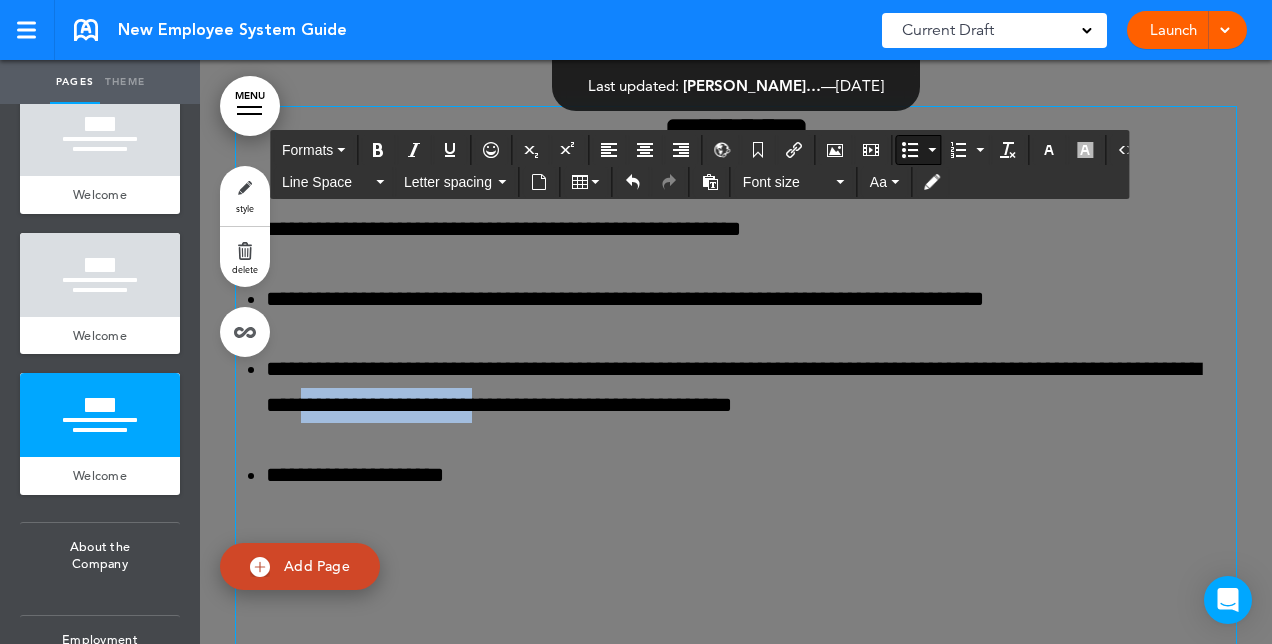 drag, startPoint x: 581, startPoint y: 406, endPoint x: 364, endPoint y: 405, distance: 217.0023 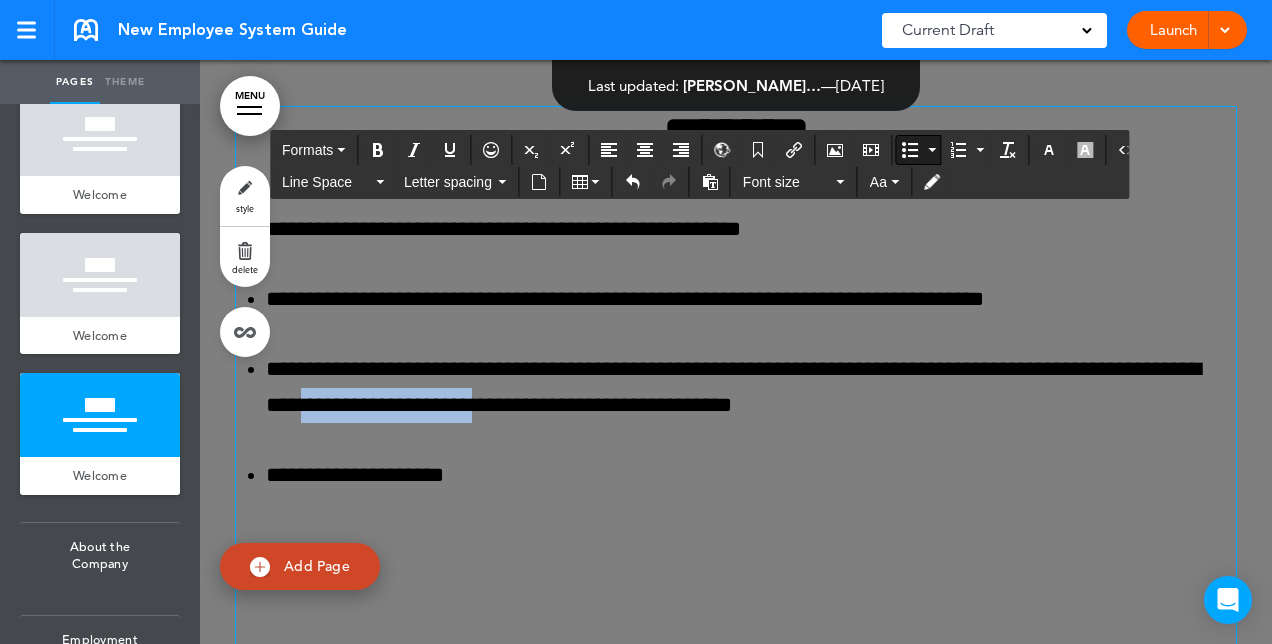 click on "**********" at bounding box center (751, 387) 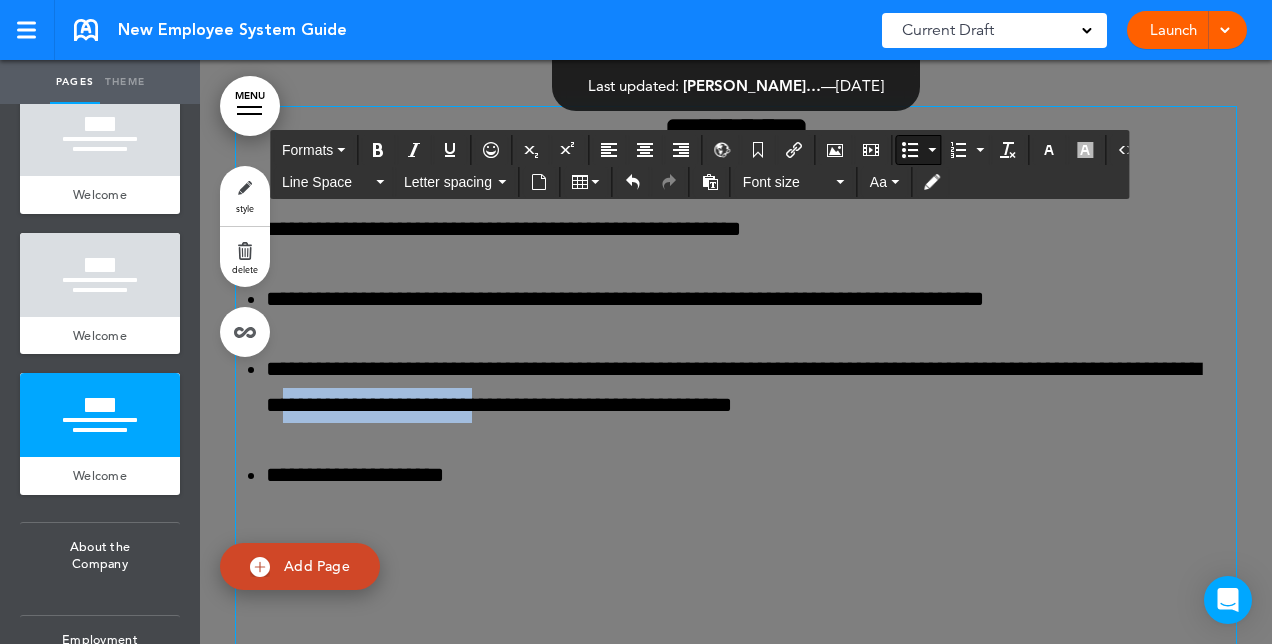 drag, startPoint x: 356, startPoint y: 409, endPoint x: 577, endPoint y: 416, distance: 221.11082 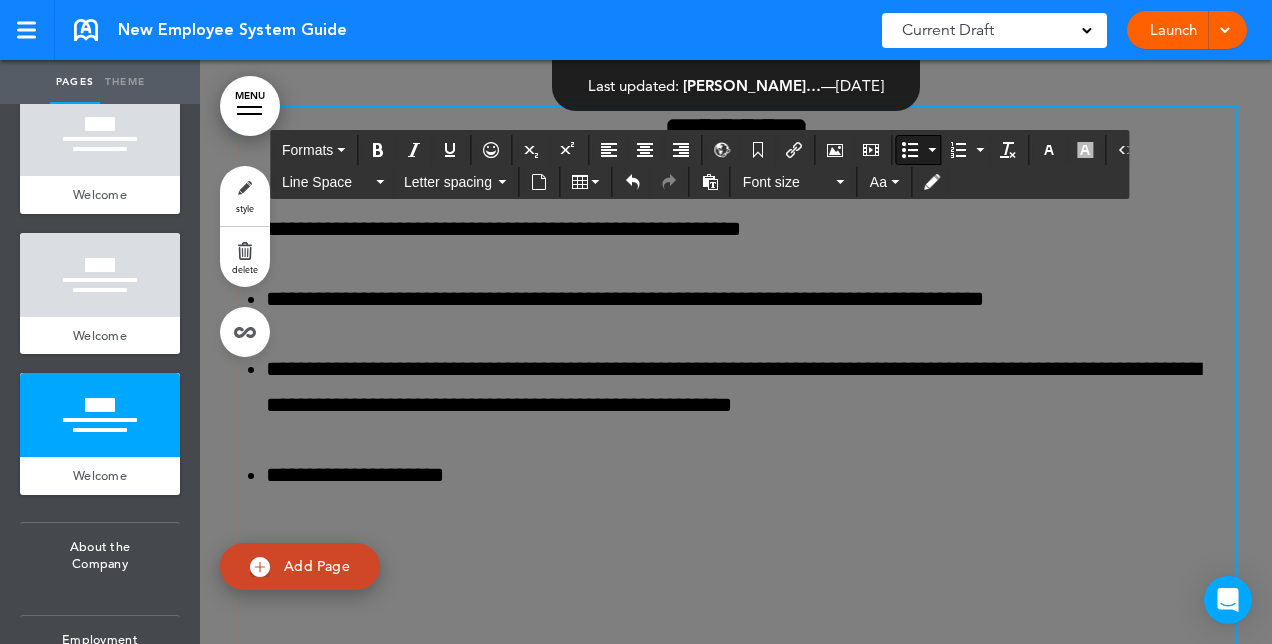 drag, startPoint x: 553, startPoint y: 409, endPoint x: 654, endPoint y: 444, distance: 106.89247 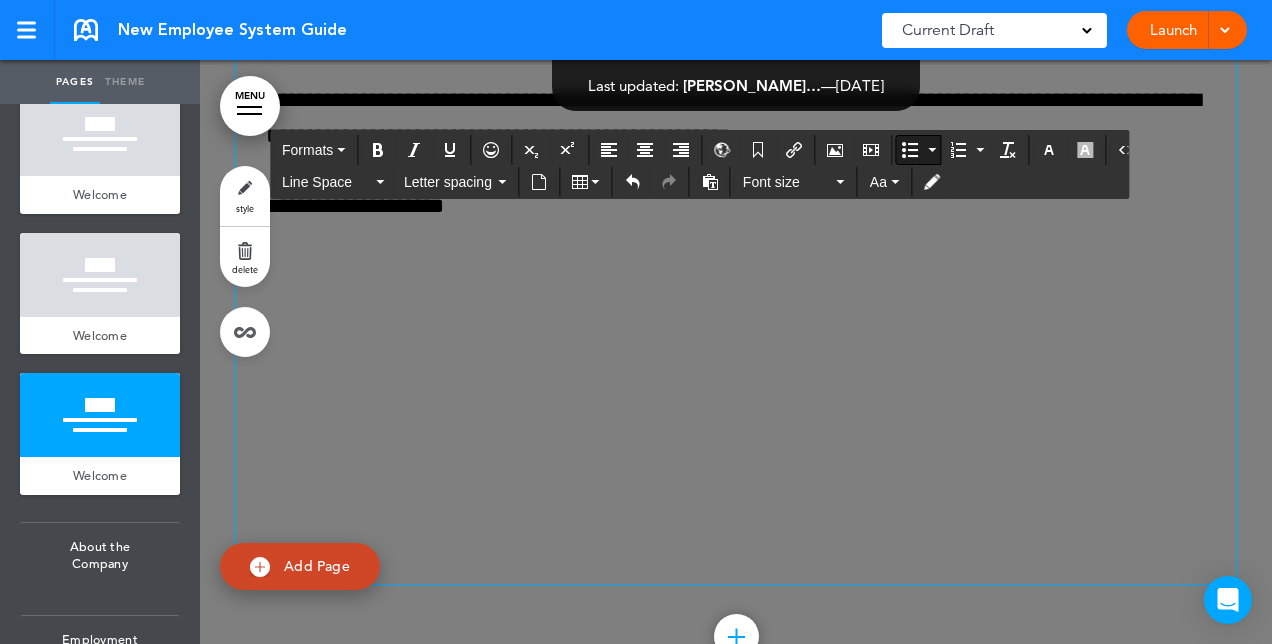scroll, scrollTop: 4365, scrollLeft: 0, axis: vertical 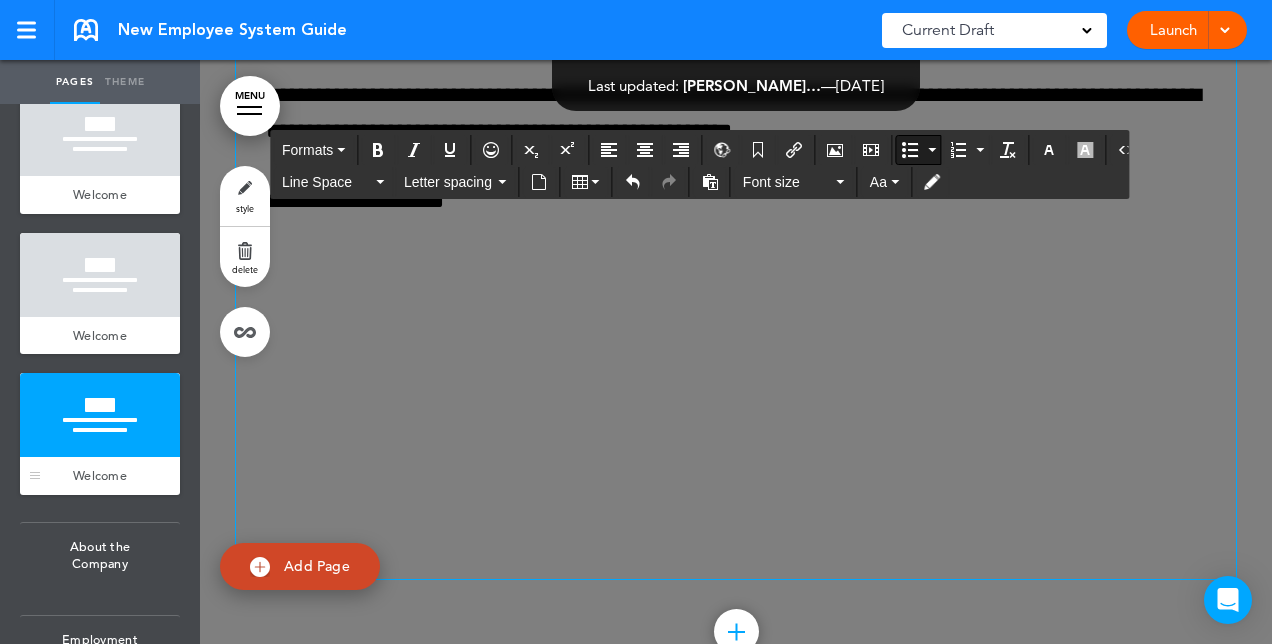 click on "Welcome" at bounding box center [100, 476] 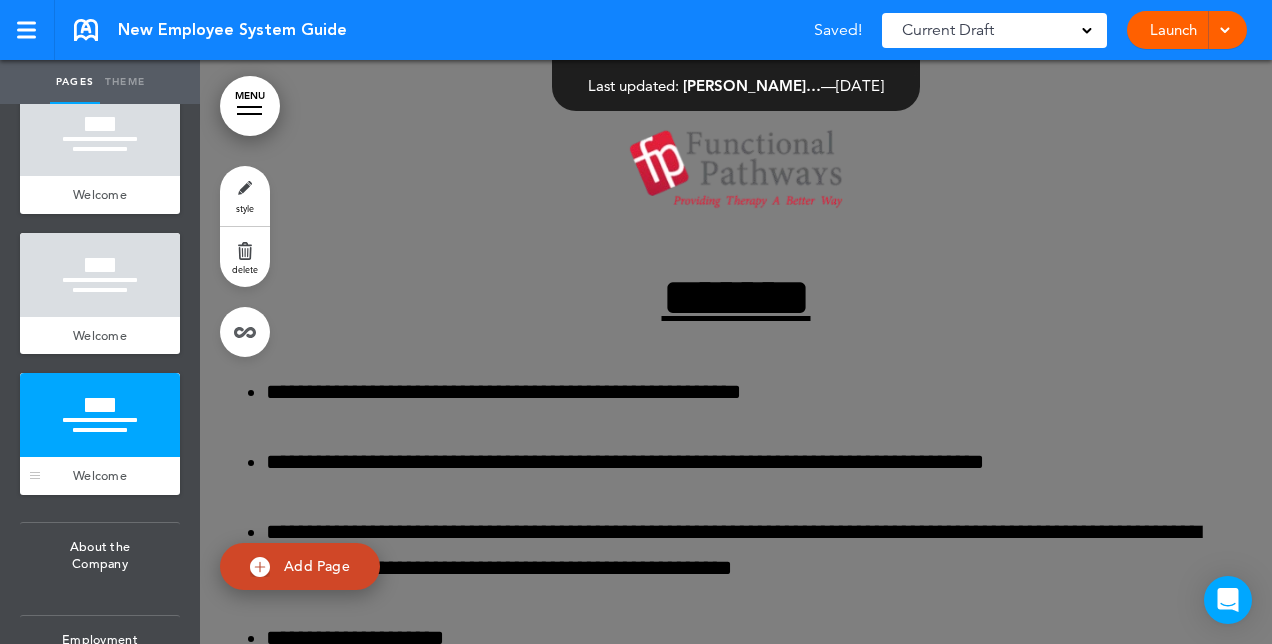 scroll, scrollTop: 3922, scrollLeft: 0, axis: vertical 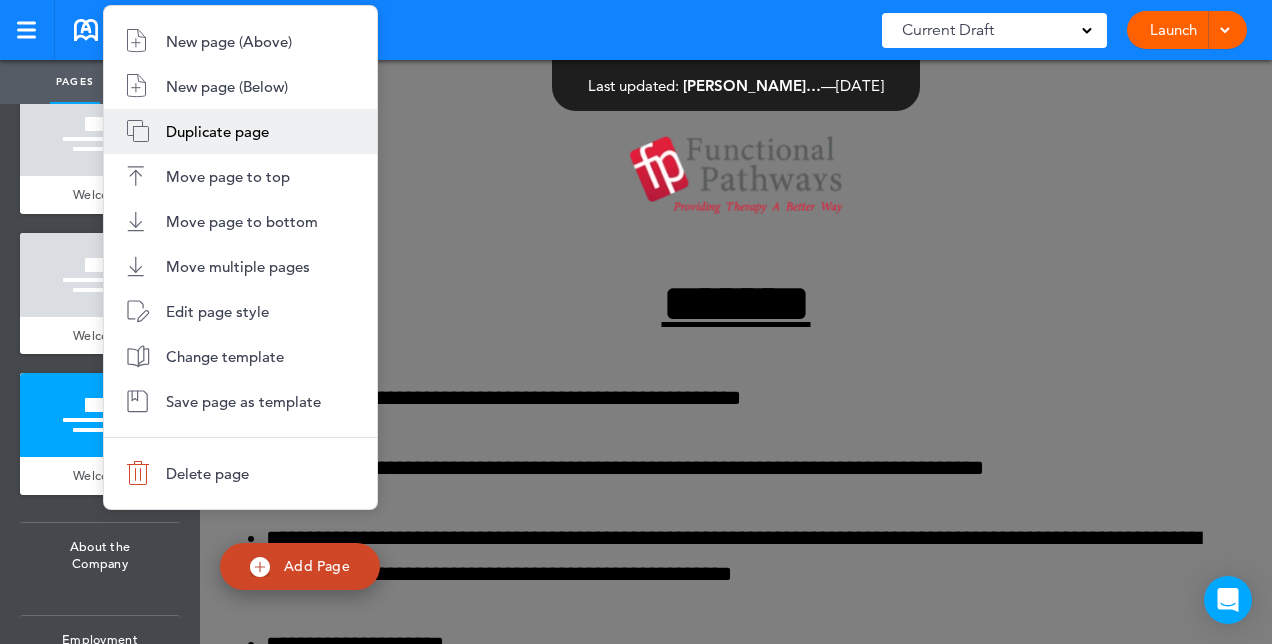 click on "Duplicate page" at bounding box center (217, 131) 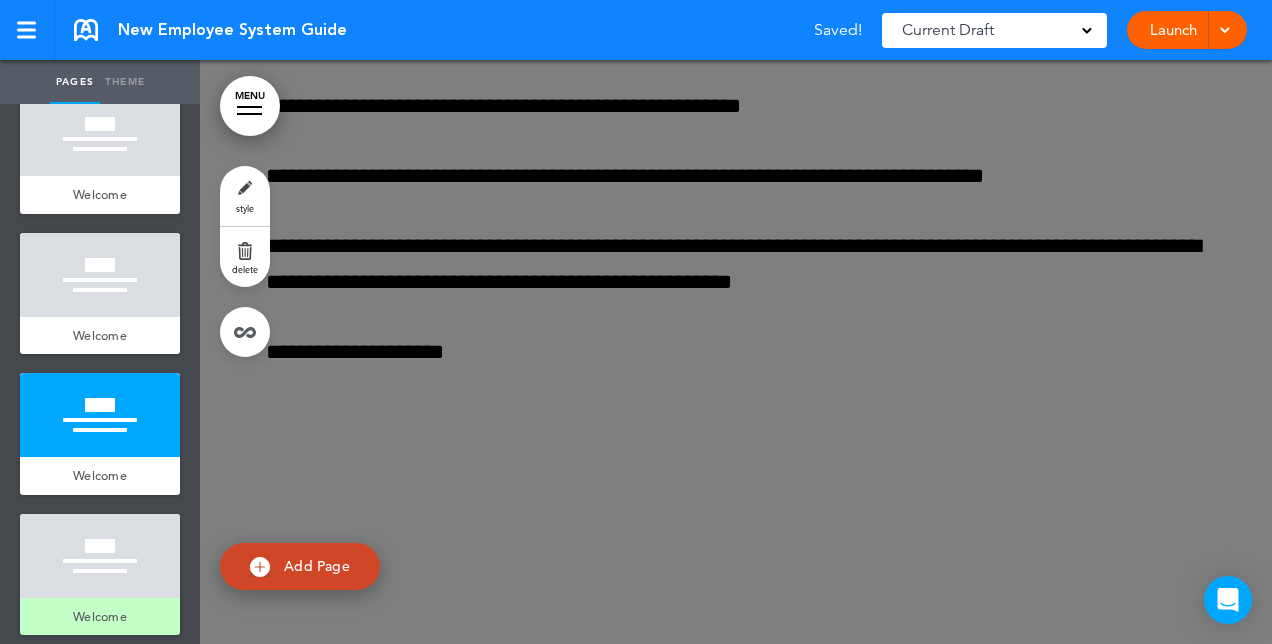 scroll, scrollTop: 4220, scrollLeft: 0, axis: vertical 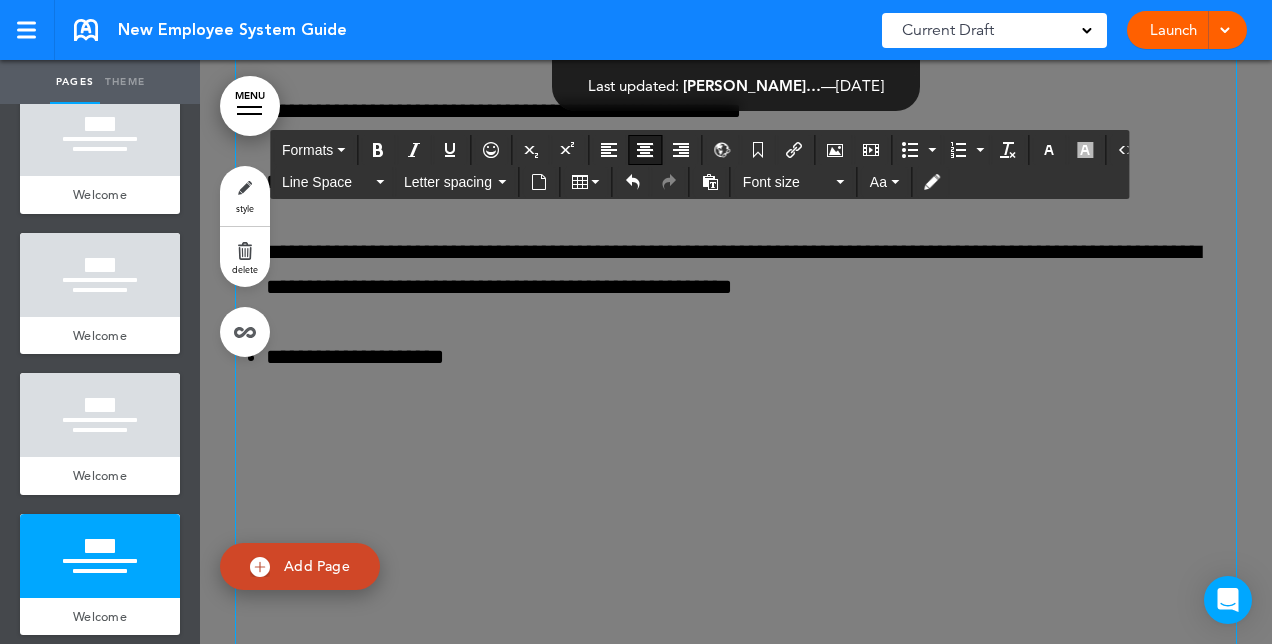 click at bounding box center (736, 437) 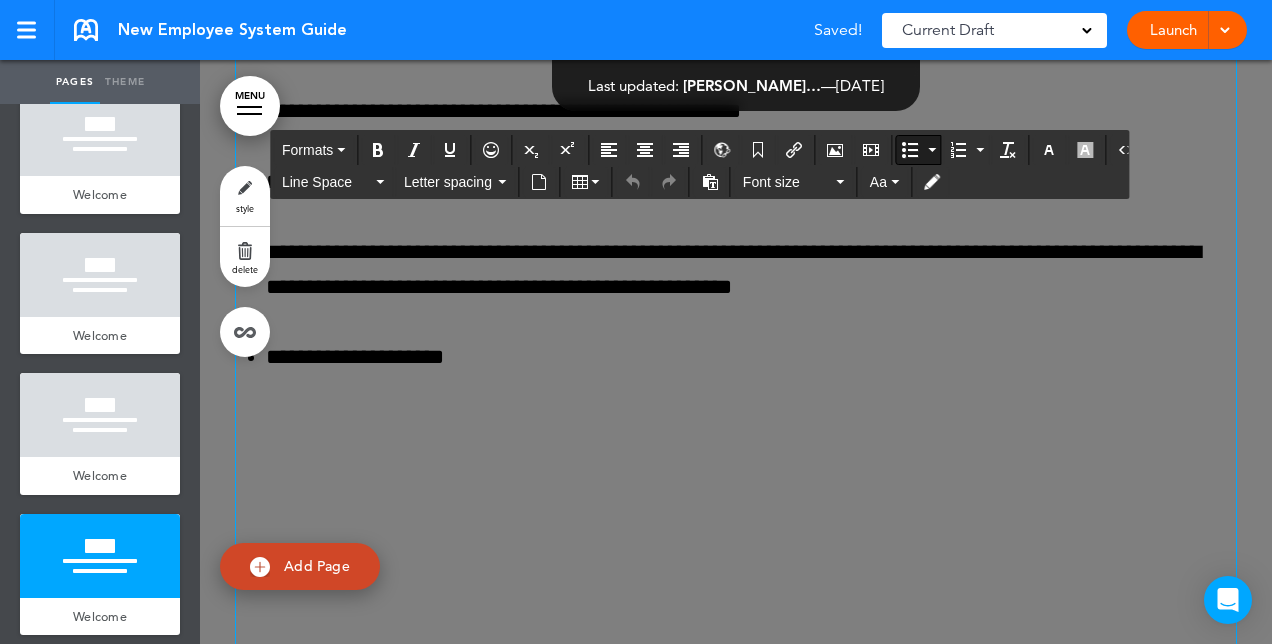 click on "**********" at bounding box center [751, 357] 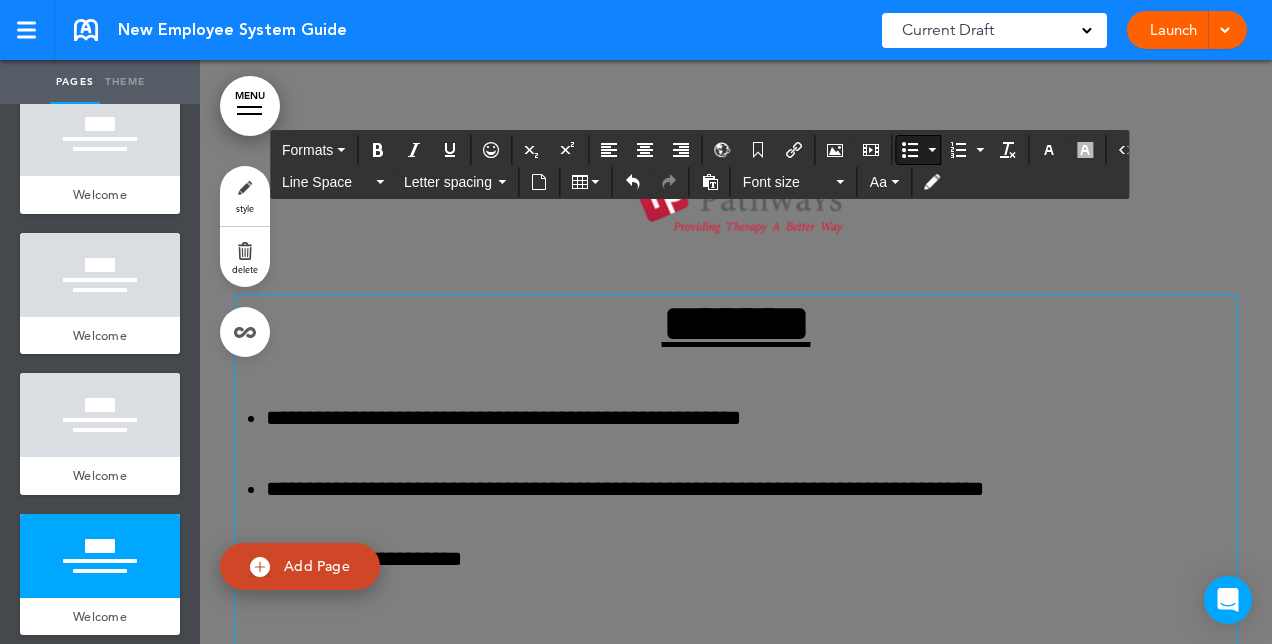 scroll, scrollTop: 5003, scrollLeft: 0, axis: vertical 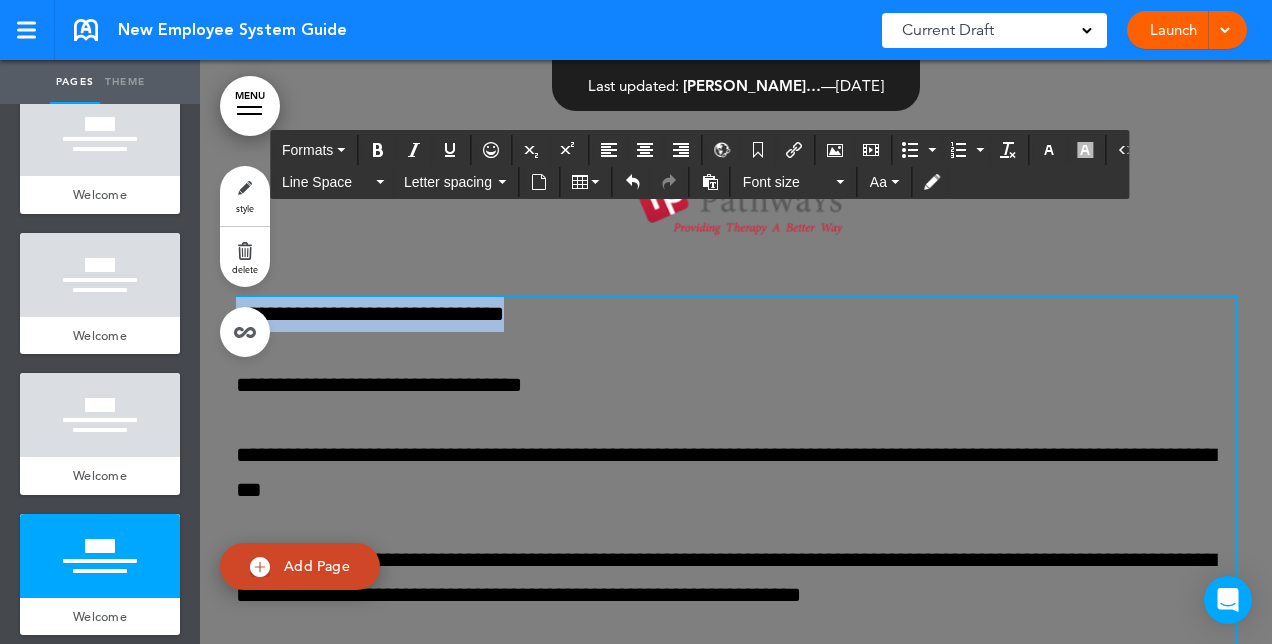 drag, startPoint x: 578, startPoint y: 322, endPoint x: 225, endPoint y: 306, distance: 353.36243 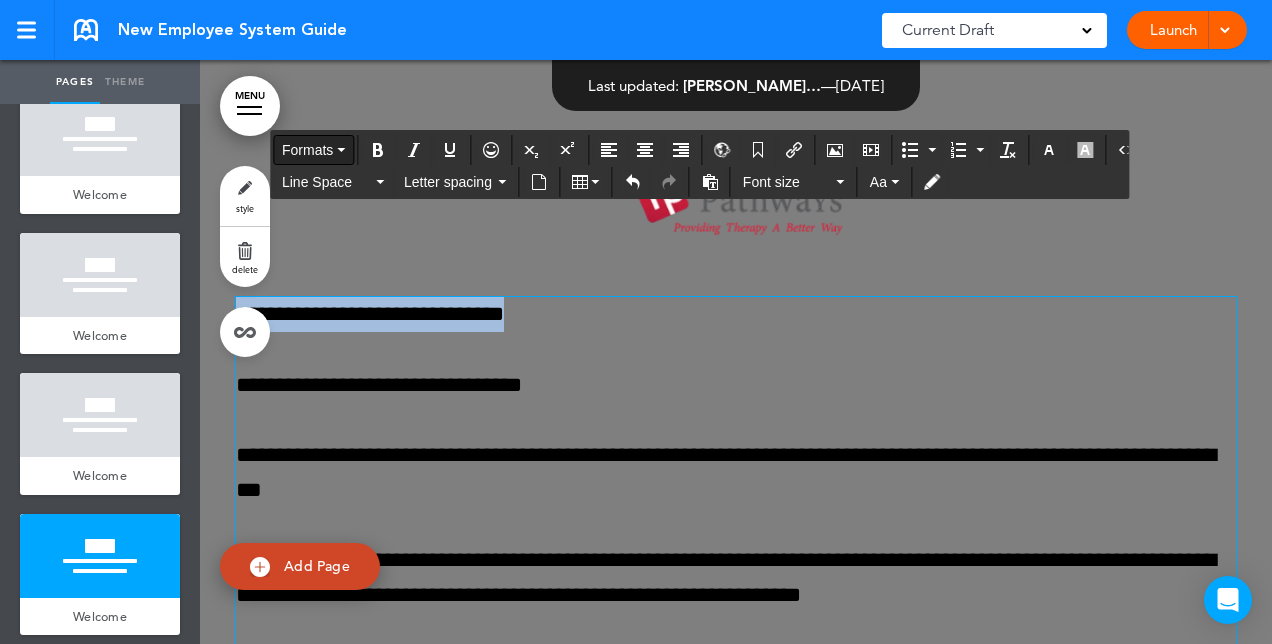 click on "Formats" at bounding box center [313, 150] 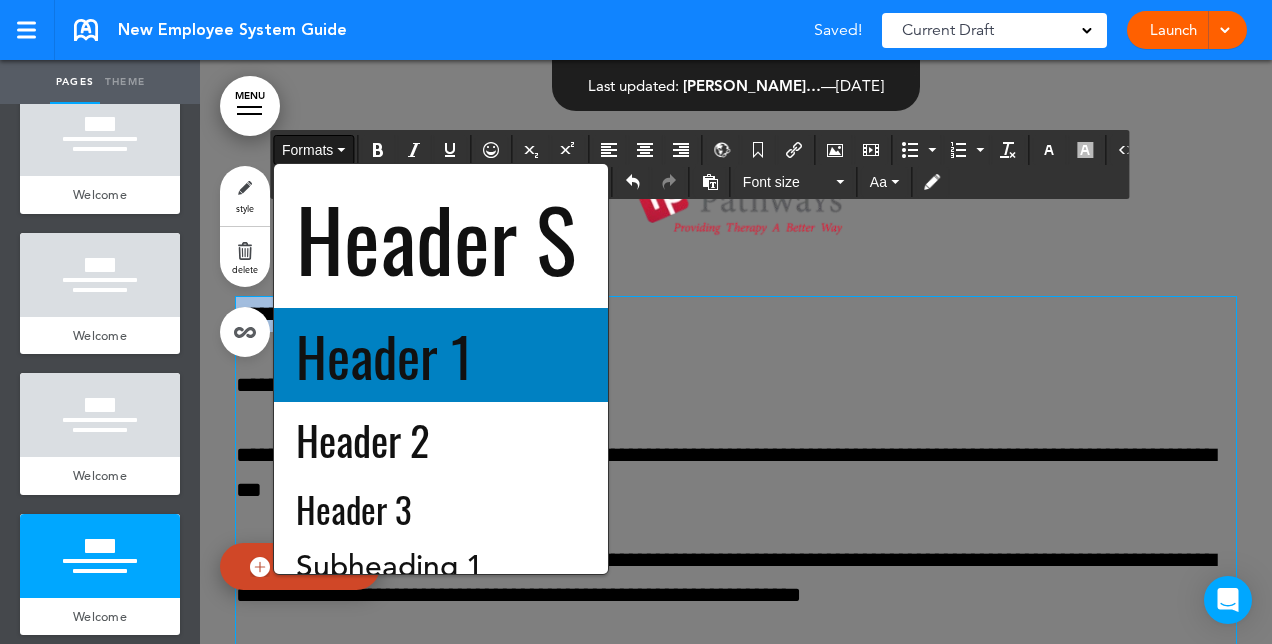 click on "Header 1" at bounding box center [384, 355] 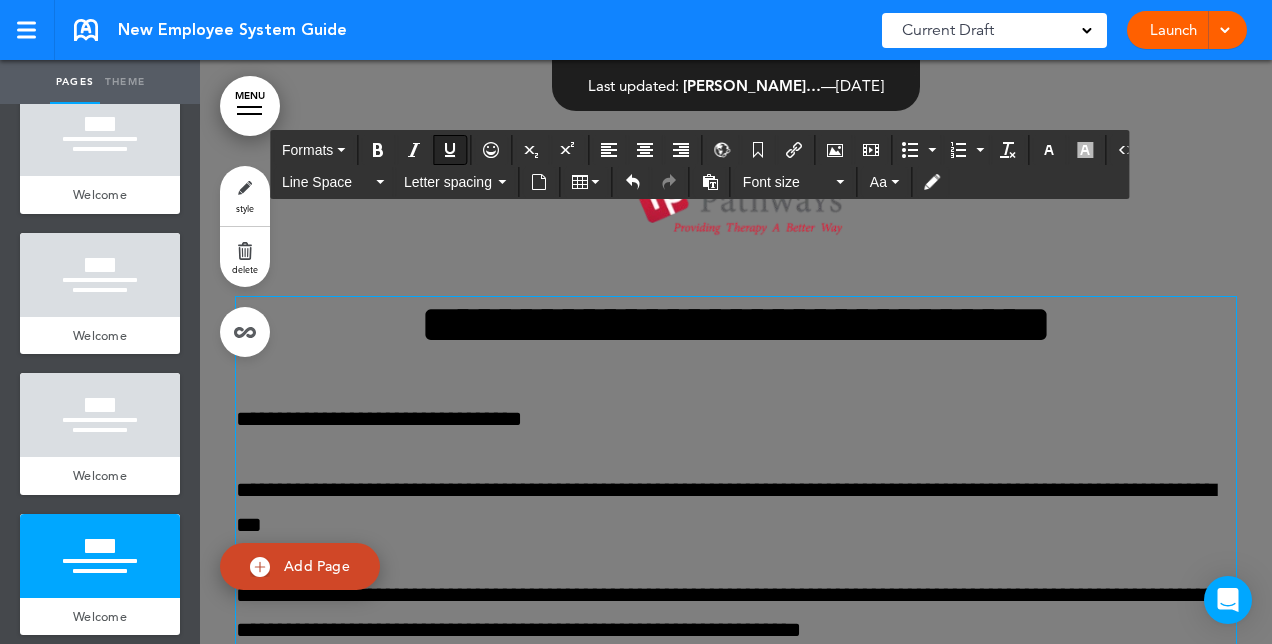 click at bounding box center [450, 150] 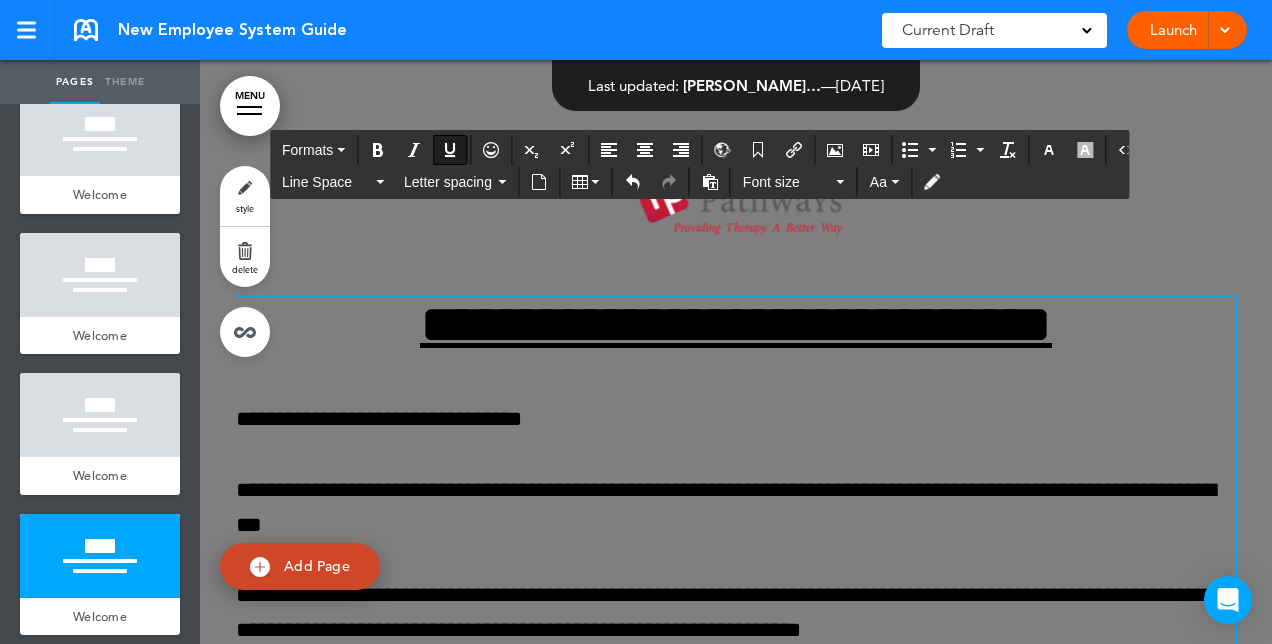 click on "**********" at bounding box center [736, 324] 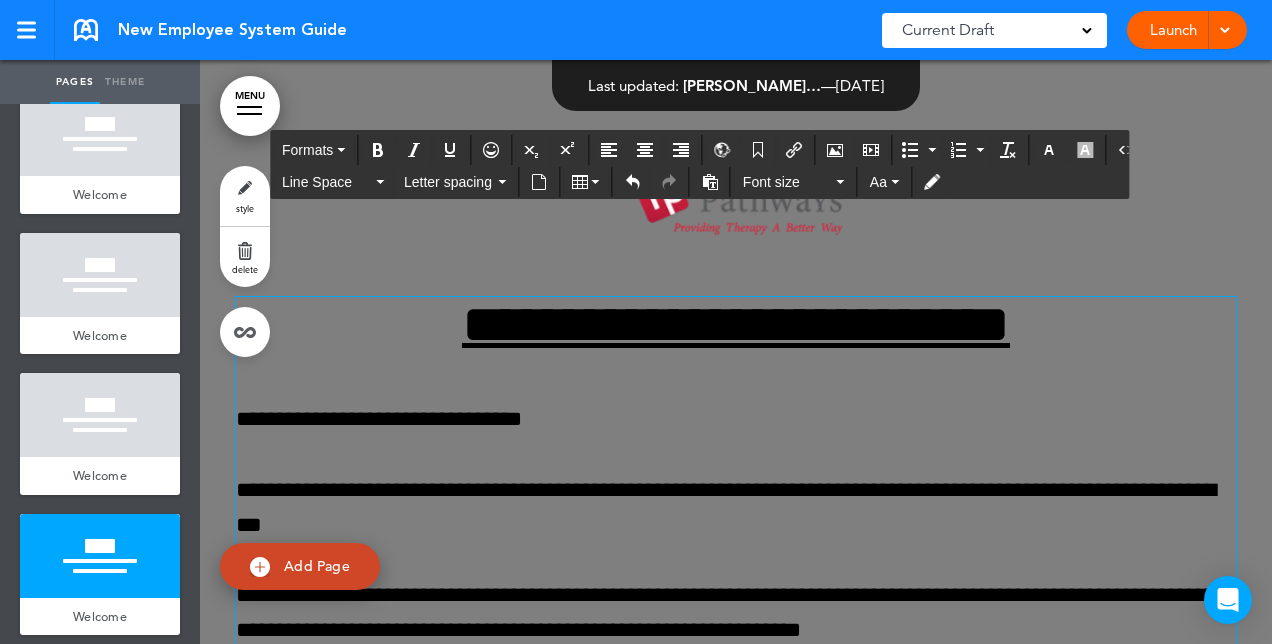 click on "**********" at bounding box center [736, 419] 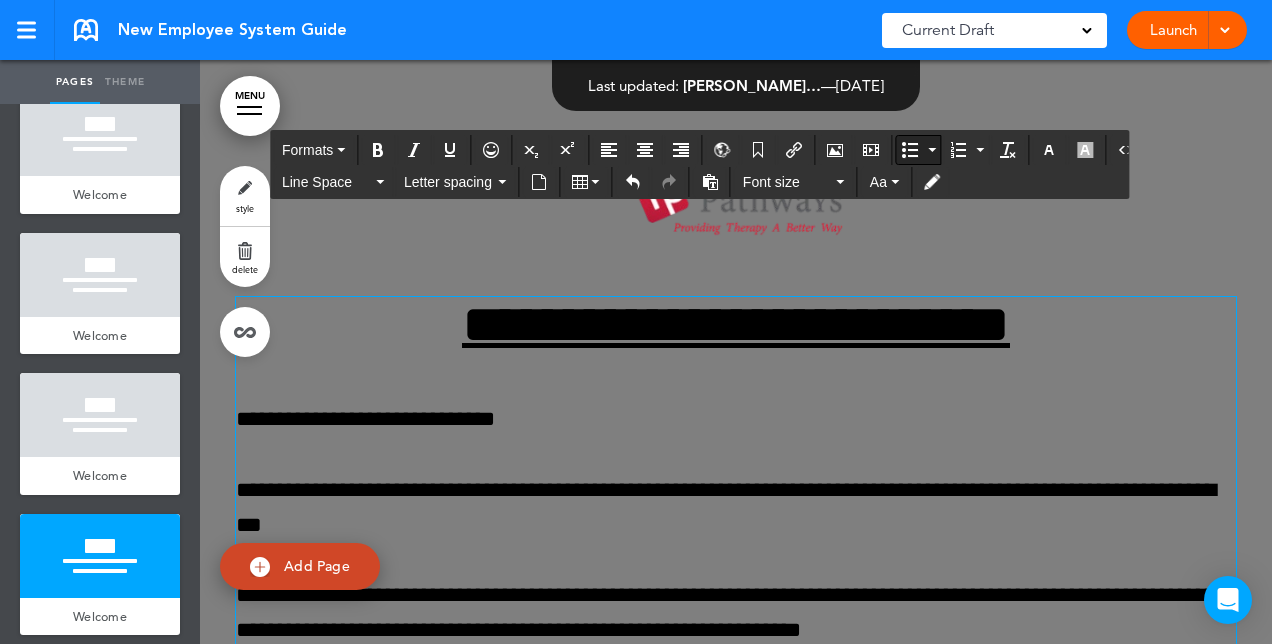 click at bounding box center [910, 150] 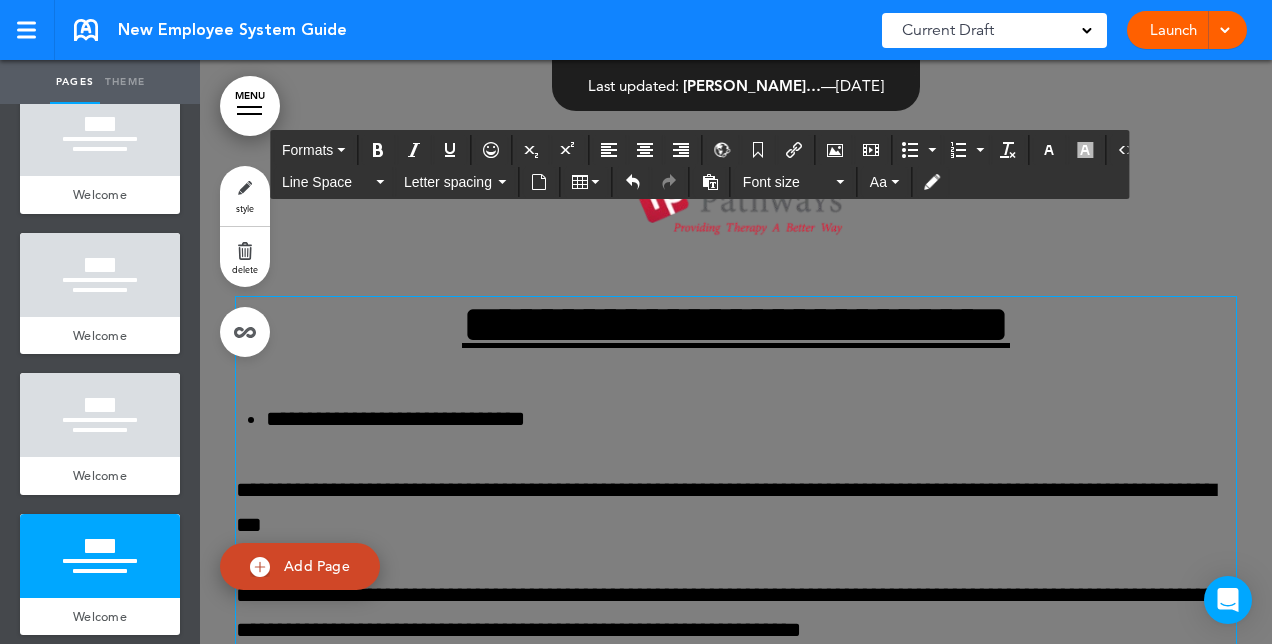 click on "**********" at bounding box center (736, 508) 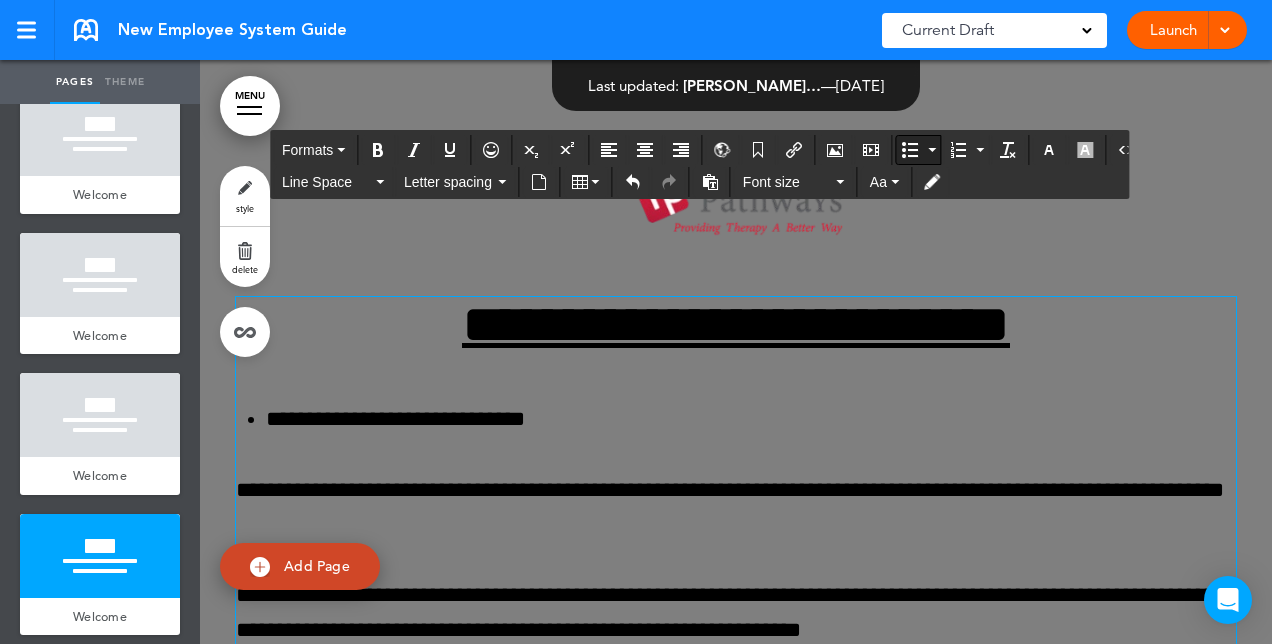 click at bounding box center [910, 150] 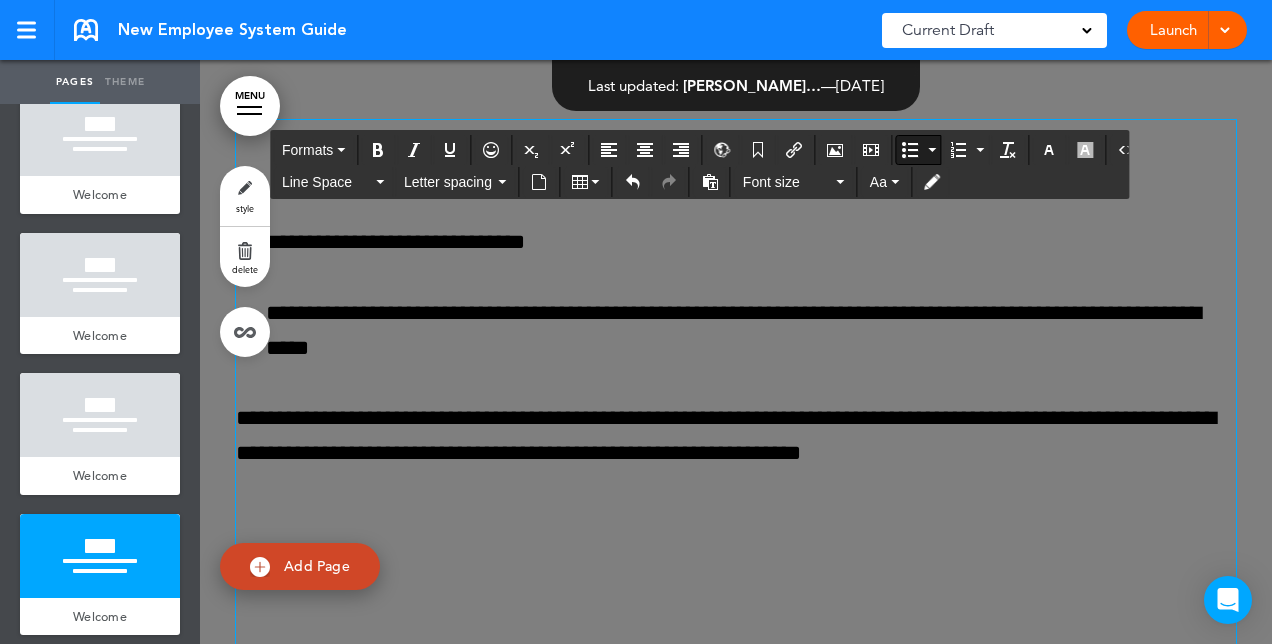 scroll, scrollTop: 5181, scrollLeft: 0, axis: vertical 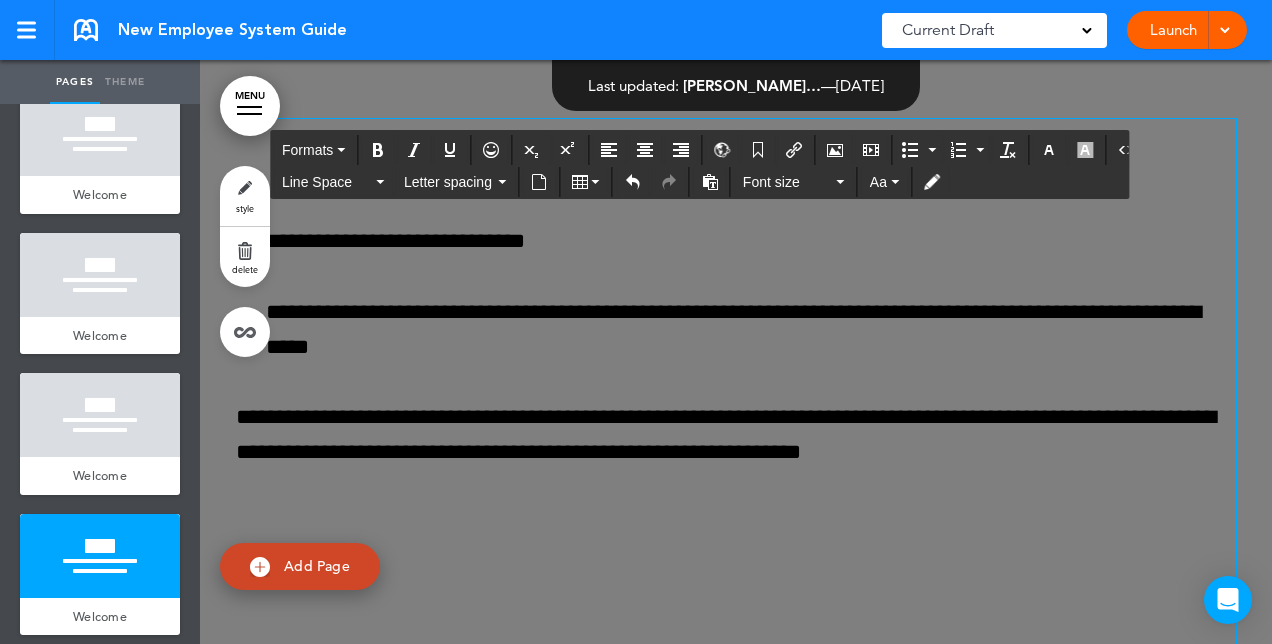 click on "**********" at bounding box center [736, 435] 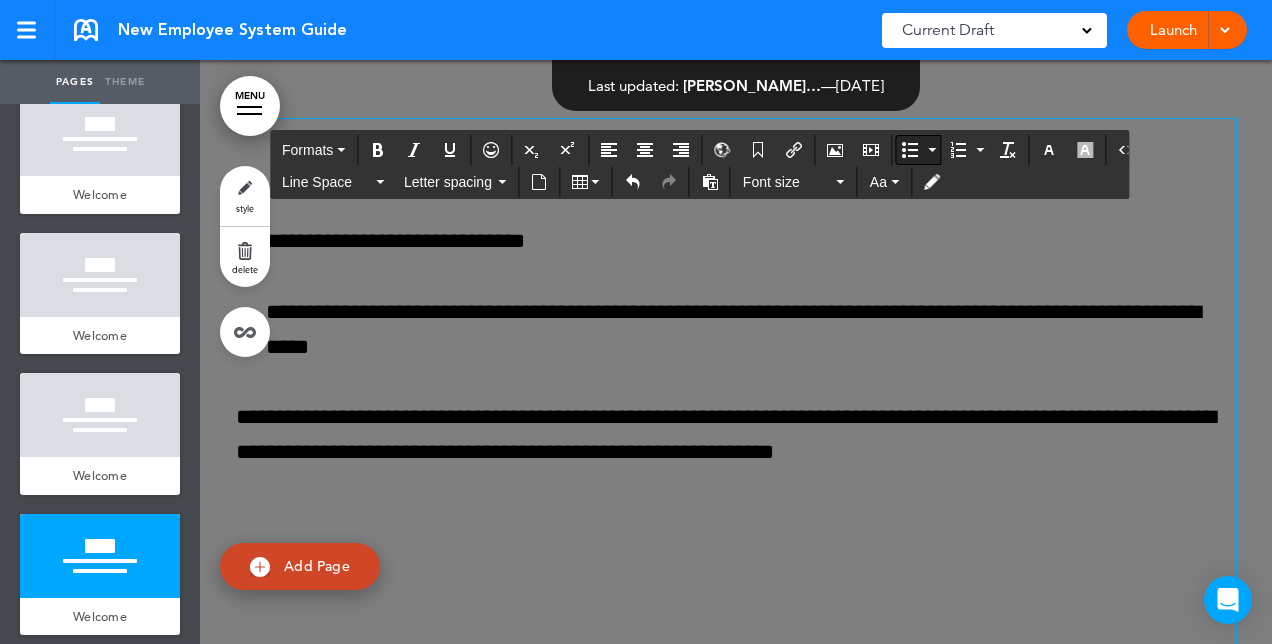click at bounding box center (910, 150) 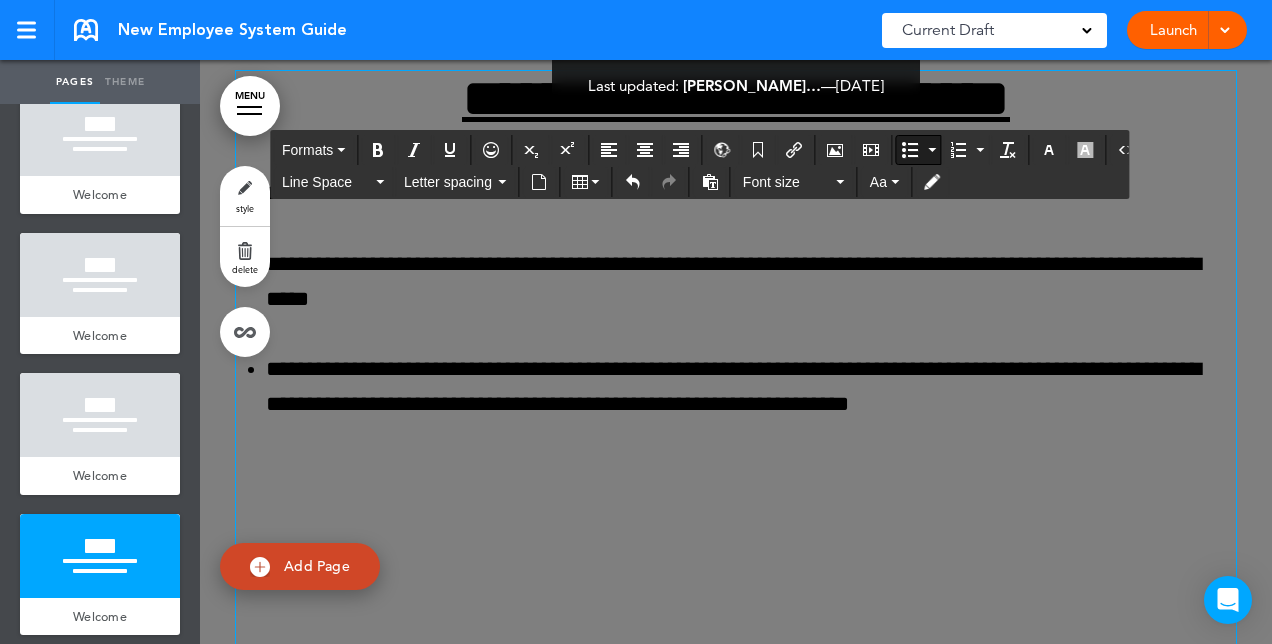 scroll, scrollTop: 5253, scrollLeft: 0, axis: vertical 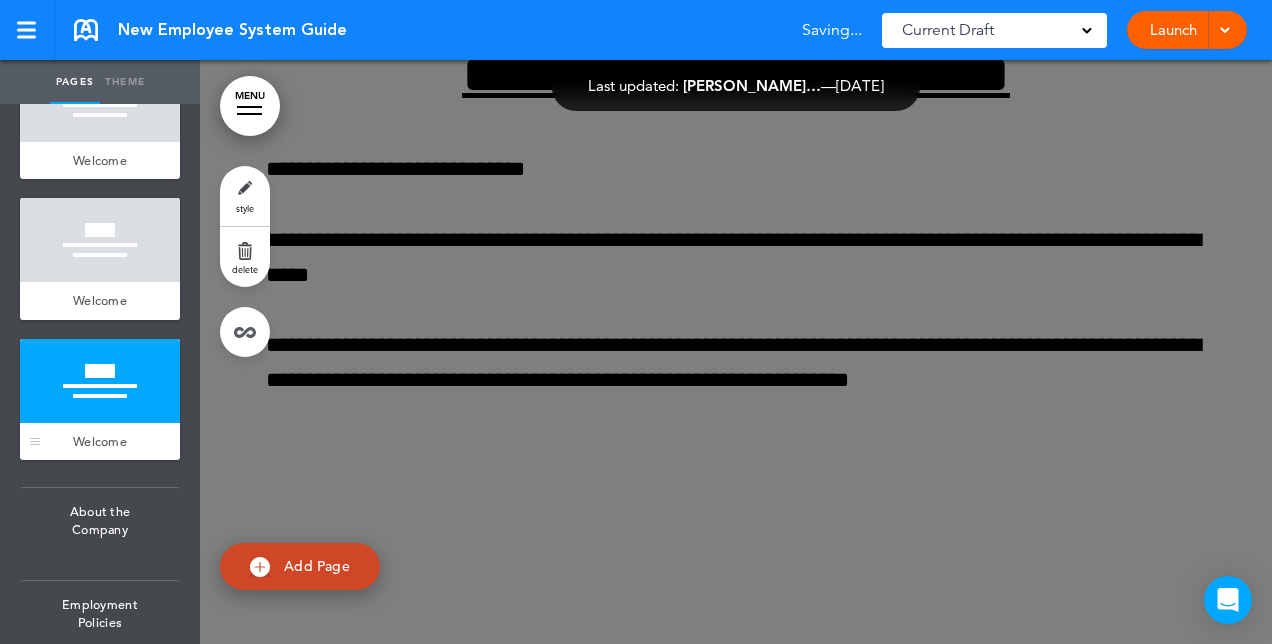 click on "Welcome" at bounding box center [100, 441] 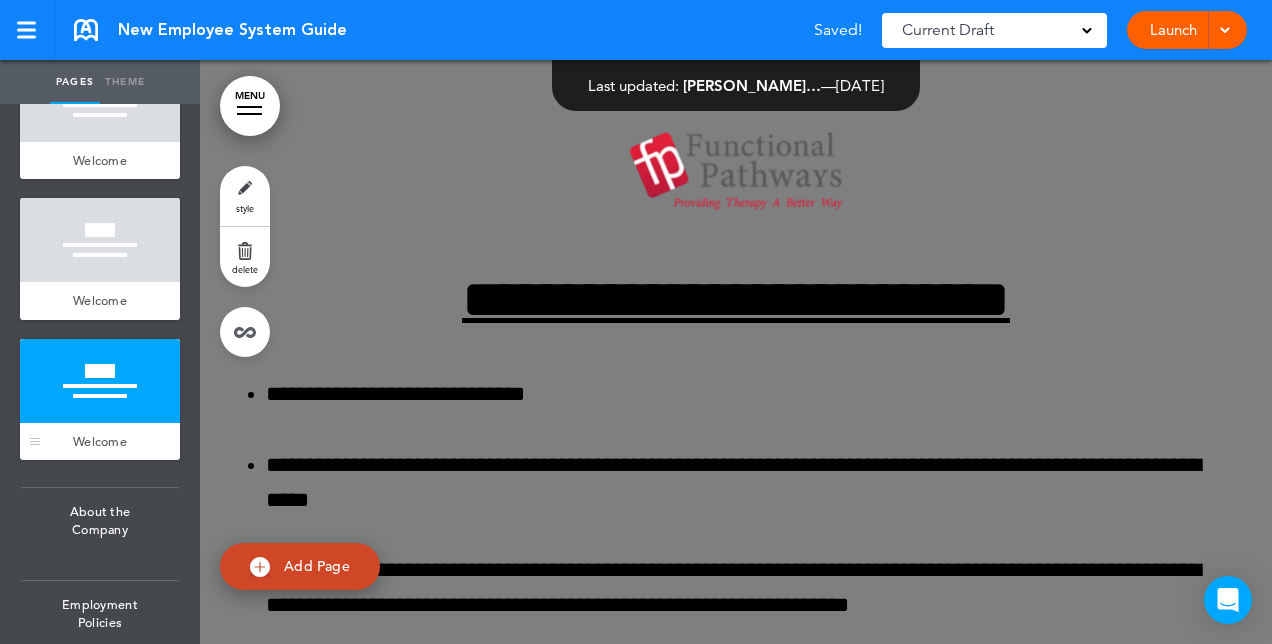 scroll, scrollTop: 5024, scrollLeft: 0, axis: vertical 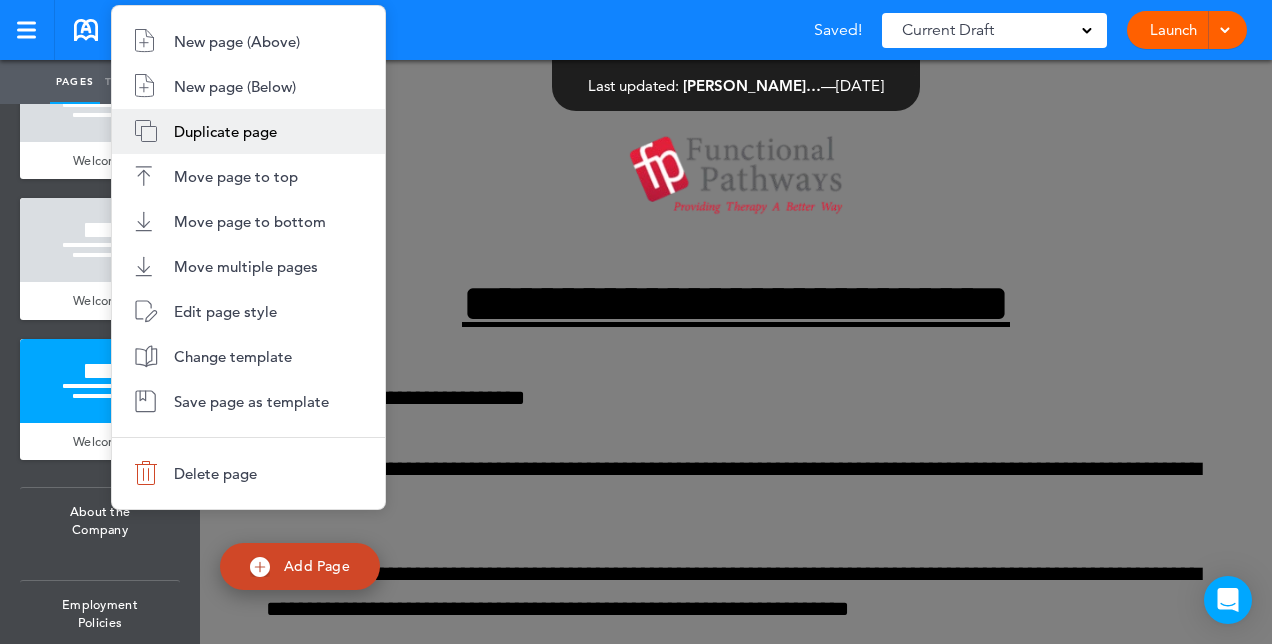 click on "Duplicate page" at bounding box center [248, 131] 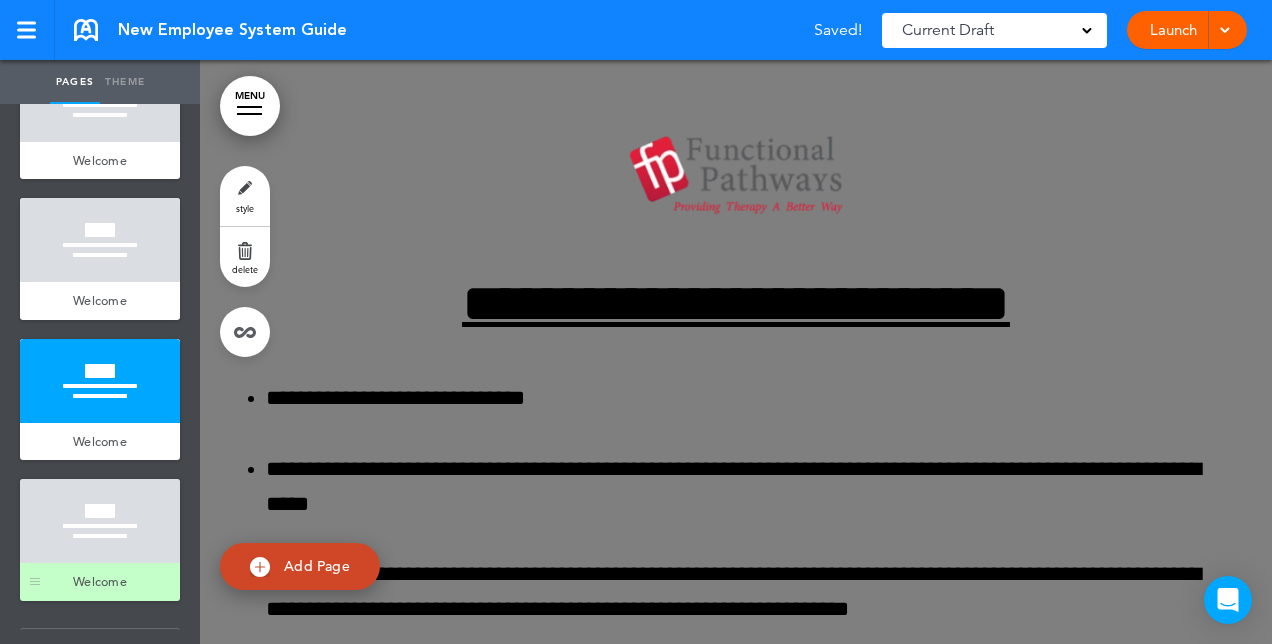 click at bounding box center (100, 521) 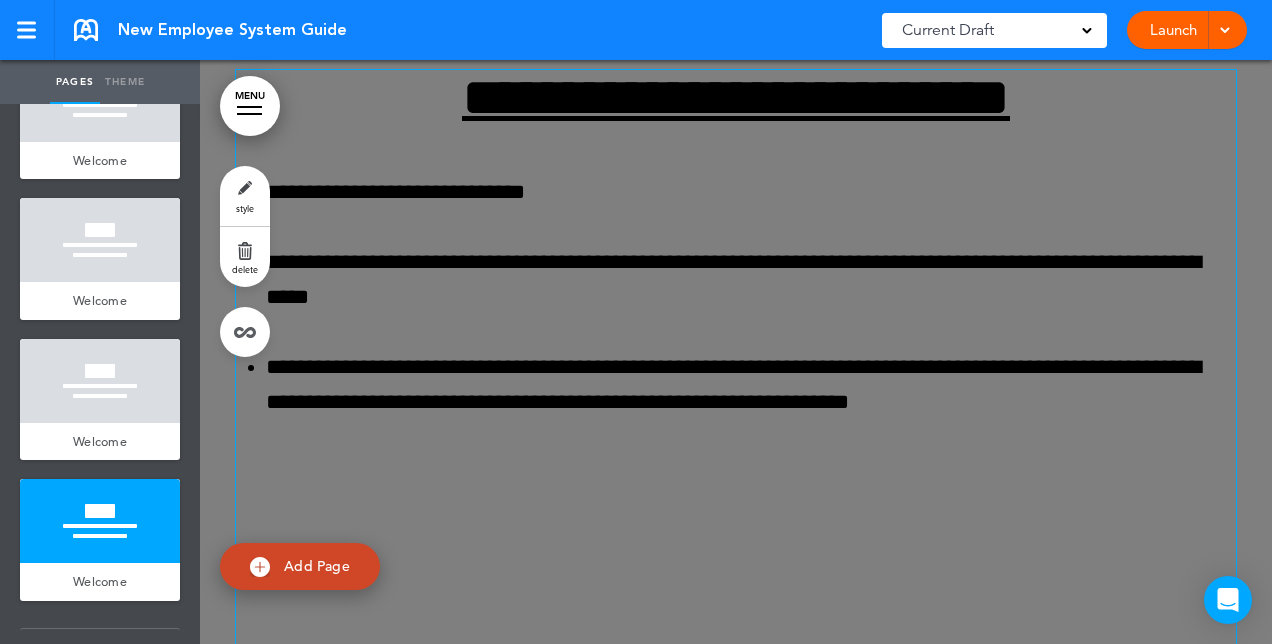 scroll, scrollTop: 6404, scrollLeft: 0, axis: vertical 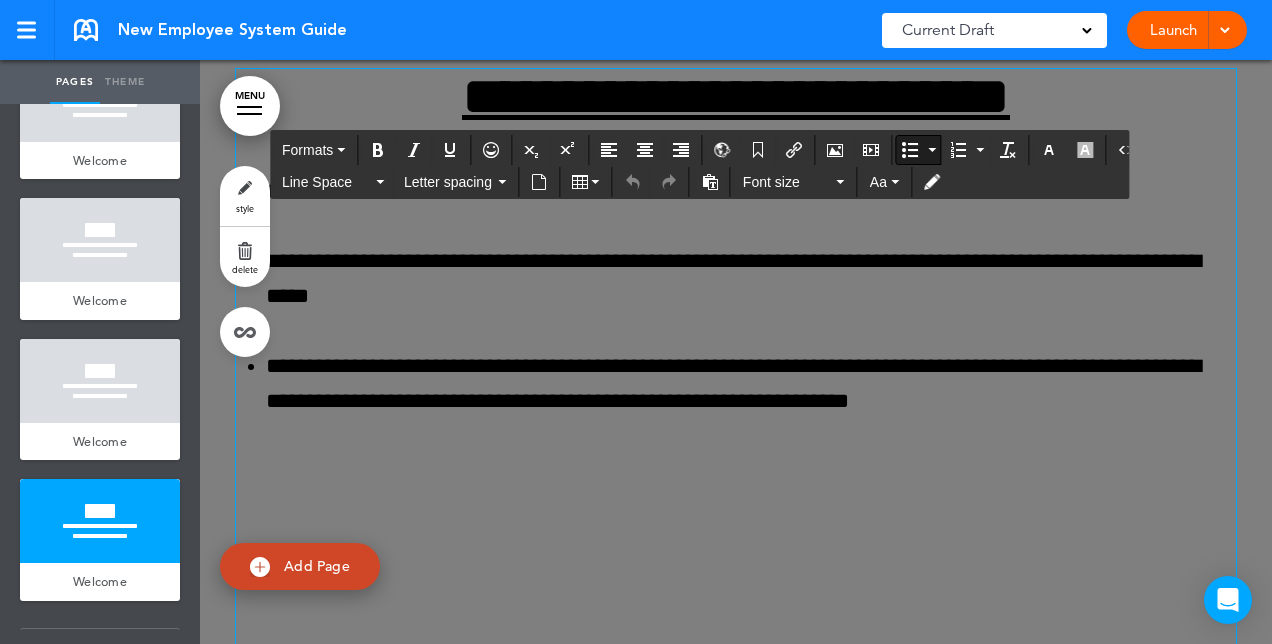 click on "**********" at bounding box center (751, 384) 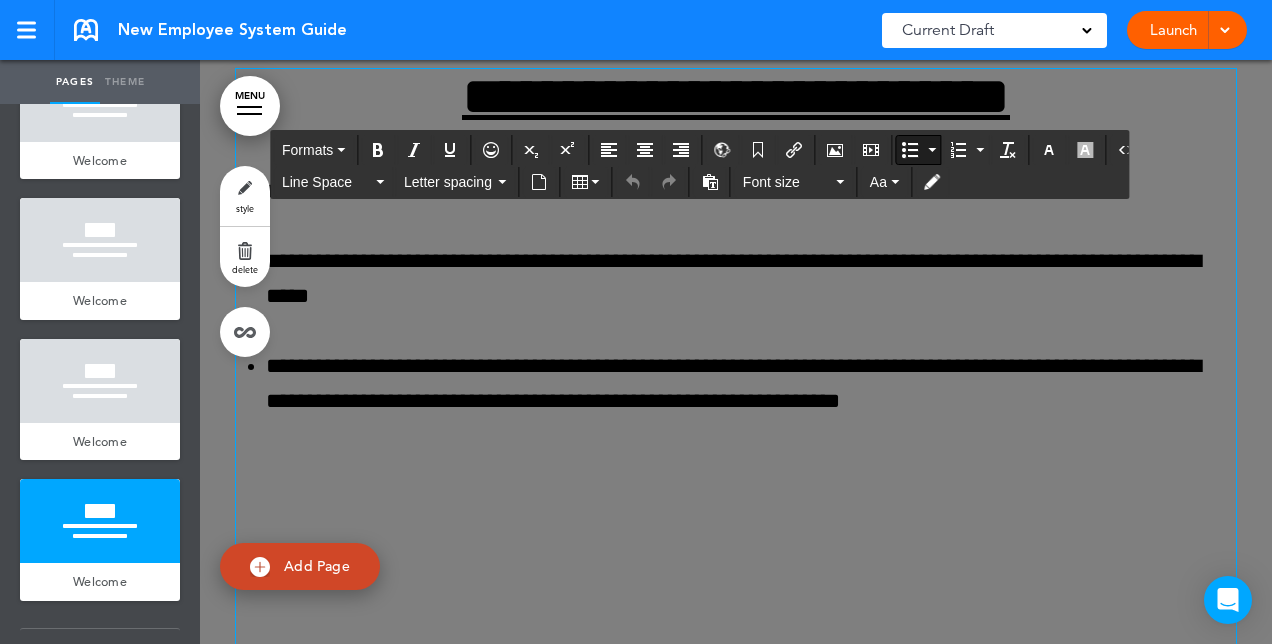 type 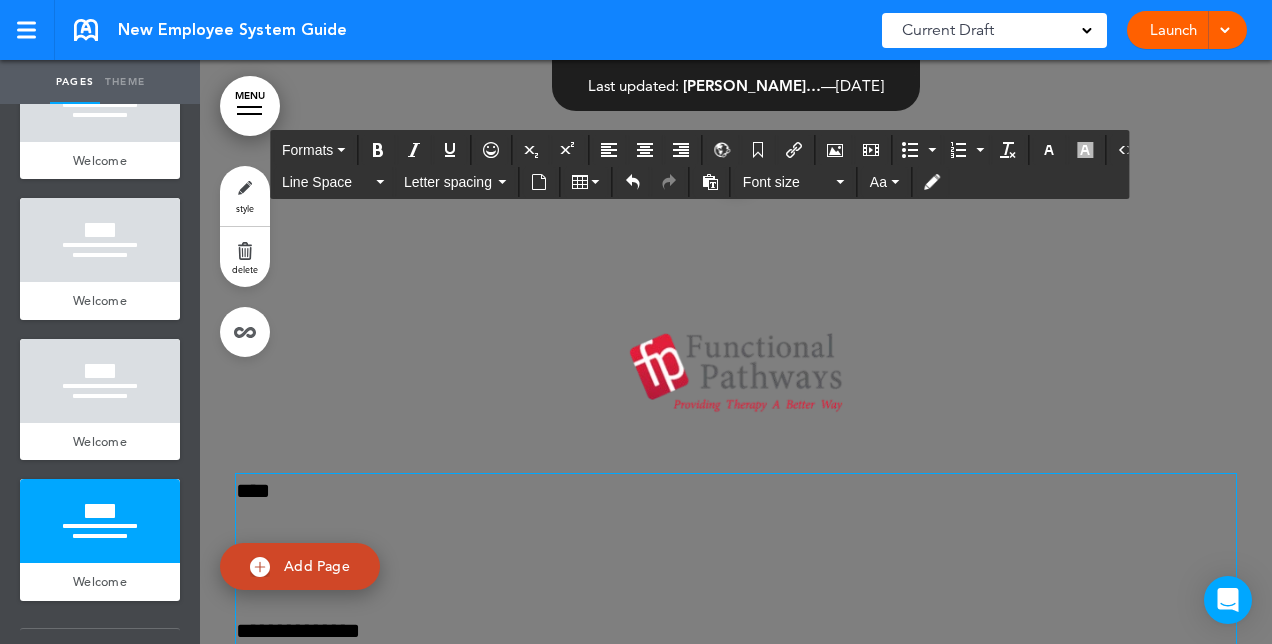scroll, scrollTop: 5996, scrollLeft: 0, axis: vertical 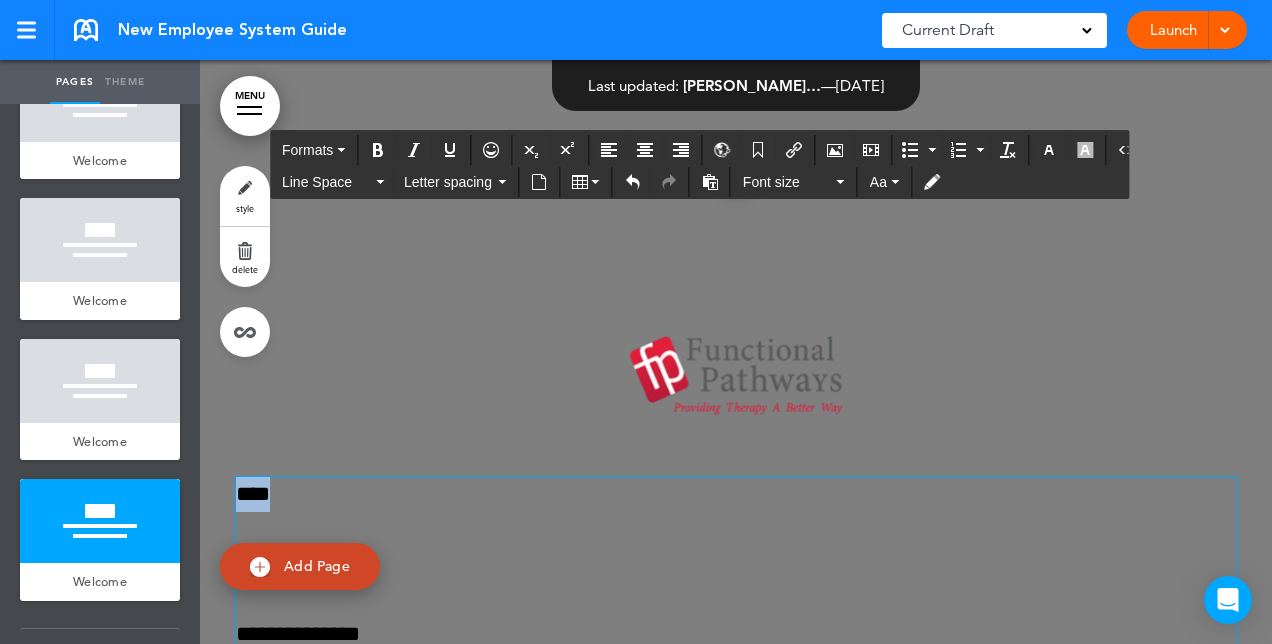 drag, startPoint x: 300, startPoint y: 494, endPoint x: 219, endPoint y: 491, distance: 81.055534 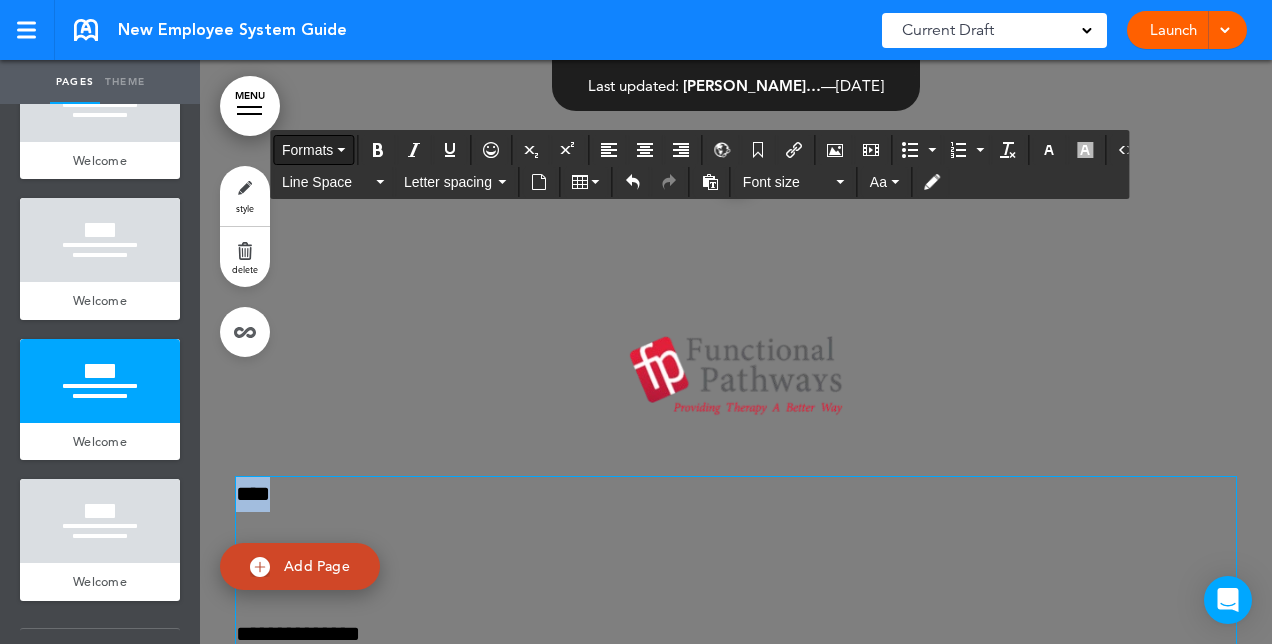 click on "Formats" at bounding box center [313, 150] 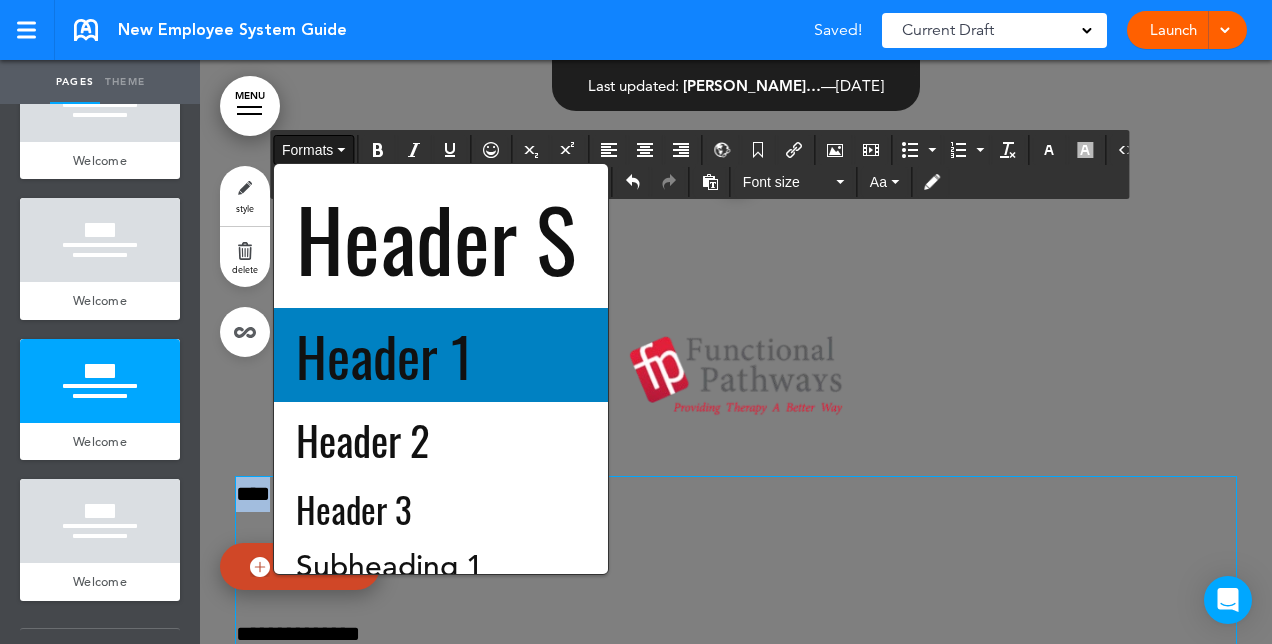 click on "Header 1" at bounding box center [384, 355] 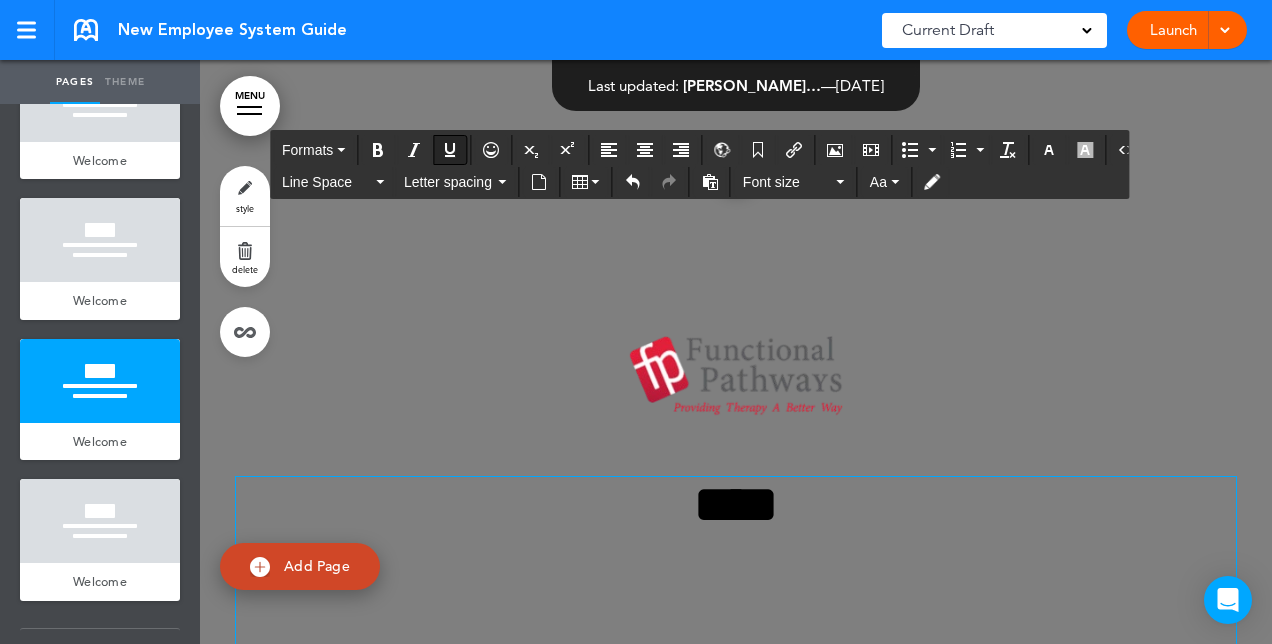 click at bounding box center (450, 150) 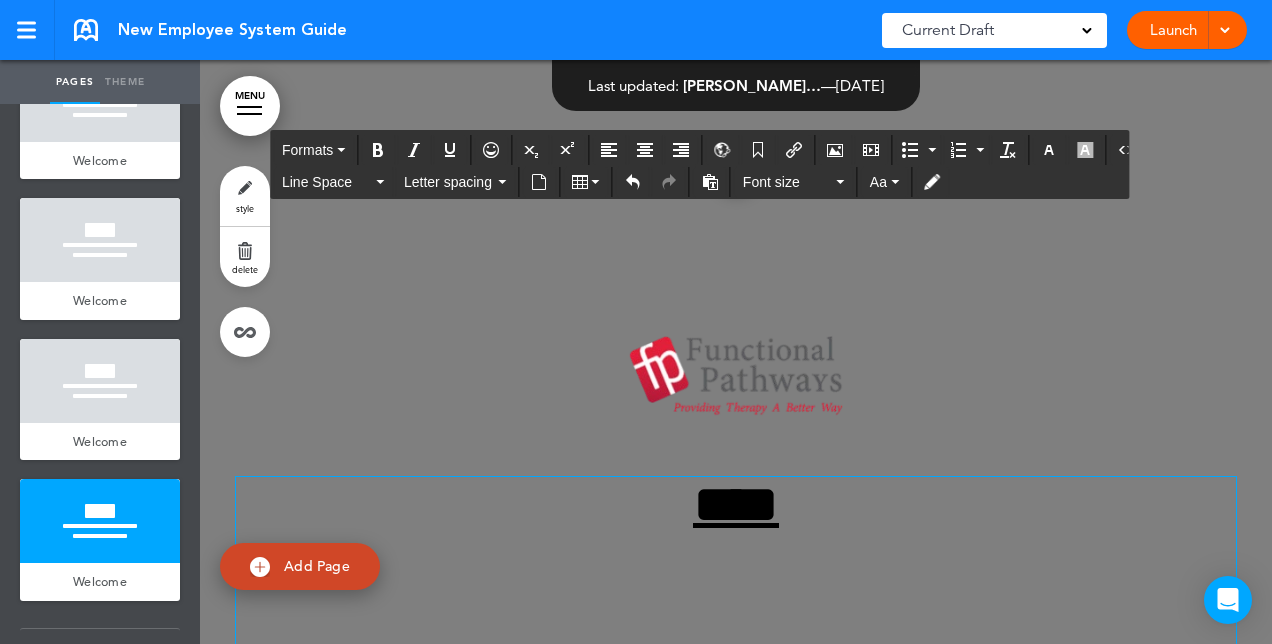 click at bounding box center [736, 599] 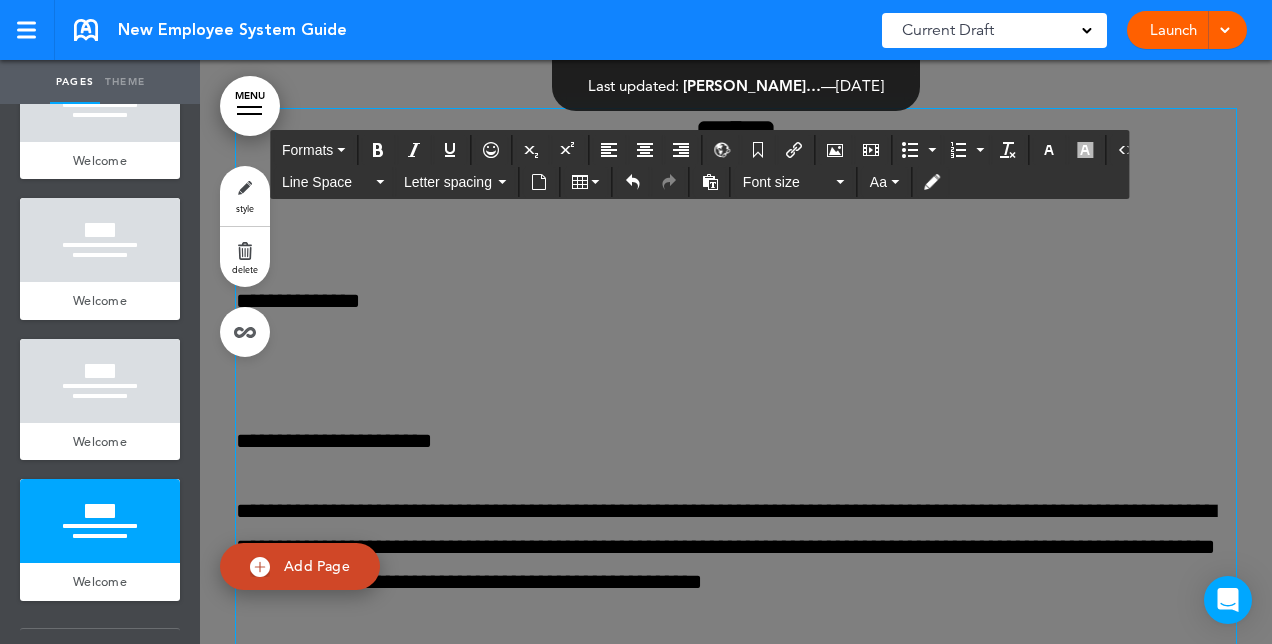 scroll, scrollTop: 6362, scrollLeft: 0, axis: vertical 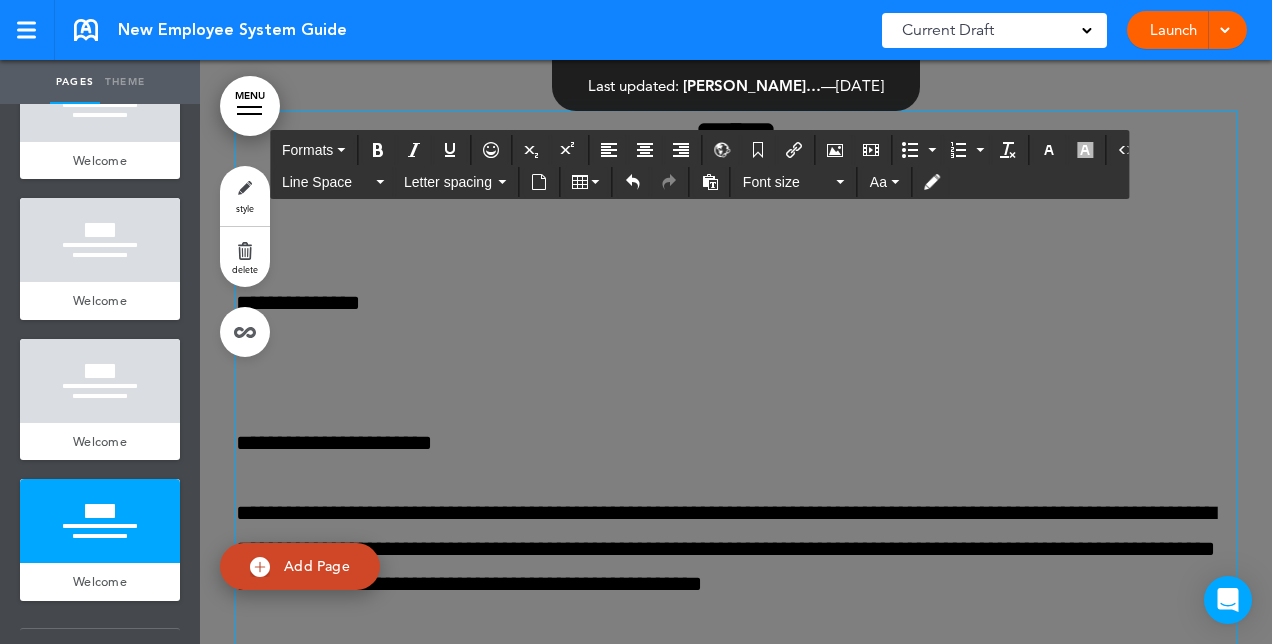 click on "**********" at bounding box center [736, 1028] 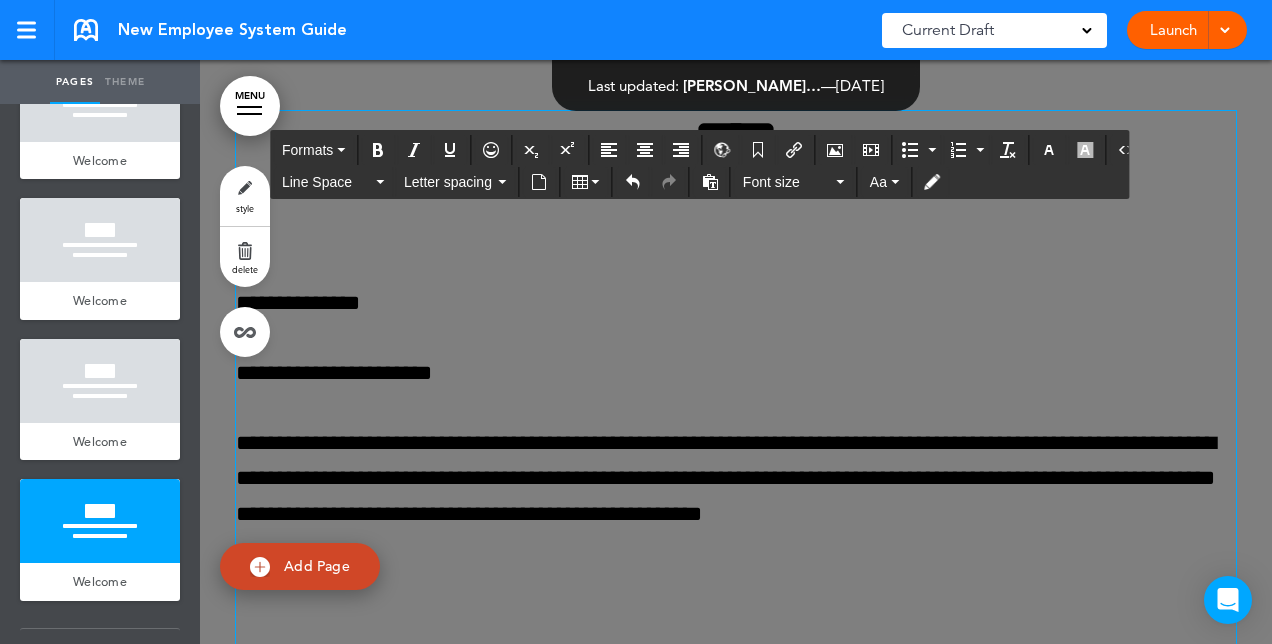 click on "**********" at bounding box center (736, 993) 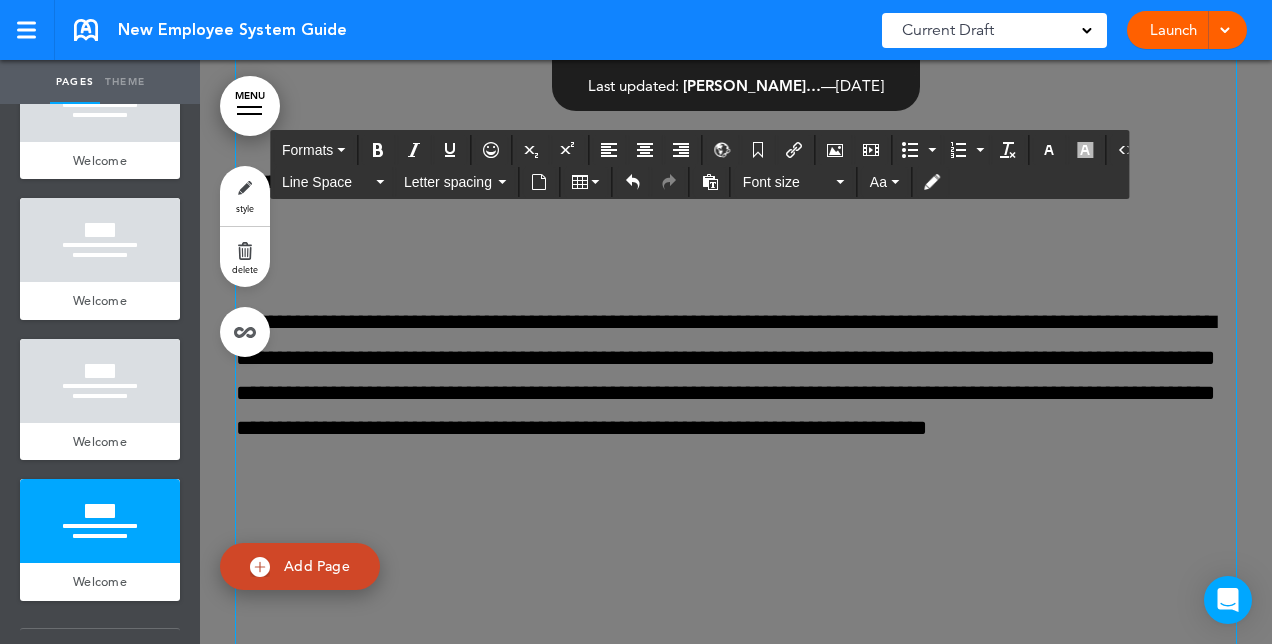 scroll, scrollTop: 6835, scrollLeft: 0, axis: vertical 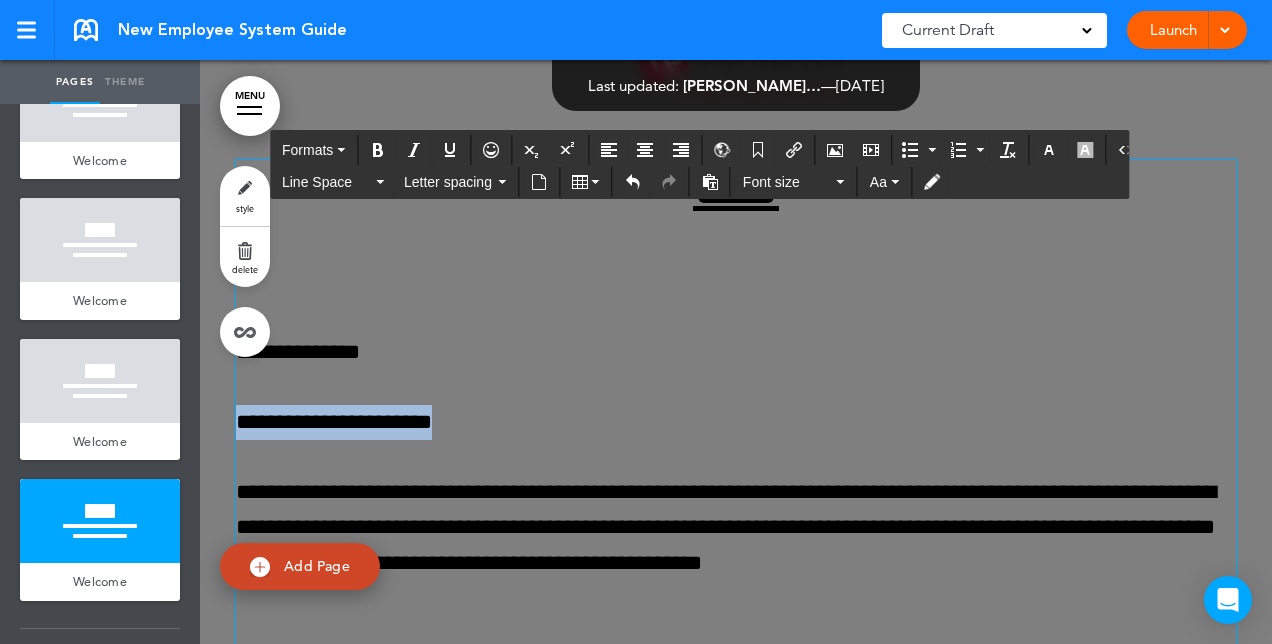 drag, startPoint x: 442, startPoint y: 419, endPoint x: 232, endPoint y: 402, distance: 210.68697 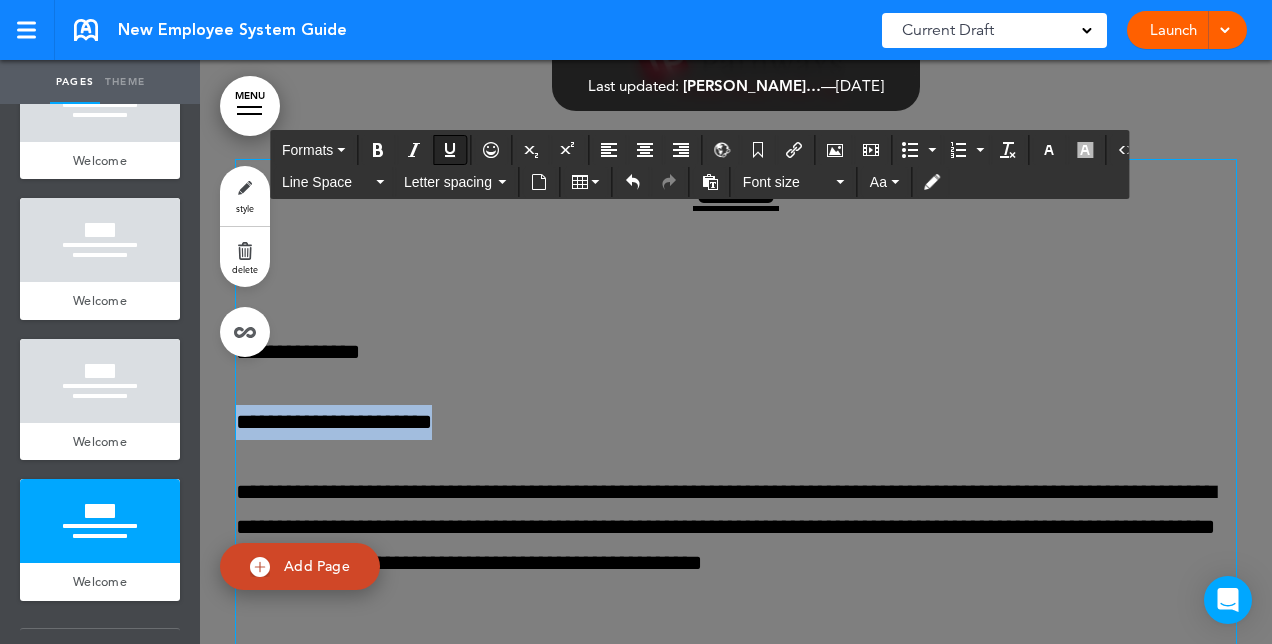 click at bounding box center (450, 150) 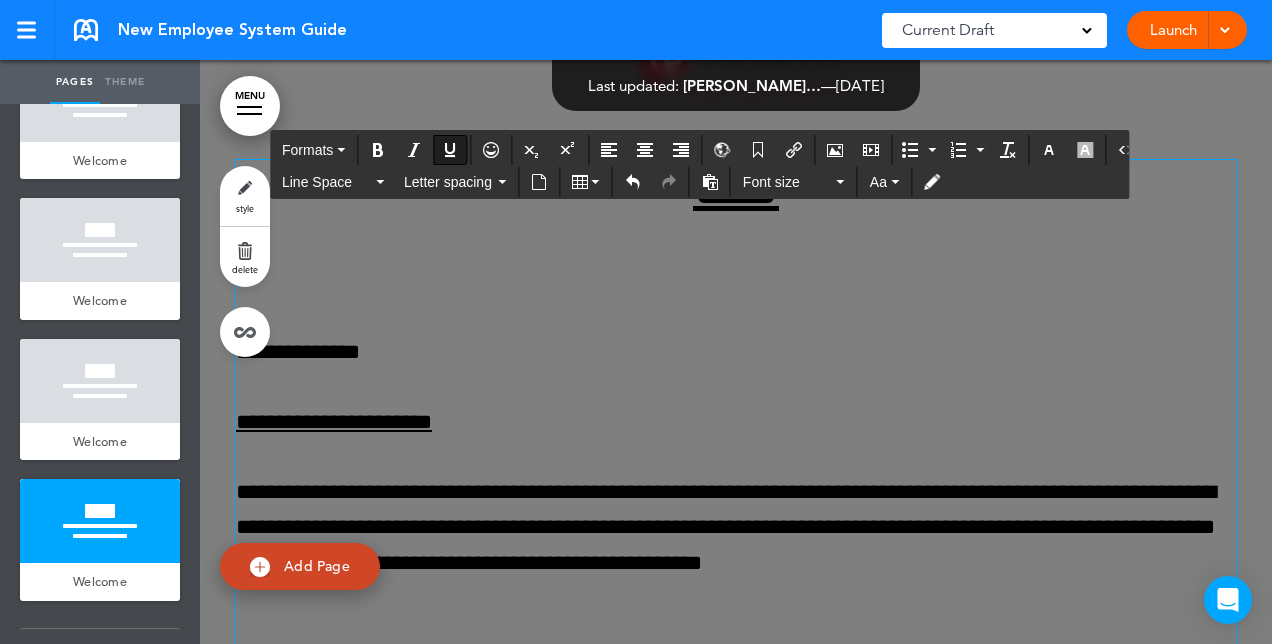 click on "**********" at bounding box center [736, 1042] 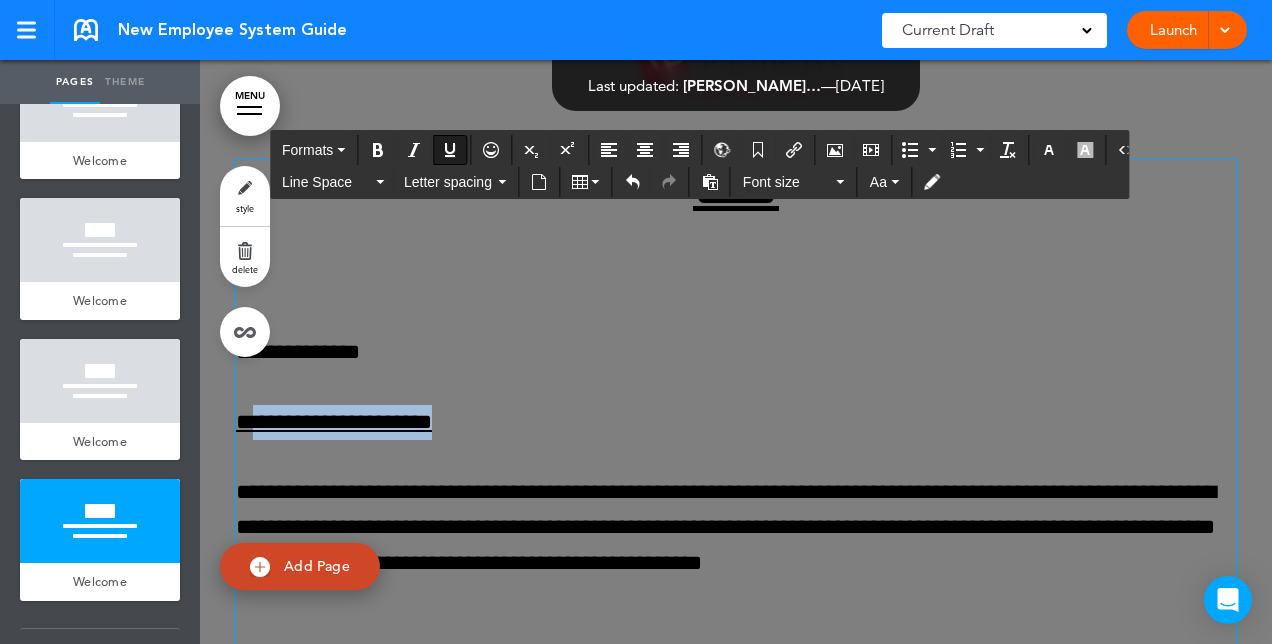 drag, startPoint x: 456, startPoint y: 426, endPoint x: 262, endPoint y: 430, distance: 194.04123 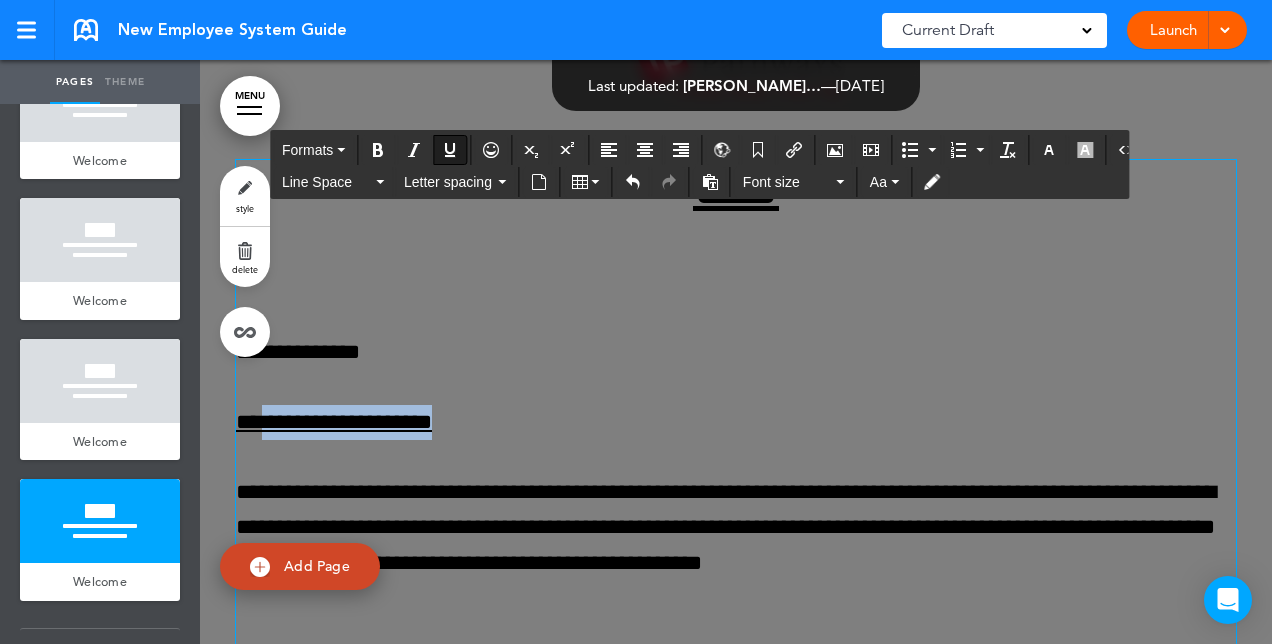 click on "**********" at bounding box center [736, 422] 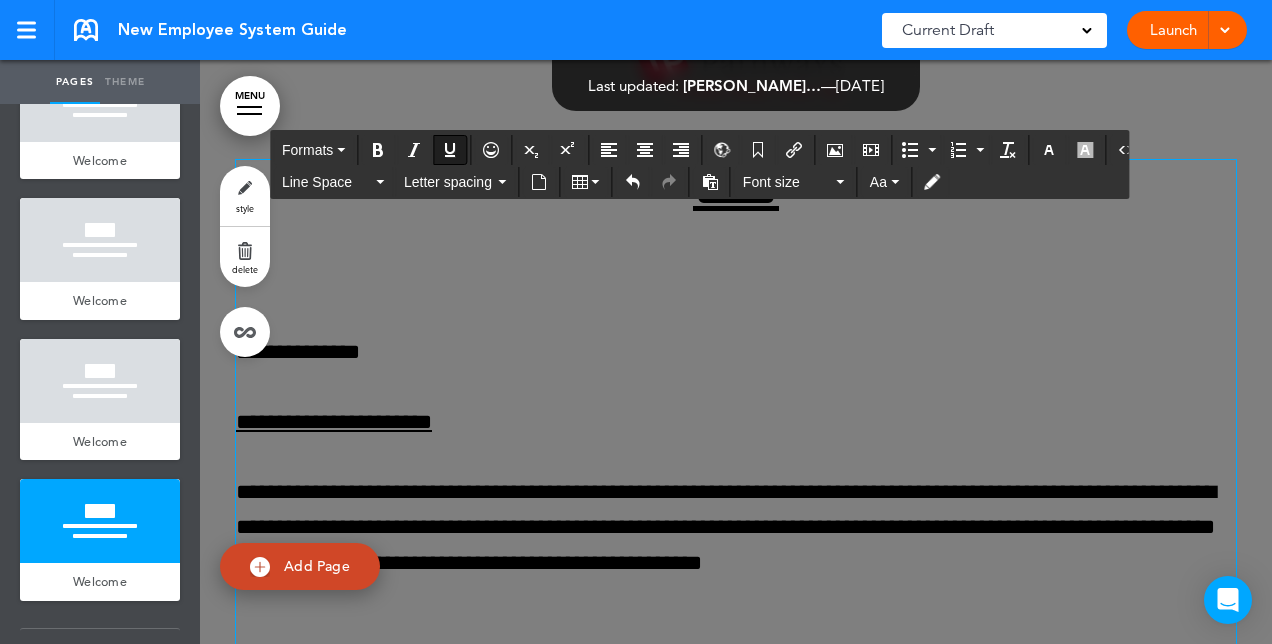 click on "**********" at bounding box center (736, 422) 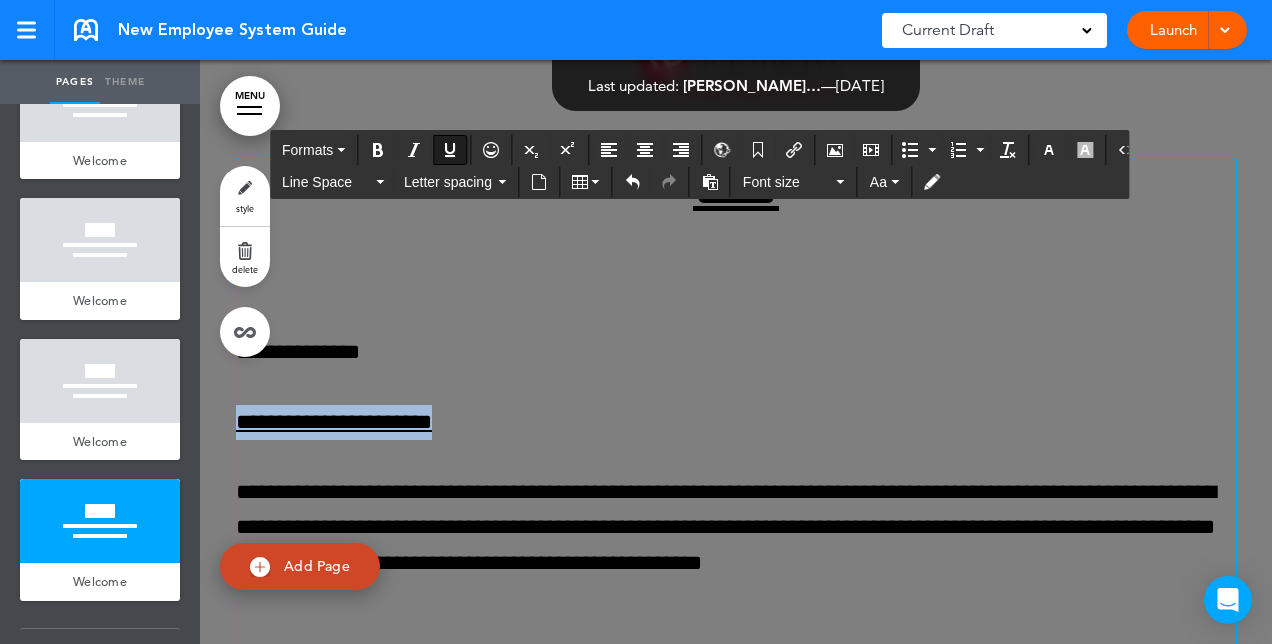 drag, startPoint x: 488, startPoint y: 422, endPoint x: 225, endPoint y: 397, distance: 264.18555 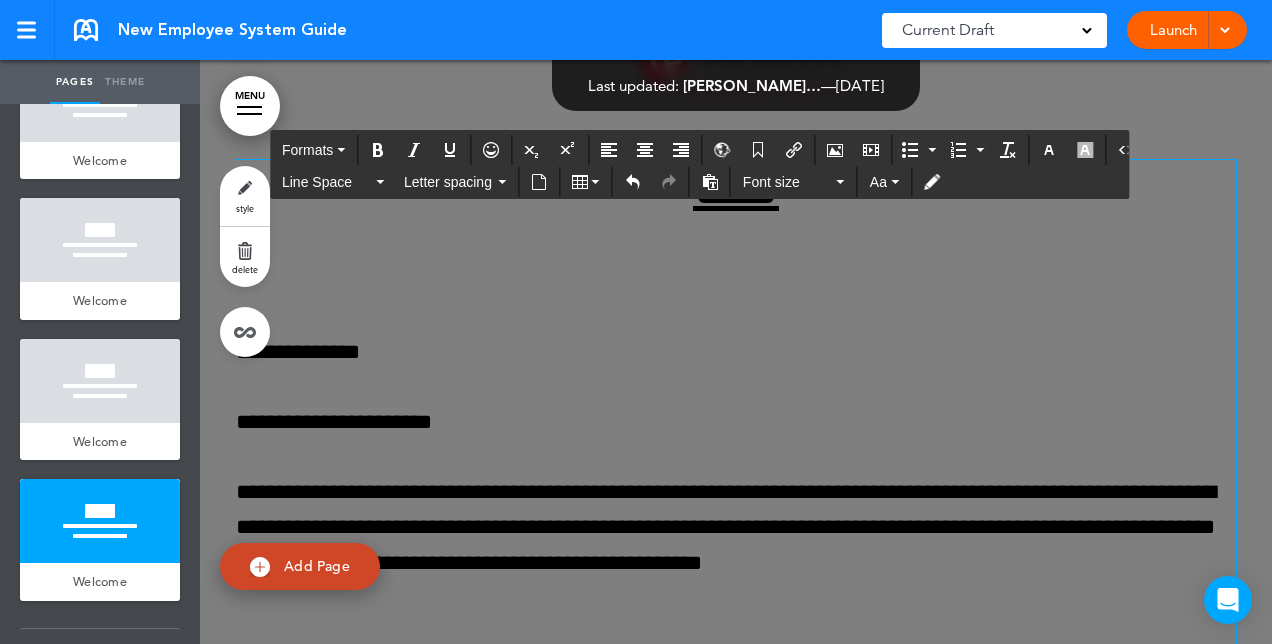 click on "**********" at bounding box center (736, 352) 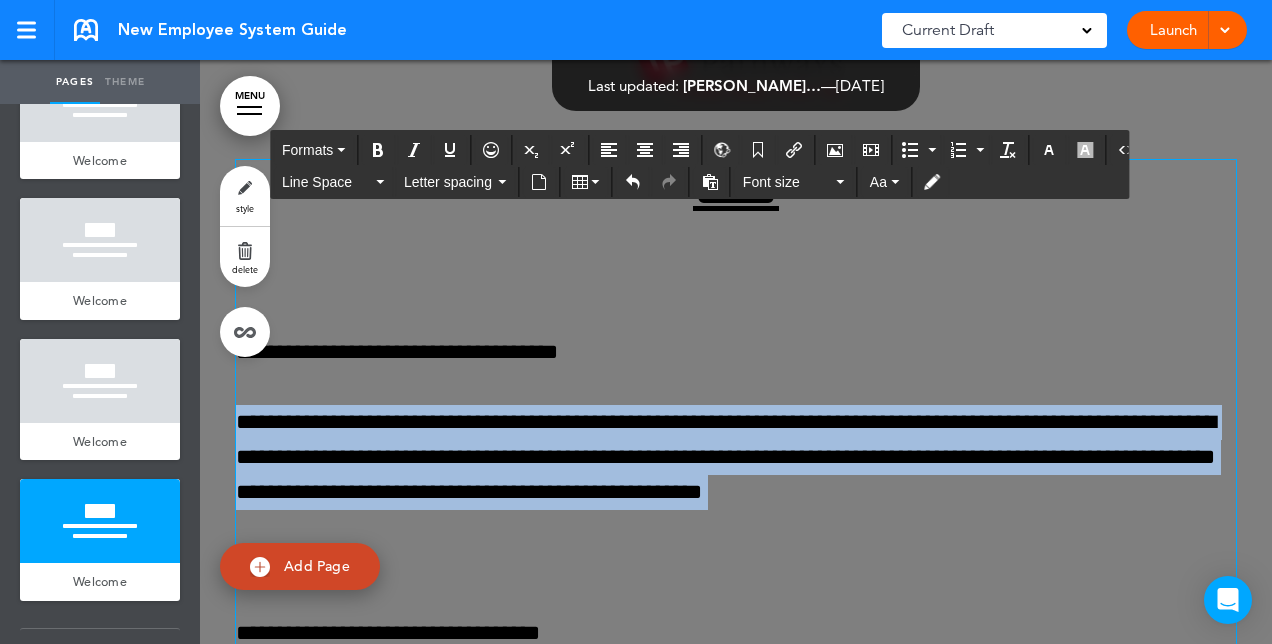 drag, startPoint x: 234, startPoint y: 417, endPoint x: 762, endPoint y: 520, distance: 537.9526 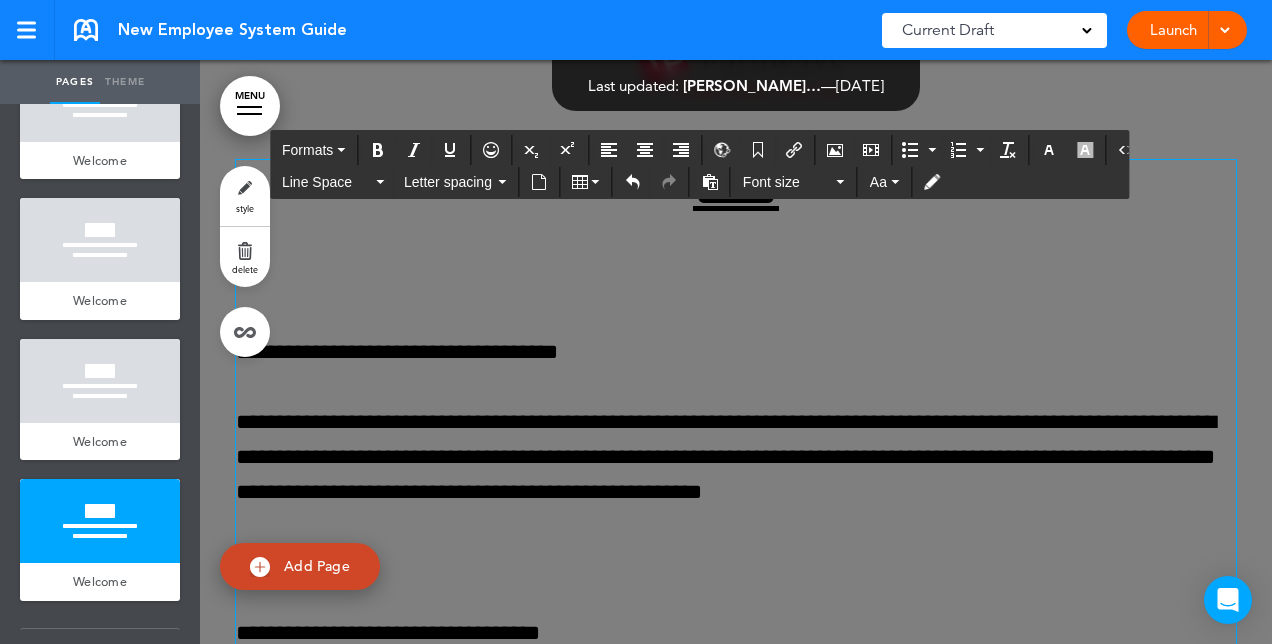 click on "**********" at bounding box center [736, 1007] 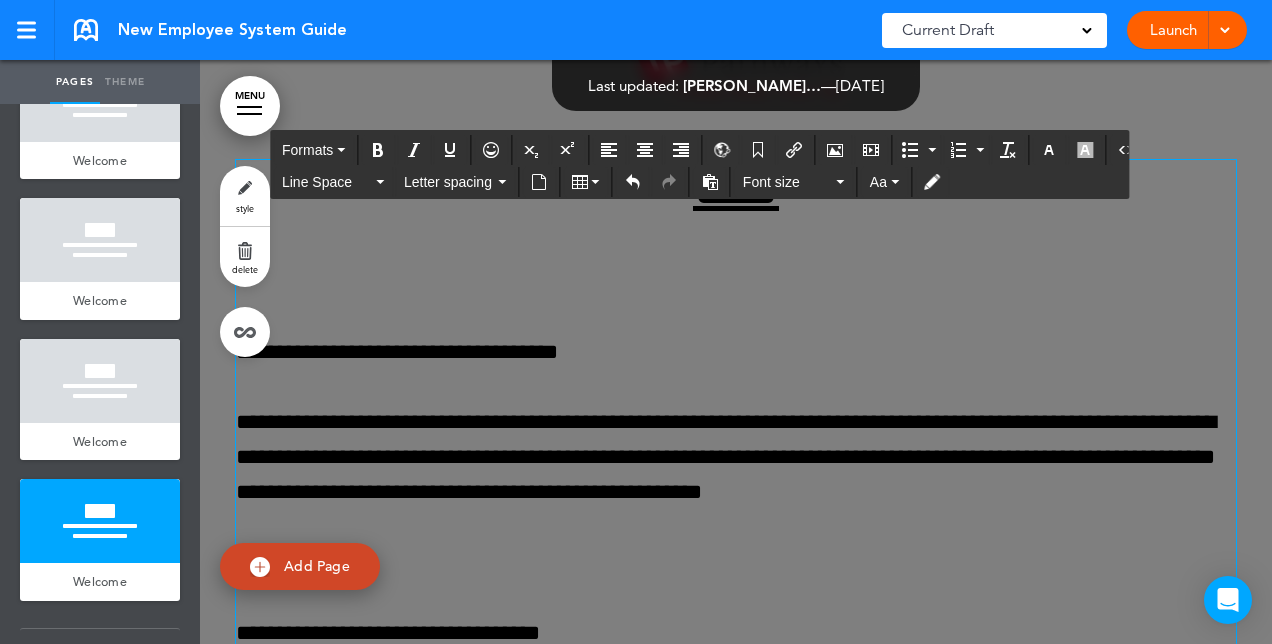 click on "**********" at bounding box center [736, 352] 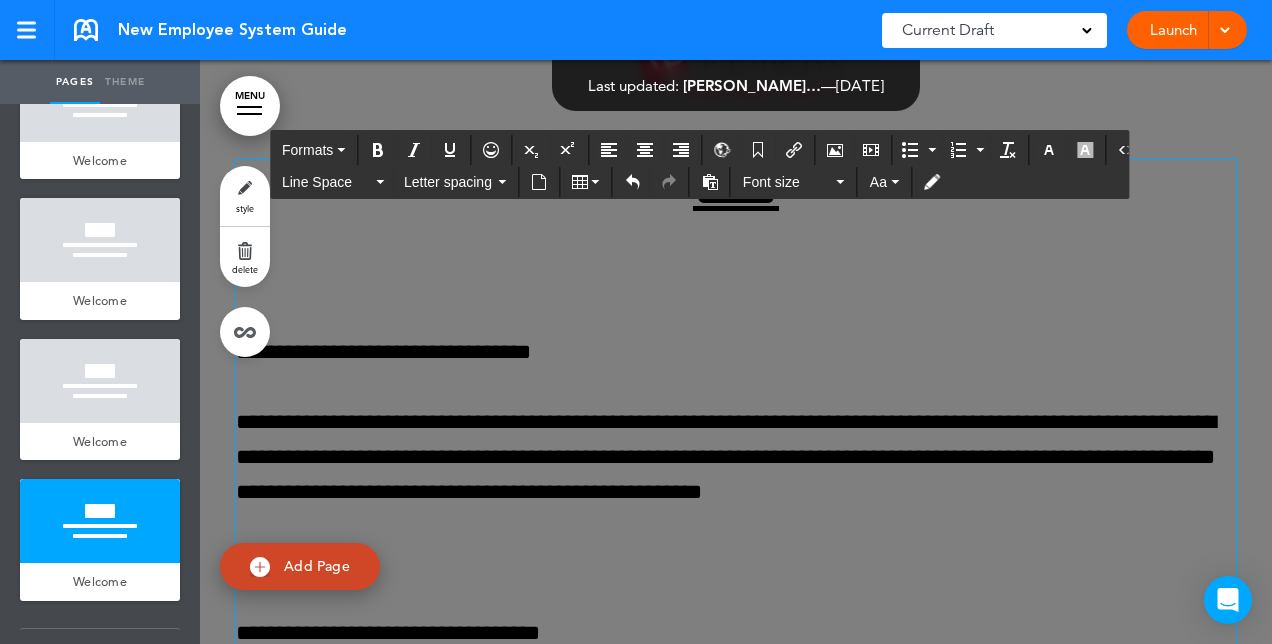 click on "**********" at bounding box center (736, 352) 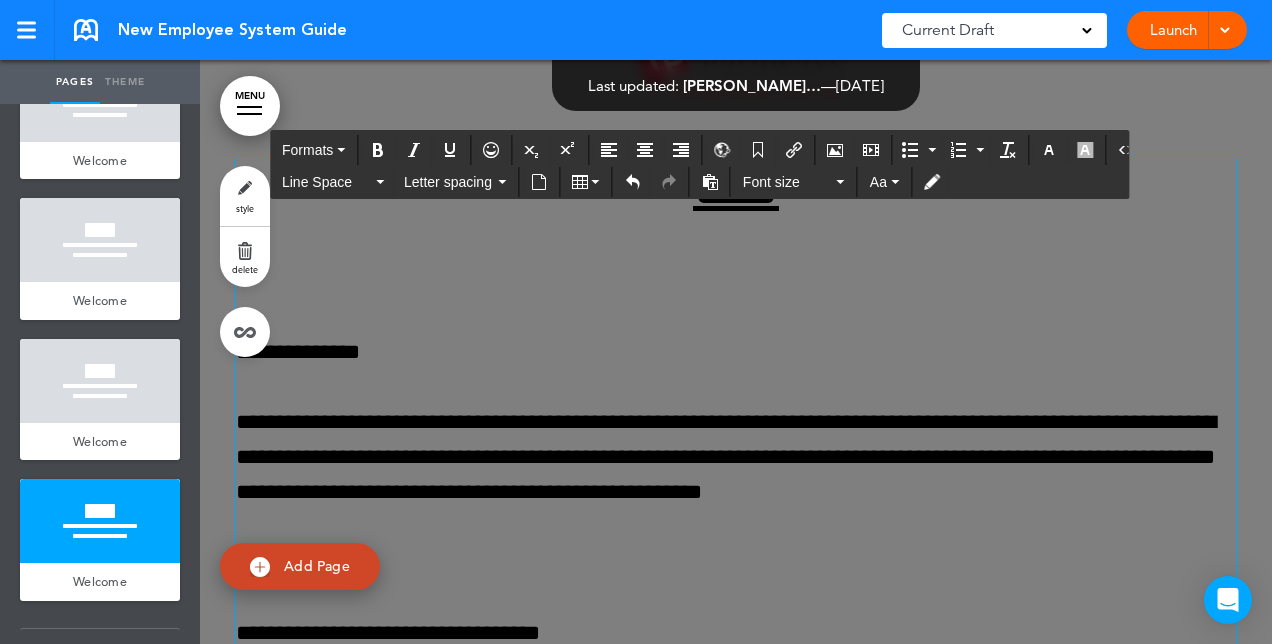 click on "**********" at bounding box center (736, 458) 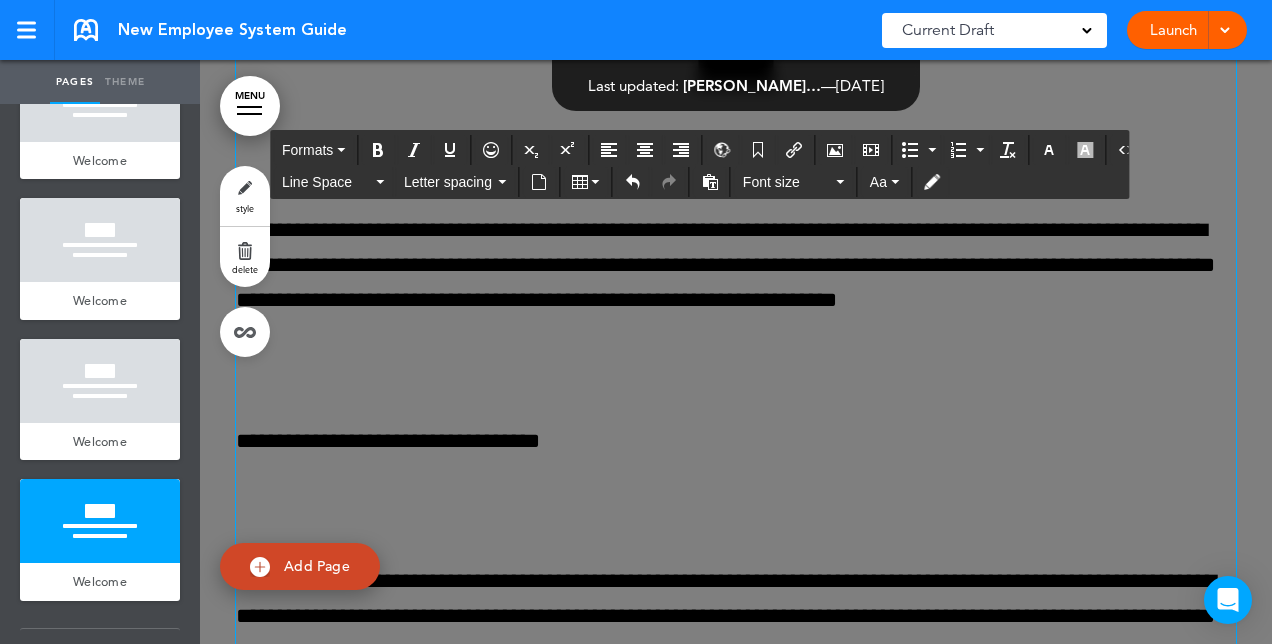 scroll, scrollTop: 6433, scrollLeft: 0, axis: vertical 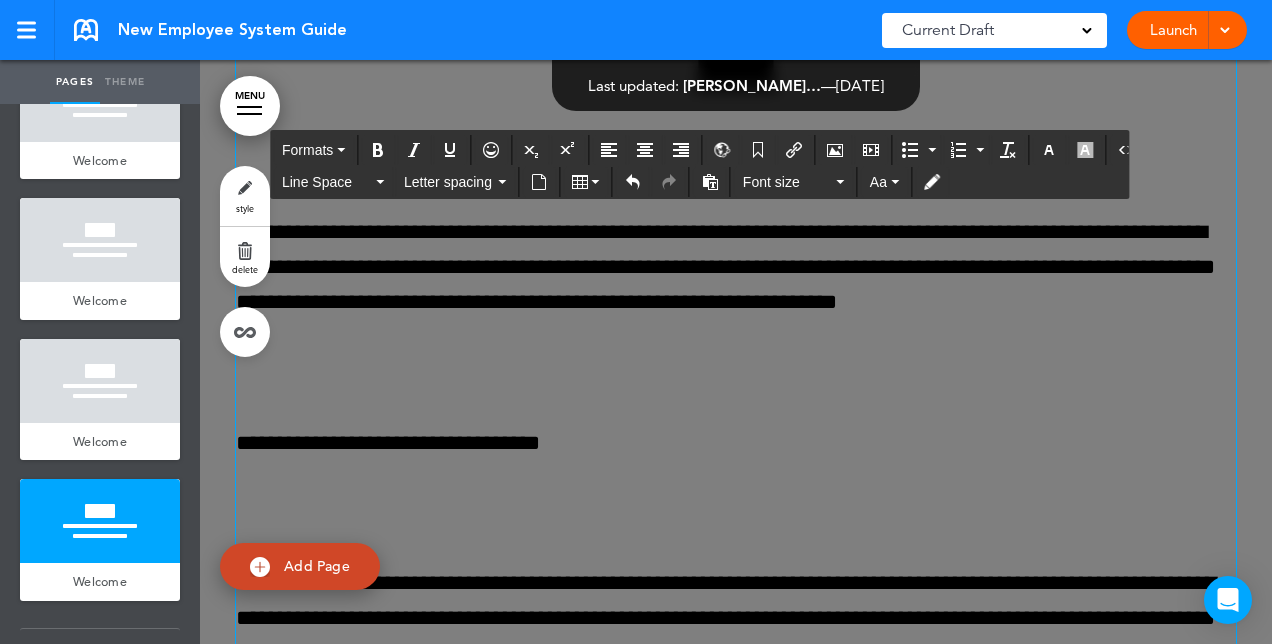 click at bounding box center (736, 372) 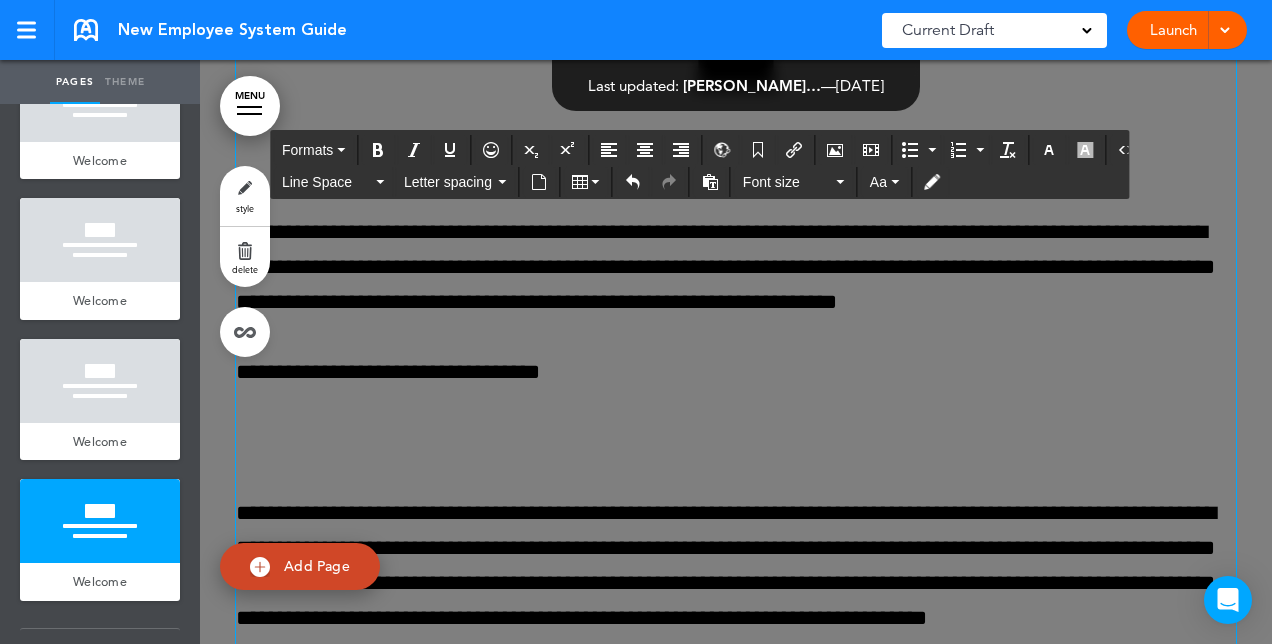 click at bounding box center (736, 443) 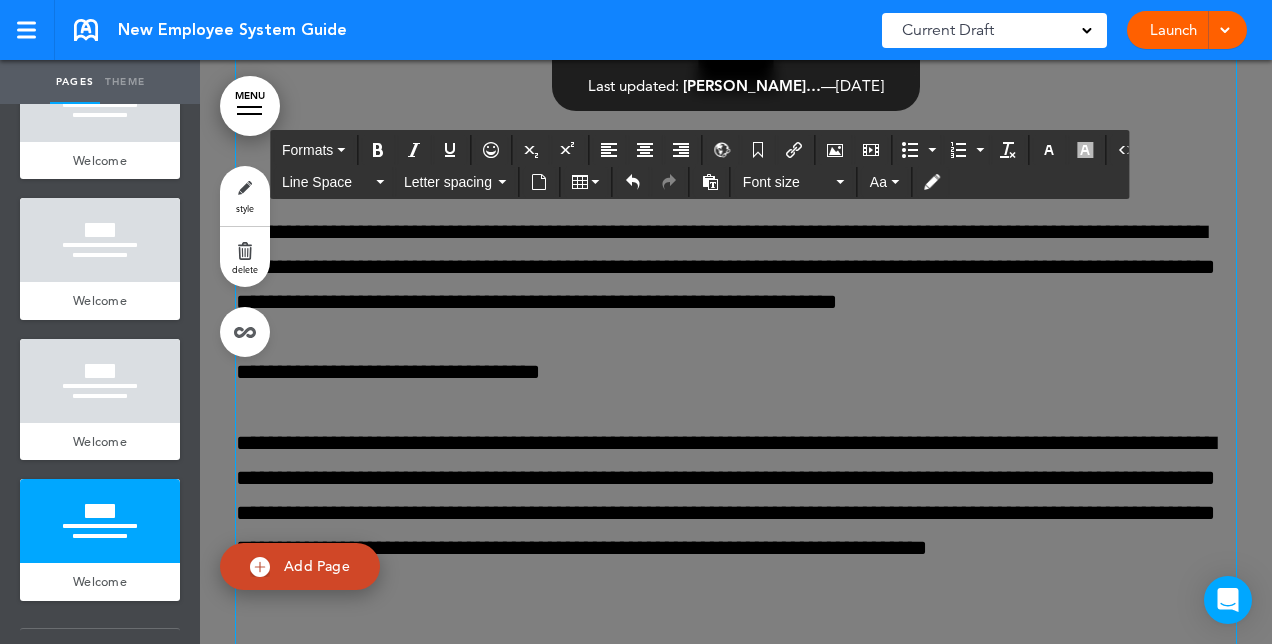 click on "**********" at bounding box center (736, 514) 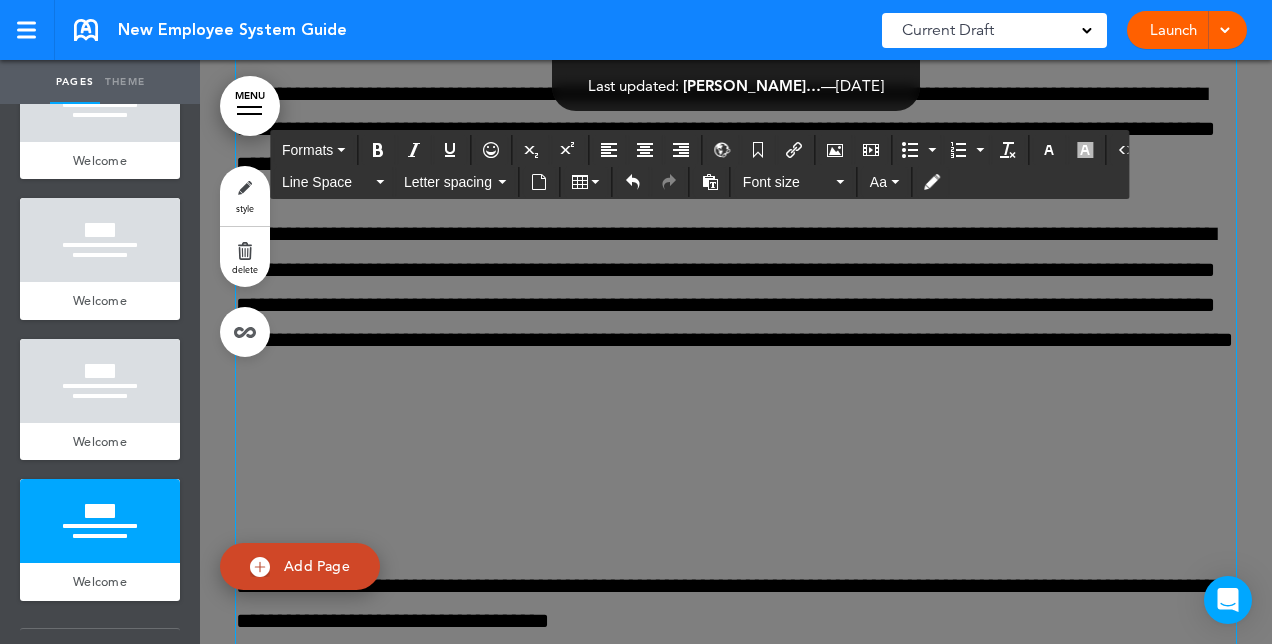 scroll, scrollTop: 6709, scrollLeft: 0, axis: vertical 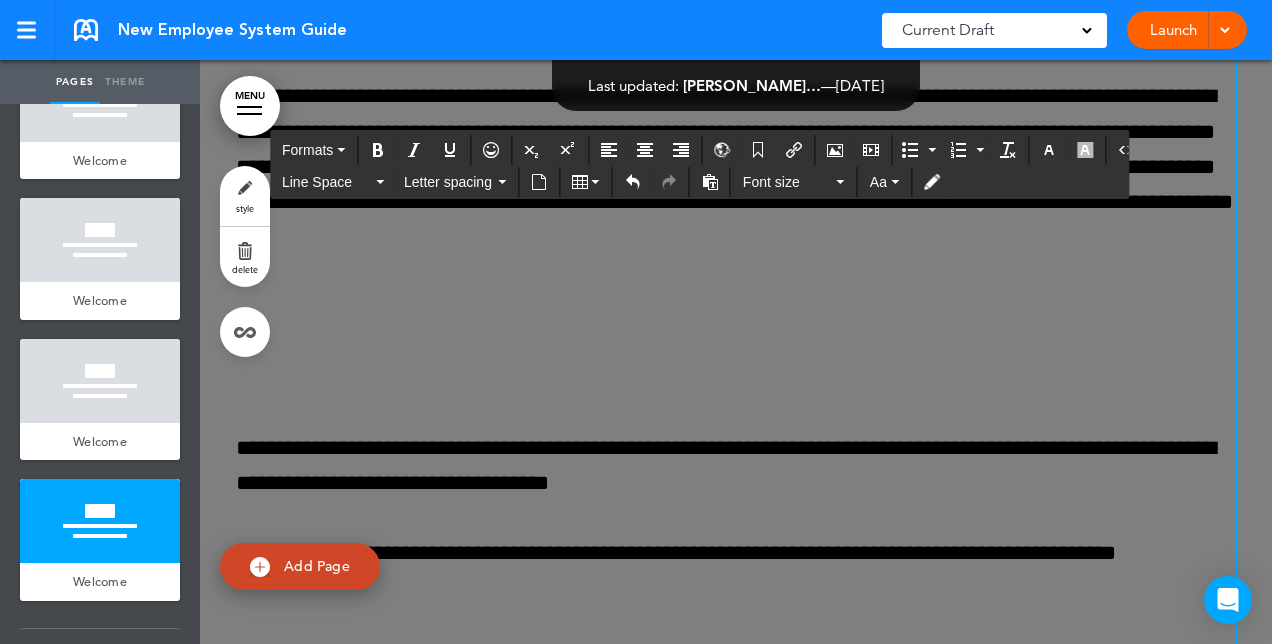 click on "**********" at bounding box center (736, 466) 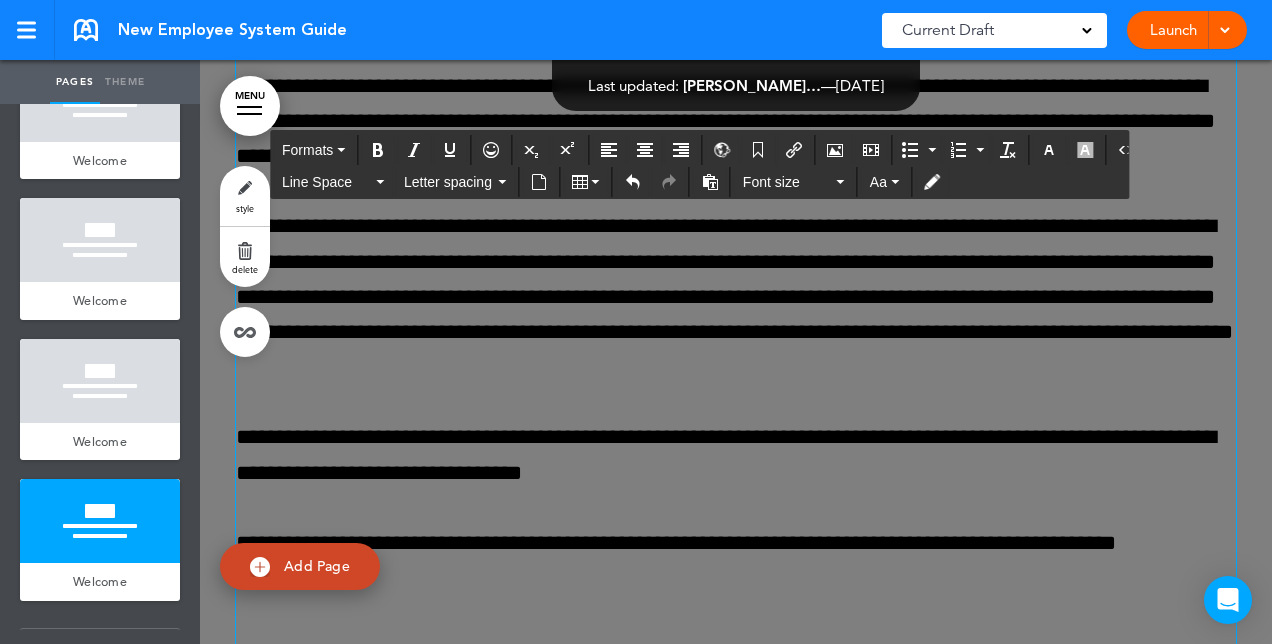 scroll, scrollTop: 6579, scrollLeft: 0, axis: vertical 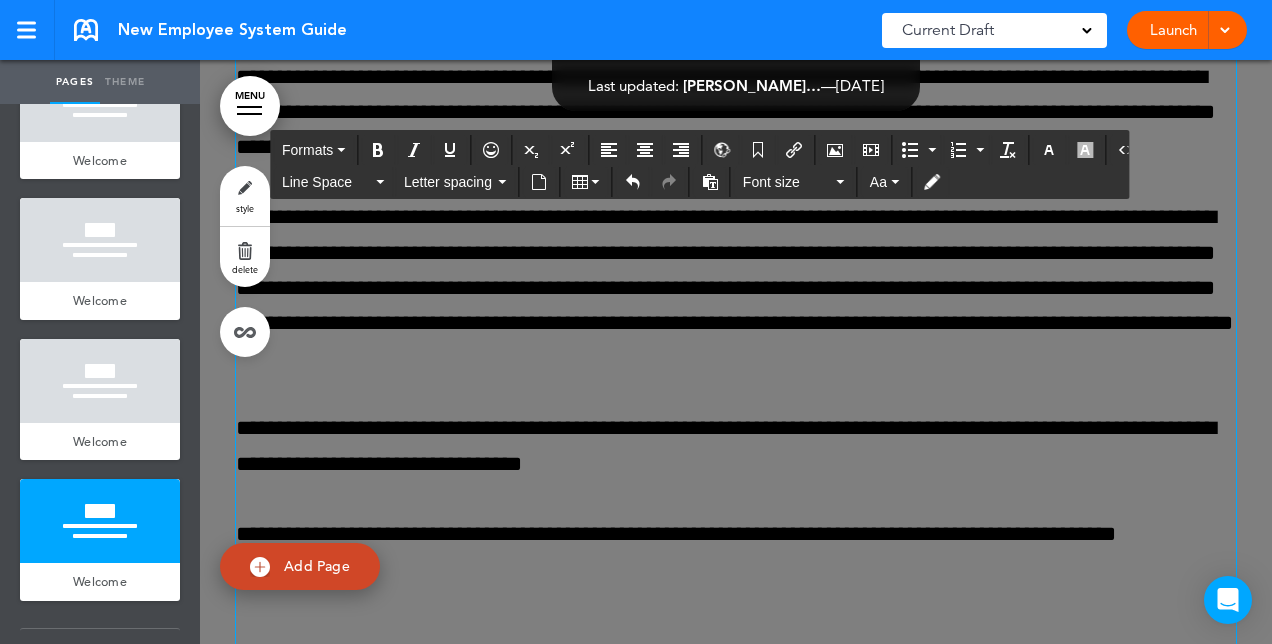 click on "**********" at bounding box center (736, 552) 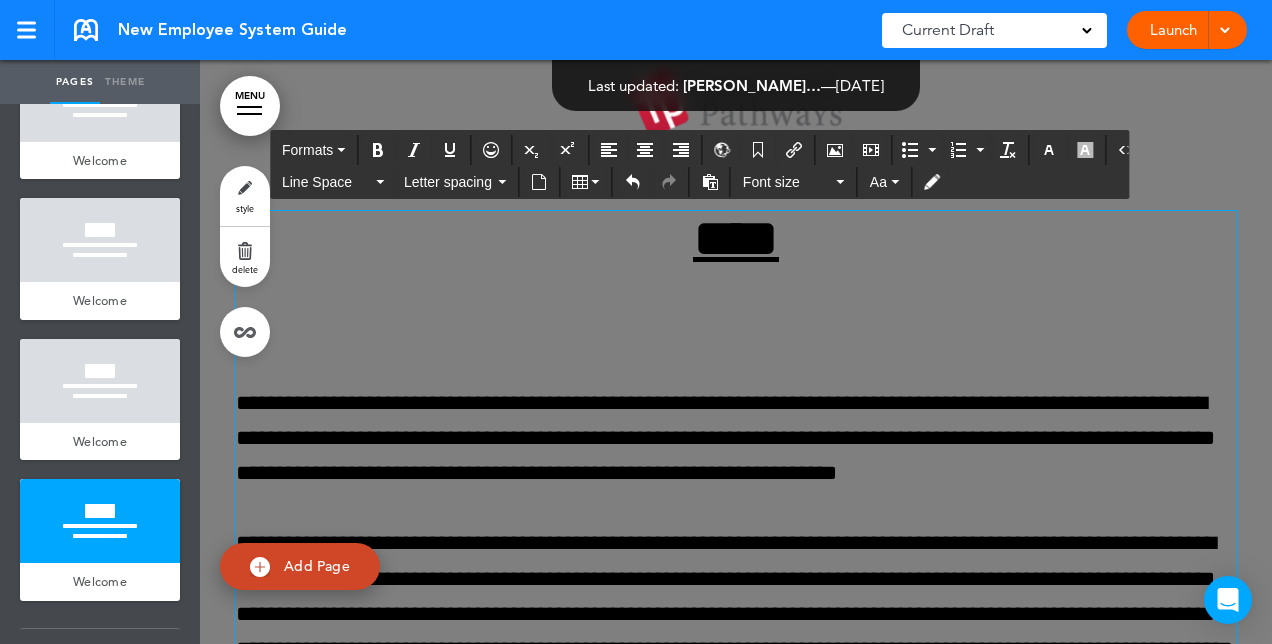 scroll, scrollTop: 6242, scrollLeft: 0, axis: vertical 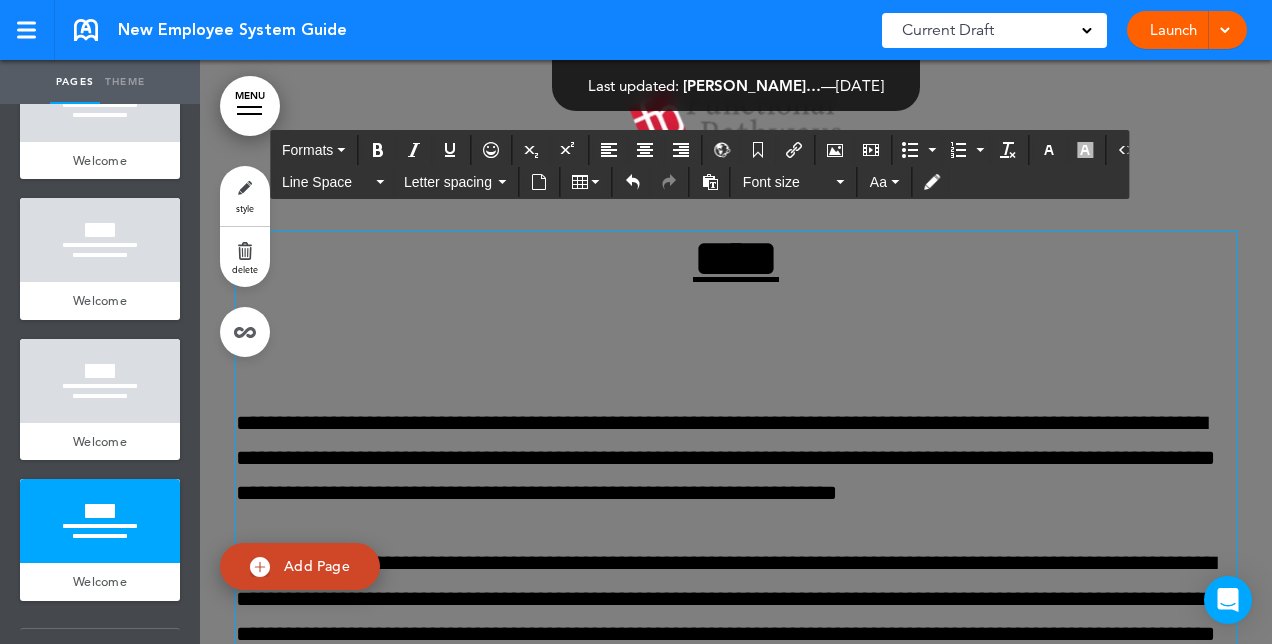 click on "**********" at bounding box center (736, 459) 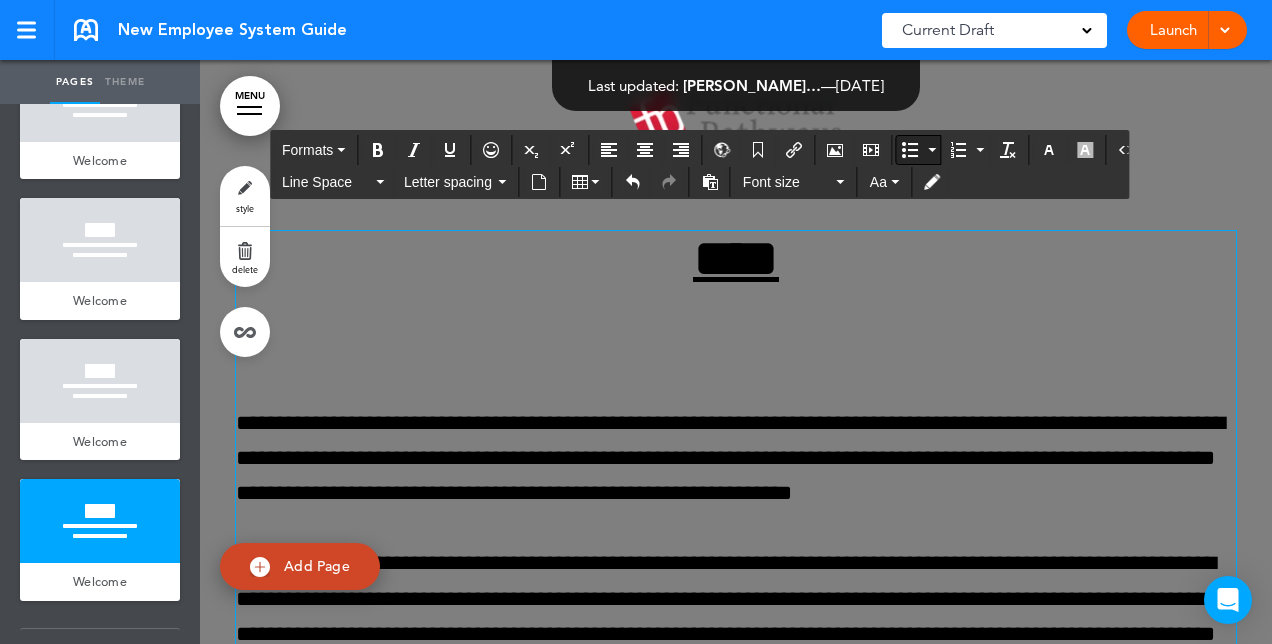 click at bounding box center [910, 150] 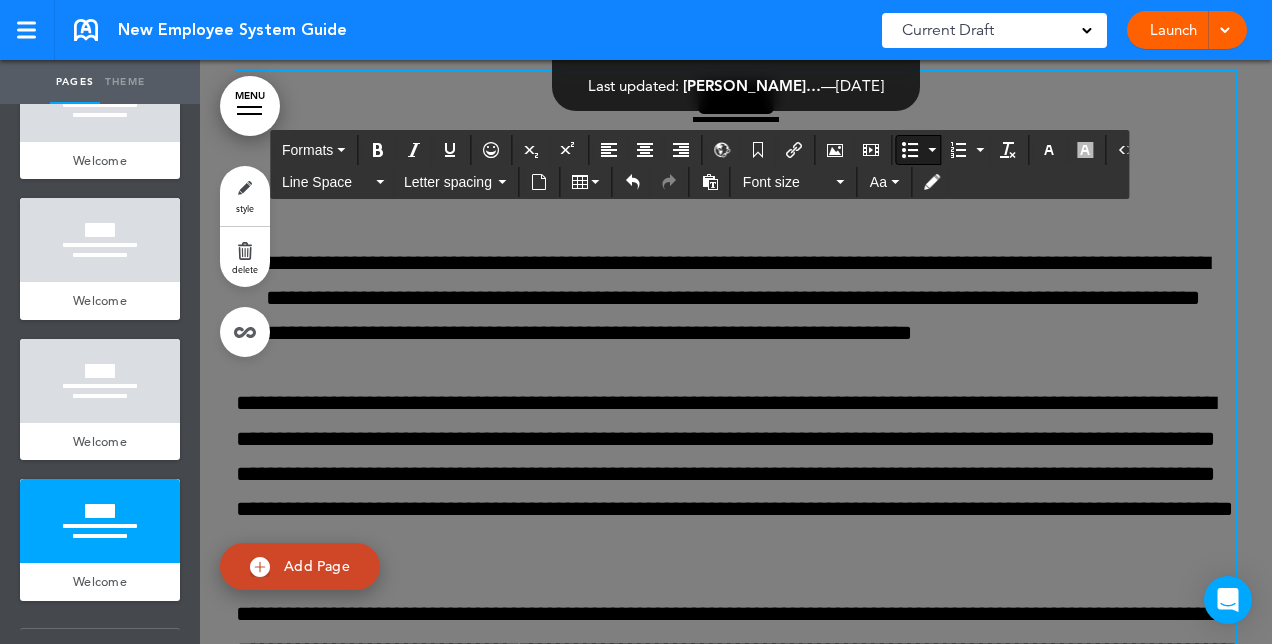 scroll, scrollTop: 6404, scrollLeft: 0, axis: vertical 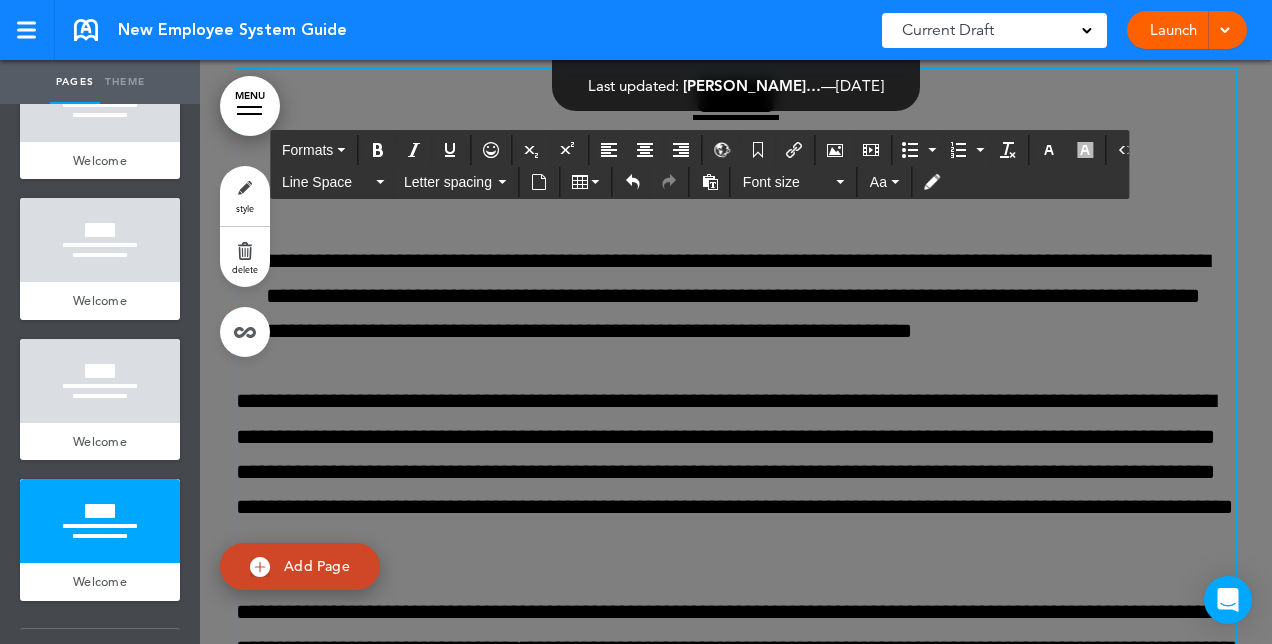 click on "**********" at bounding box center [736, 472] 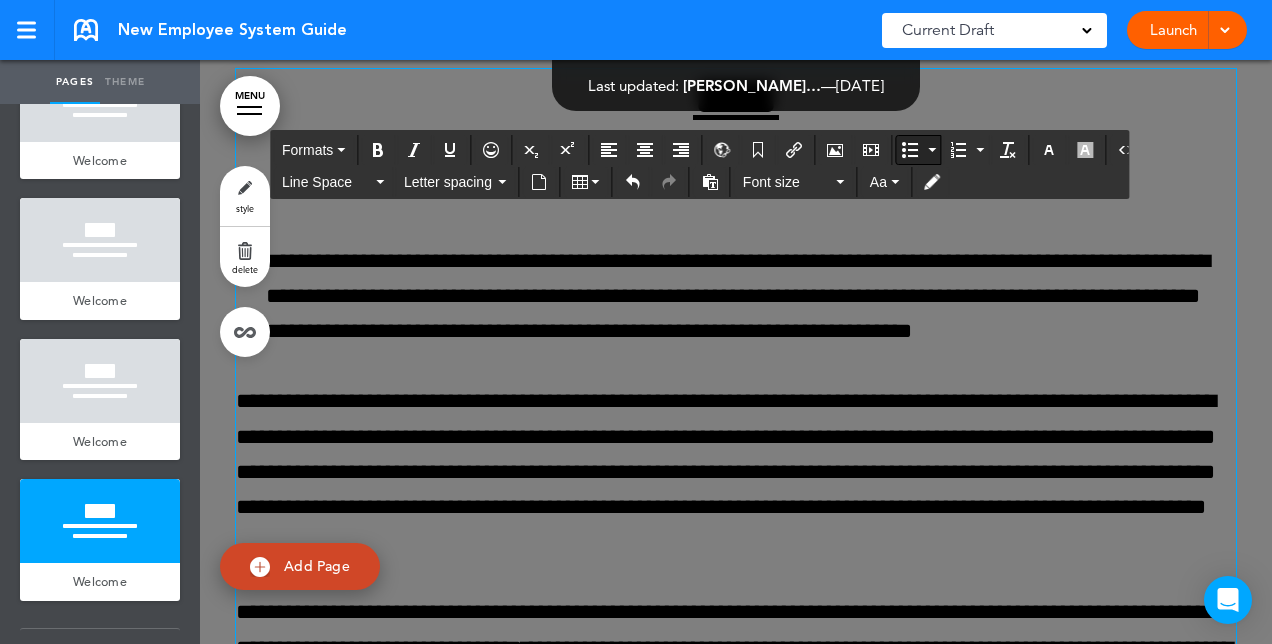 click at bounding box center [910, 150] 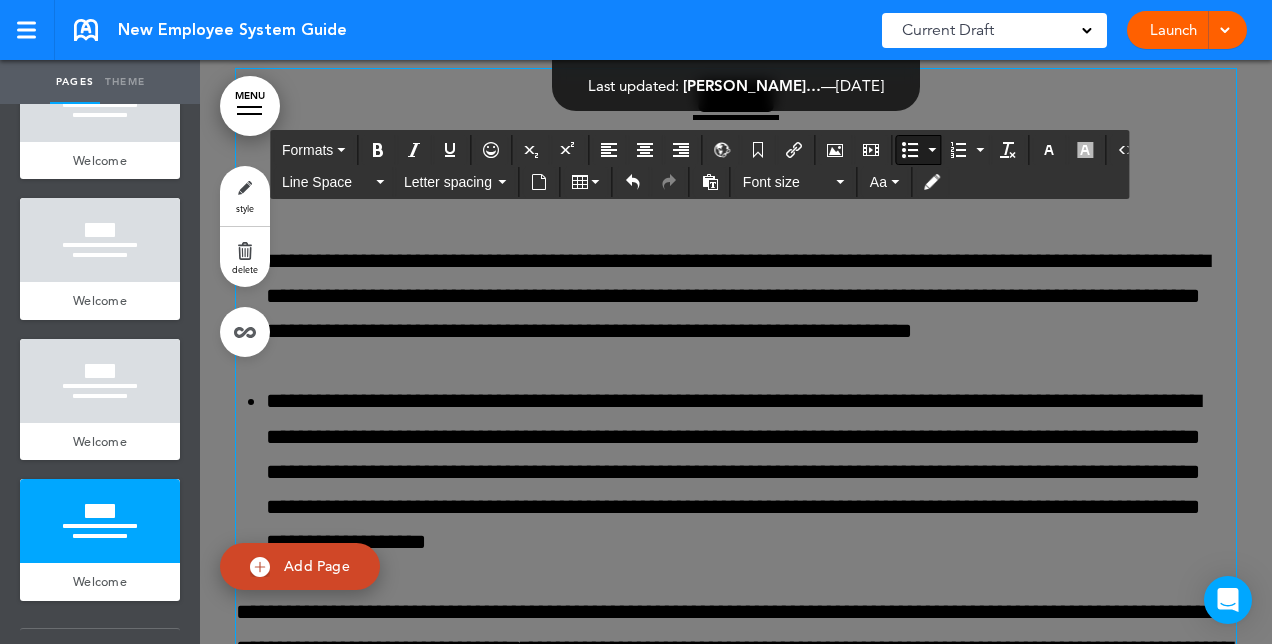 scroll, scrollTop: 6586, scrollLeft: 0, axis: vertical 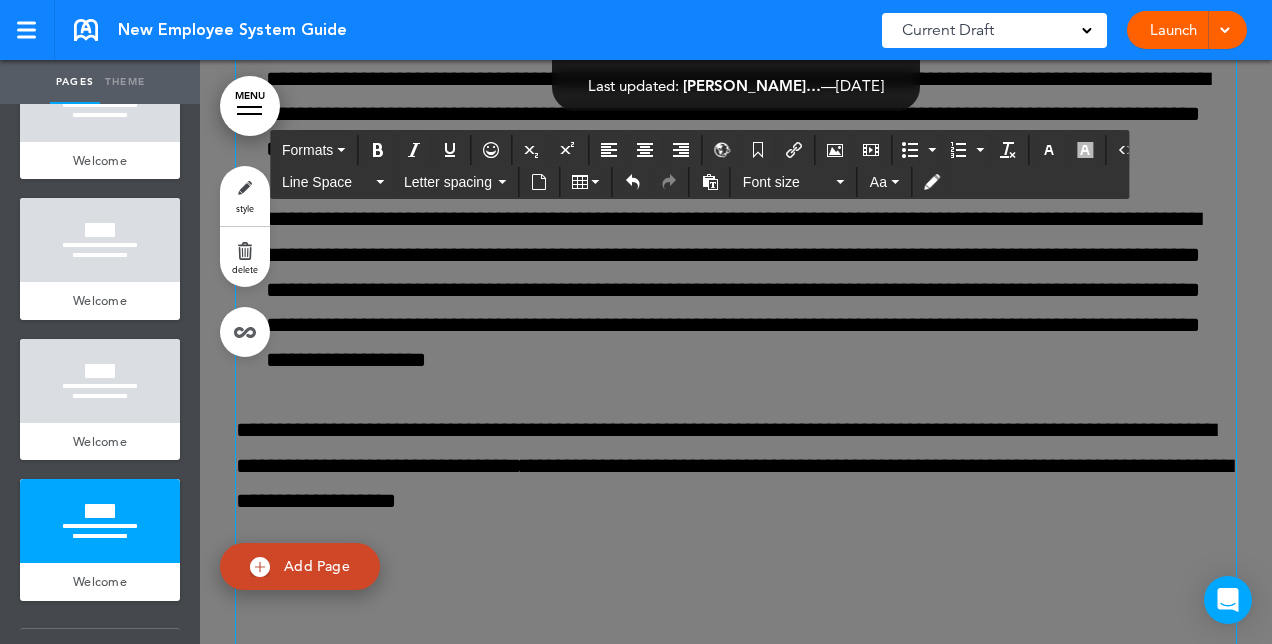 click on "**********" at bounding box center [736, 466] 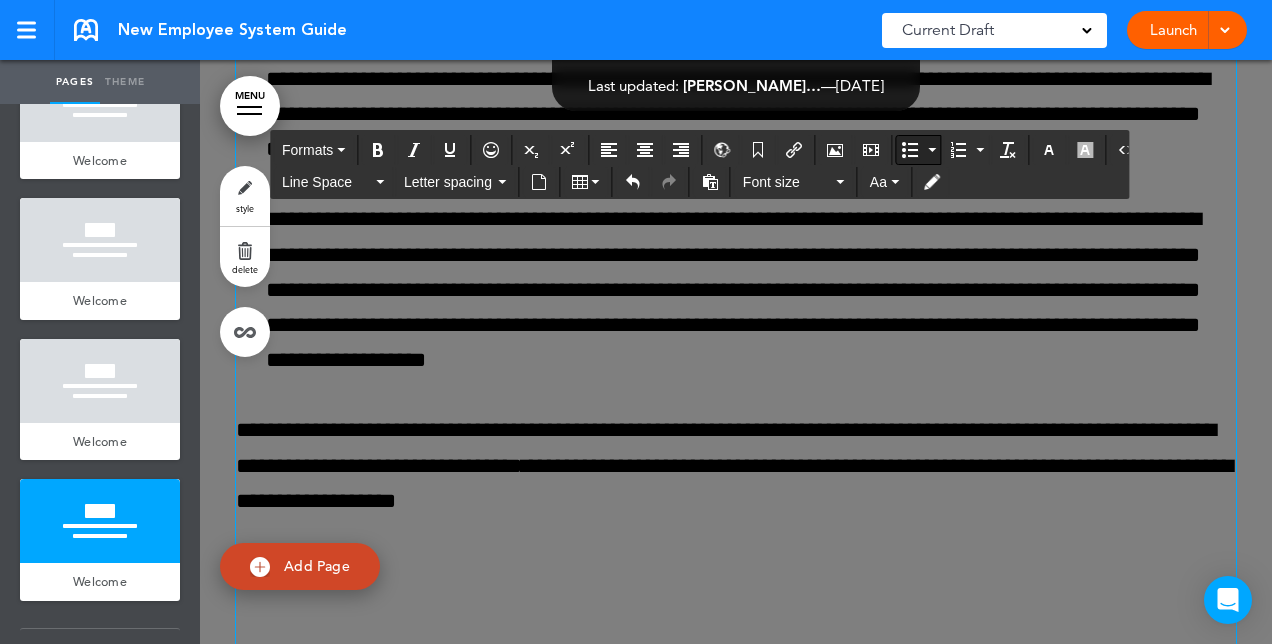 click at bounding box center (910, 150) 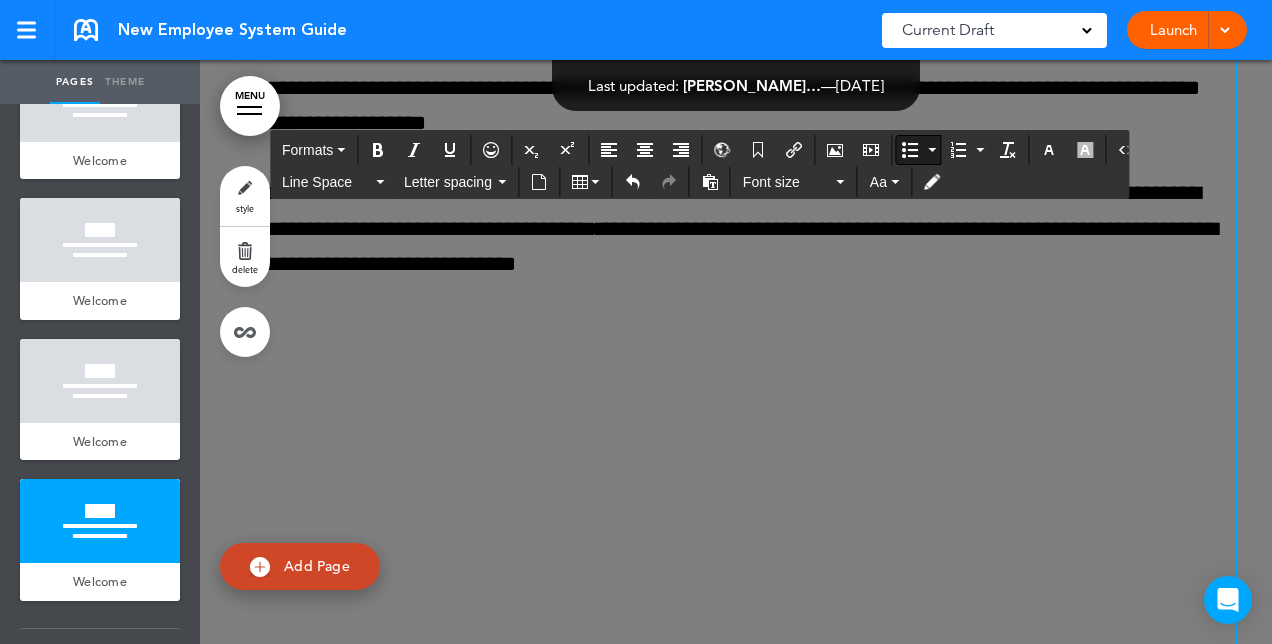 scroll, scrollTop: 6824, scrollLeft: 0, axis: vertical 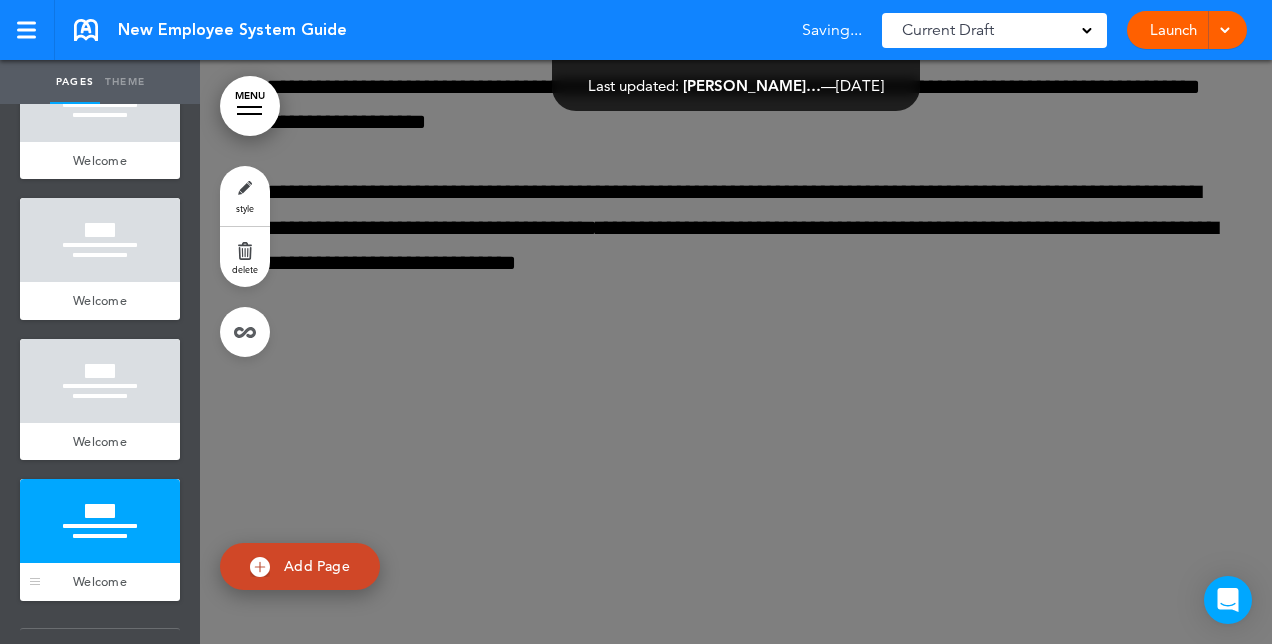 click on "Welcome" at bounding box center [100, 581] 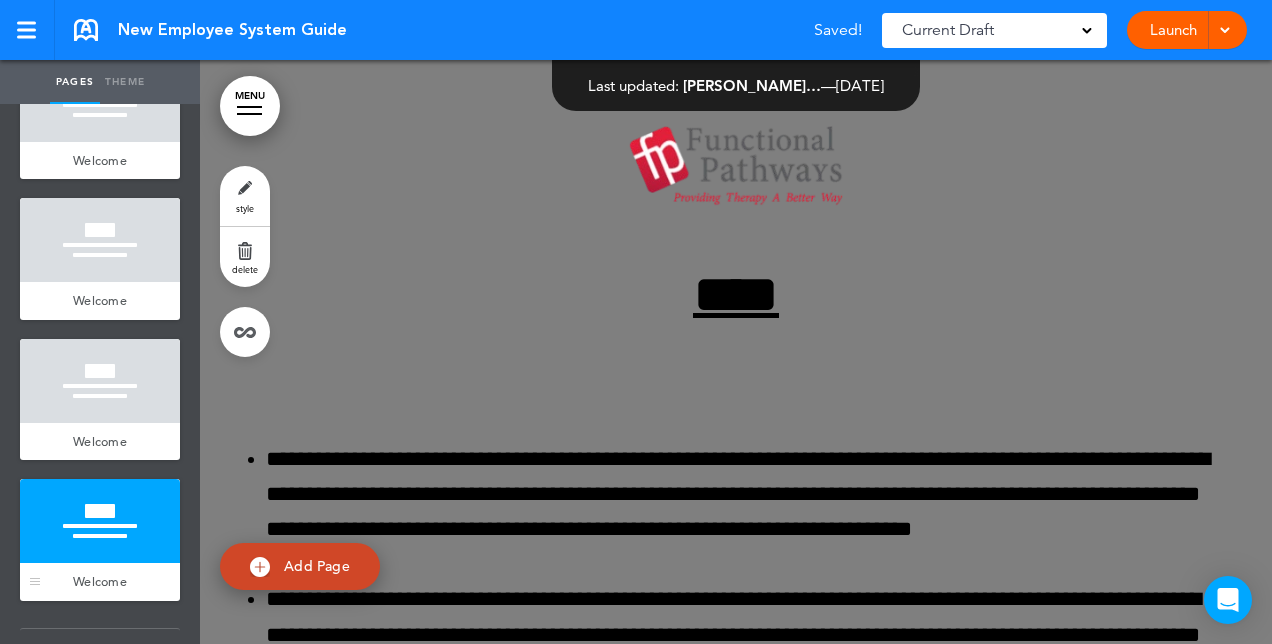 scroll, scrollTop: 6196, scrollLeft: 0, axis: vertical 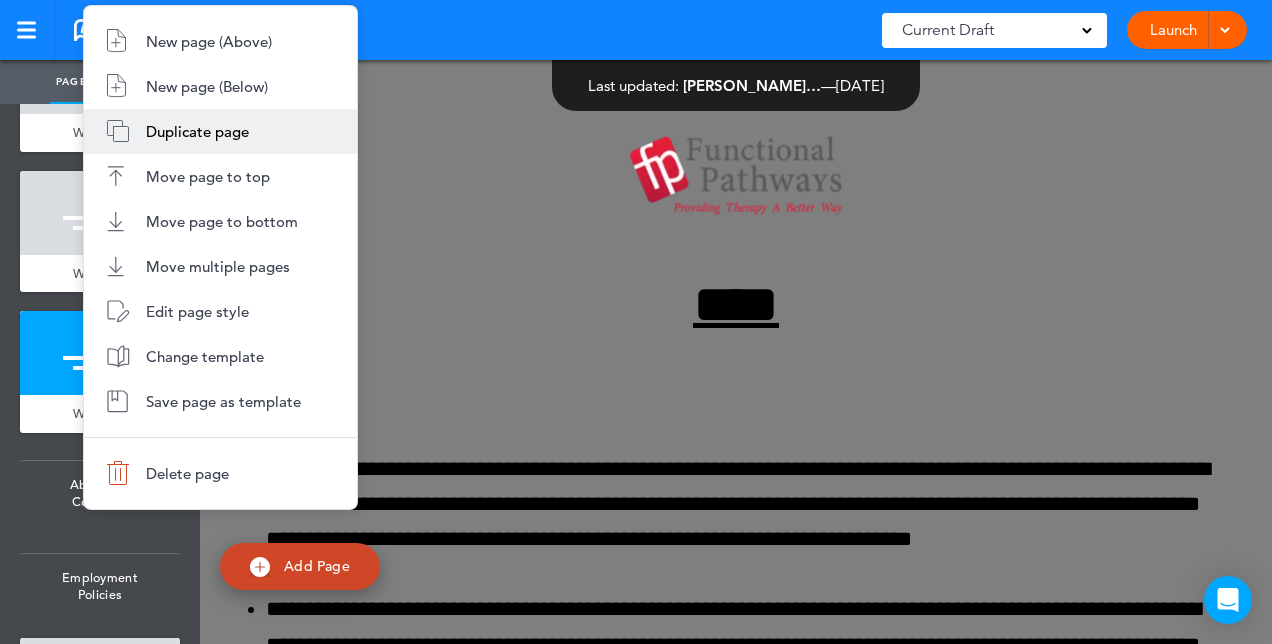 click on "Duplicate page" at bounding box center [197, 131] 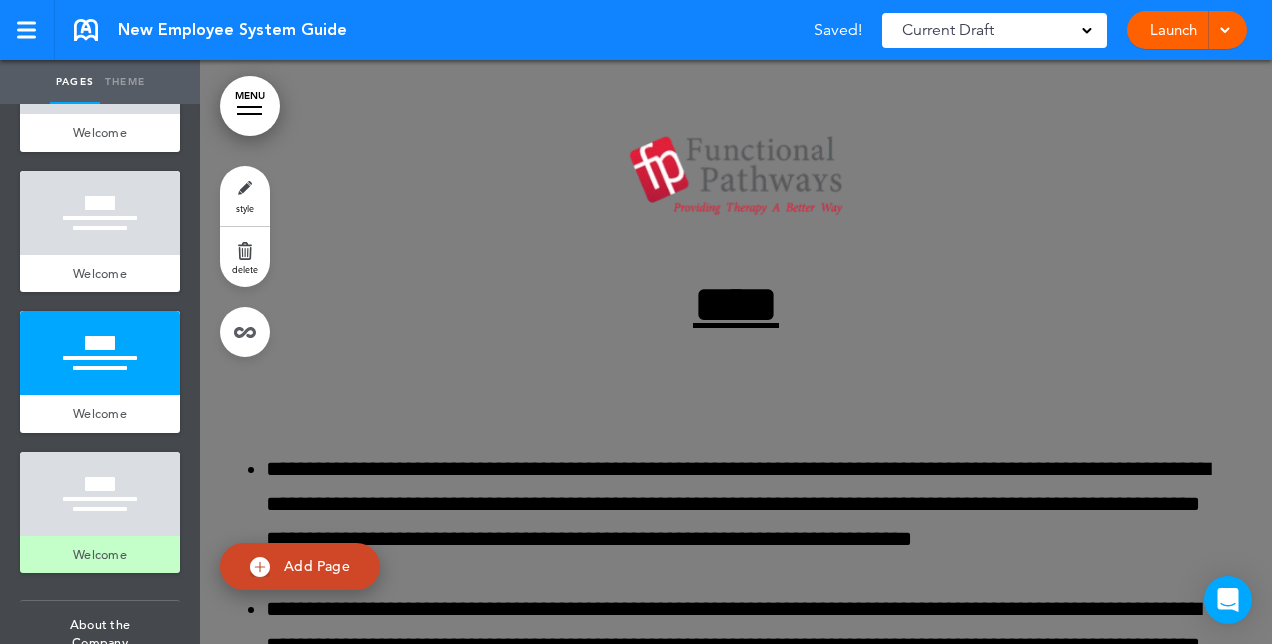 scroll, scrollTop: 6479, scrollLeft: 0, axis: vertical 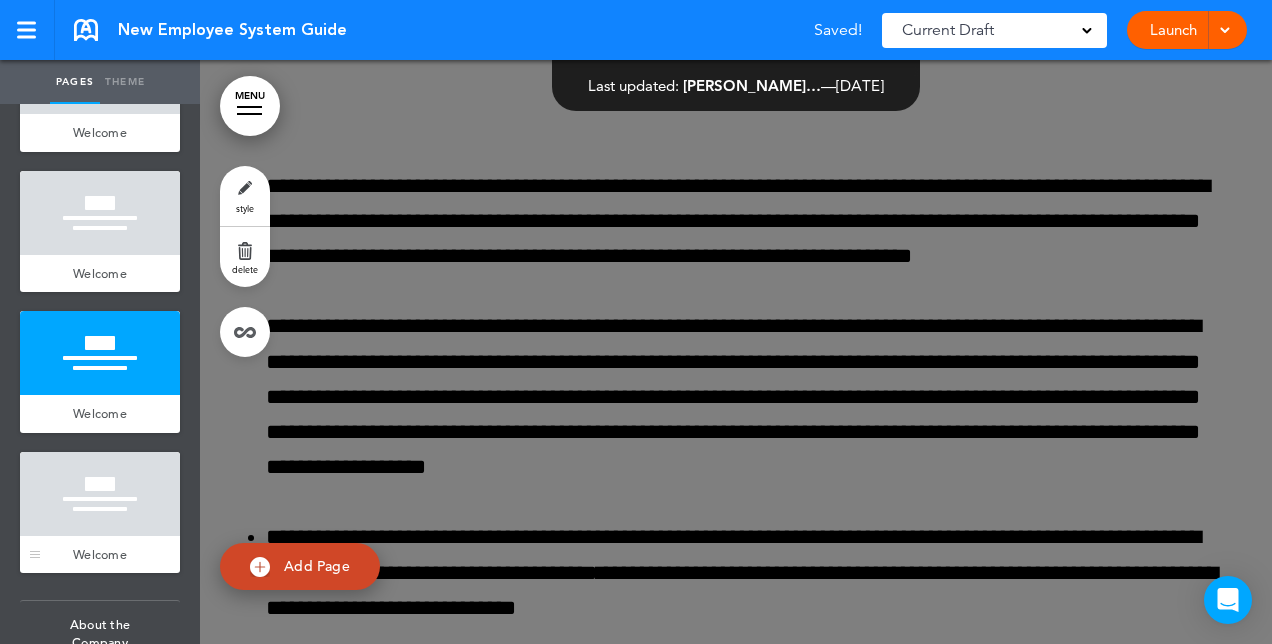 click on "Welcome" at bounding box center [100, 554] 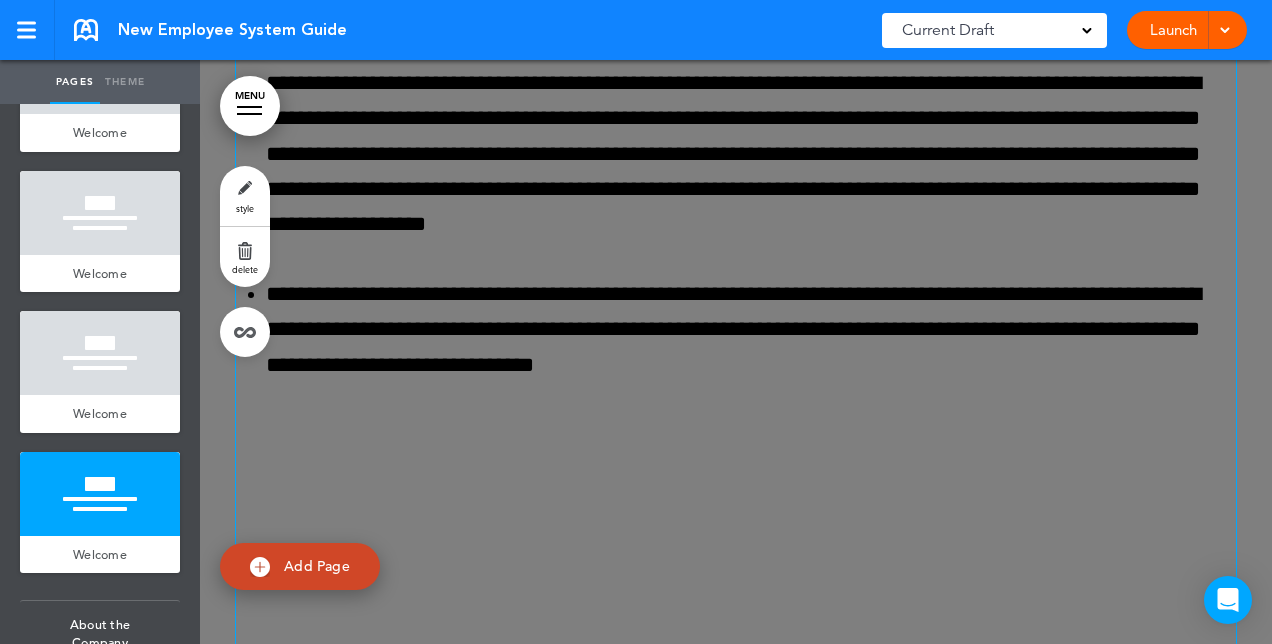 scroll, scrollTop: 8274, scrollLeft: 0, axis: vertical 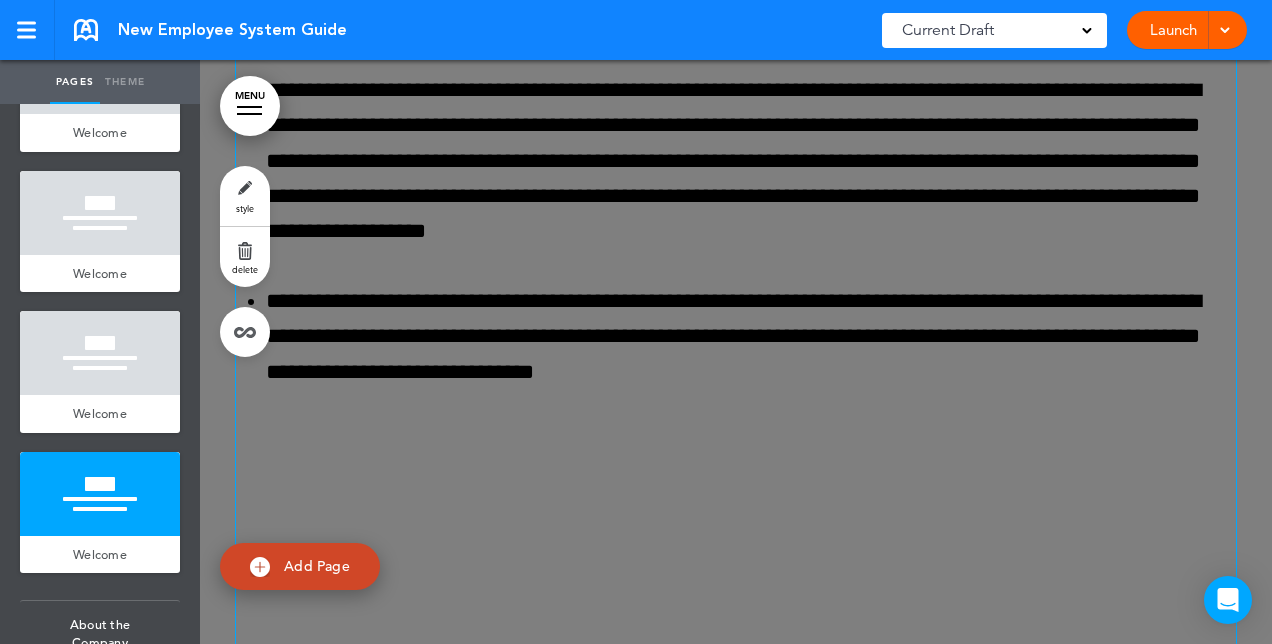click on "**********" at bounding box center [751, 337] 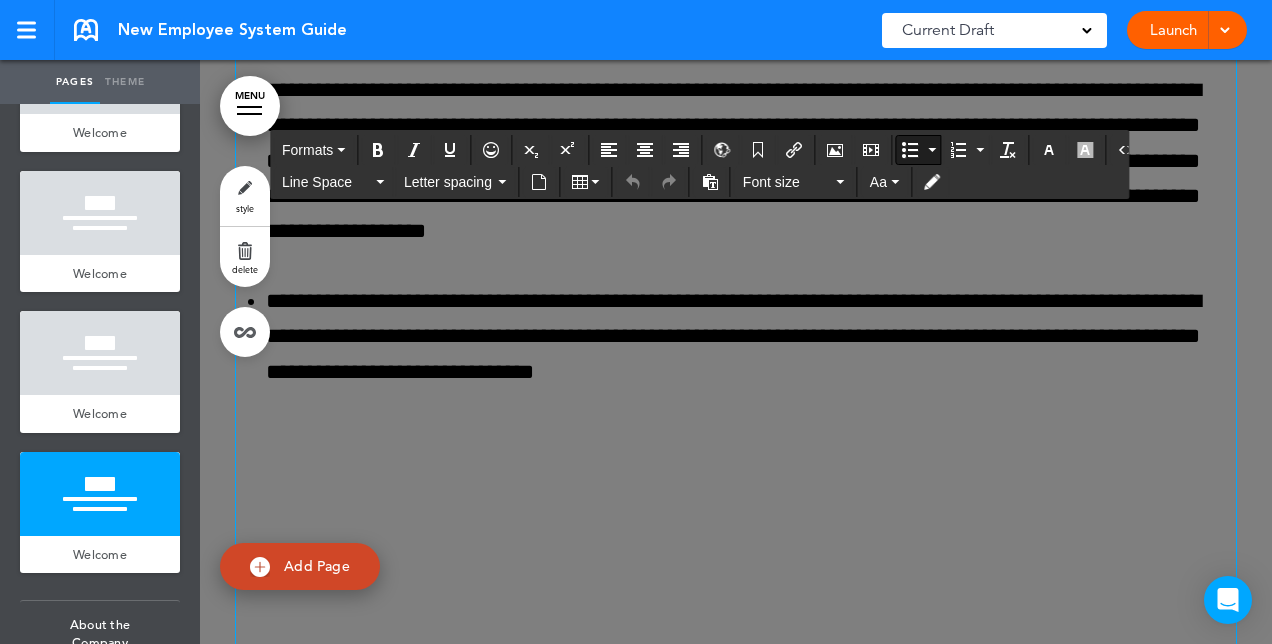 type 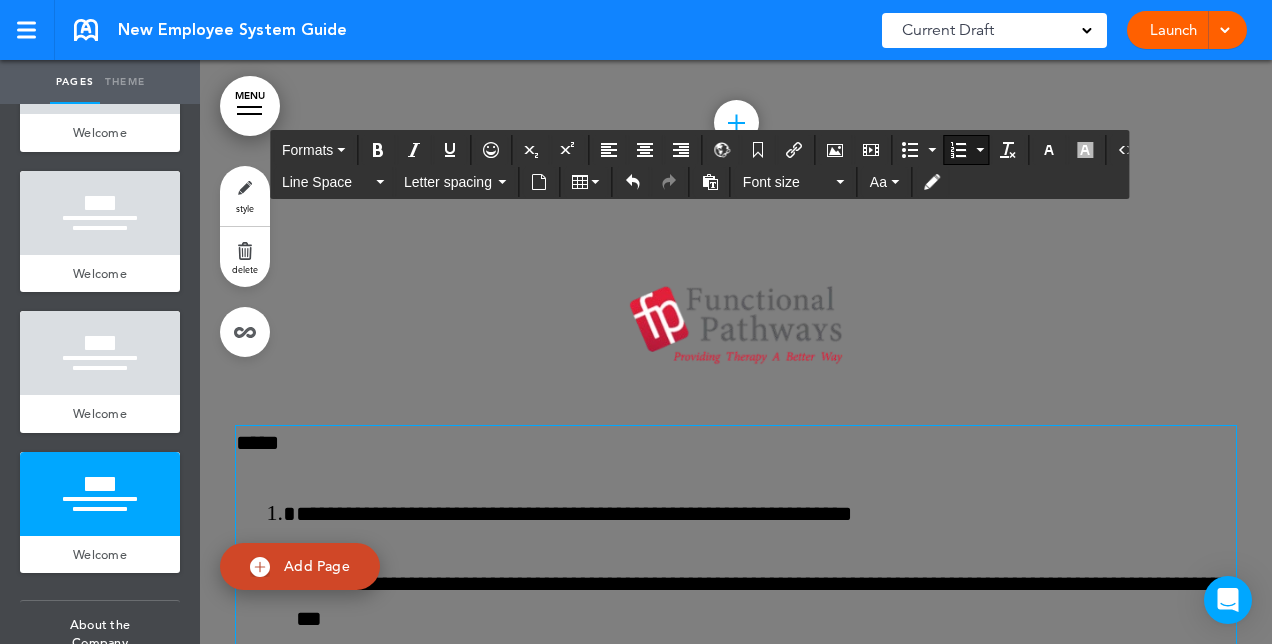 scroll, scrollTop: 7598, scrollLeft: 0, axis: vertical 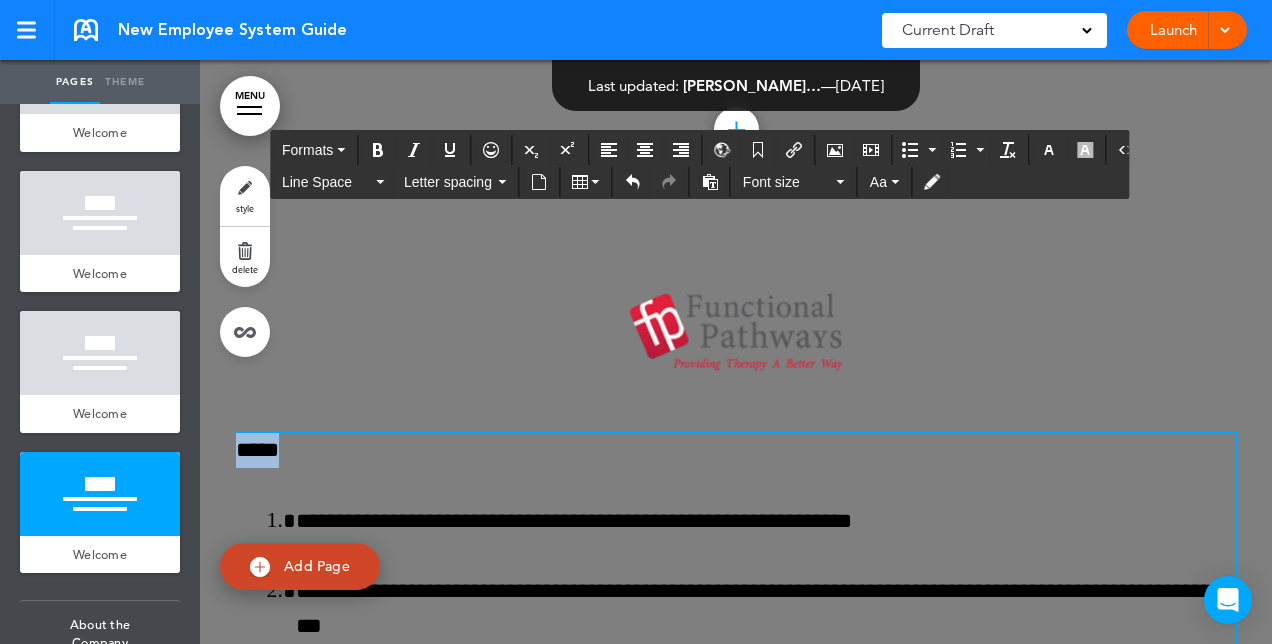 drag, startPoint x: 296, startPoint y: 456, endPoint x: 208, endPoint y: 450, distance: 88.20431 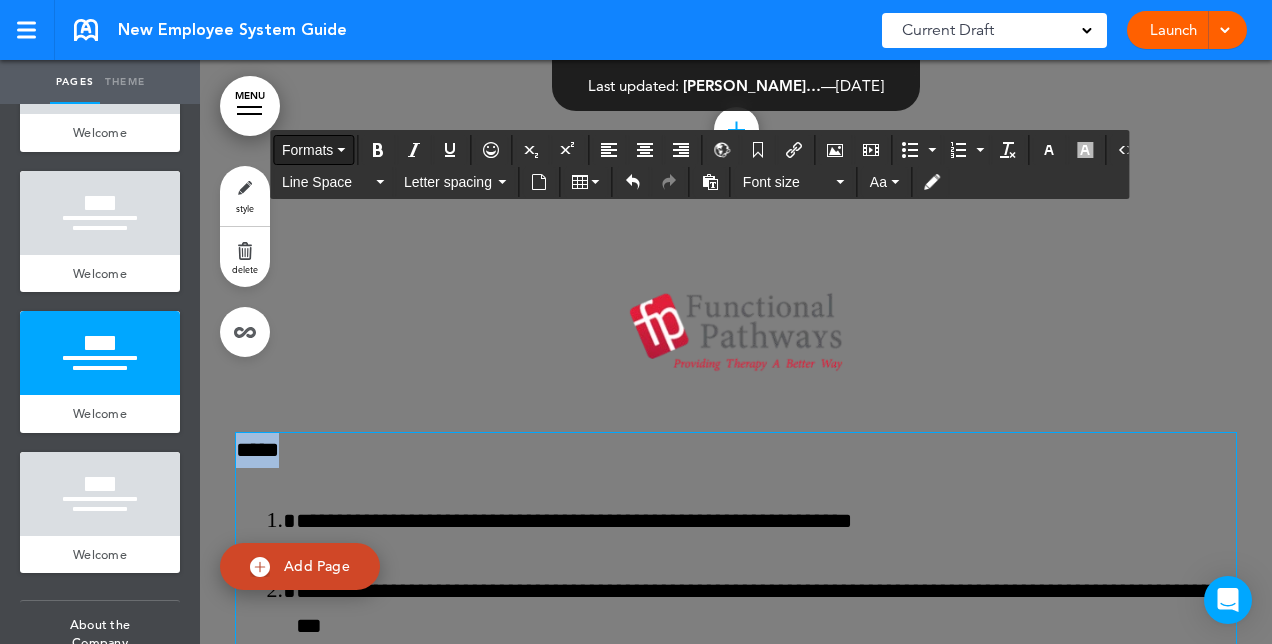 click on "Formats" at bounding box center (307, 150) 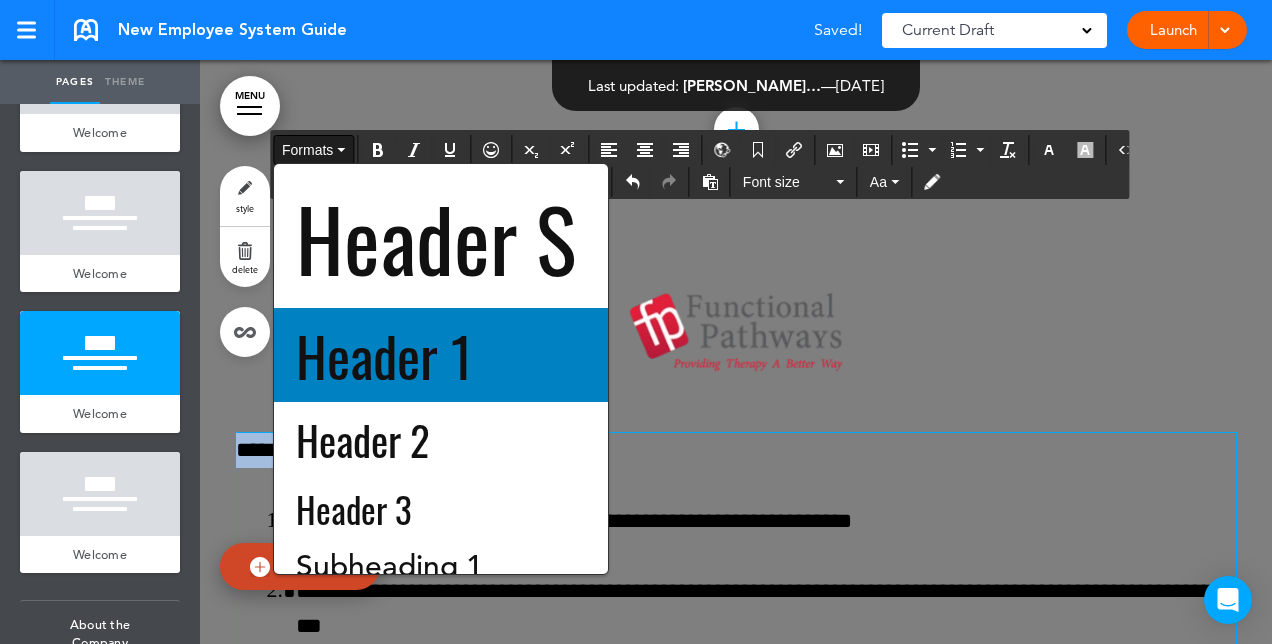 click on "Header 1" at bounding box center [384, 355] 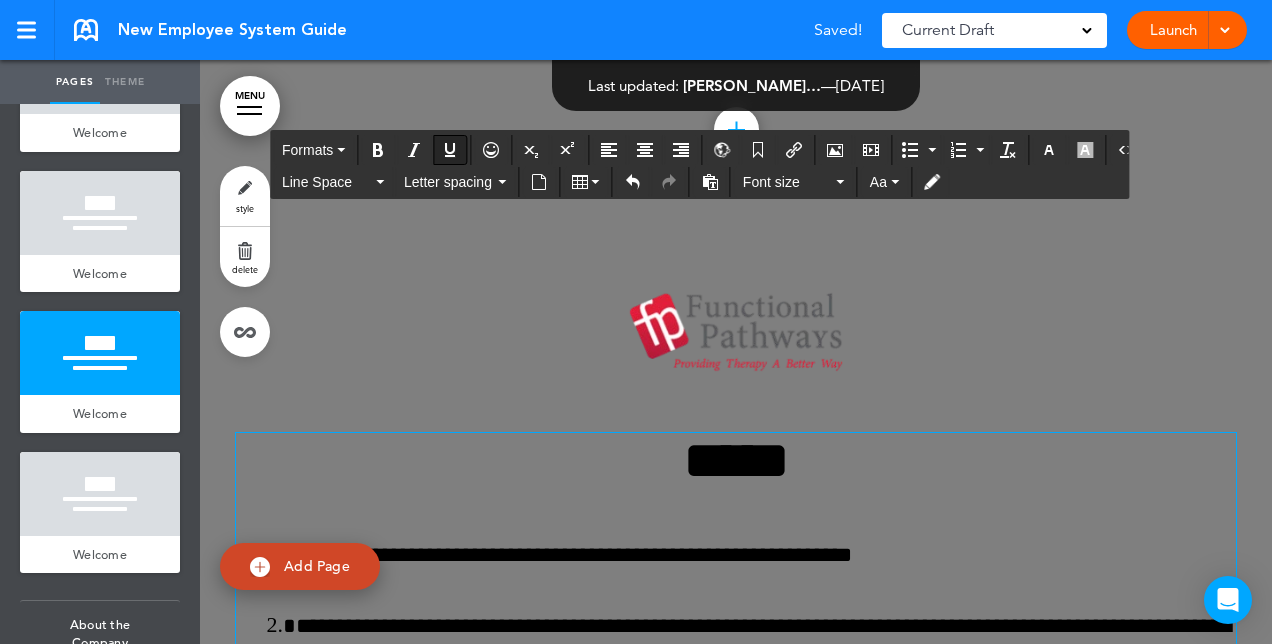click at bounding box center (450, 150) 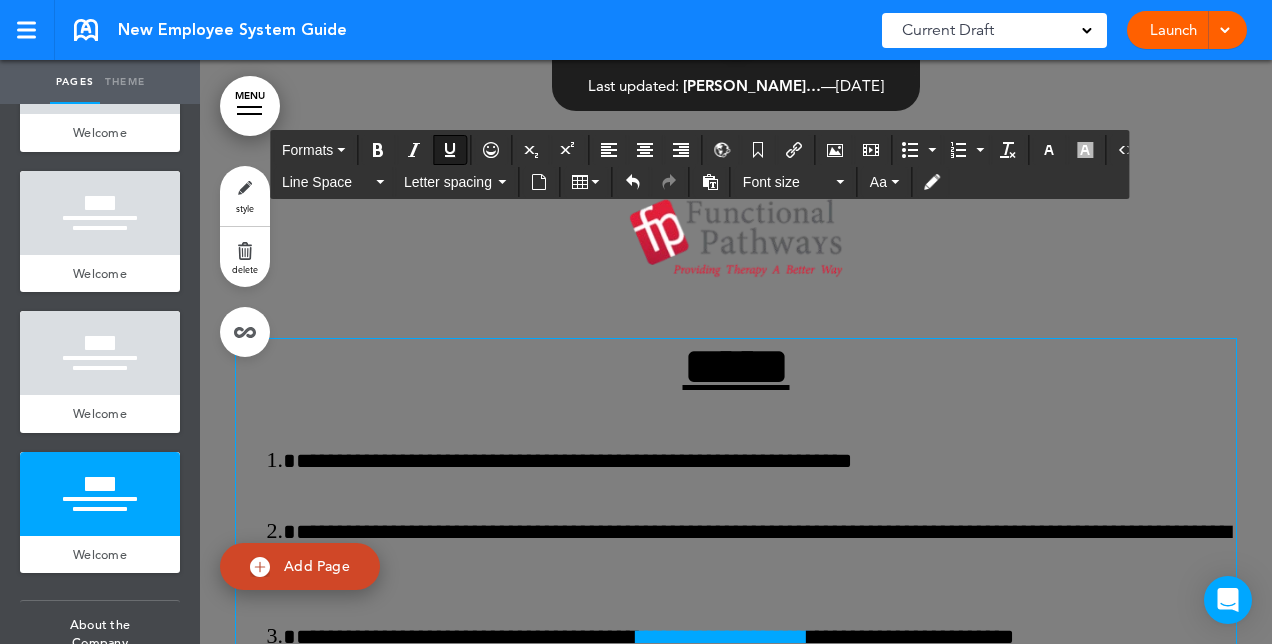 scroll, scrollTop: 7767, scrollLeft: 0, axis: vertical 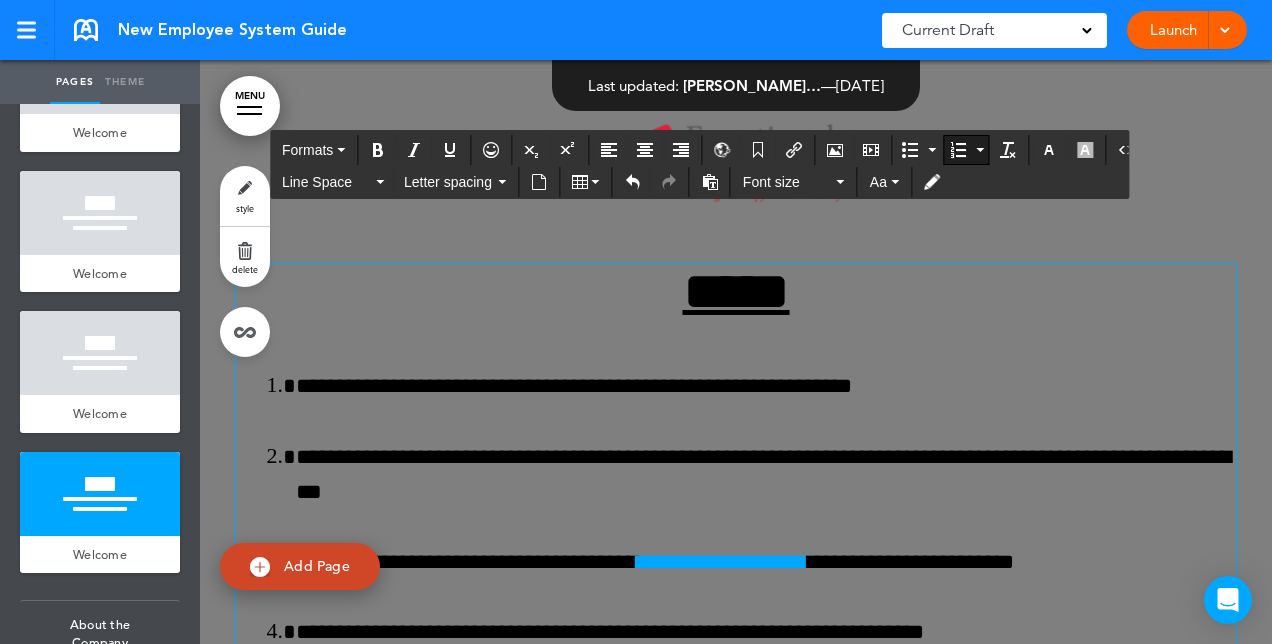 click on "**********" at bounding box center [766, 386] 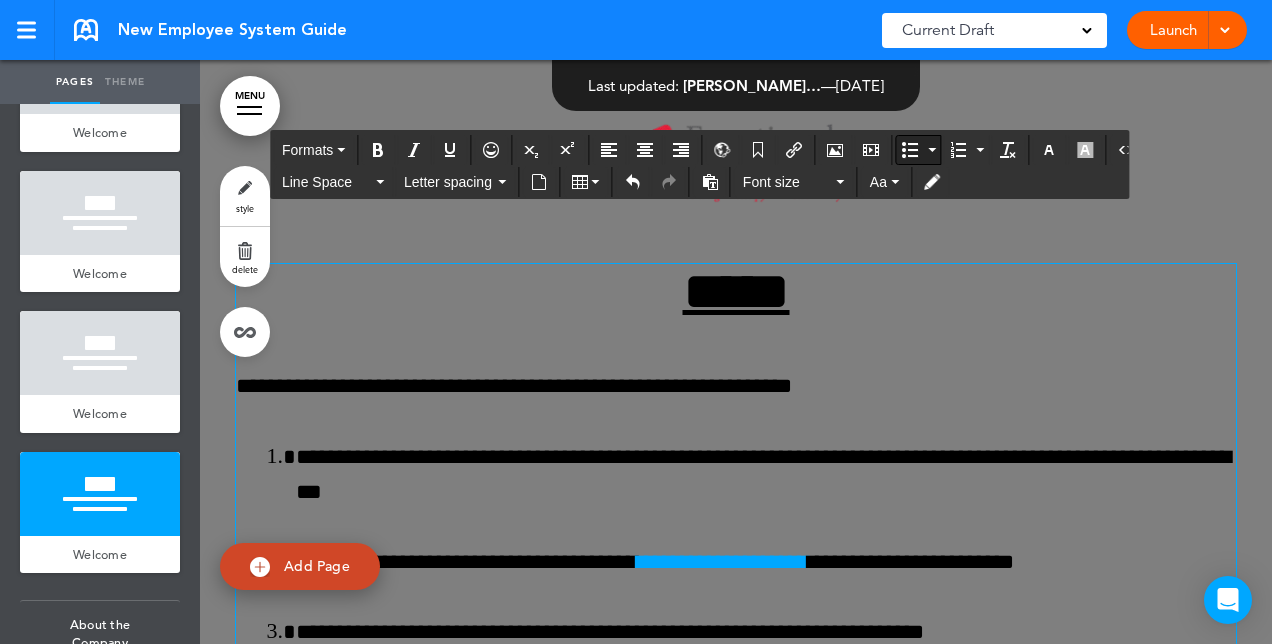 click at bounding box center [910, 150] 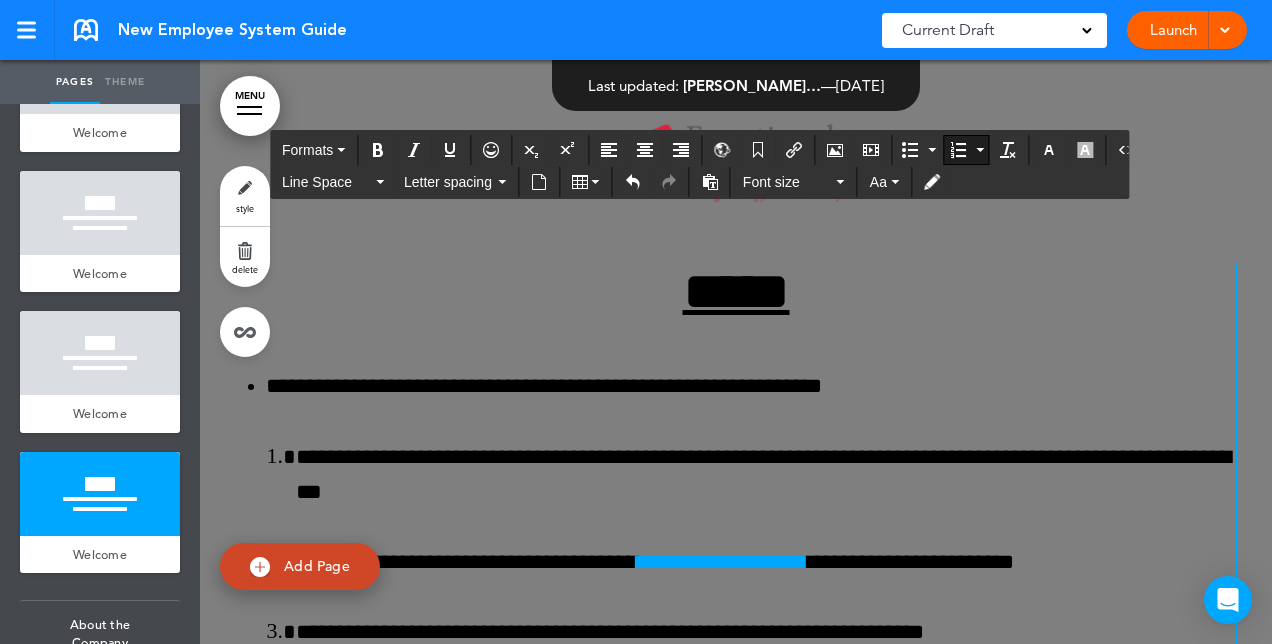 click on "**********" at bounding box center (766, 475) 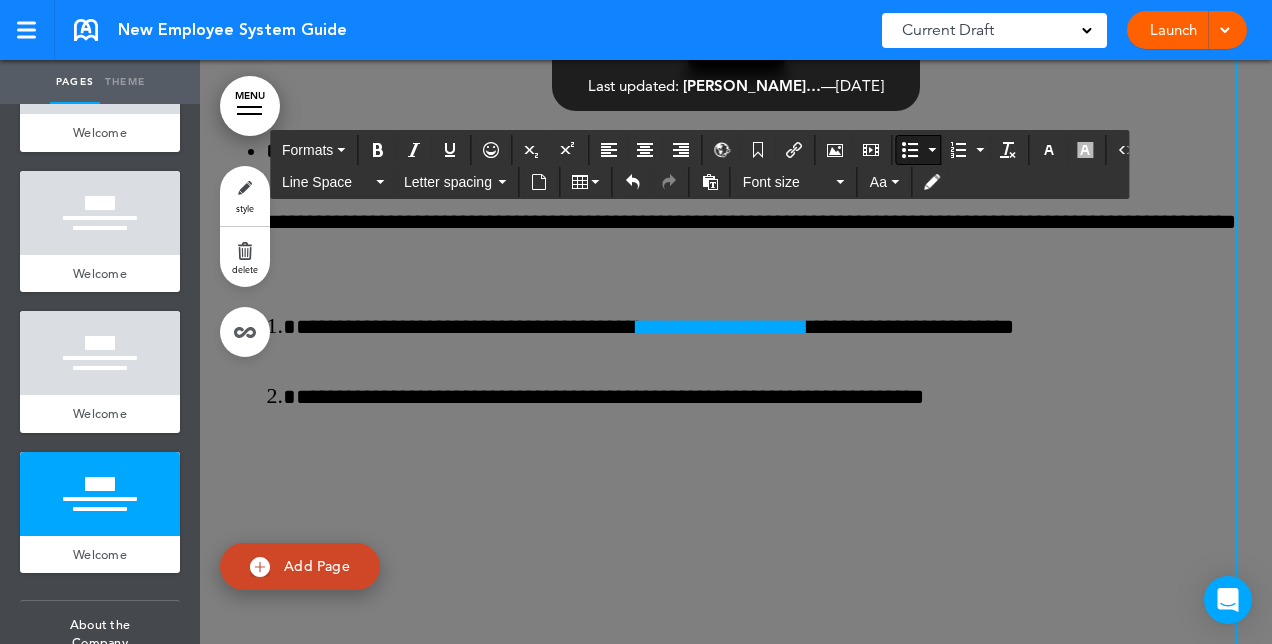 scroll, scrollTop: 7933, scrollLeft: 0, axis: vertical 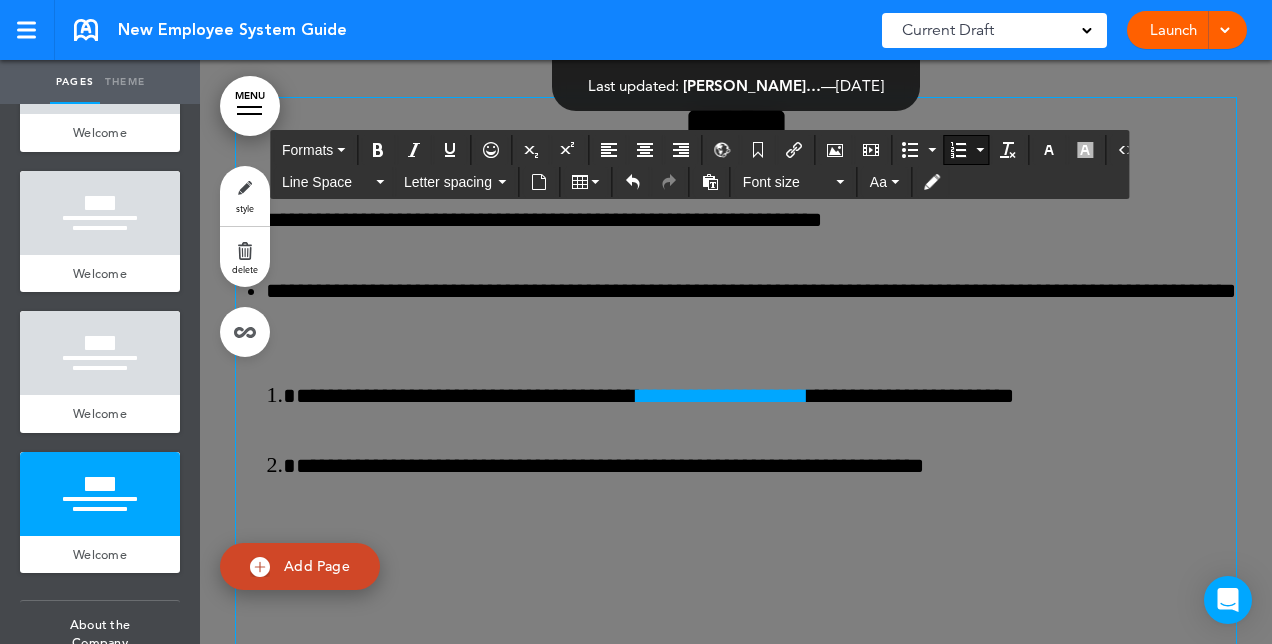 click on "**********" at bounding box center [766, 396] 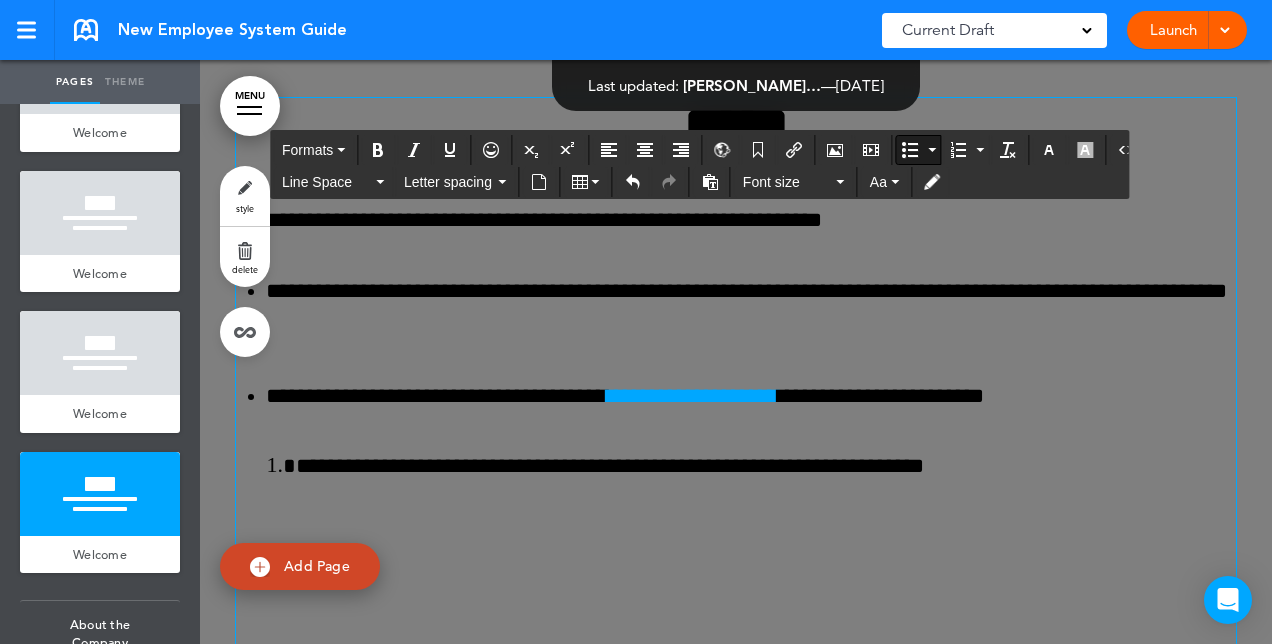 click on "**********" at bounding box center (766, 466) 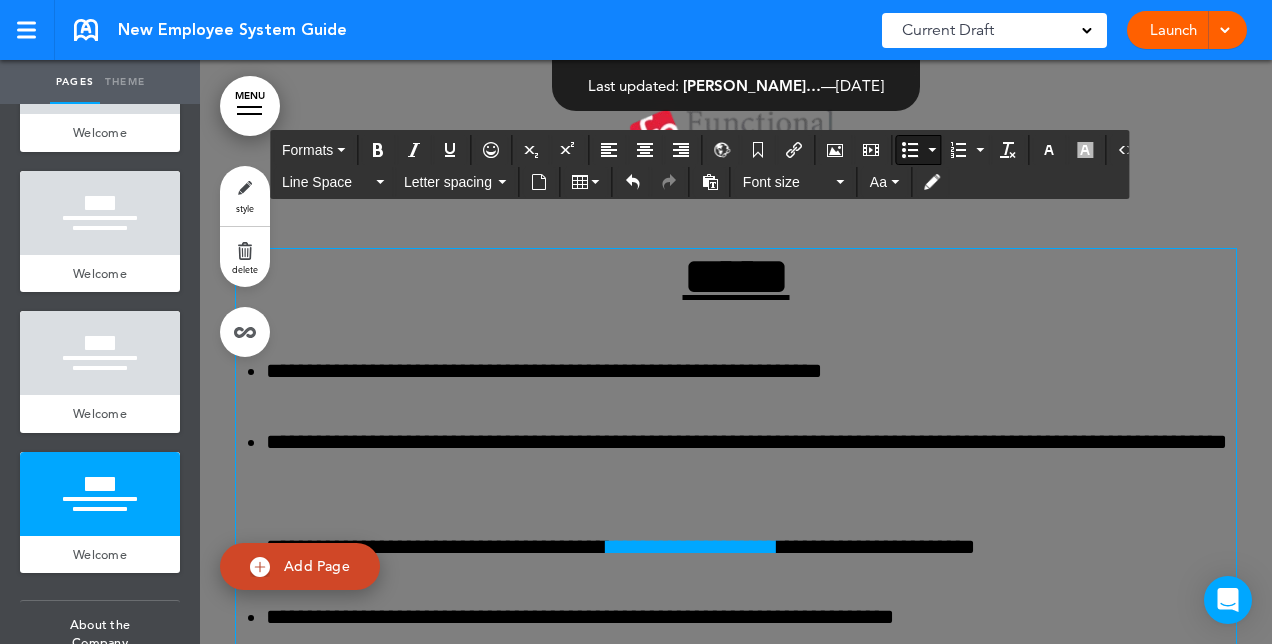 scroll, scrollTop: 7788, scrollLeft: 0, axis: vertical 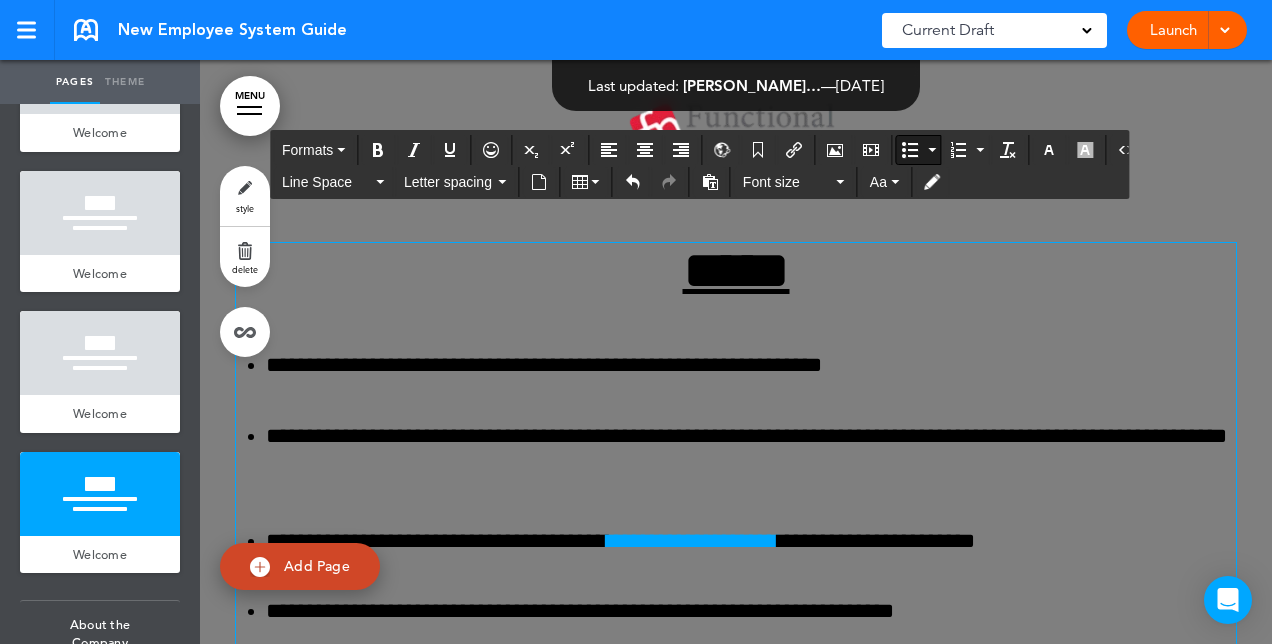 click on "**********" at bounding box center (736, 488) 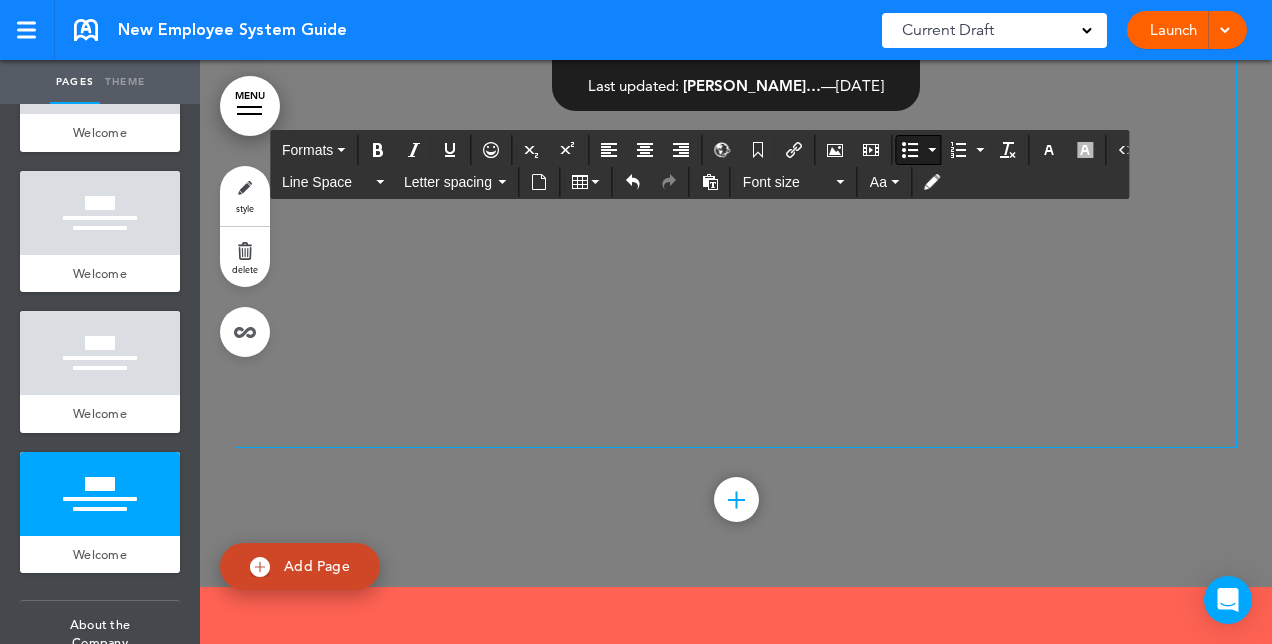 scroll, scrollTop: 8625, scrollLeft: 0, axis: vertical 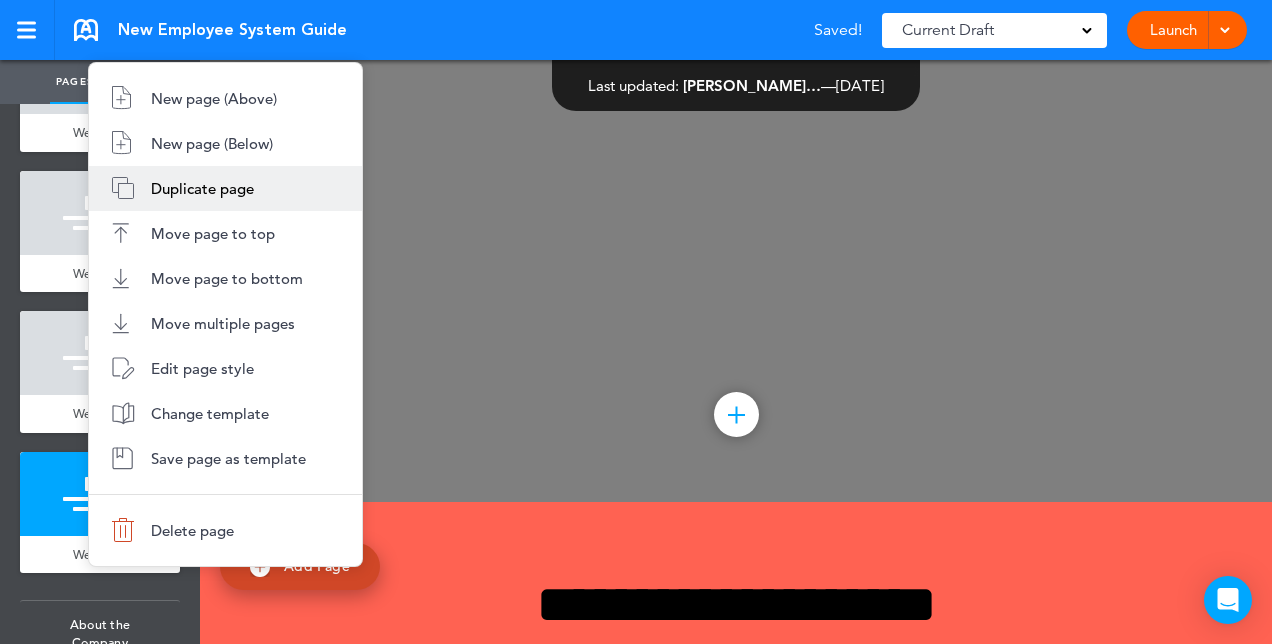 click on "Duplicate page" at bounding box center [225, 188] 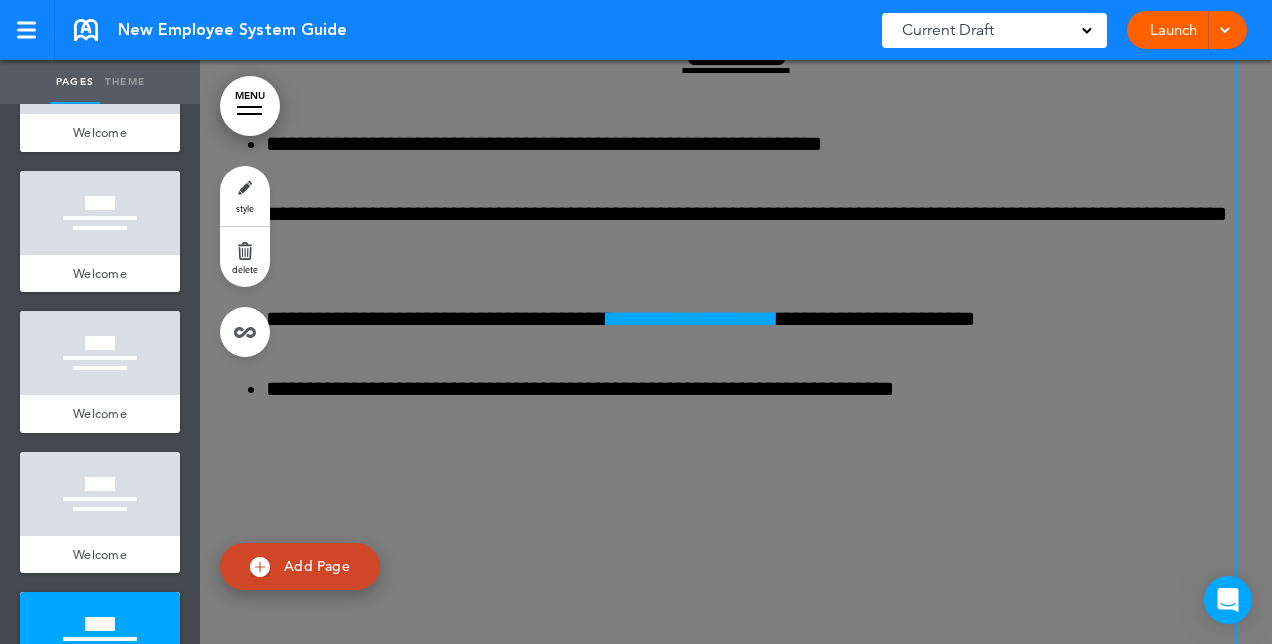 scroll, scrollTop: 9320, scrollLeft: 0, axis: vertical 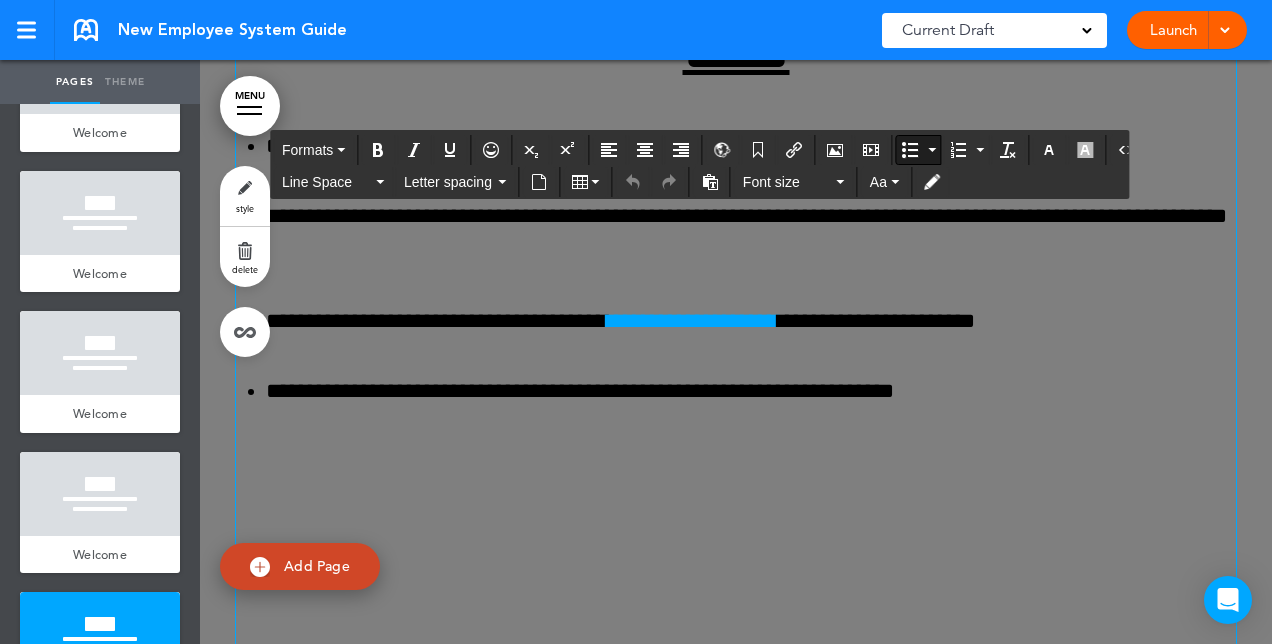 click on "**********" at bounding box center (751, 391) 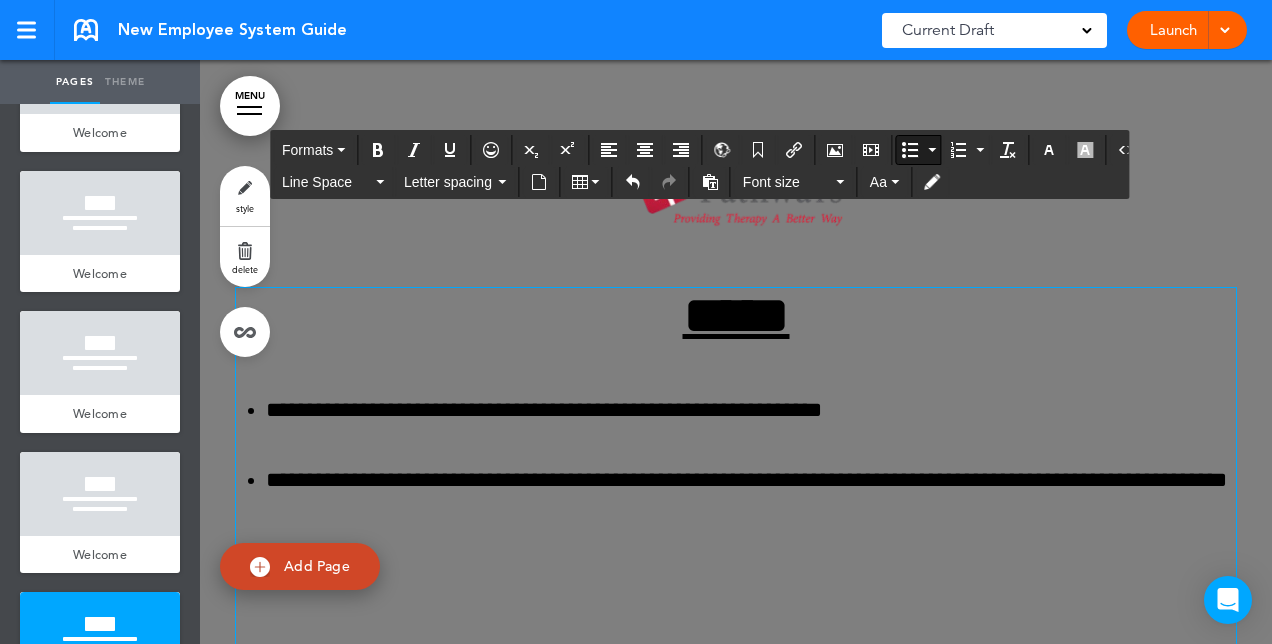 scroll, scrollTop: 9055, scrollLeft: 0, axis: vertical 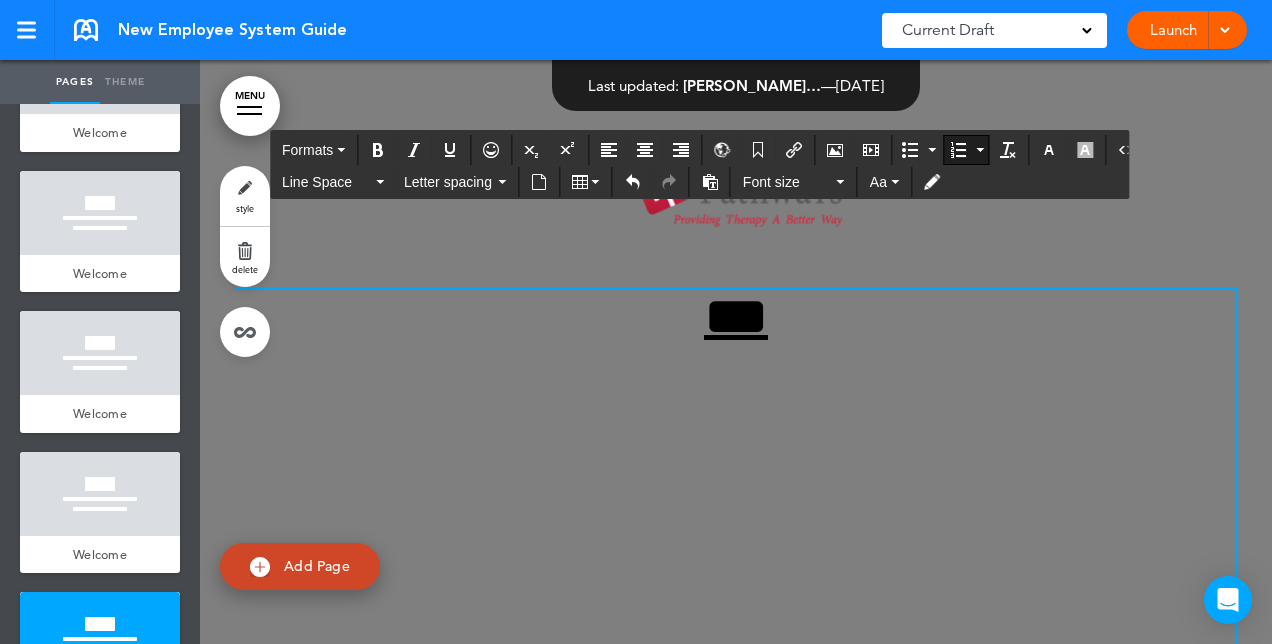 click on "** *" at bounding box center (736, 644) 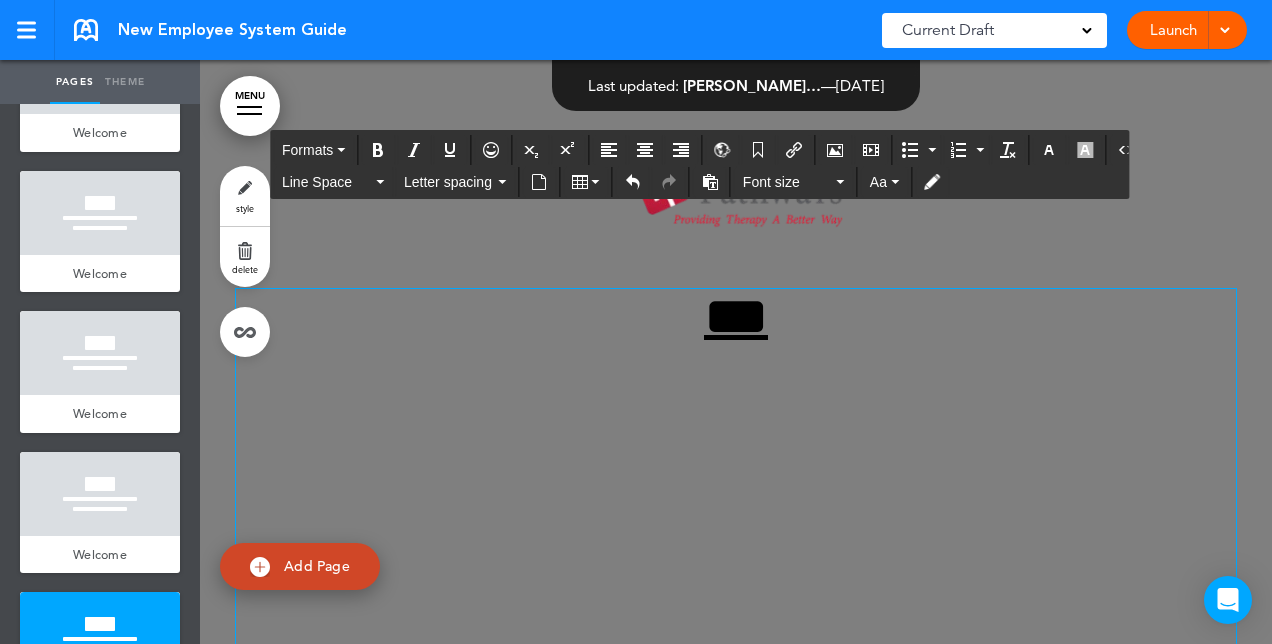 click on "** *" at bounding box center (736, 316) 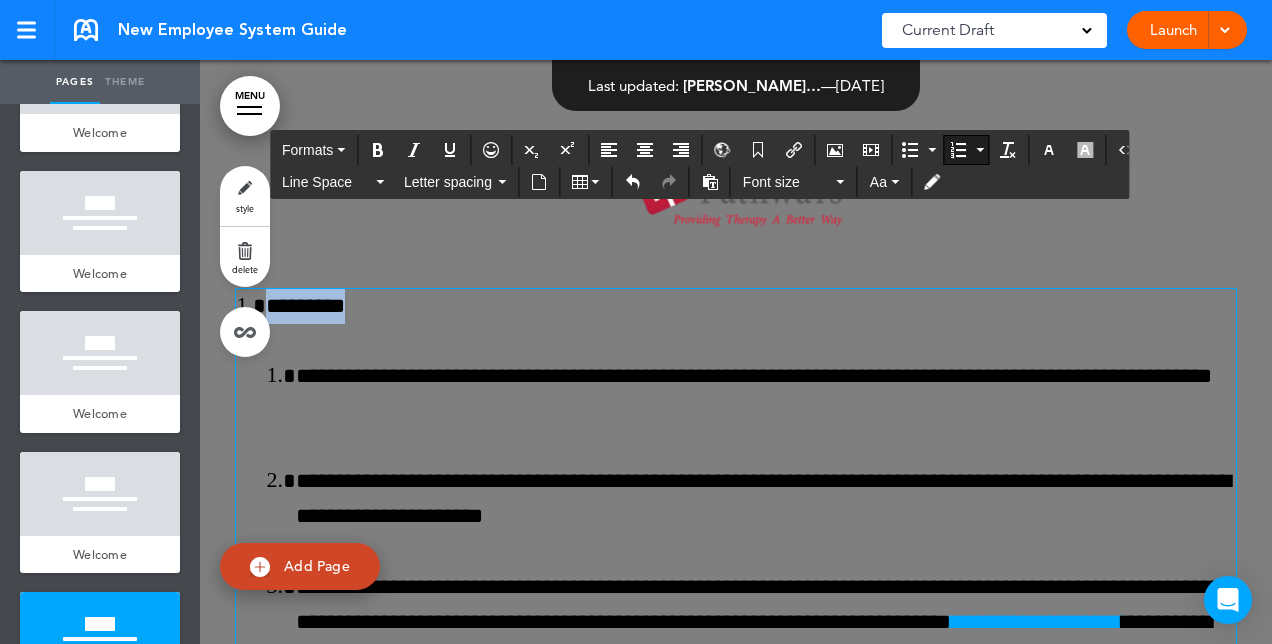 drag, startPoint x: 384, startPoint y: 309, endPoint x: 226, endPoint y: 296, distance: 158.5339 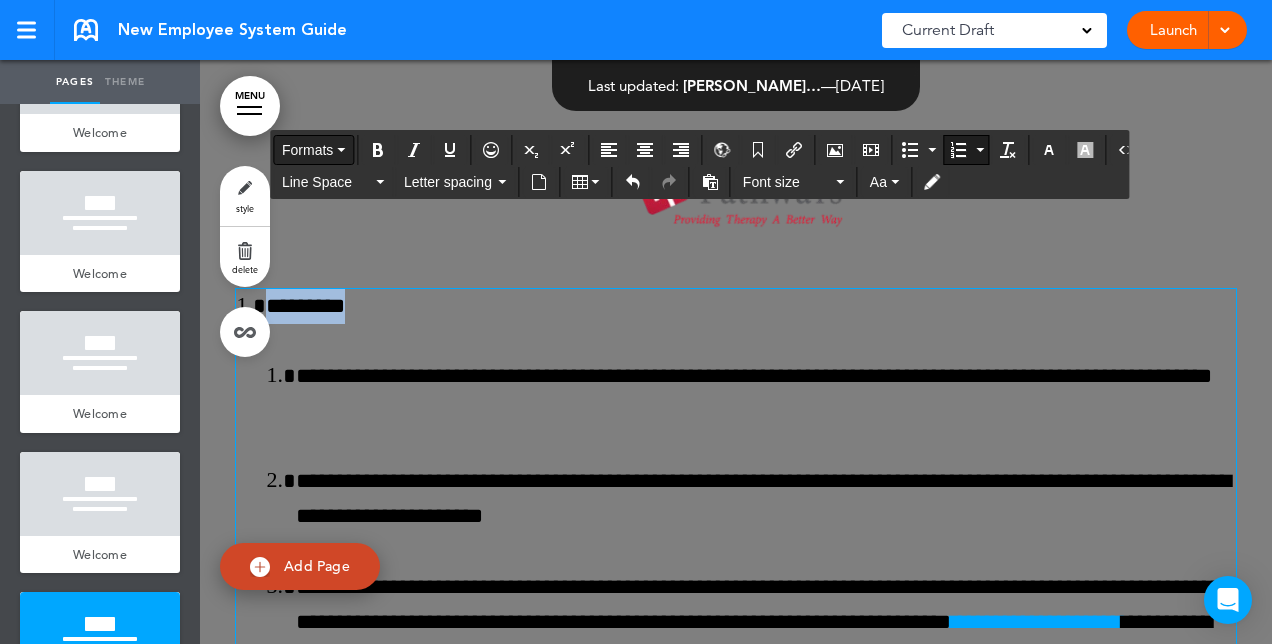 click on "Formats" at bounding box center (313, 150) 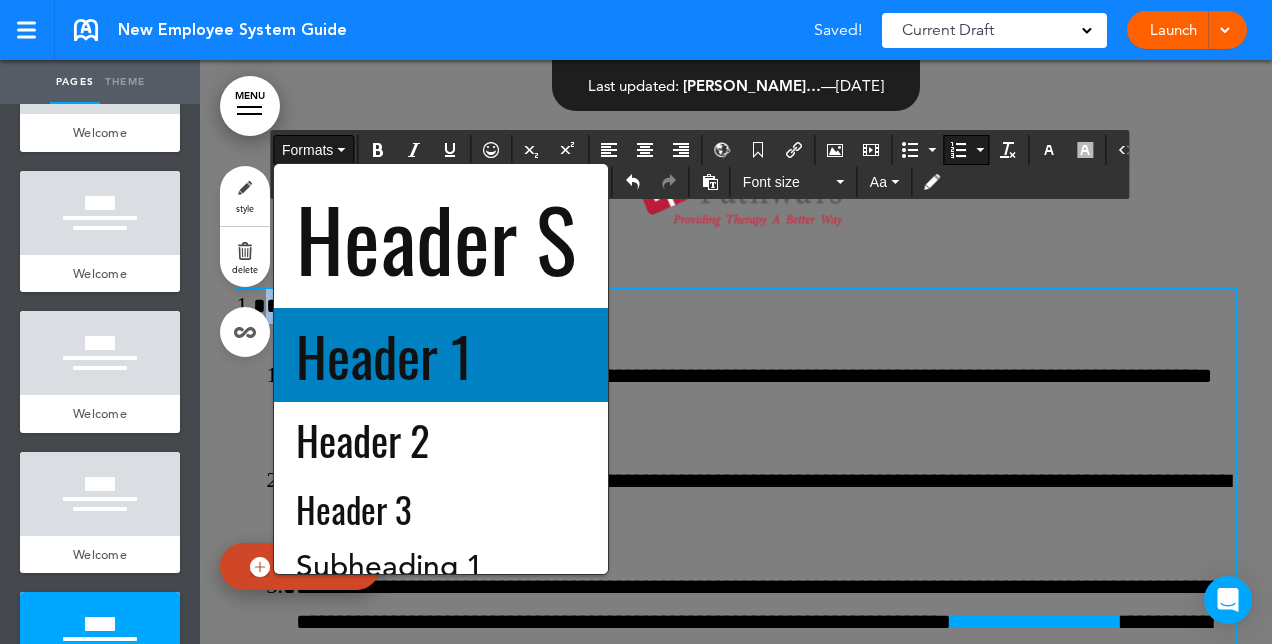 click on "Header 1" at bounding box center (384, 355) 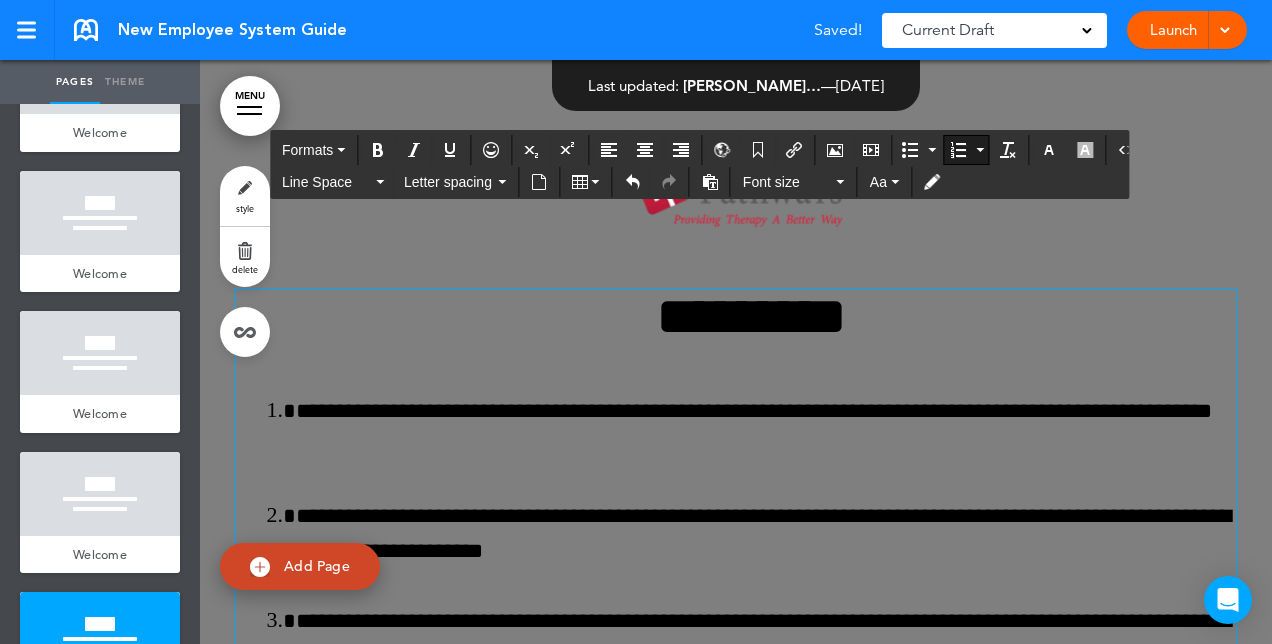 click on "**********" at bounding box center [736, 960] 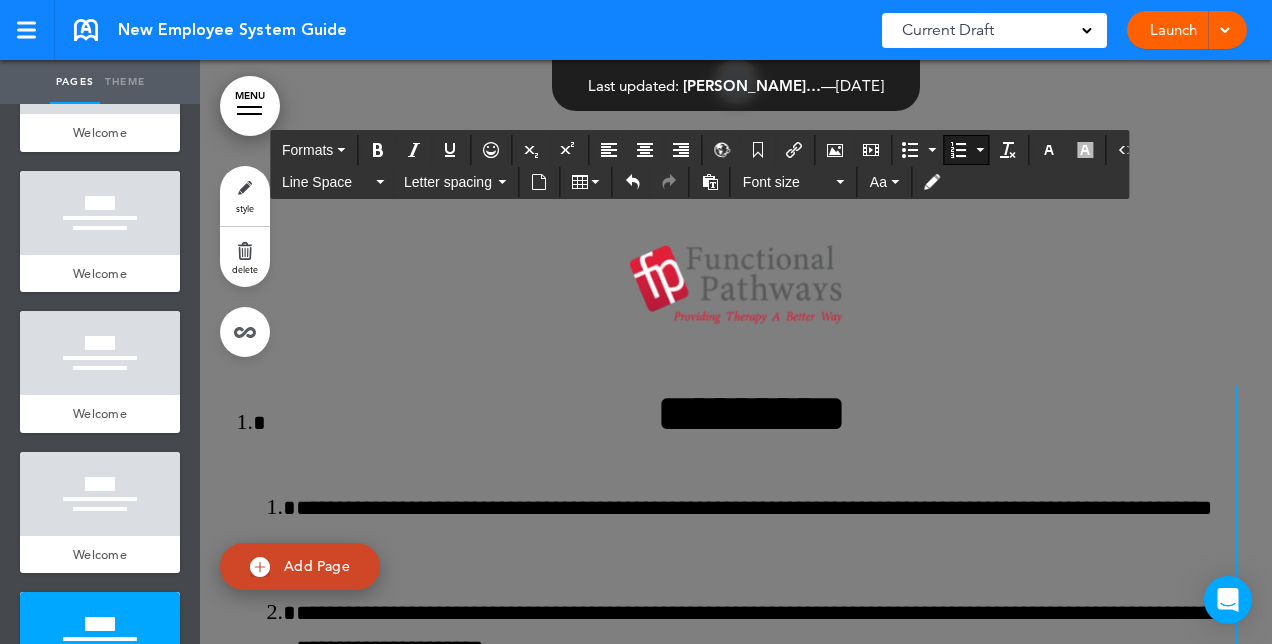scroll, scrollTop: 8960, scrollLeft: 0, axis: vertical 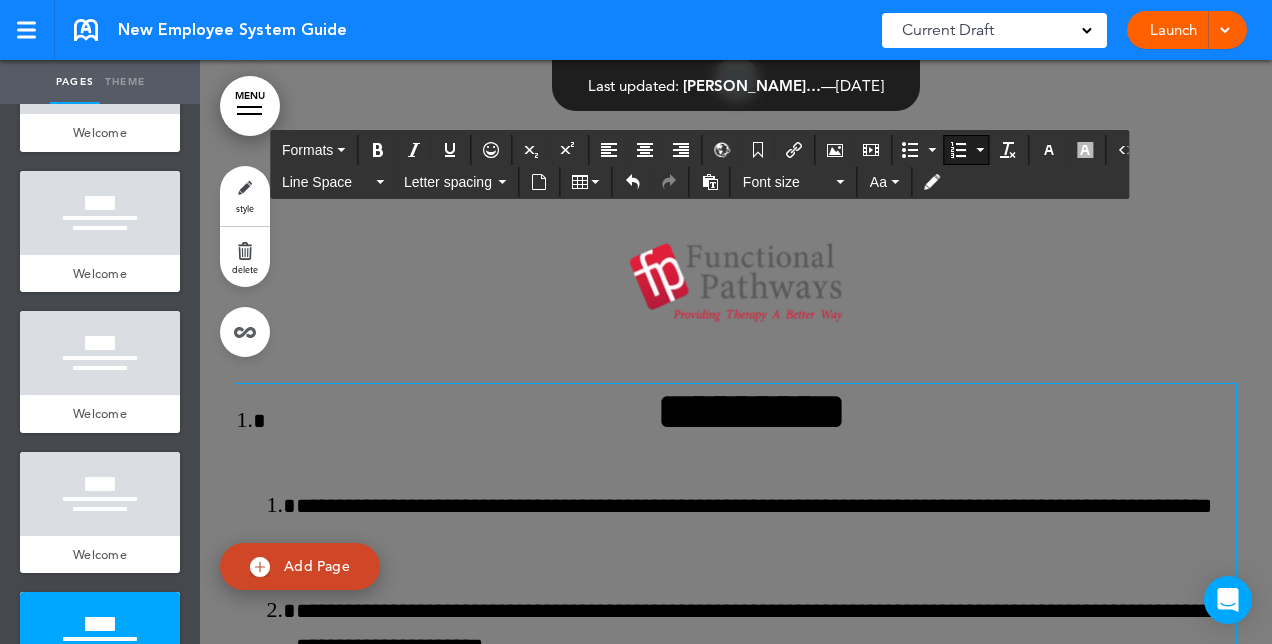 click on "*********" at bounding box center (751, 411) 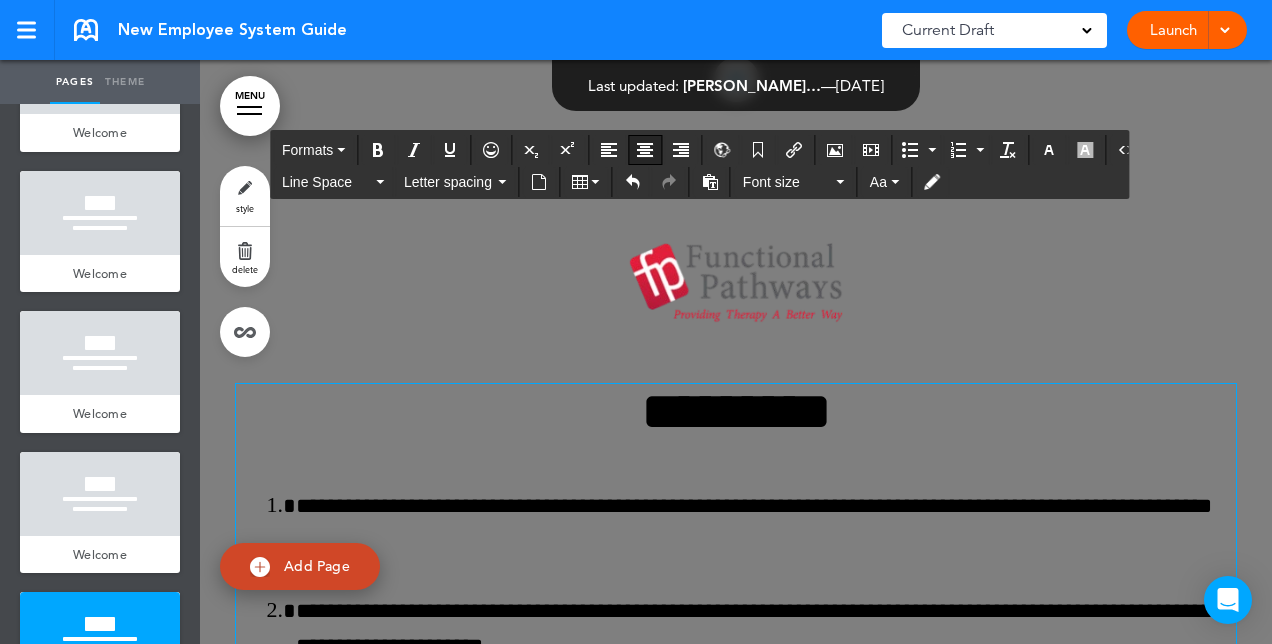 click at bounding box center [645, 150] 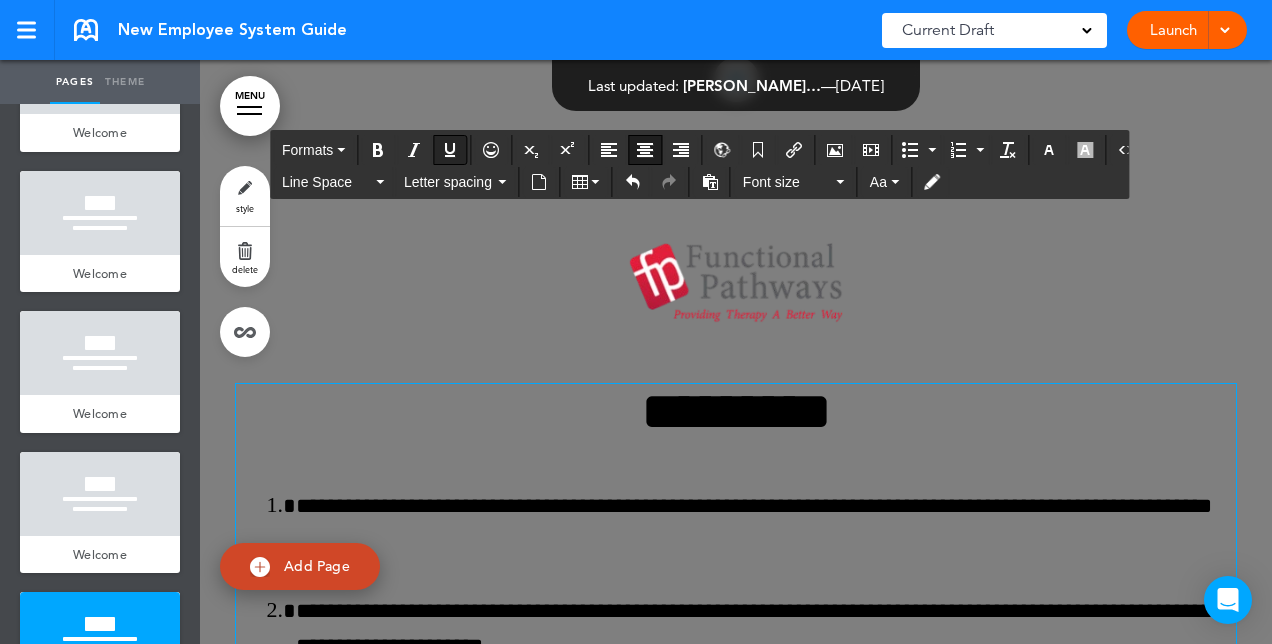 click at bounding box center [450, 150] 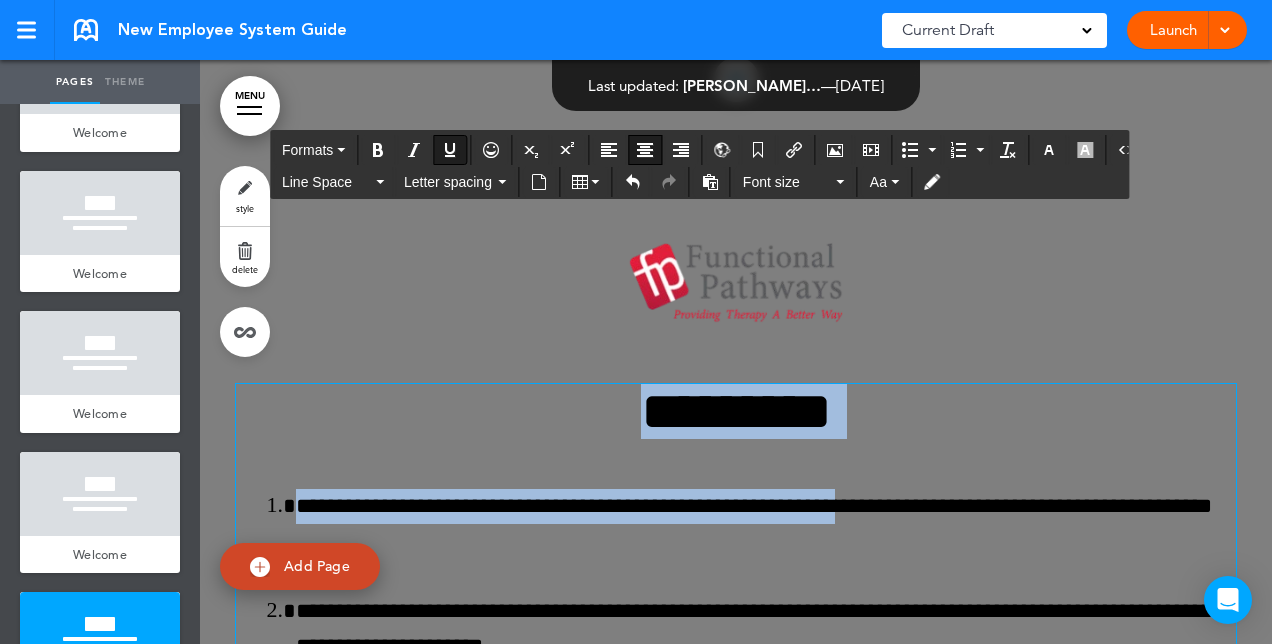 drag, startPoint x: 614, startPoint y: 431, endPoint x: 854, endPoint y: 446, distance: 240.46829 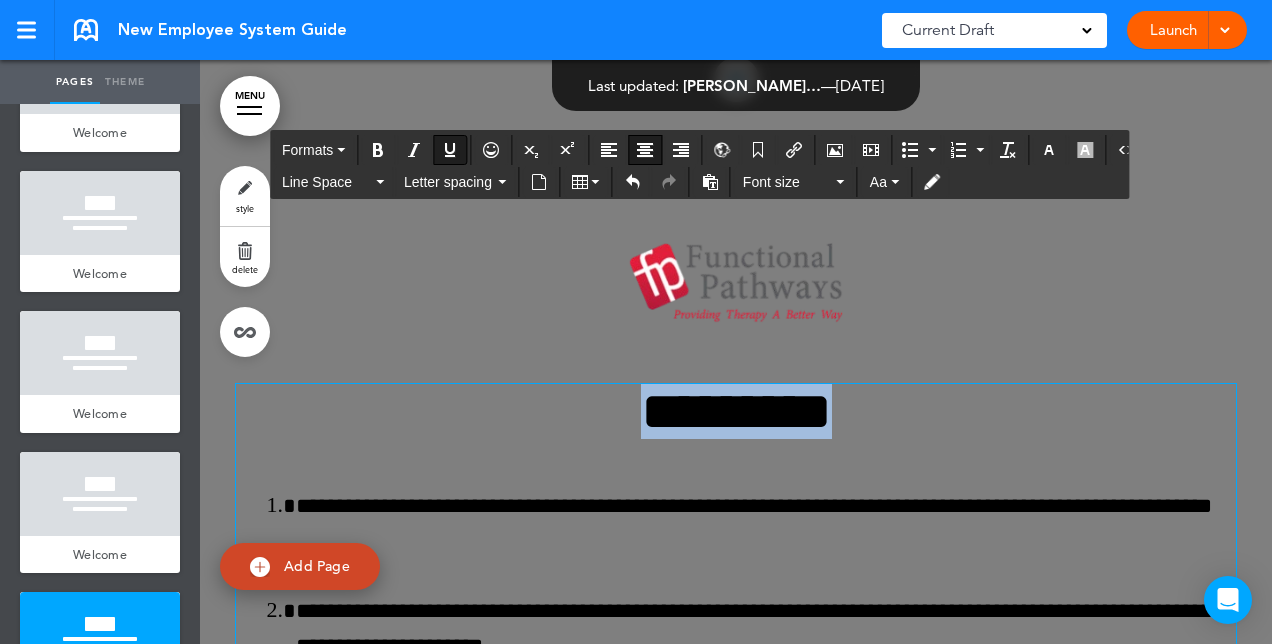 drag, startPoint x: 860, startPoint y: 425, endPoint x: 580, endPoint y: 417, distance: 280.11426 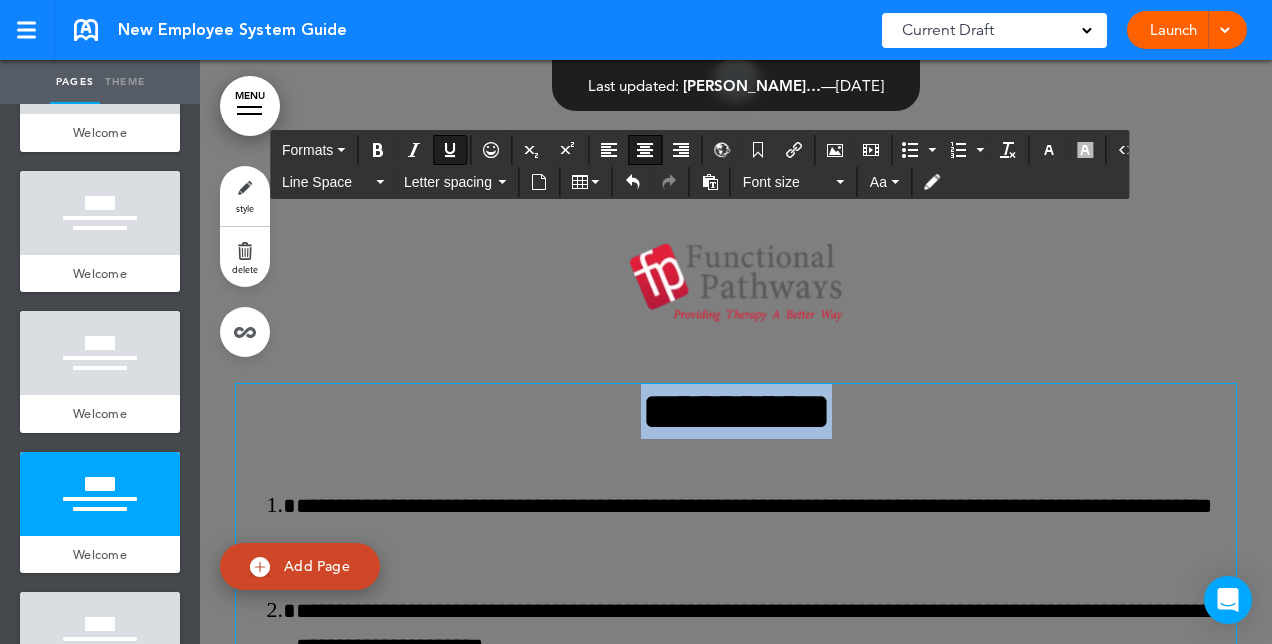 click at bounding box center (450, 150) 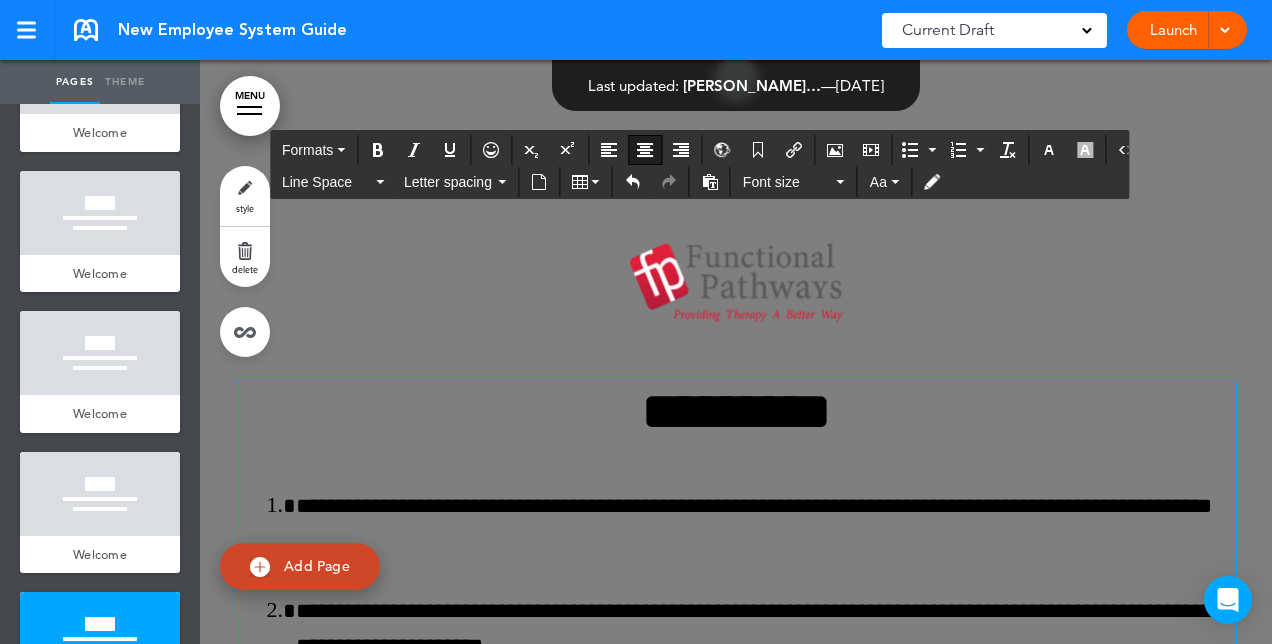 click on "﻿ *********" at bounding box center (736, 411) 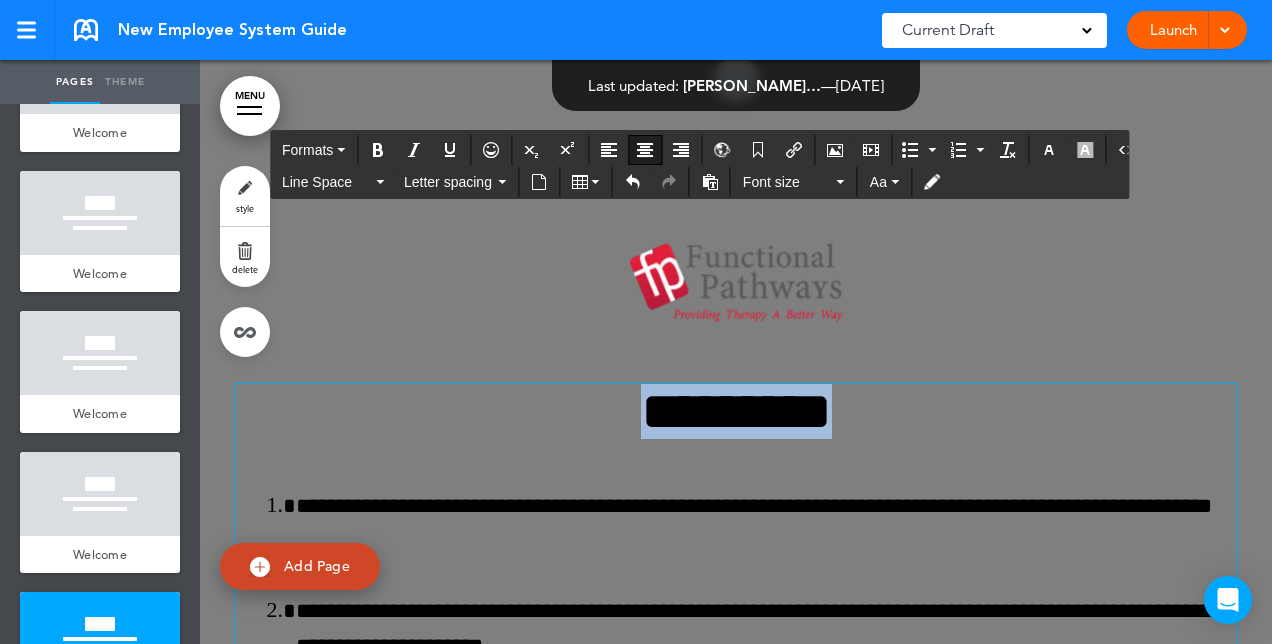 drag, startPoint x: 628, startPoint y: 430, endPoint x: 863, endPoint y: 434, distance: 235.03404 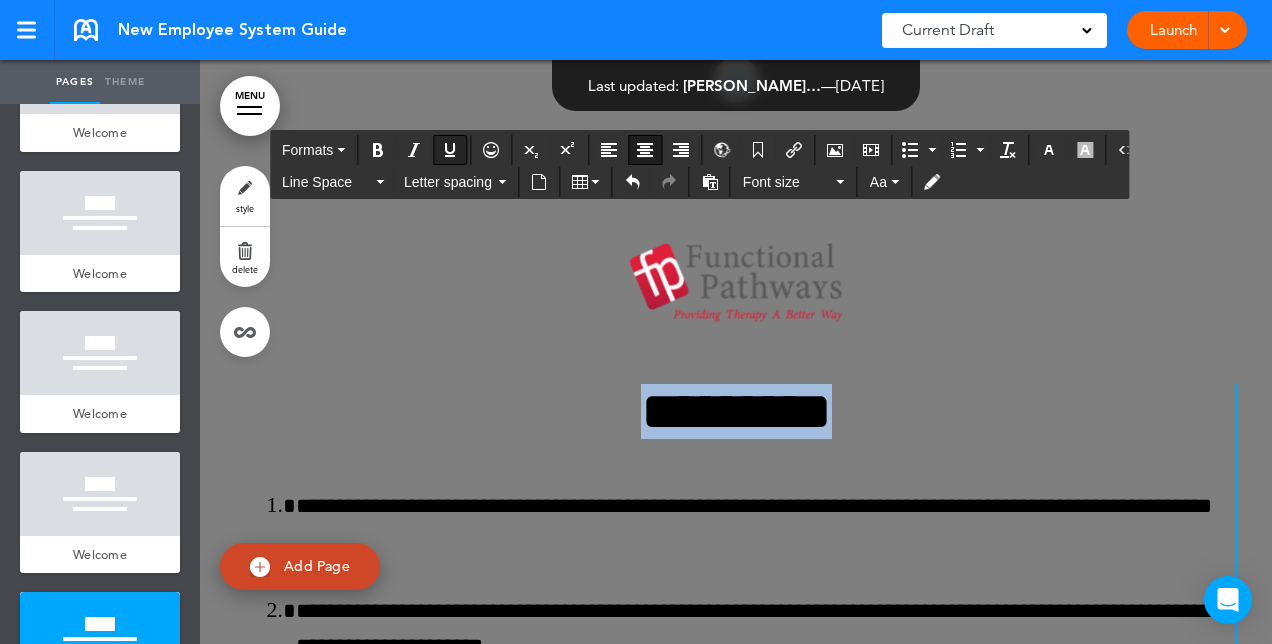 click at bounding box center (450, 150) 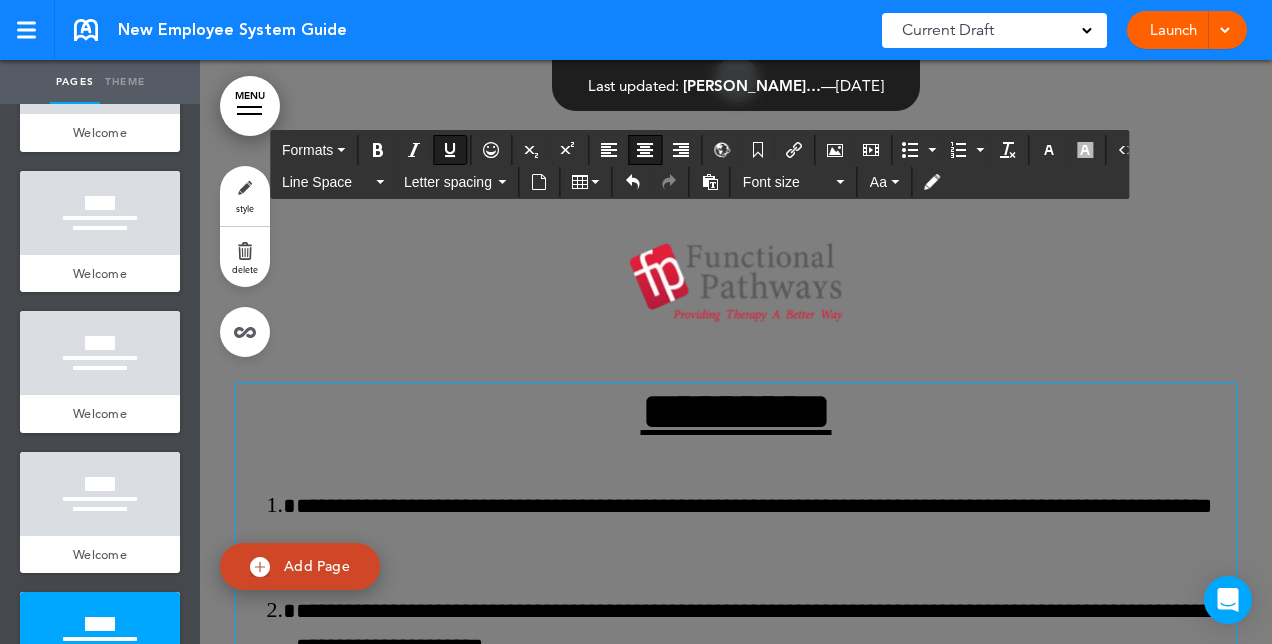 click on "*********" at bounding box center [736, 411] 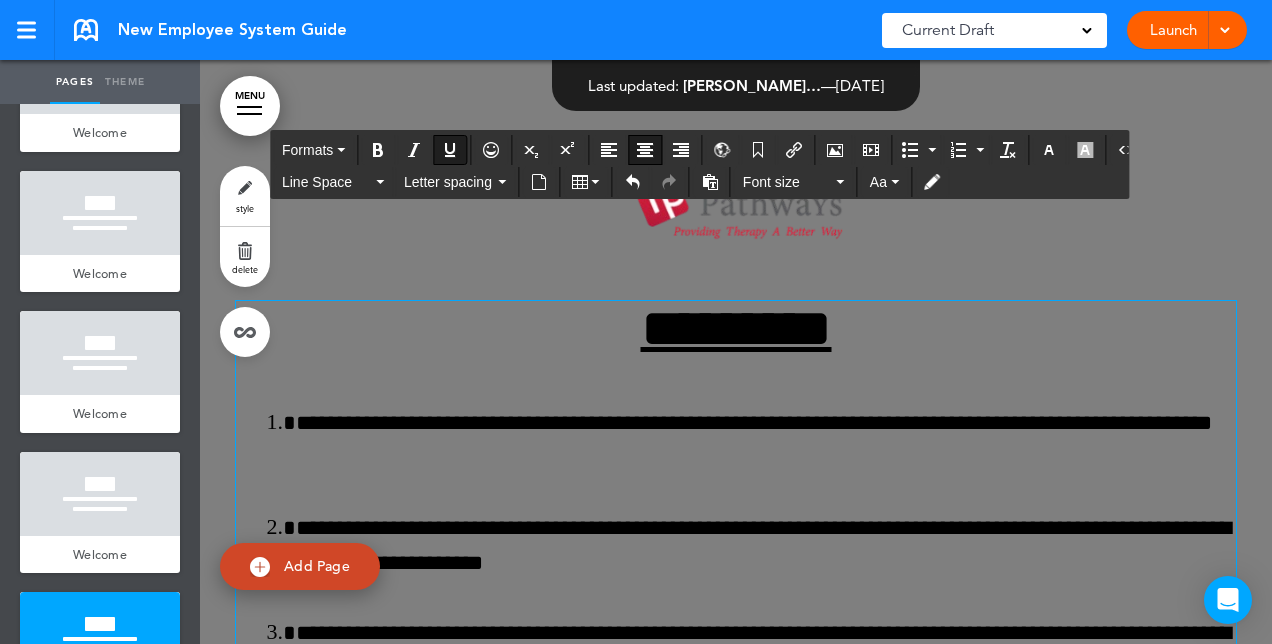 scroll, scrollTop: 9057, scrollLeft: 0, axis: vertical 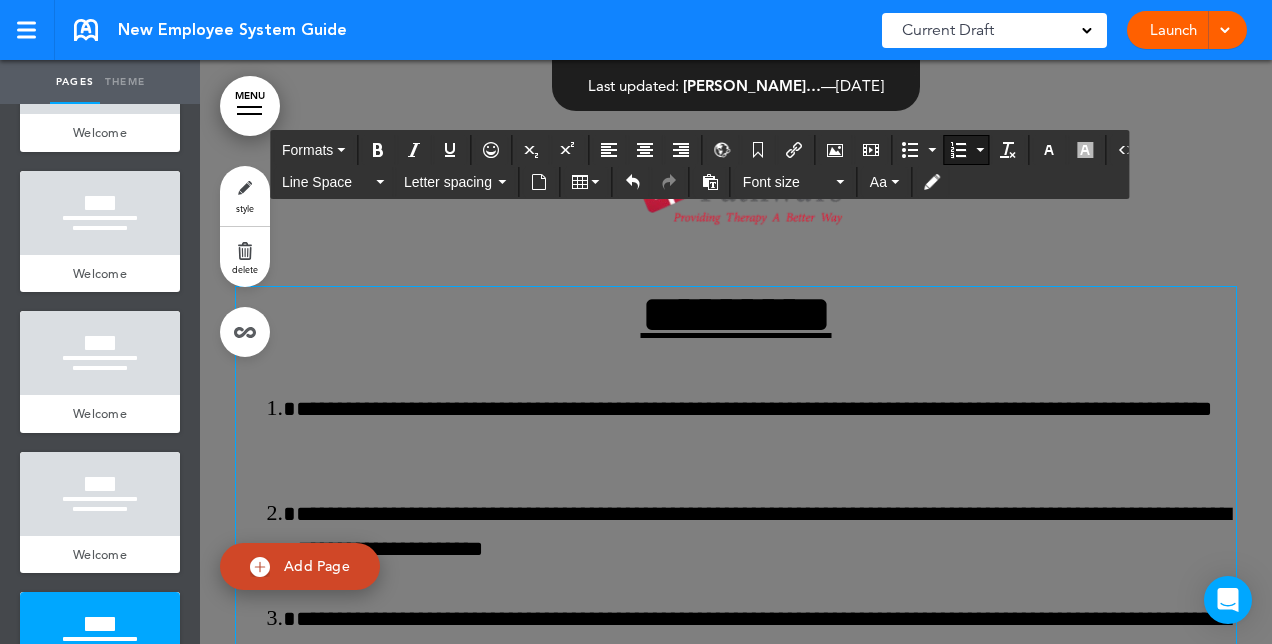 click on "**********" at bounding box center (766, 427) 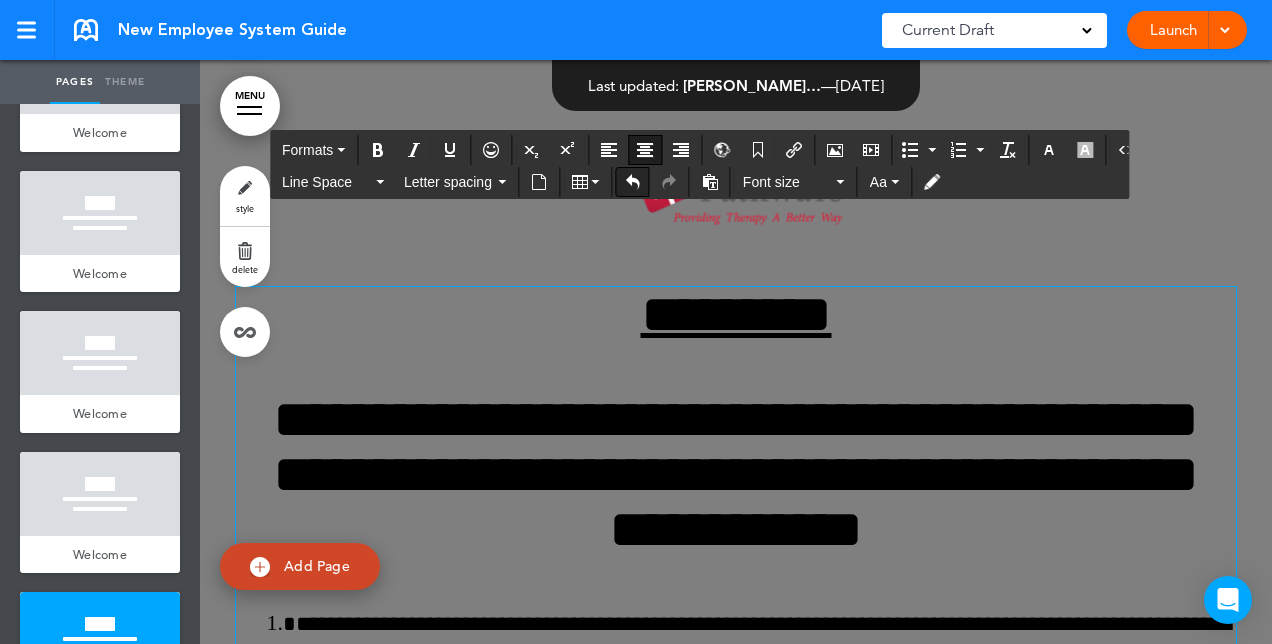 click at bounding box center [633, 182] 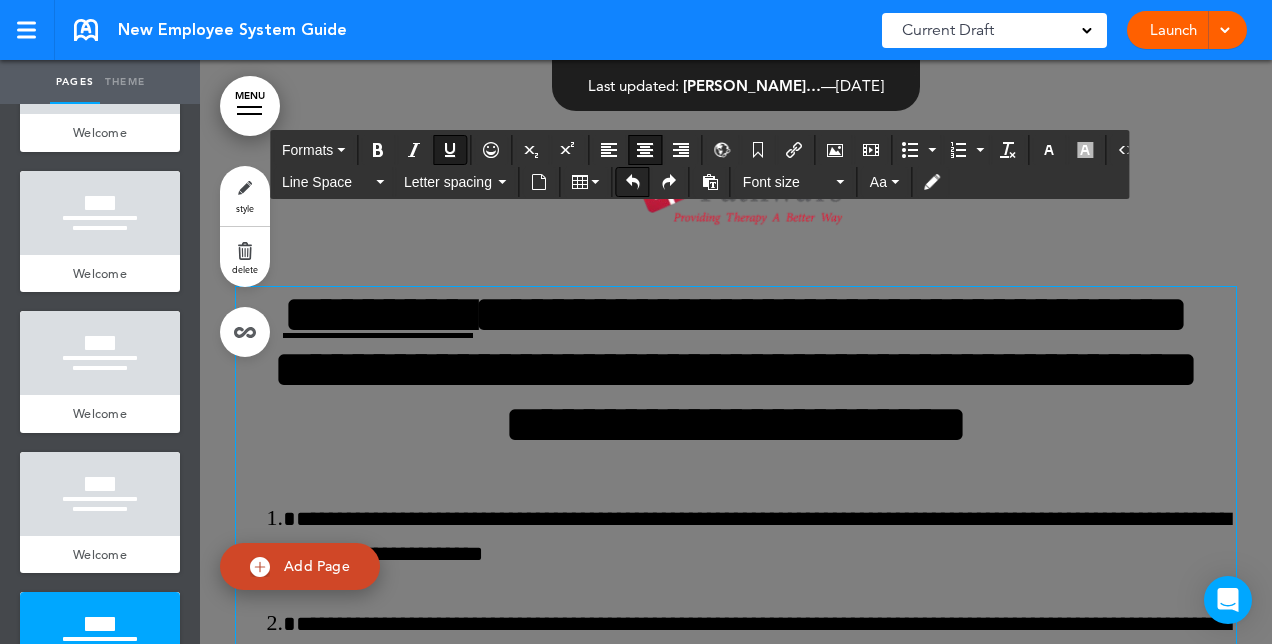 click at bounding box center [633, 182] 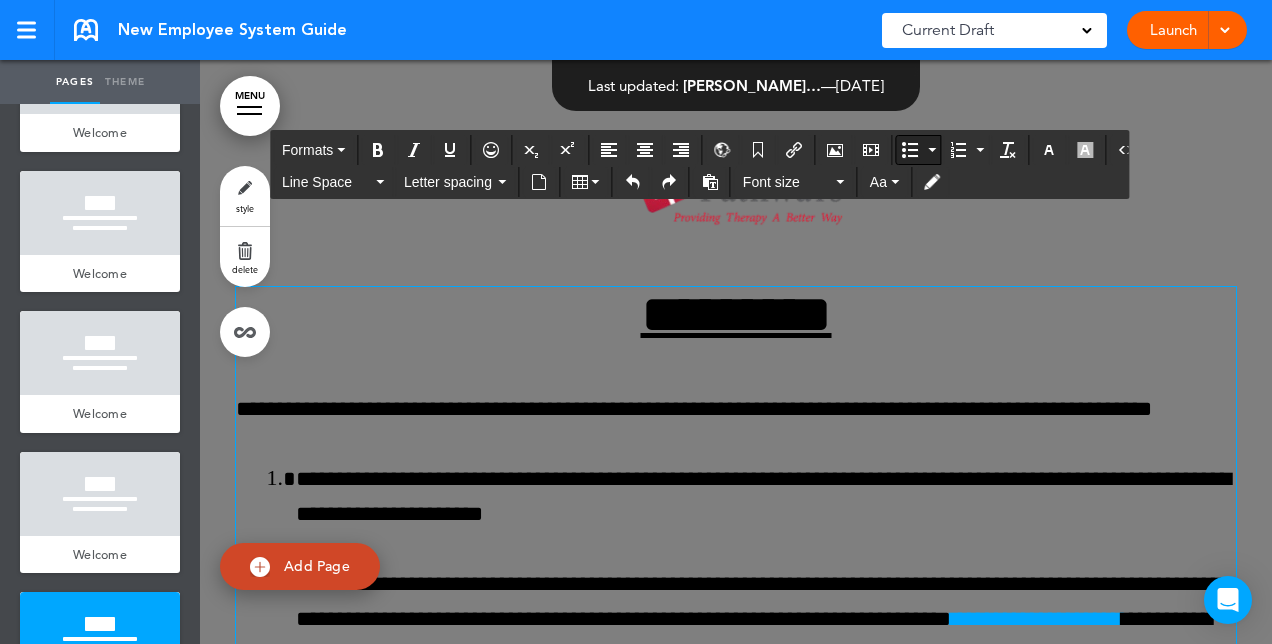 click at bounding box center (910, 150) 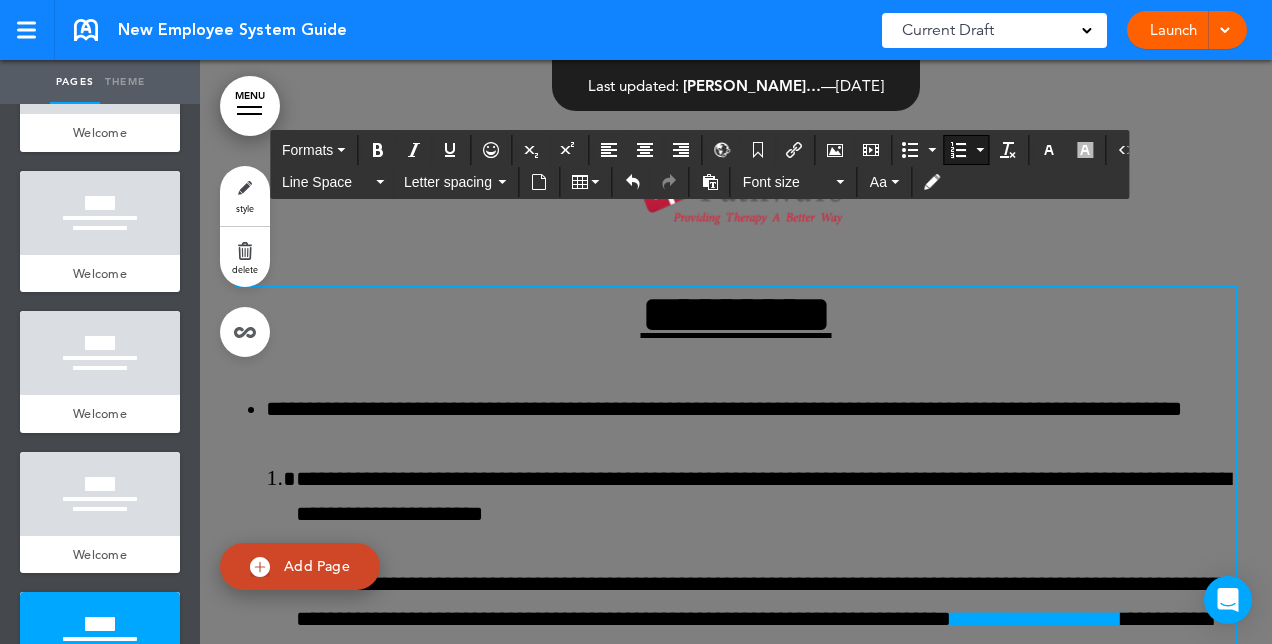 click on "**********" at bounding box center (766, 497) 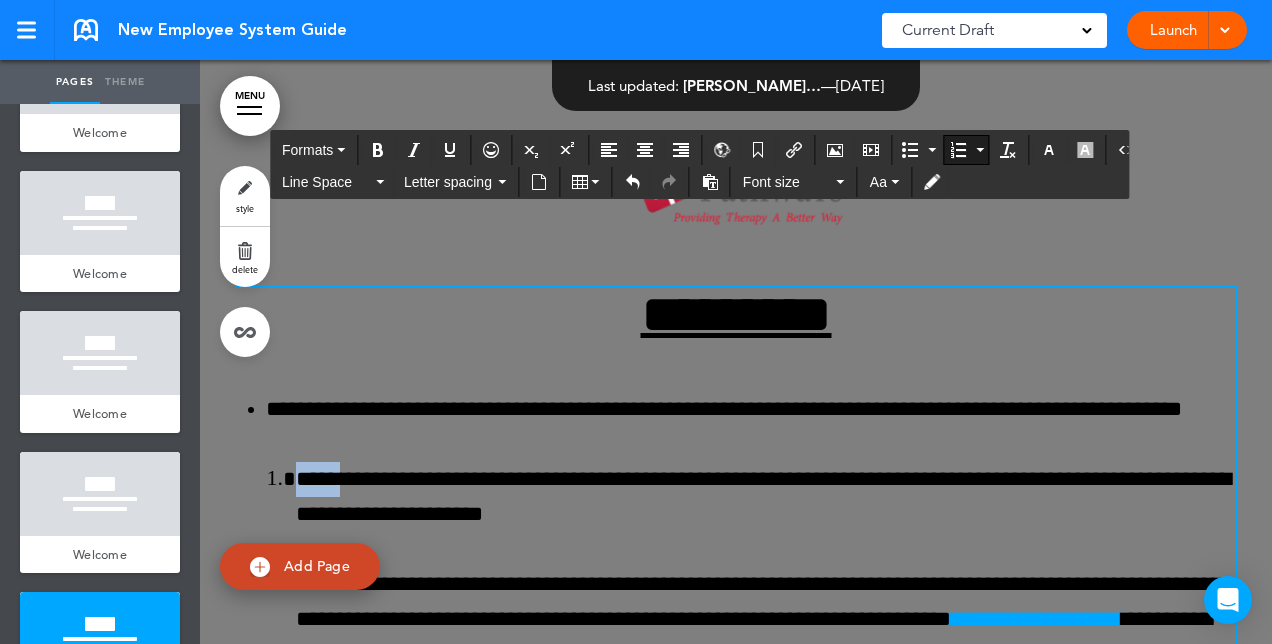 click on "**********" at bounding box center (766, 497) 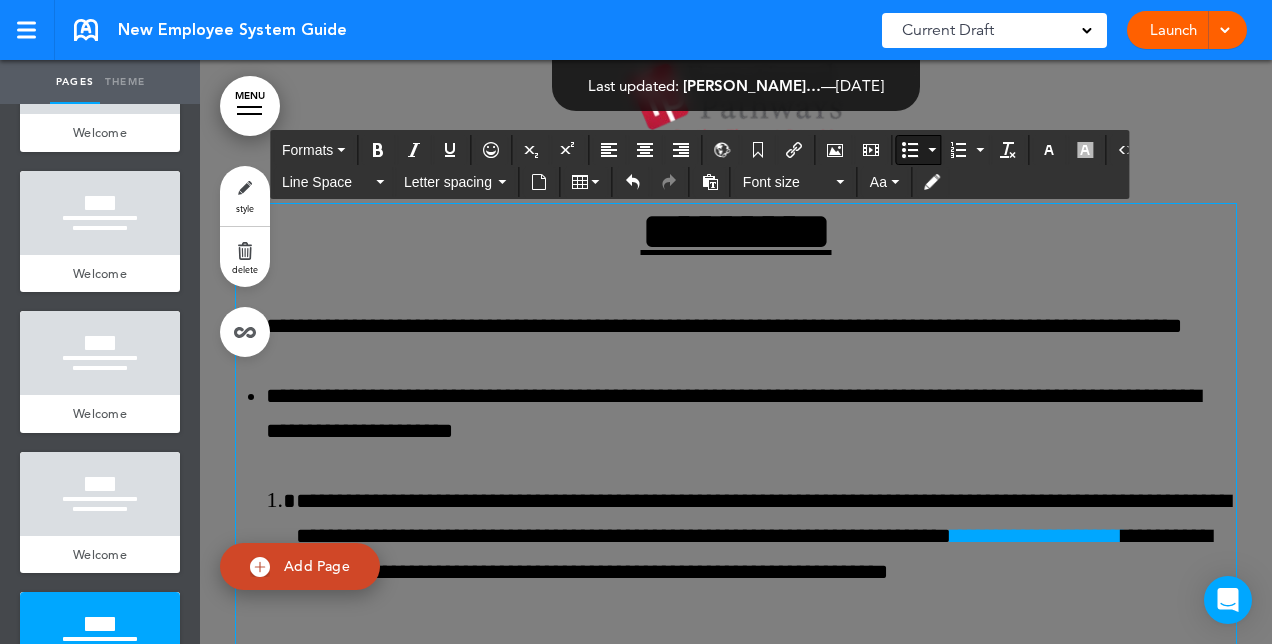 scroll, scrollTop: 9145, scrollLeft: 0, axis: vertical 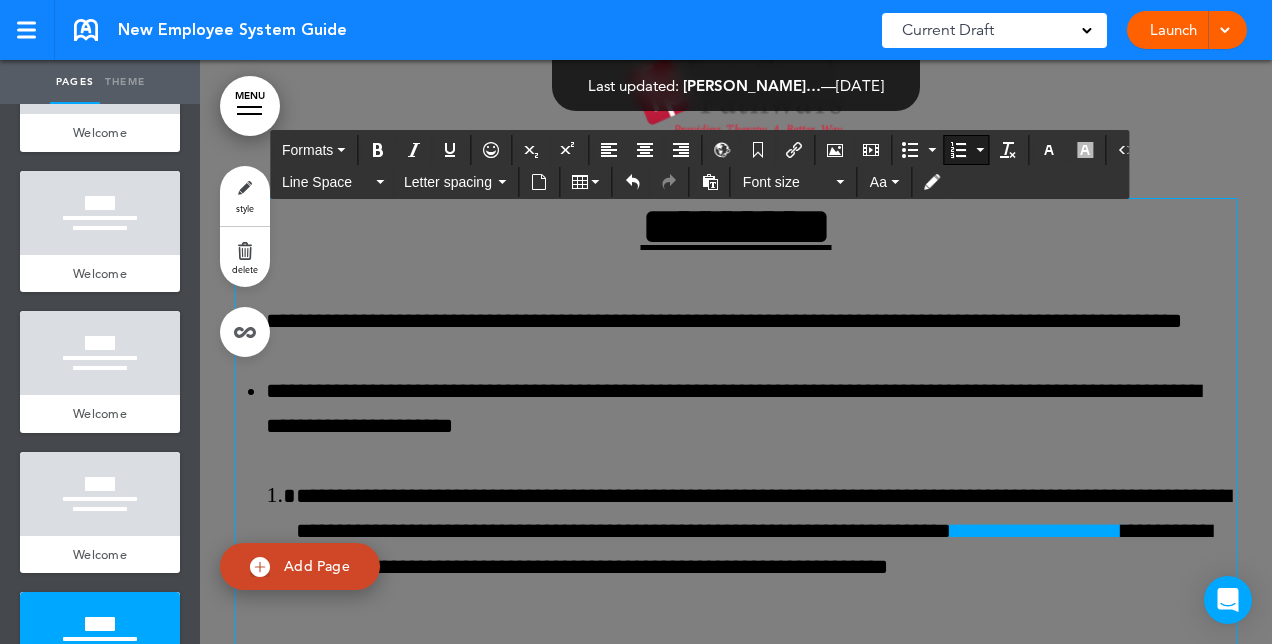 click on "**********" at bounding box center (766, 549) 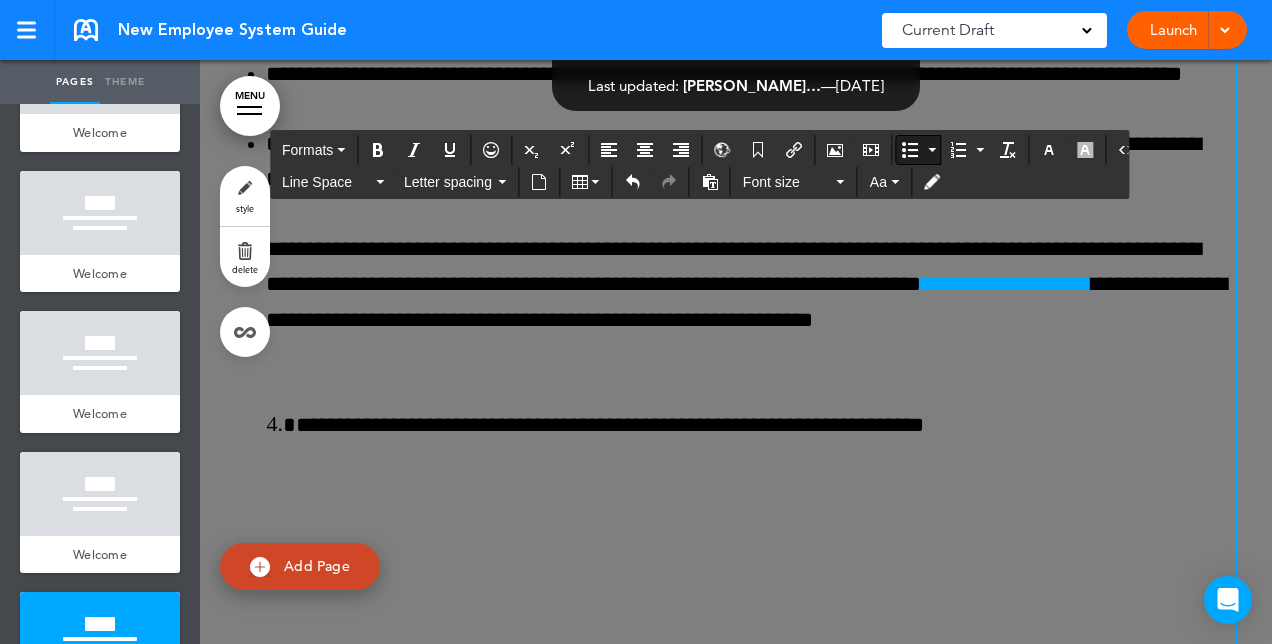 scroll, scrollTop: 9394, scrollLeft: 0, axis: vertical 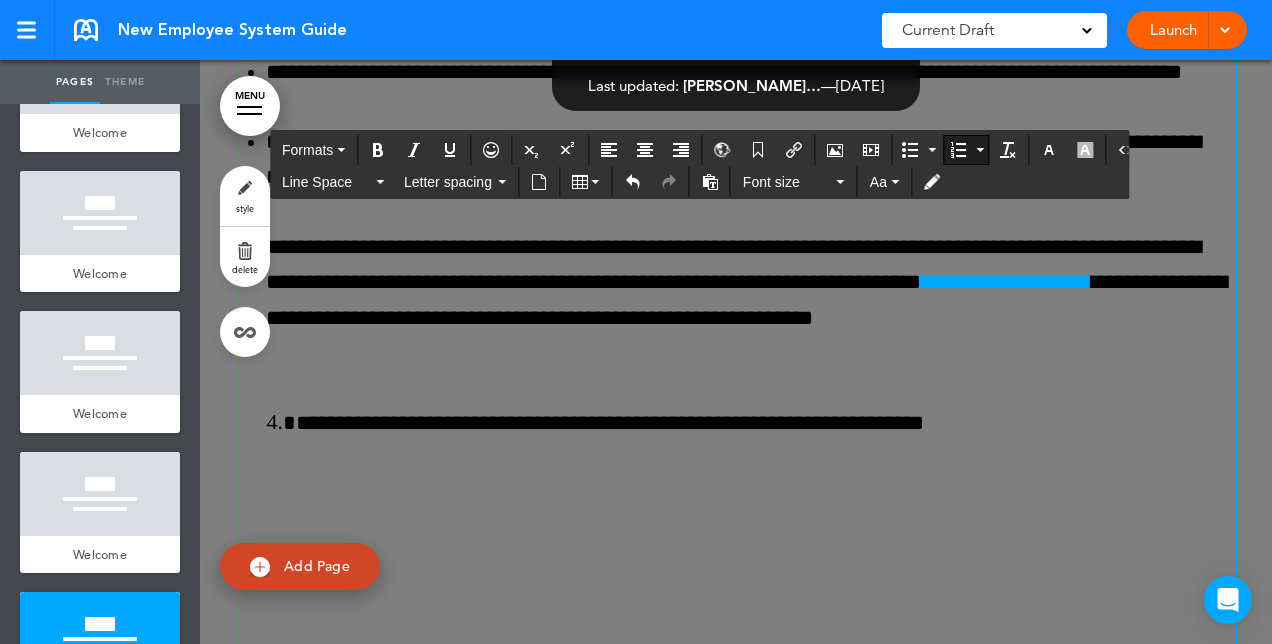 click on "**********" at bounding box center [766, 423] 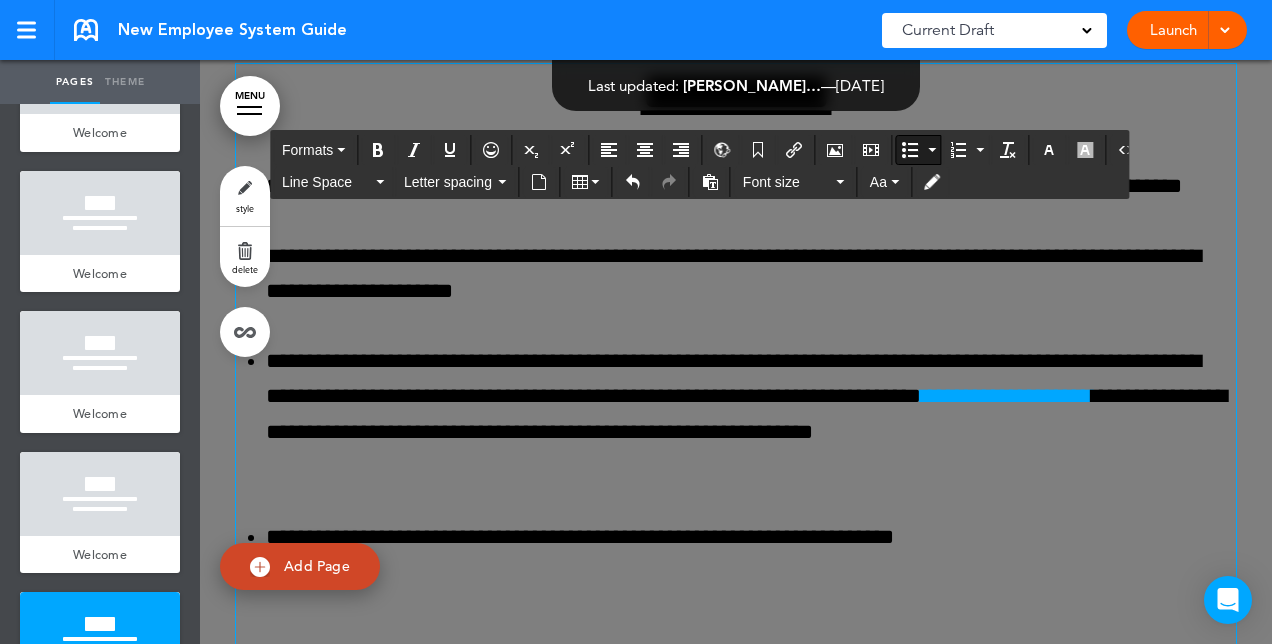 scroll, scrollTop: 9280, scrollLeft: 0, axis: vertical 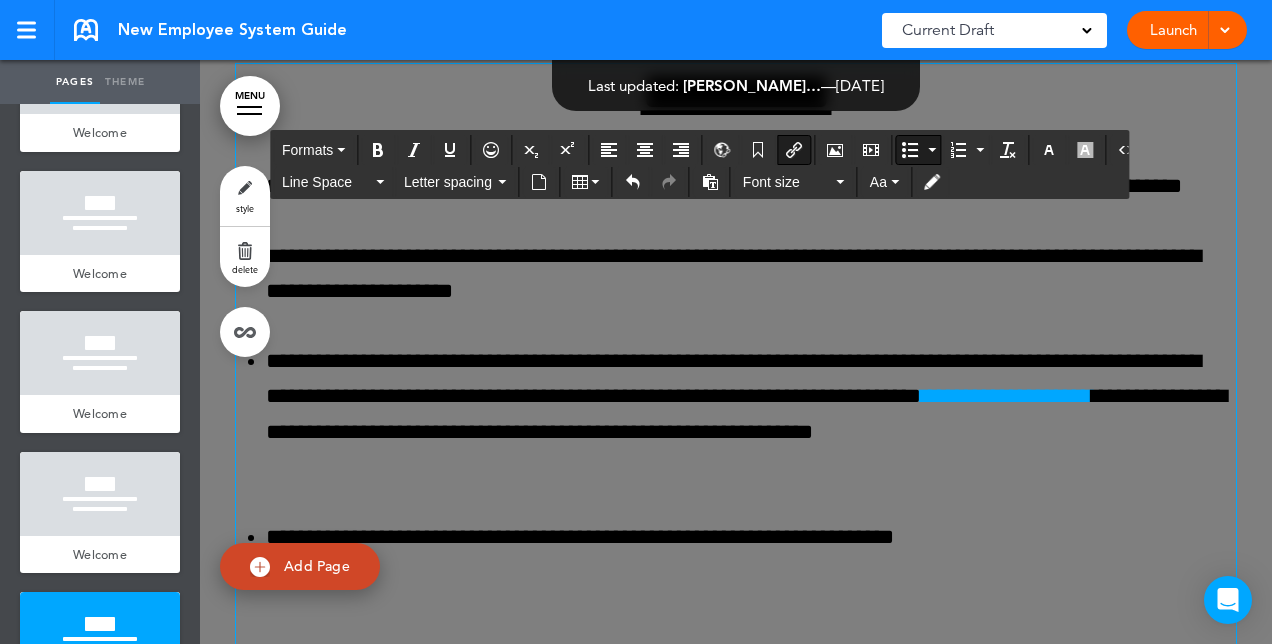 drag, startPoint x: 535, startPoint y: 429, endPoint x: 324, endPoint y: 434, distance: 211.05923 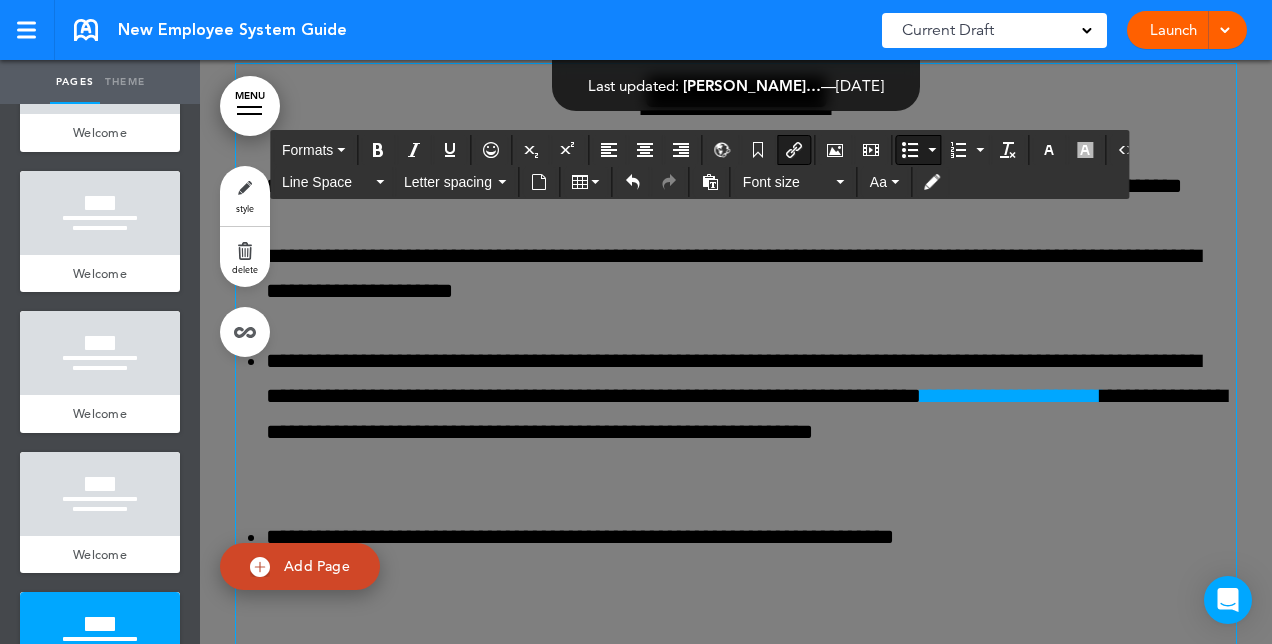 drag, startPoint x: 534, startPoint y: 433, endPoint x: 406, endPoint y: 446, distance: 128.65846 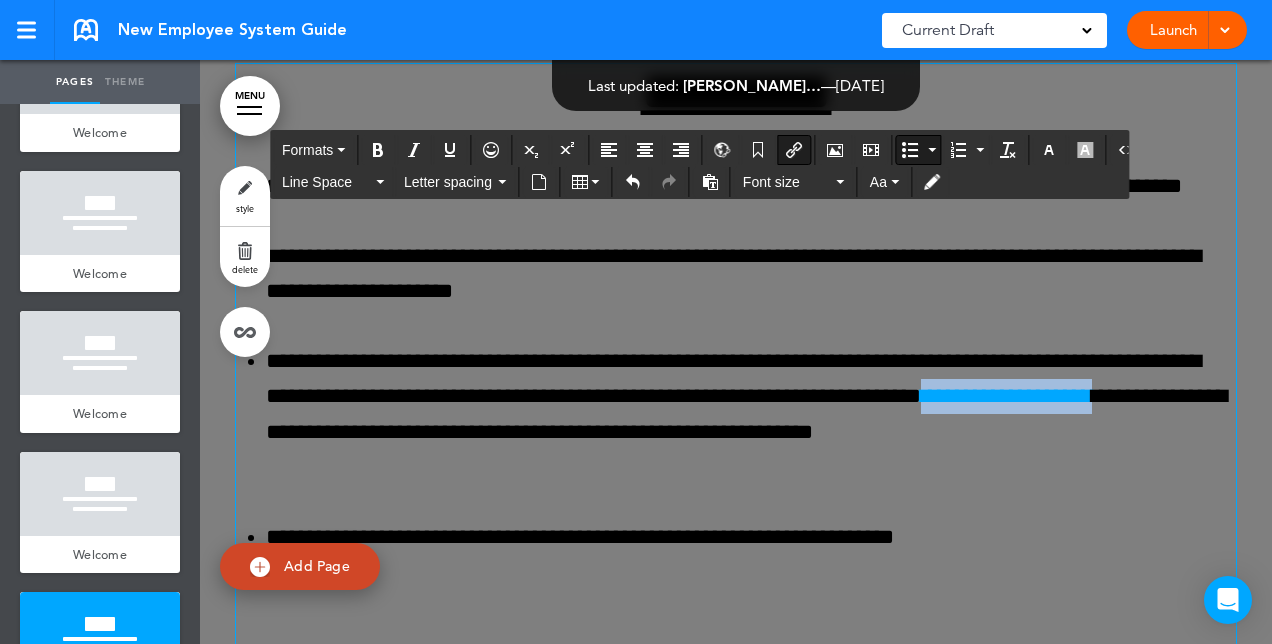 drag, startPoint x: 318, startPoint y: 426, endPoint x: 536, endPoint y: 436, distance: 218.22923 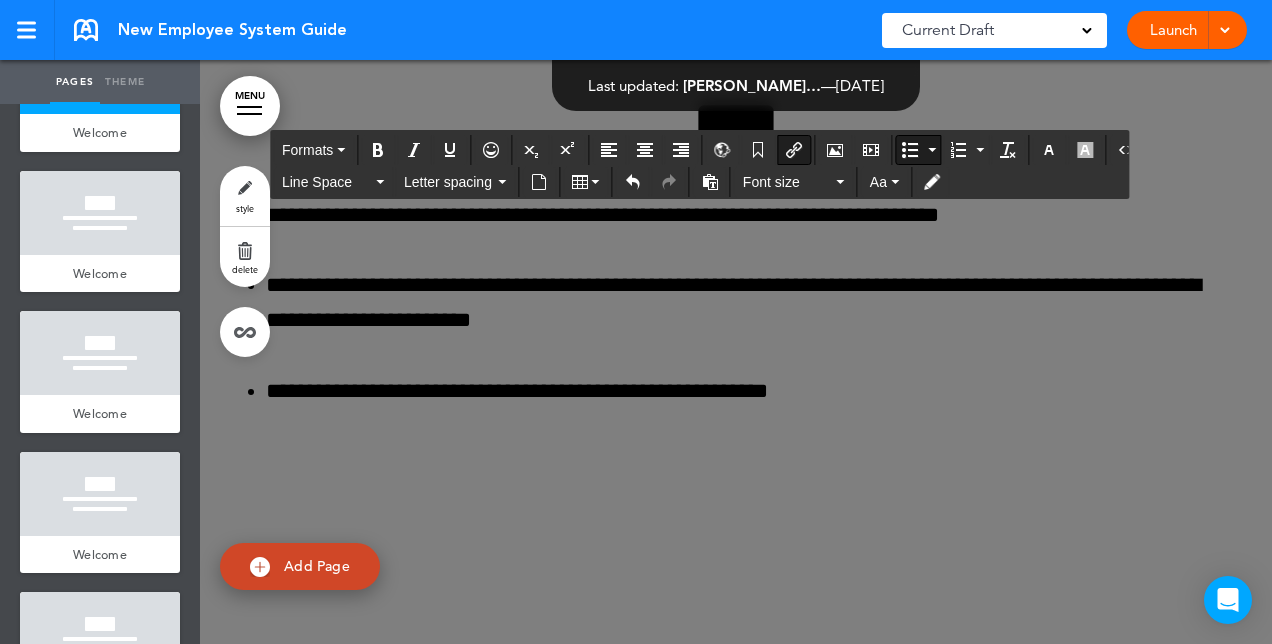 scroll, scrollTop: 3175, scrollLeft: 0, axis: vertical 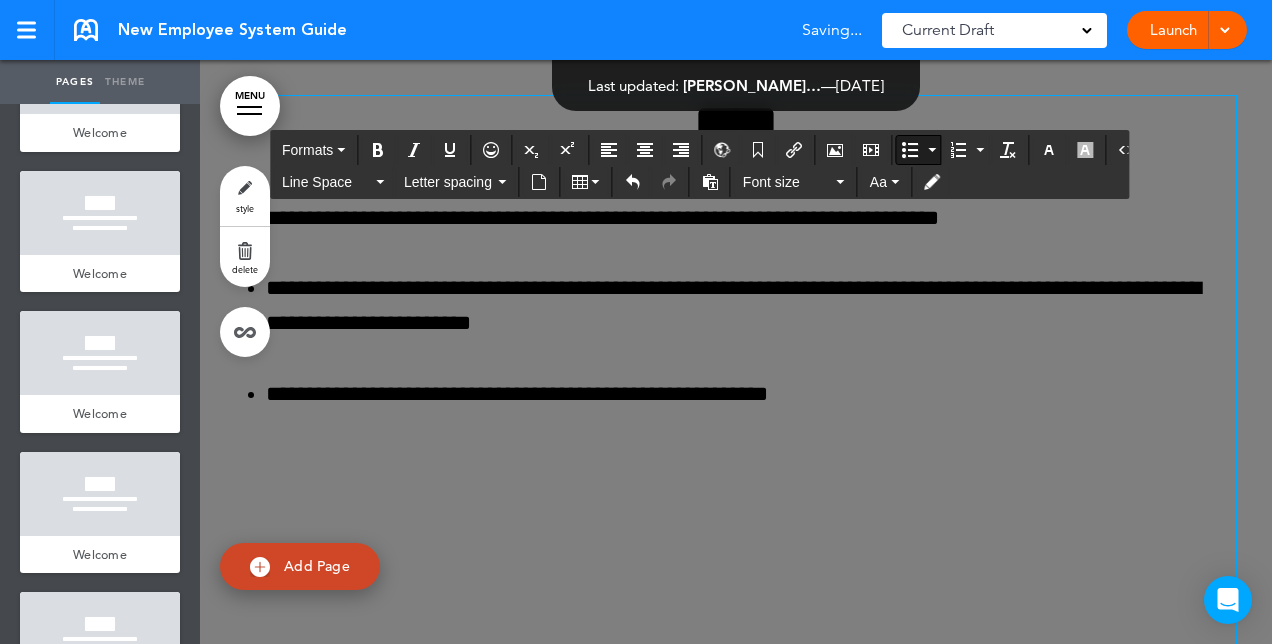 click on "**********" at bounding box center (751, 394) 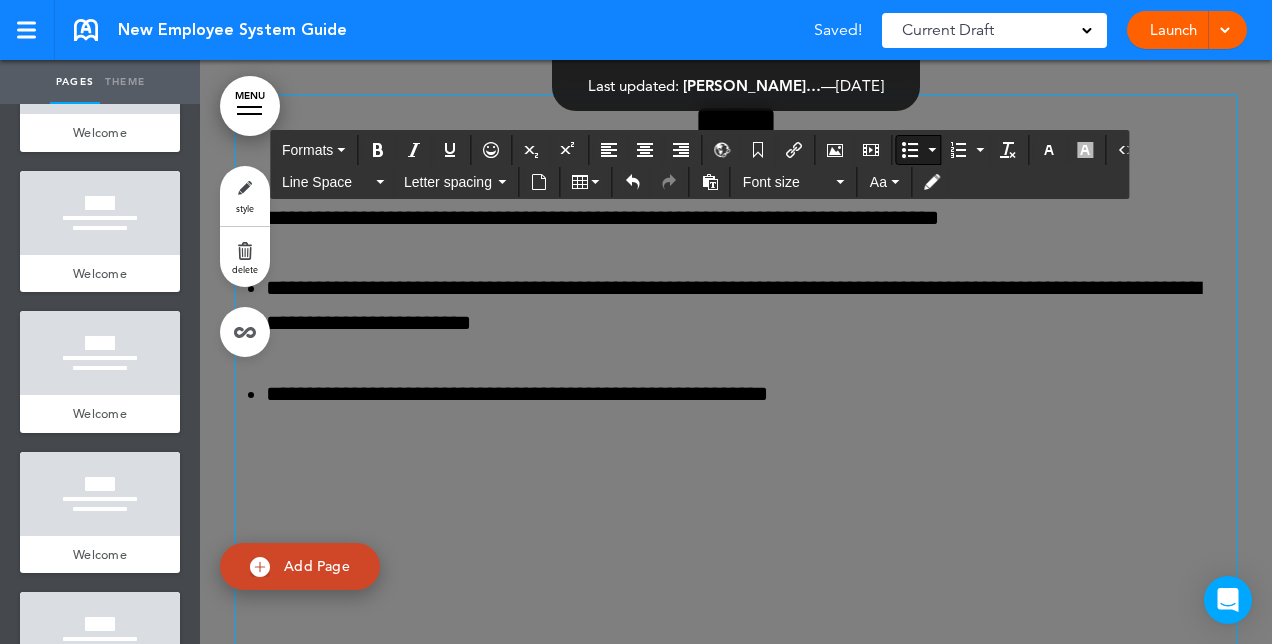 type 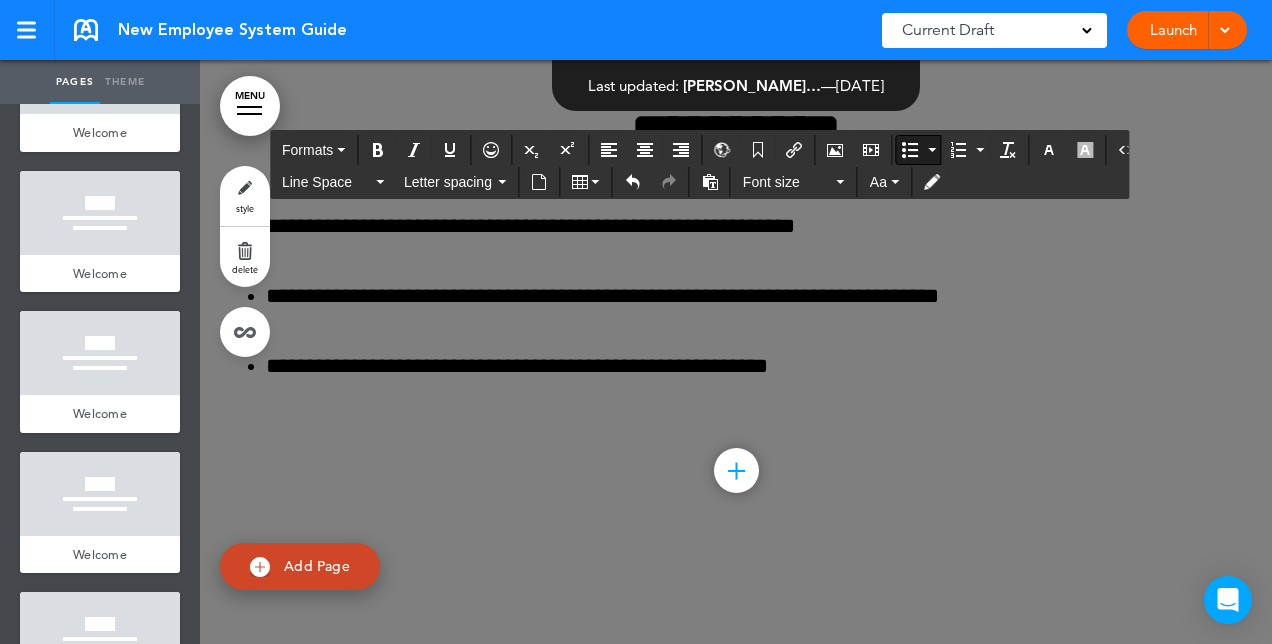 scroll, scrollTop: 944, scrollLeft: 0, axis: vertical 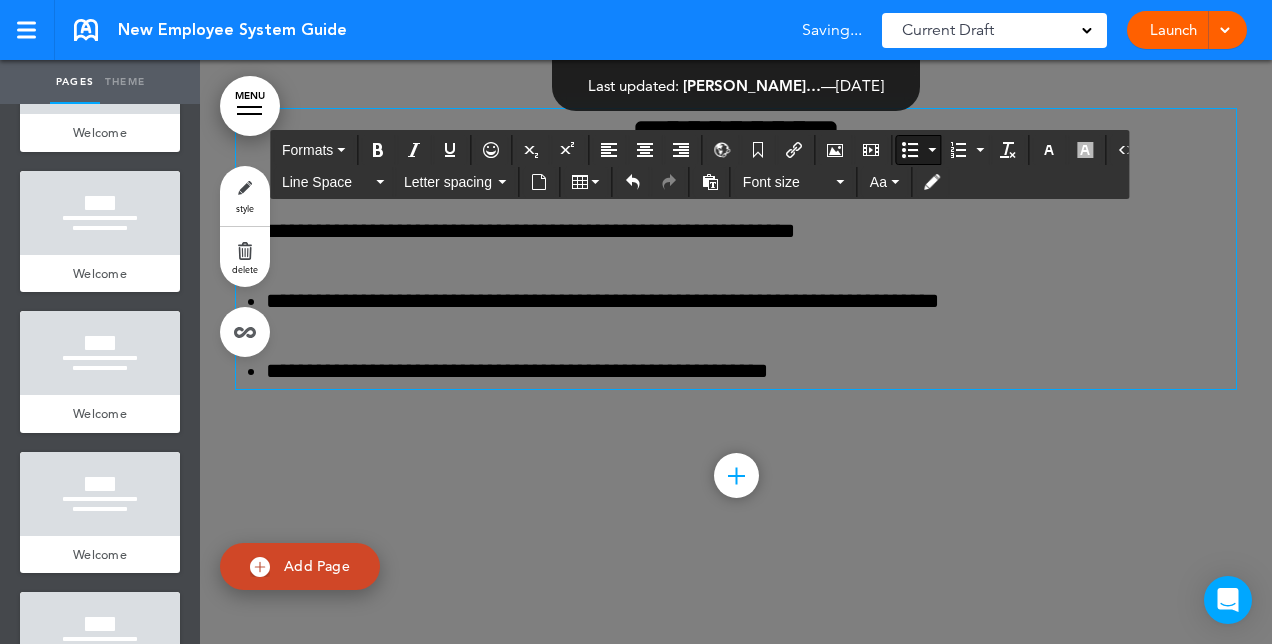 click on "**********" at bounding box center (751, 371) 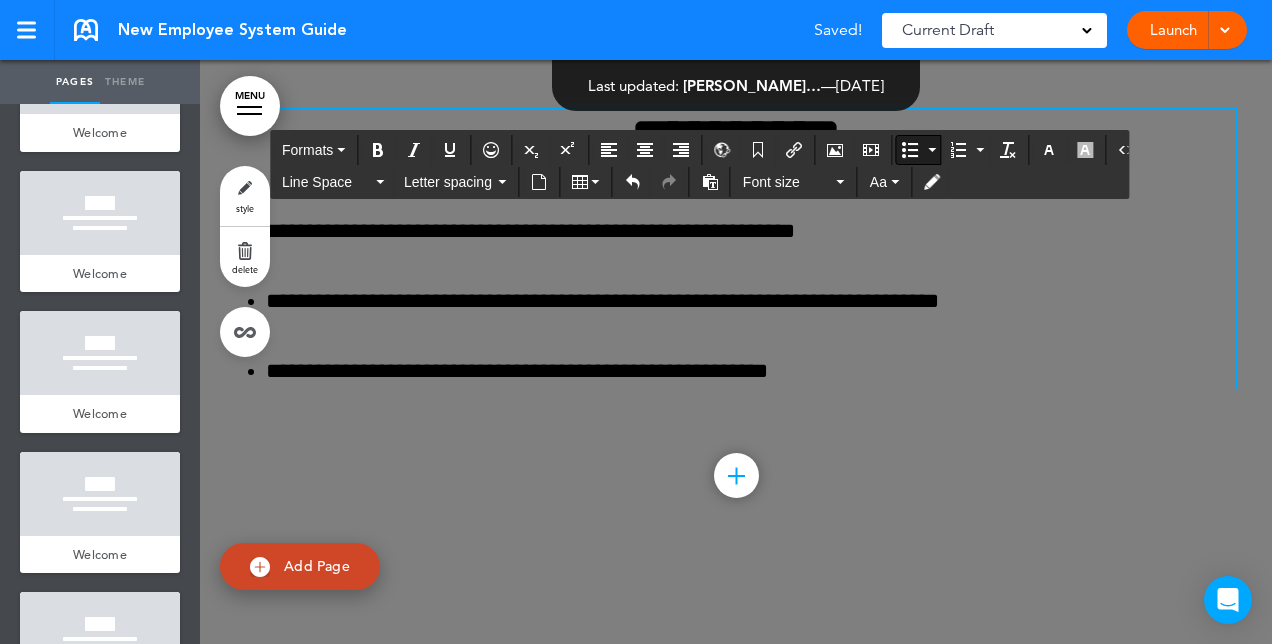 type 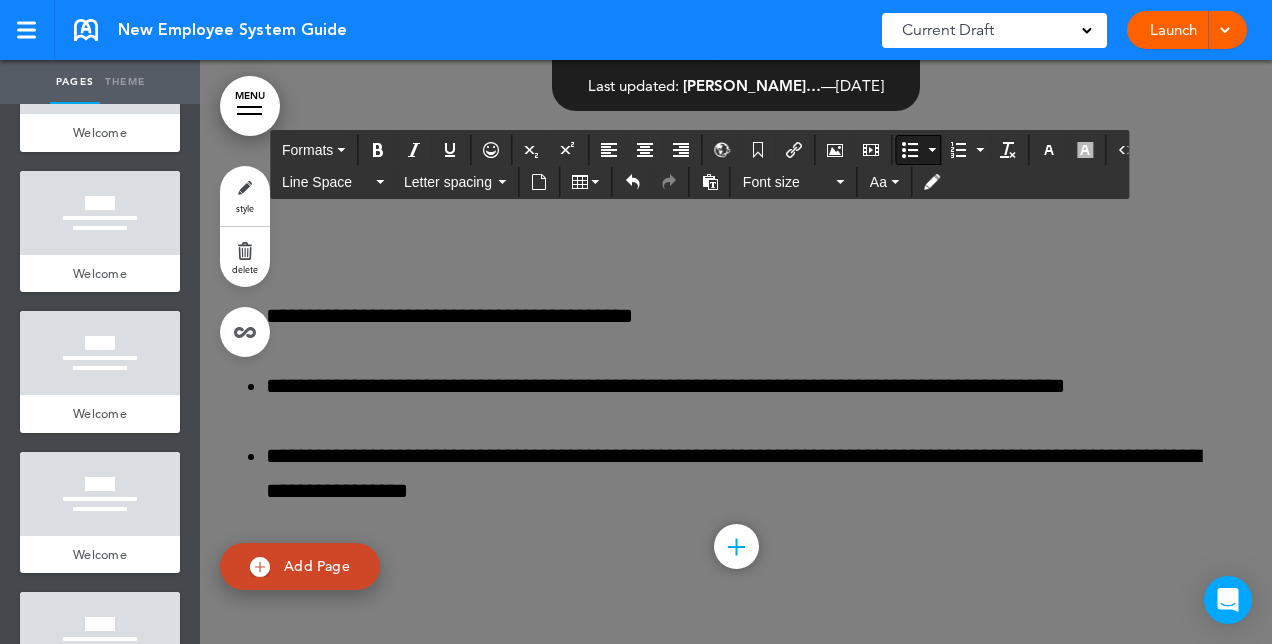 scroll, scrollTop: 151, scrollLeft: 0, axis: vertical 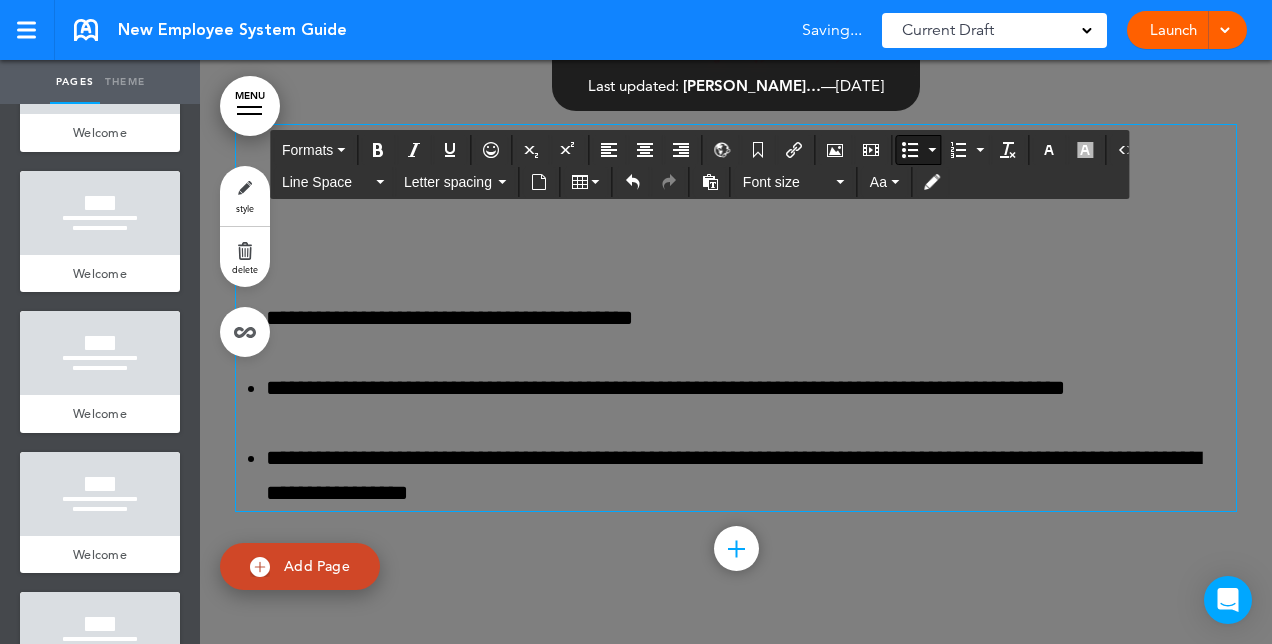 click on "**********" at bounding box center [751, 476] 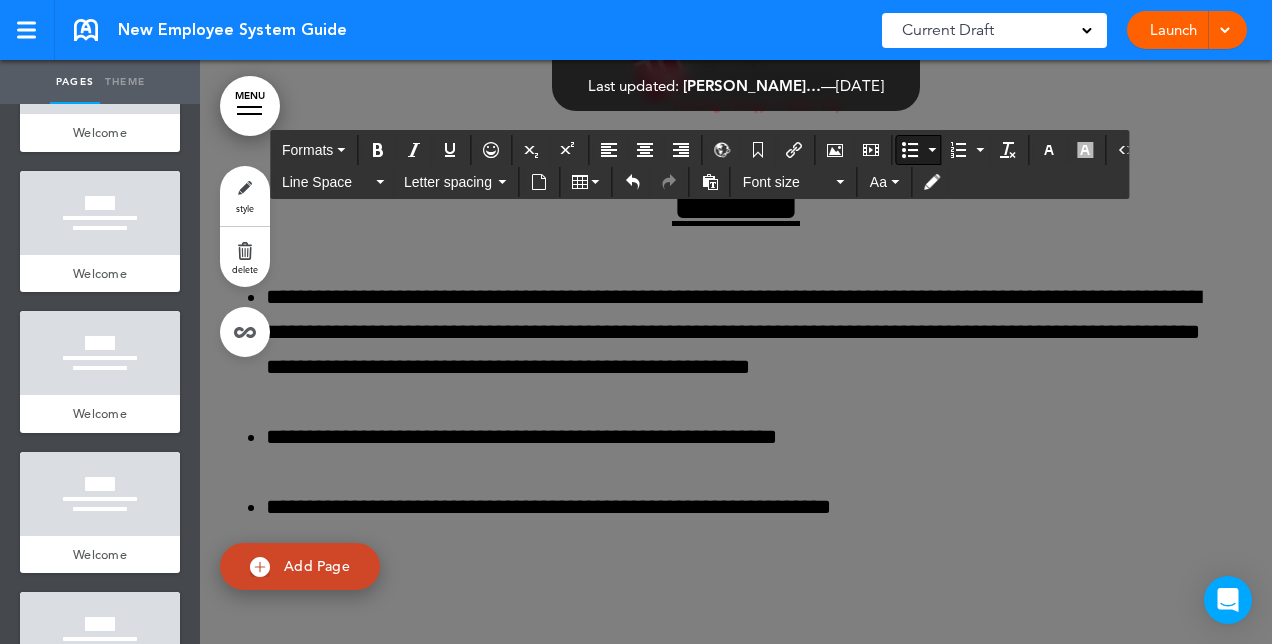 scroll, scrollTop: 2373, scrollLeft: 0, axis: vertical 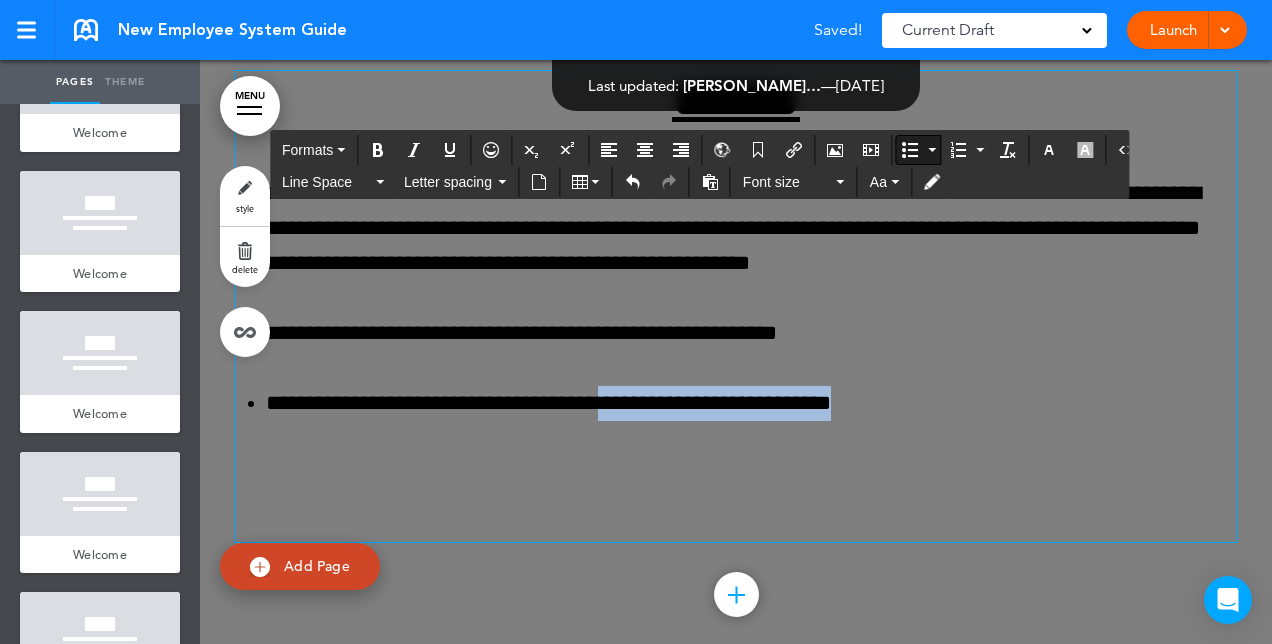 drag, startPoint x: 621, startPoint y: 404, endPoint x: 952, endPoint y: 404, distance: 331 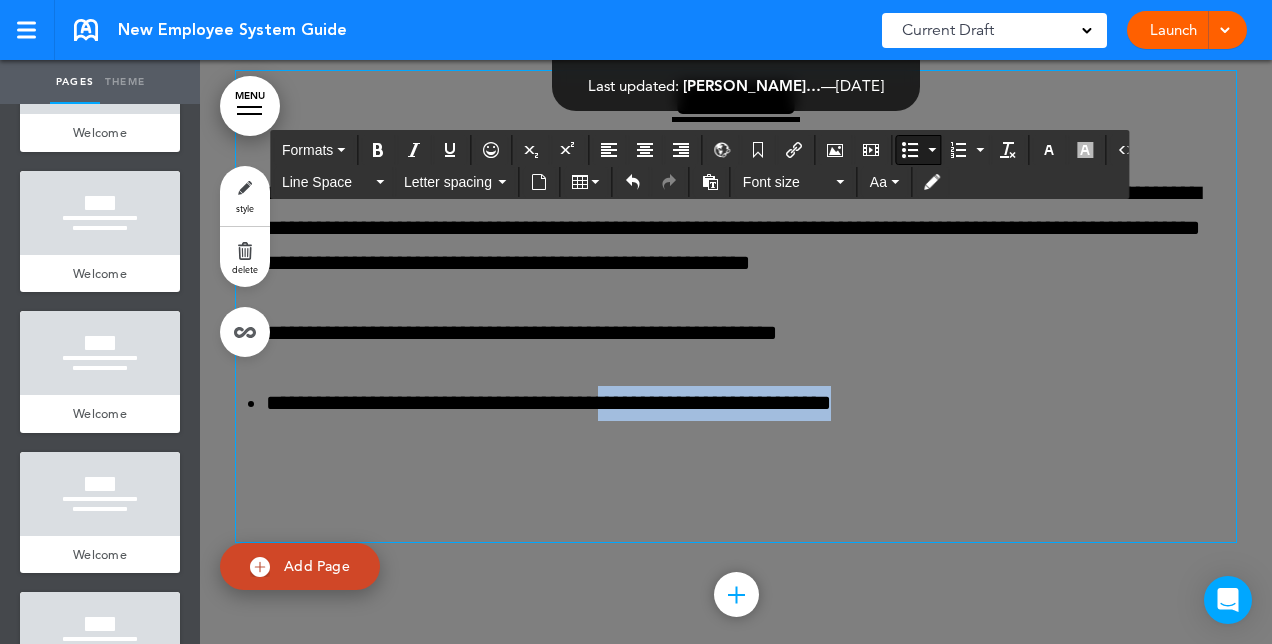 type 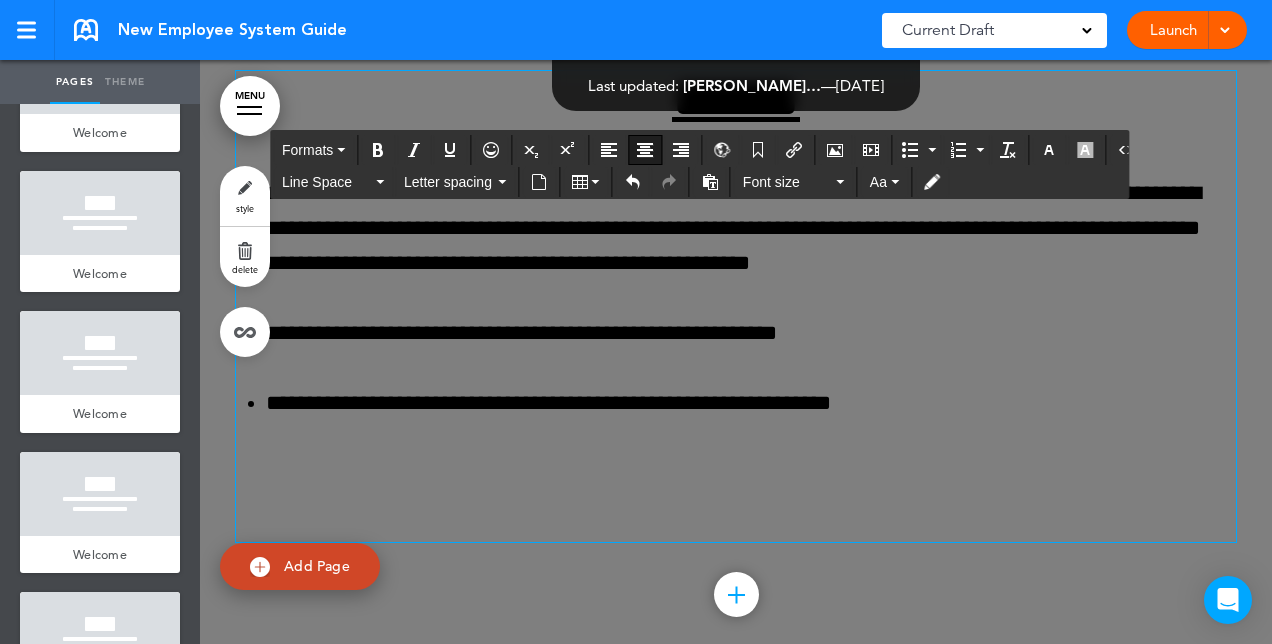 drag, startPoint x: 823, startPoint y: 399, endPoint x: 972, endPoint y: 422, distance: 150.76472 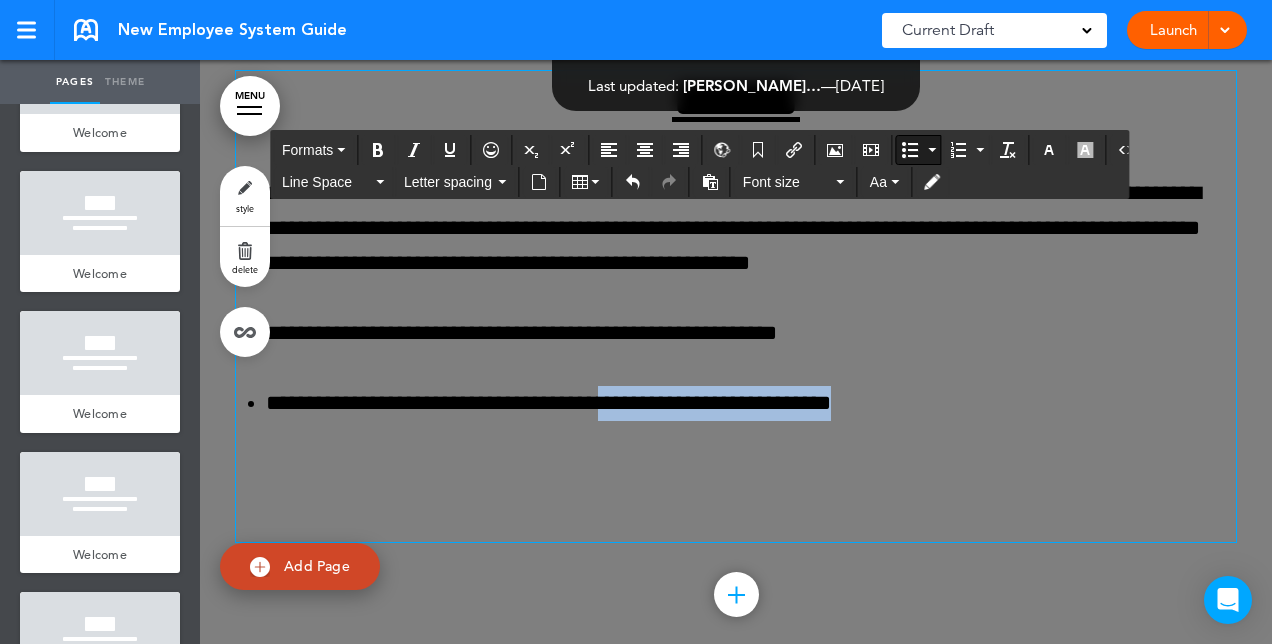 drag, startPoint x: 942, startPoint y: 404, endPoint x: 620, endPoint y: 410, distance: 322.0559 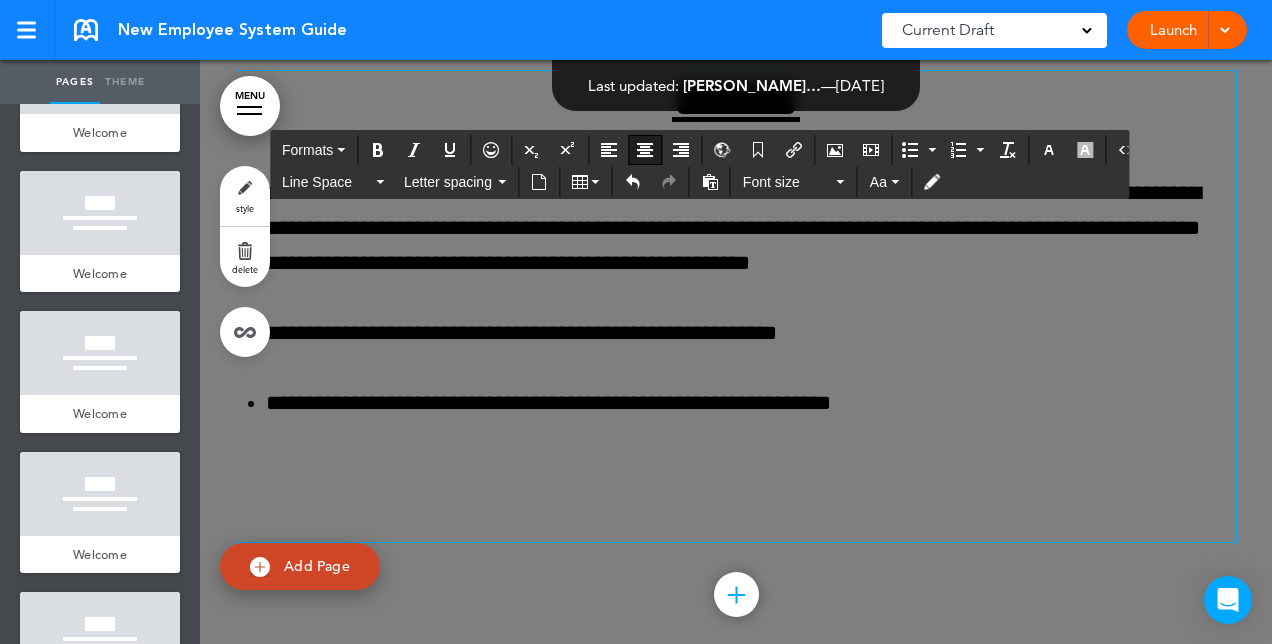drag, startPoint x: 647, startPoint y: 402, endPoint x: 852, endPoint y: 448, distance: 210.0976 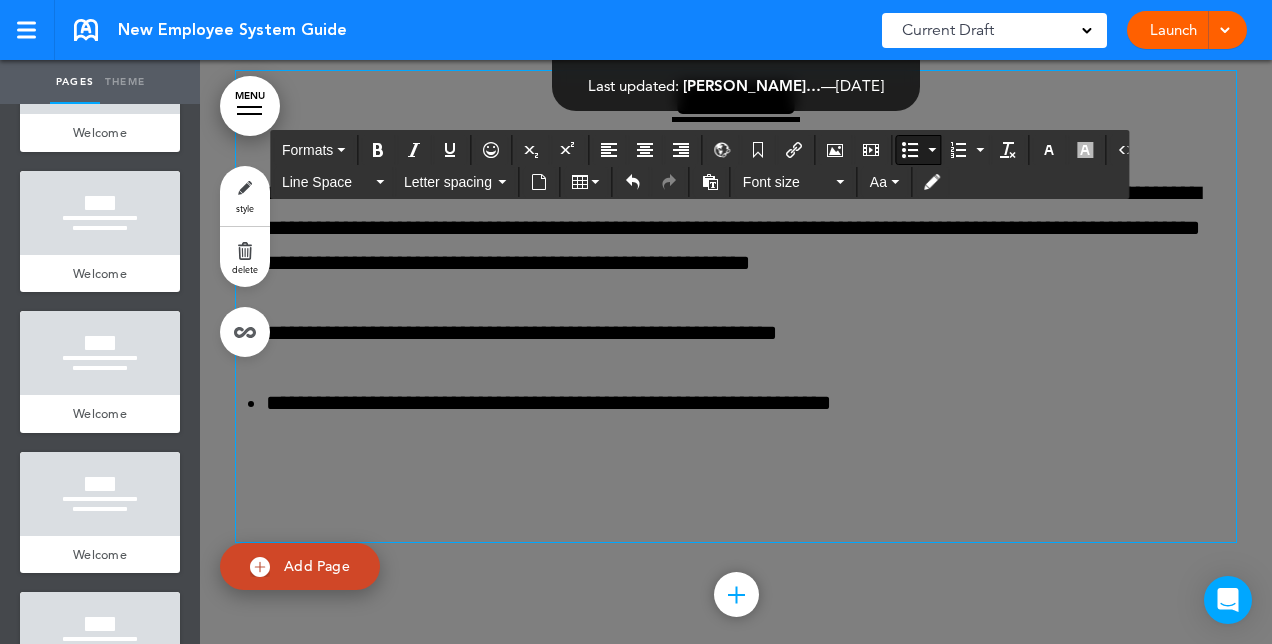click on "**********" at bounding box center (751, 403) 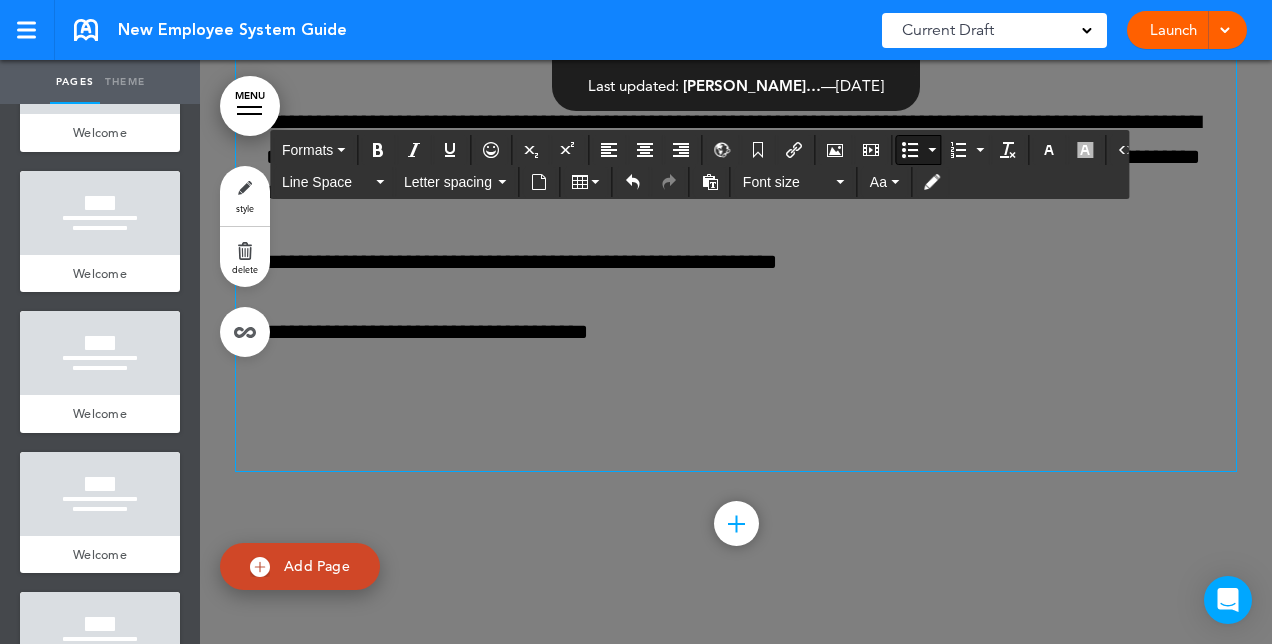 scroll, scrollTop: 2443, scrollLeft: 0, axis: vertical 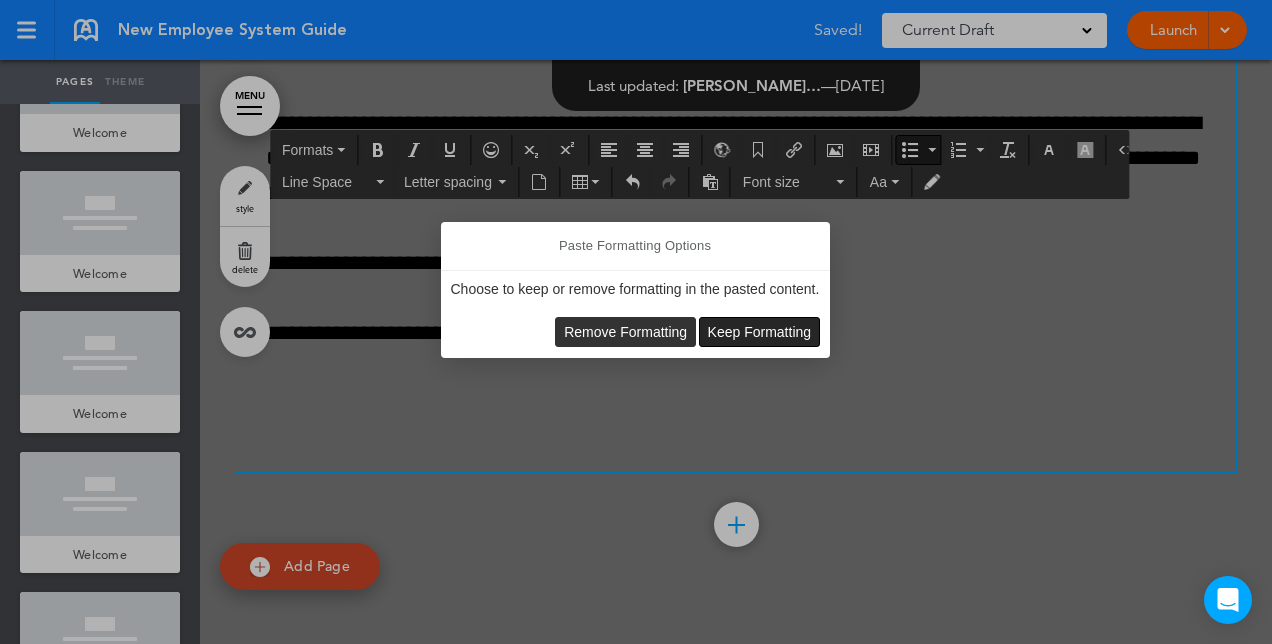 click on "Keep Formatting" at bounding box center [760, 332] 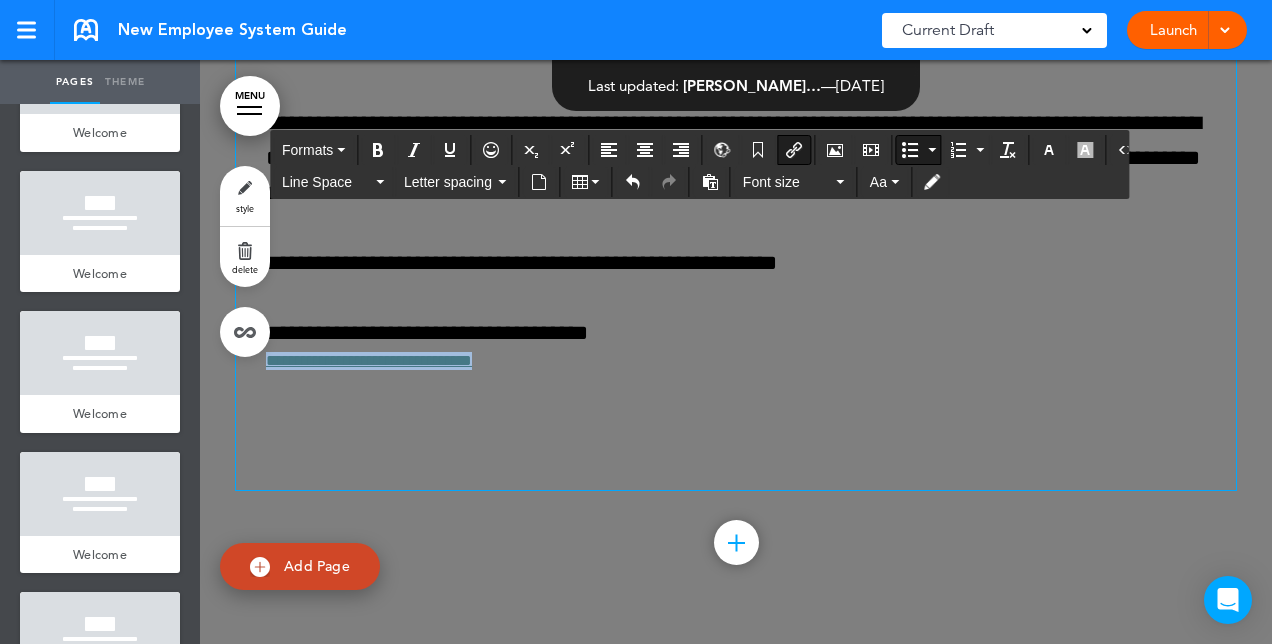 drag, startPoint x: 555, startPoint y: 362, endPoint x: 250, endPoint y: 366, distance: 305.0262 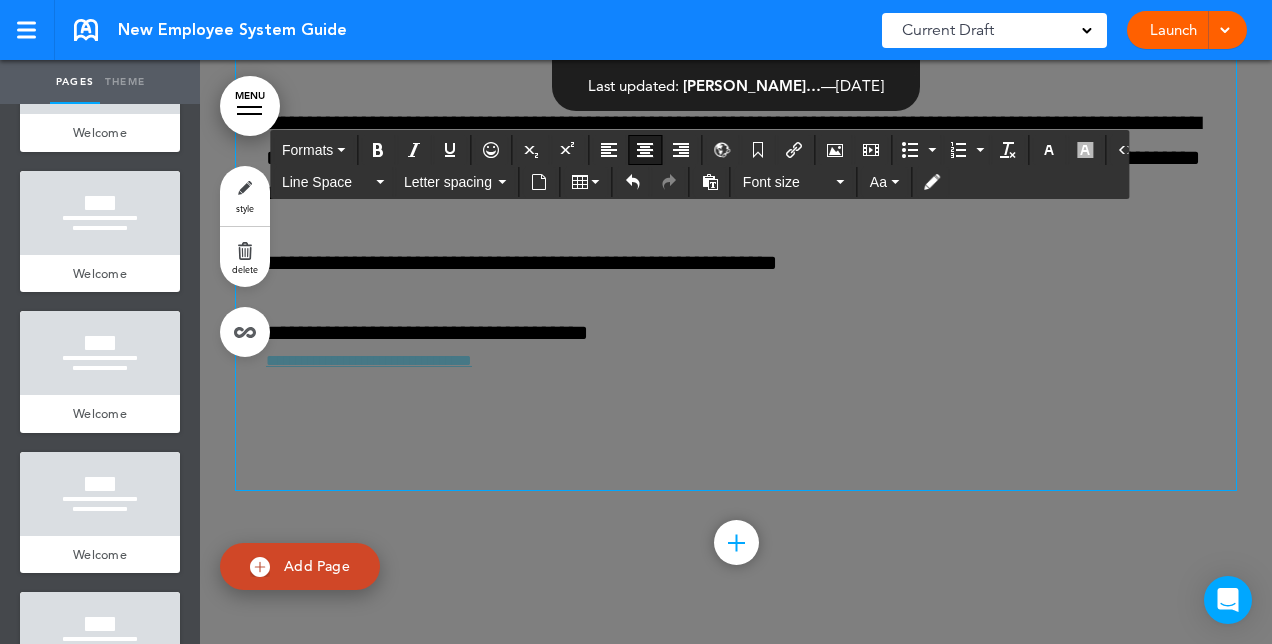 click at bounding box center [736, 447] 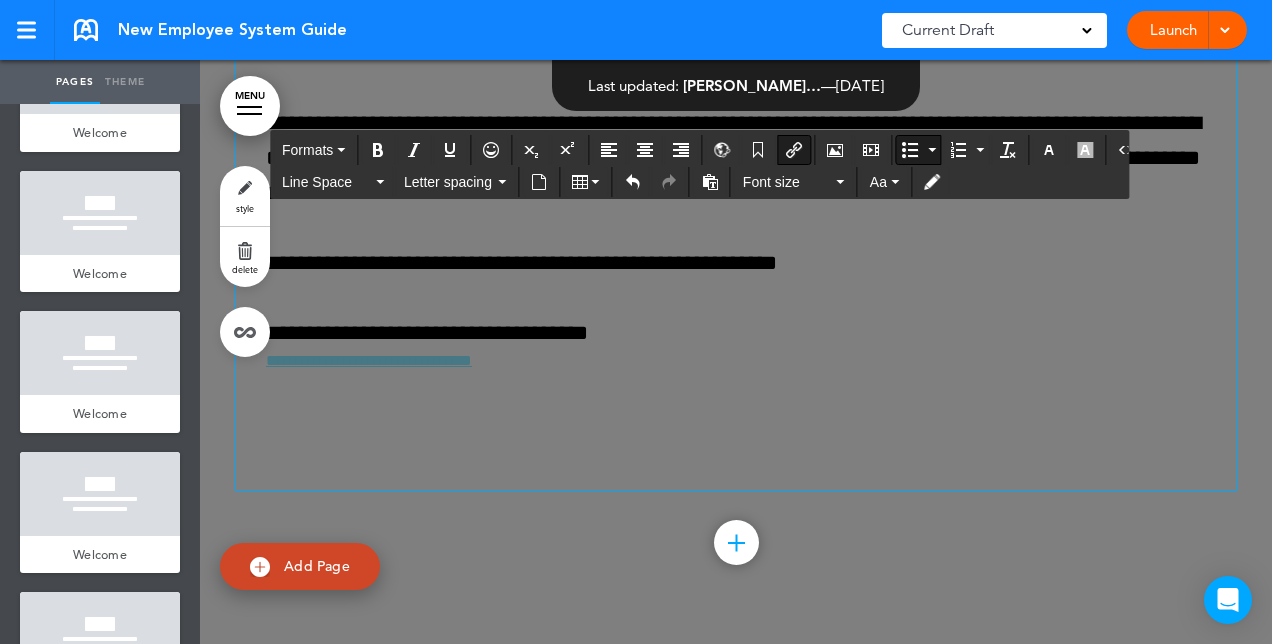 click on "**********" at bounding box center (736, 238) 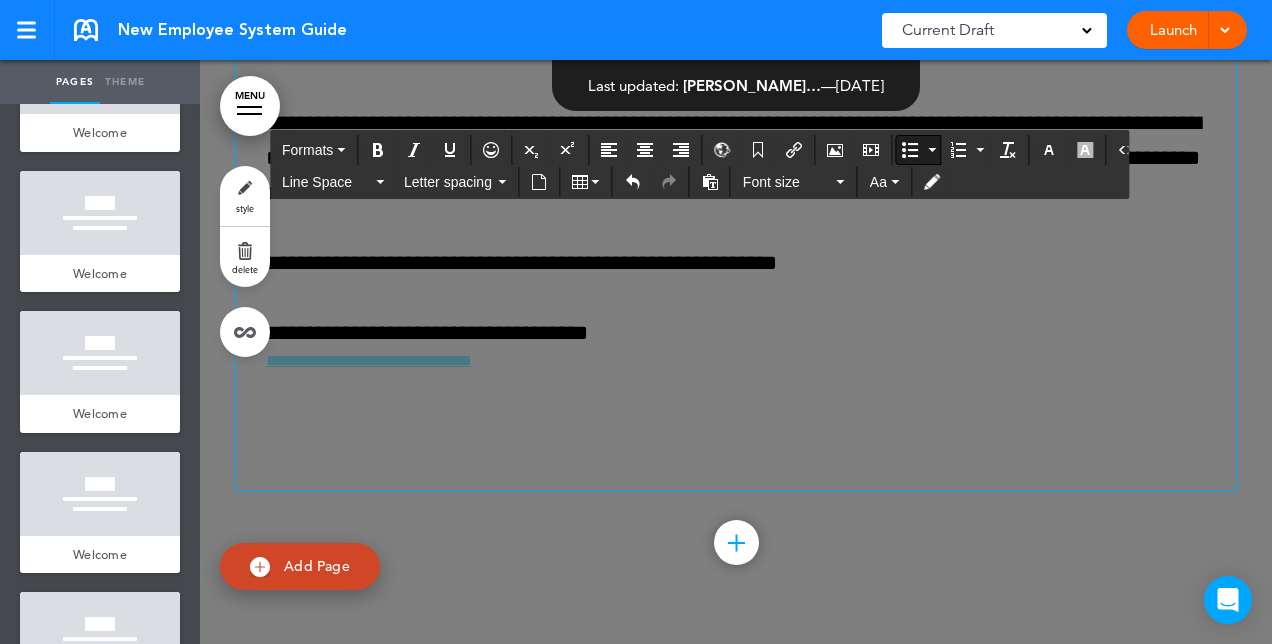 click on "**********" at bounding box center (369, 360) 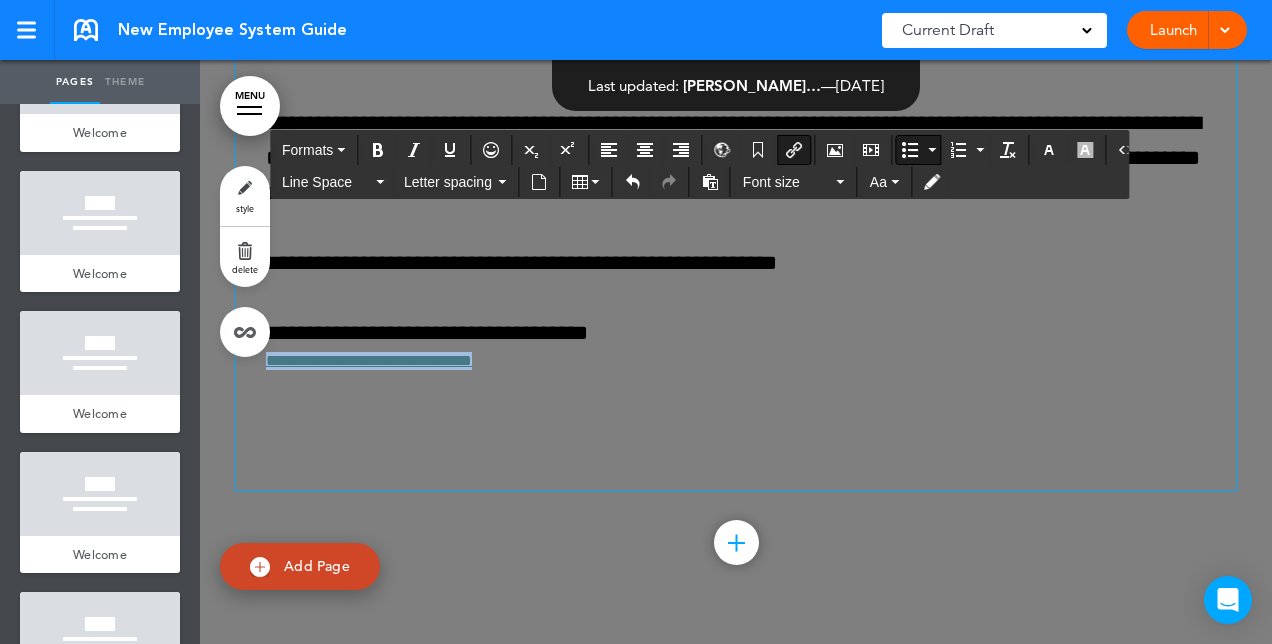 drag, startPoint x: 564, startPoint y: 356, endPoint x: 243, endPoint y: 368, distance: 321.2242 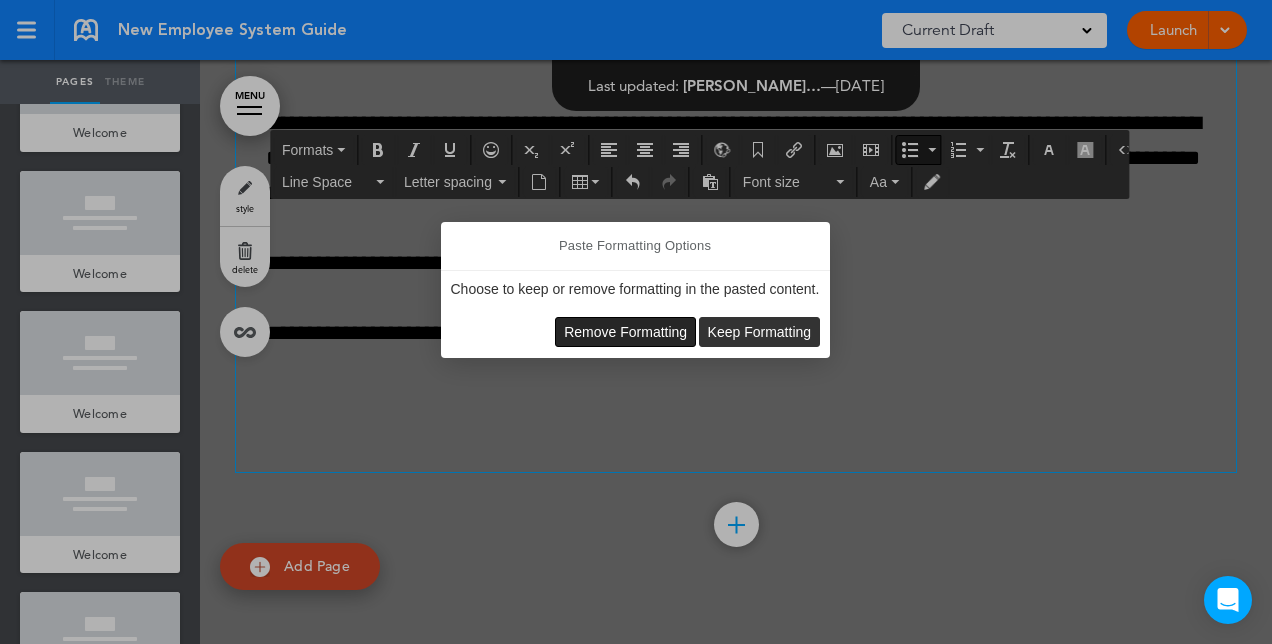 click on "Remove Formatting" at bounding box center [625, 332] 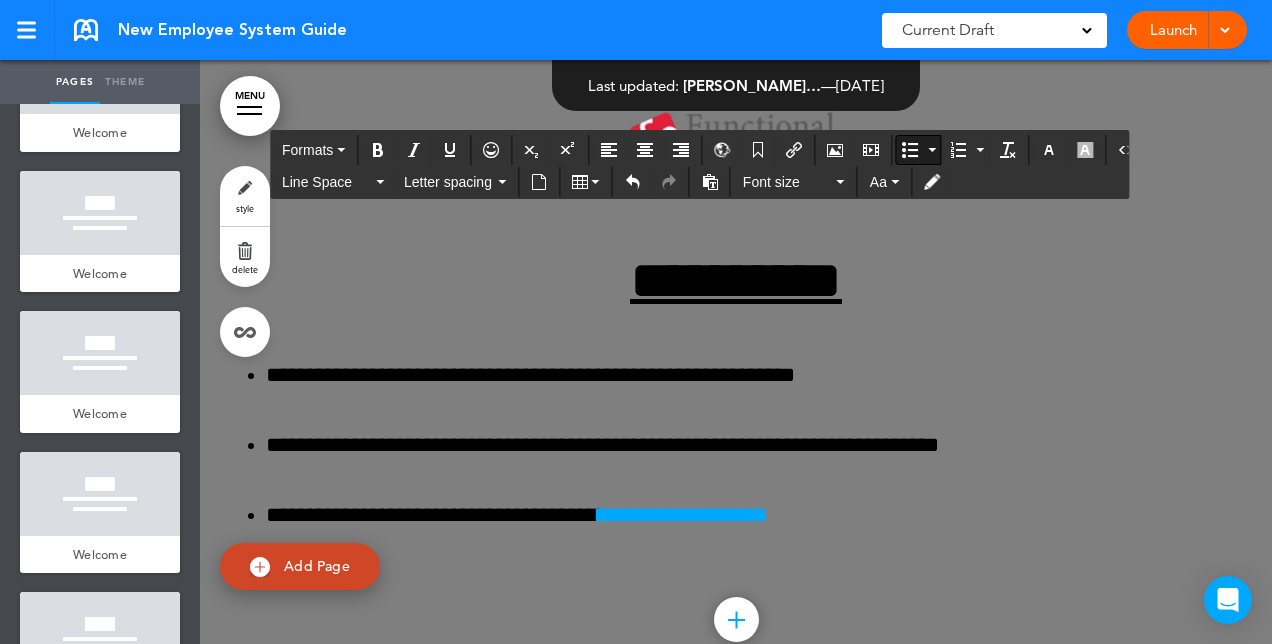 scroll, scrollTop: 774, scrollLeft: 0, axis: vertical 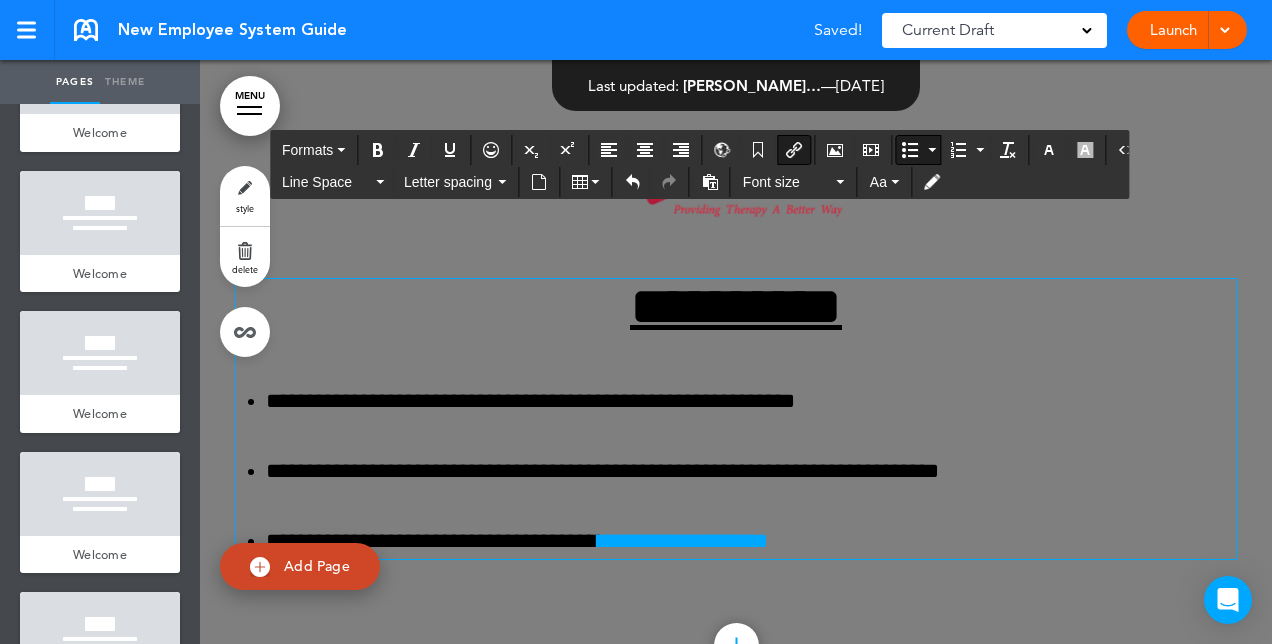 drag, startPoint x: 842, startPoint y: 526, endPoint x: 687, endPoint y: 536, distance: 155.32225 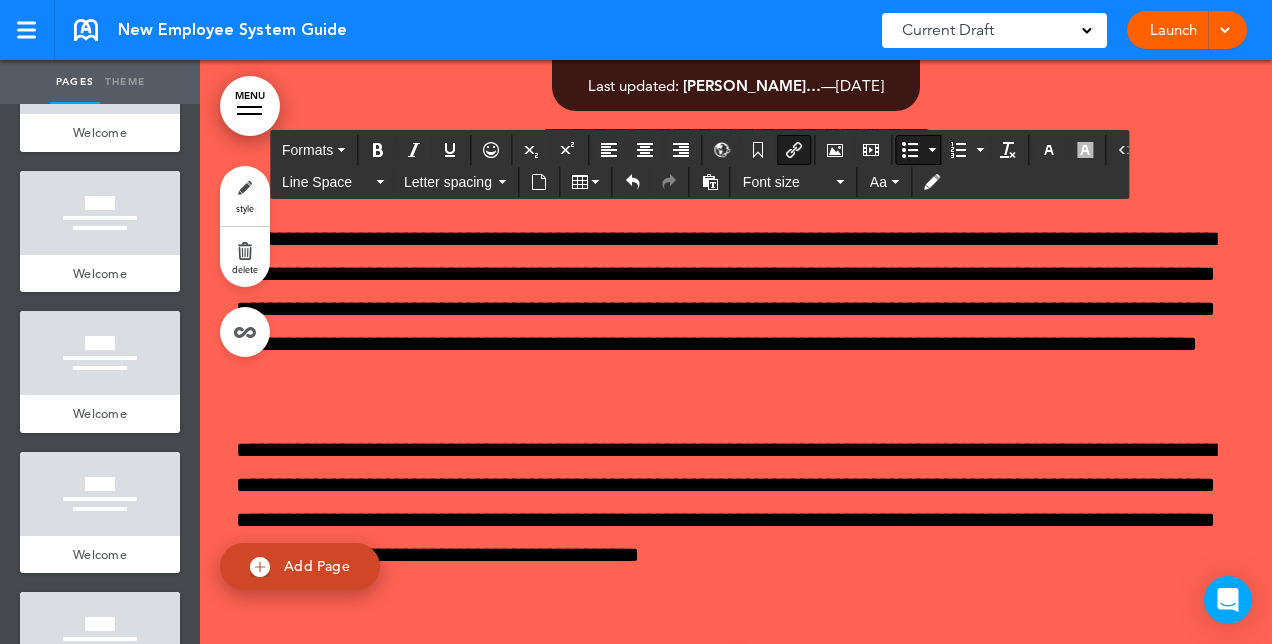 scroll, scrollTop: 10744, scrollLeft: 0, axis: vertical 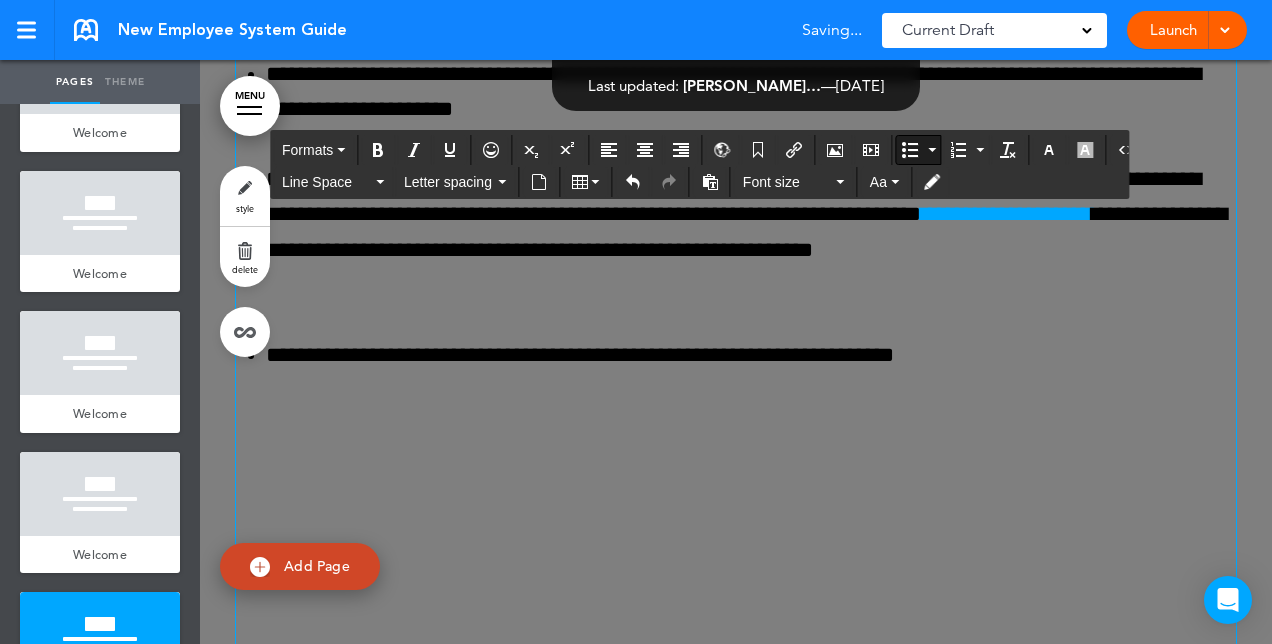 click on "**********" at bounding box center (751, 355) 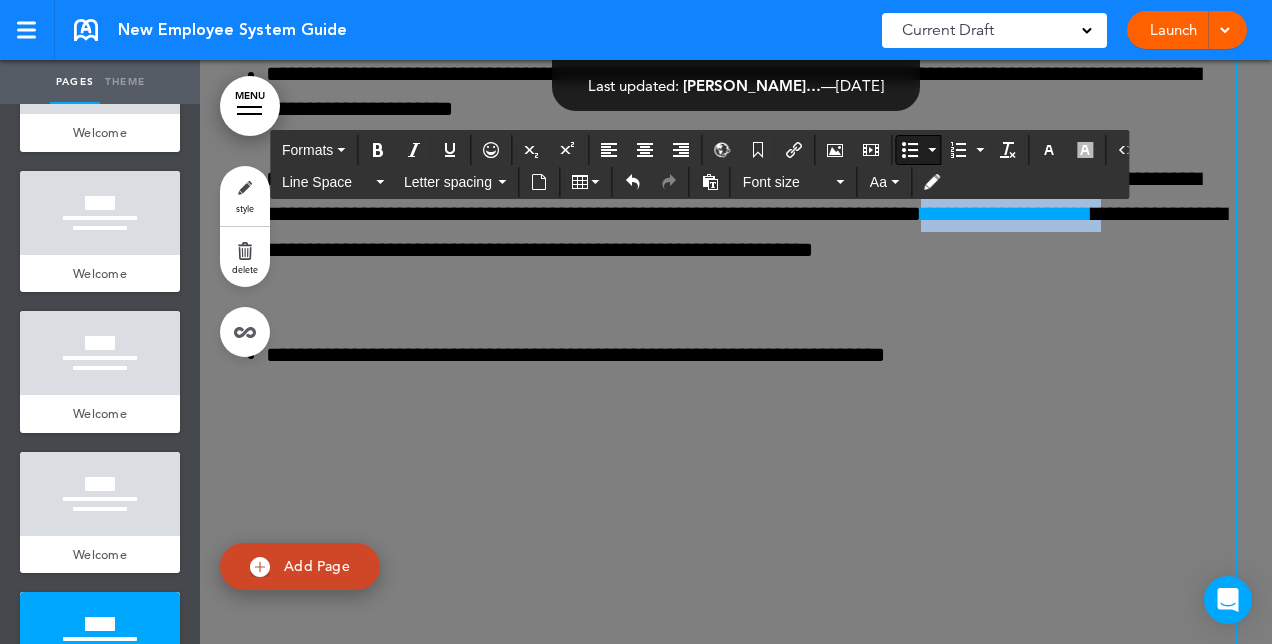 drag, startPoint x: 538, startPoint y: 254, endPoint x: 316, endPoint y: 250, distance: 222.03603 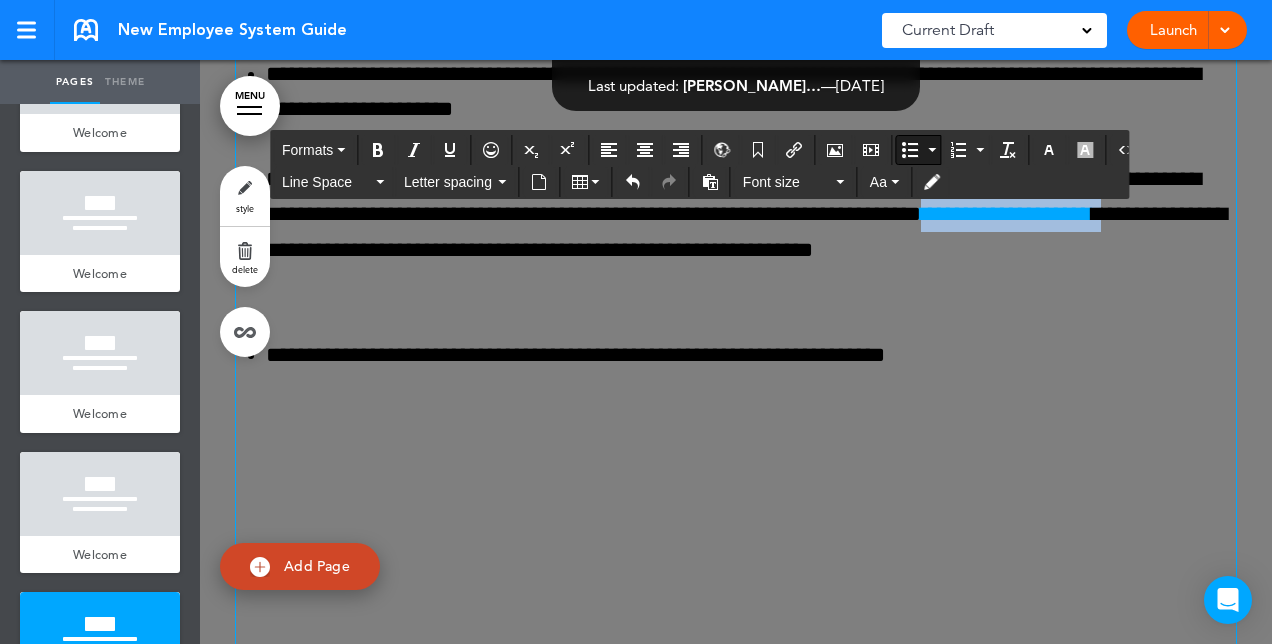 copy on "**********" 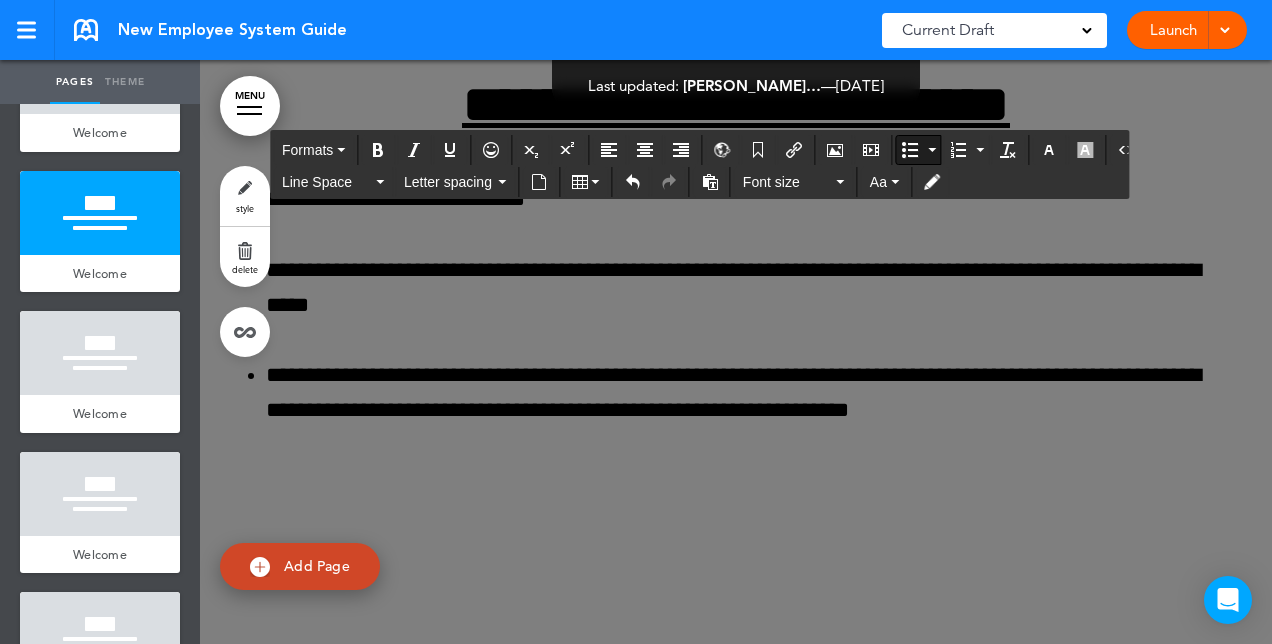 scroll, scrollTop: 5224, scrollLeft: 0, axis: vertical 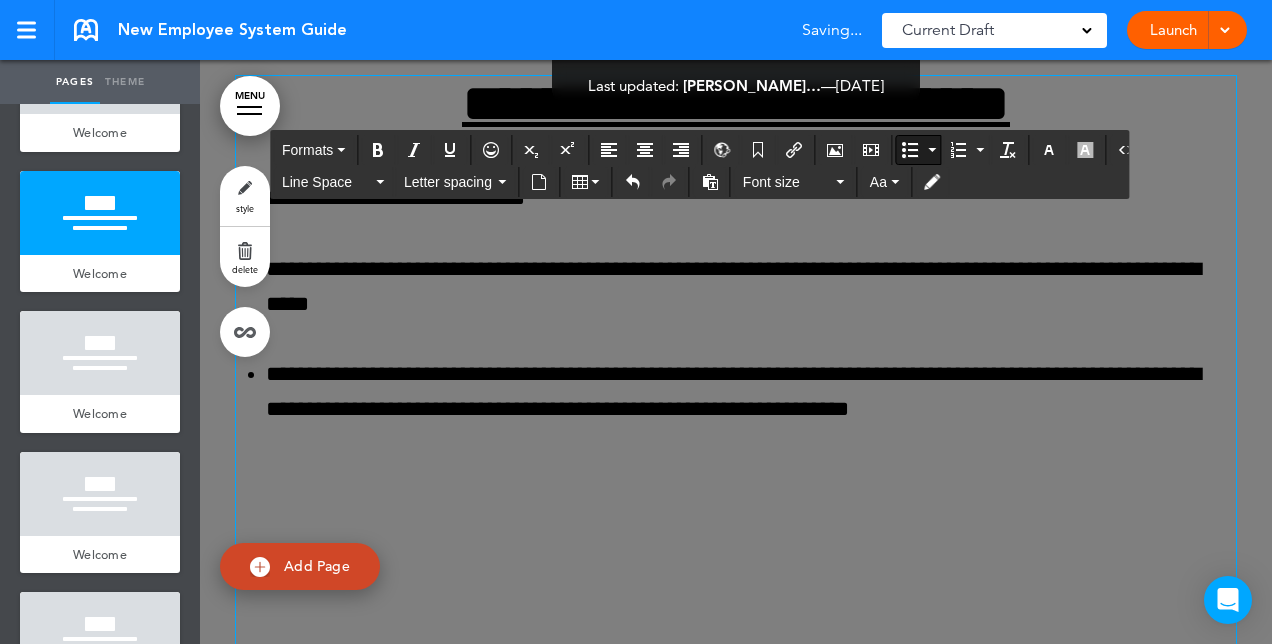 click on "**********" at bounding box center [751, 392] 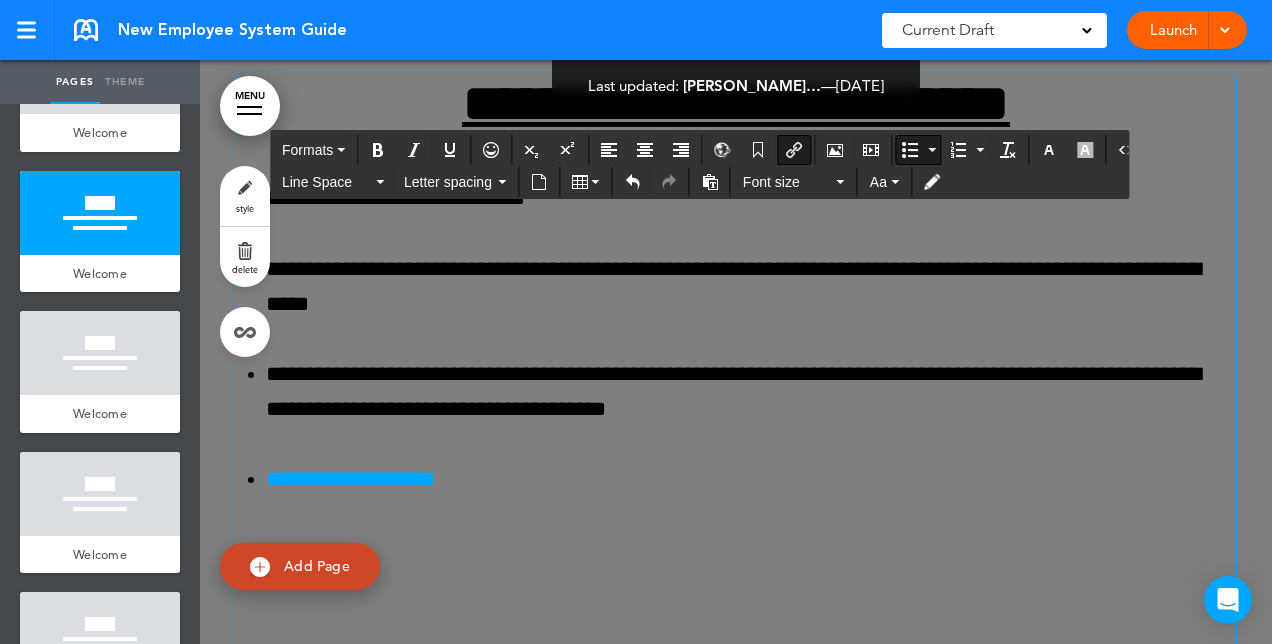 click on "**********" at bounding box center (350, 479) 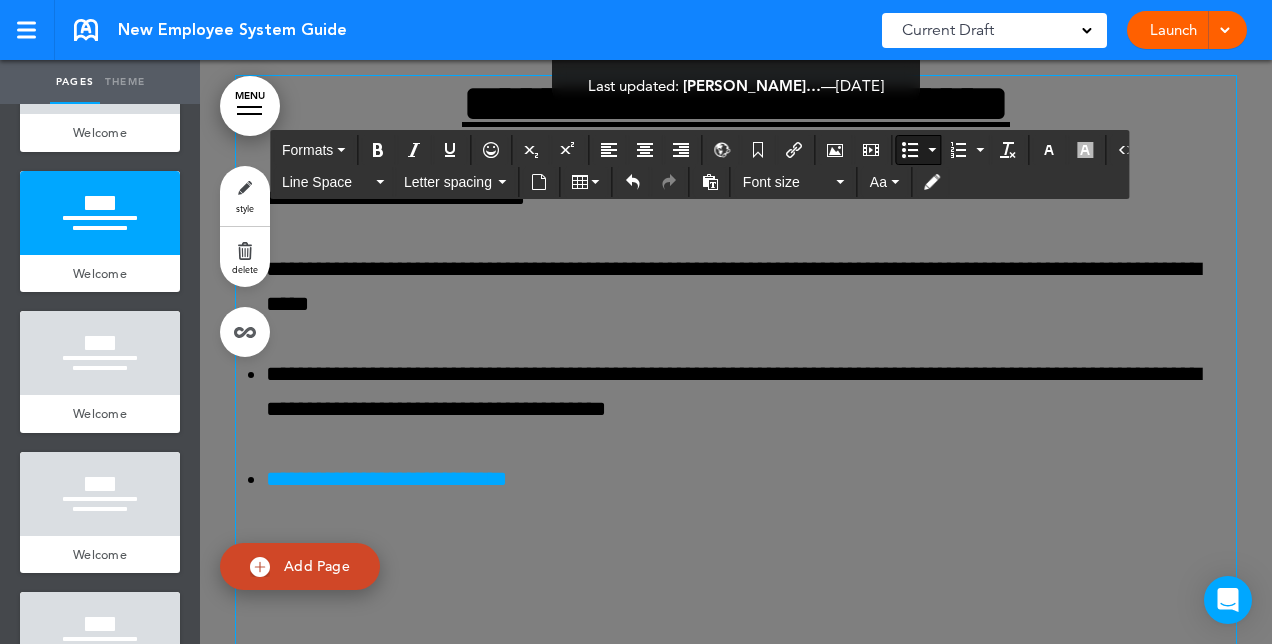 click on "**********" at bounding box center (751, 392) 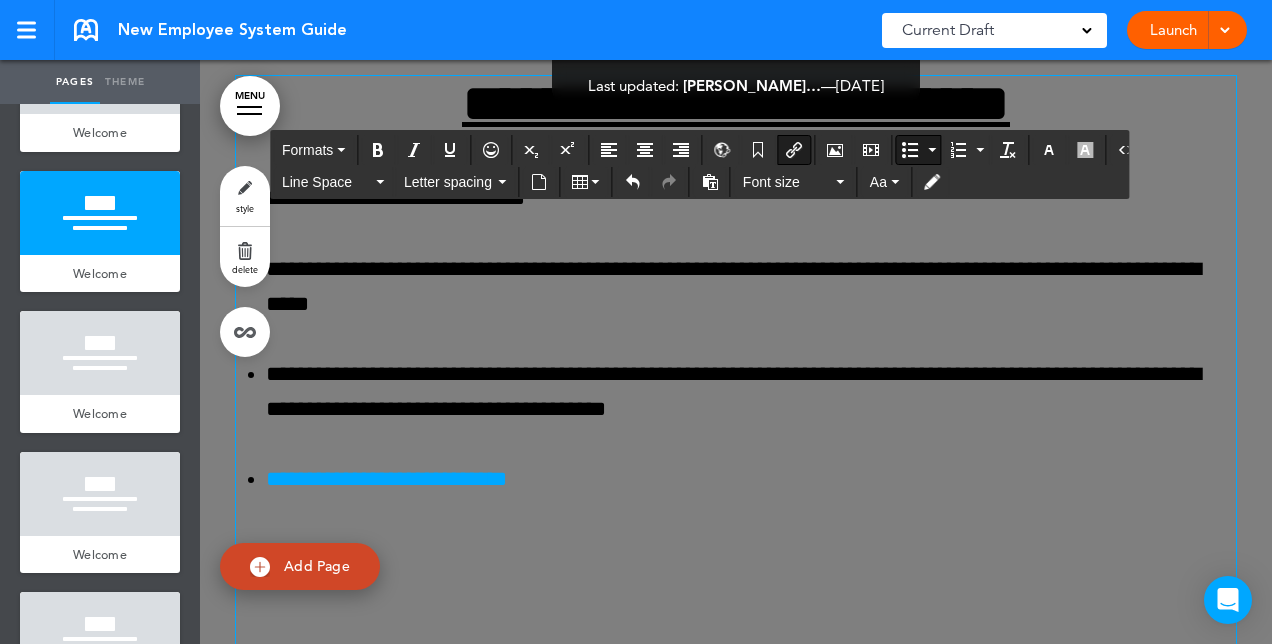click on "**********" at bounding box center [736, 374] 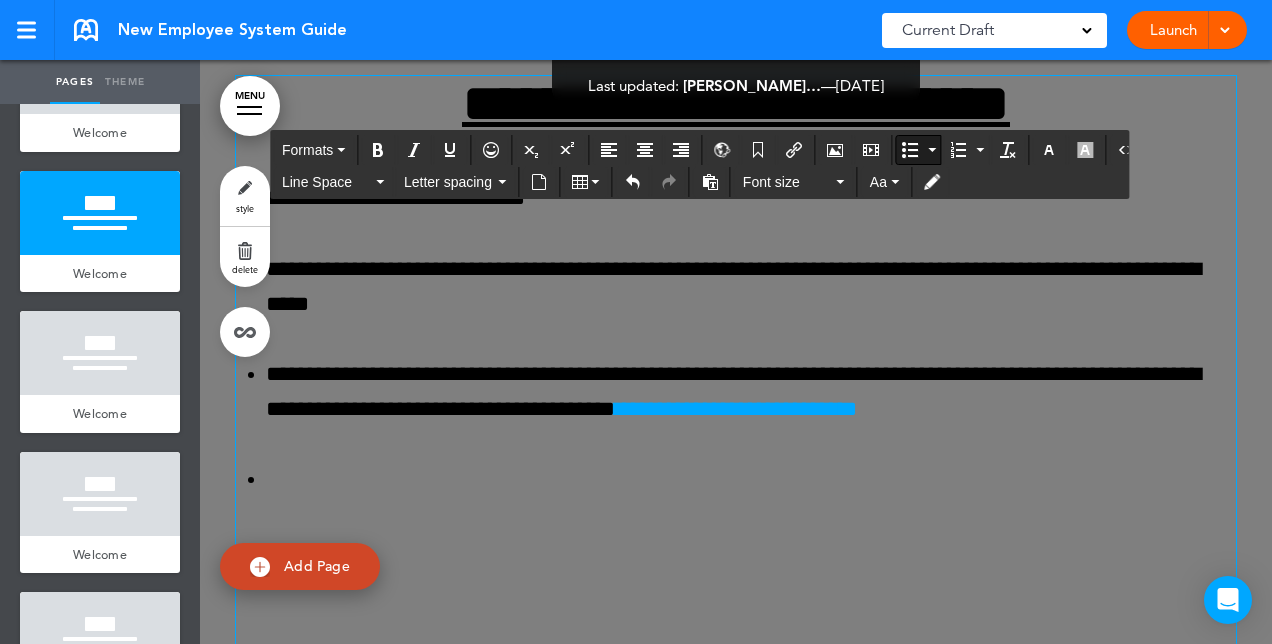 click at bounding box center [751, 479] 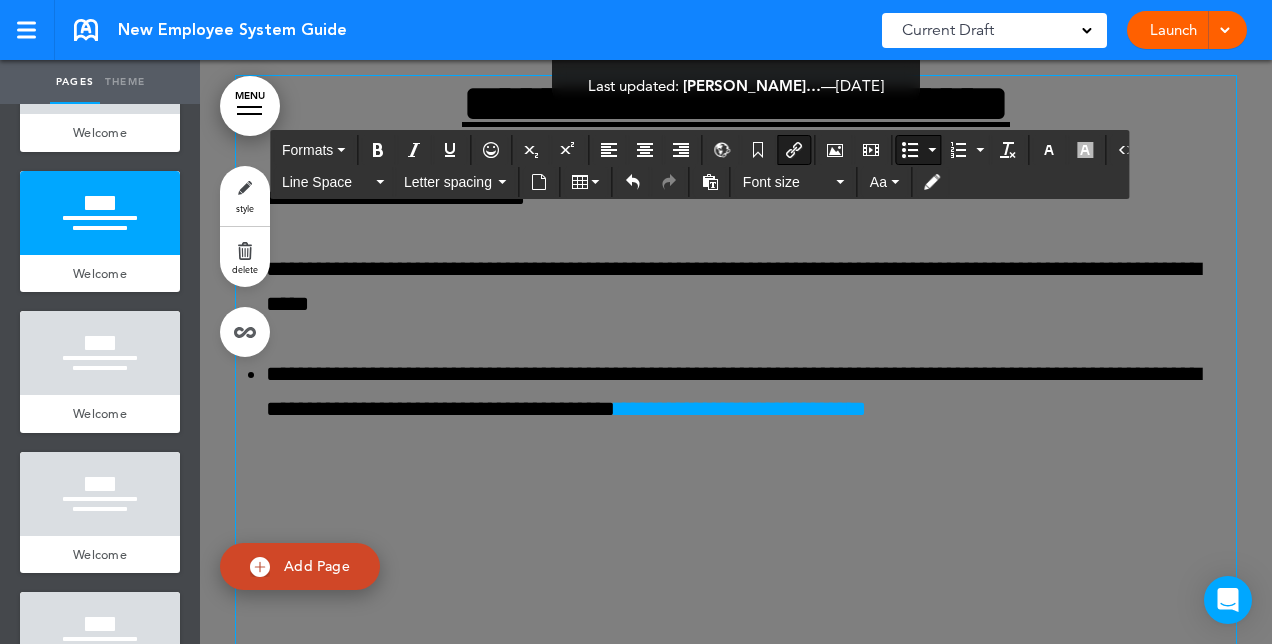 drag, startPoint x: 1053, startPoint y: 416, endPoint x: 874, endPoint y: 421, distance: 179.06982 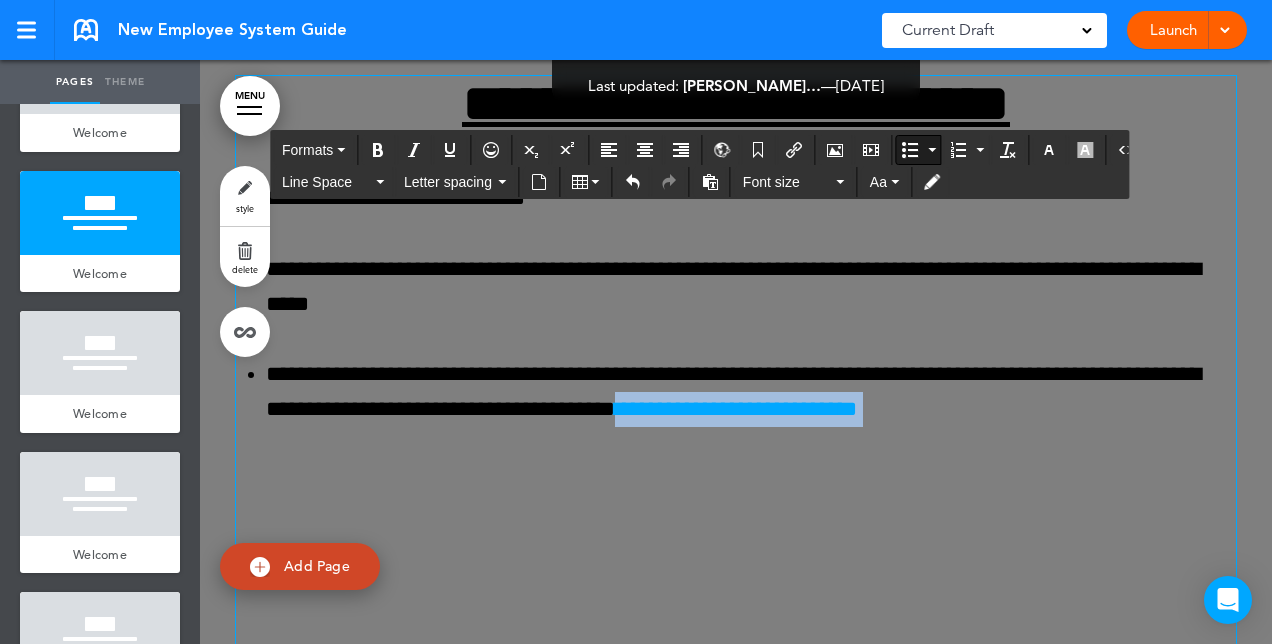 drag, startPoint x: 1068, startPoint y: 408, endPoint x: 727, endPoint y: 401, distance: 341.07184 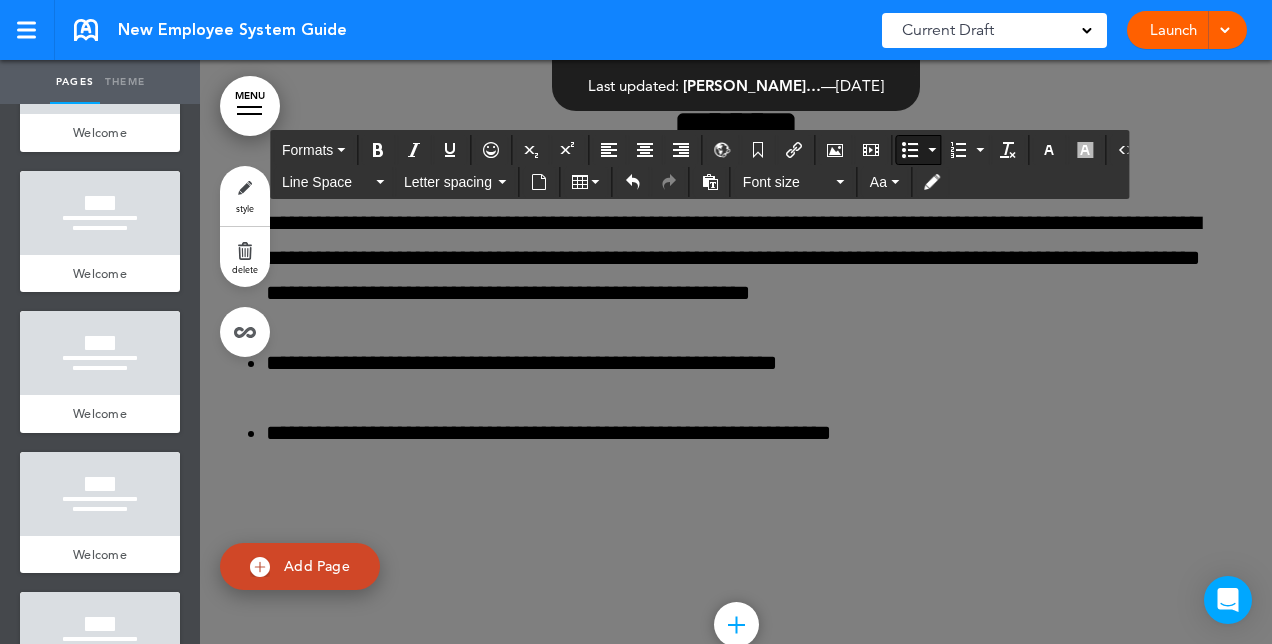 scroll, scrollTop: 2342, scrollLeft: 0, axis: vertical 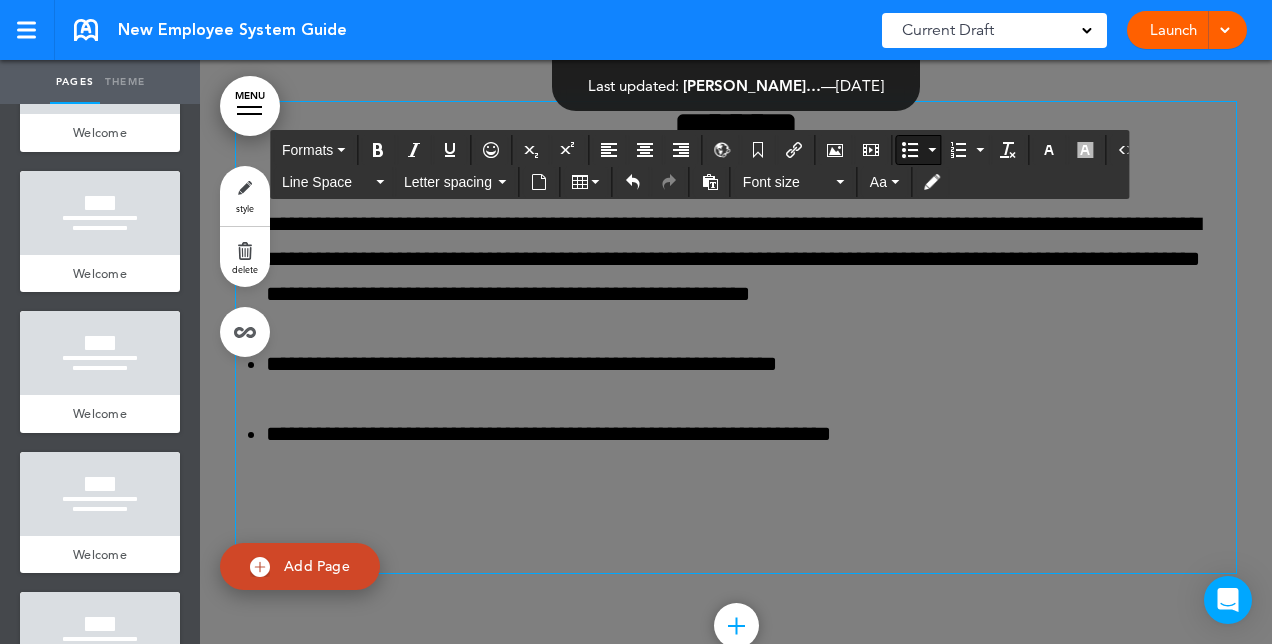 click on "**********" at bounding box center [751, 434] 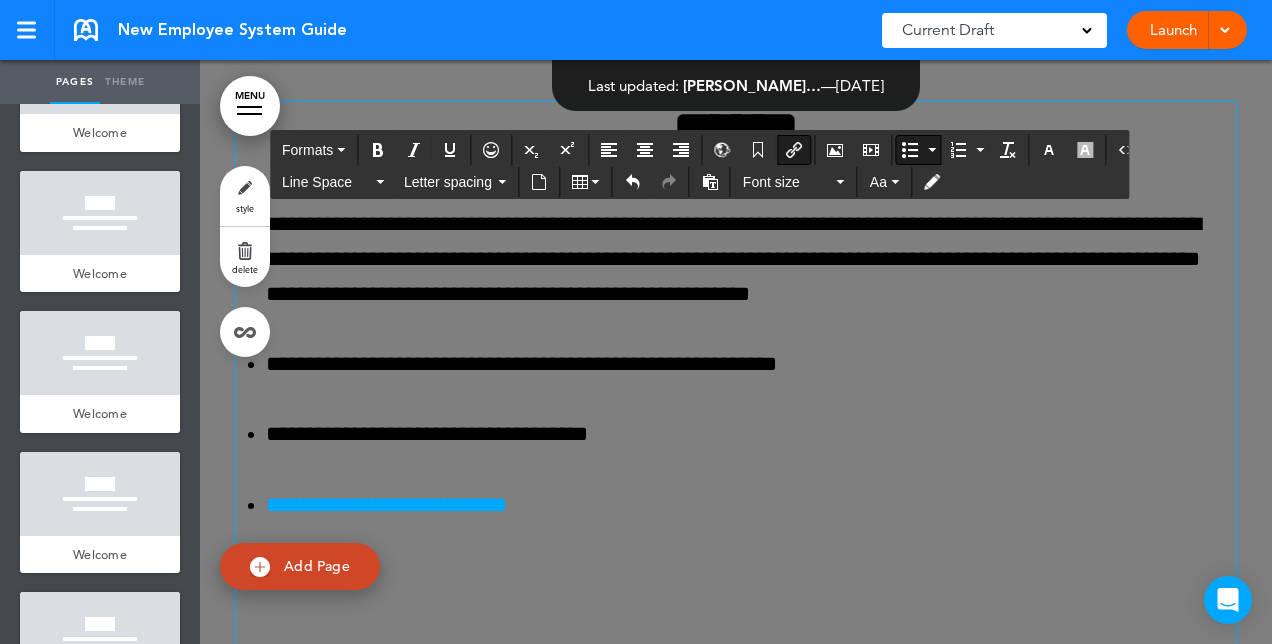 click on "**********" at bounding box center (751, 505) 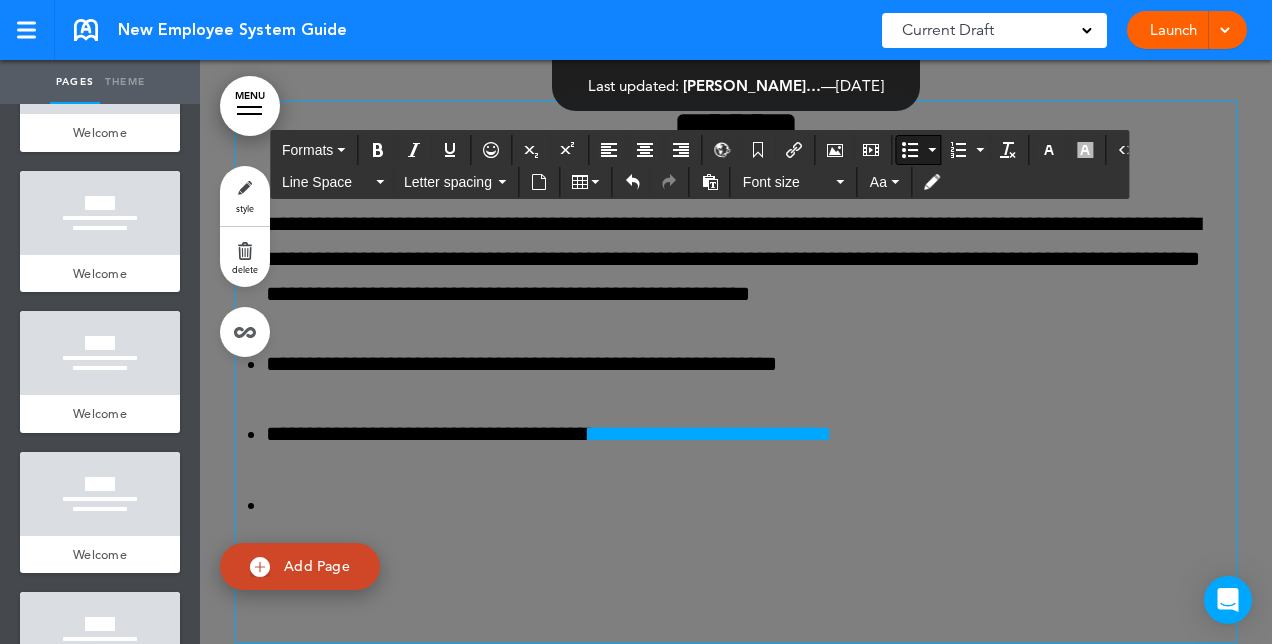 click at bounding box center (751, 505) 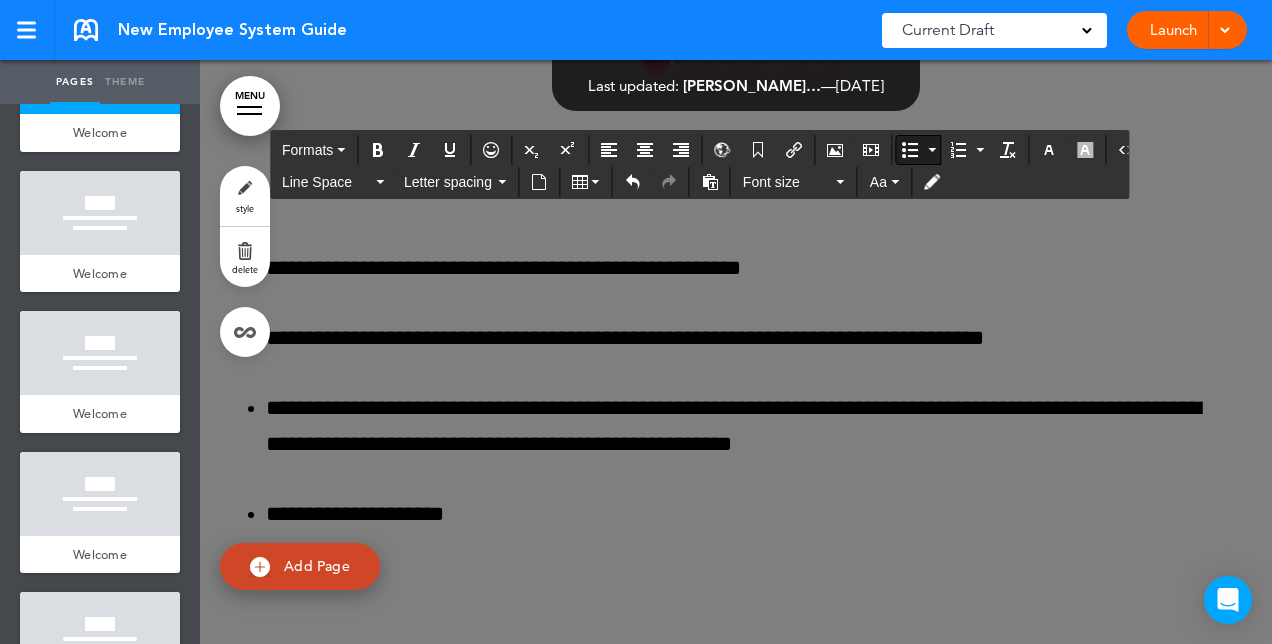 scroll, scrollTop: 4053, scrollLeft: 0, axis: vertical 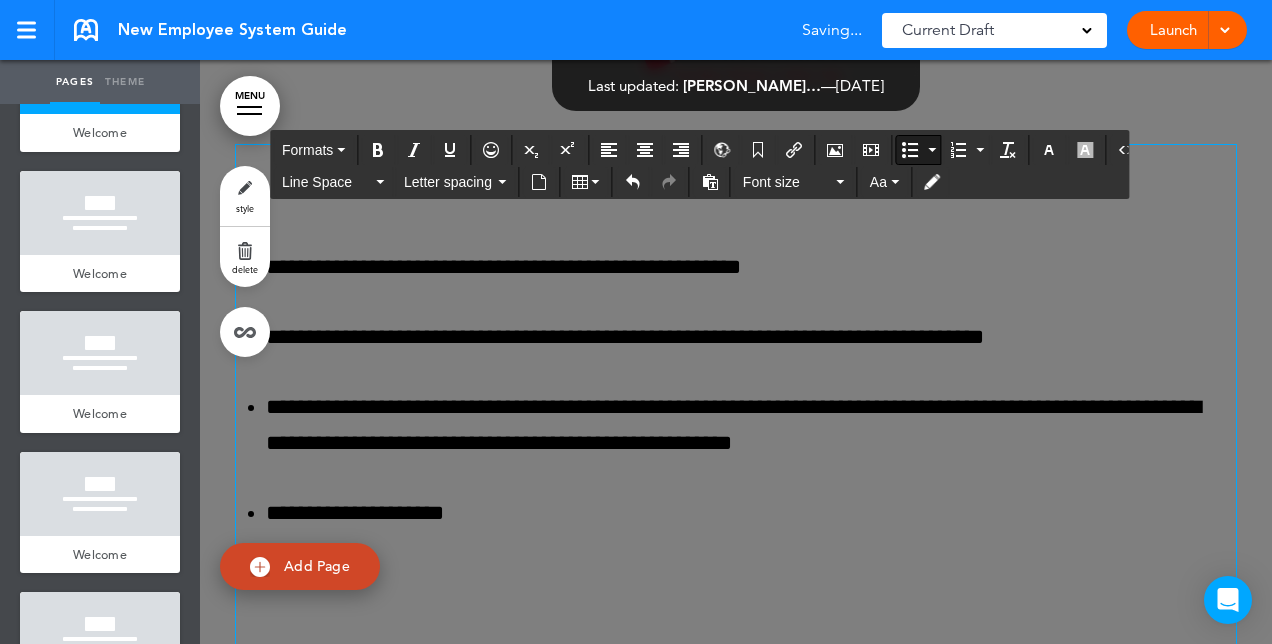 click on "**********" at bounding box center (751, 425) 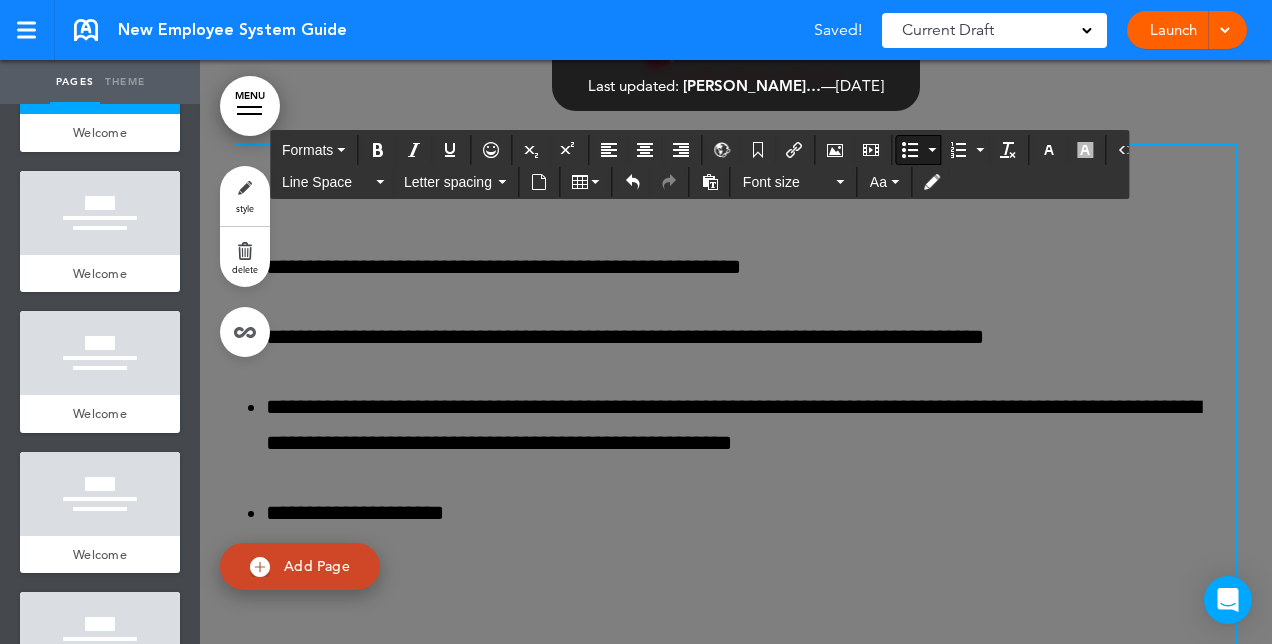 type 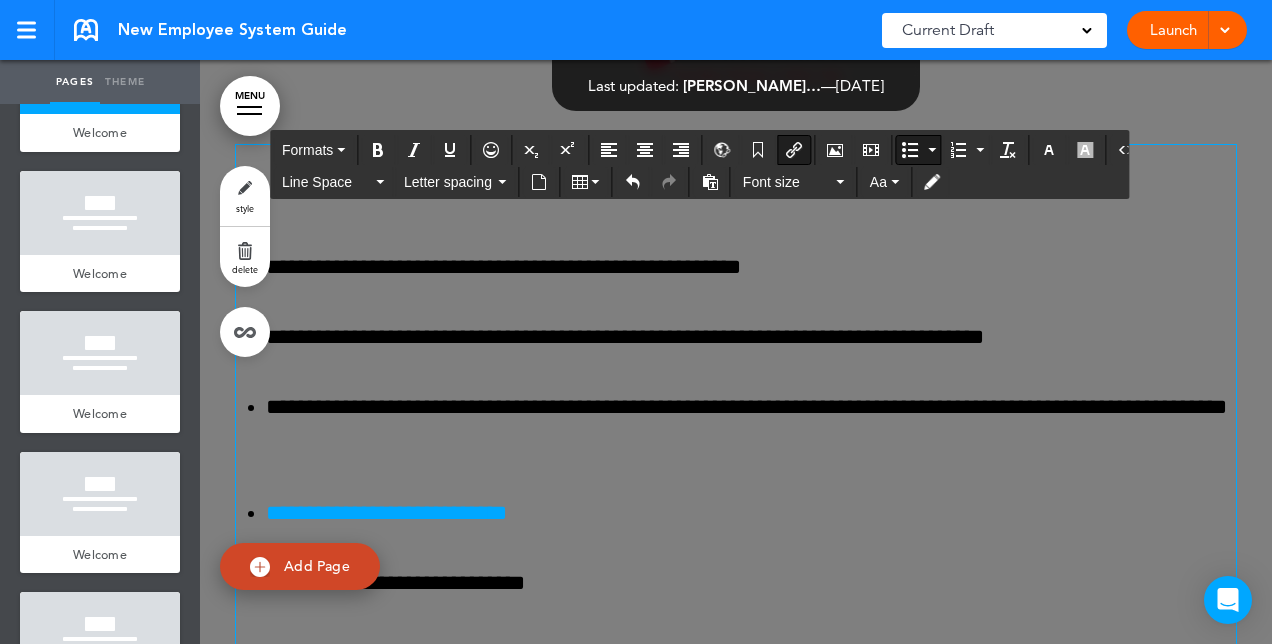 click on "**********" at bounding box center (386, 513) 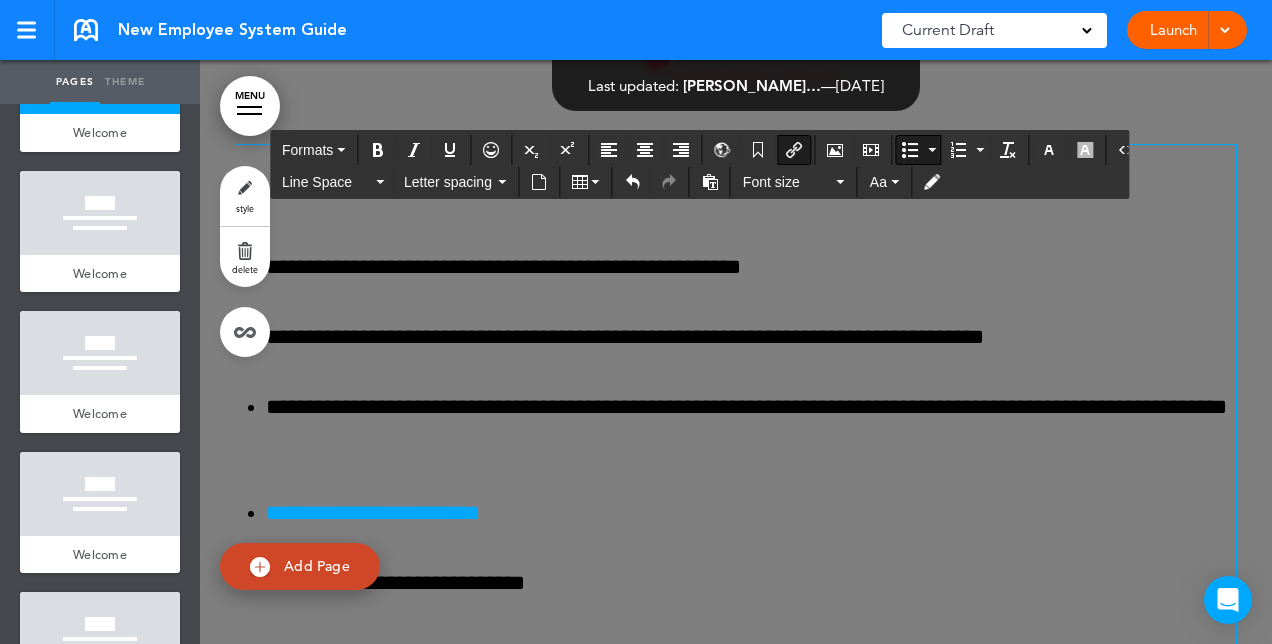 click on "**********" at bounding box center [373, 513] 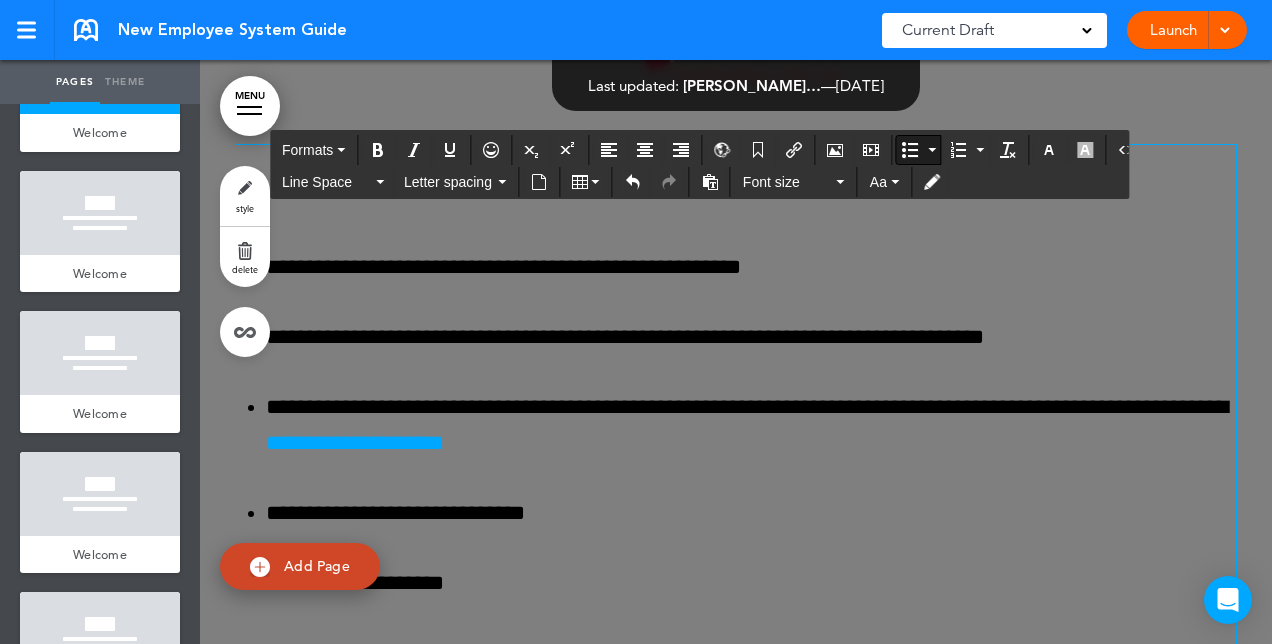 click on "**********" at bounding box center (751, 513) 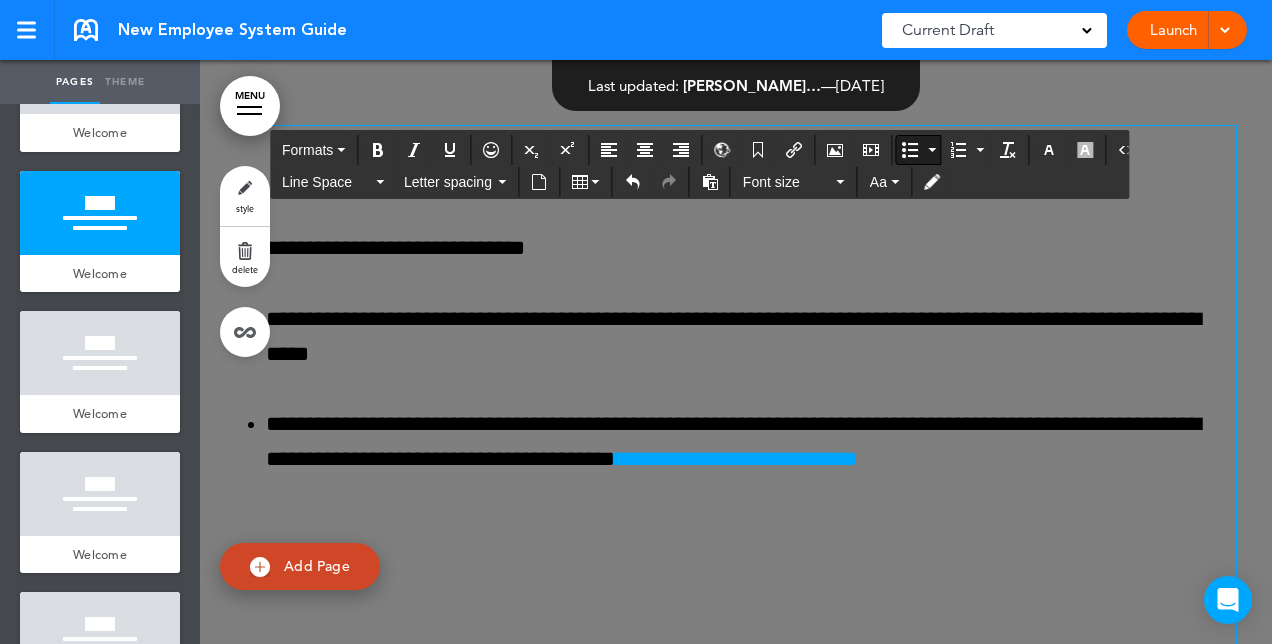 scroll, scrollTop: 5175, scrollLeft: 0, axis: vertical 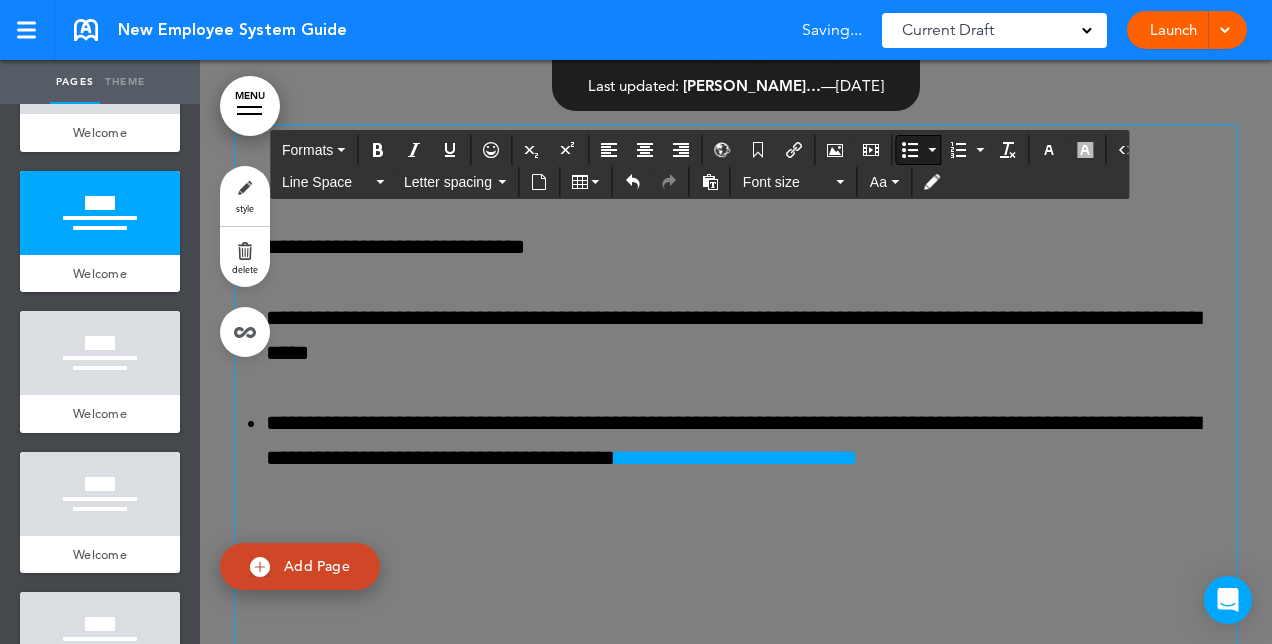 click on "**********" at bounding box center [751, 441] 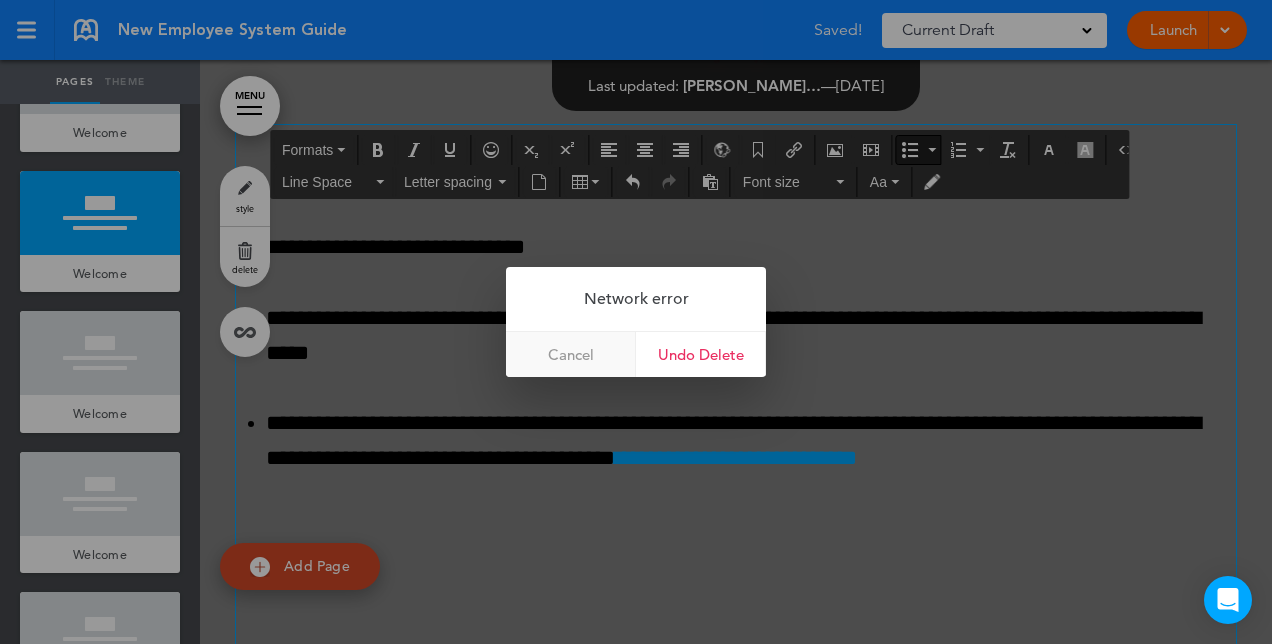 click on "Cancel" at bounding box center [571, 354] 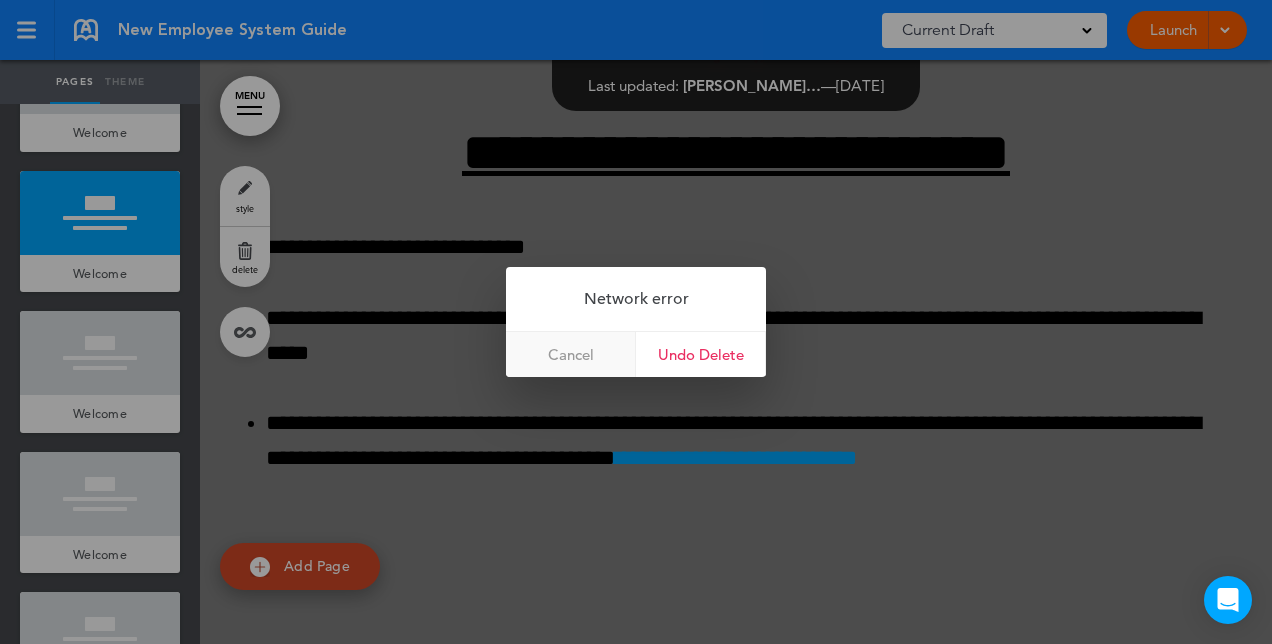 click on "Cancel" at bounding box center (571, 354) 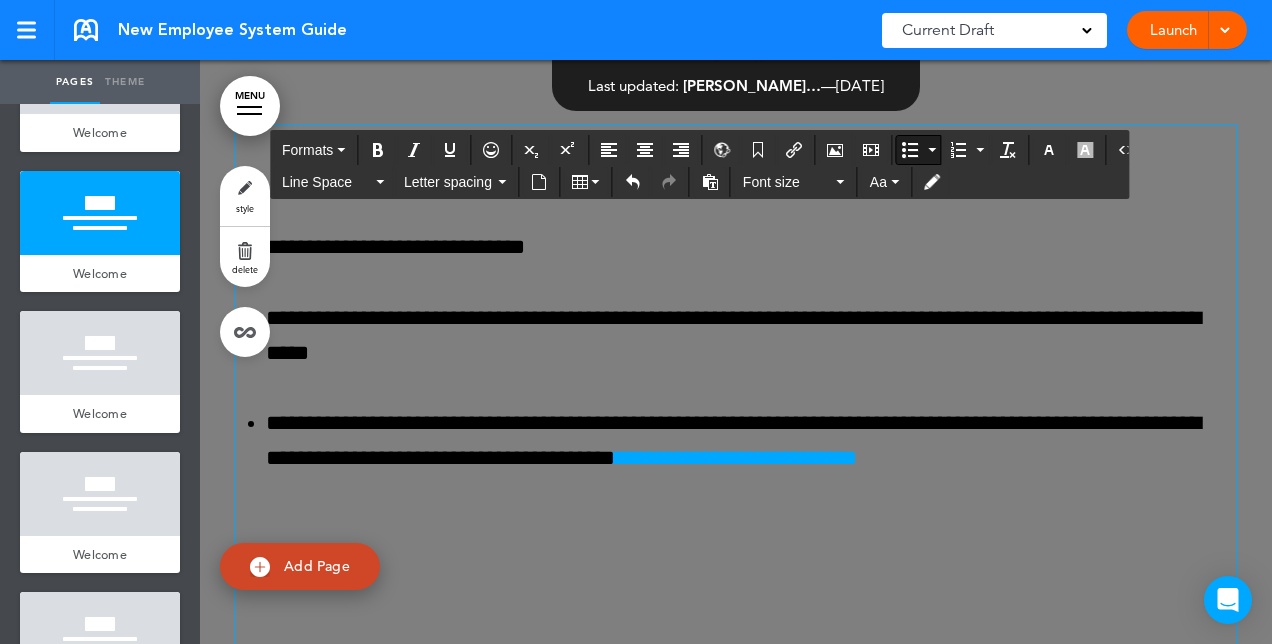 click on "**********" at bounding box center [751, 441] 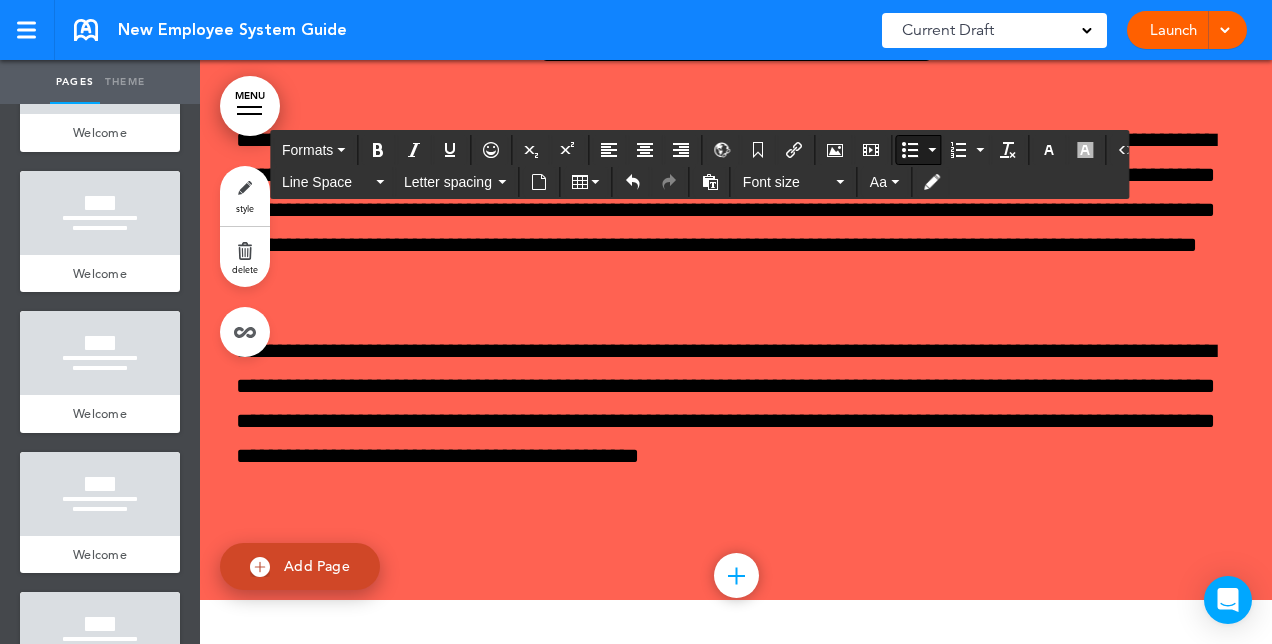 scroll, scrollTop: 10919, scrollLeft: 0, axis: vertical 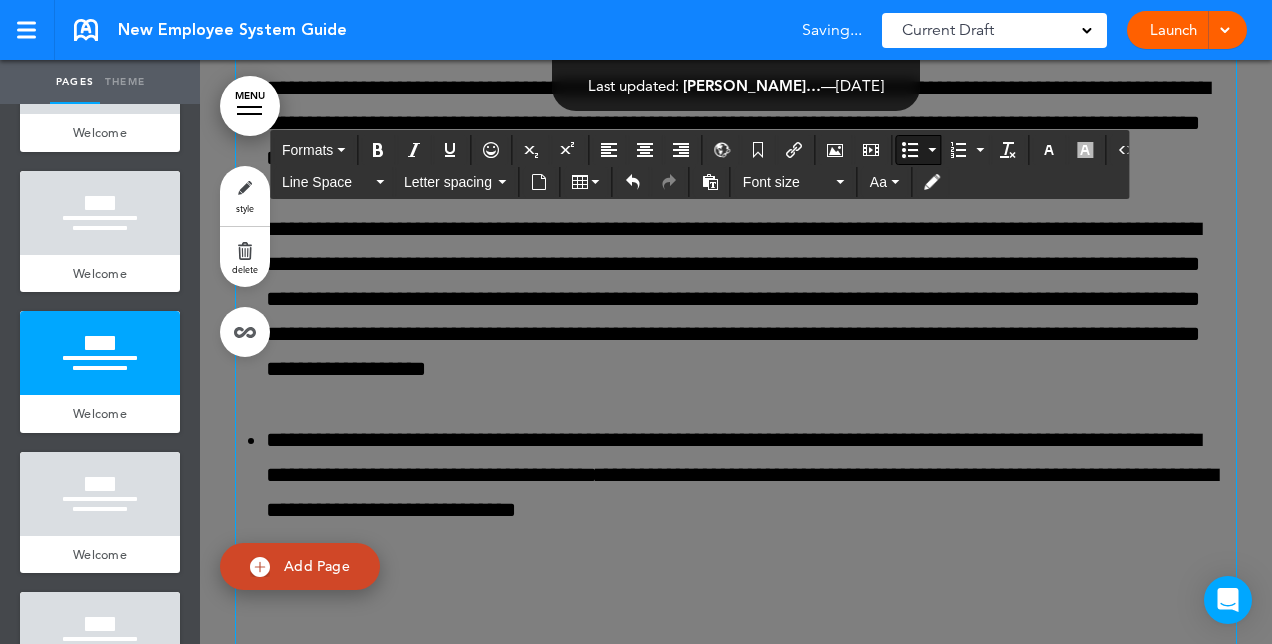 click on "Make this page common so it is available in other handbooks.
This handbook
Preview
Settings
Signatures
Collaborators
Your Handbooks
Practice Handbook
United States Federal Addendum
Alabama State Addendum
California Addendum
Colorado State Addendum
Connecticut State Addendum
Florida State Addendum
Georgia State Addendum
Illinois State Addendum
Indiana State Addendum
Iowa State Addendum" at bounding box center [636, 322] 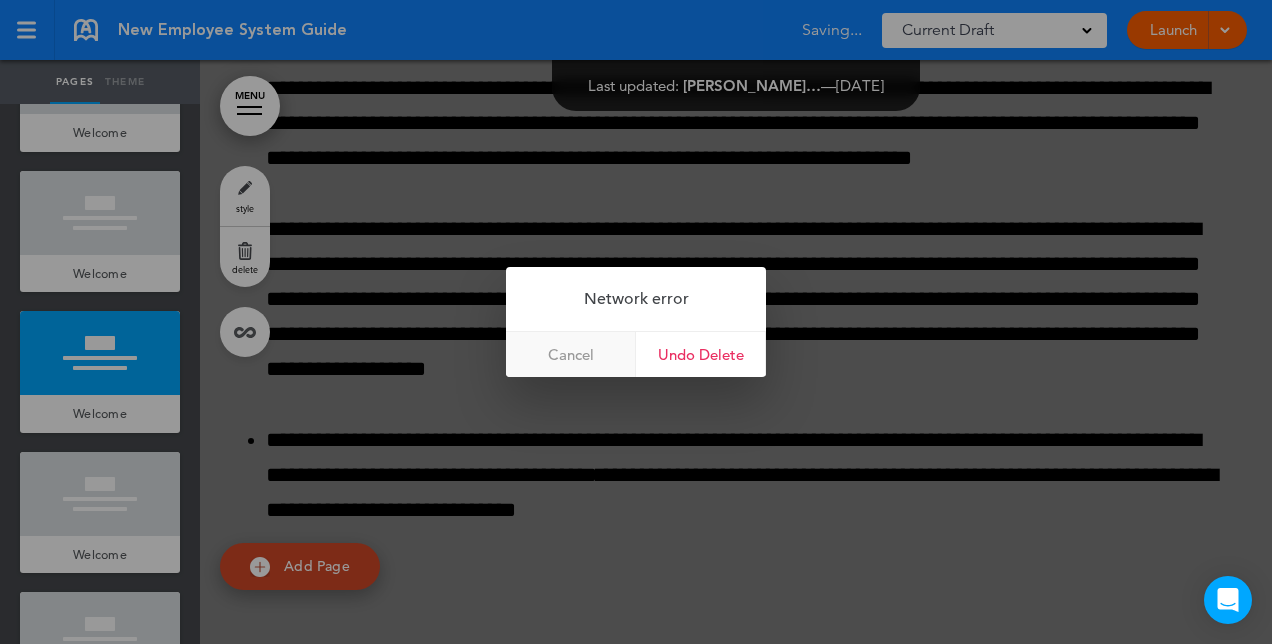 click on "Cancel" at bounding box center [571, 354] 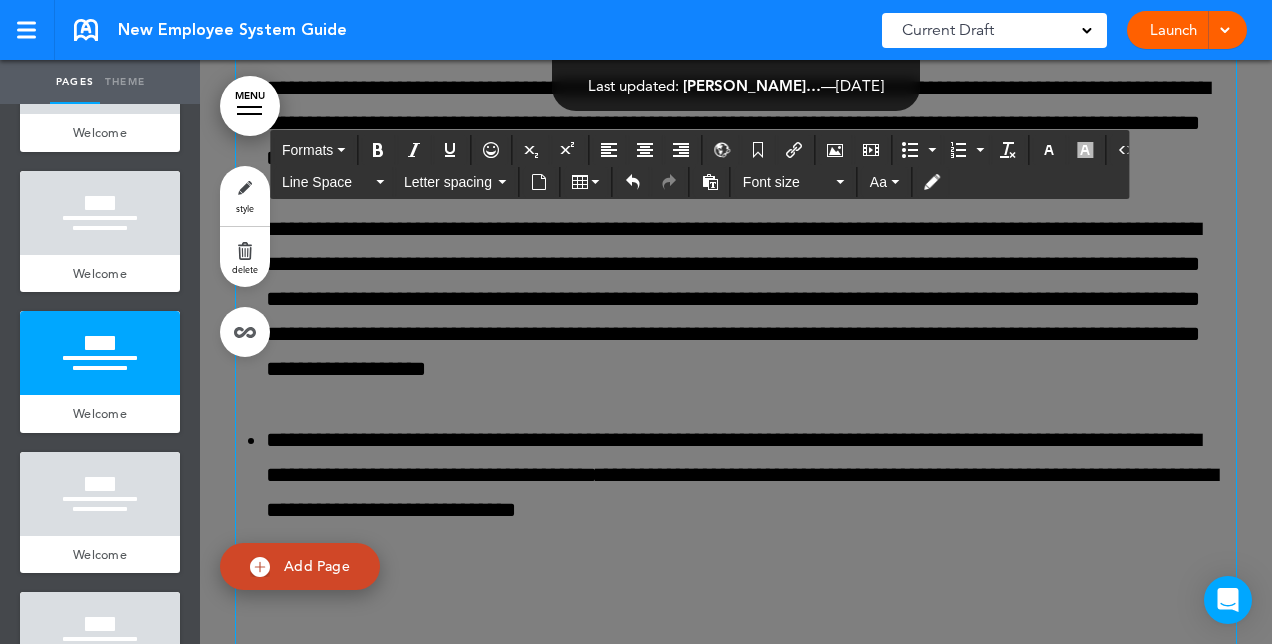 click at bounding box center (736, 590) 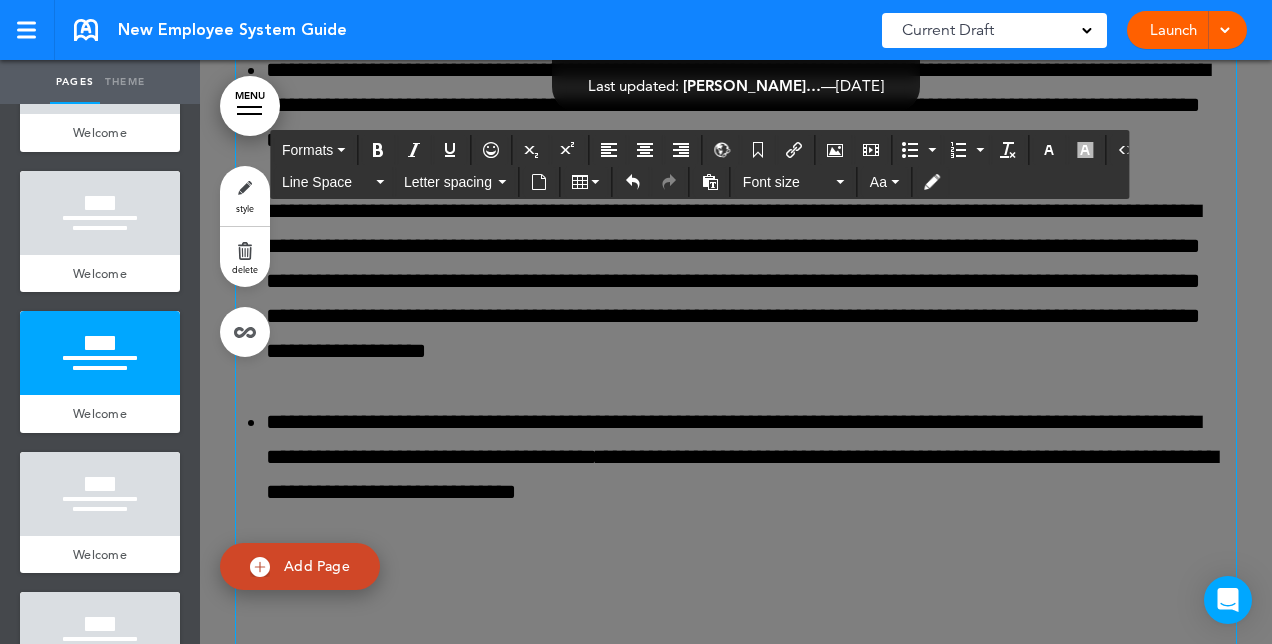 scroll, scrollTop: 6663, scrollLeft: 0, axis: vertical 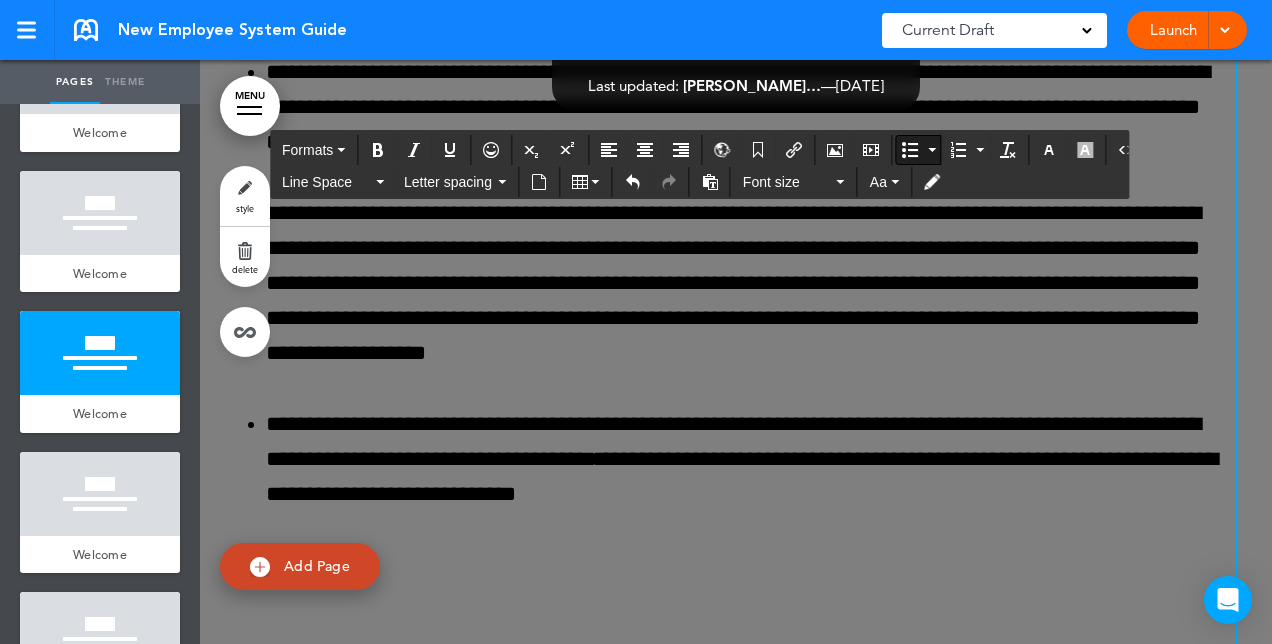click on "**********" at bounding box center [751, 460] 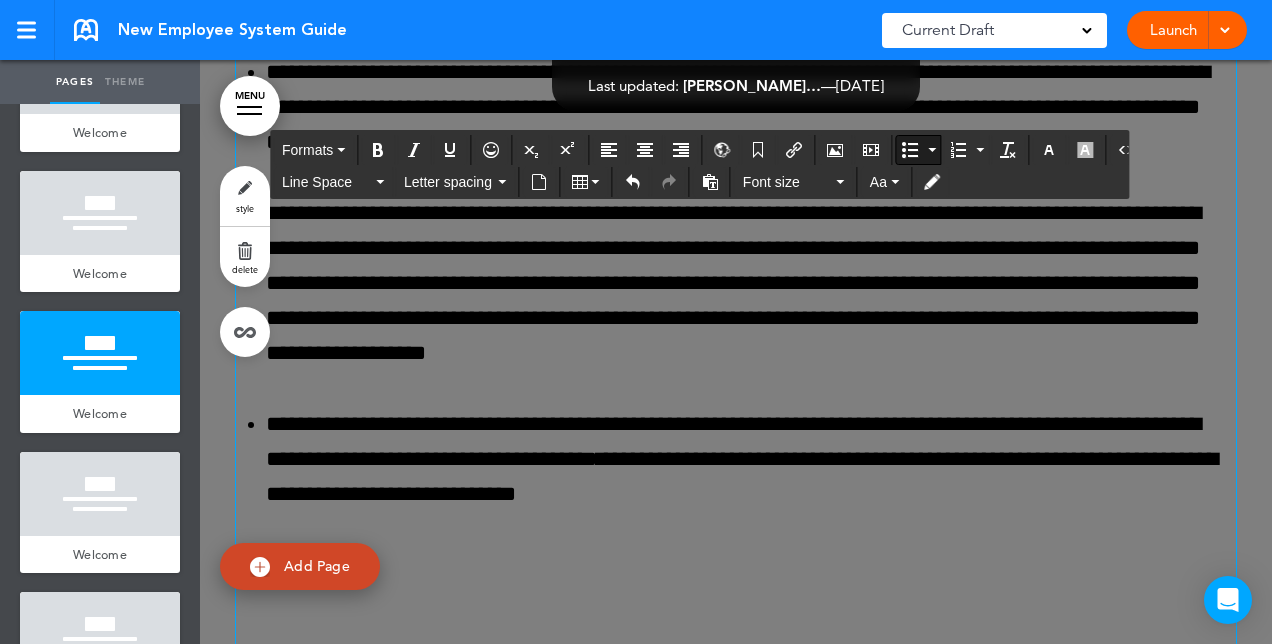click on "**********" at bounding box center [751, 460] 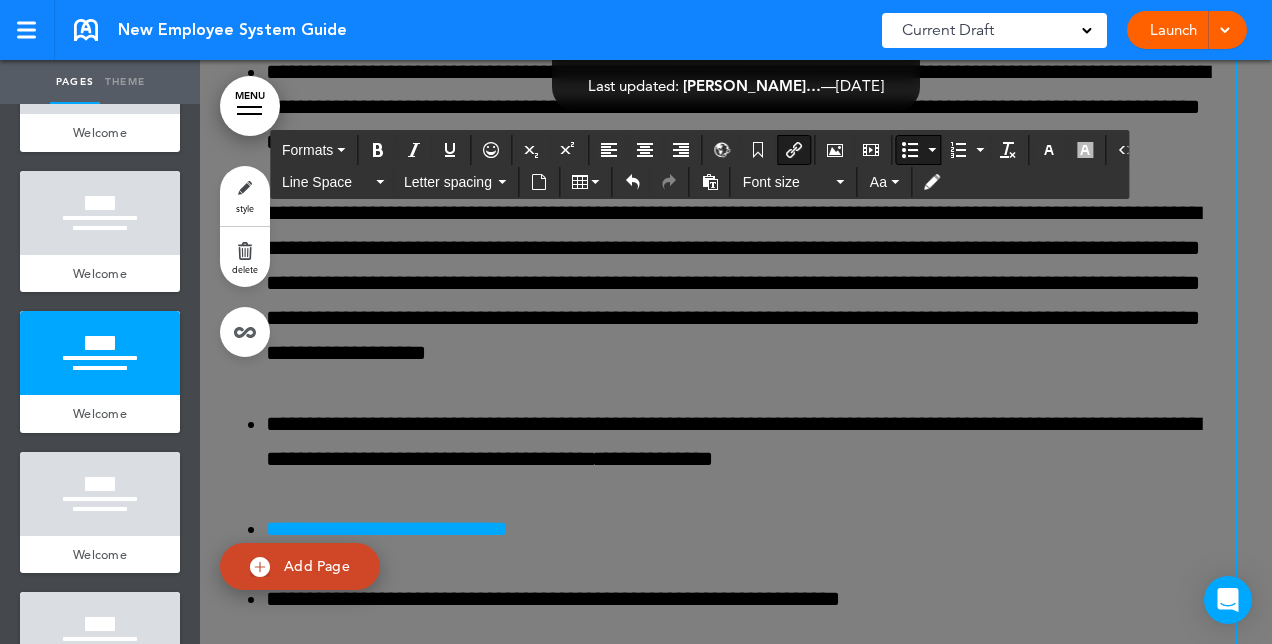 click on "**********" at bounding box center (736, 336) 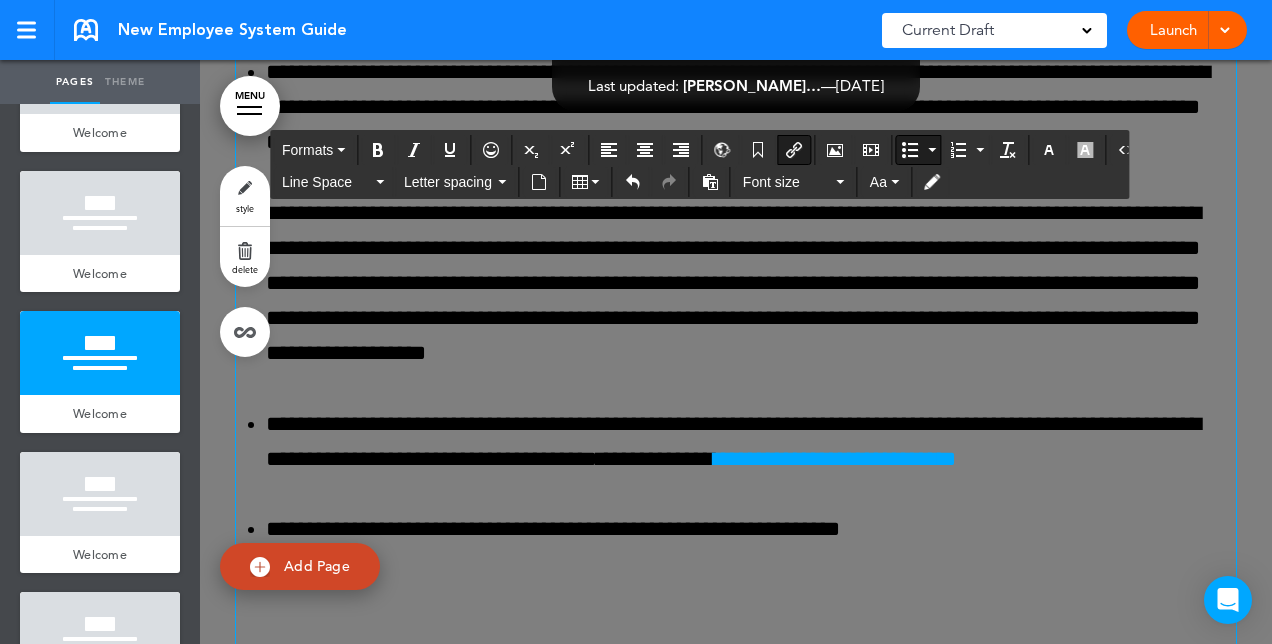 click on "**********" at bounding box center (835, 459) 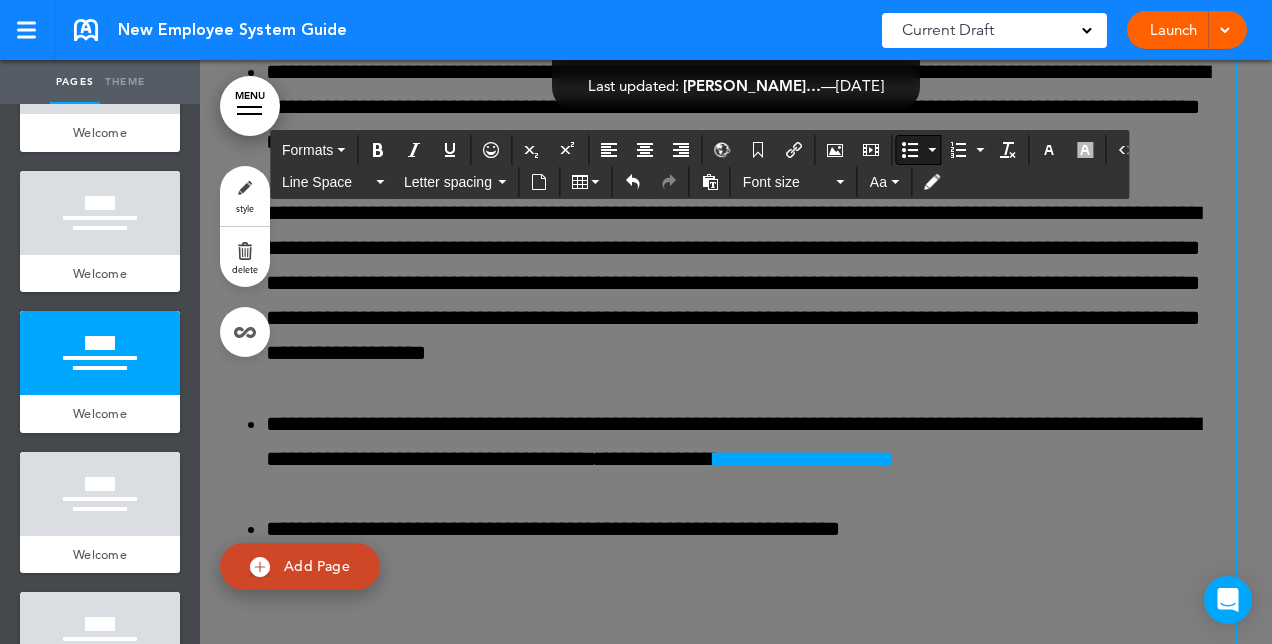 click on "**********" at bounding box center (751, 529) 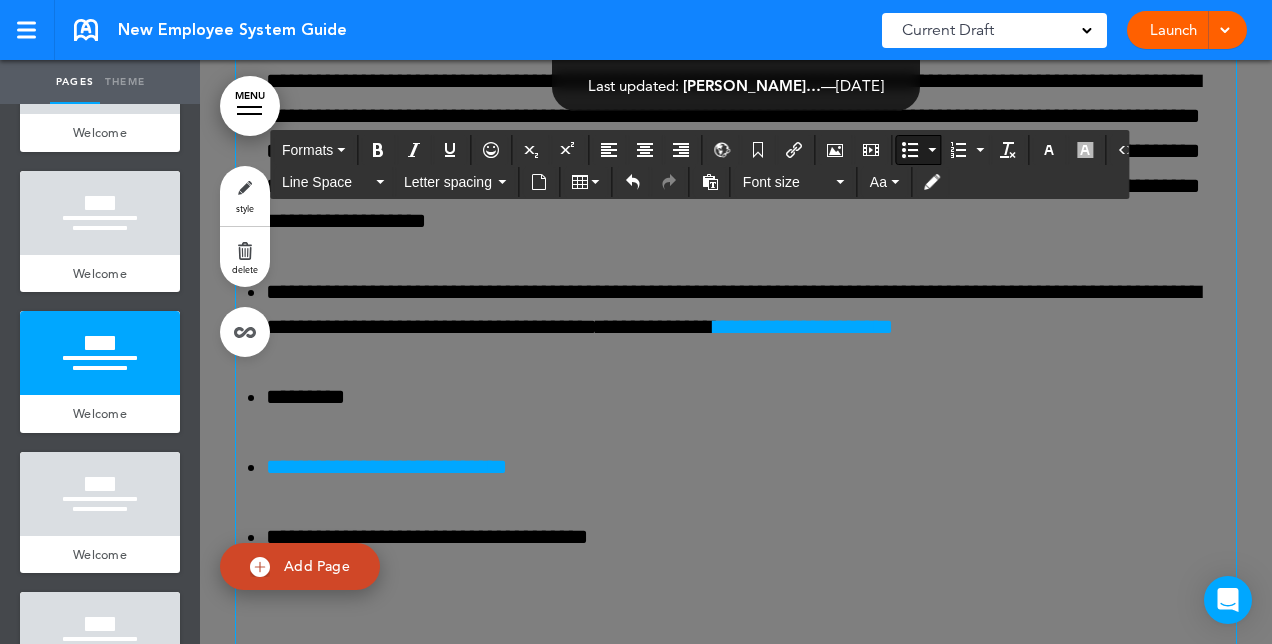 scroll, scrollTop: 6792, scrollLeft: 0, axis: vertical 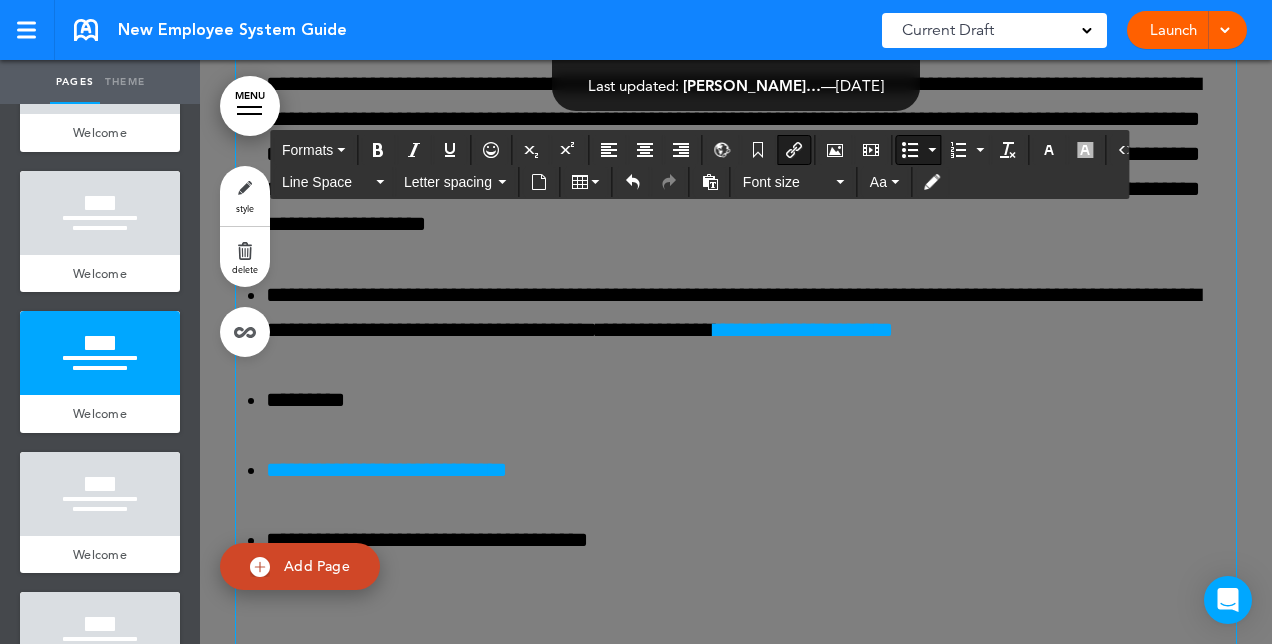 click on "**********" at bounding box center (736, 242) 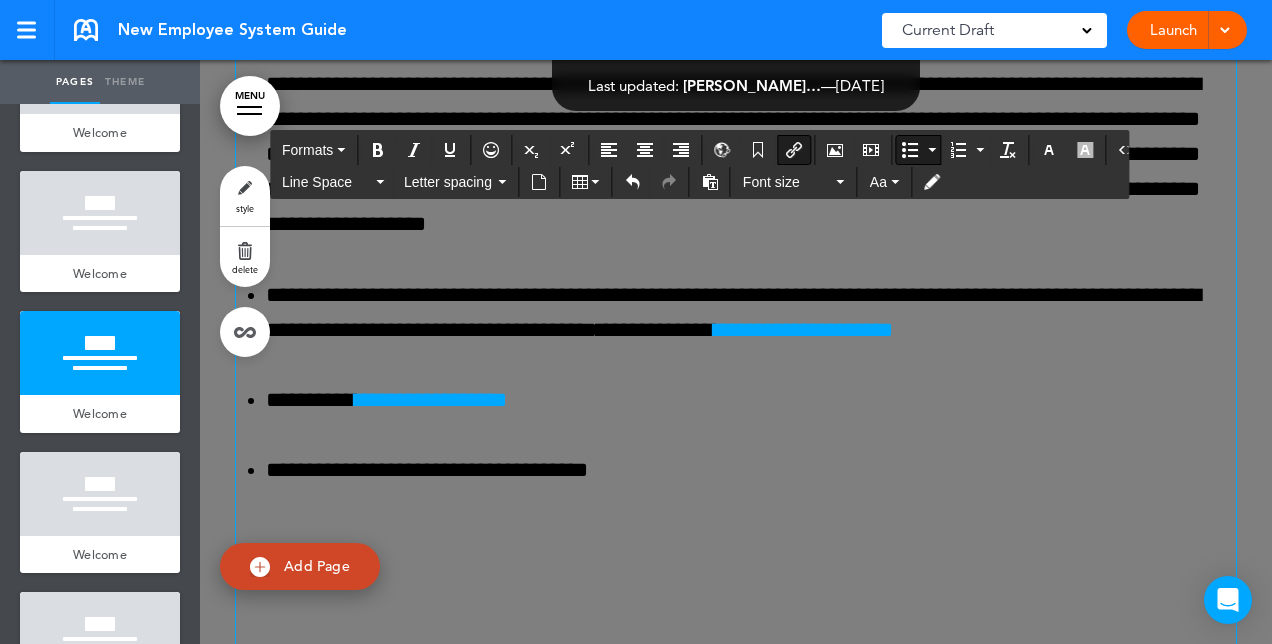 click on "**********" at bounding box center (751, 400) 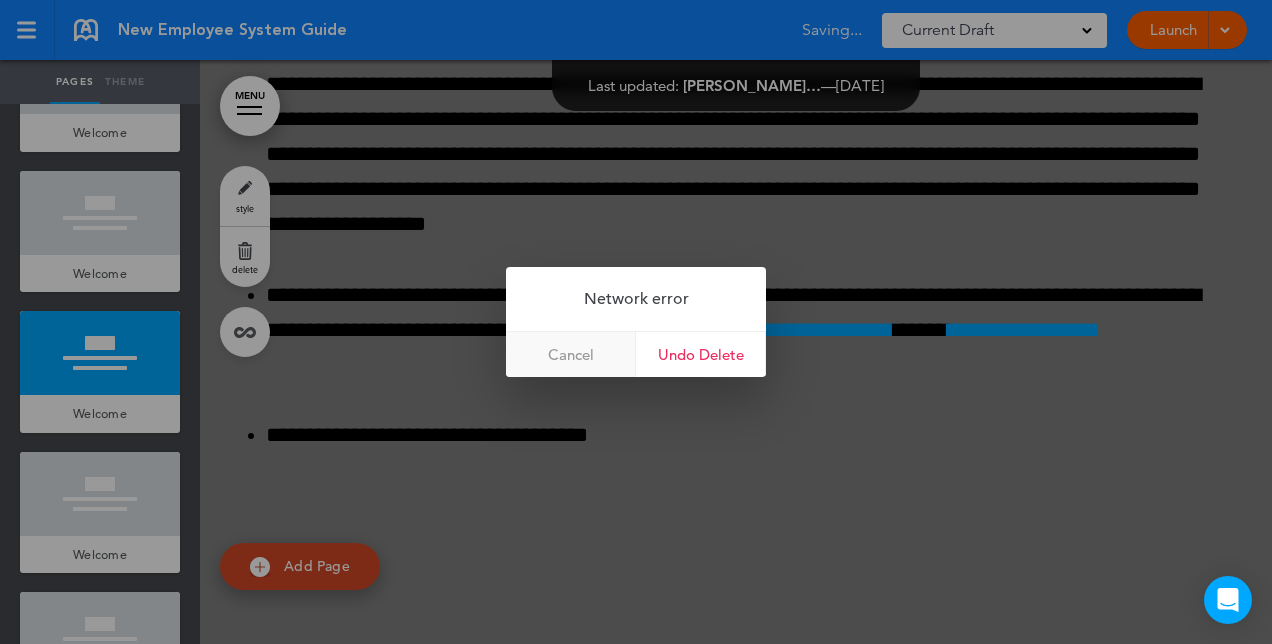 click on "Cancel" at bounding box center (571, 354) 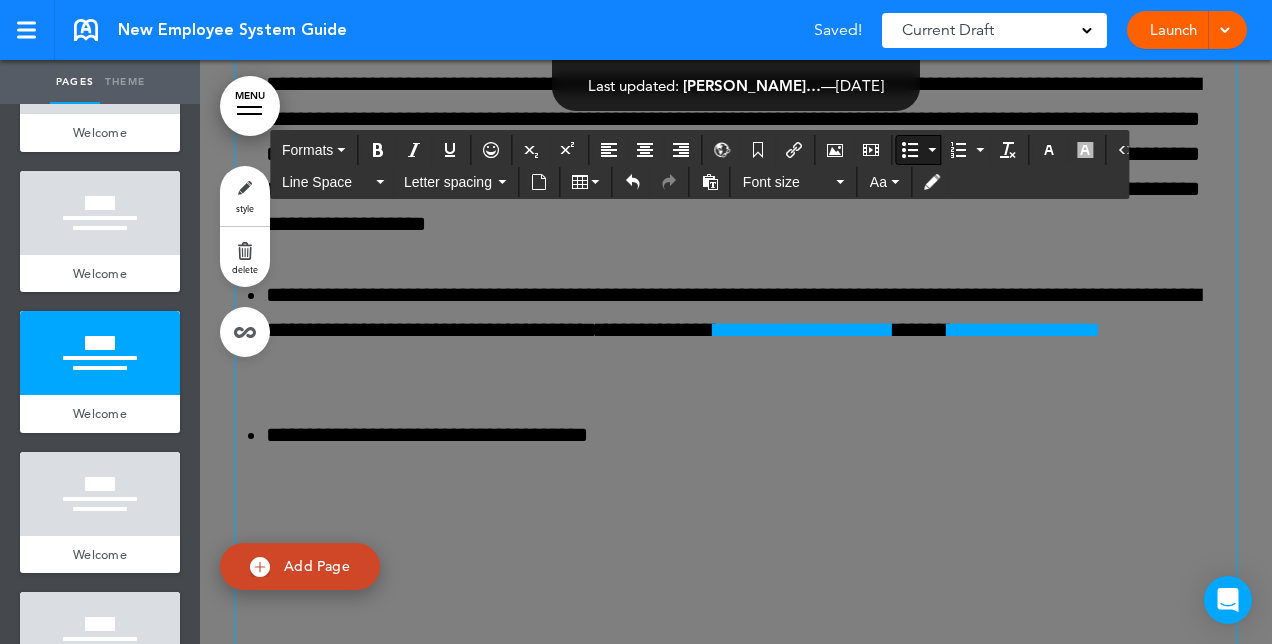 click on "**********" at bounding box center [751, 331] 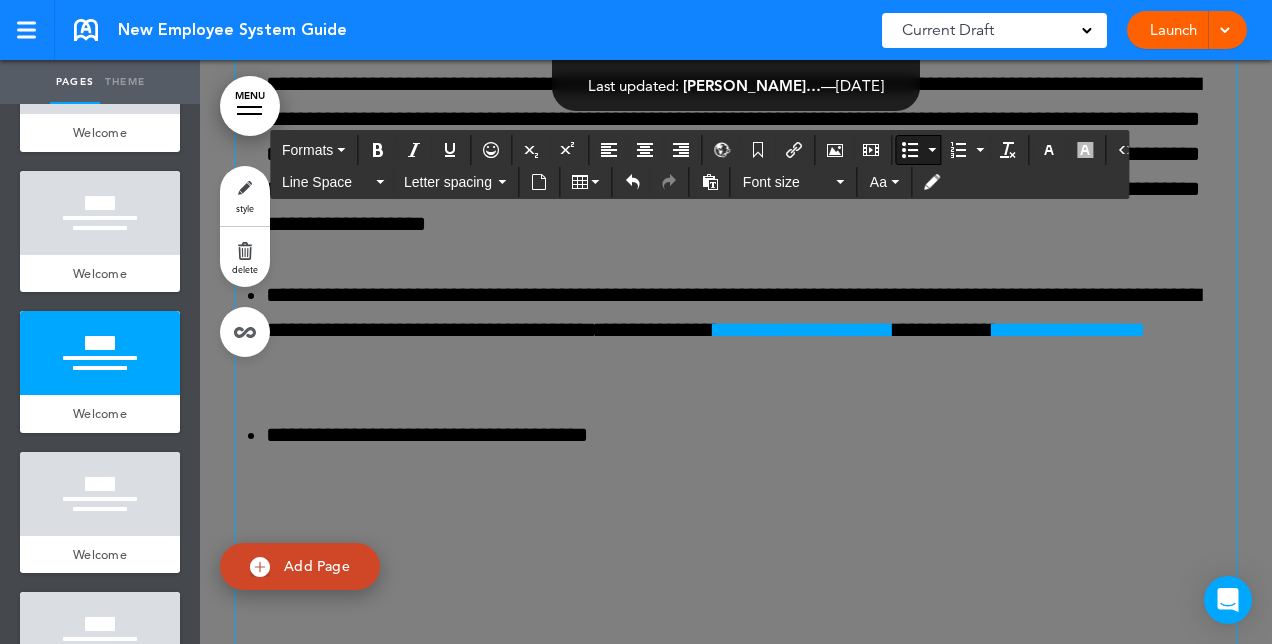 click on "**********" at bounding box center (751, 435) 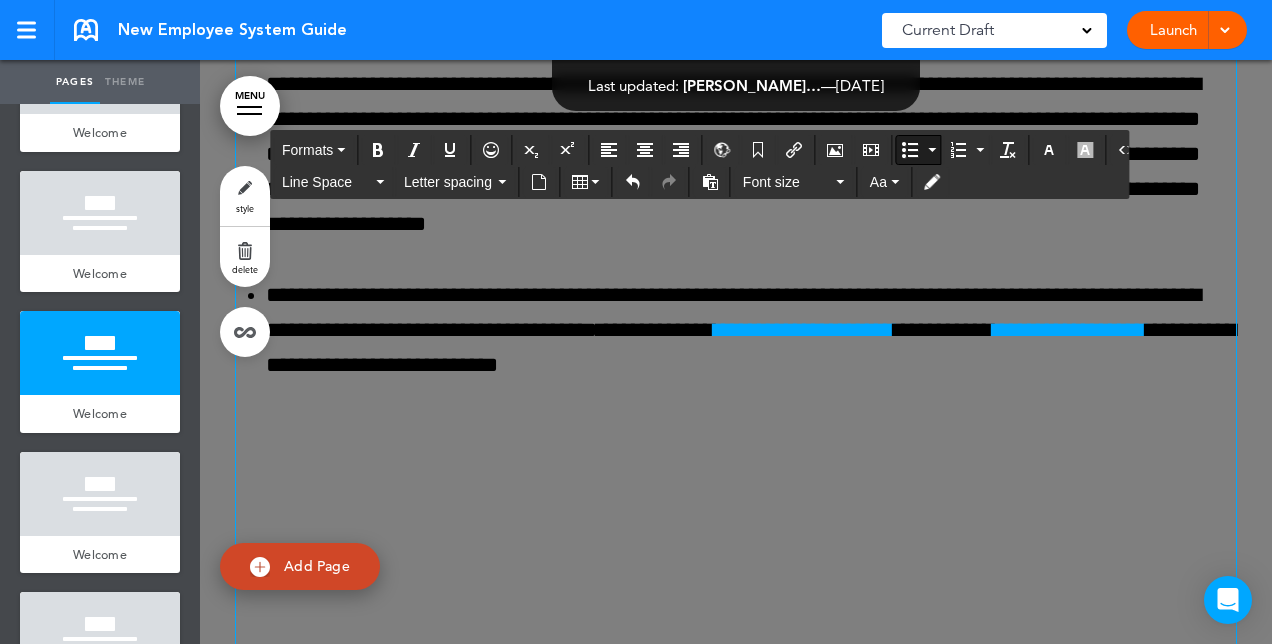click on "**********" at bounding box center (751, 331) 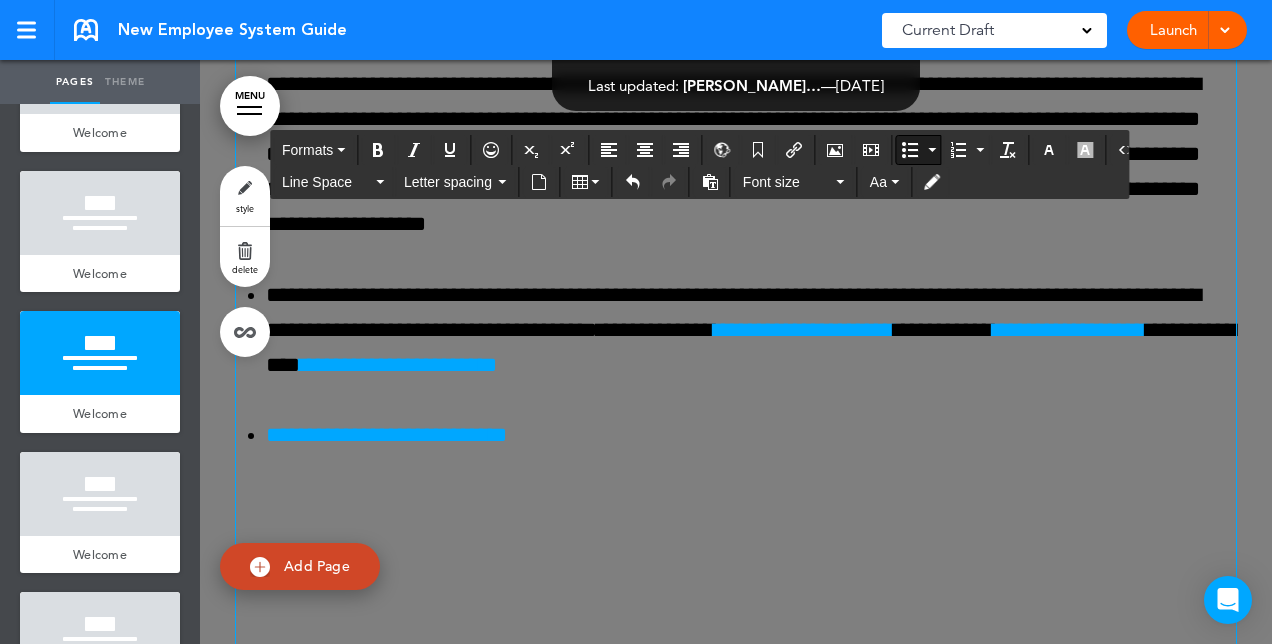click on "**********" at bounding box center [386, 435] 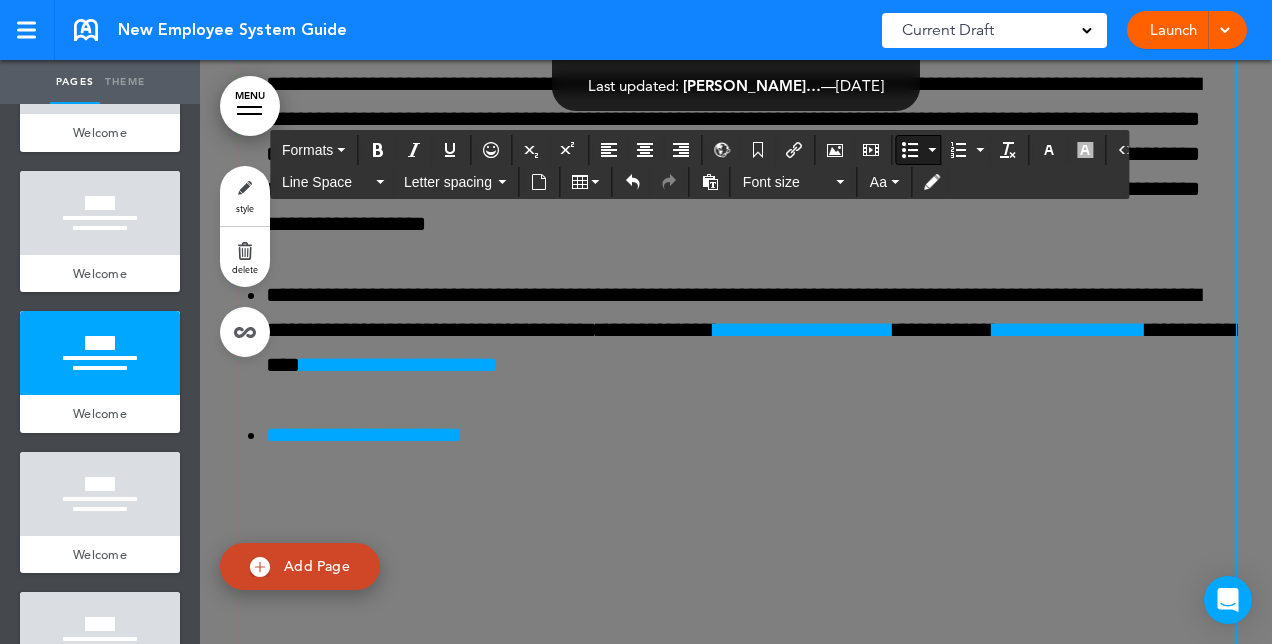 click on "**********" at bounding box center (751, 435) 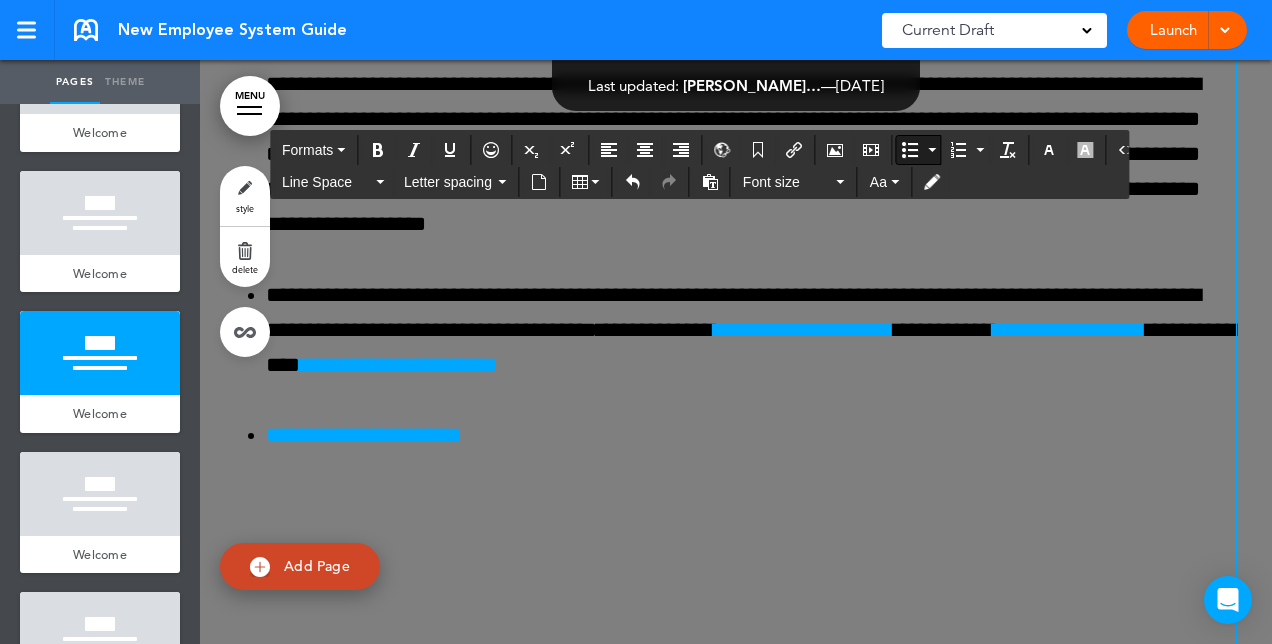click on "**********" at bounding box center (751, 331) 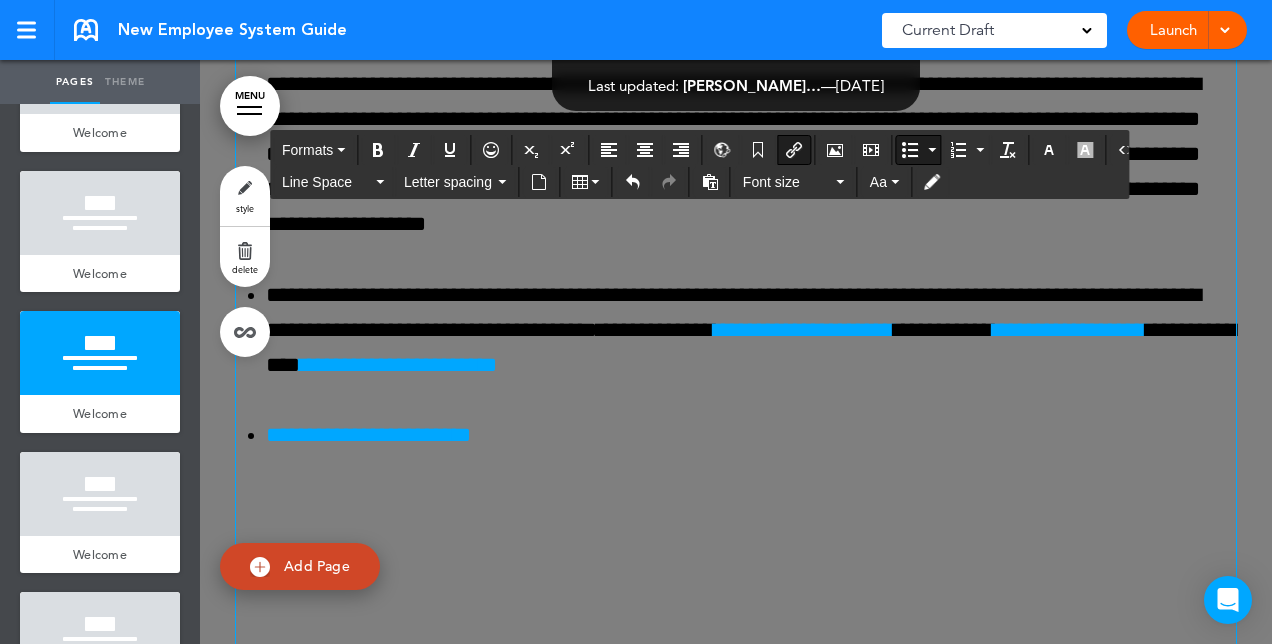 click on "**********" at bounding box center (751, 435) 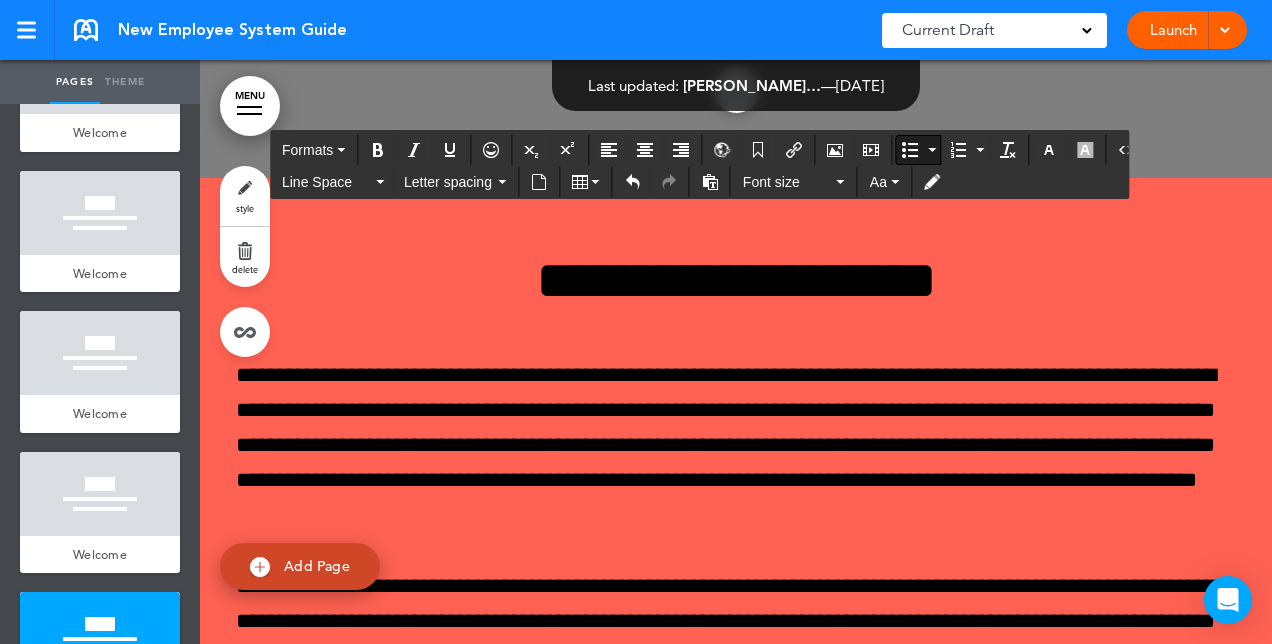 scroll, scrollTop: 10738, scrollLeft: 0, axis: vertical 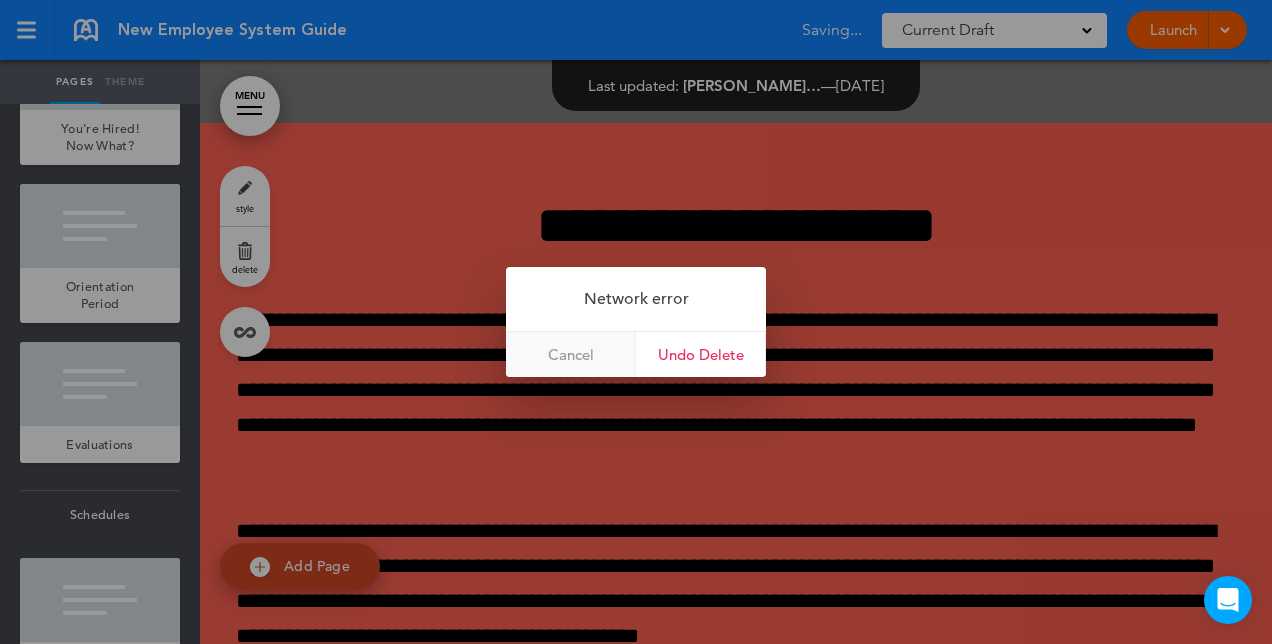click on "Cancel" at bounding box center (571, 354) 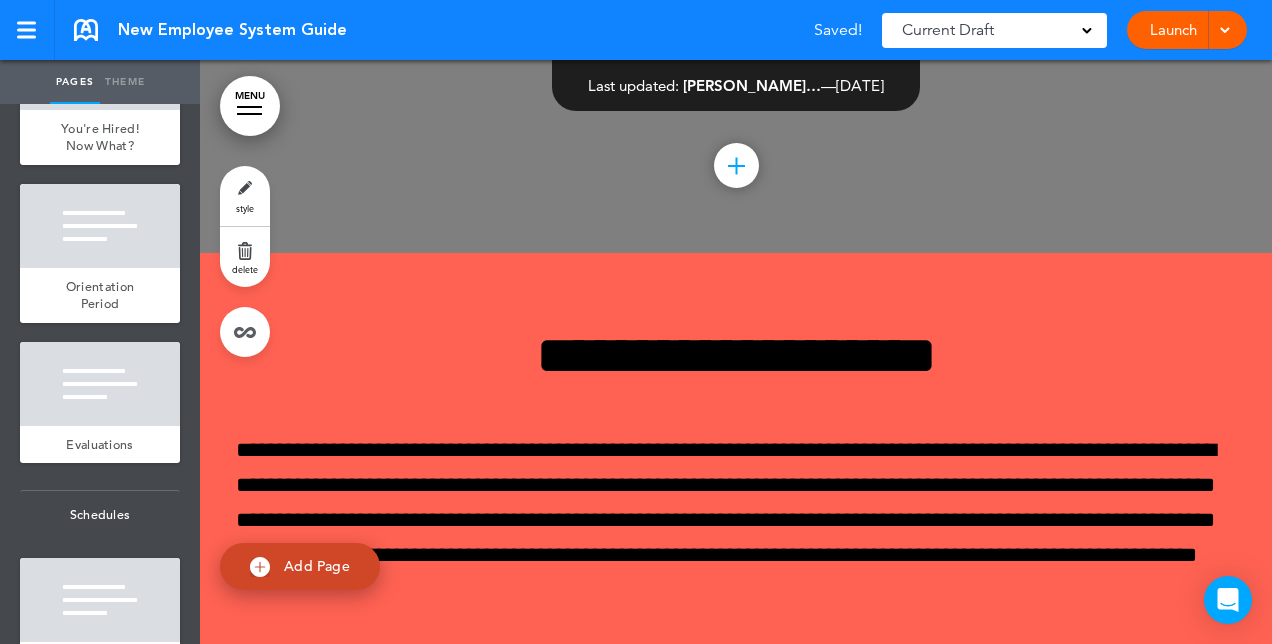 scroll, scrollTop: 10614, scrollLeft: 0, axis: vertical 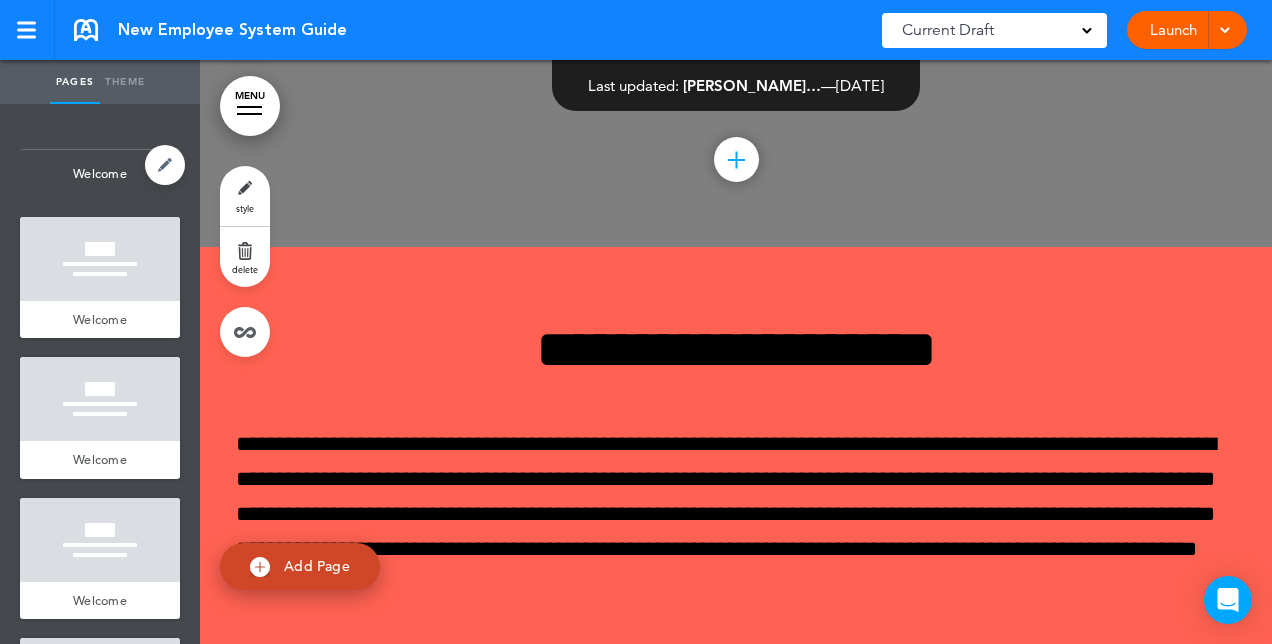 click on "Welcome" at bounding box center [100, 174] 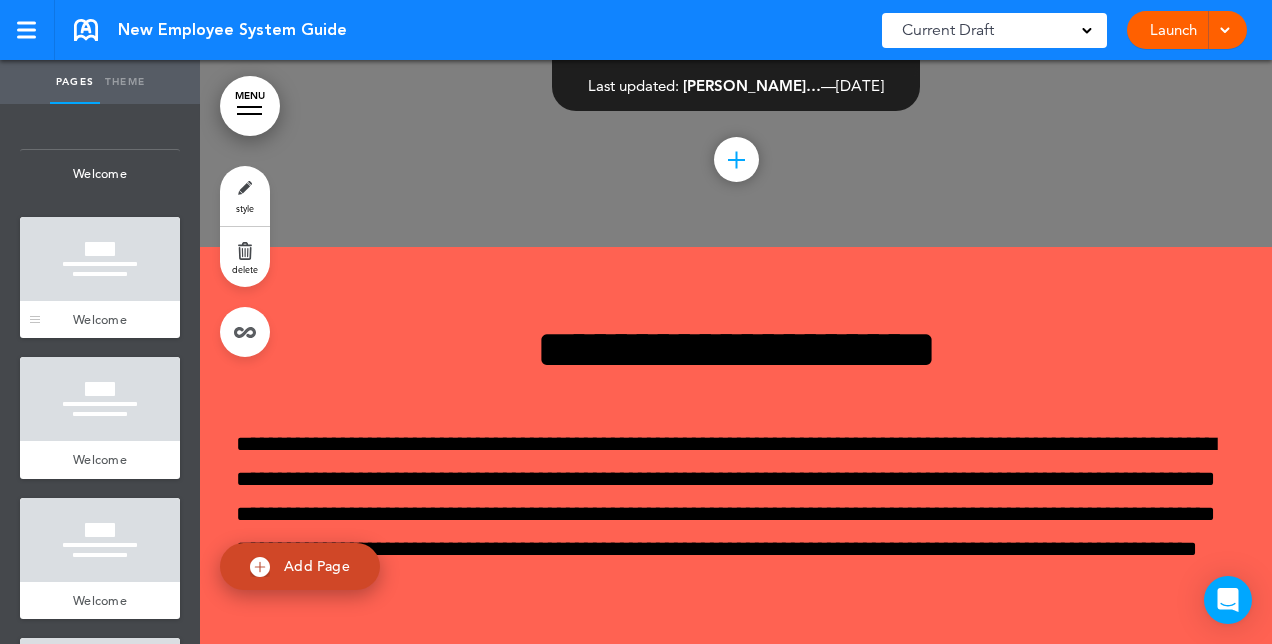 click at bounding box center [100, 259] 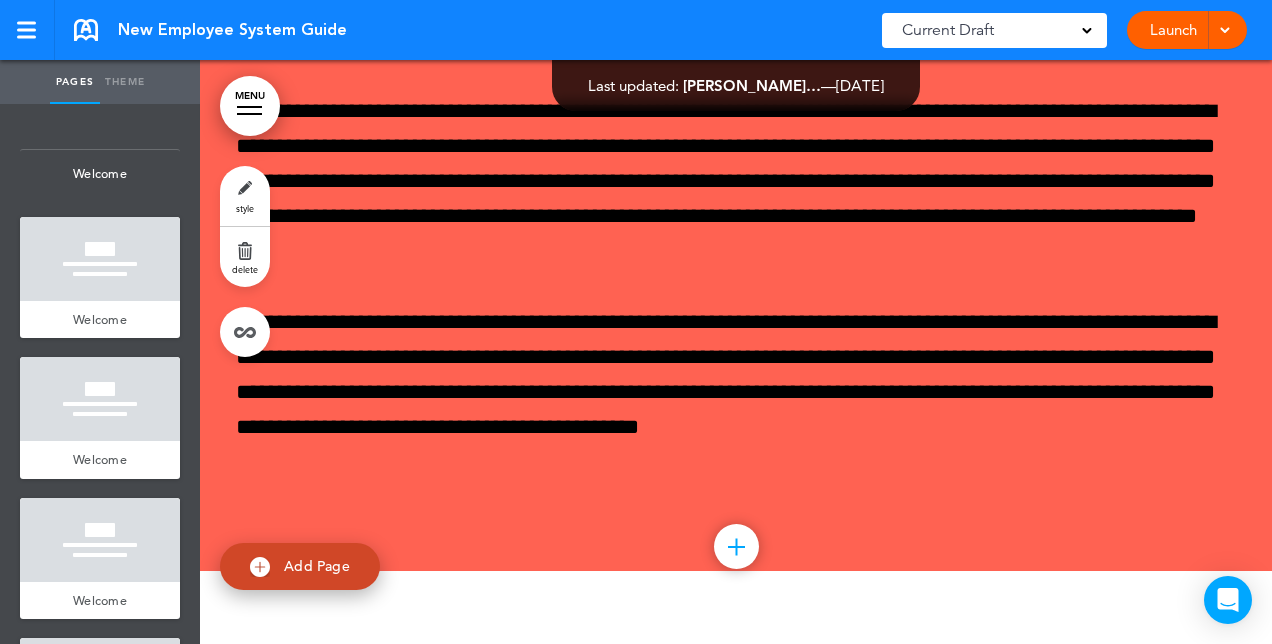scroll, scrollTop: 10966, scrollLeft: 0, axis: vertical 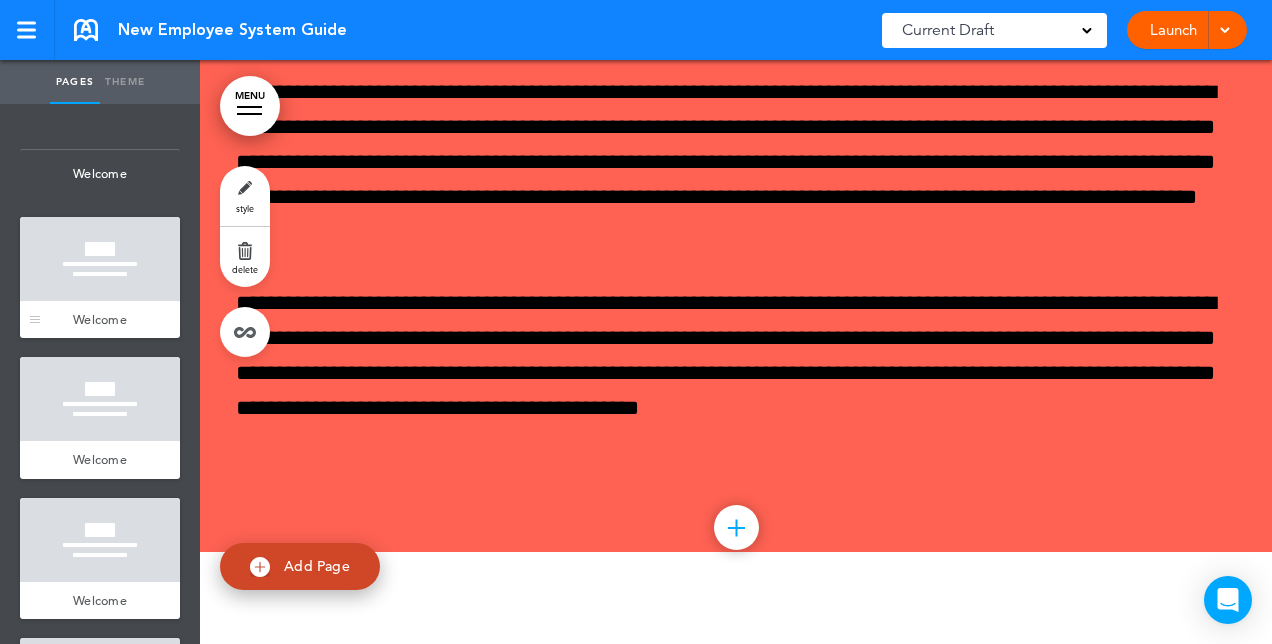 click at bounding box center [100, 259] 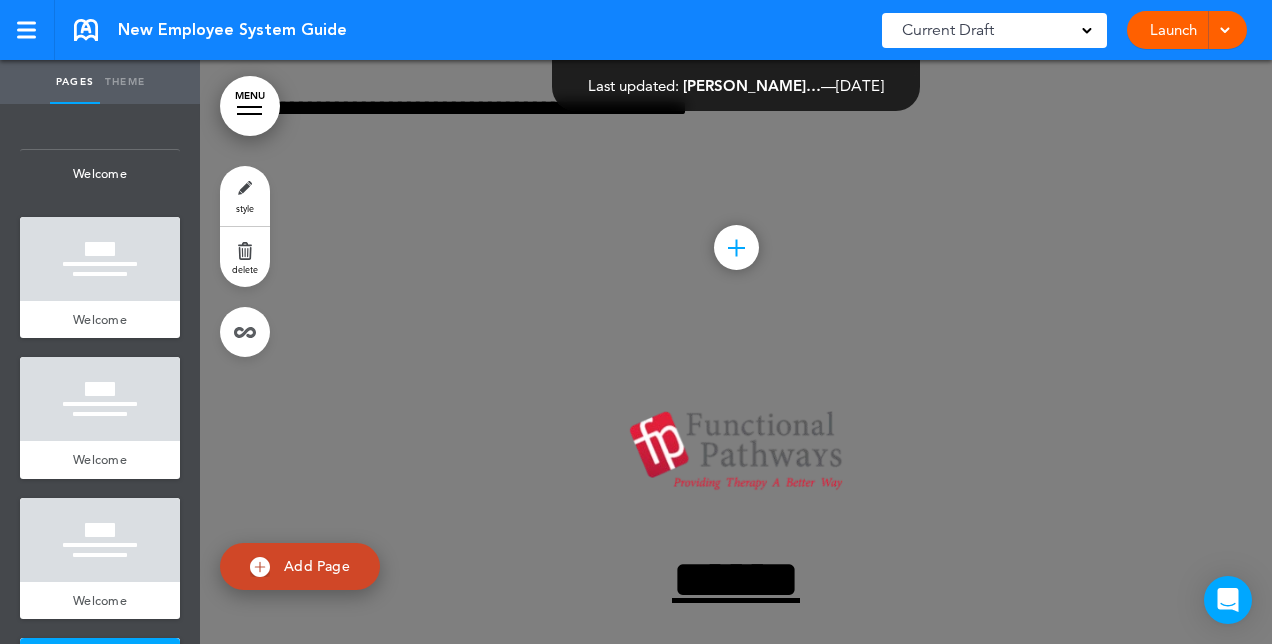 scroll, scrollTop: 2134, scrollLeft: 0, axis: vertical 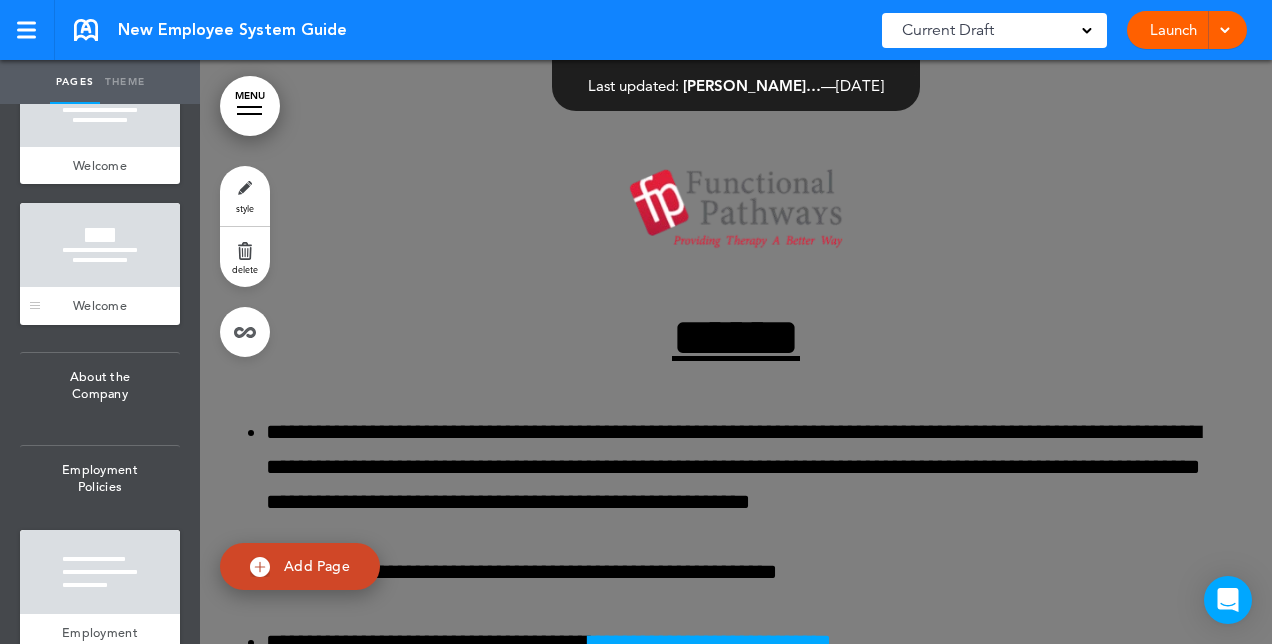 click on "Welcome" at bounding box center (100, 305) 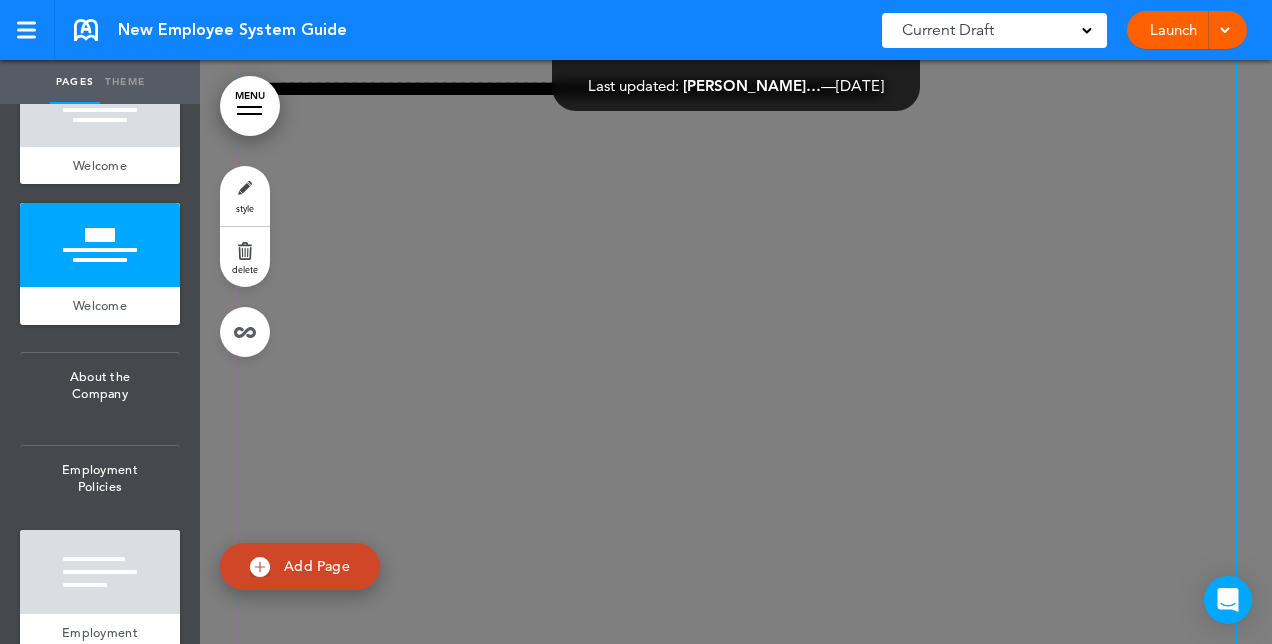 scroll, scrollTop: 9915, scrollLeft: 0, axis: vertical 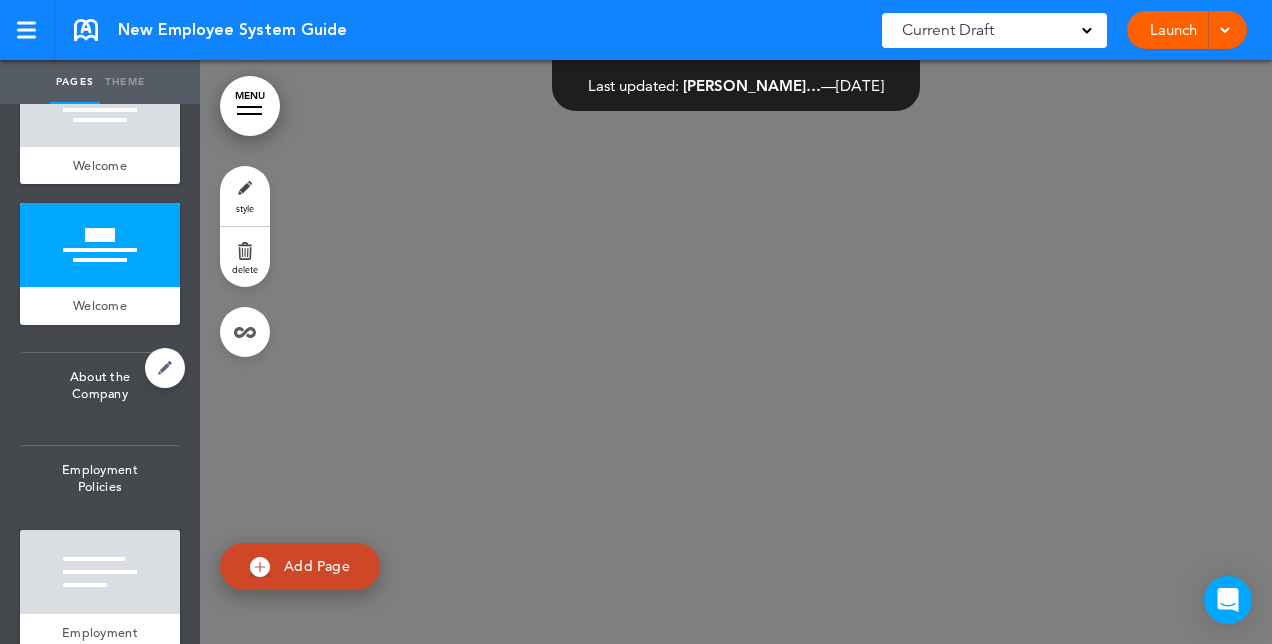 click on "About the Company" at bounding box center [100, 385] 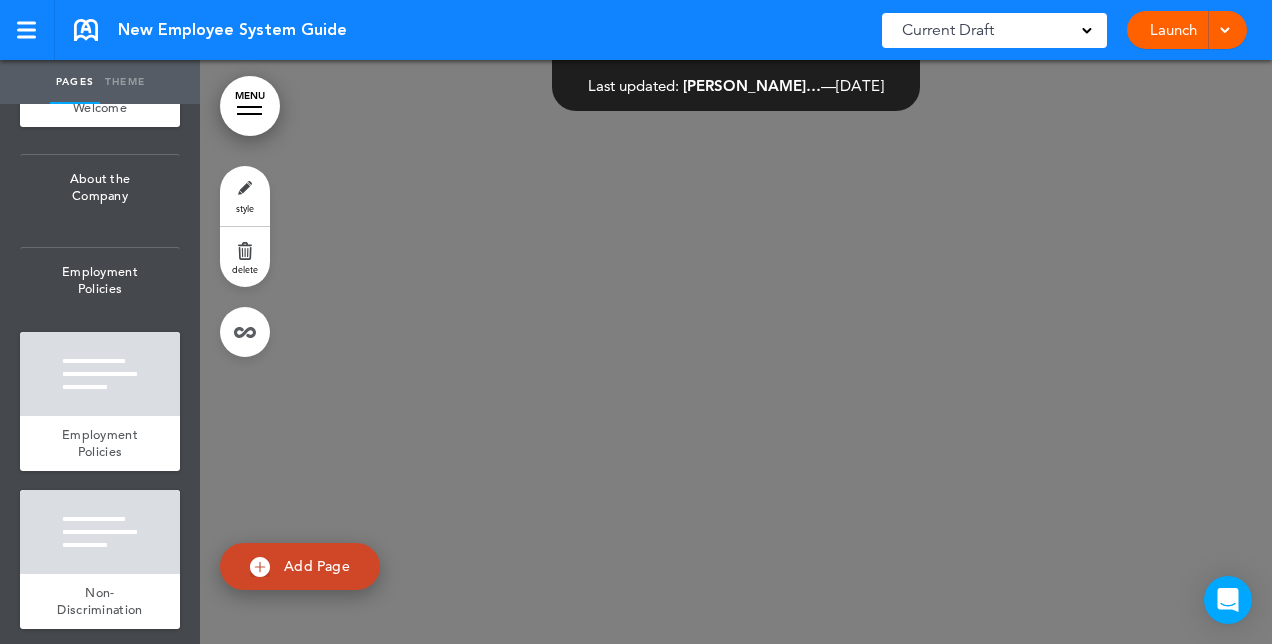 scroll, scrollTop: 1478, scrollLeft: 0, axis: vertical 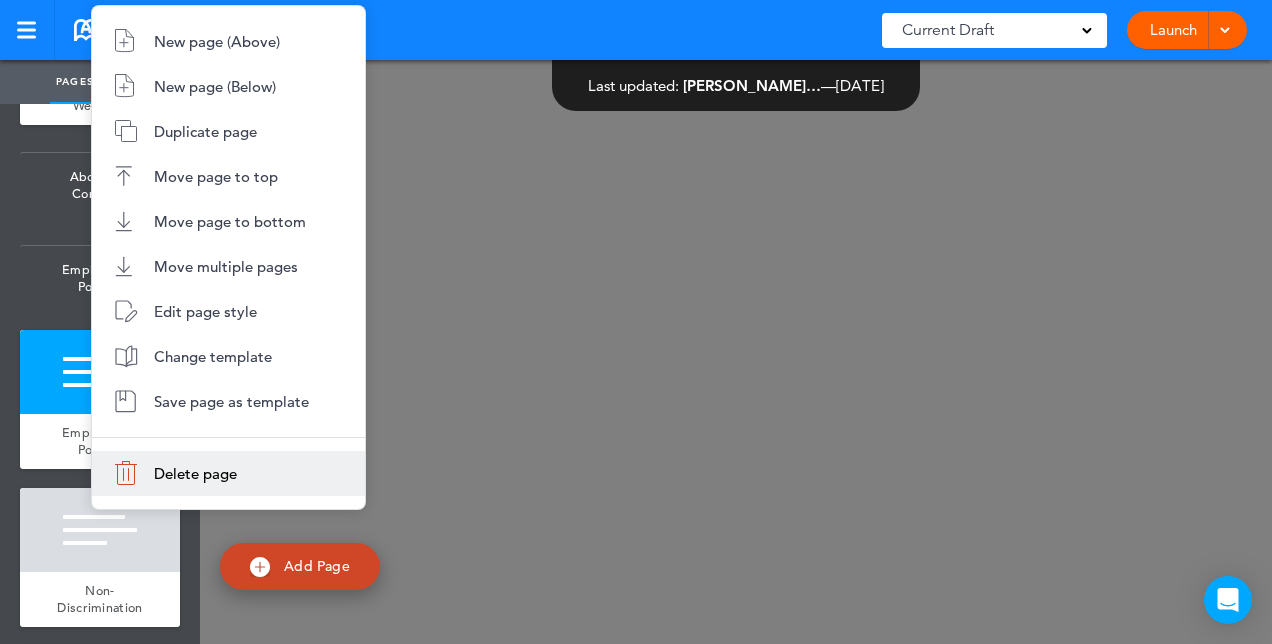 click on "Delete page" at bounding box center [228, 473] 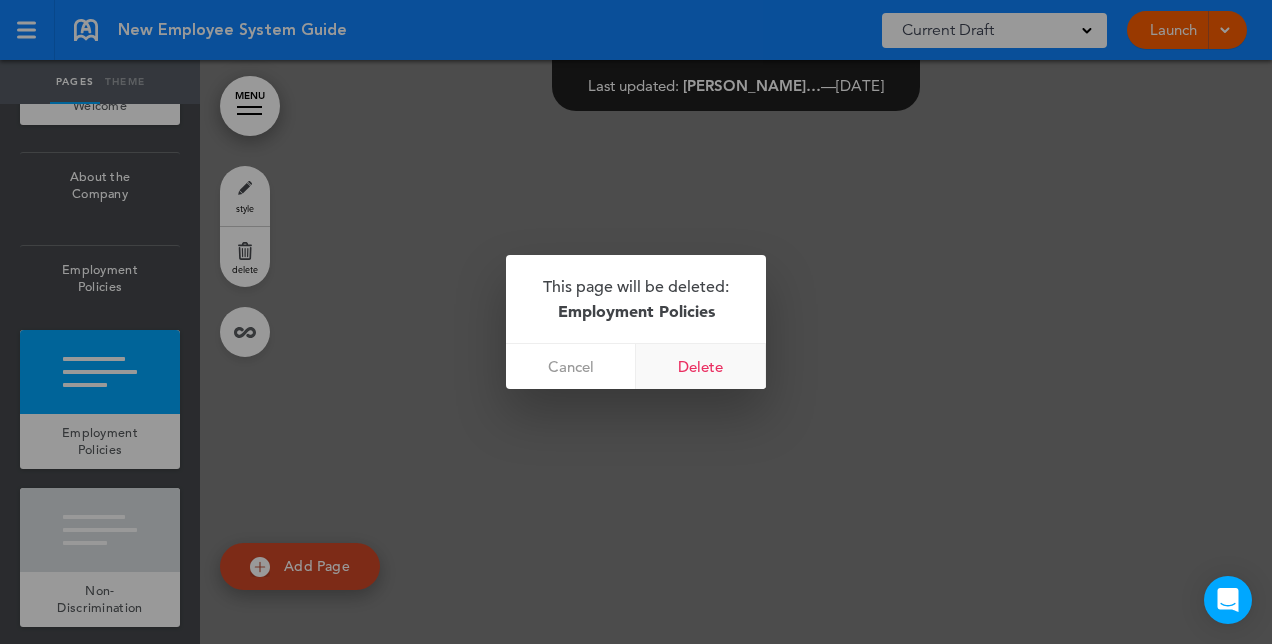 click on "Delete" at bounding box center (701, 366) 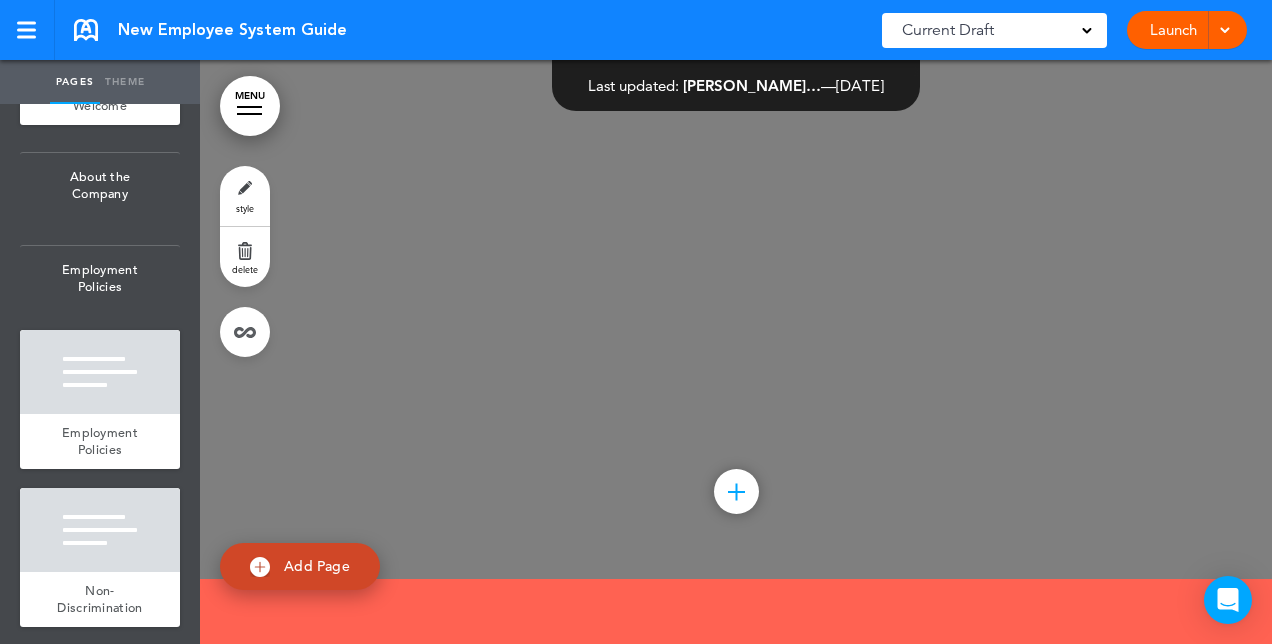 scroll, scrollTop: 10283, scrollLeft: 0, axis: vertical 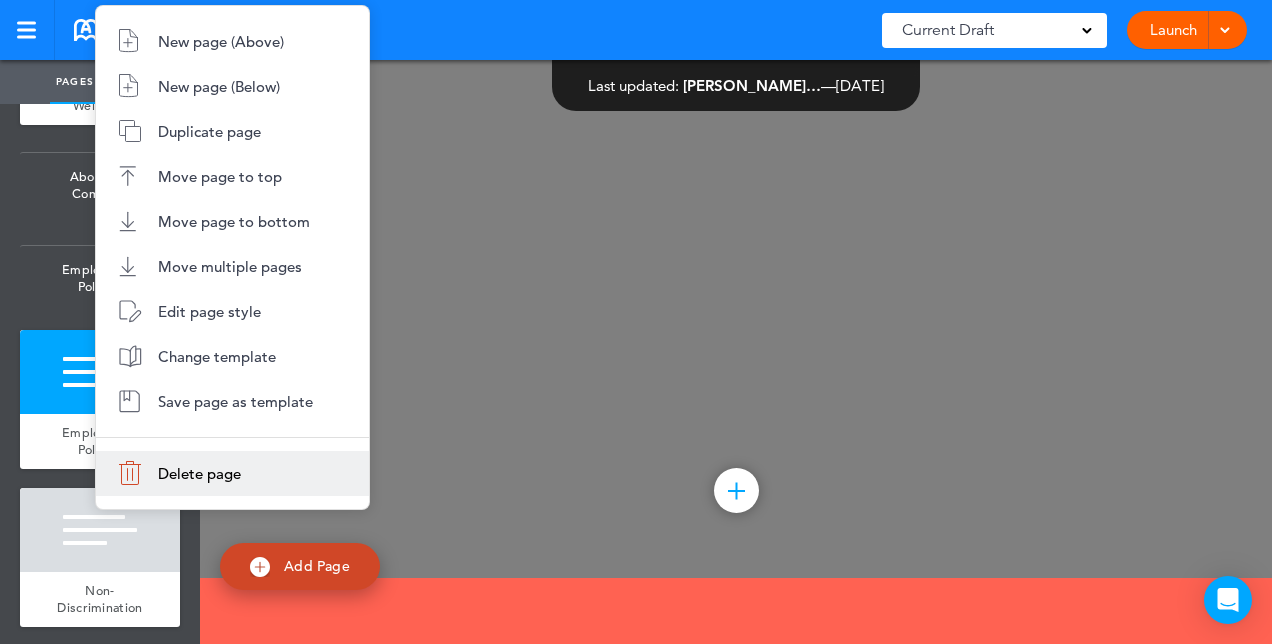 click on "Delete page" at bounding box center (199, 473) 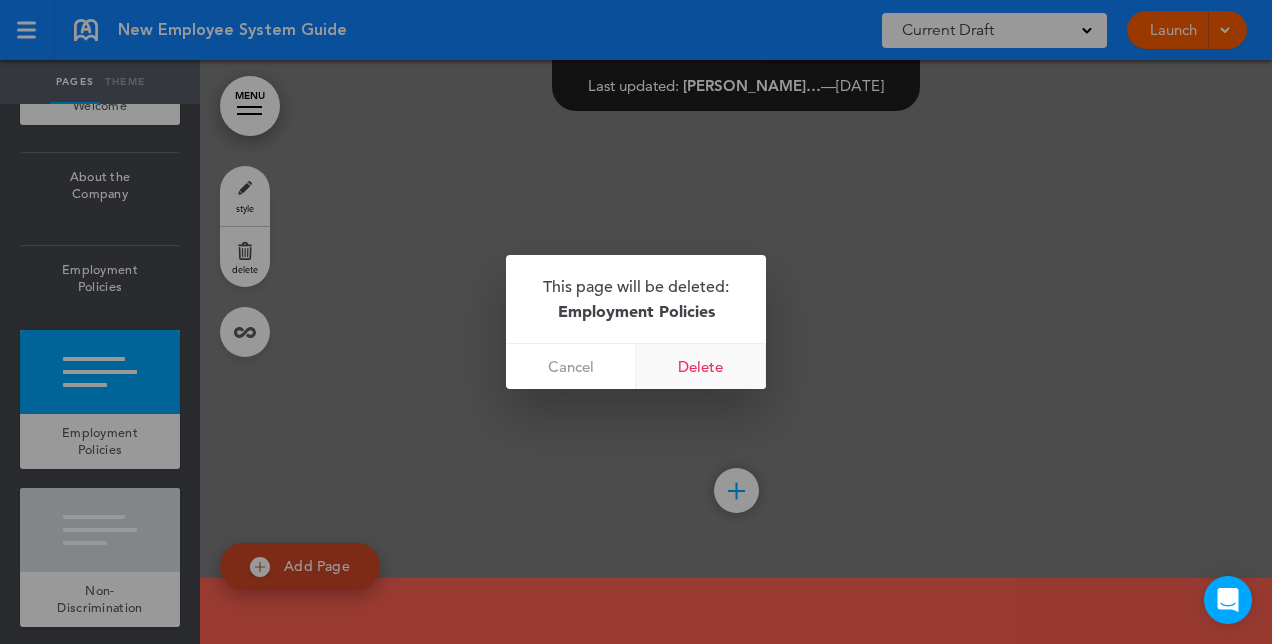 click on "Delete" at bounding box center (701, 366) 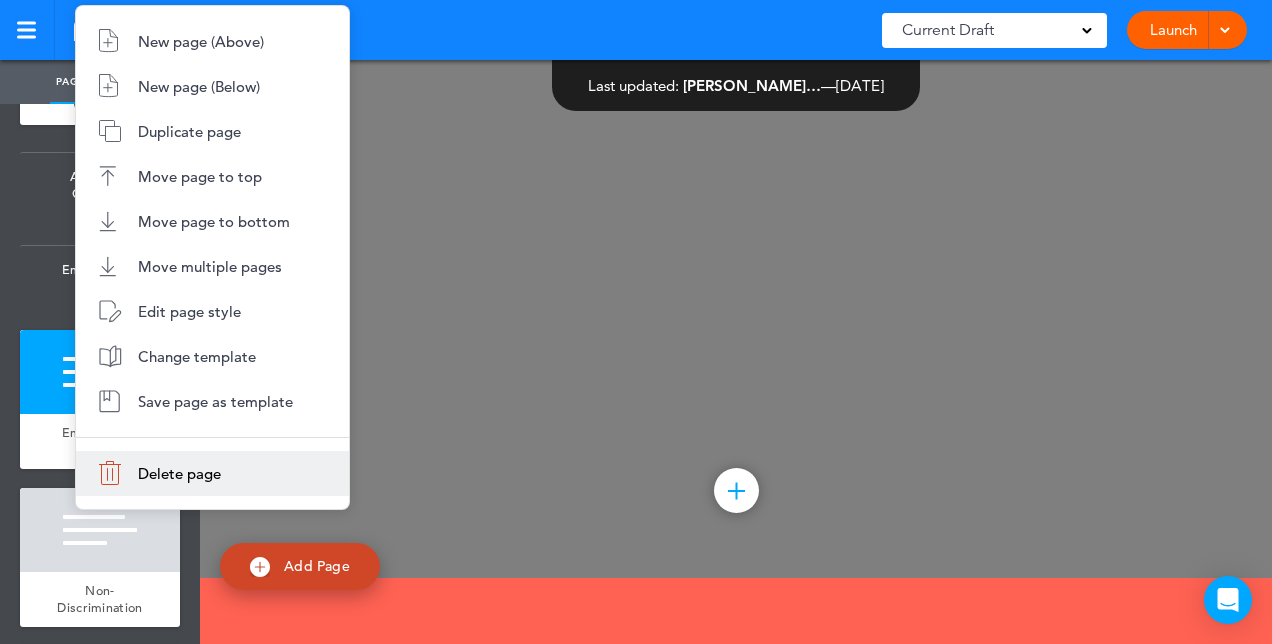 click on "Delete page" at bounding box center [179, 473] 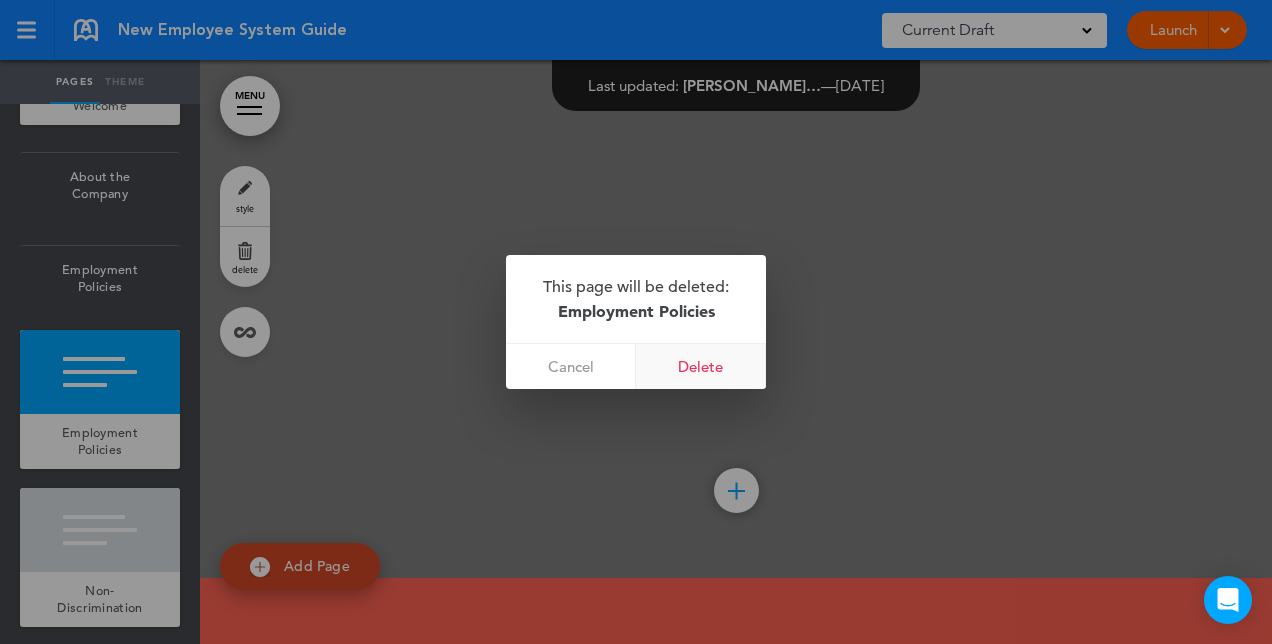 click on "Delete" at bounding box center [701, 366] 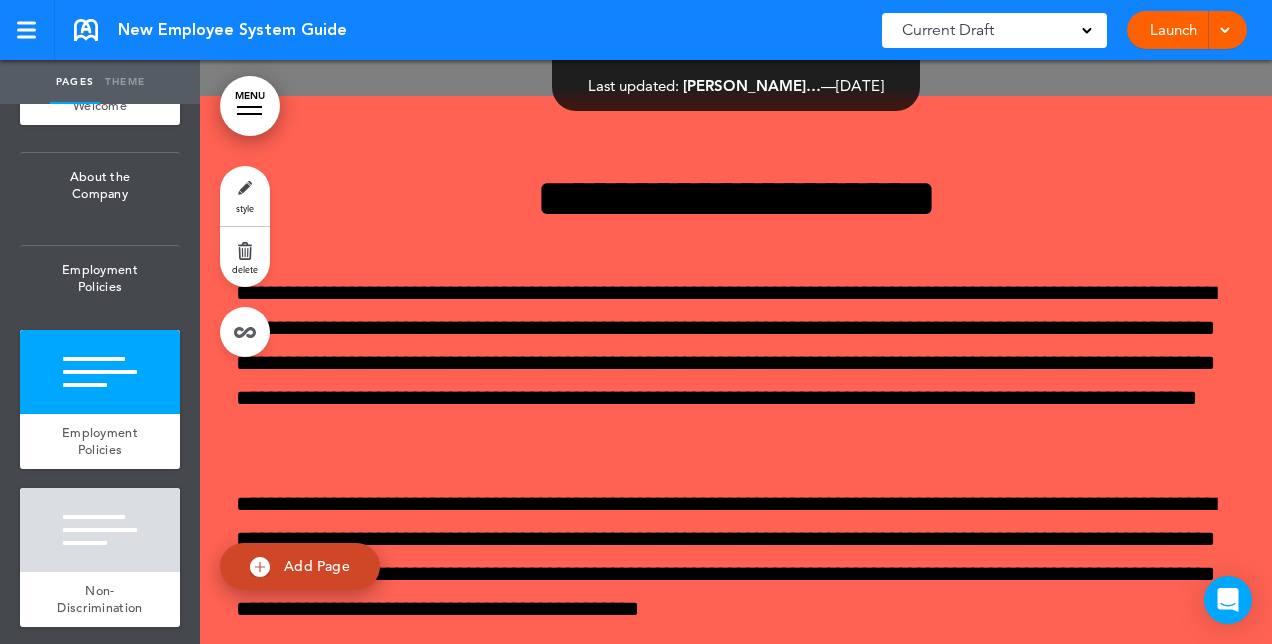 scroll, scrollTop: 10699, scrollLeft: 0, axis: vertical 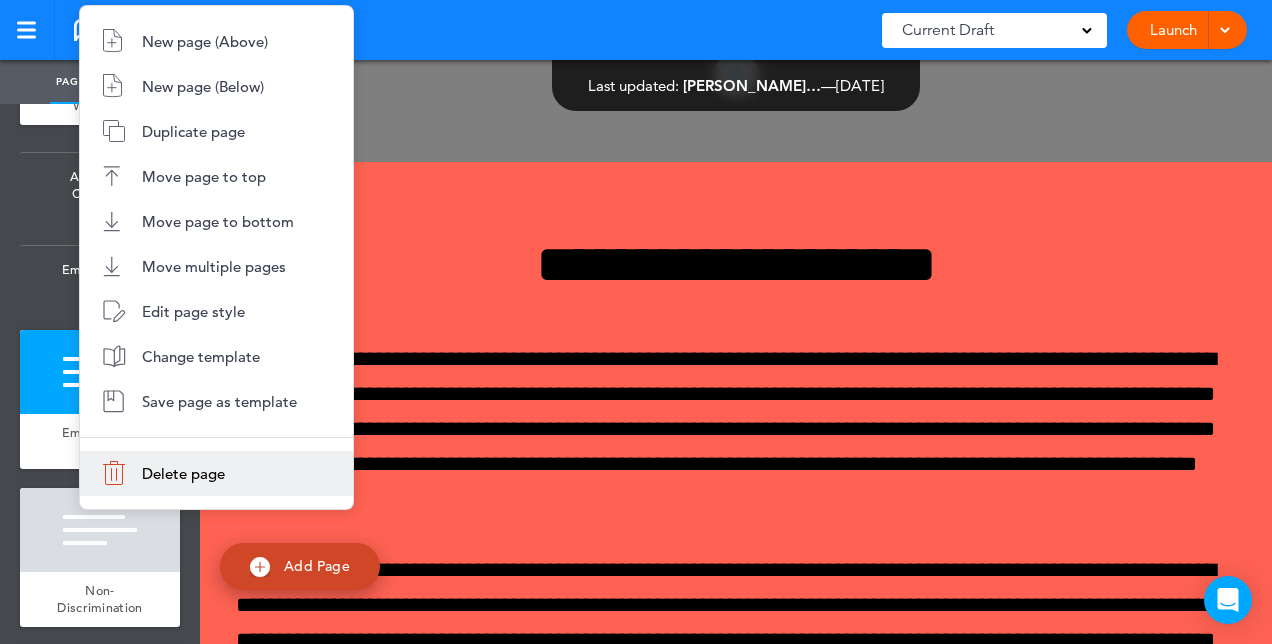 click on "Delete page" at bounding box center [183, 473] 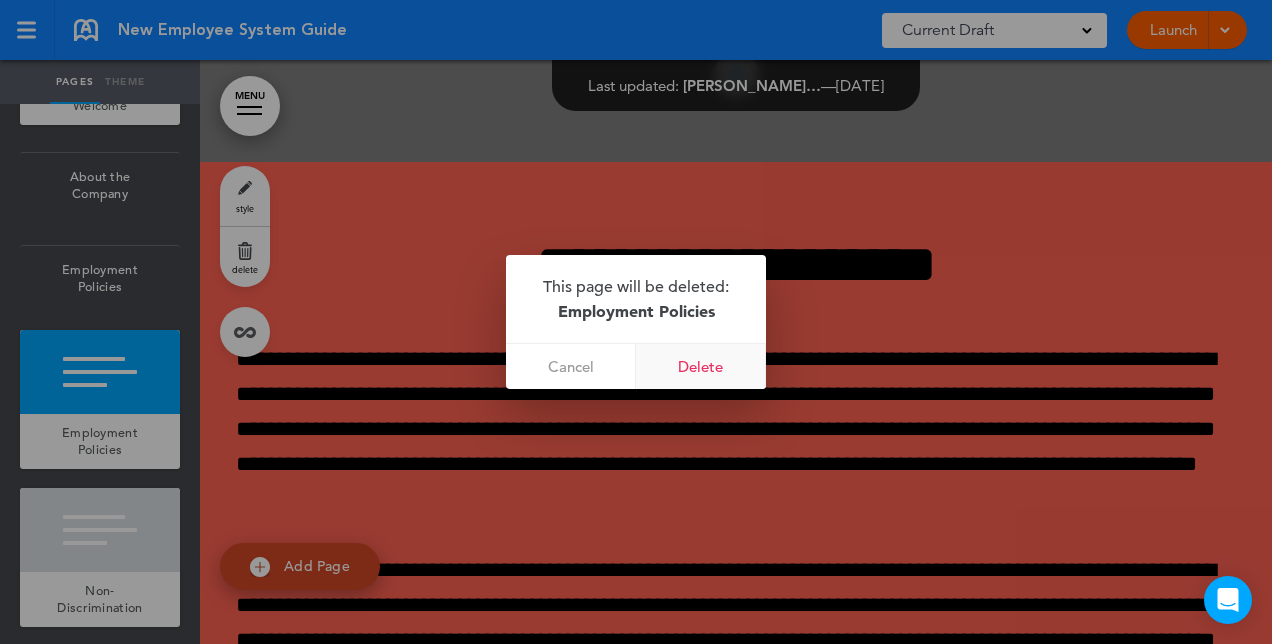 click on "Delete" at bounding box center (701, 366) 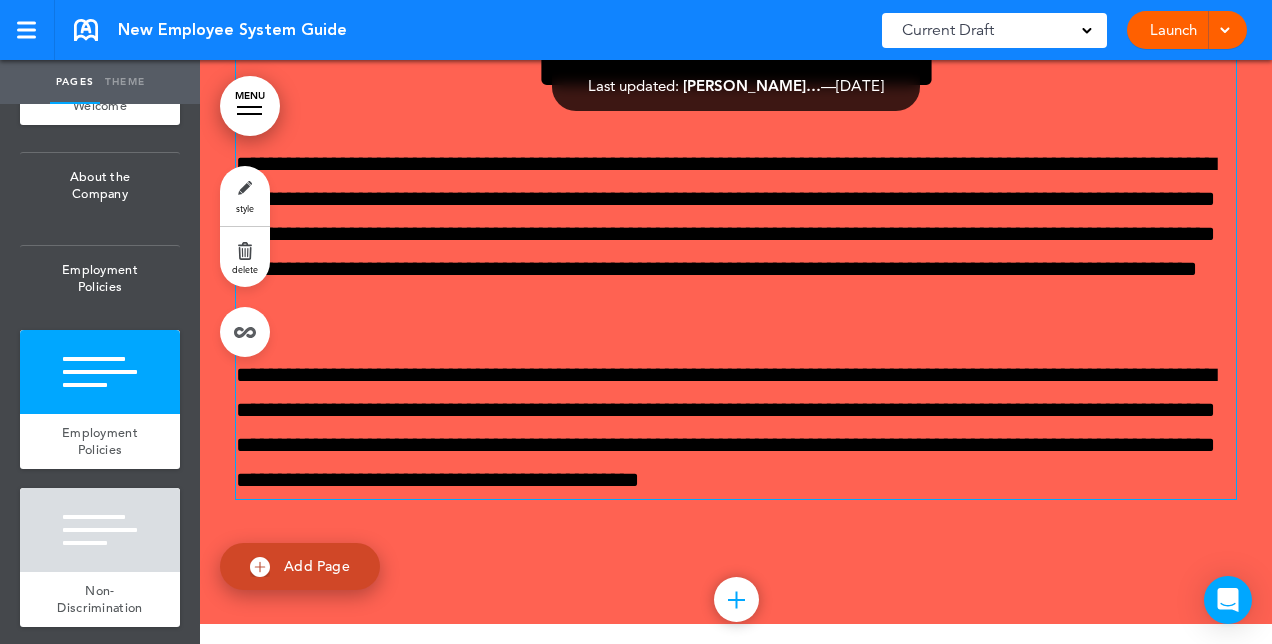 scroll, scrollTop: 10917, scrollLeft: 0, axis: vertical 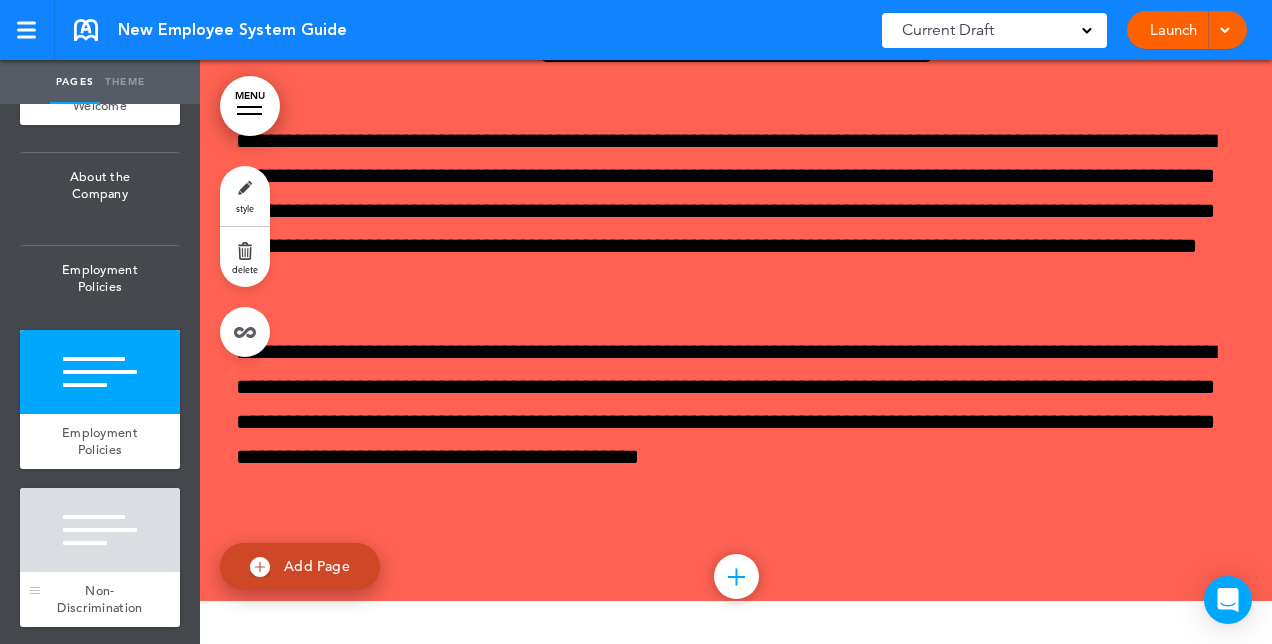click at bounding box center [100, 530] 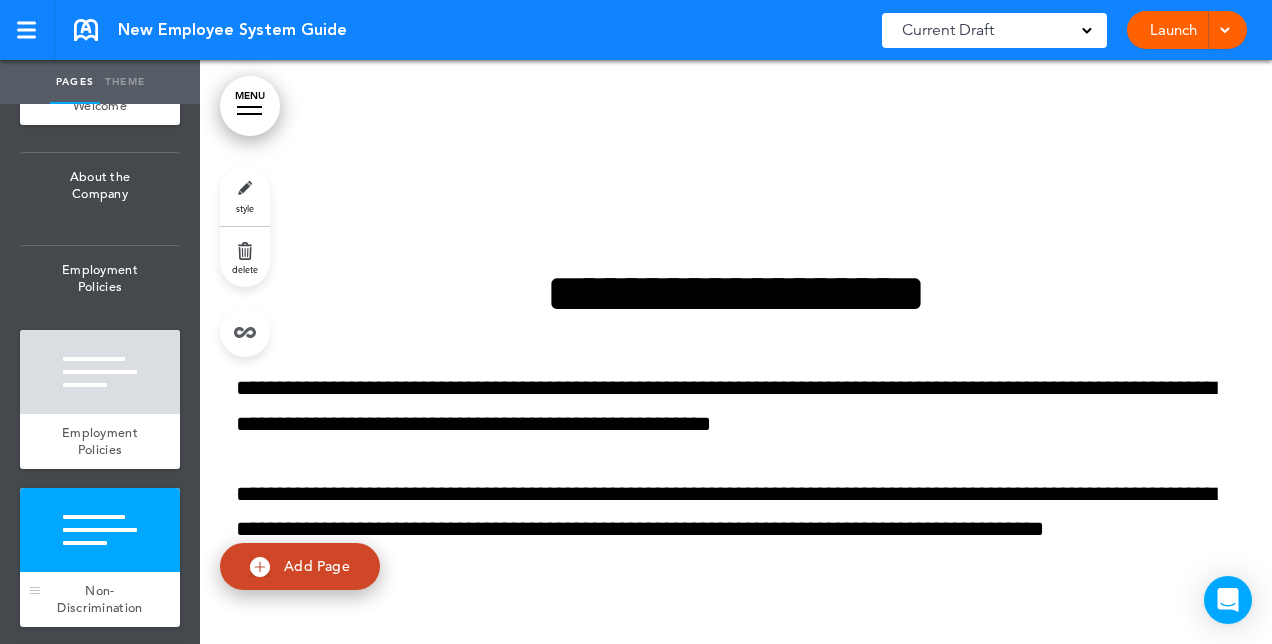 scroll, scrollTop: 11521, scrollLeft: 0, axis: vertical 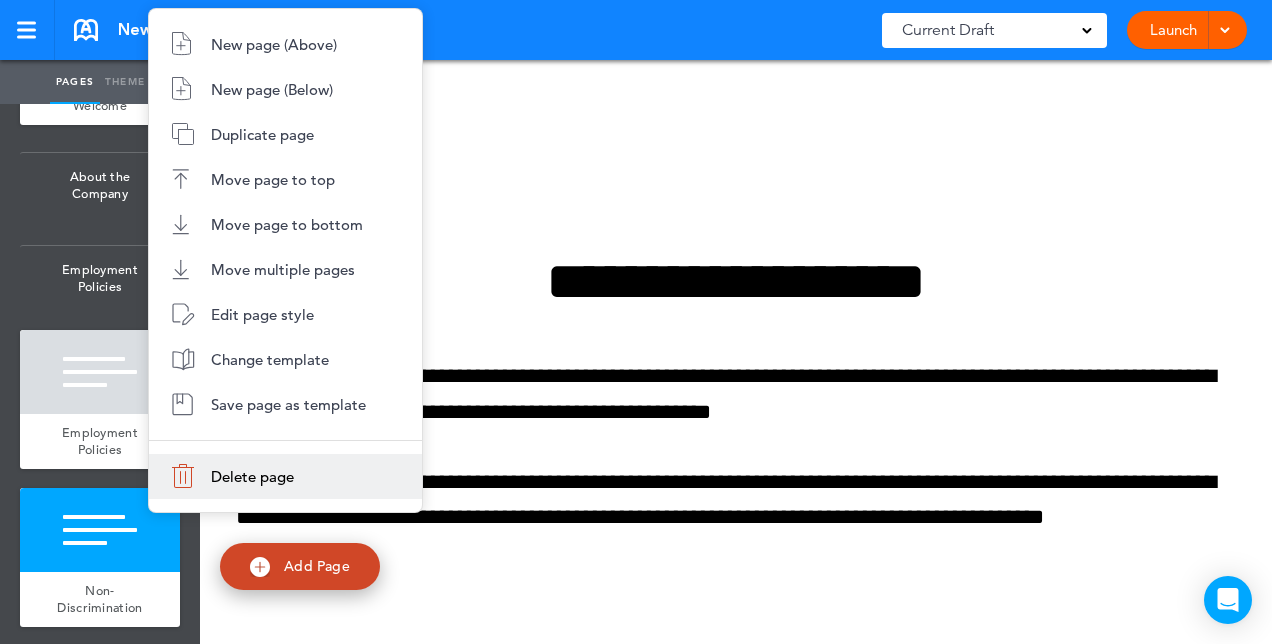 click on "Delete page" at bounding box center [285, 476] 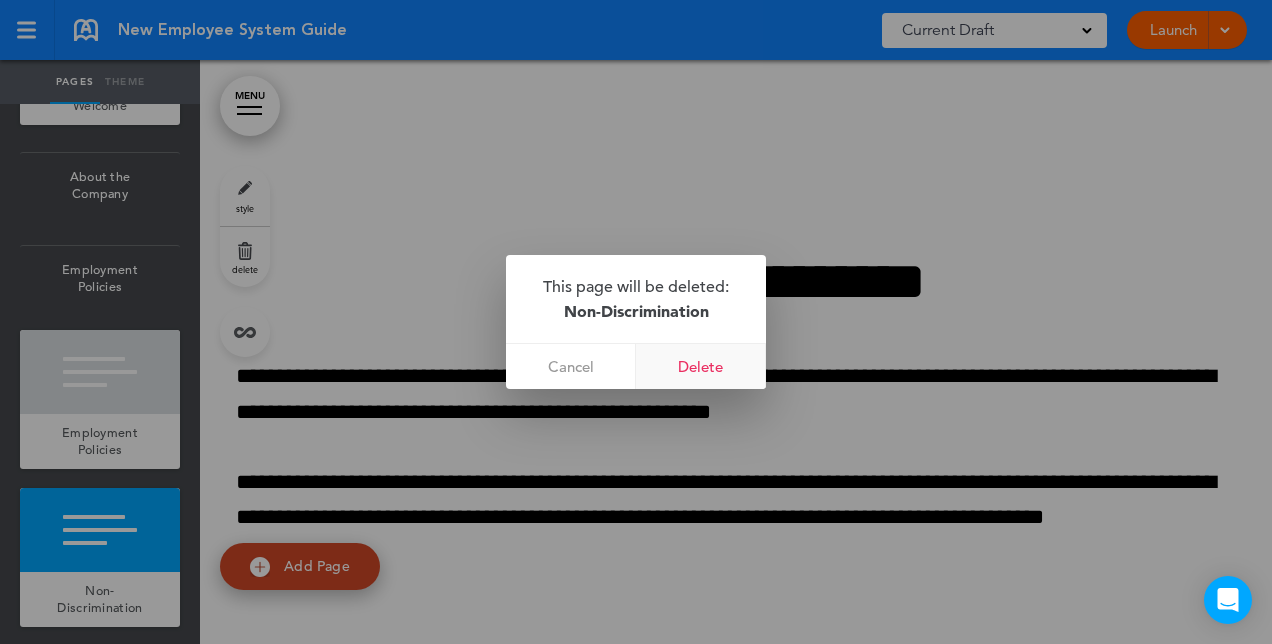 click on "Delete" at bounding box center (701, 366) 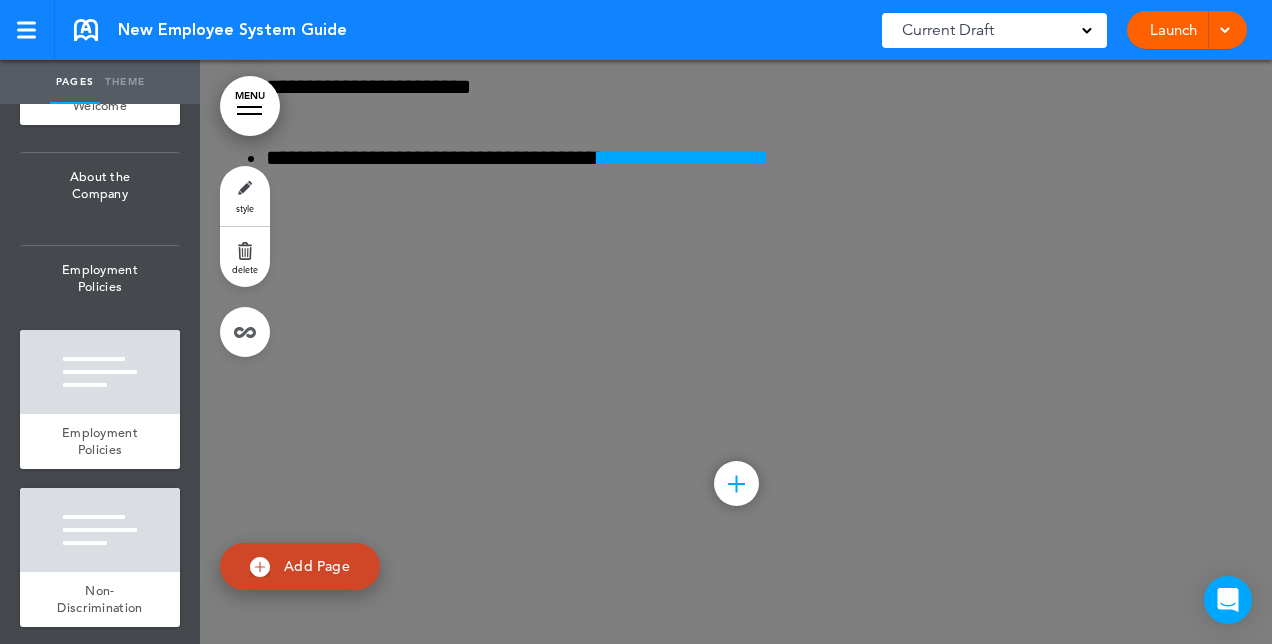 scroll, scrollTop: 3371, scrollLeft: 0, axis: vertical 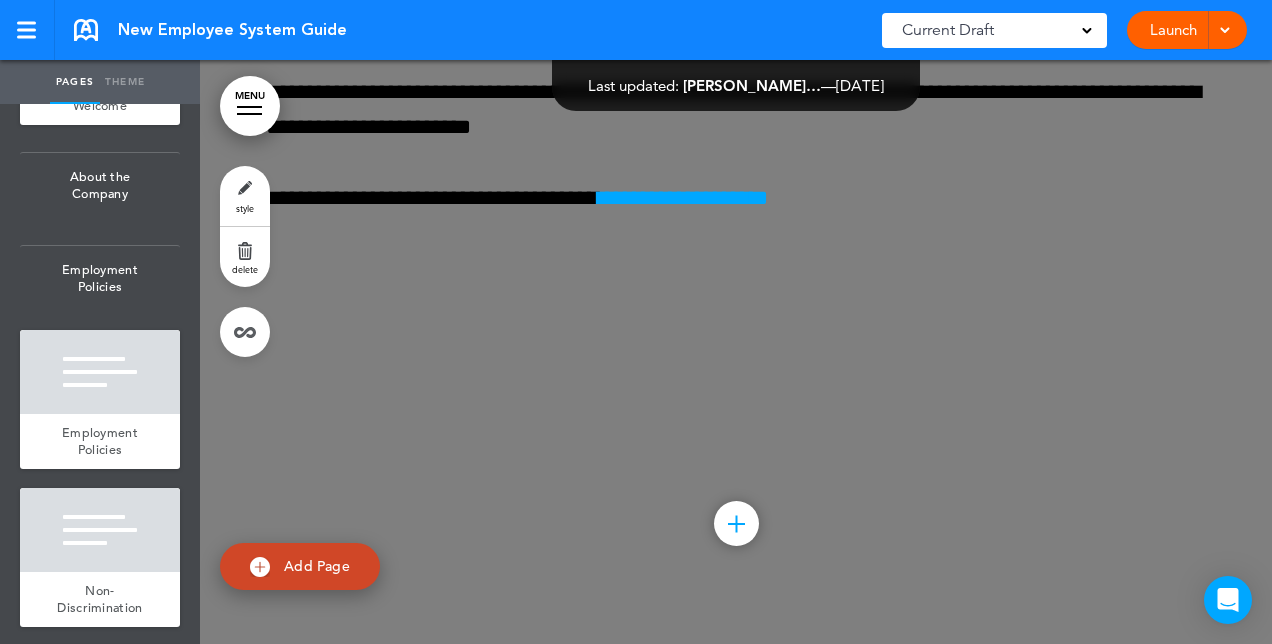 click at bounding box center (1087, 29) 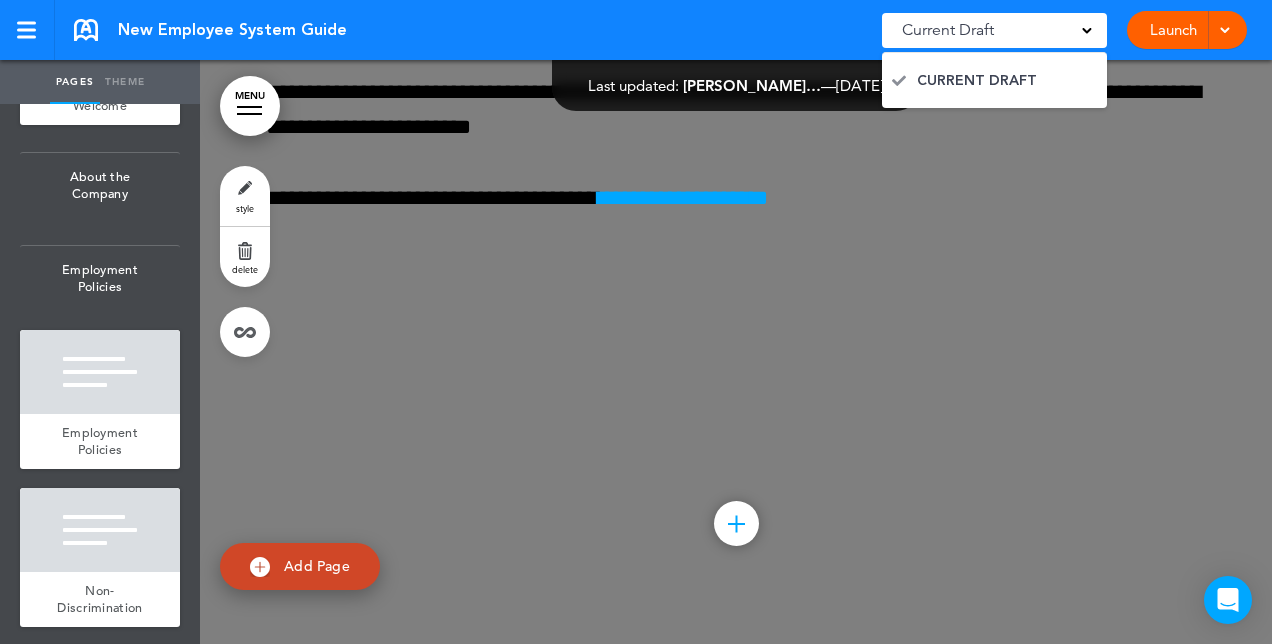 click at bounding box center [1087, 29] 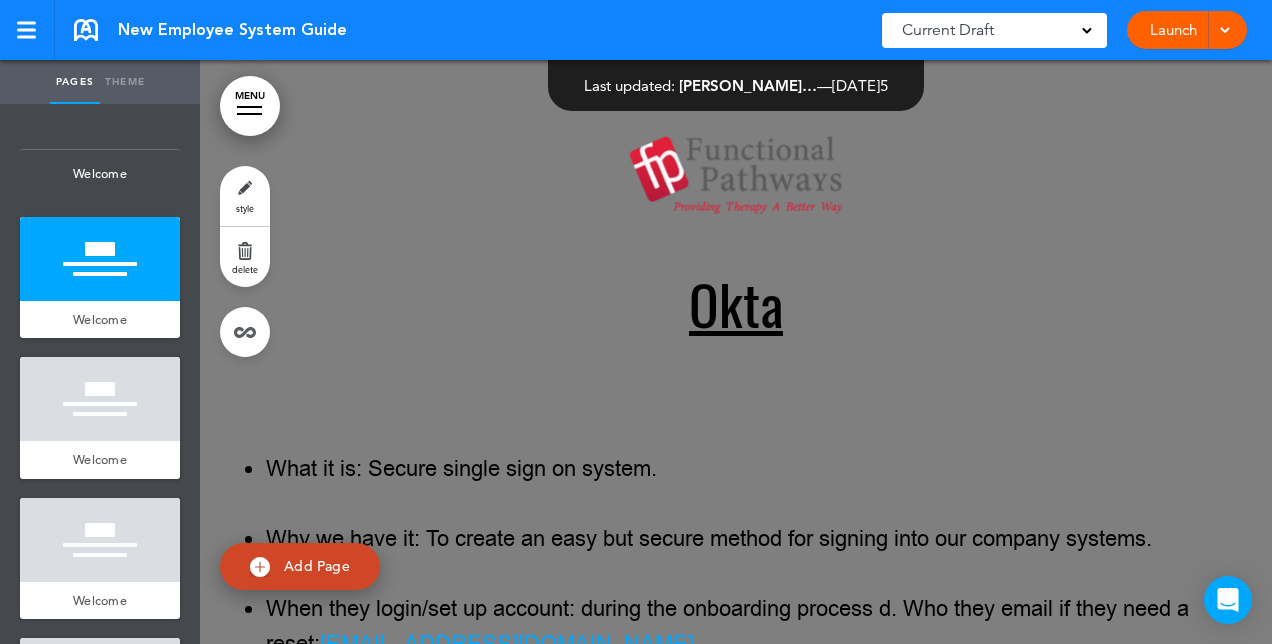 scroll, scrollTop: 0, scrollLeft: 0, axis: both 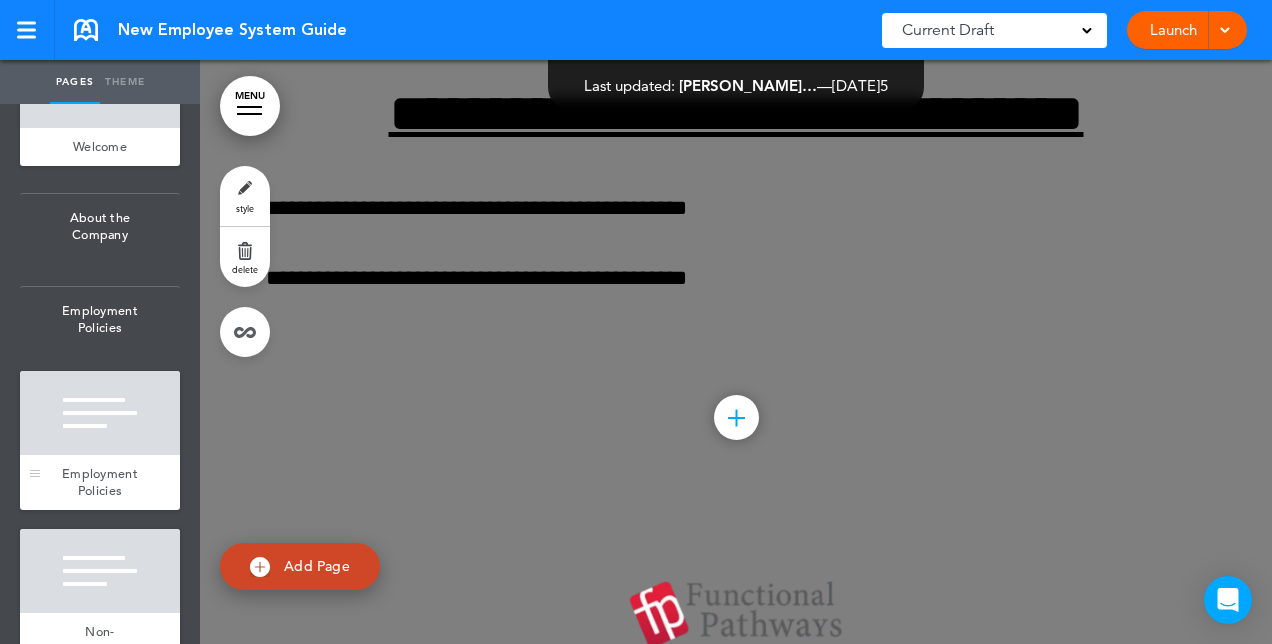 click at bounding box center [100, 413] 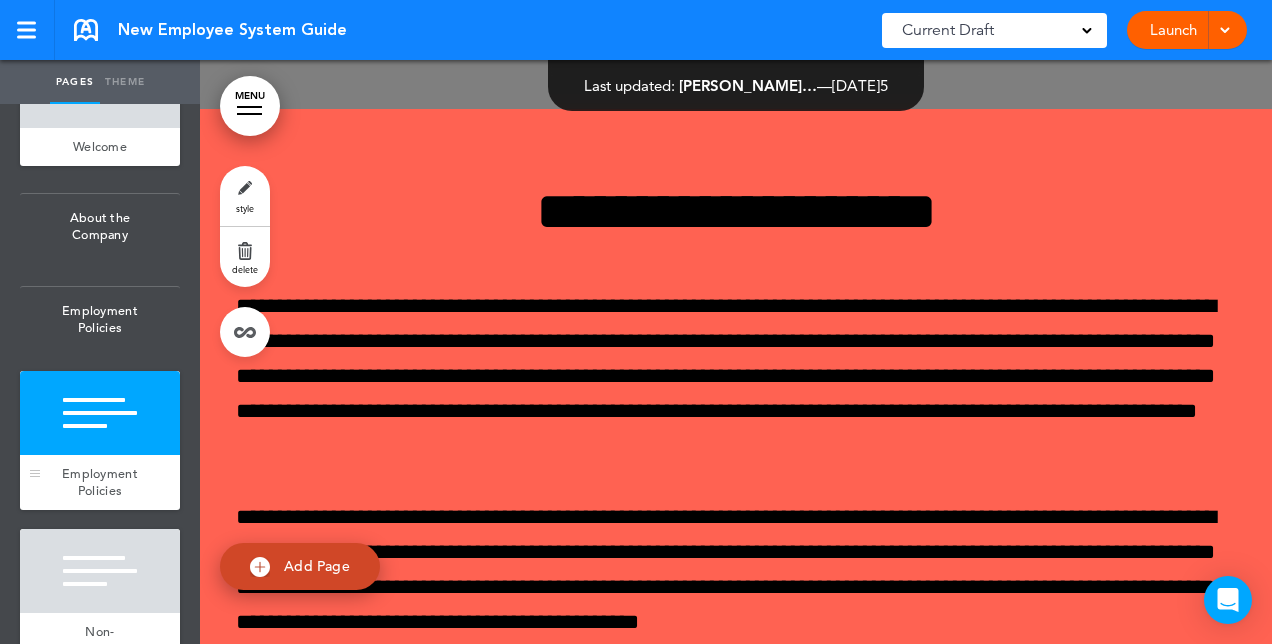scroll, scrollTop: 11082, scrollLeft: 0, axis: vertical 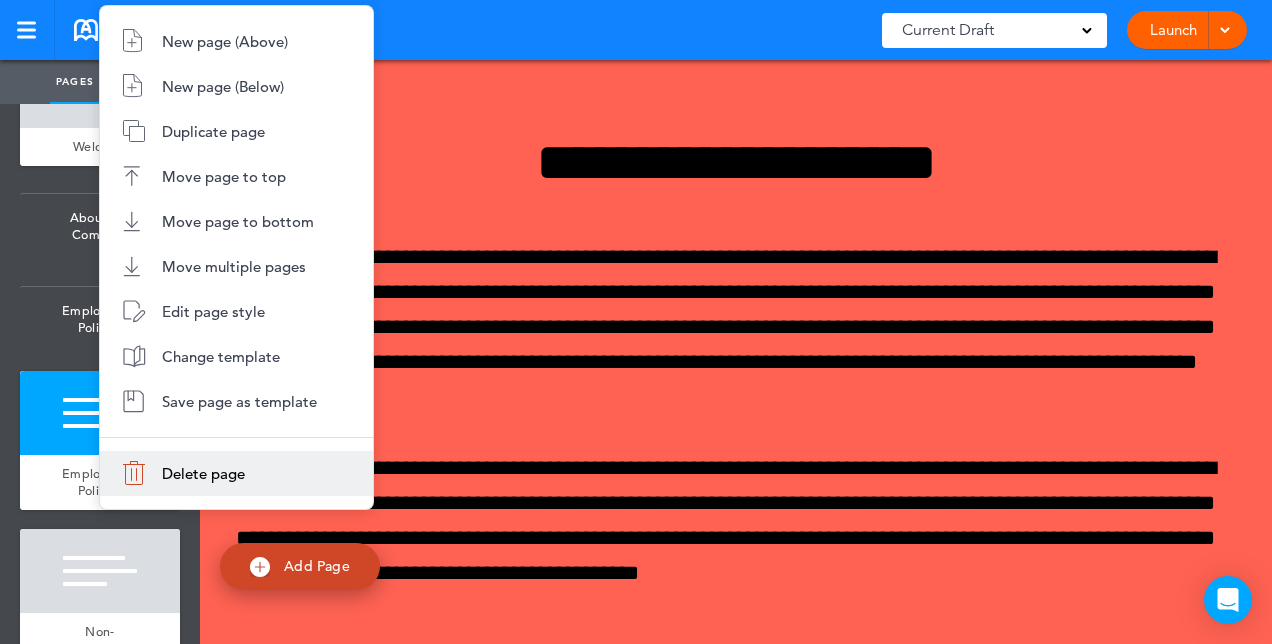 click on "Delete page" at bounding box center (203, 473) 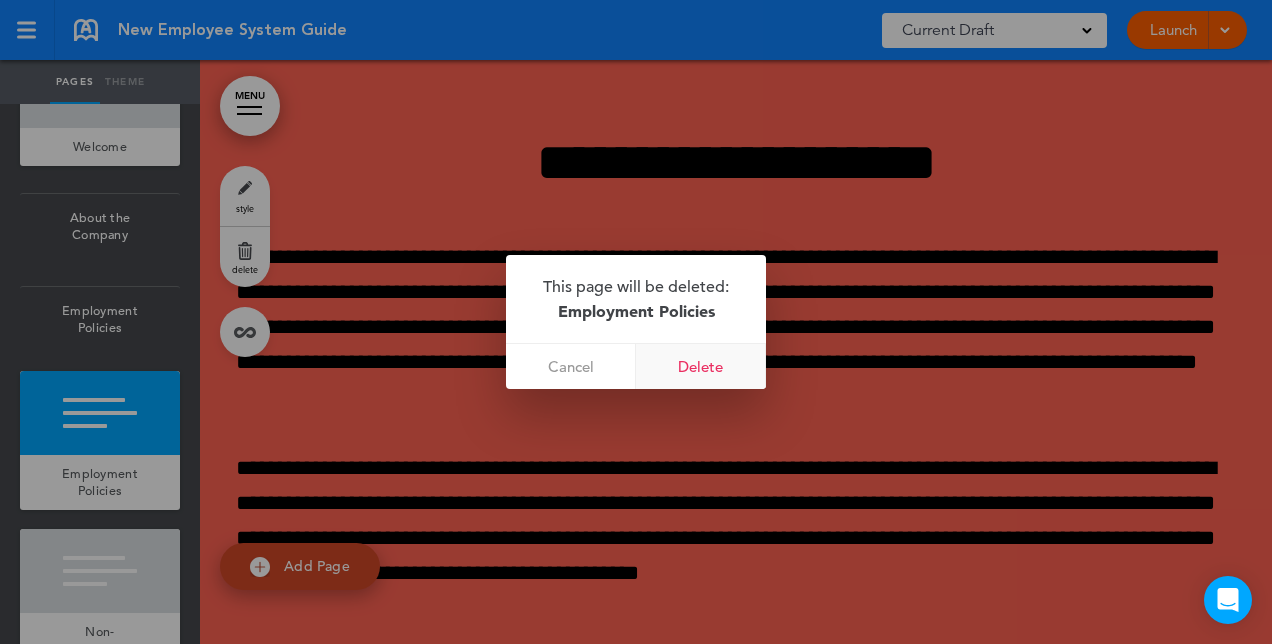 click on "Delete" at bounding box center (701, 366) 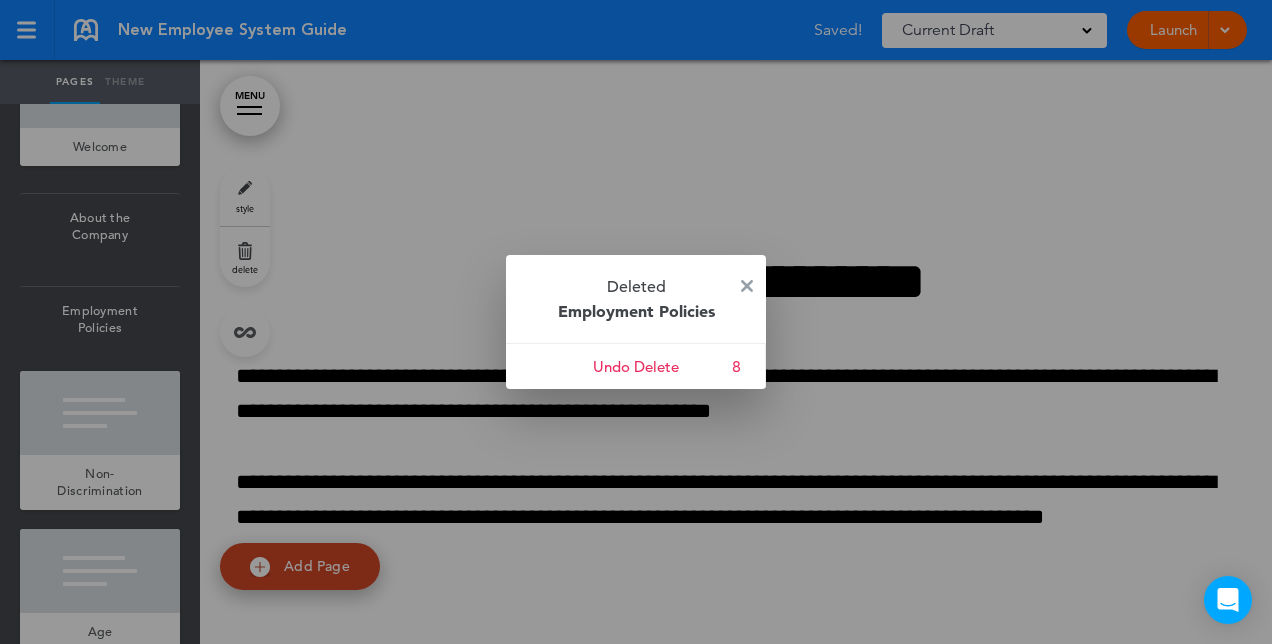 click on "Deleted  Employment Policies" at bounding box center (636, 299) 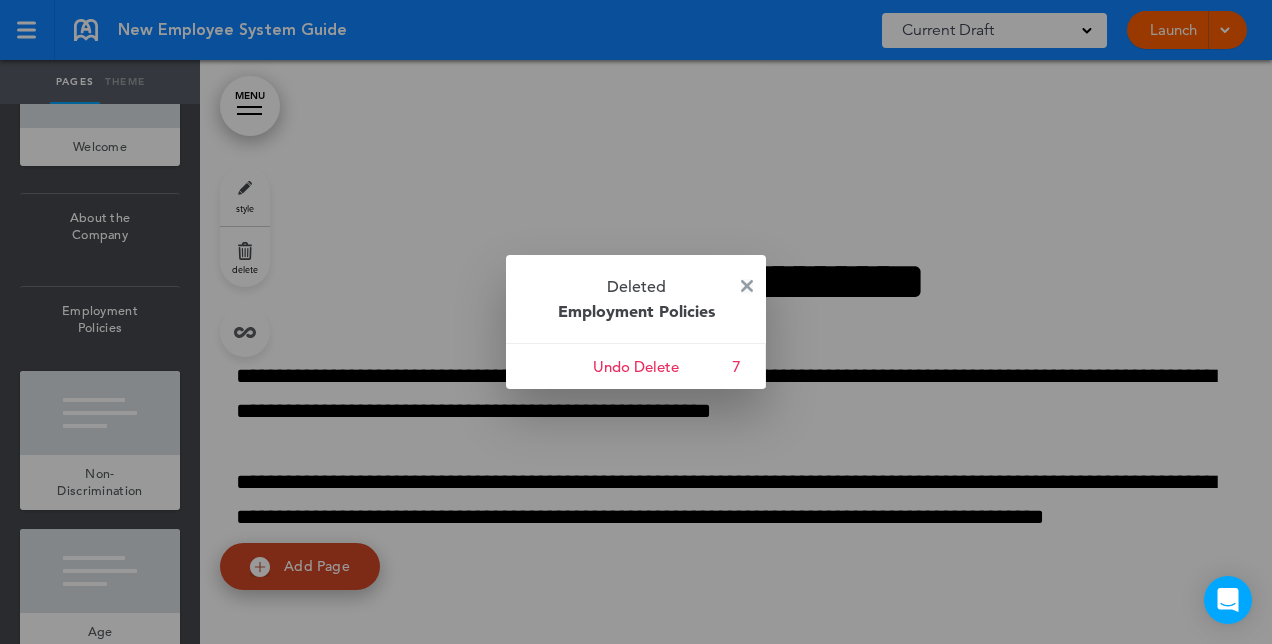 click at bounding box center [747, 286] 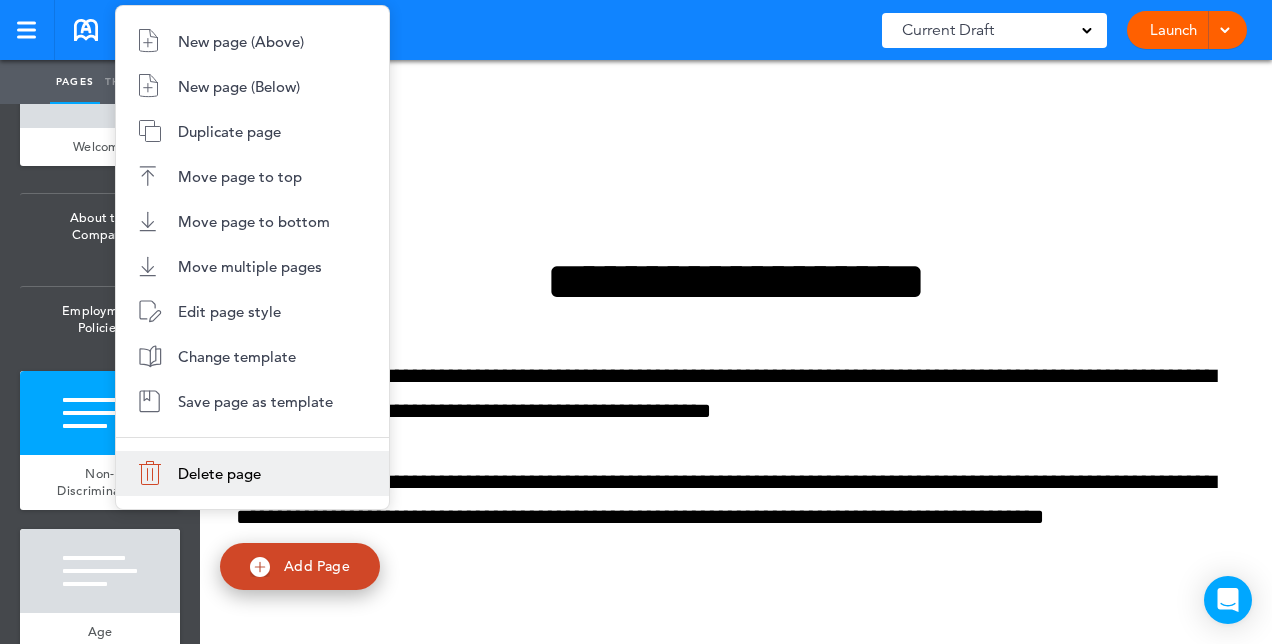 click on "Delete page" at bounding box center [252, 473] 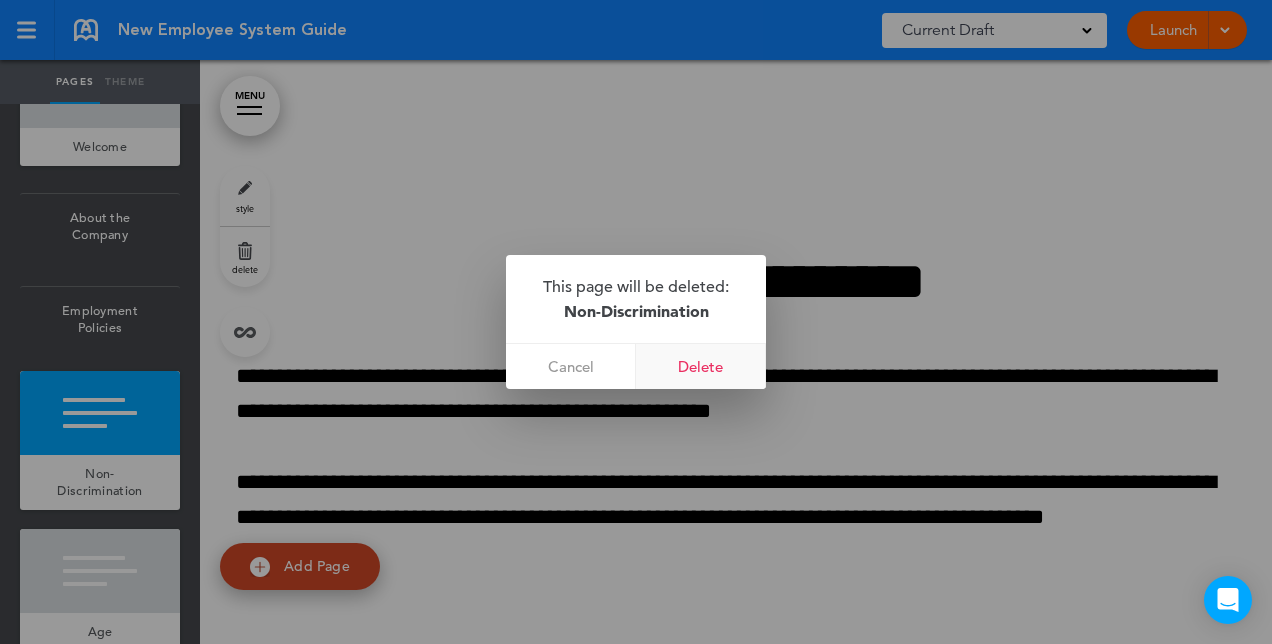 click on "Delete" at bounding box center [701, 366] 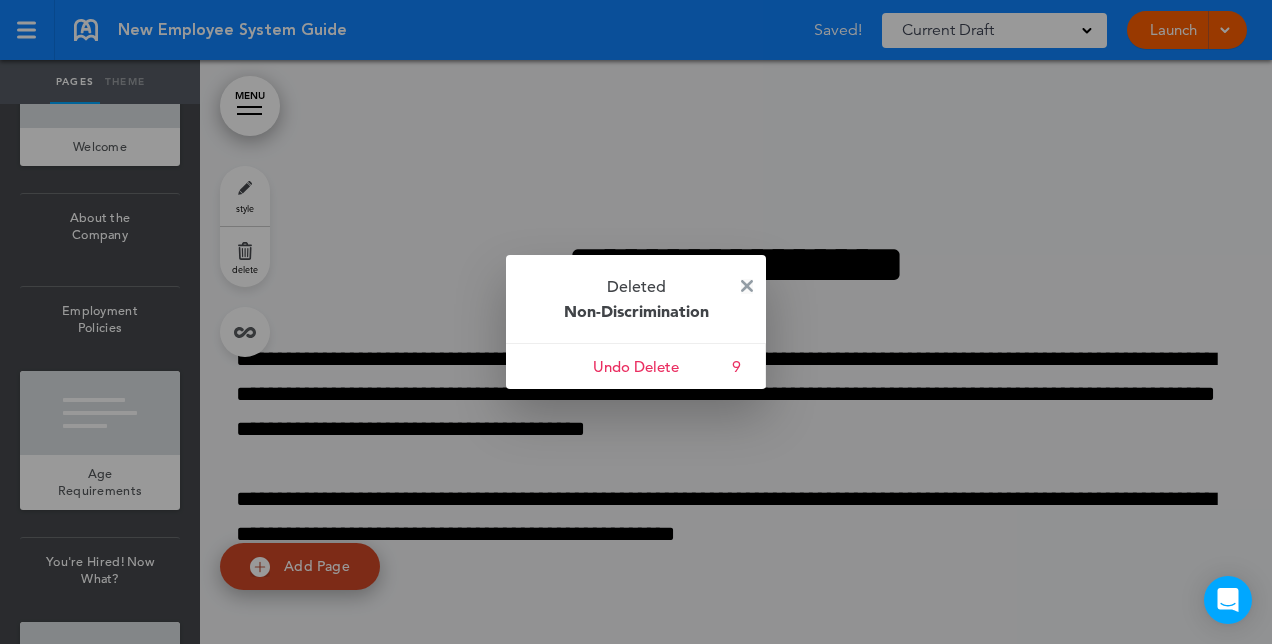 click at bounding box center [747, 286] 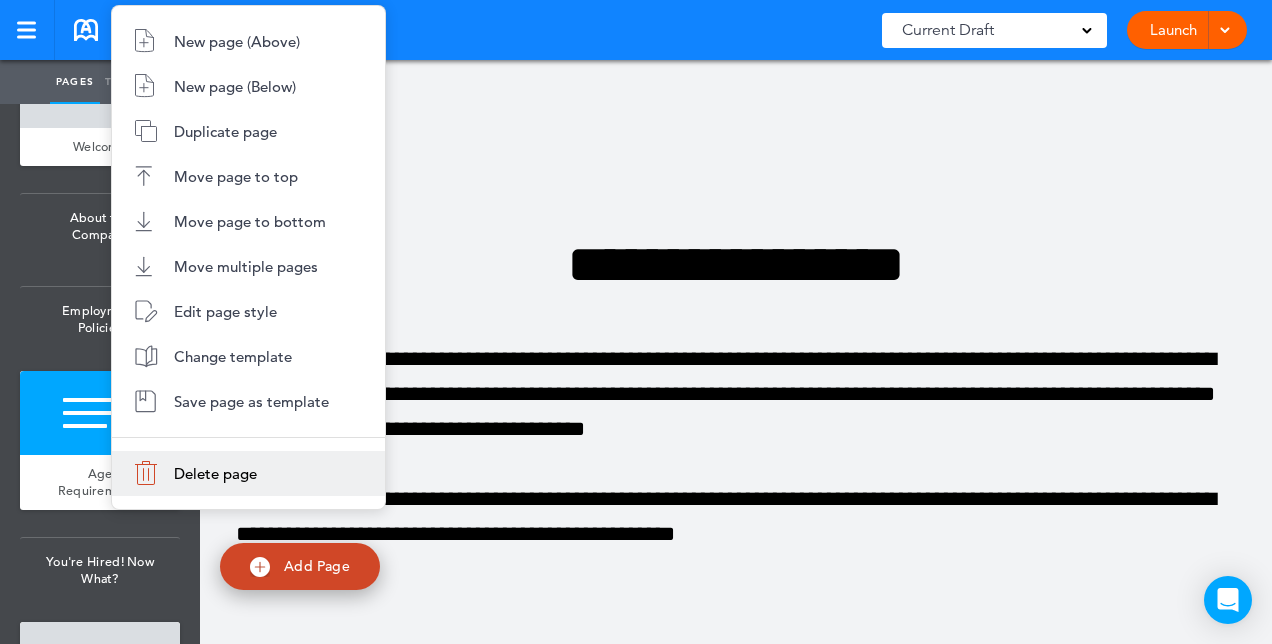 click on "Delete page" at bounding box center (248, 473) 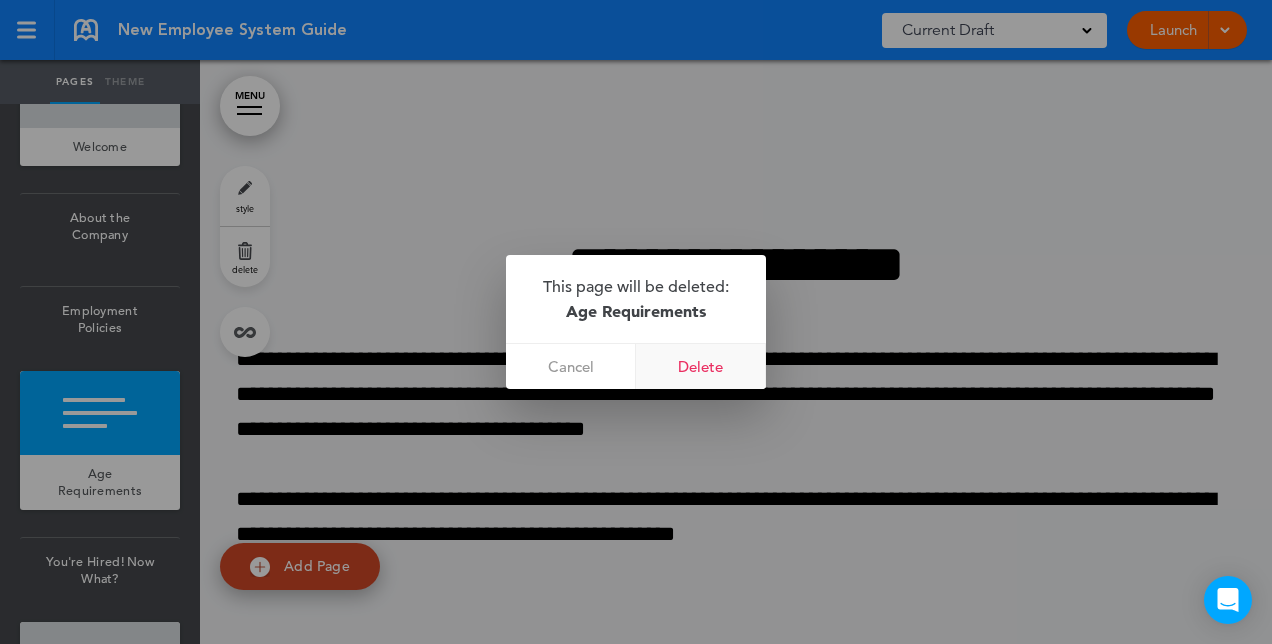 click on "Delete" at bounding box center (701, 366) 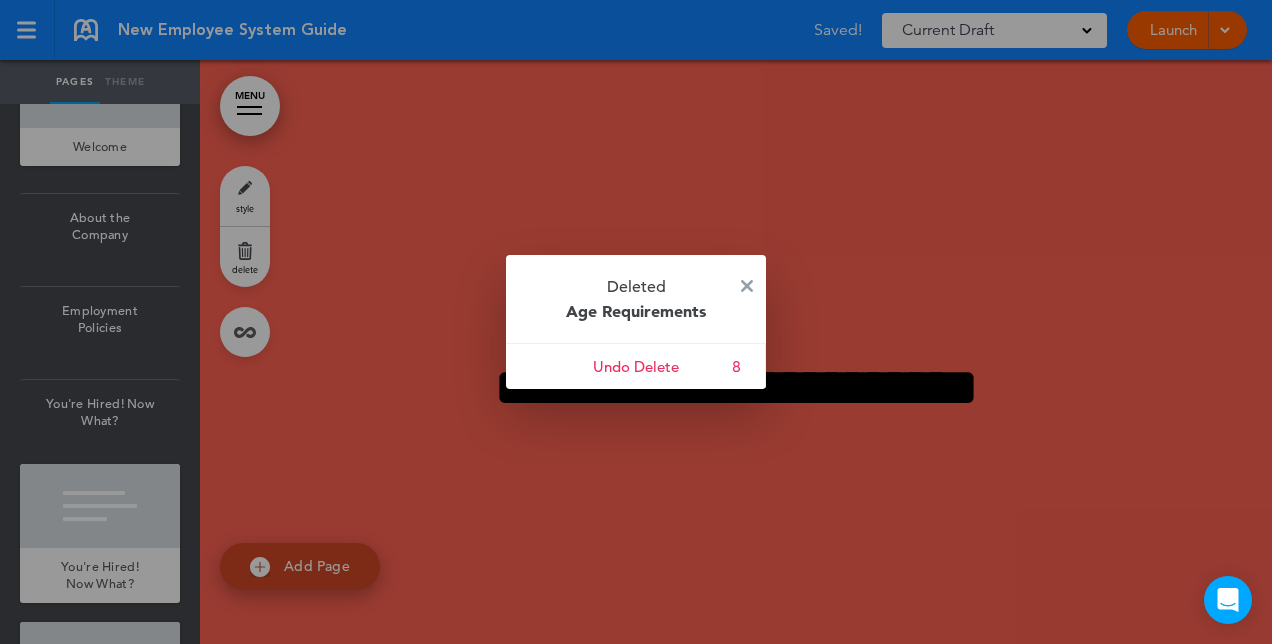 click on "Deleted  Age Requirements" at bounding box center [636, 299] 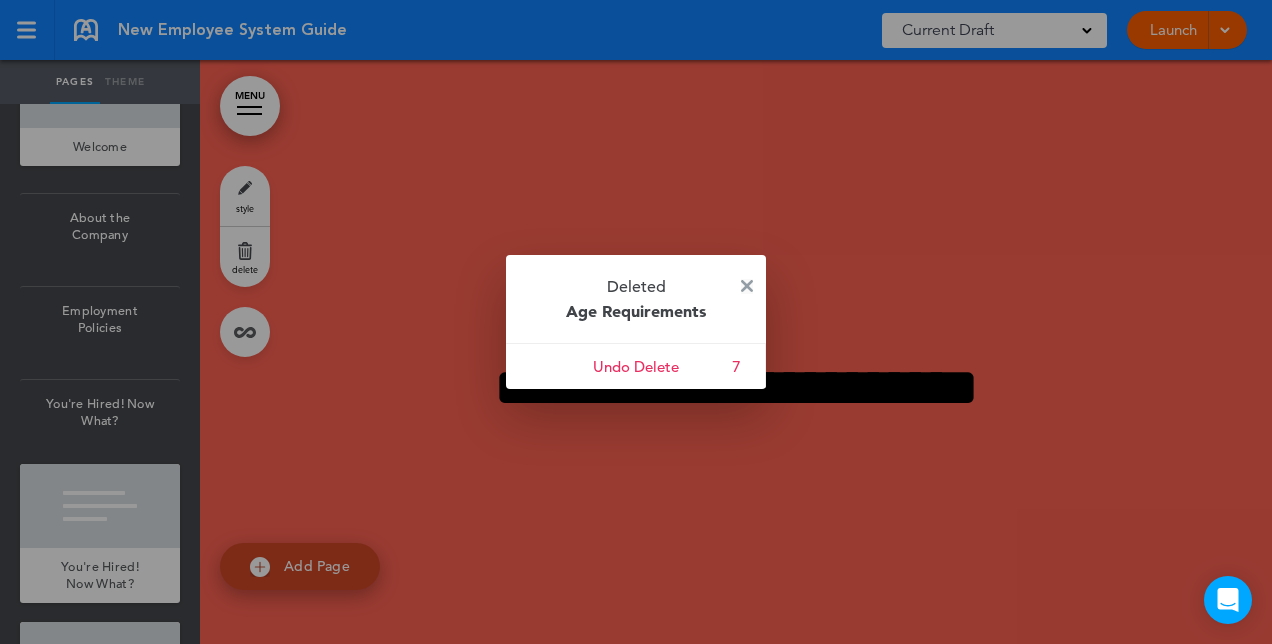 click at bounding box center [747, 286] 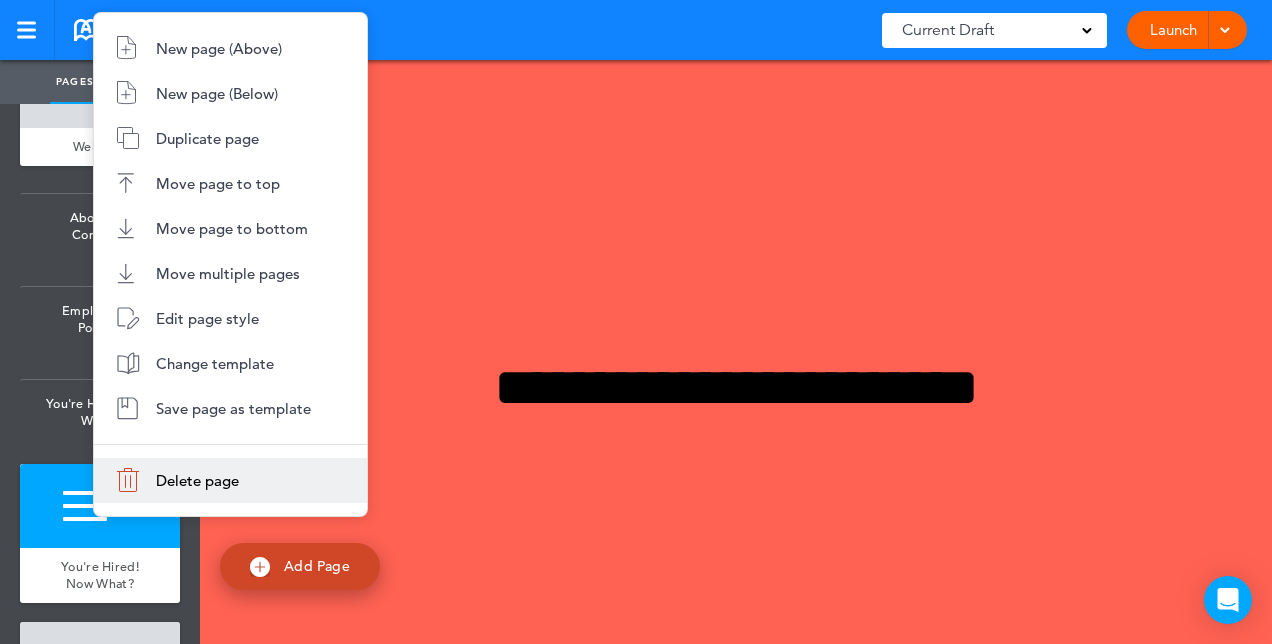 click on "Delete page" at bounding box center [230, 480] 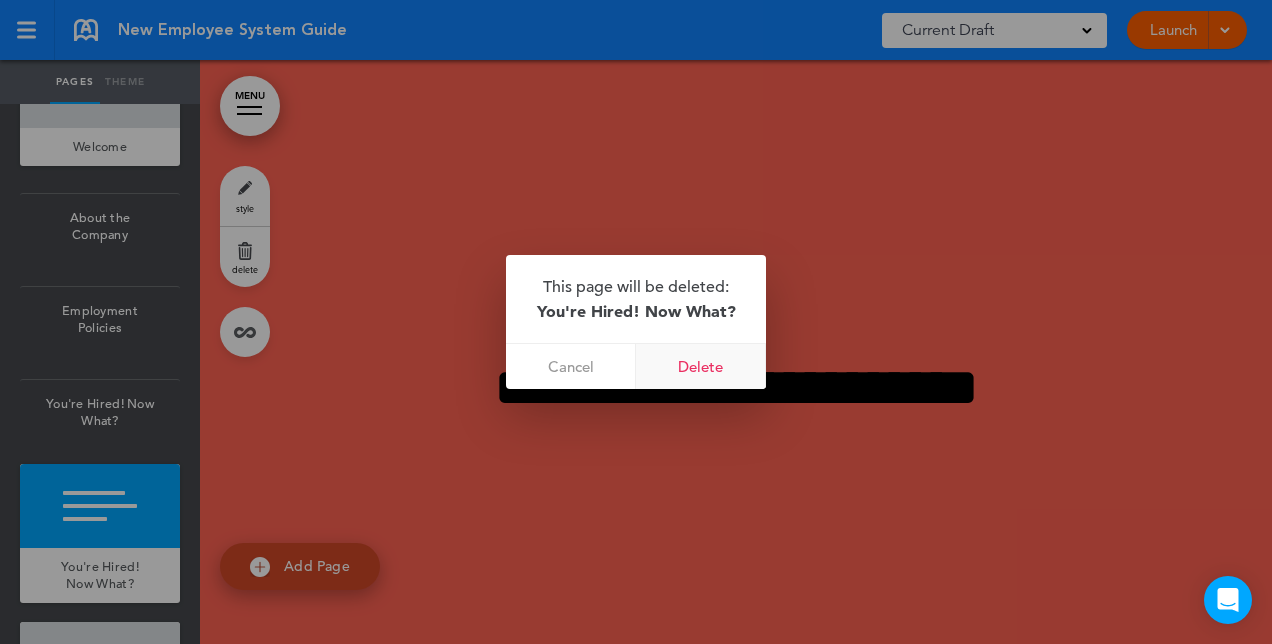 click on "Delete" at bounding box center (701, 366) 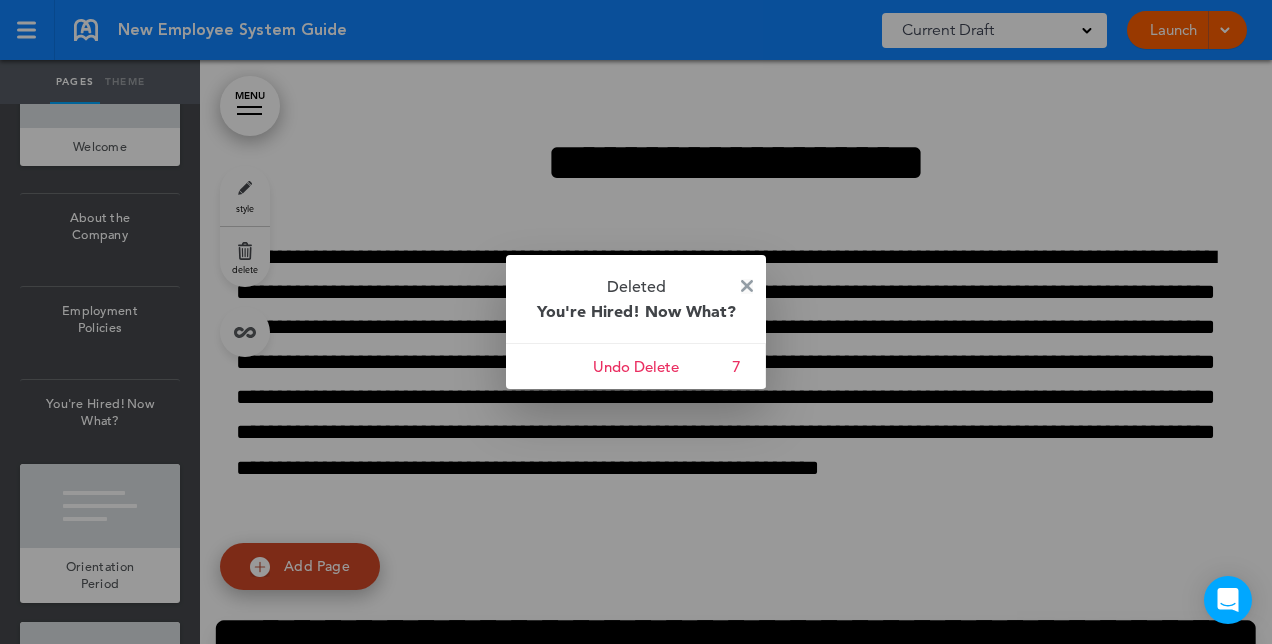 drag, startPoint x: 140, startPoint y: 548, endPoint x: 744, endPoint y: 289, distance: 657.1887 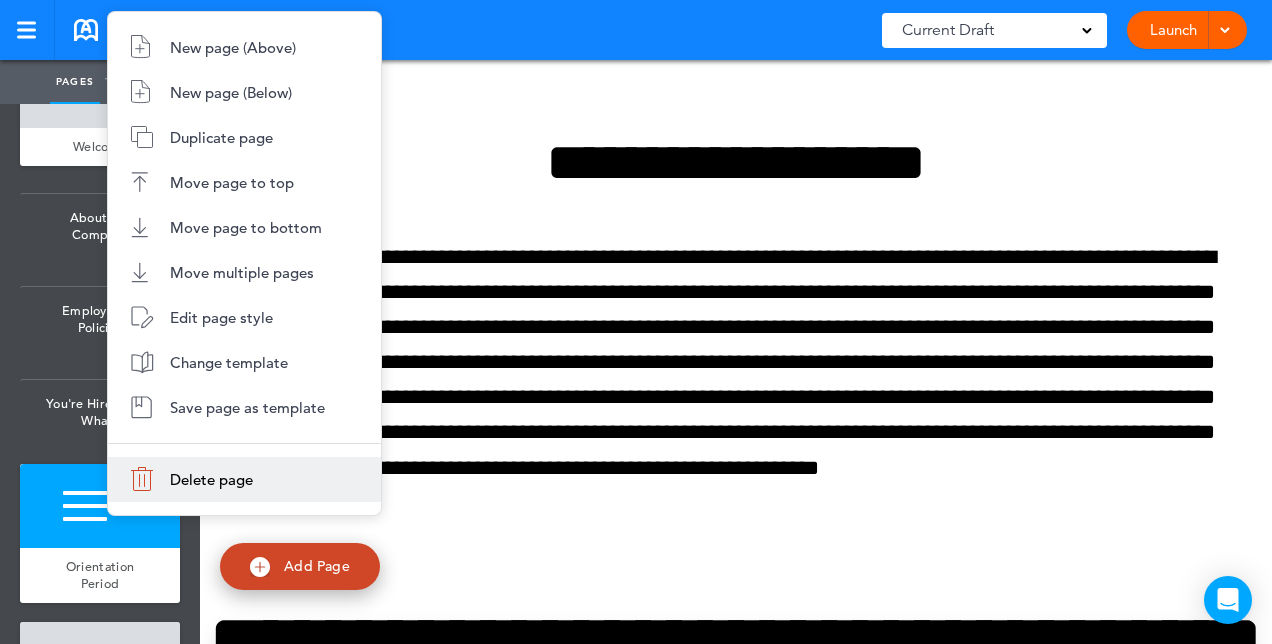click on "Delete page" at bounding box center [244, 479] 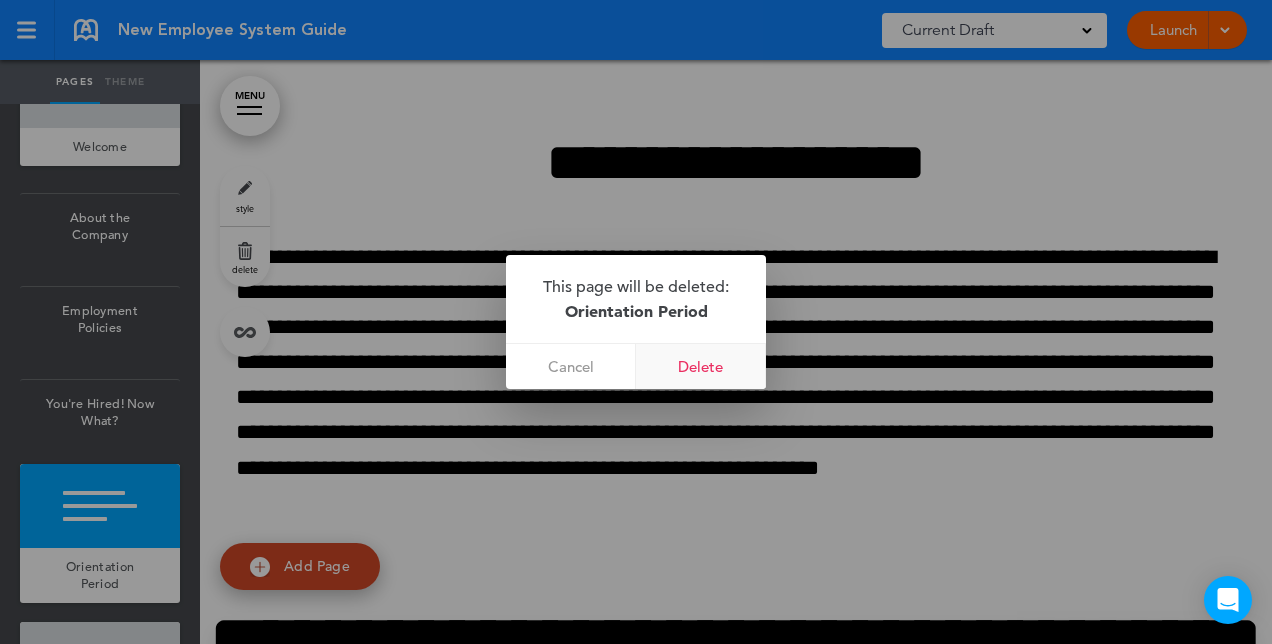 click on "Delete" at bounding box center (701, 366) 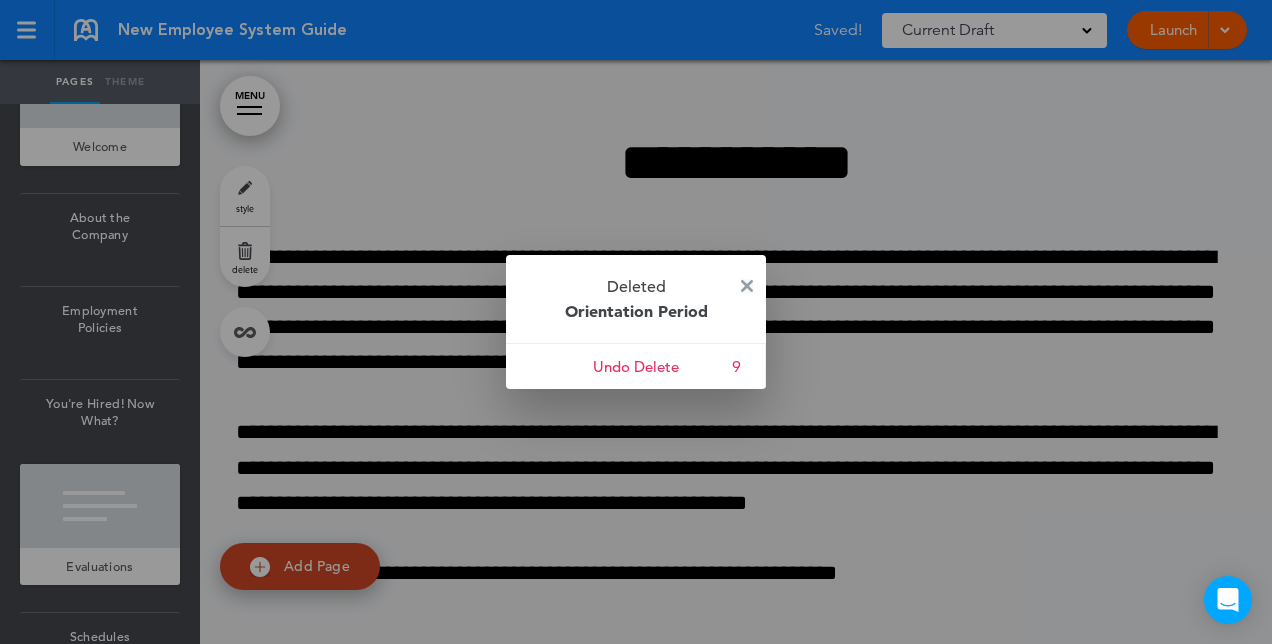 click at bounding box center [747, 286] 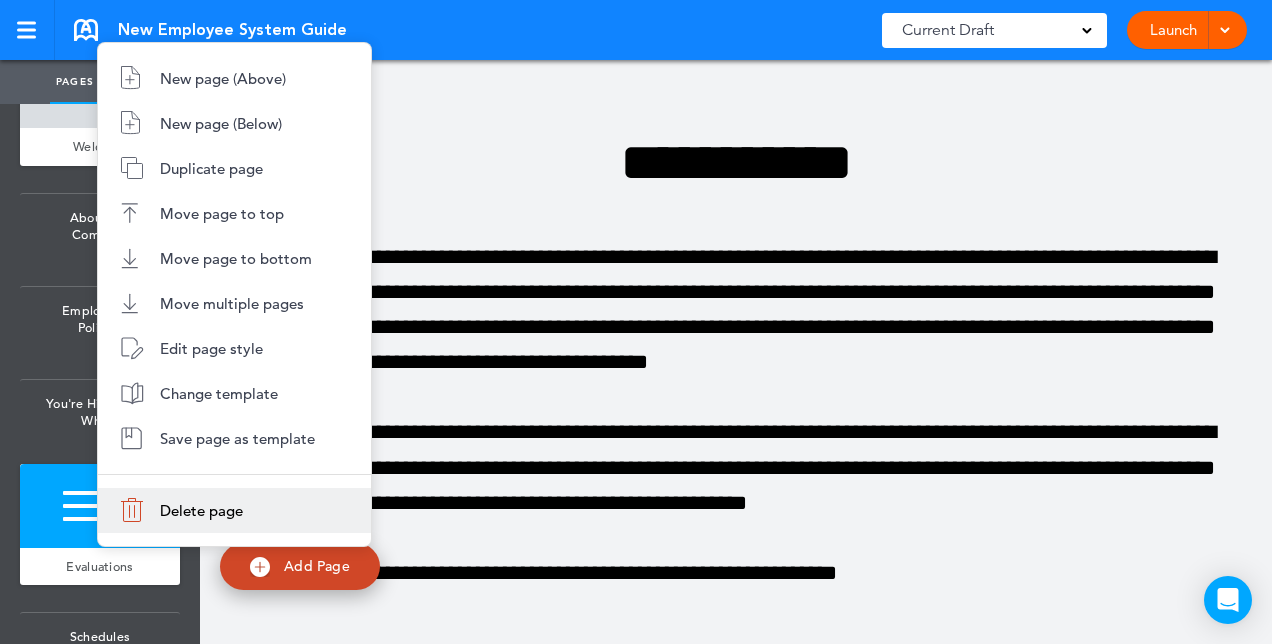 click on "Delete page" at bounding box center (234, 510) 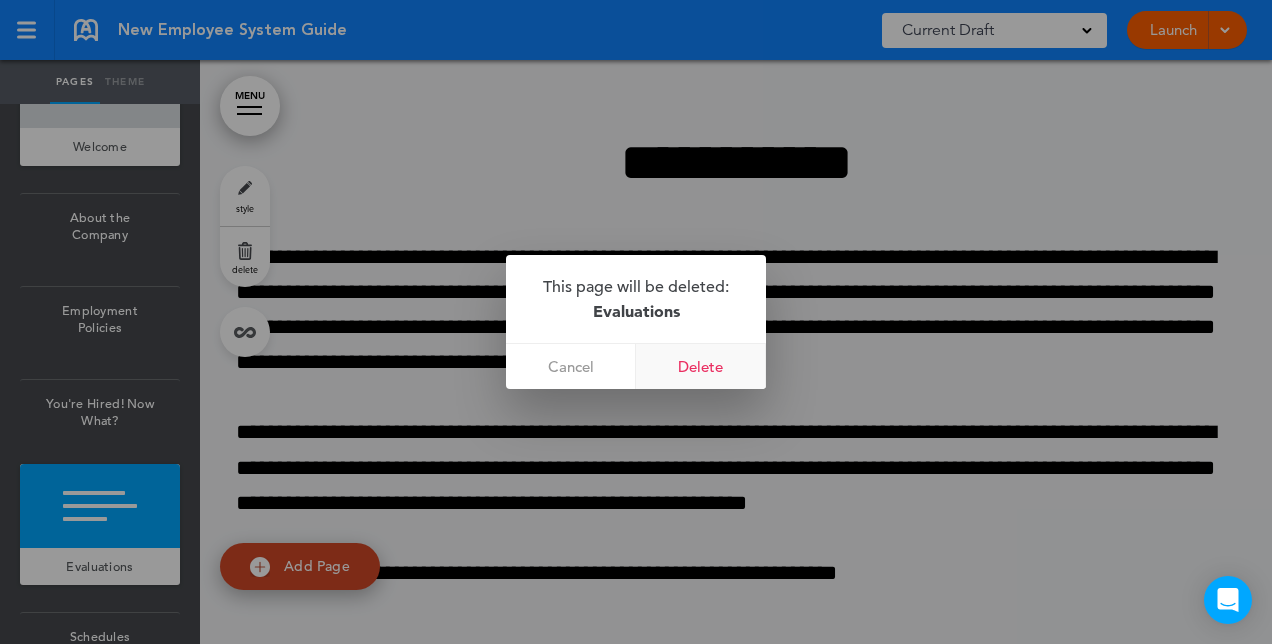 click on "Delete" at bounding box center [701, 366] 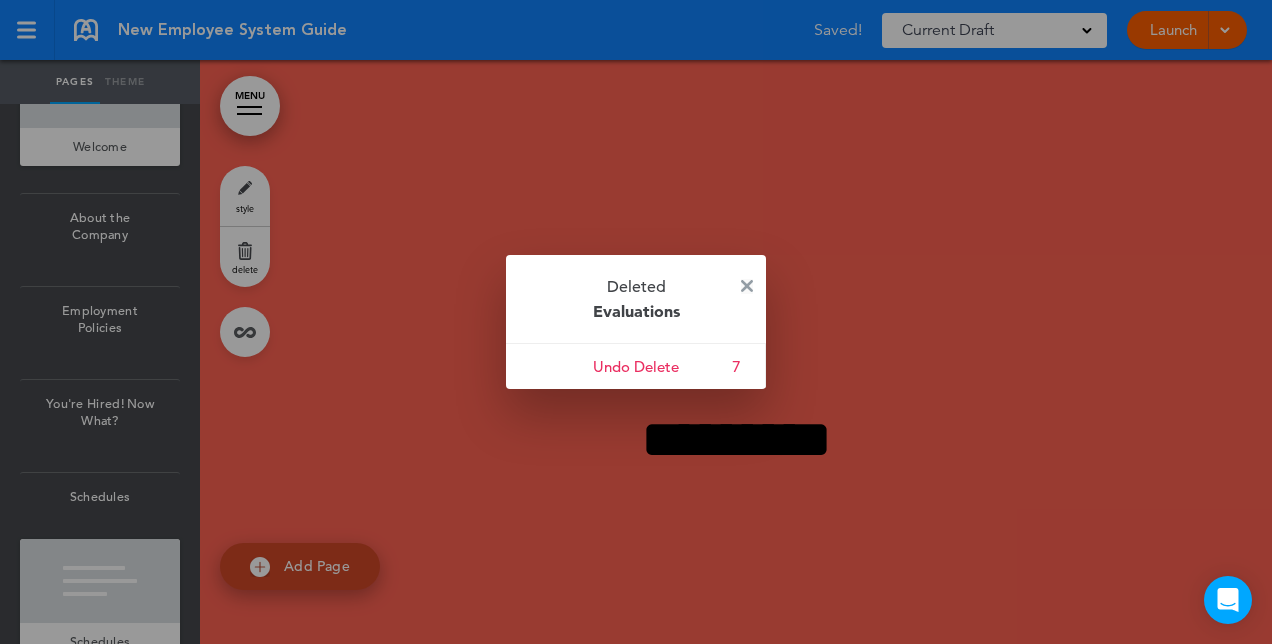 click at bounding box center (747, 286) 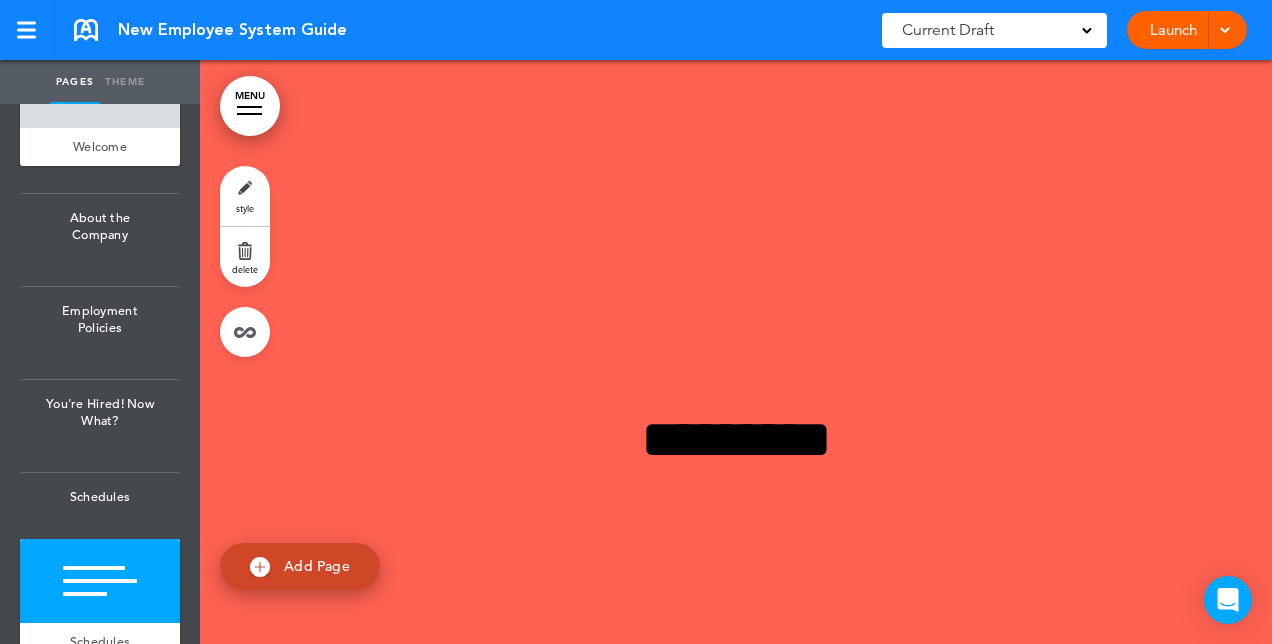 scroll, scrollTop: 1634, scrollLeft: 0, axis: vertical 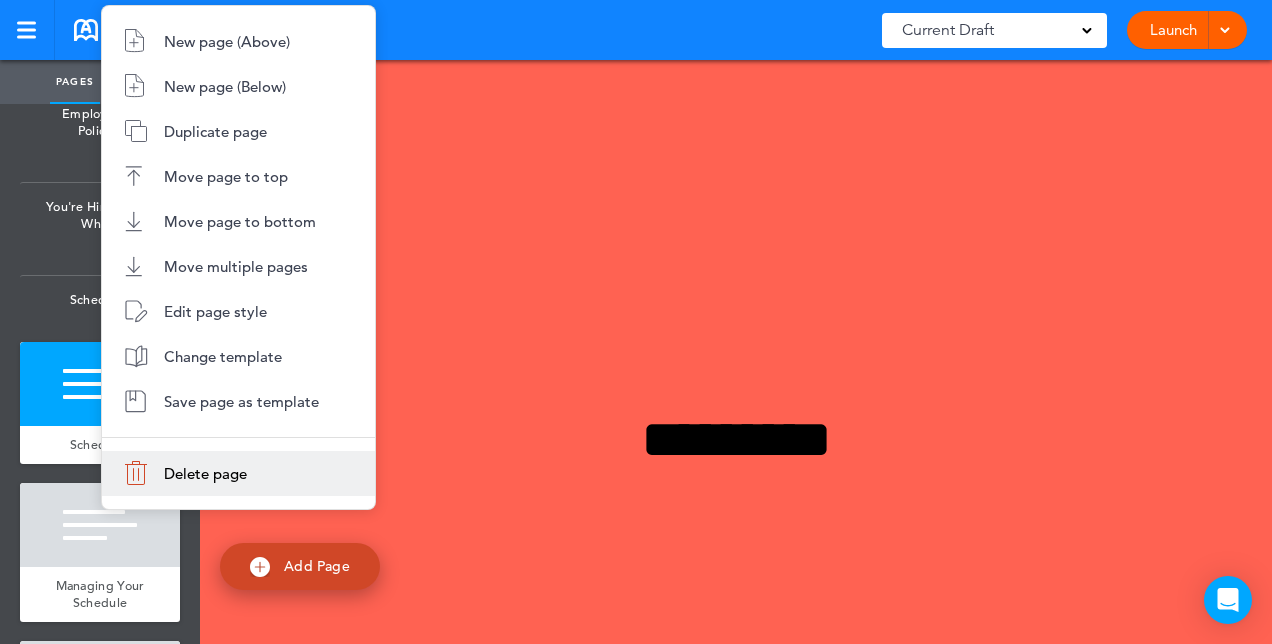 click on "Delete page" at bounding box center (238, 473) 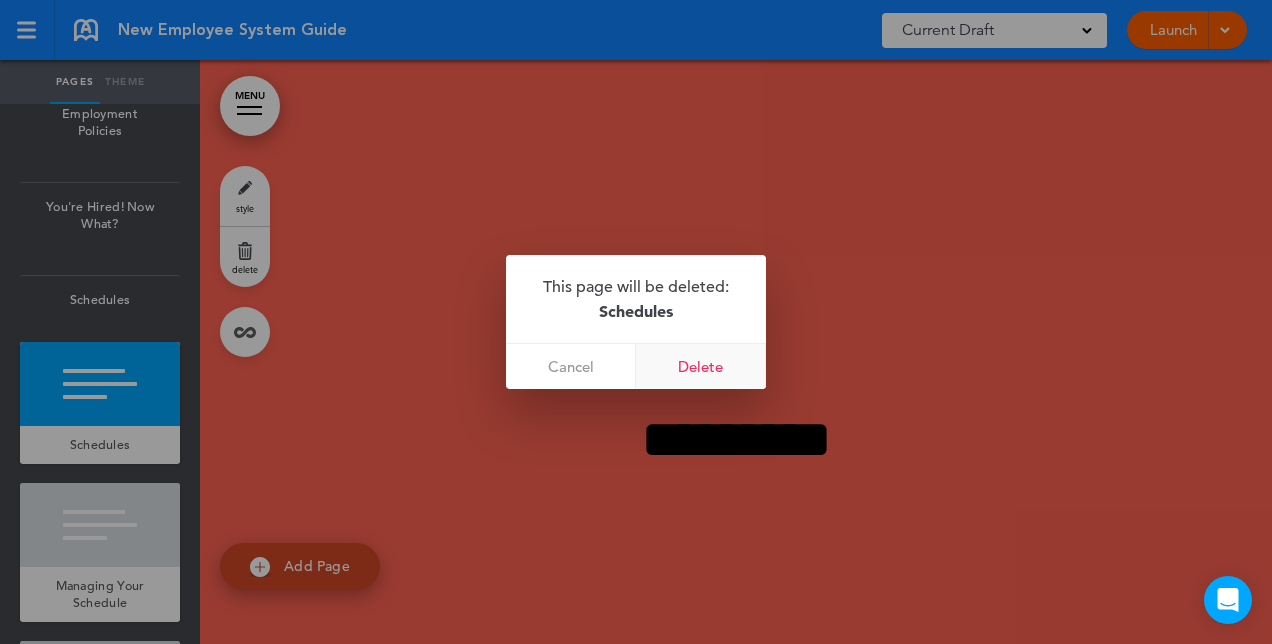 click on "Delete" at bounding box center [701, 366] 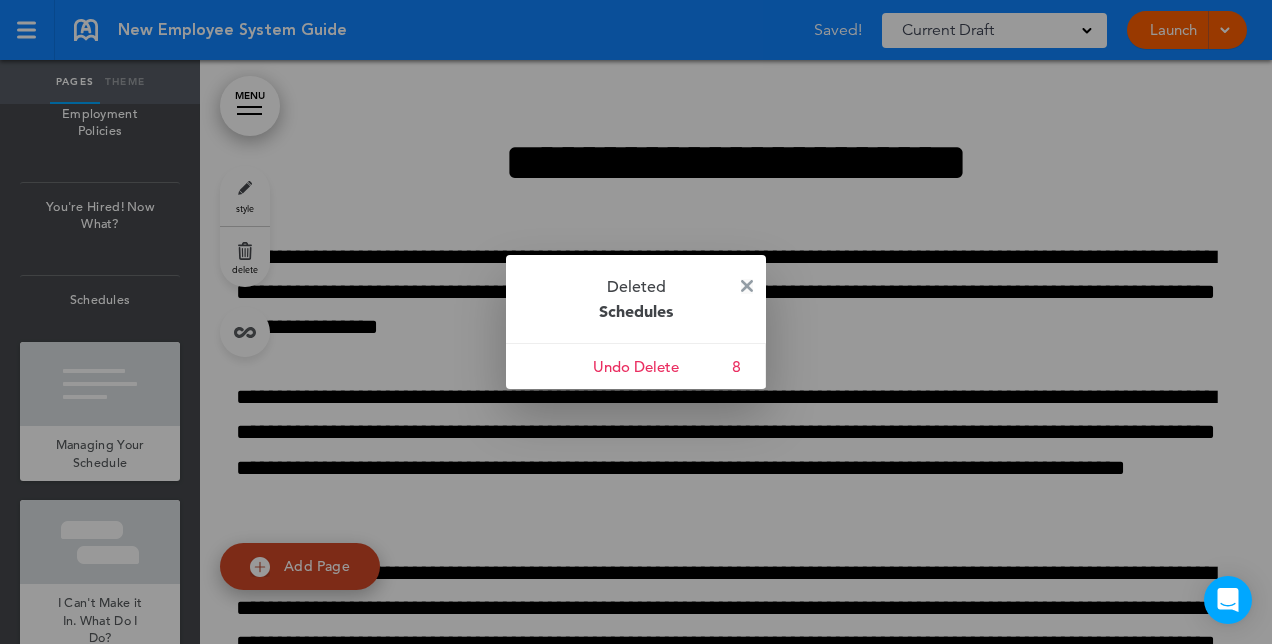 click at bounding box center [747, 286] 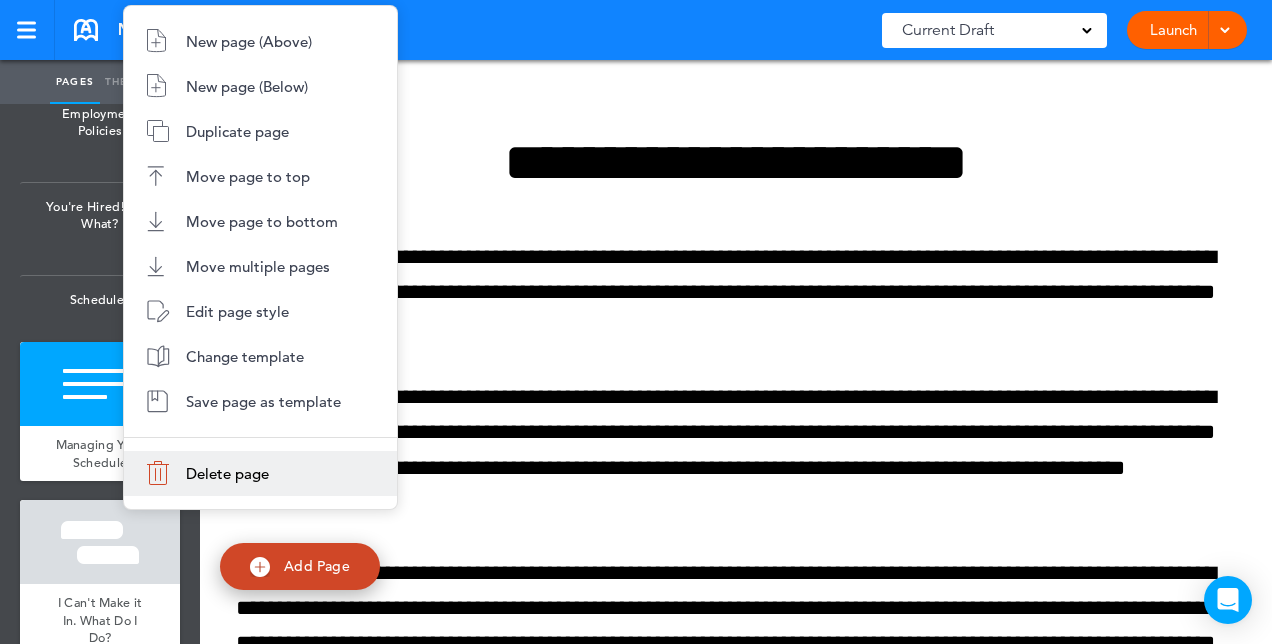 click on "Delete page" at bounding box center (227, 473) 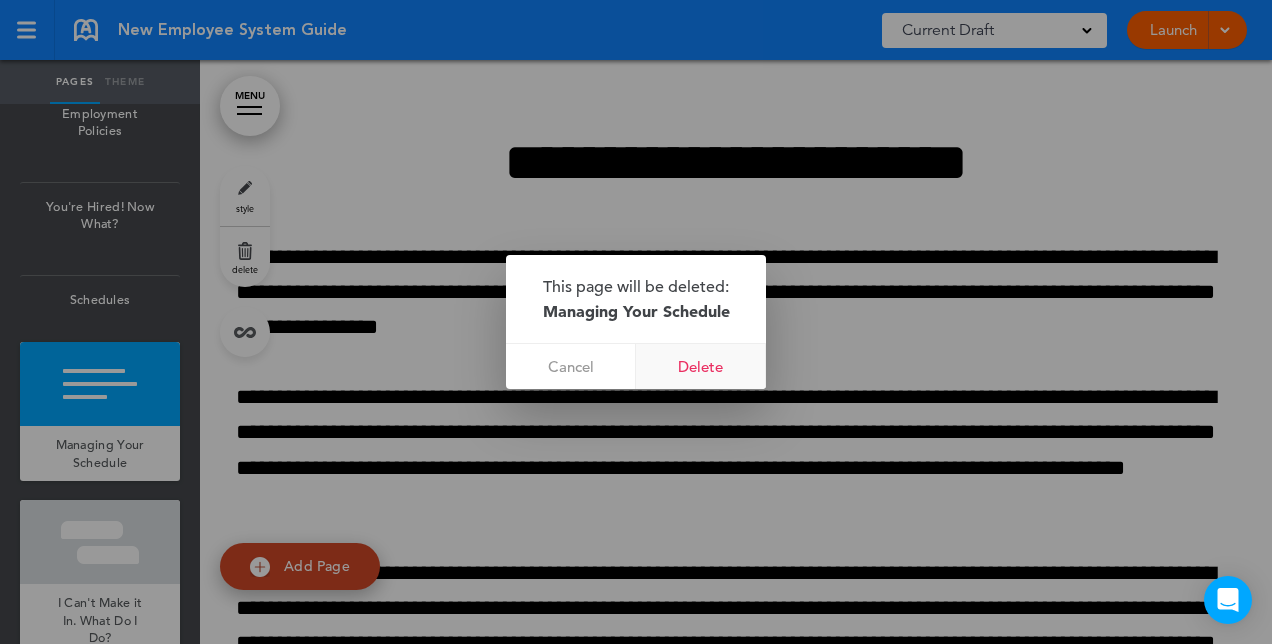 click on "Delete" at bounding box center [701, 366] 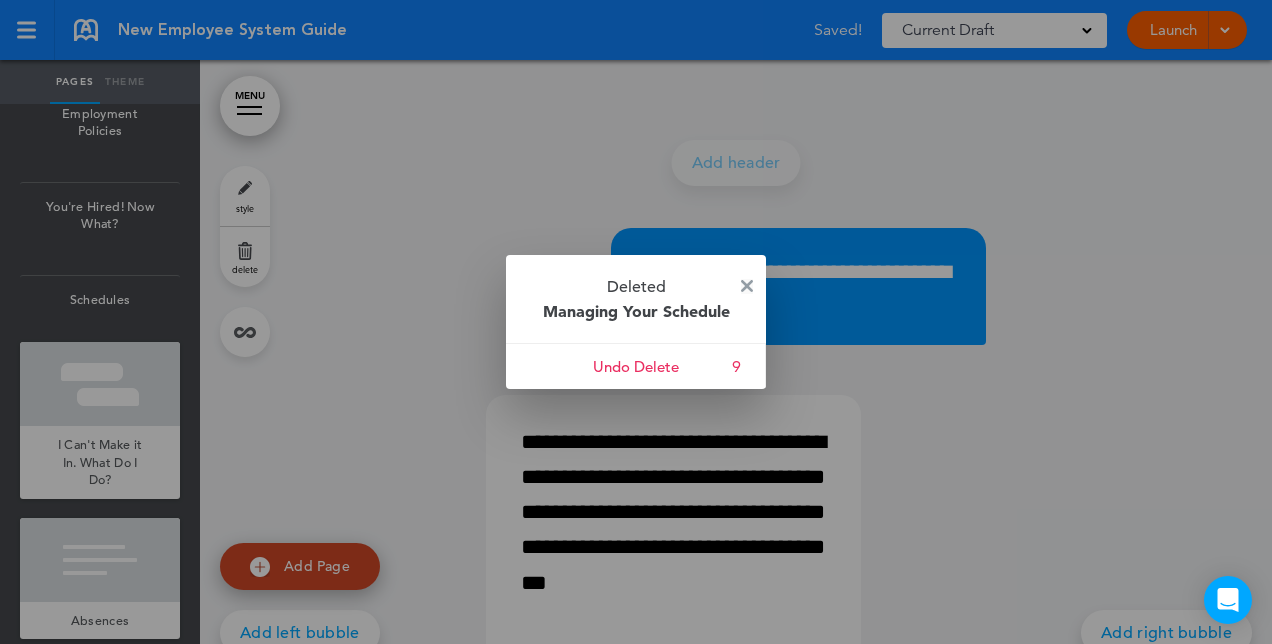 click on "Deleted  Managing Your Schedule" at bounding box center [636, 299] 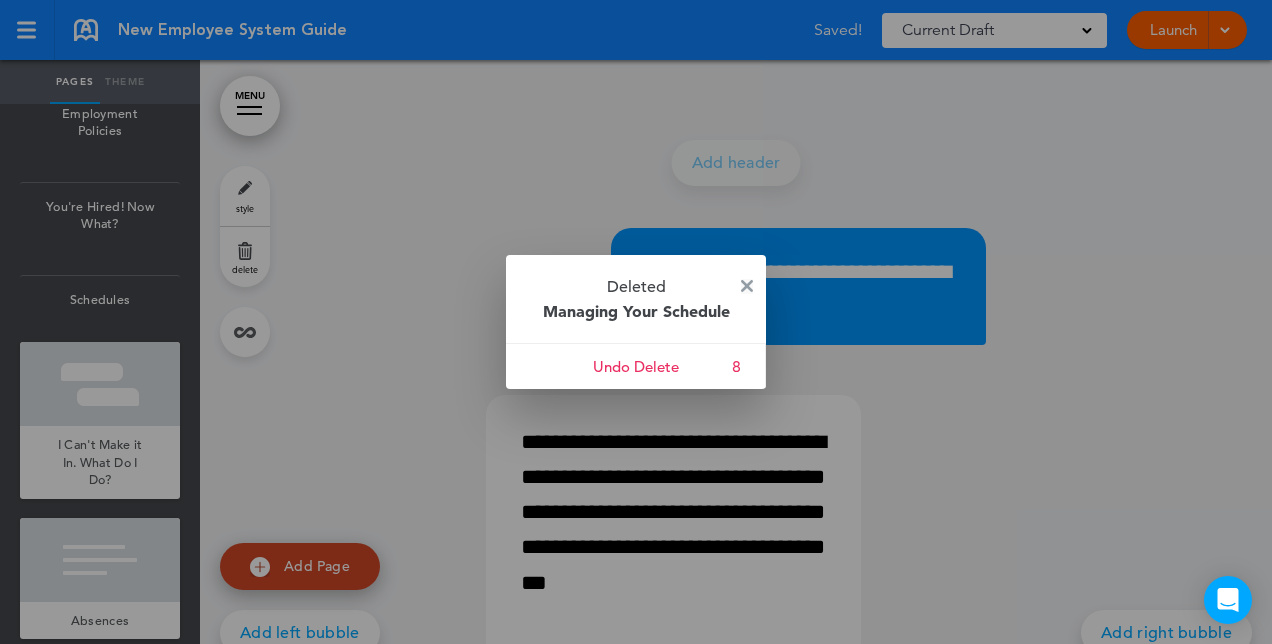click at bounding box center (747, 286) 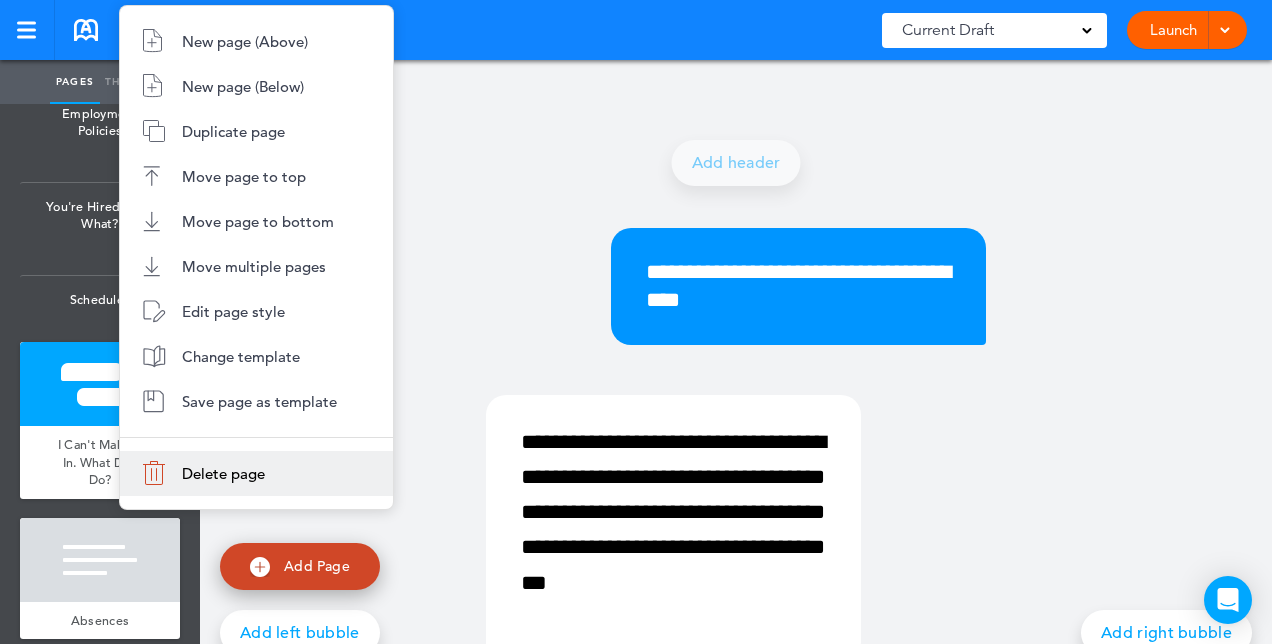 click on "Delete page" at bounding box center (223, 473) 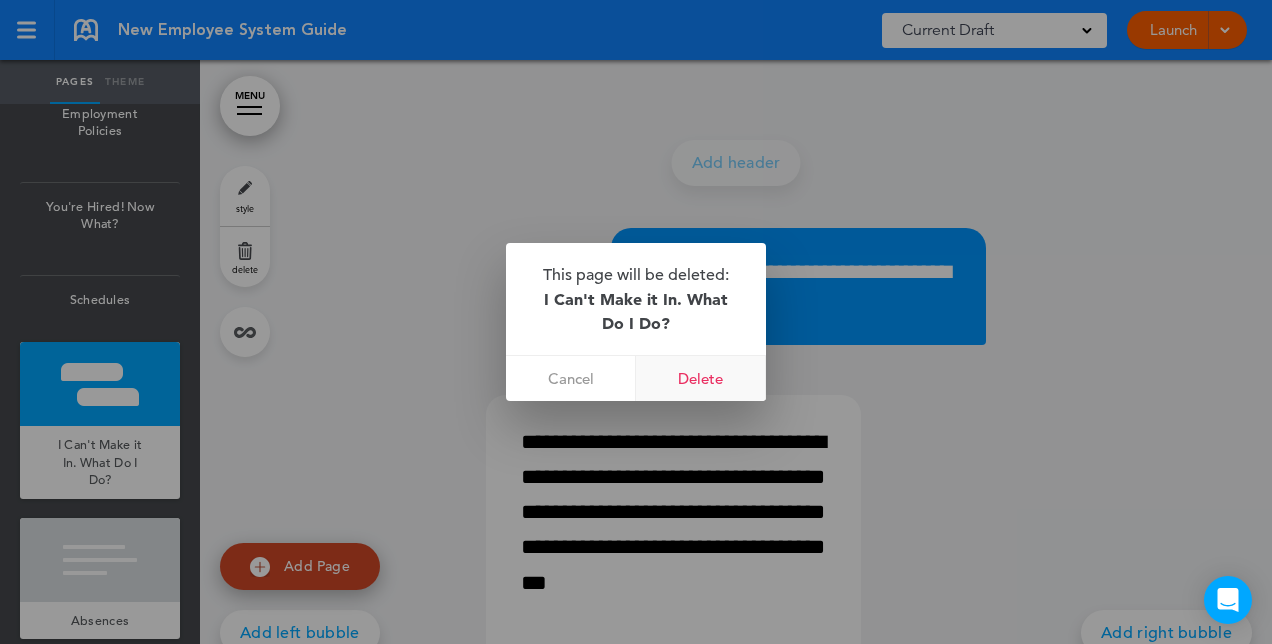 click on "Delete" at bounding box center (701, 378) 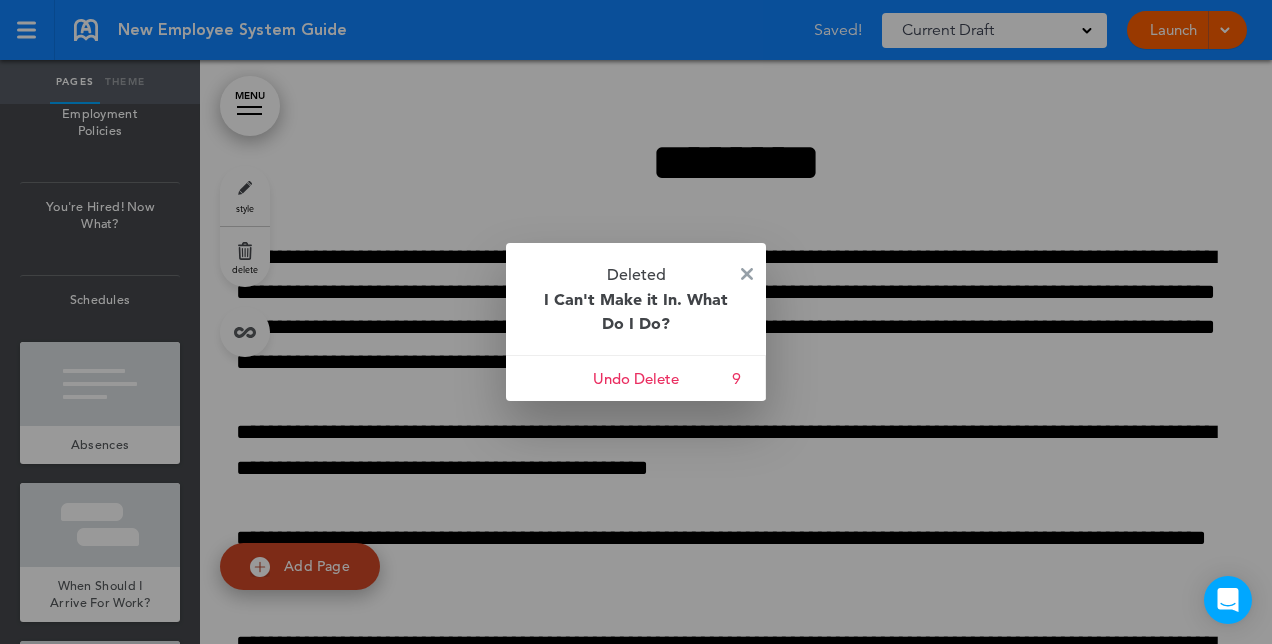 click on "Deleted  I Can't Make it In. What Do I Do?" at bounding box center [636, 299] 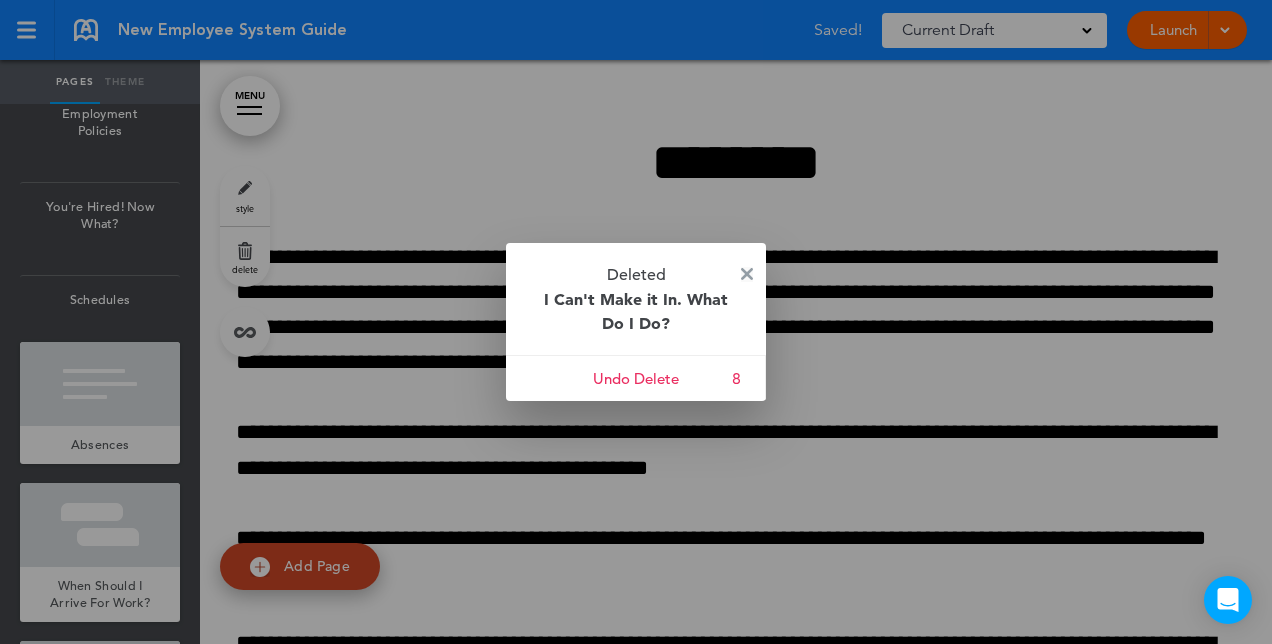 click at bounding box center [747, 274] 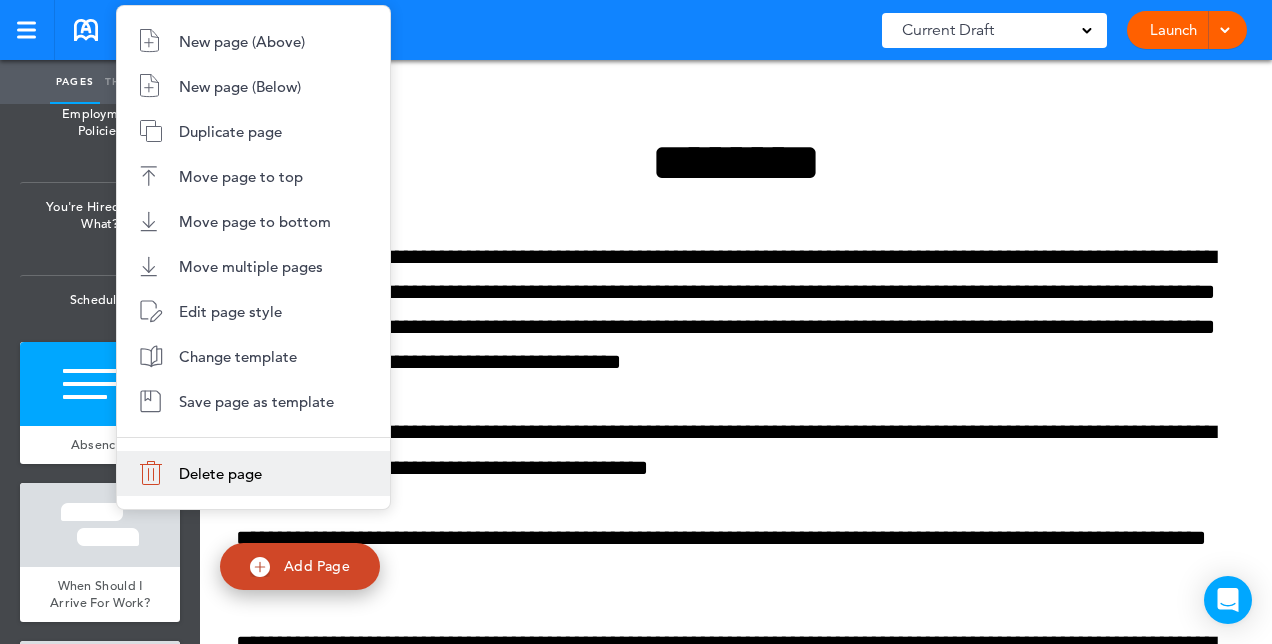 click on "Delete page" at bounding box center [220, 473] 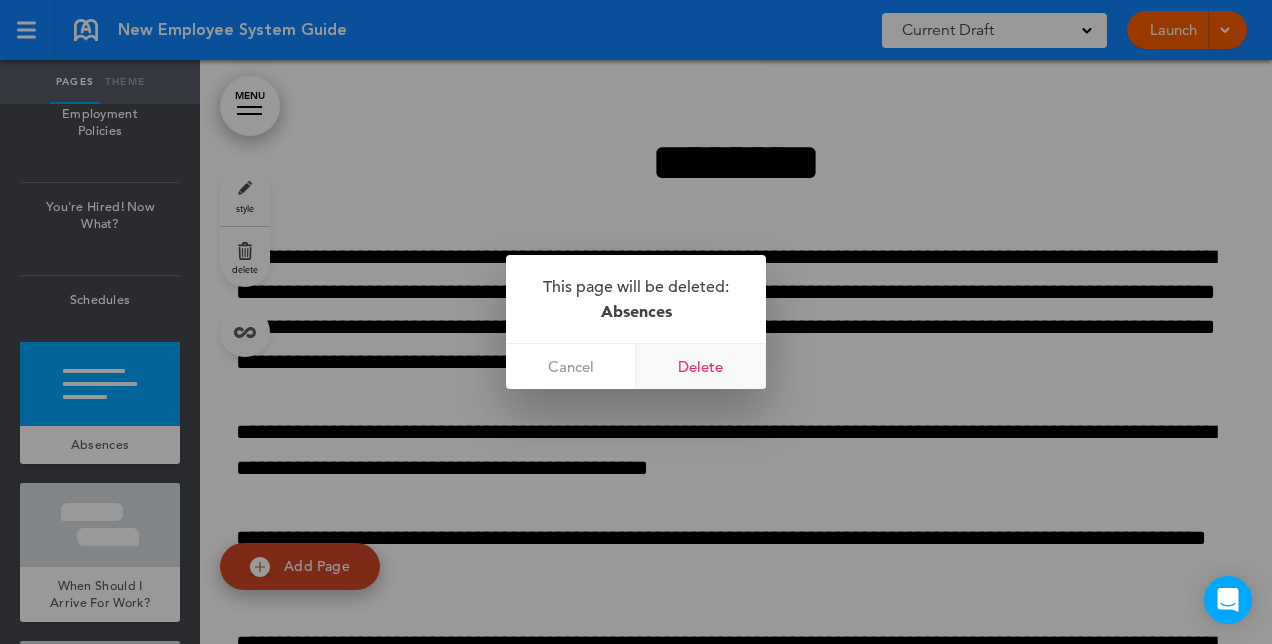 click on "Delete" at bounding box center [701, 366] 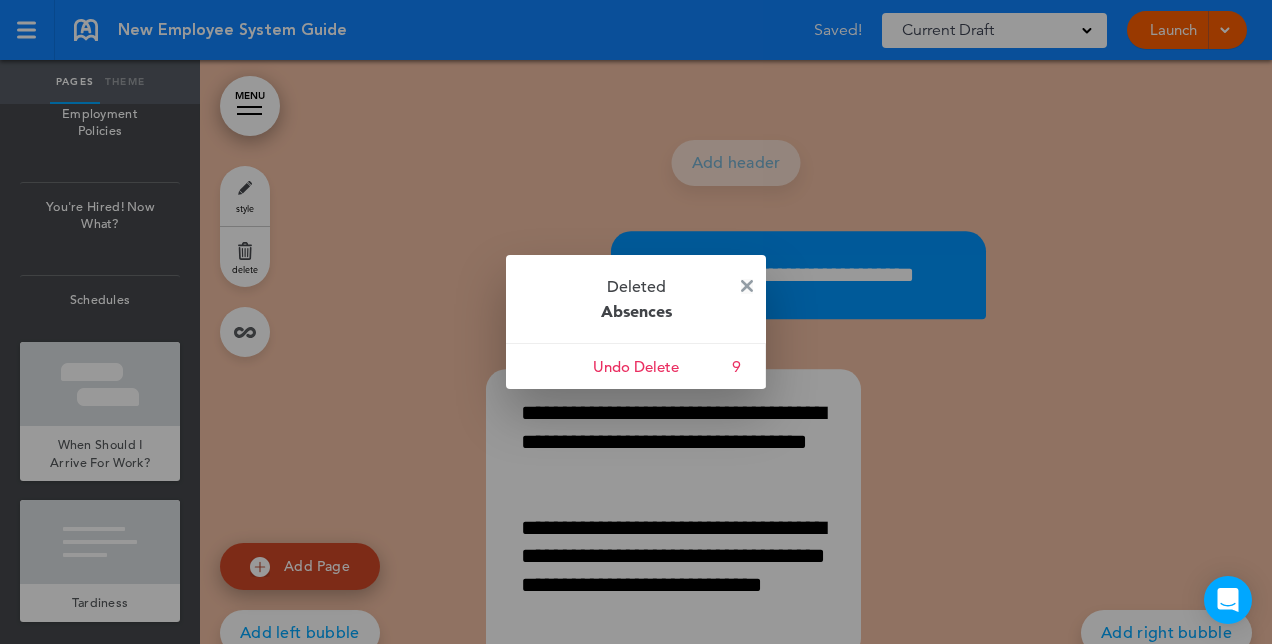 click at bounding box center [747, 286] 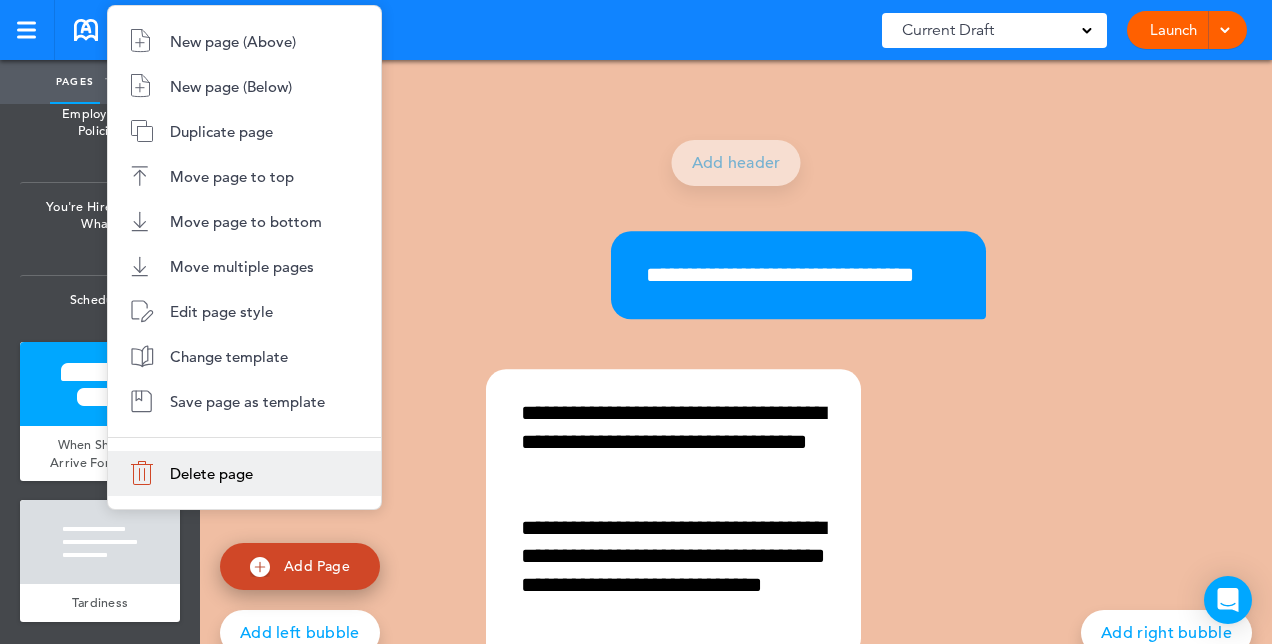 click on "Delete page" at bounding box center (211, 473) 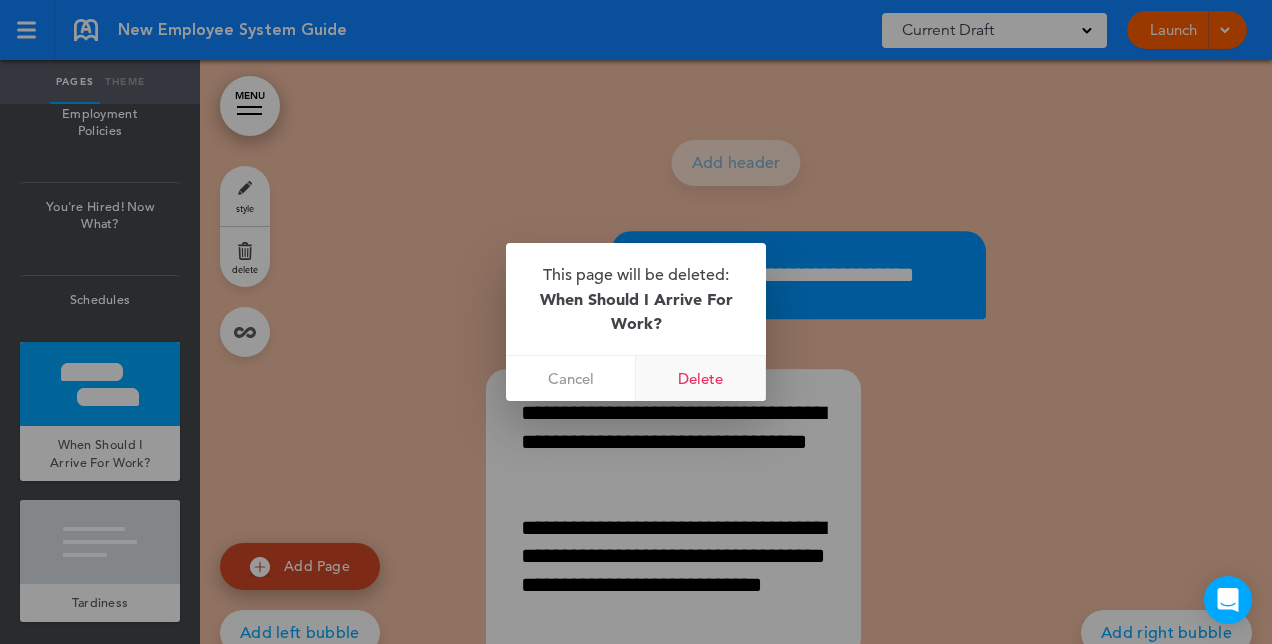 click on "Delete" at bounding box center (701, 378) 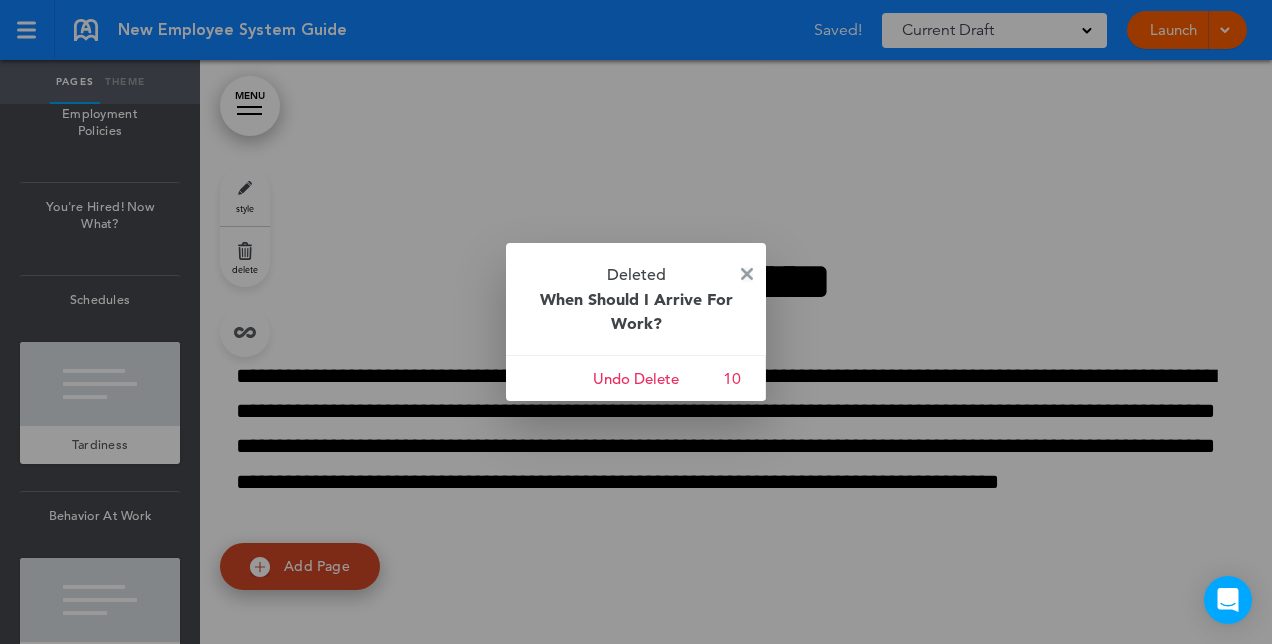 click at bounding box center (747, 274) 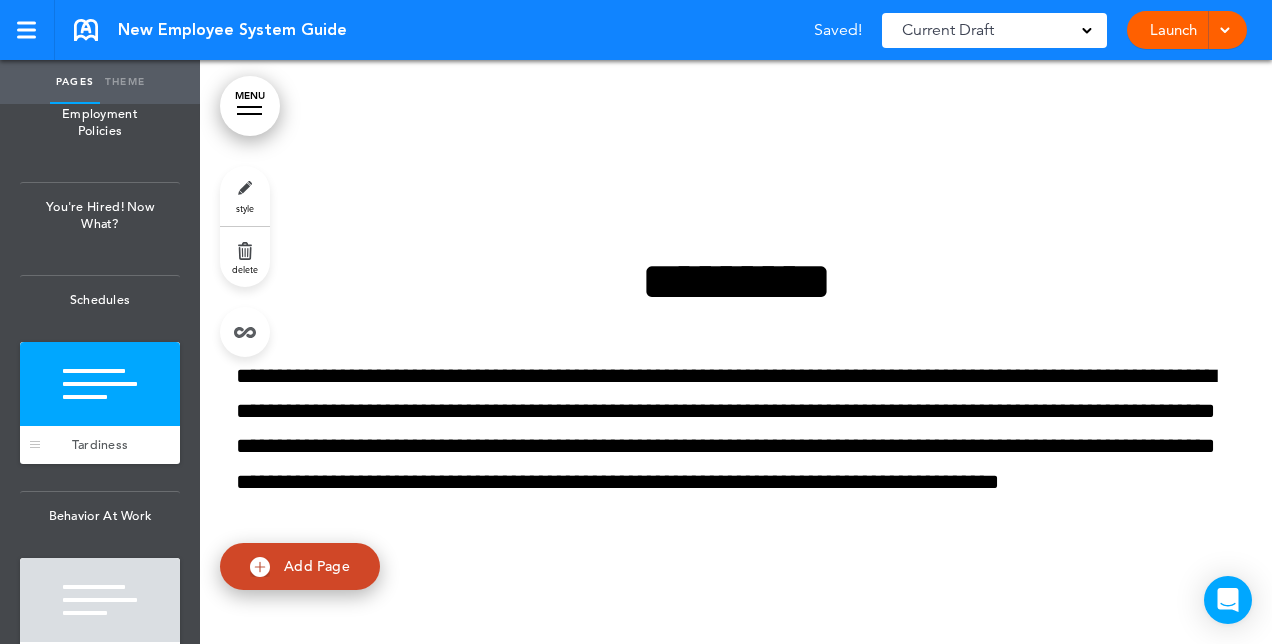 click on "Tardiness" at bounding box center (100, 445) 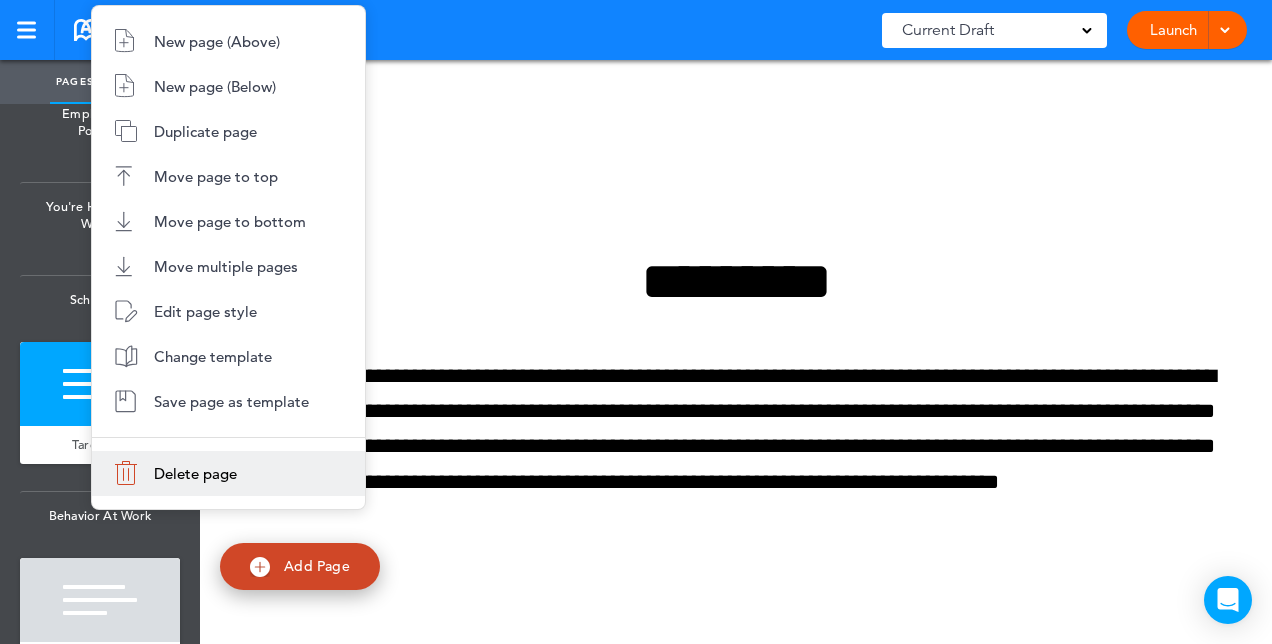 click on "Delete page" at bounding box center (195, 473) 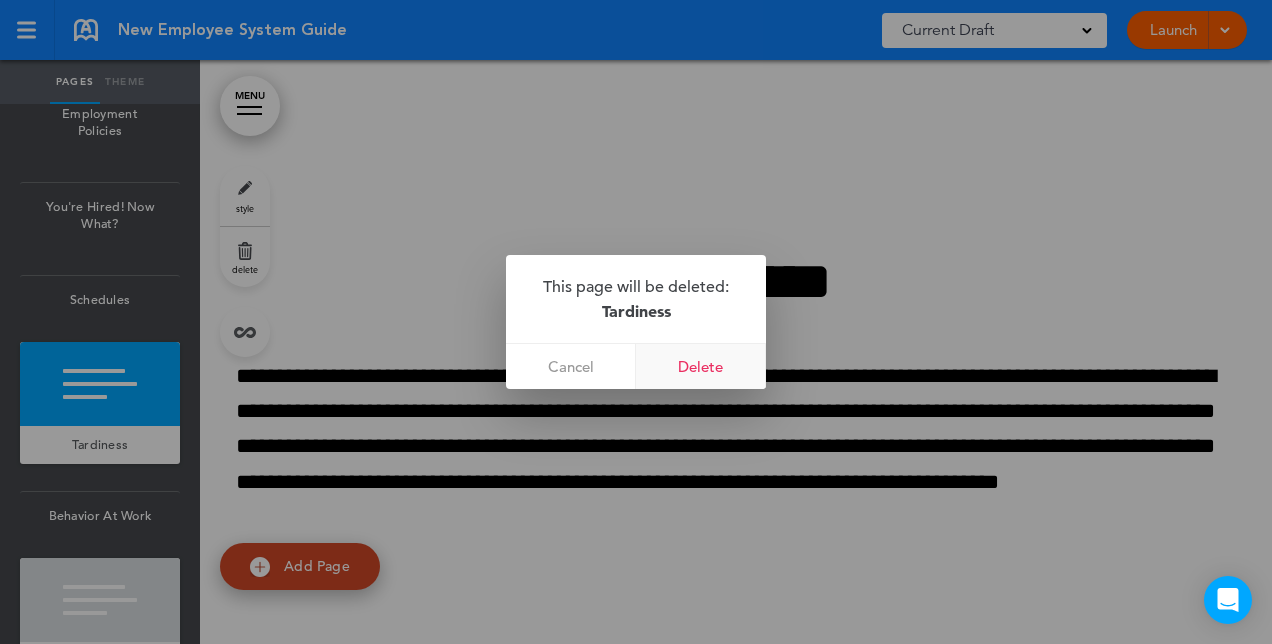 click on "Delete" at bounding box center (701, 366) 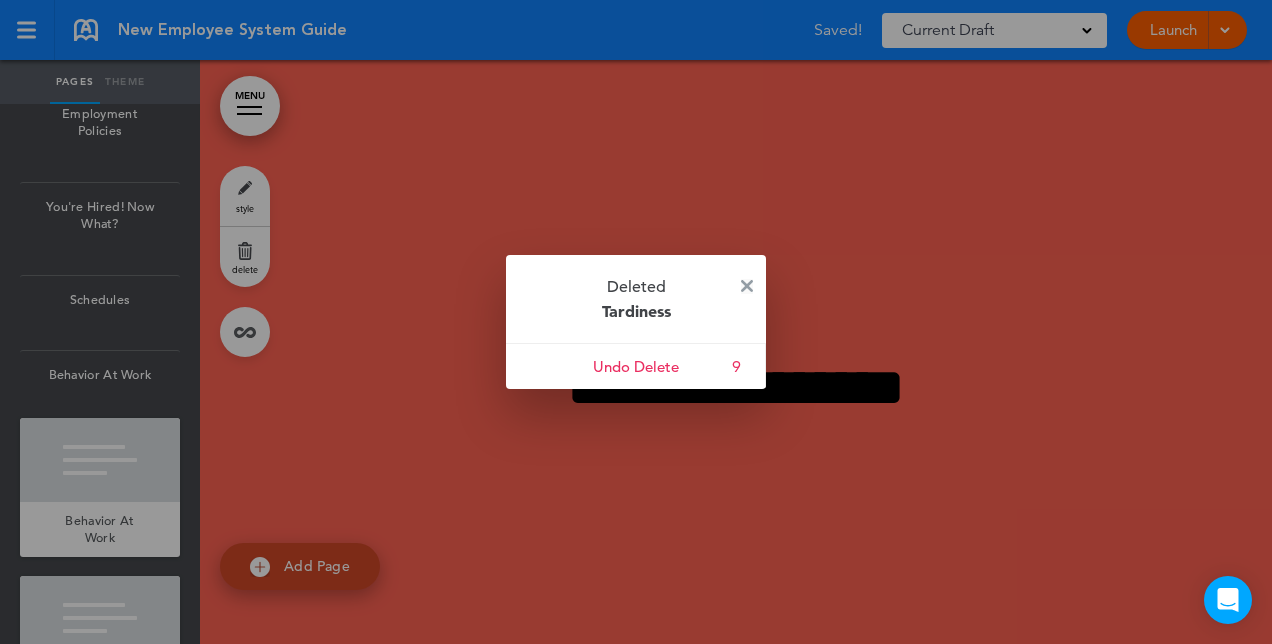 click at bounding box center [747, 286] 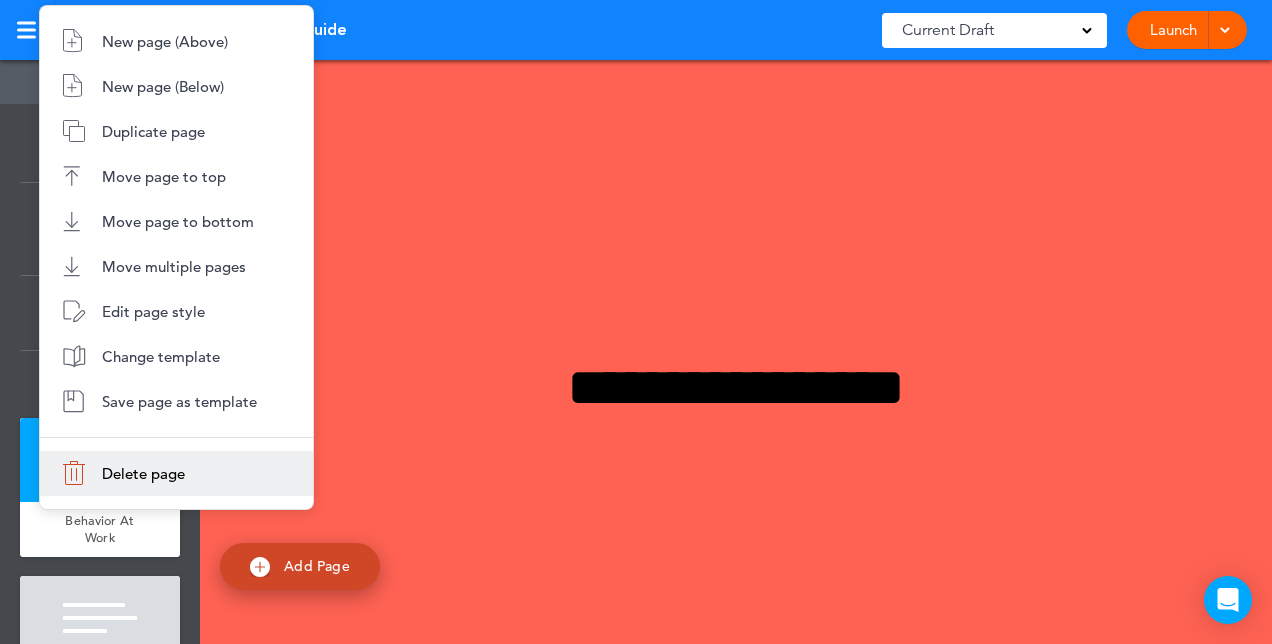 click on "Delete page" at bounding box center (176, 473) 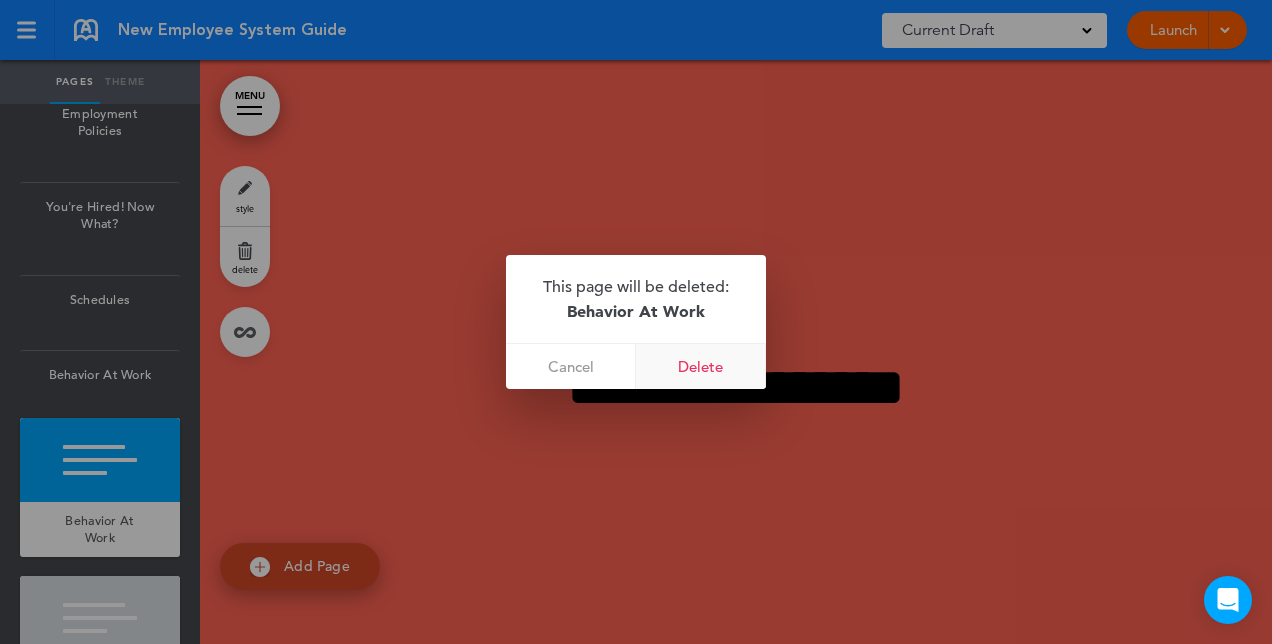 click on "Delete" at bounding box center (701, 366) 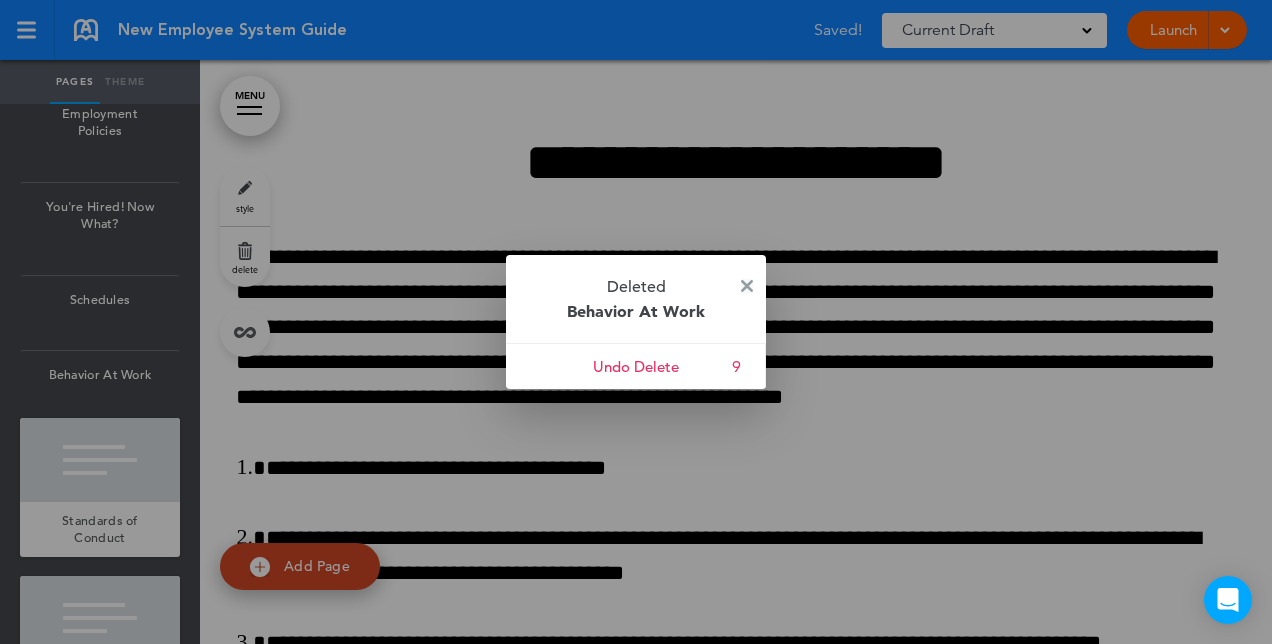 click at bounding box center (747, 286) 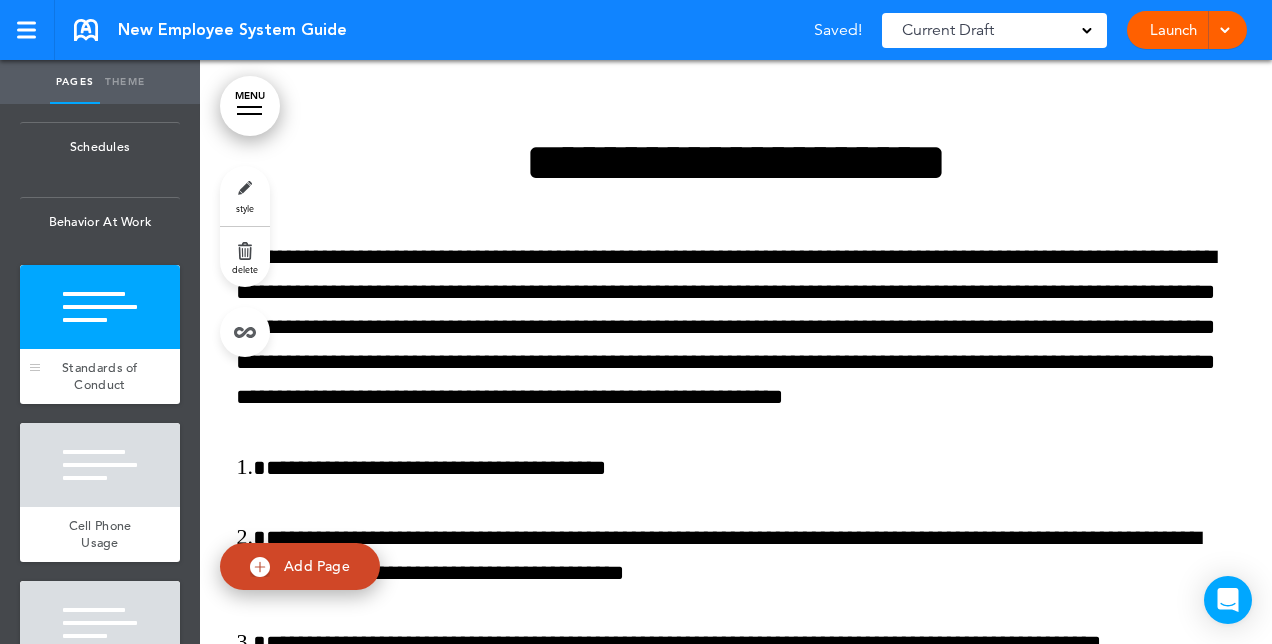 scroll, scrollTop: 1798, scrollLeft: 0, axis: vertical 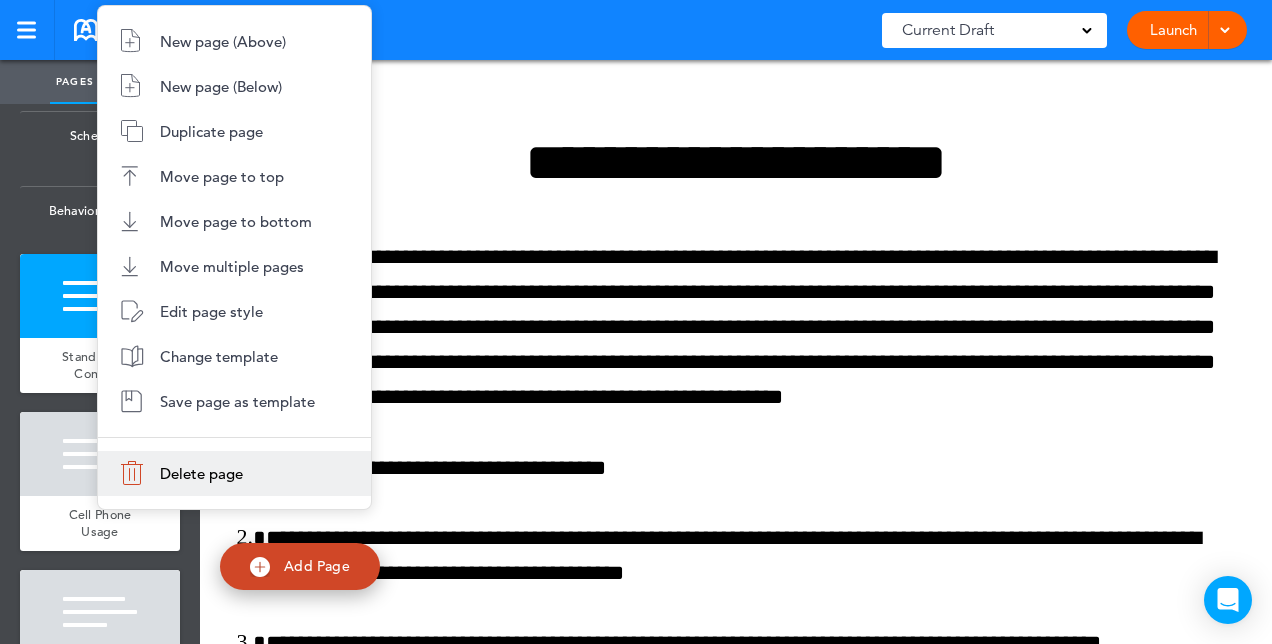 click on "Delete page" at bounding box center [201, 473] 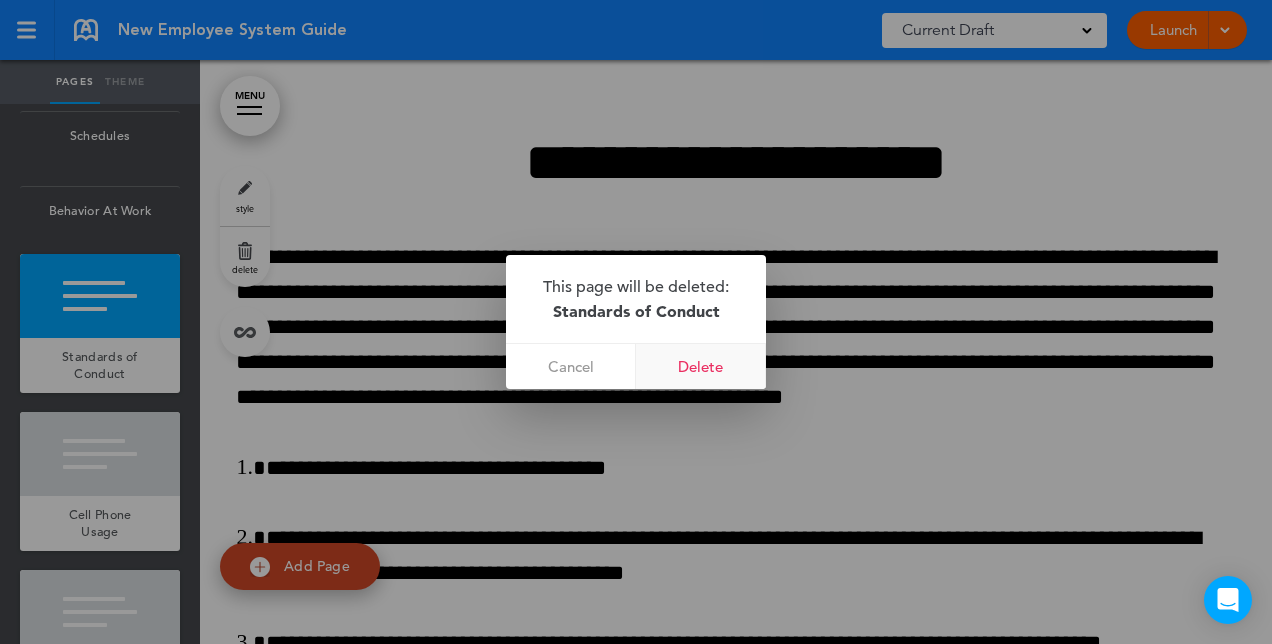 click on "Delete" at bounding box center [701, 366] 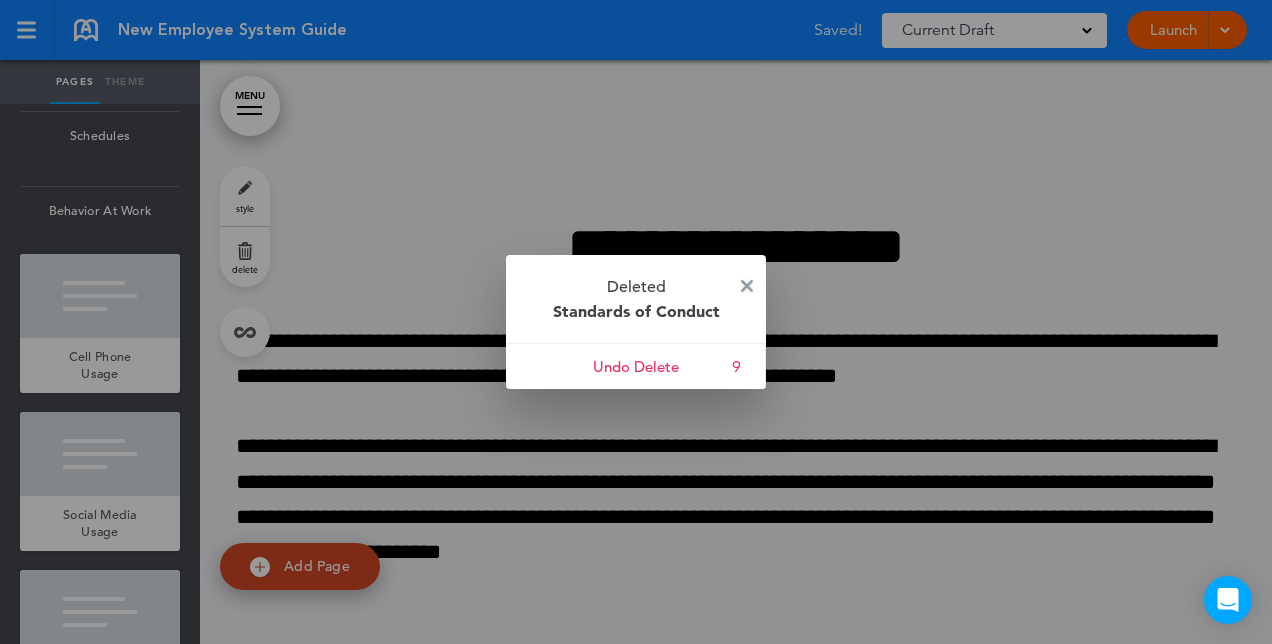 click at bounding box center (747, 286) 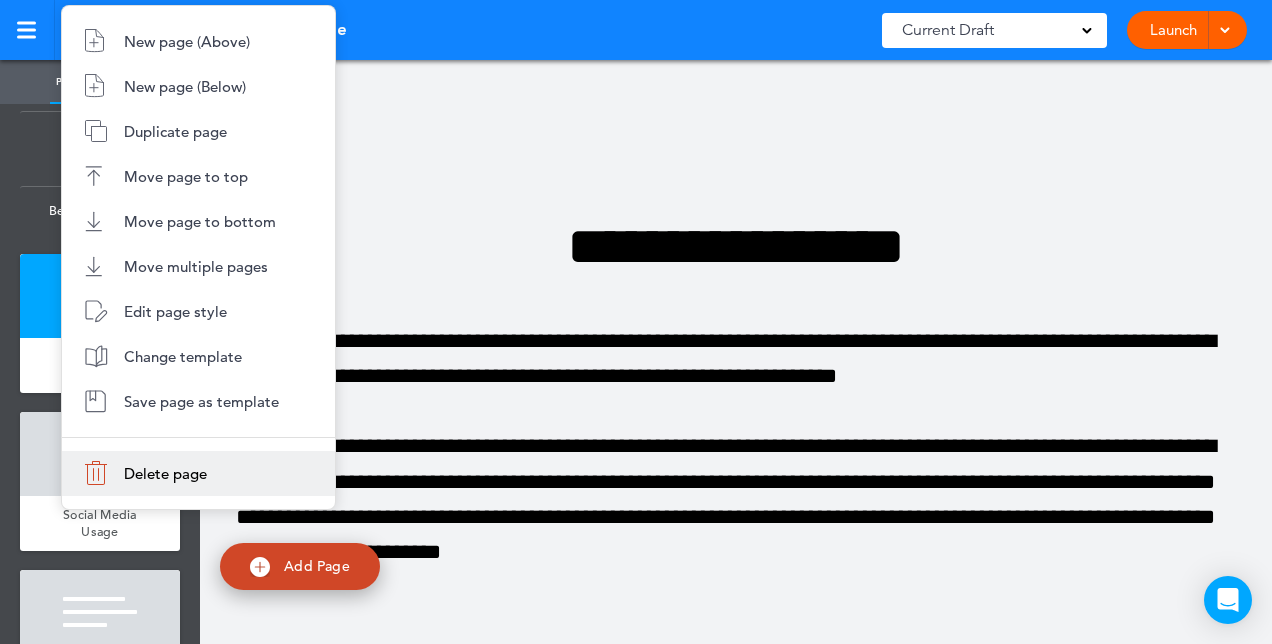 click on "Delete page" at bounding box center (165, 473) 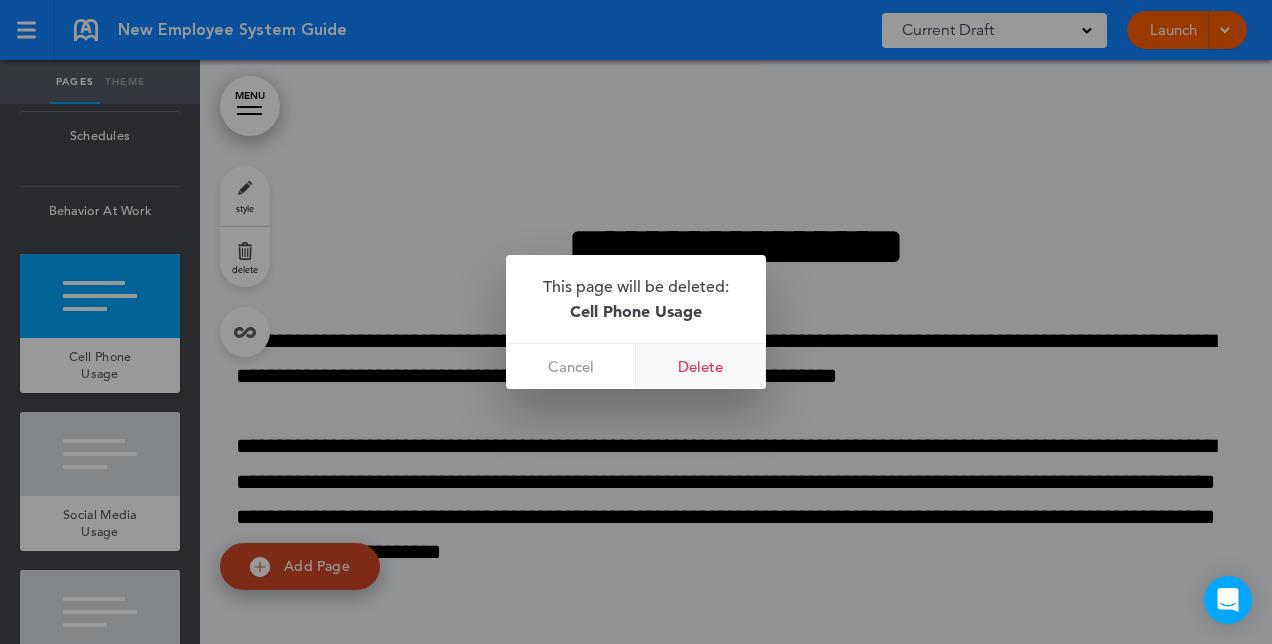 click on "Delete" at bounding box center (701, 366) 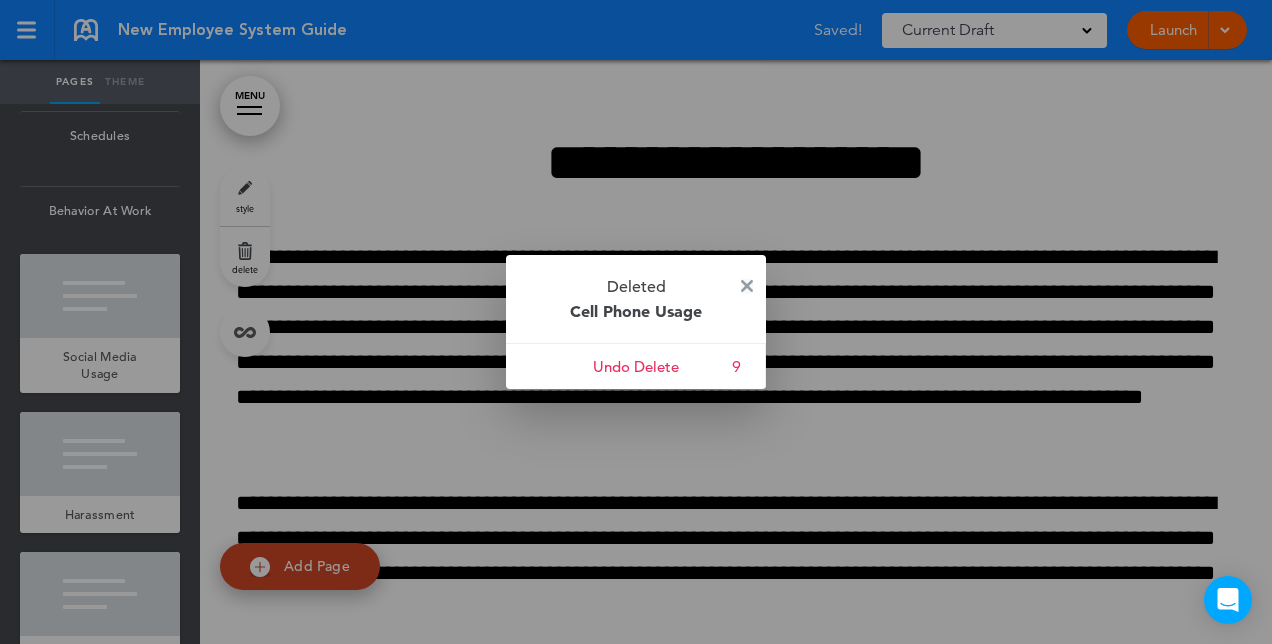 click at bounding box center (747, 286) 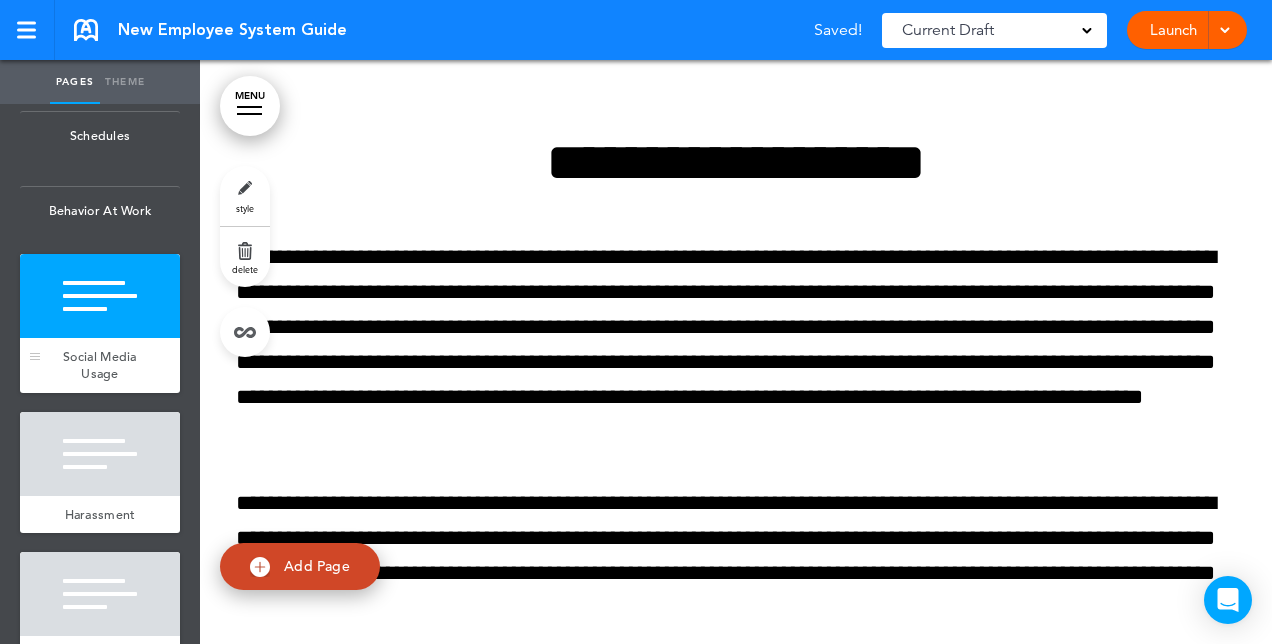 click at bounding box center (100, 296) 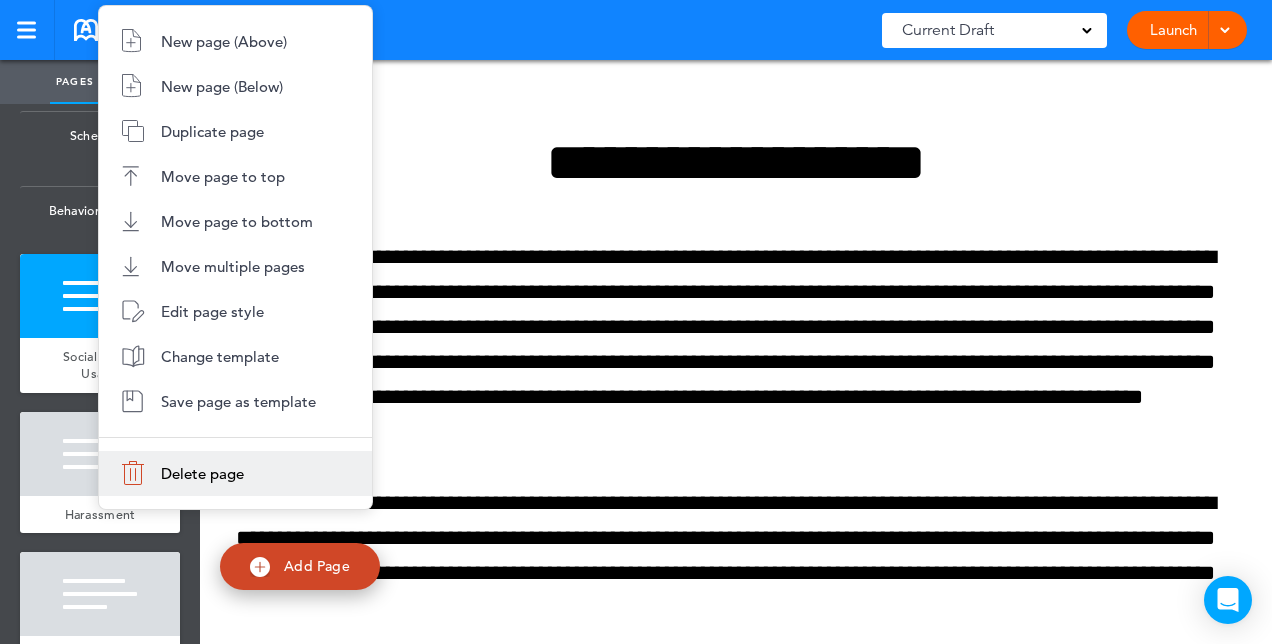 click on "Delete page" at bounding box center (202, 473) 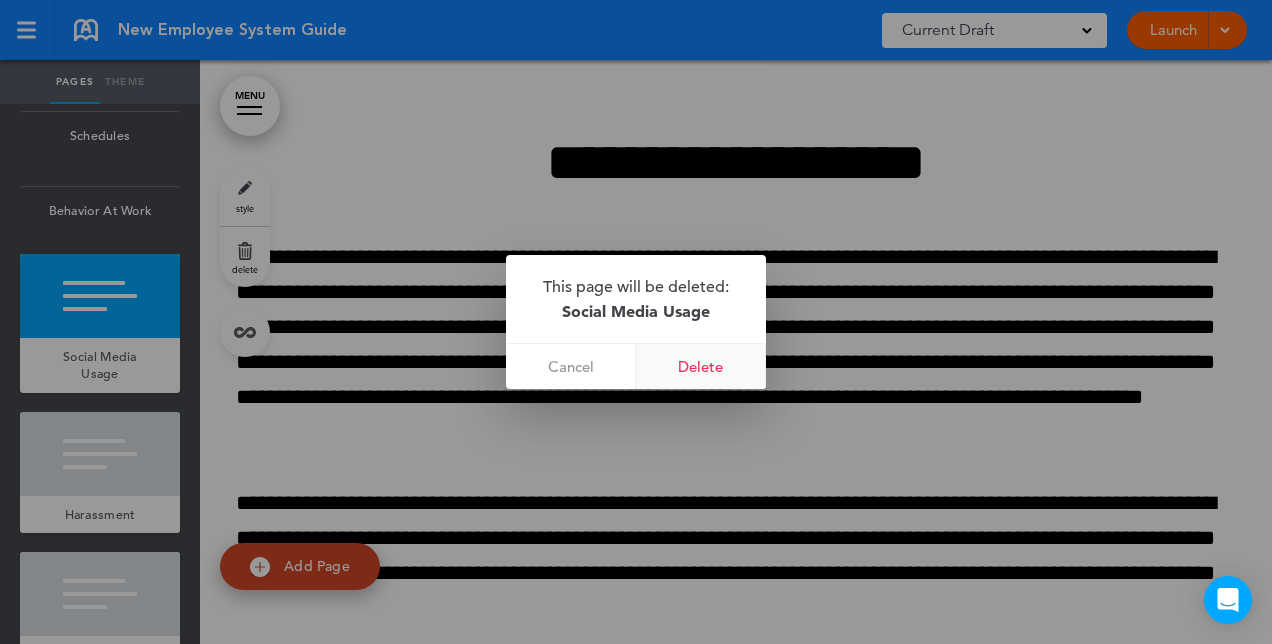 click on "Delete" at bounding box center [701, 366] 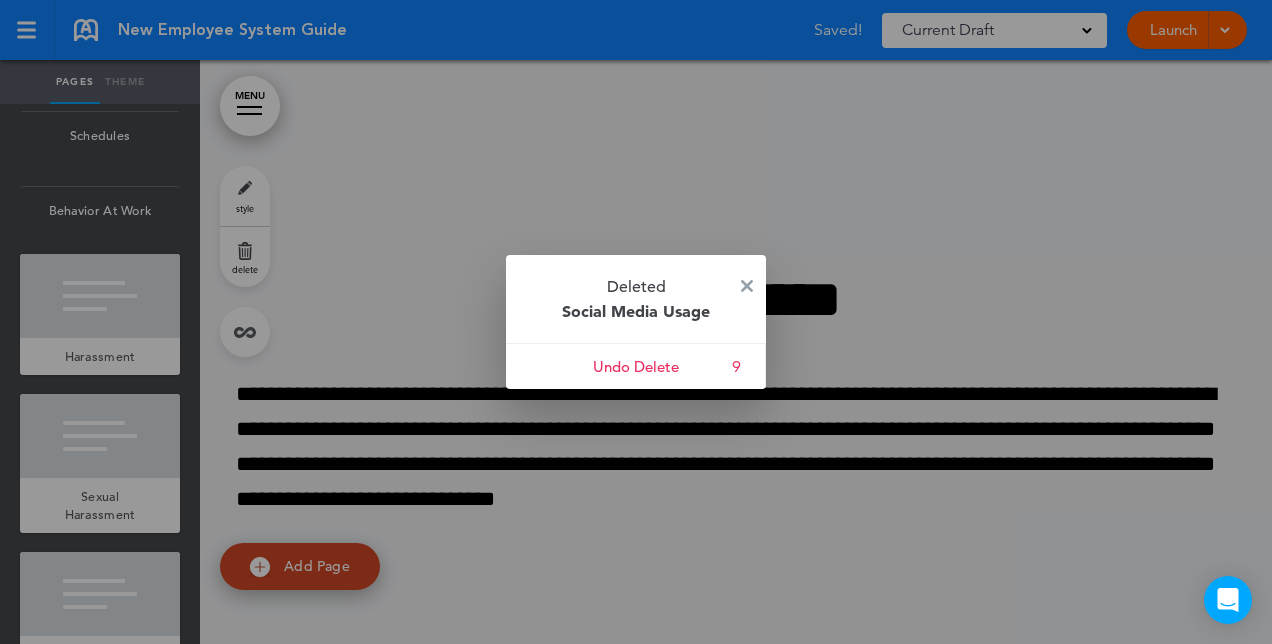 click on "Deleted  Social Media Usage" at bounding box center (636, 299) 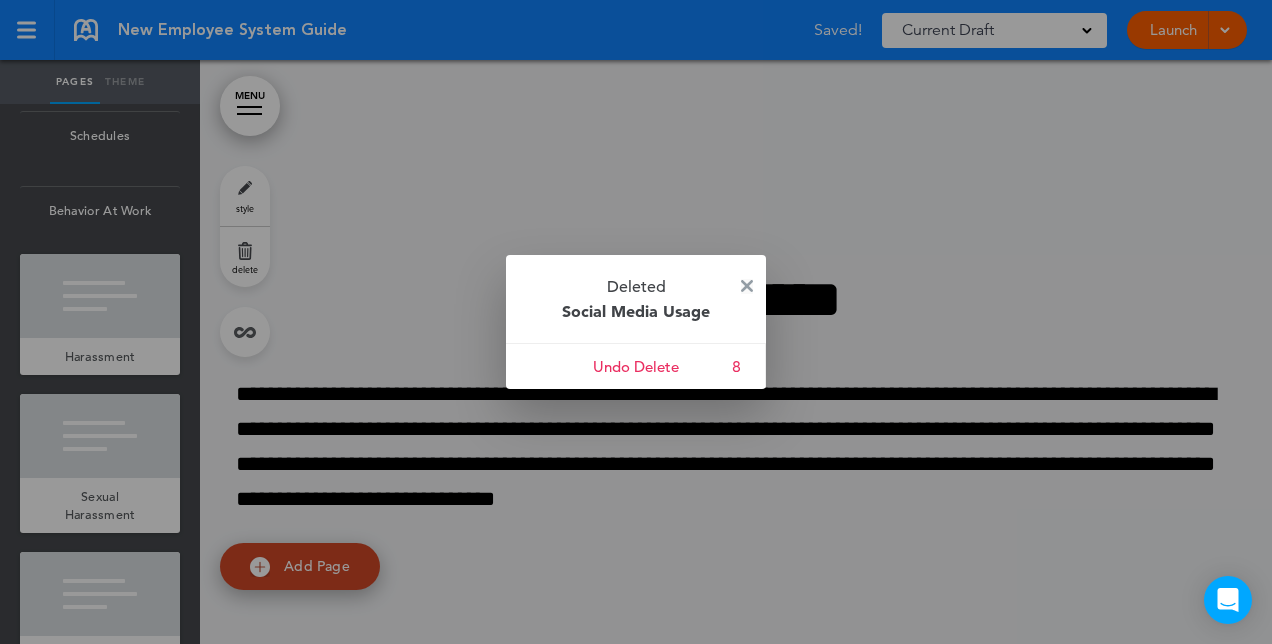 click at bounding box center [747, 286] 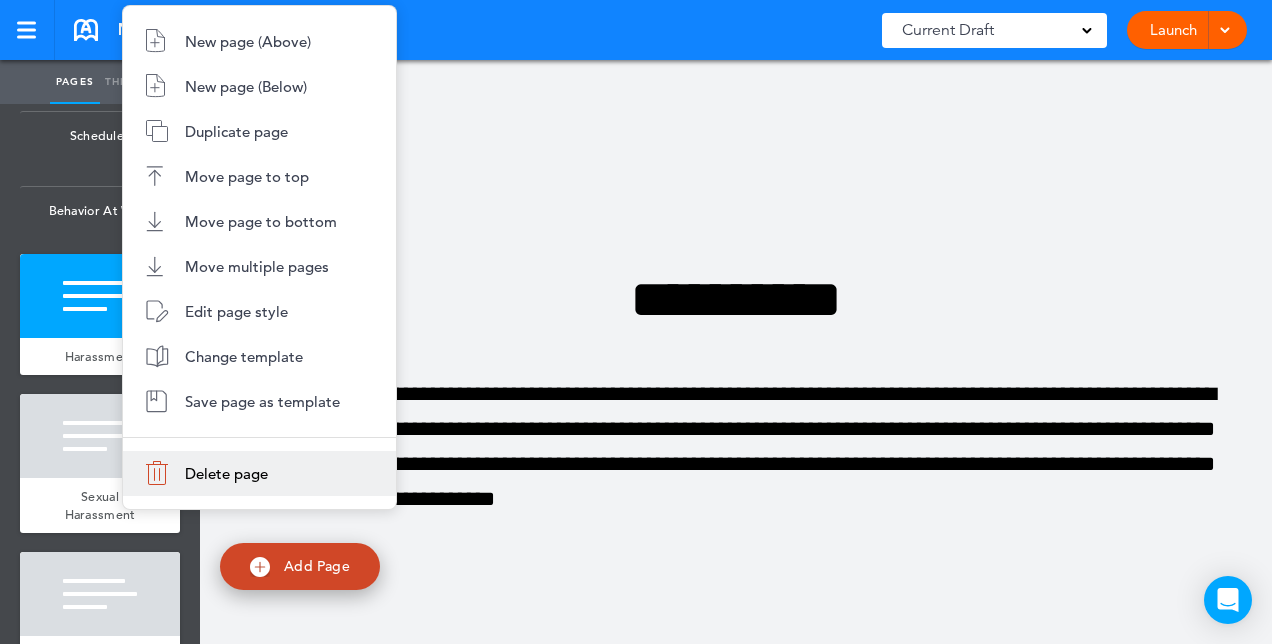 click on "Delete page" at bounding box center (226, 473) 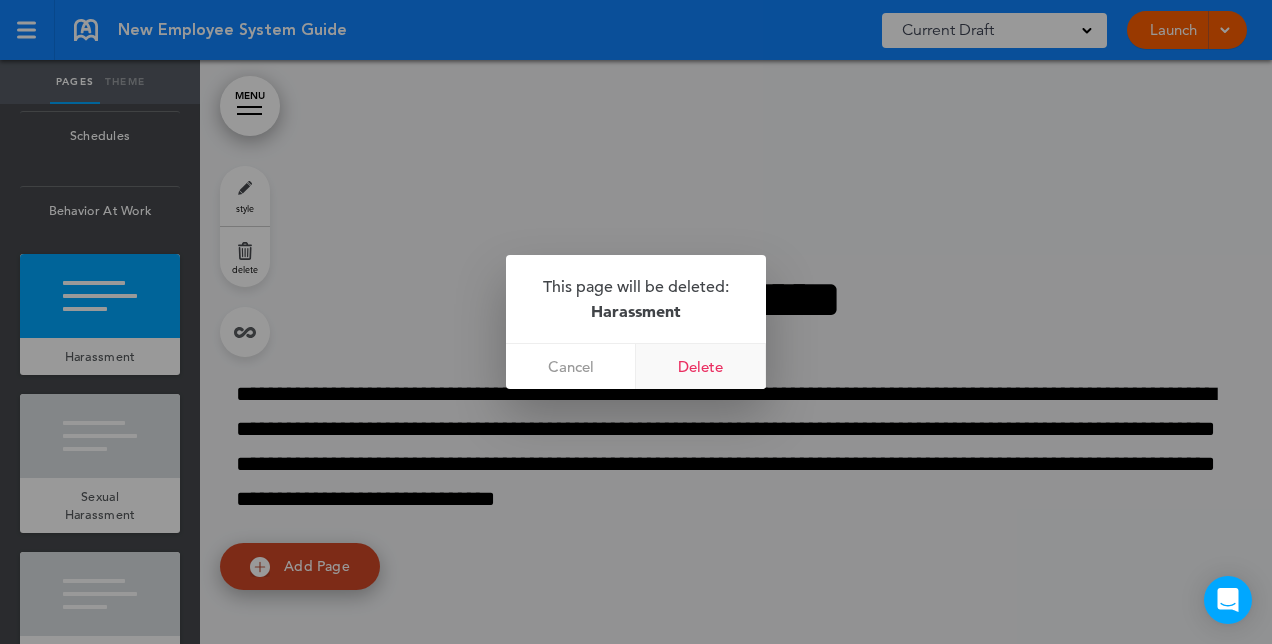 click on "Delete" at bounding box center [701, 366] 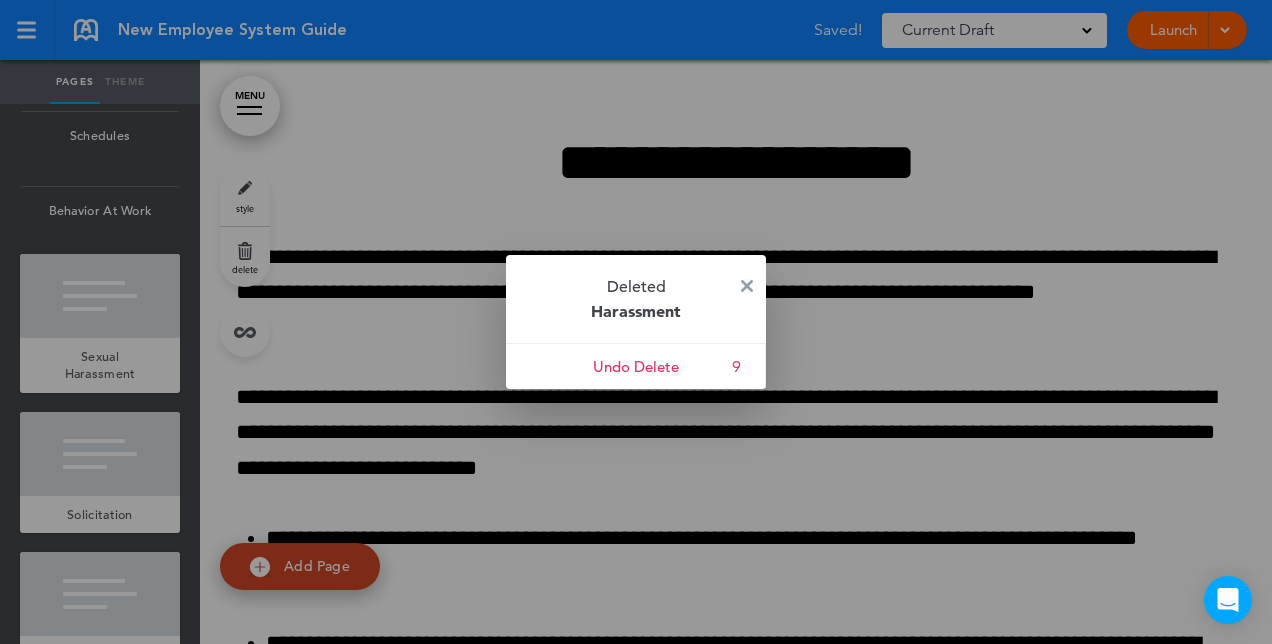 click at bounding box center (747, 286) 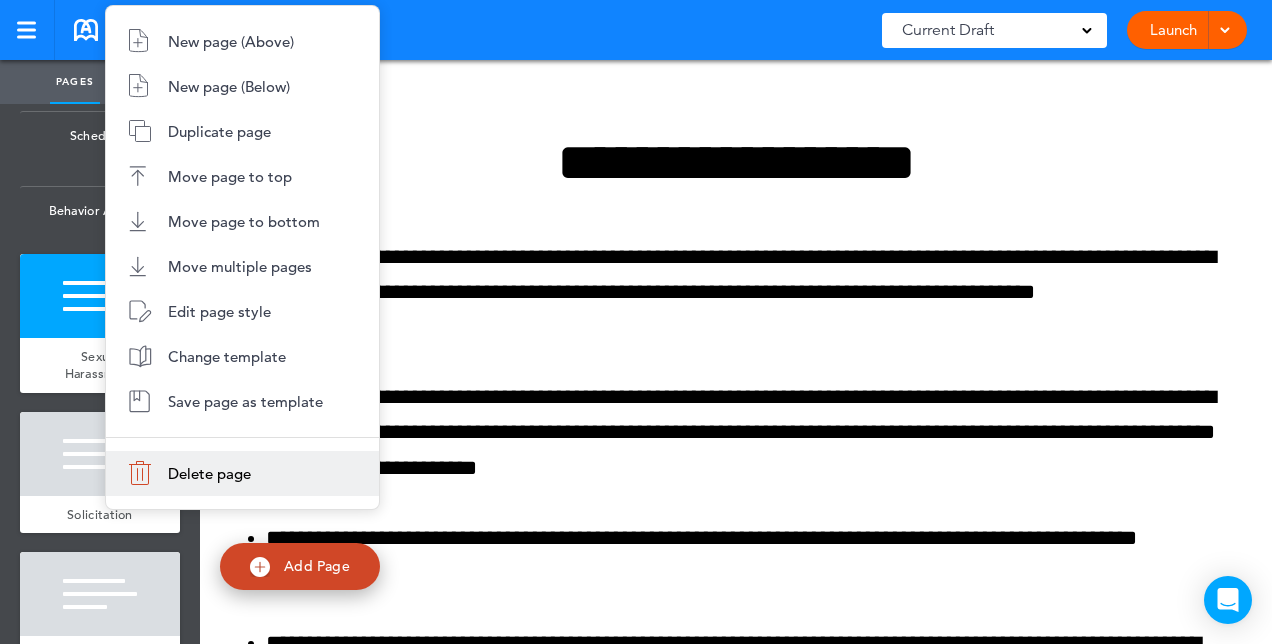 click on "Delete page" at bounding box center [242, 473] 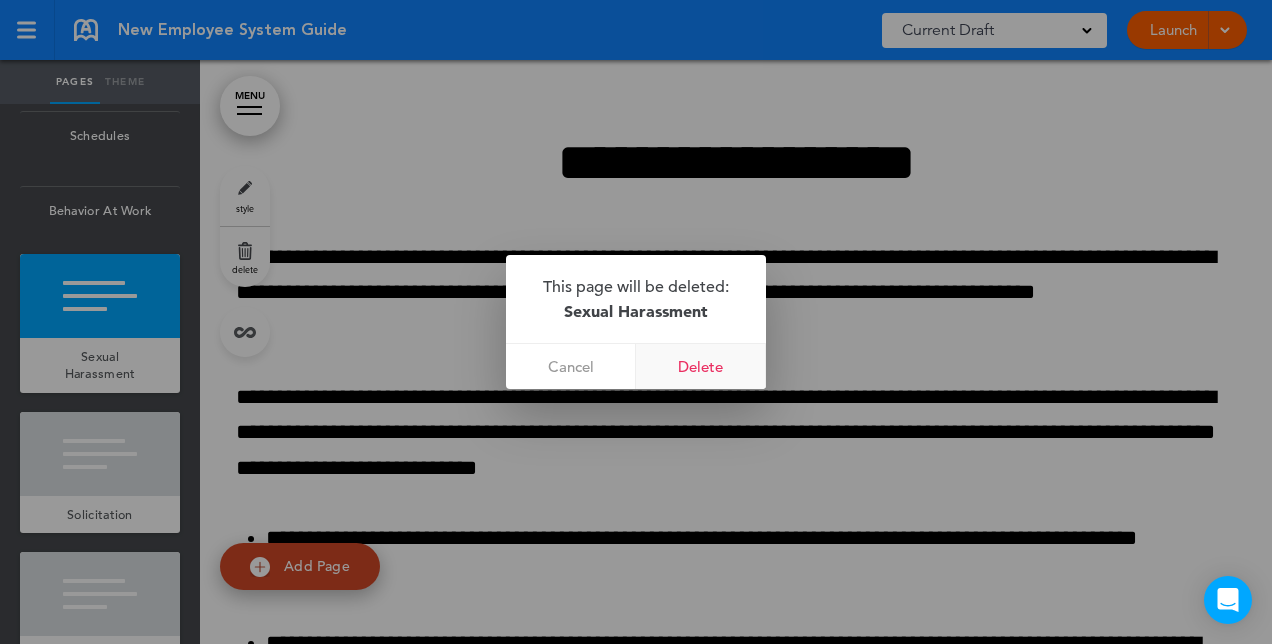 click on "Delete" at bounding box center (701, 366) 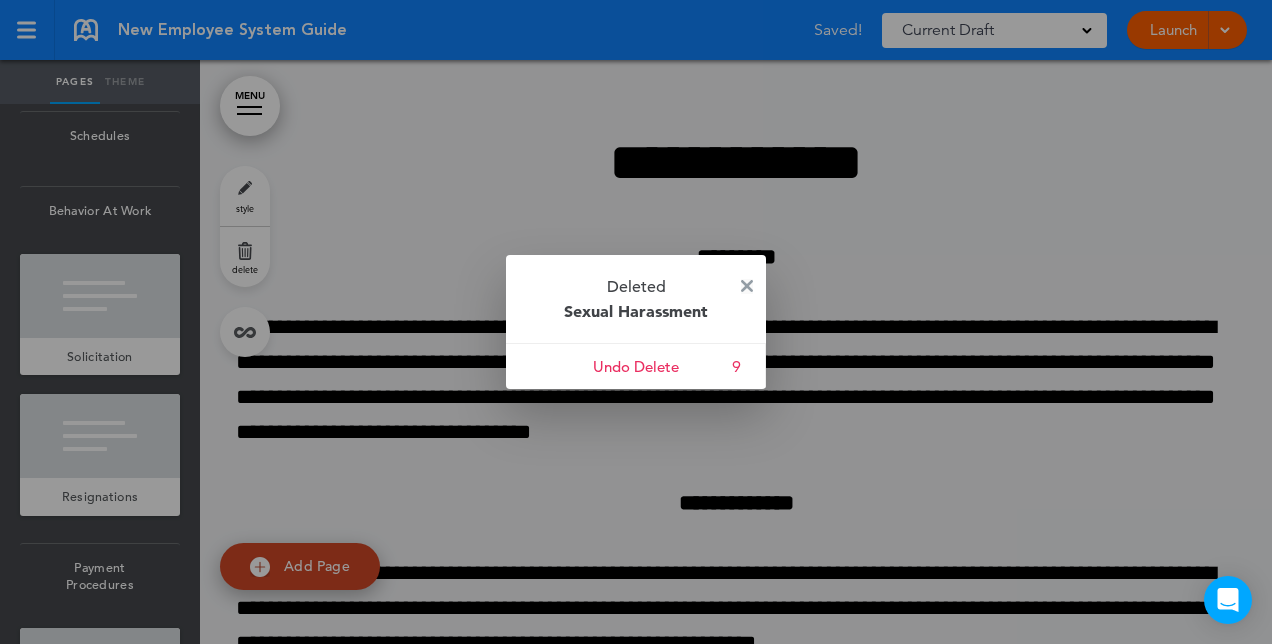 click at bounding box center [747, 286] 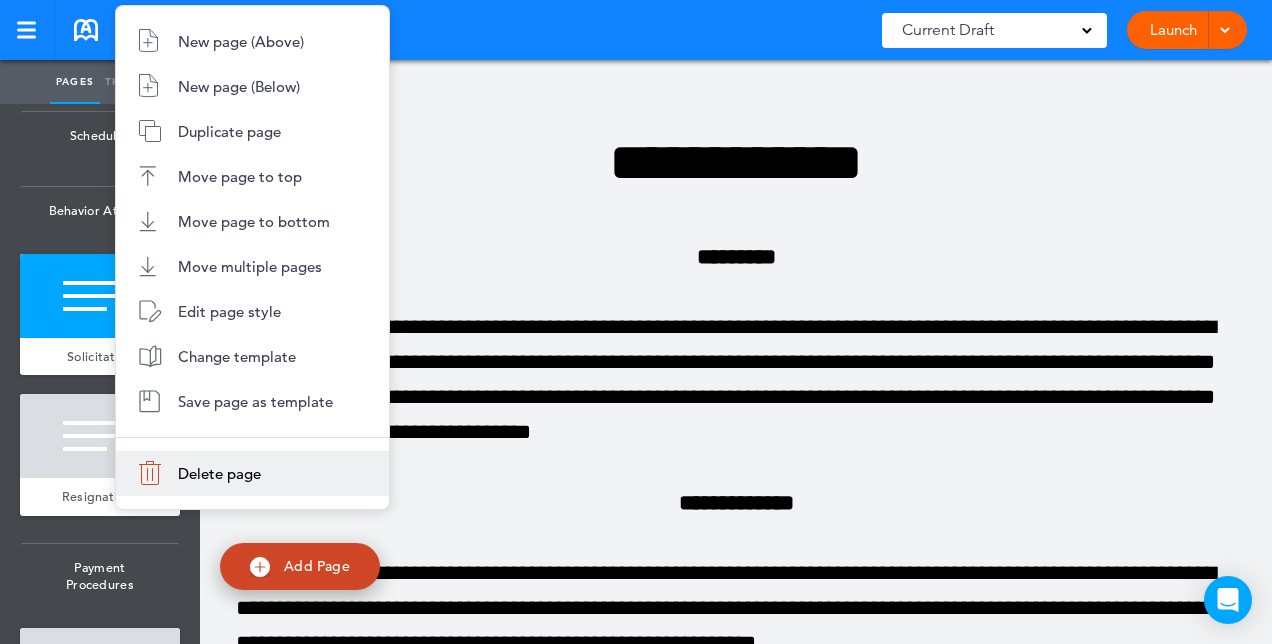 click on "Delete page" at bounding box center (252, 473) 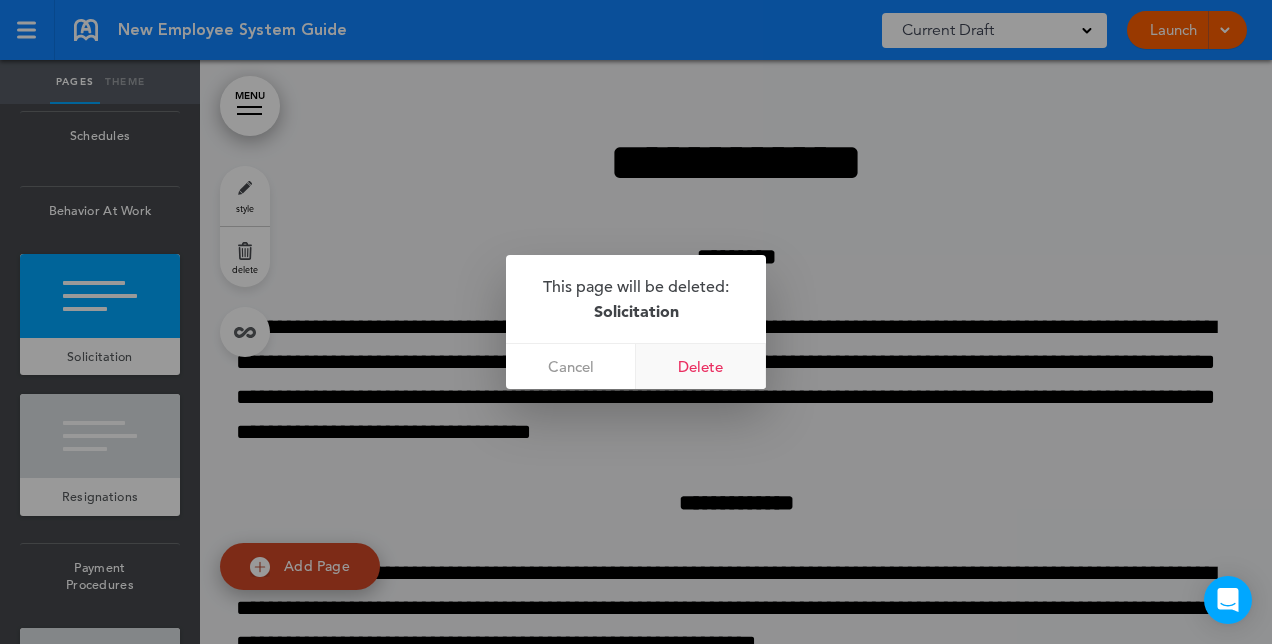 click on "Delete" at bounding box center [701, 366] 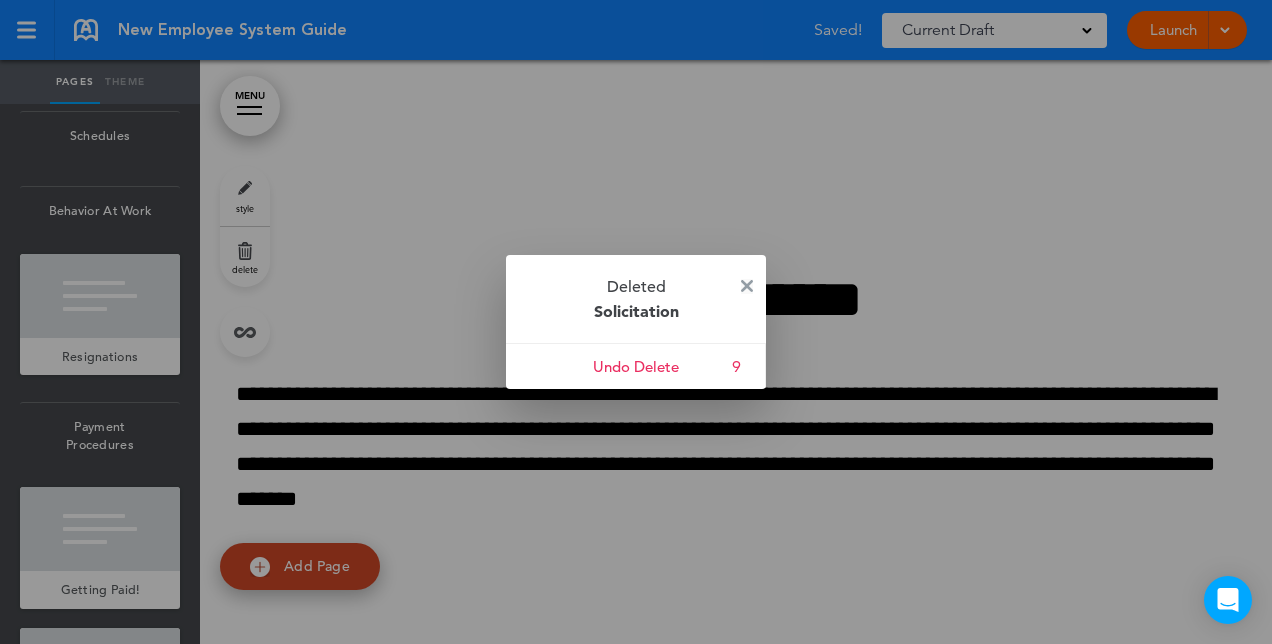 click at bounding box center (747, 286) 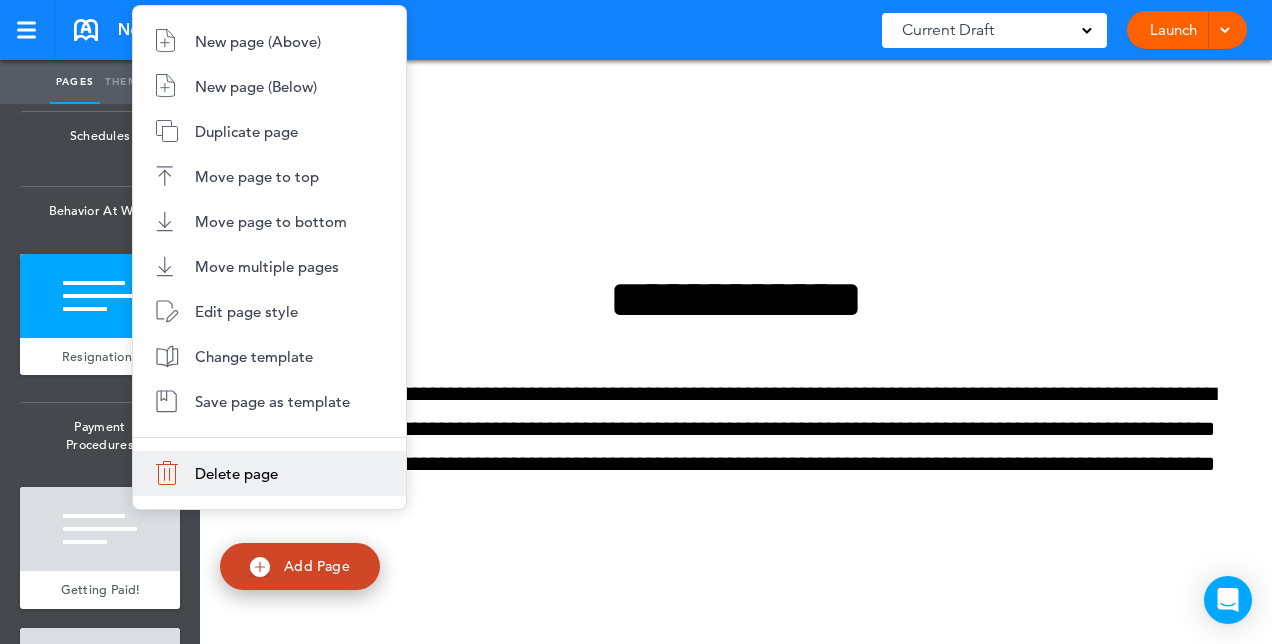 click on "Delete page" at bounding box center [236, 473] 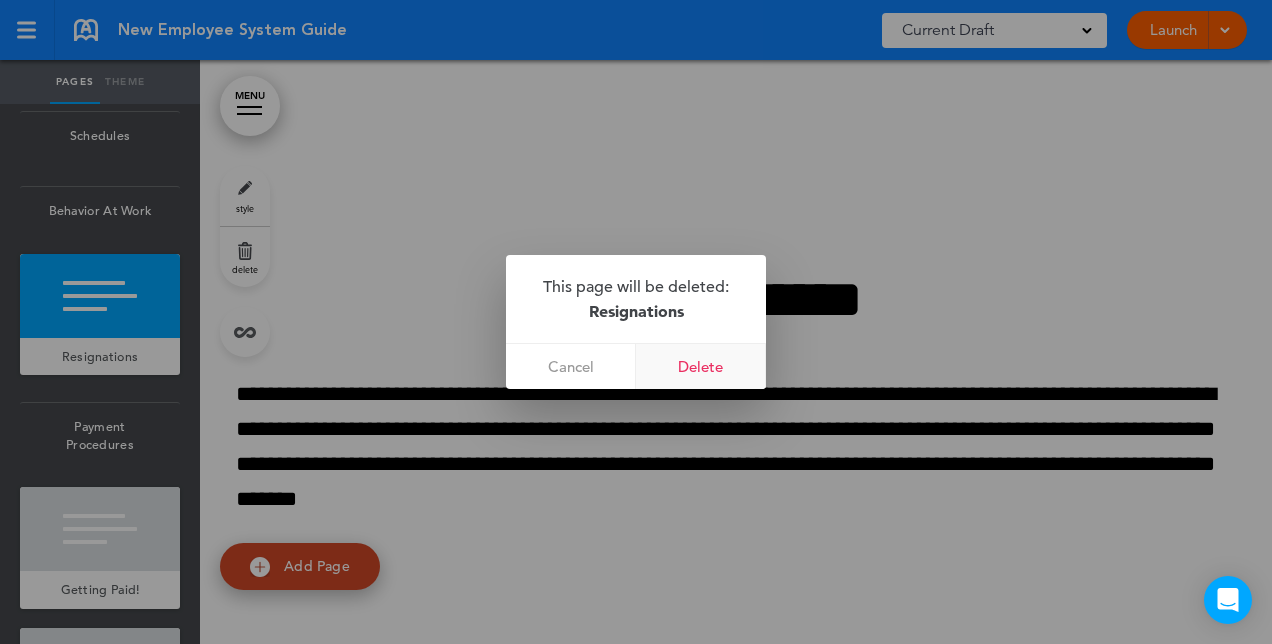 click on "Delete" at bounding box center [701, 366] 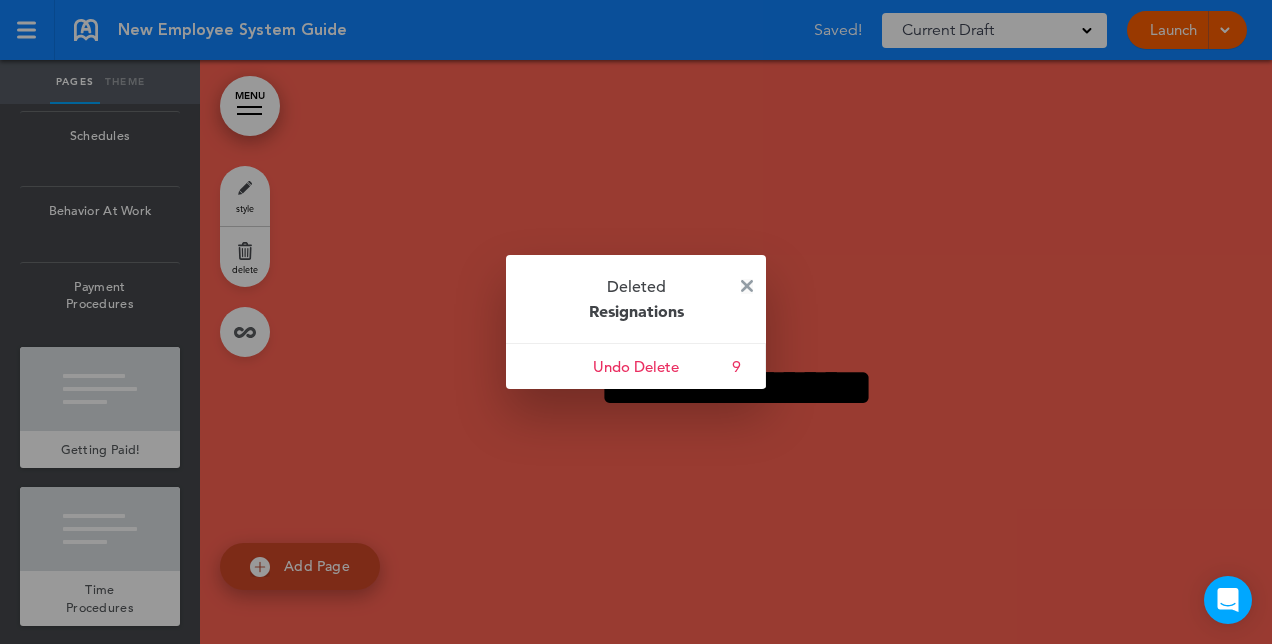 click at bounding box center [747, 286] 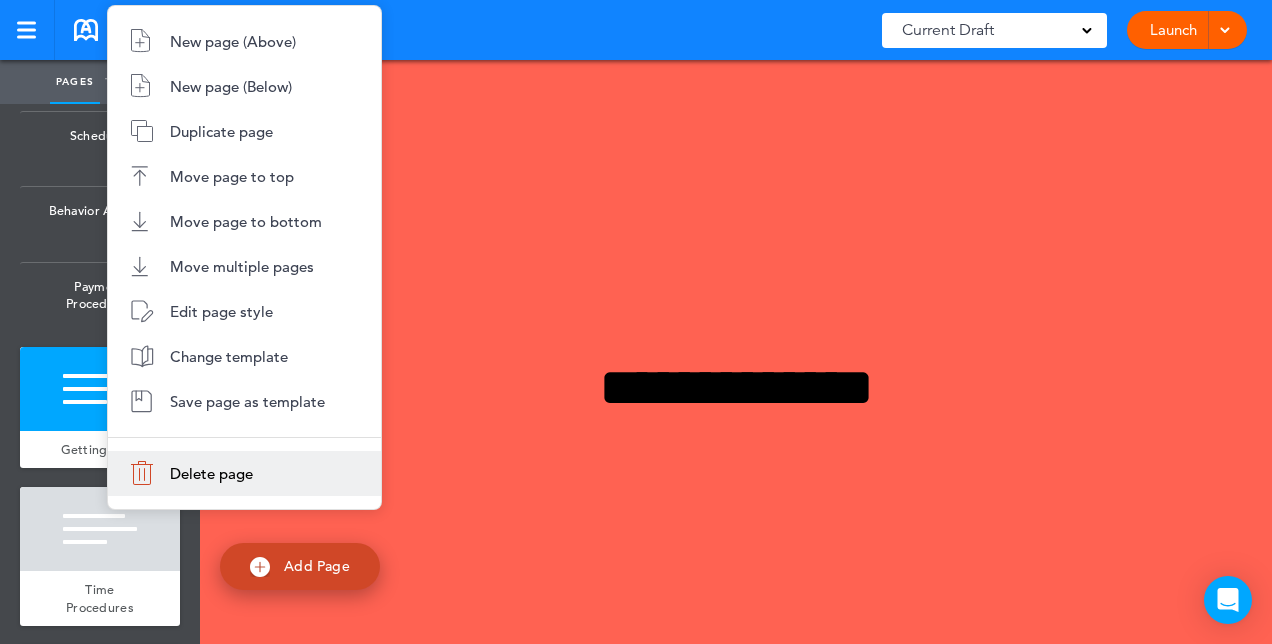 click on "Delete page" at bounding box center (244, 473) 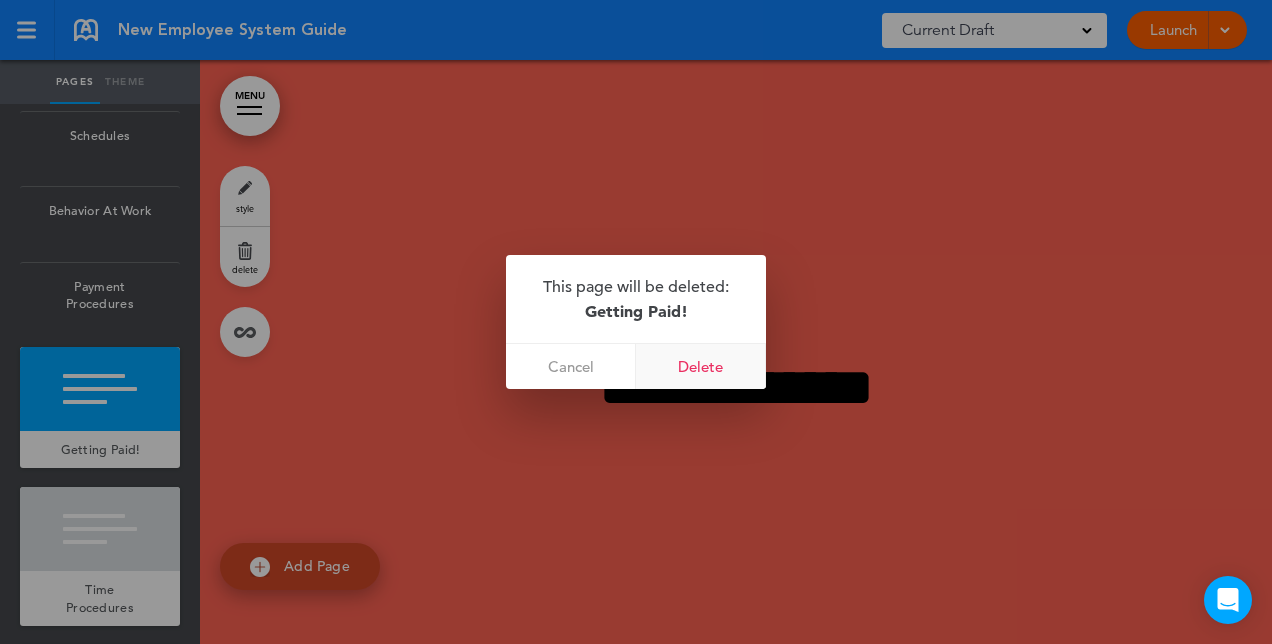 click on "Delete" at bounding box center (701, 366) 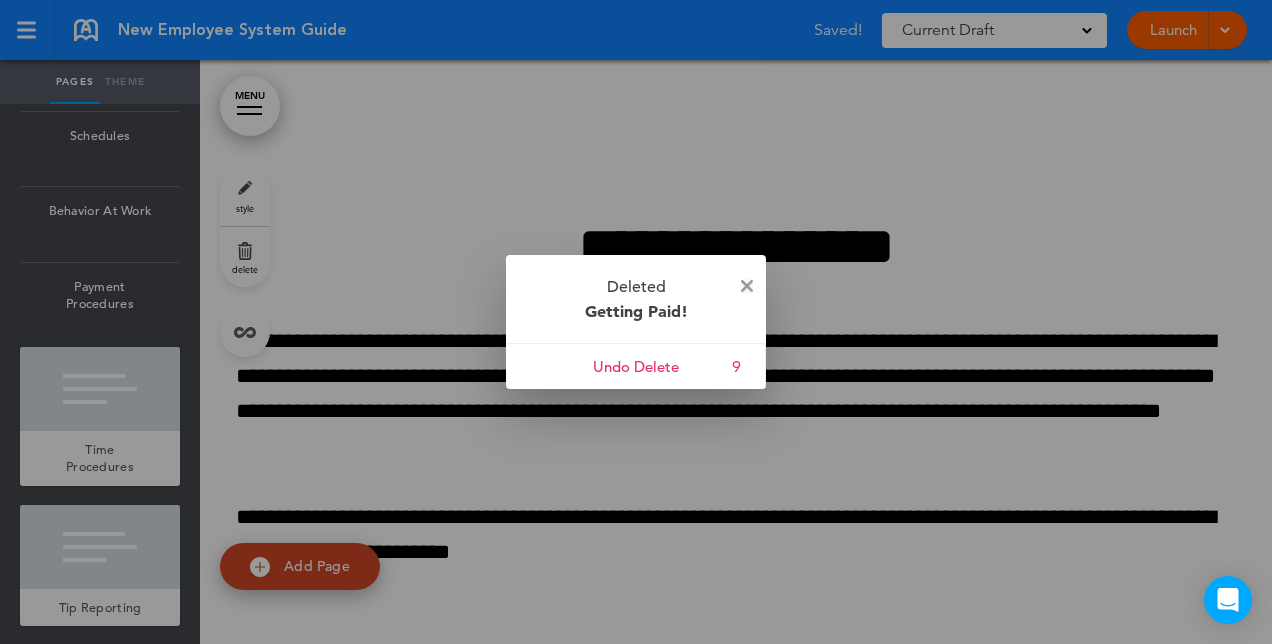 click at bounding box center [747, 286] 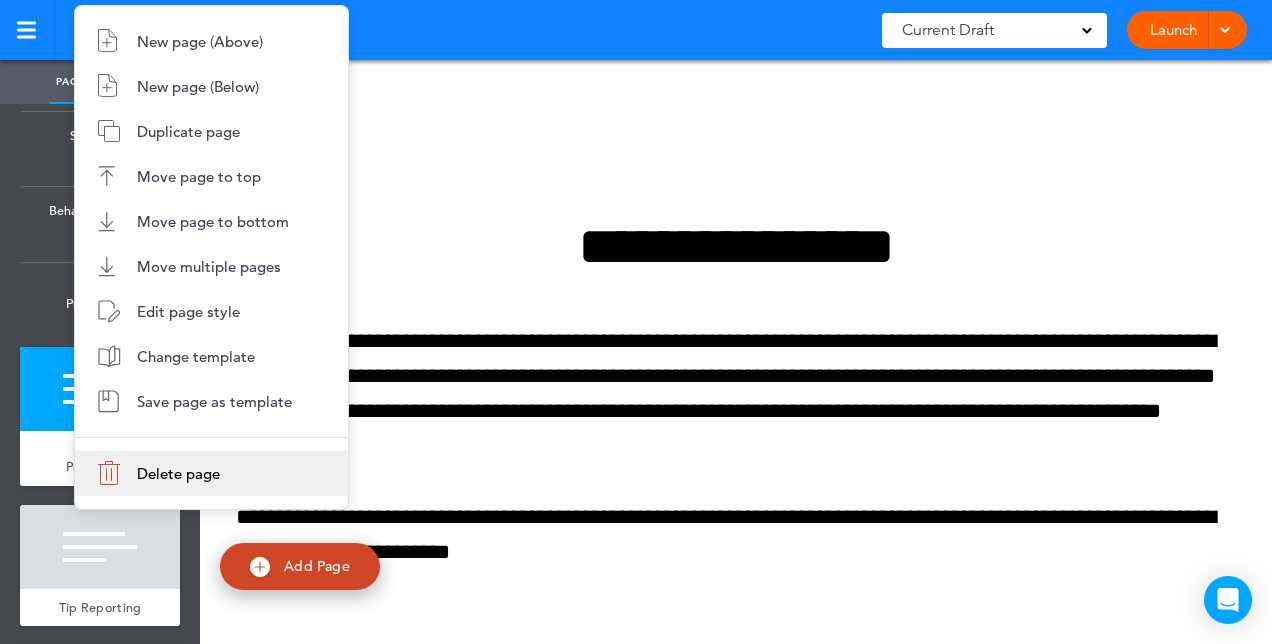 click on "Delete page" at bounding box center [178, 473] 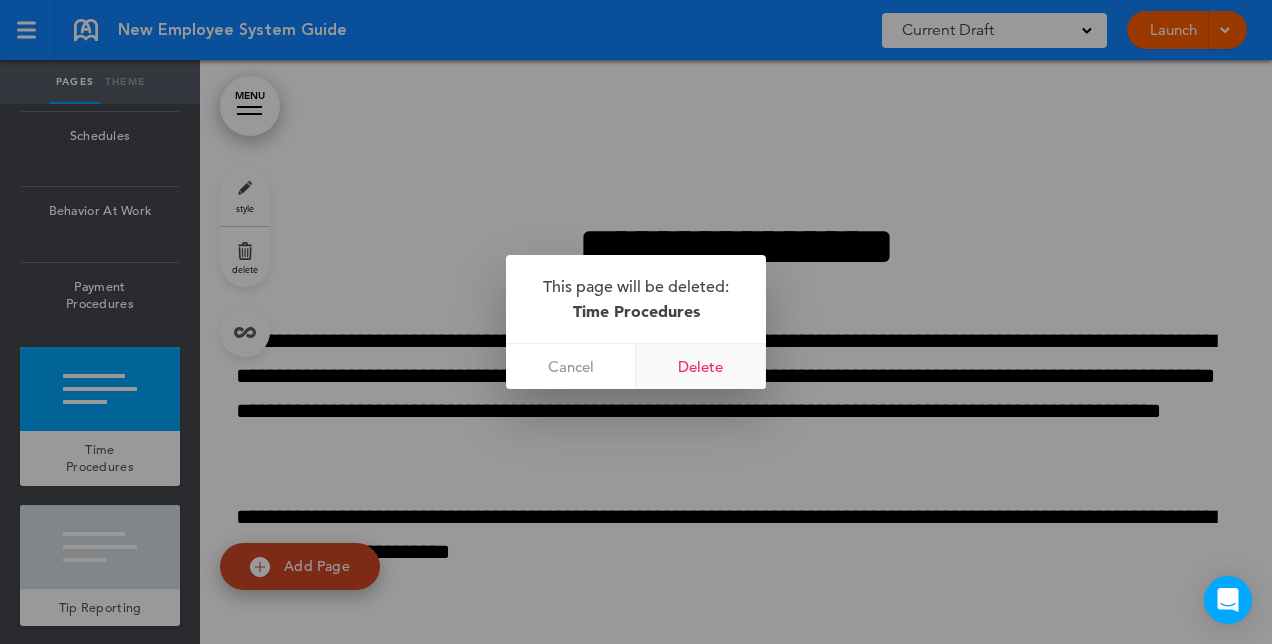 click on "Delete" at bounding box center (701, 366) 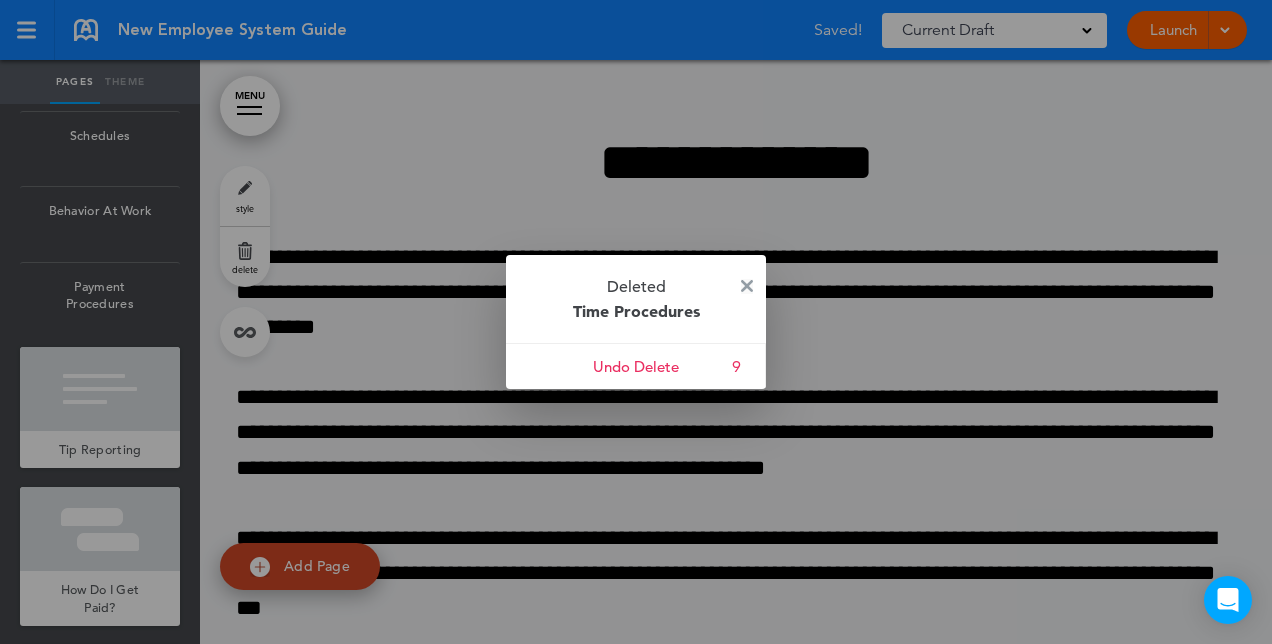 click at bounding box center [747, 286] 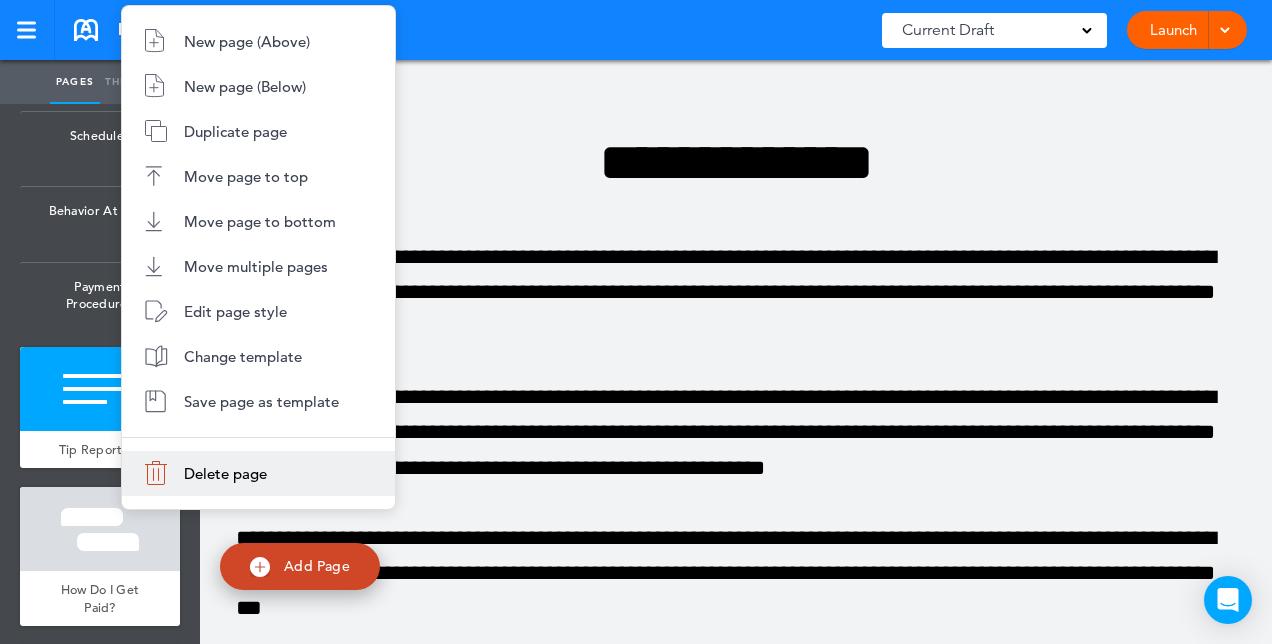 click on "Delete page" at bounding box center [225, 473] 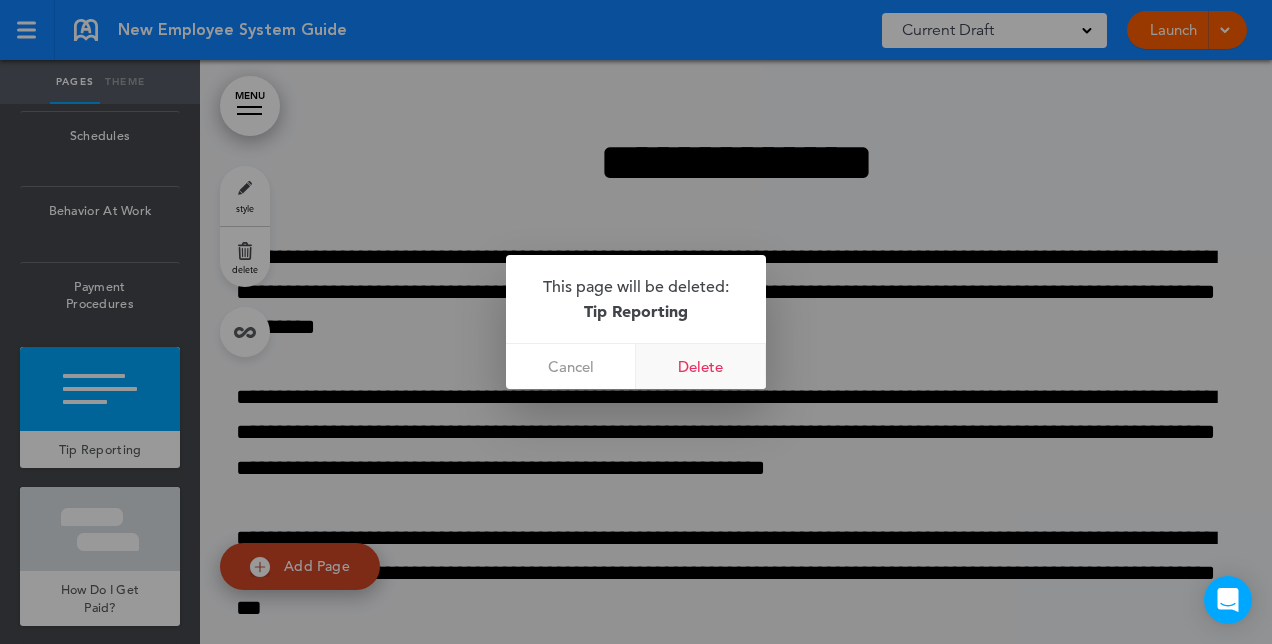 click on "Delete" at bounding box center (701, 366) 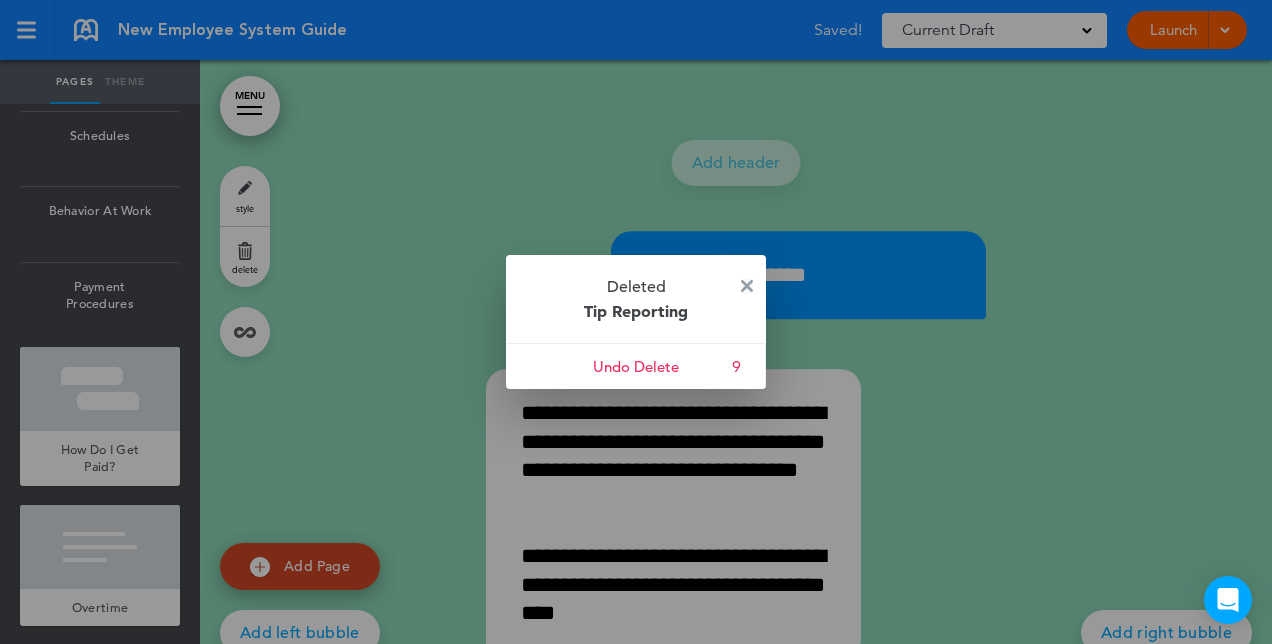 click at bounding box center (747, 286) 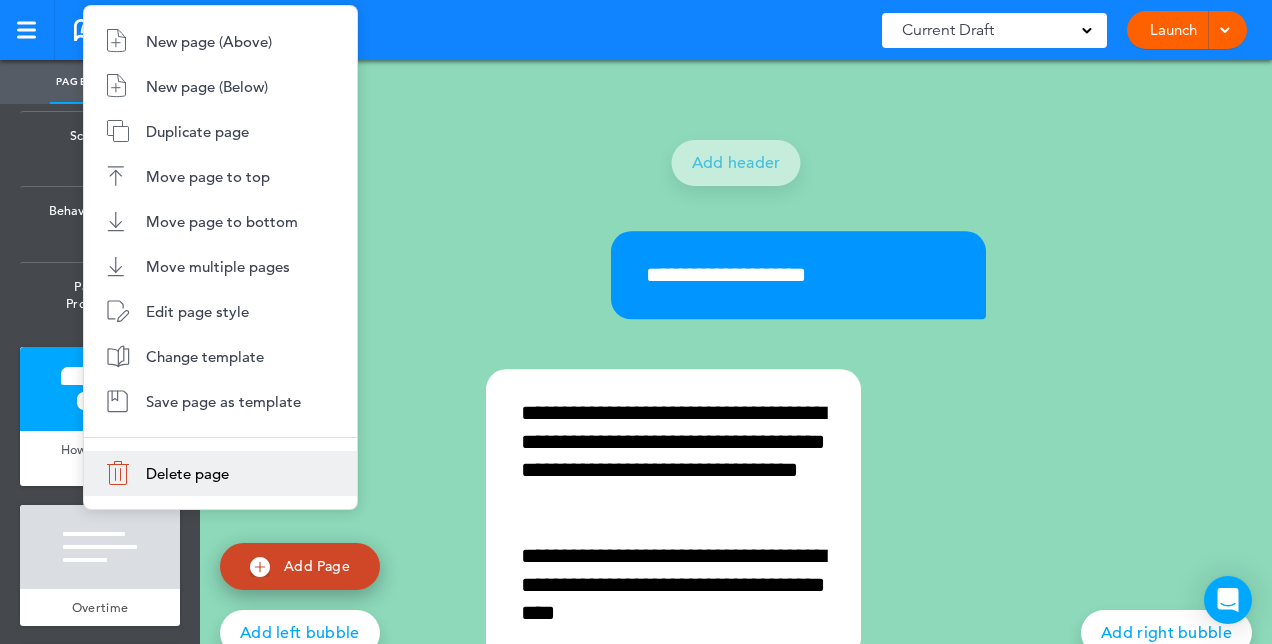 click on "Delete page" at bounding box center (220, 473) 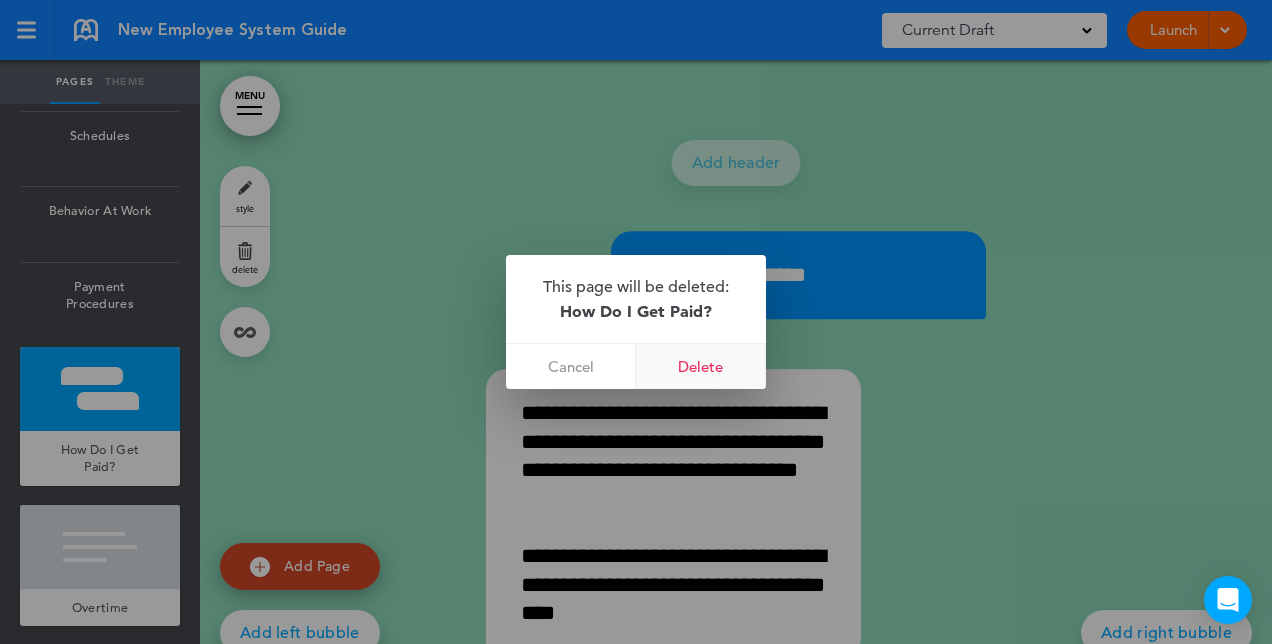 click on "Delete" at bounding box center (701, 366) 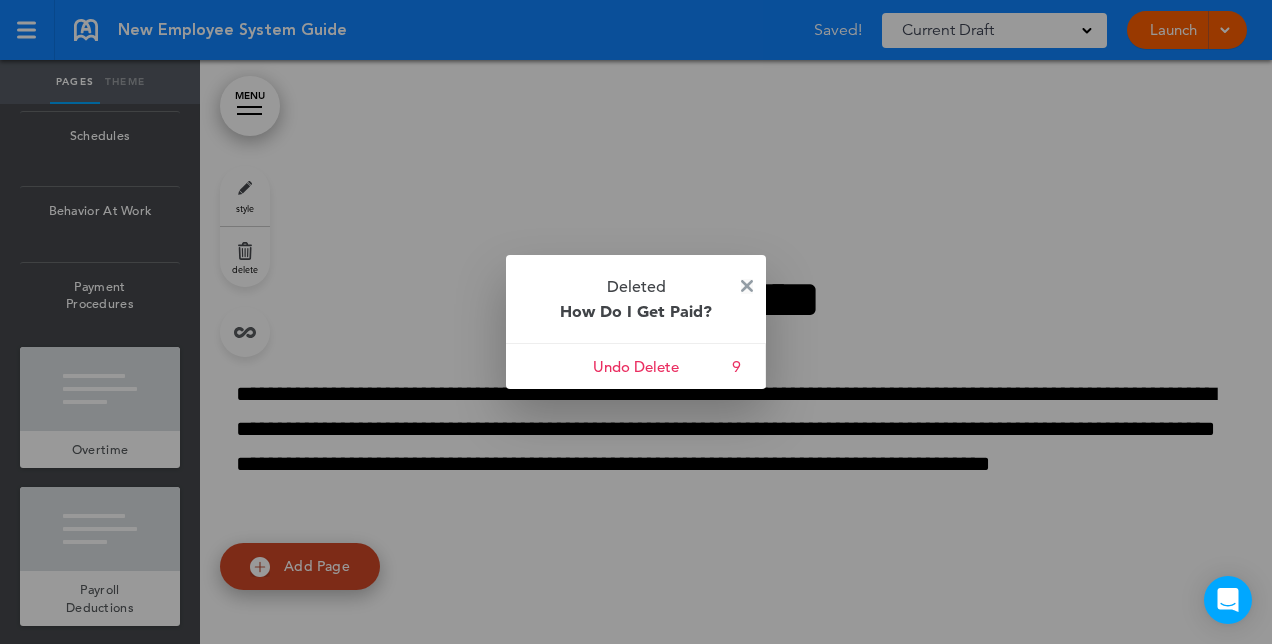 click at bounding box center [747, 286] 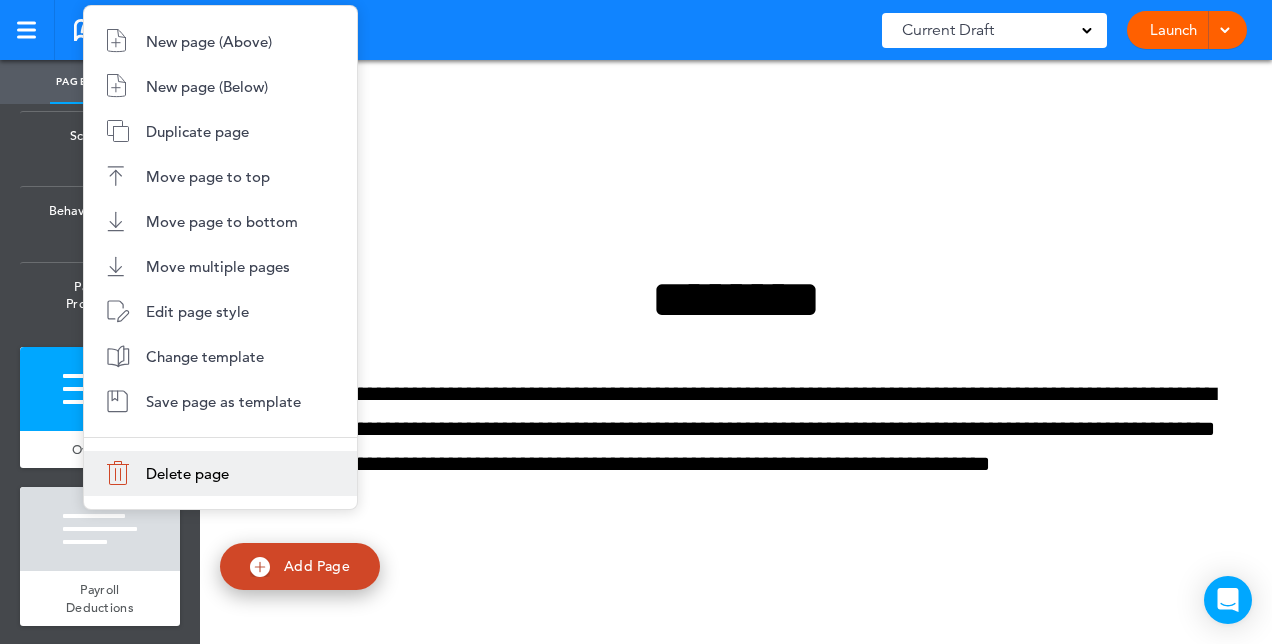 click on "Delete page" at bounding box center [220, 473] 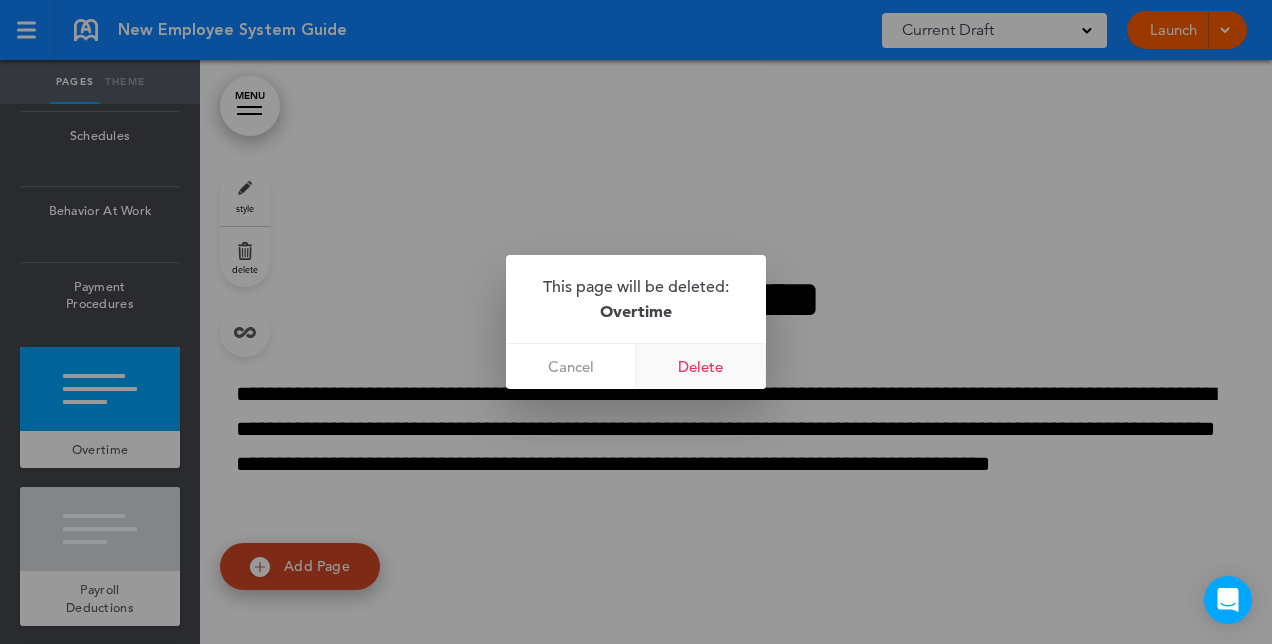 click on "Delete" at bounding box center [701, 366] 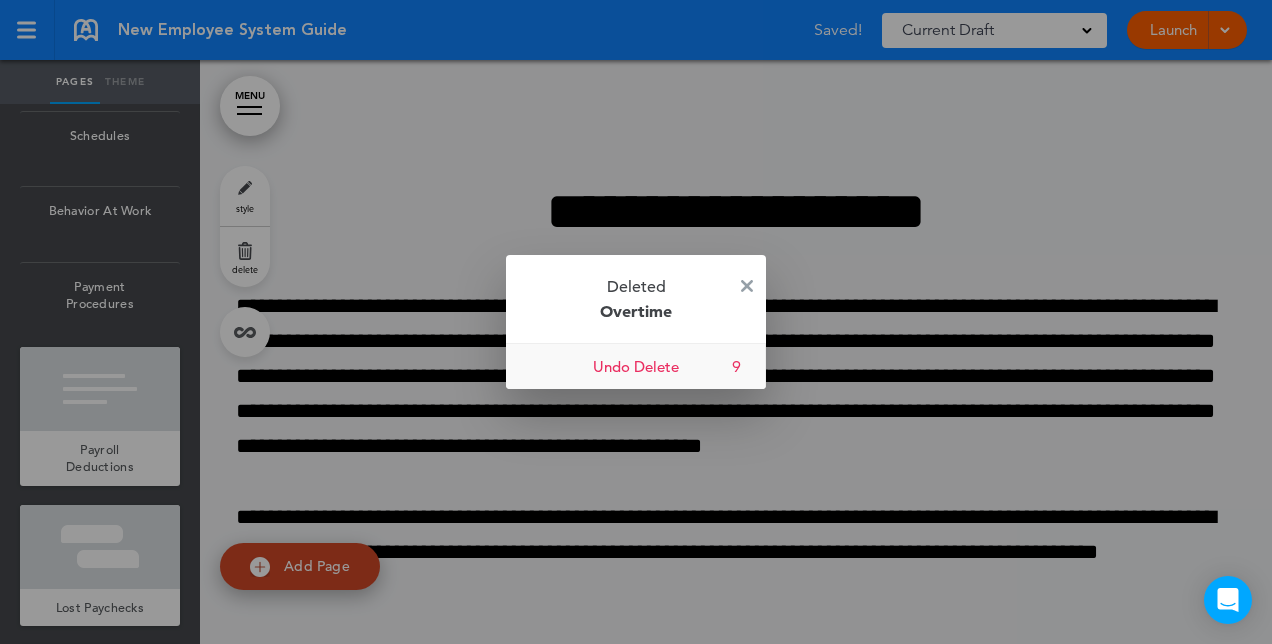 click on "Undo Delete" at bounding box center [636, 366] 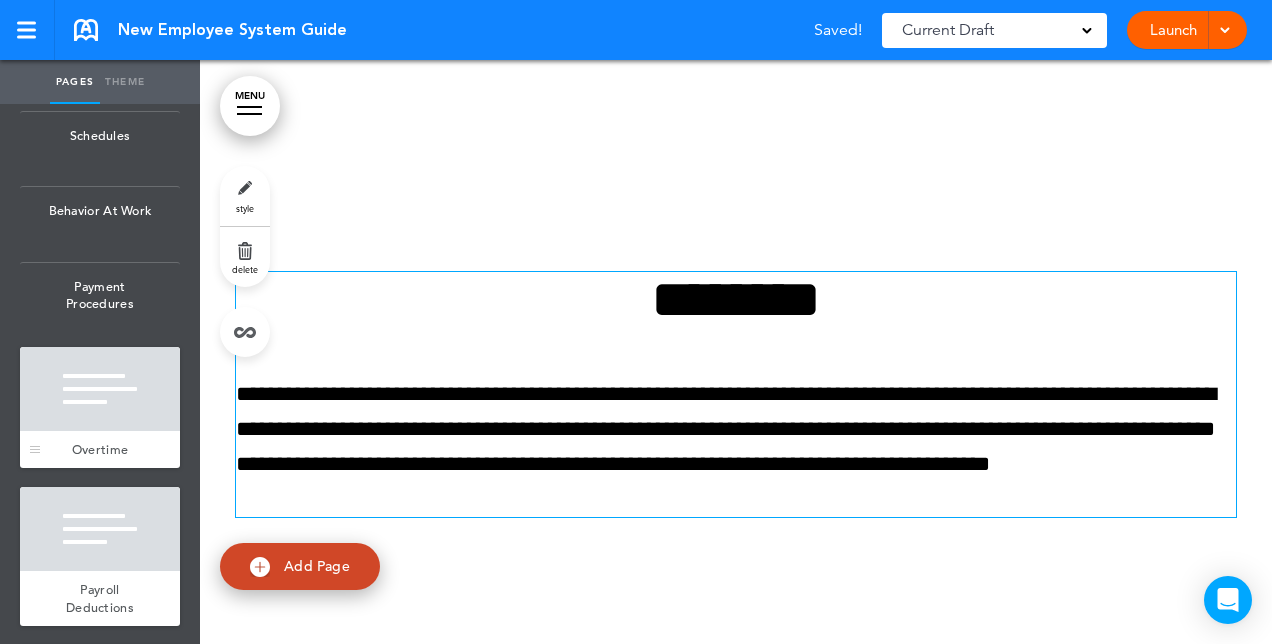 click at bounding box center (100, 389) 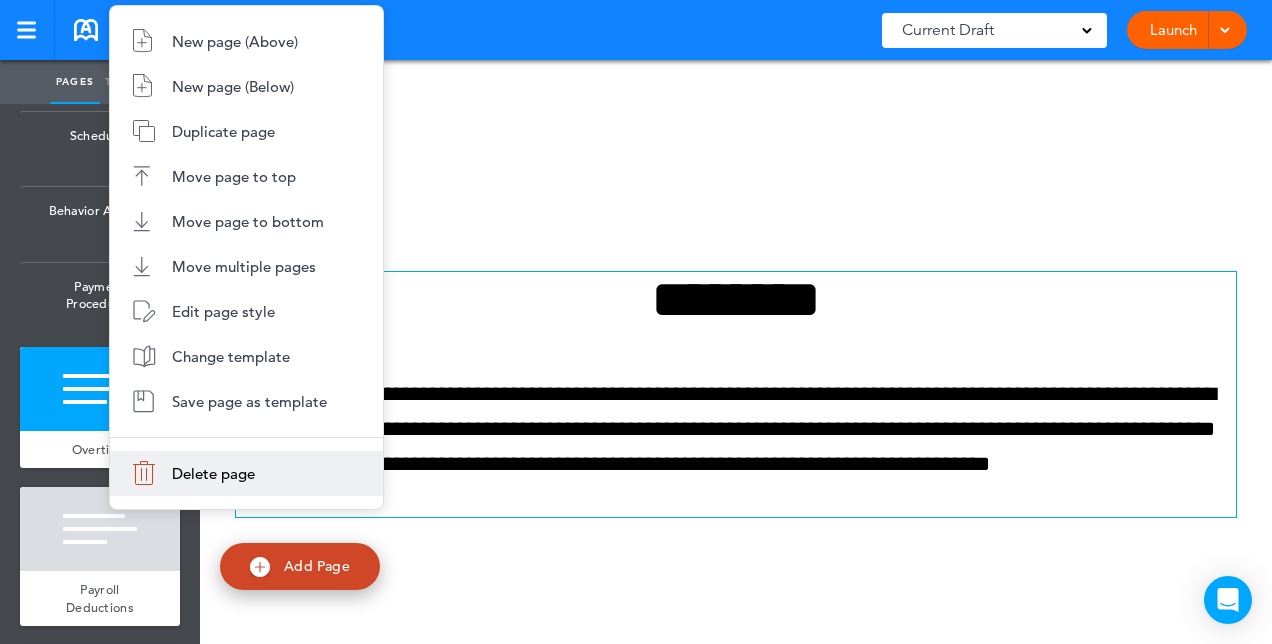 click on "Delete page" at bounding box center (213, 473) 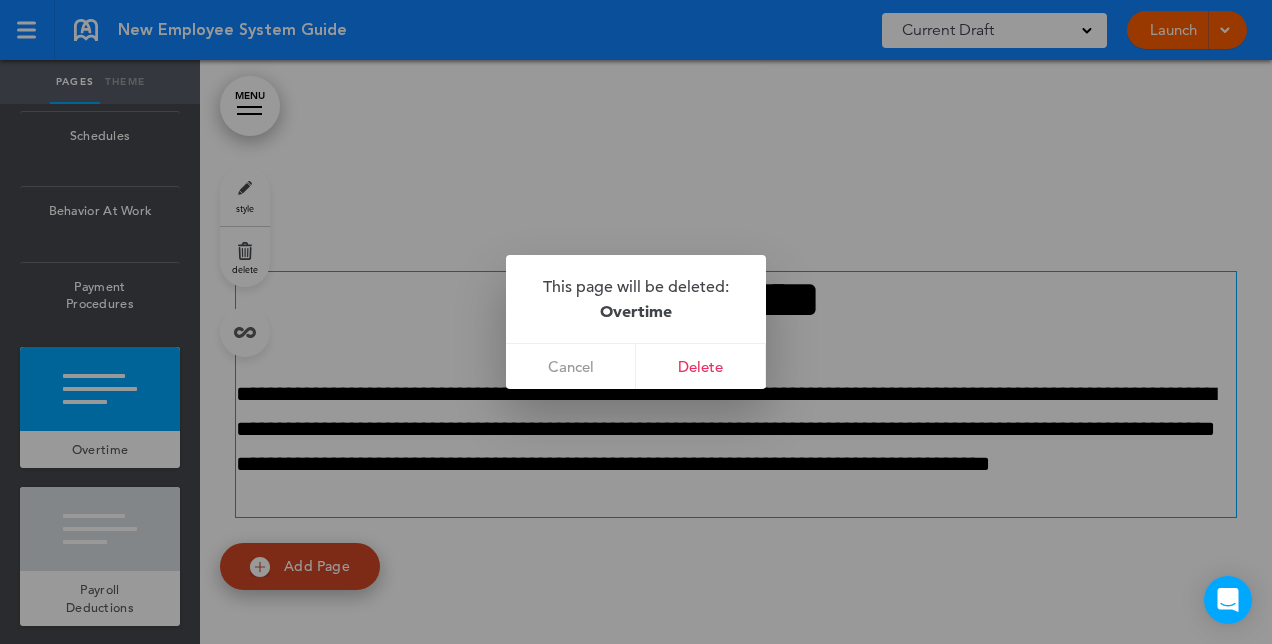 click on "This page will be deleted:  Overtime" at bounding box center (636, 299) 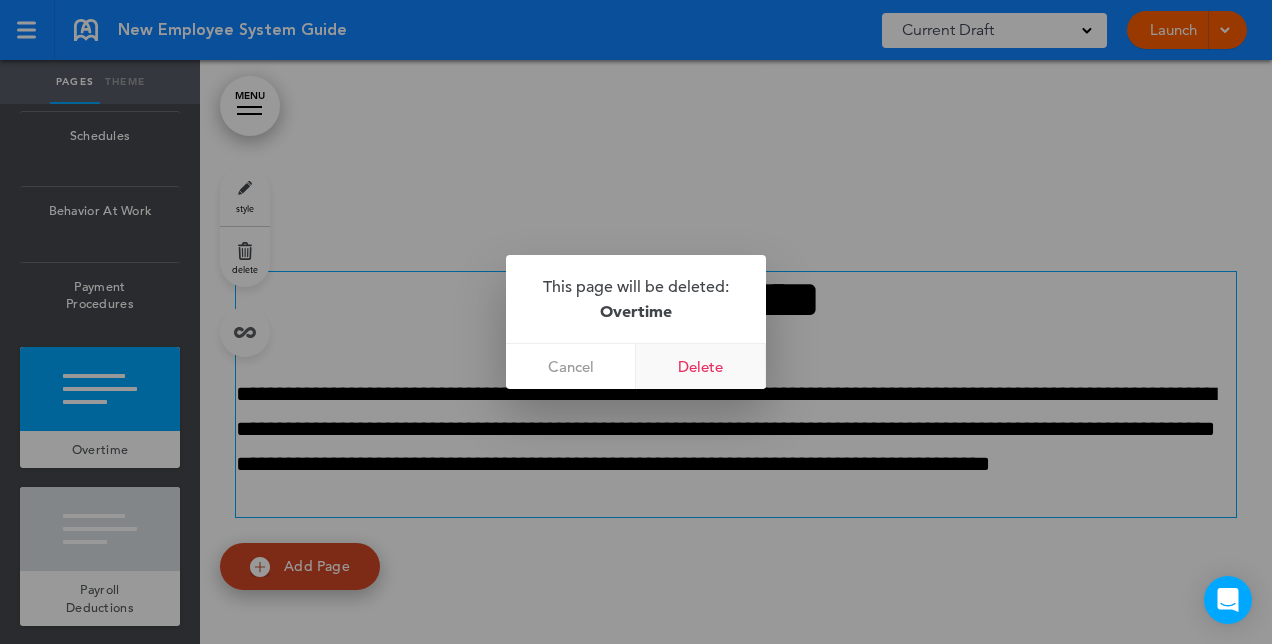 click on "Delete" at bounding box center [701, 366] 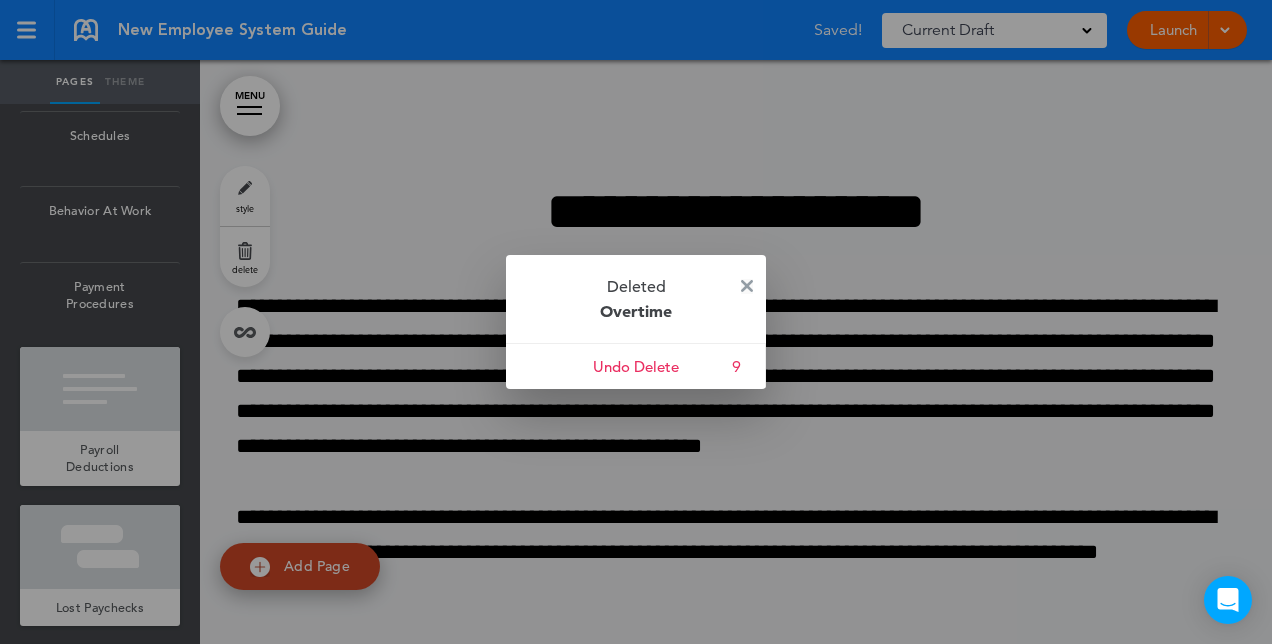 click at bounding box center [747, 286] 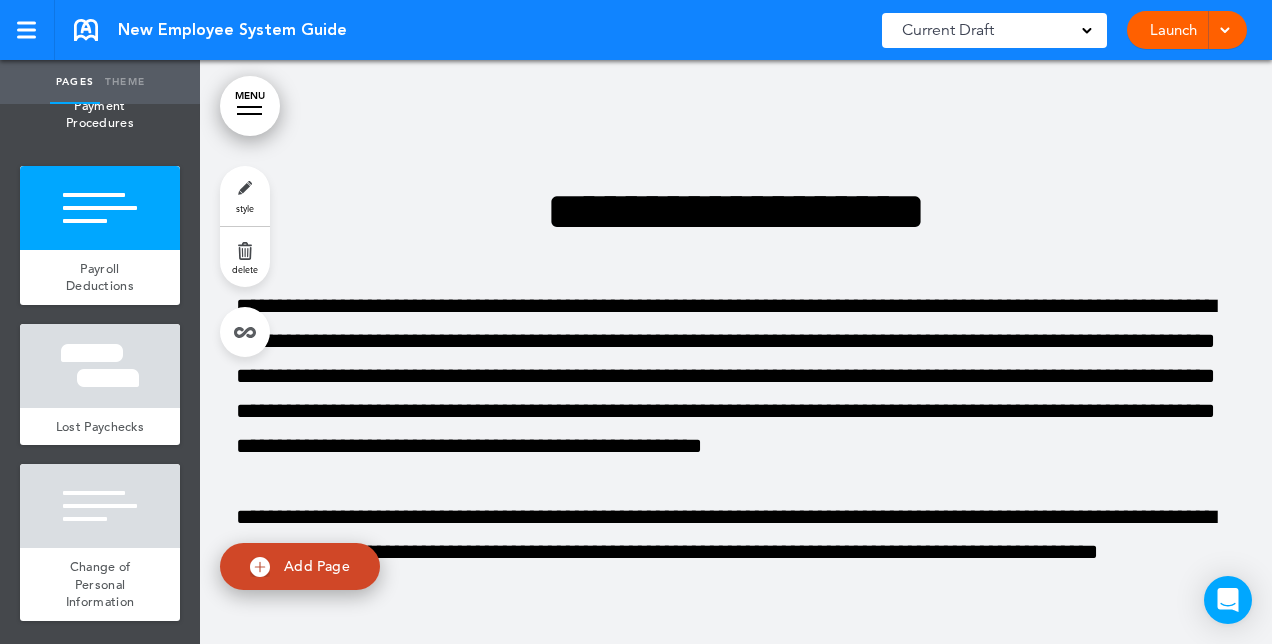 scroll, scrollTop: 1980, scrollLeft: 0, axis: vertical 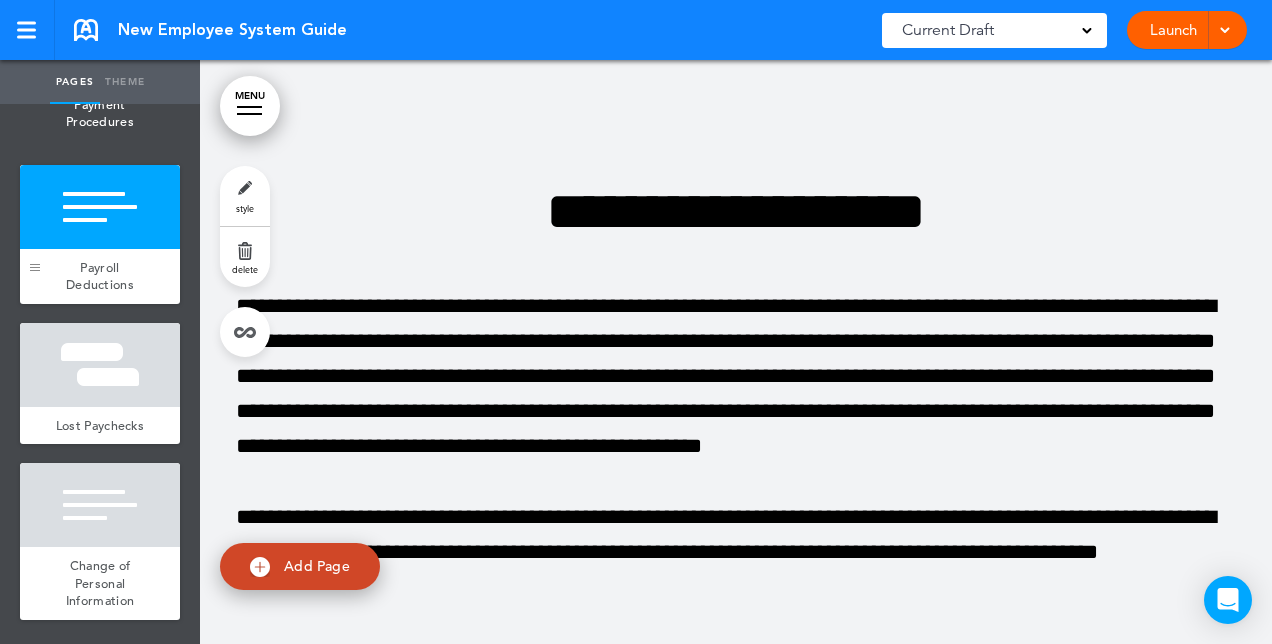 click at bounding box center (35, 234) 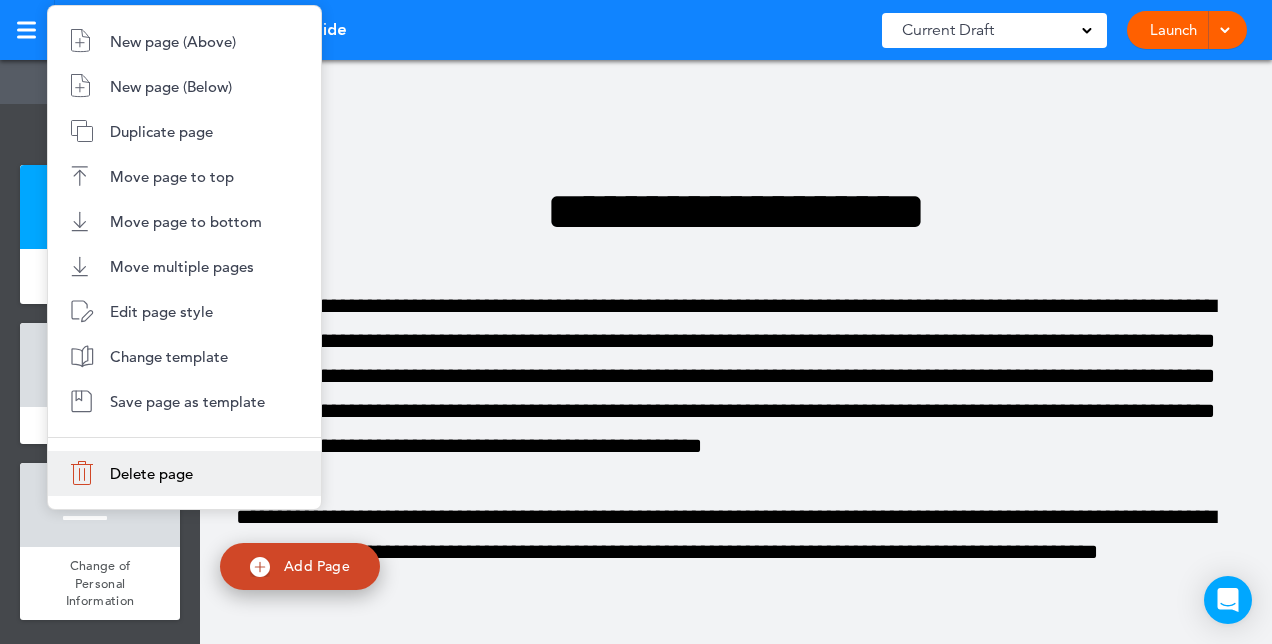 click on "Delete page" at bounding box center (151, 473) 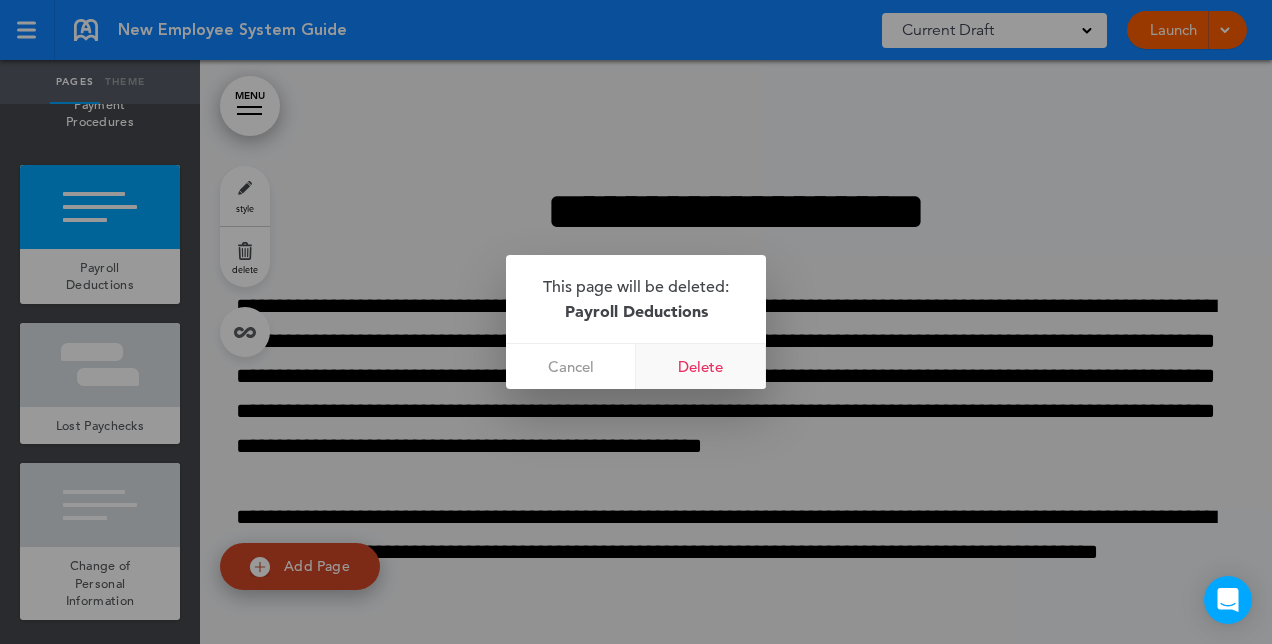 click on "Delete" at bounding box center [701, 366] 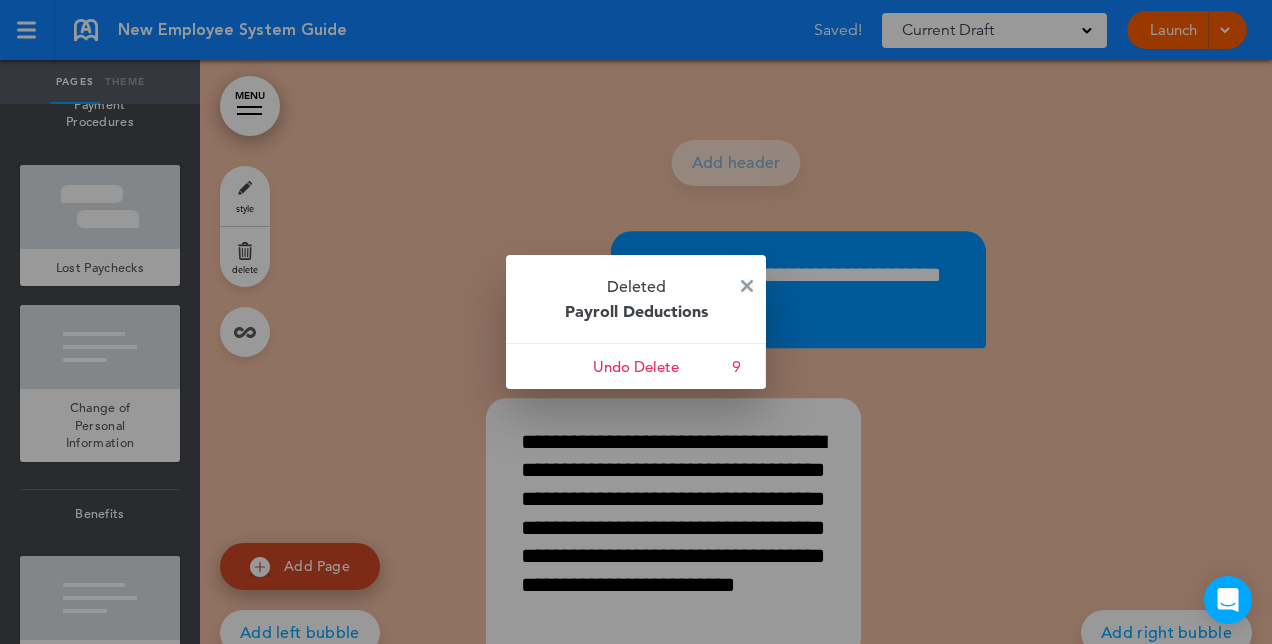 click at bounding box center [747, 286] 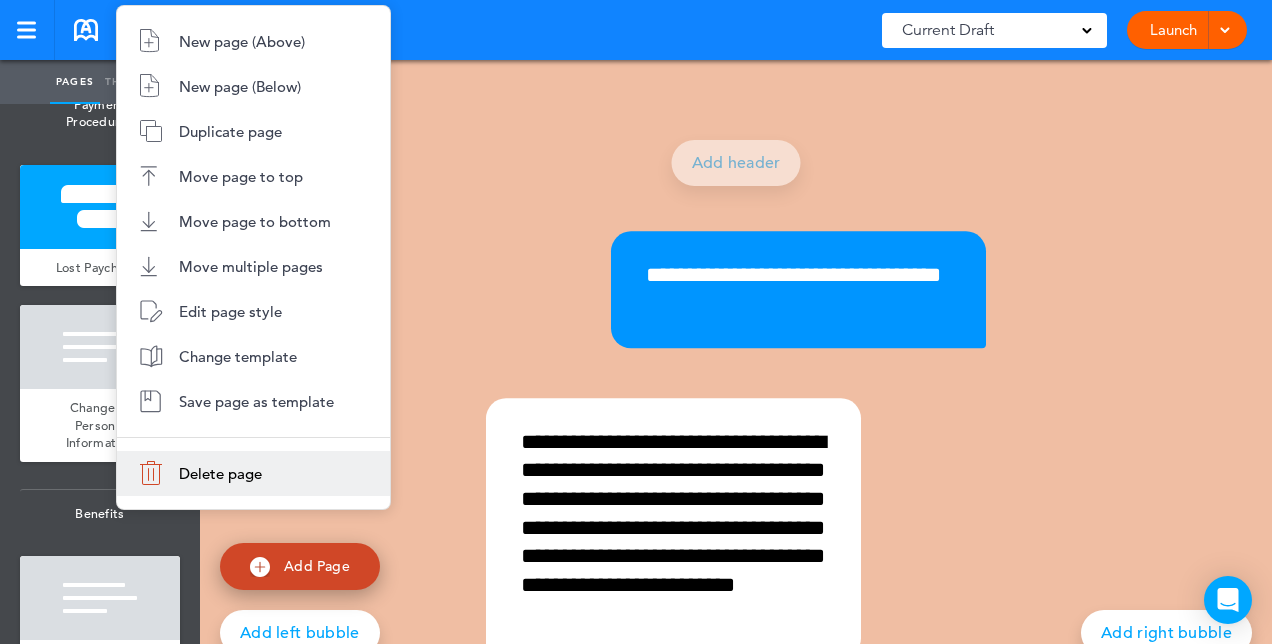 click on "Delete page" at bounding box center [220, 473] 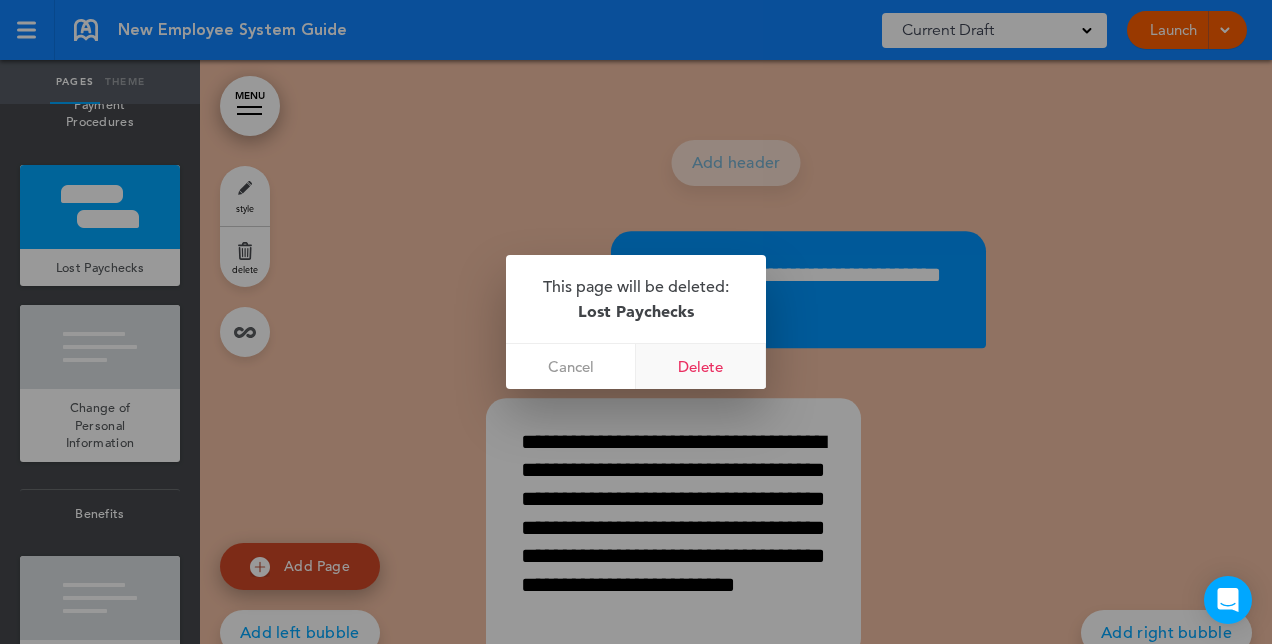 click on "Delete" at bounding box center [701, 366] 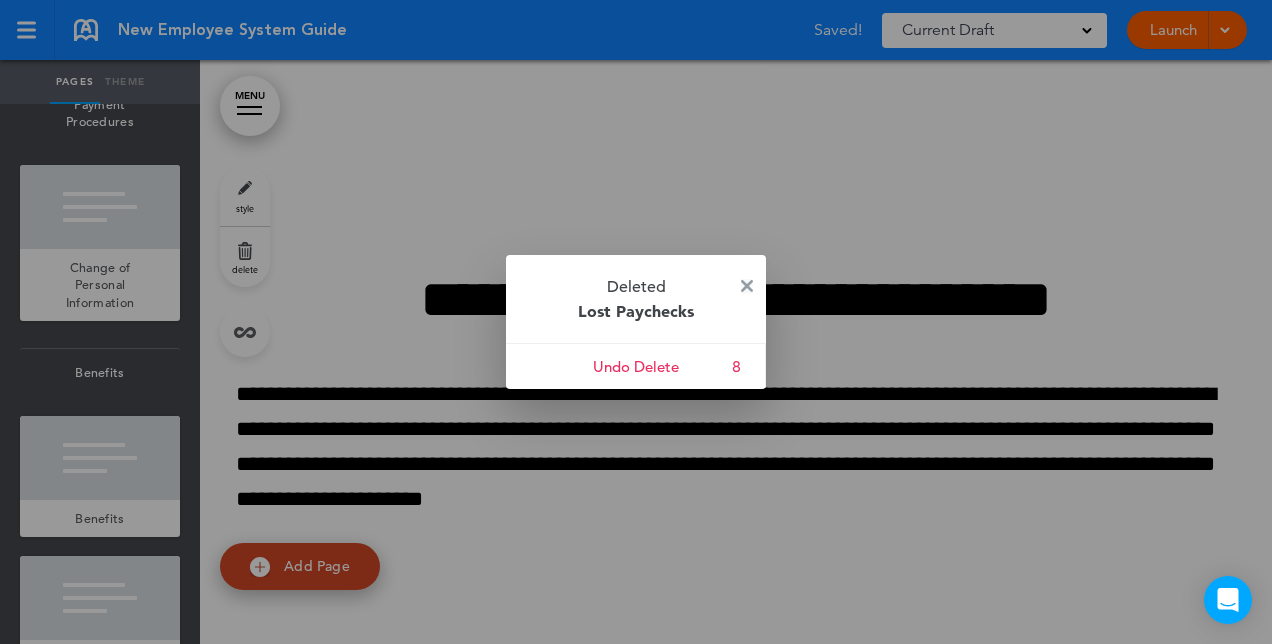 click at bounding box center [747, 286] 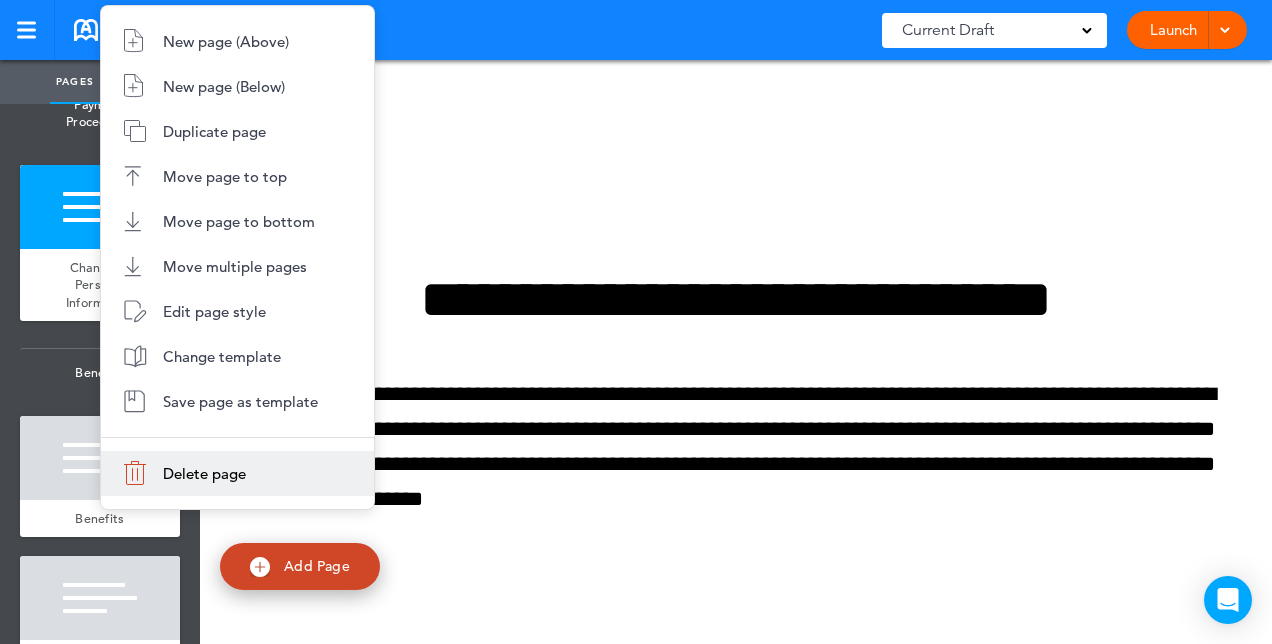 click on "Delete page" at bounding box center [237, 473] 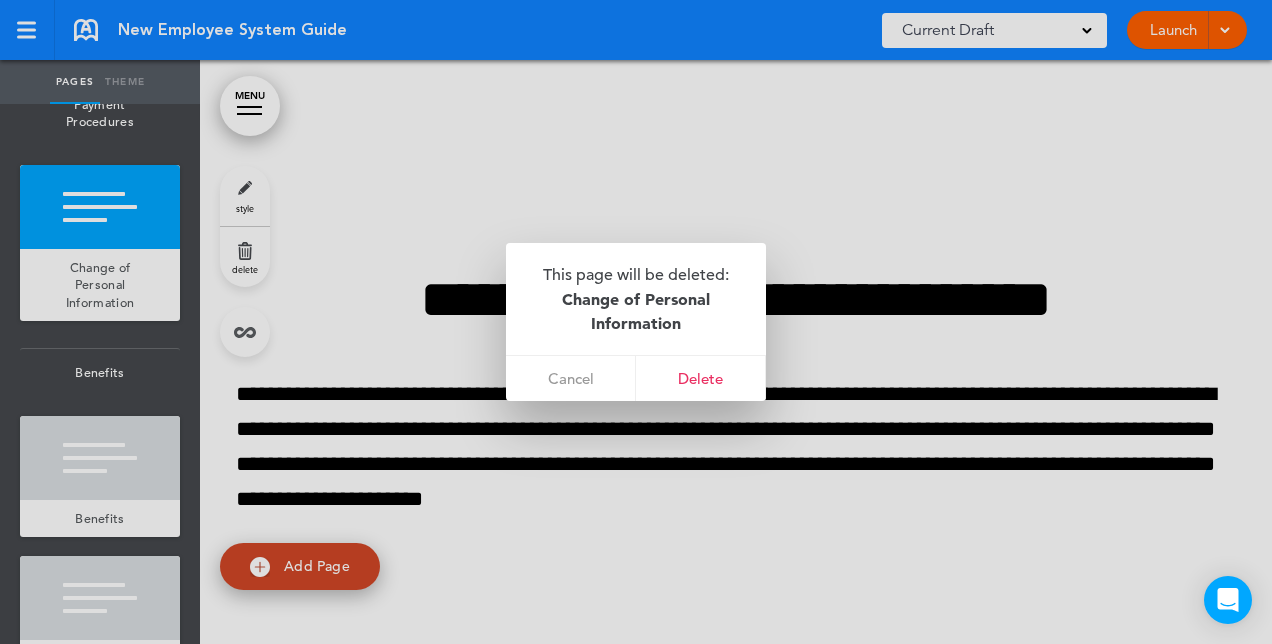 click at bounding box center (636, 322) 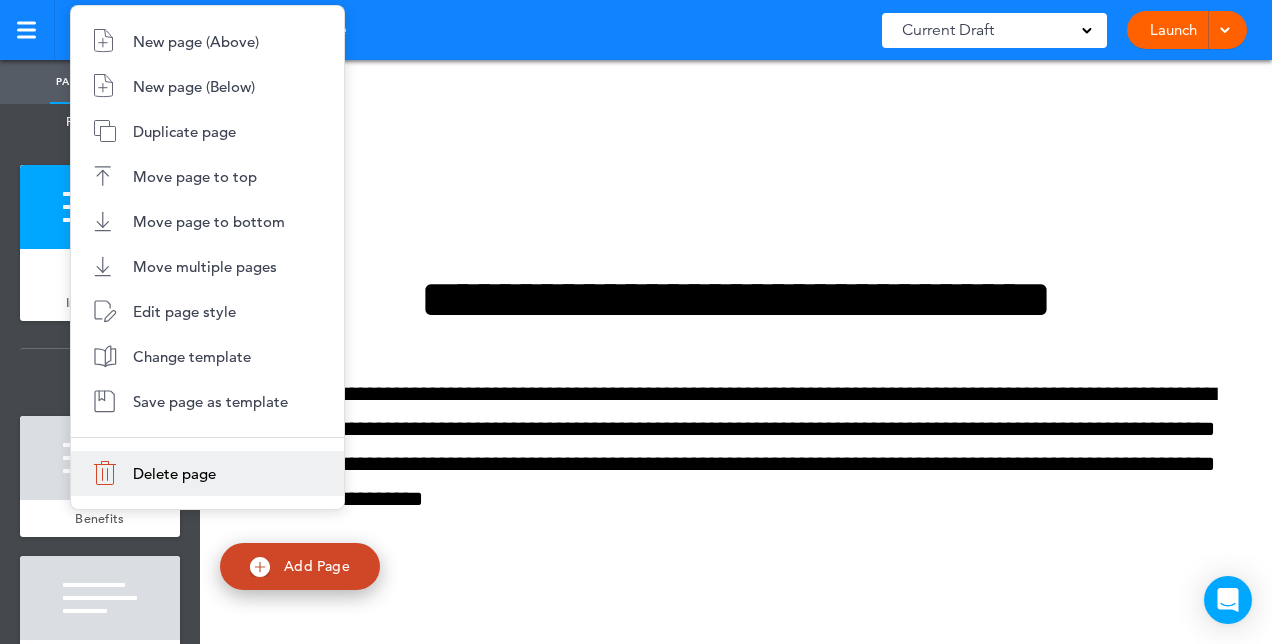 click on "Delete page" at bounding box center [174, 473] 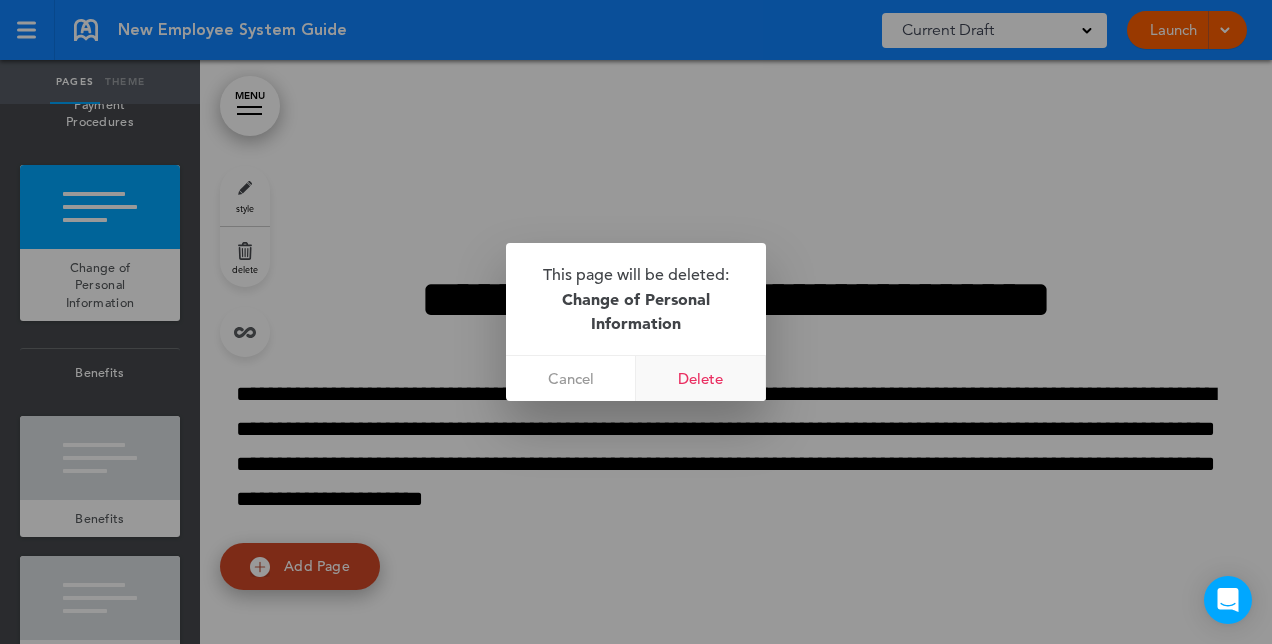 click on "Delete" at bounding box center [701, 378] 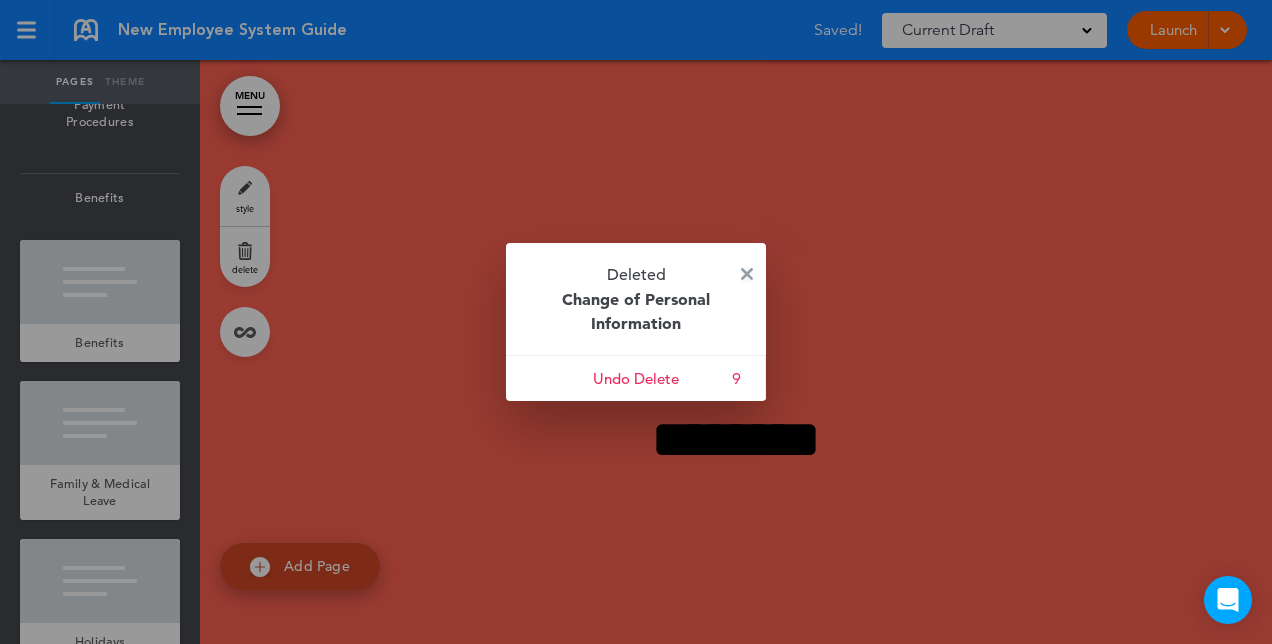 click at bounding box center (747, 274) 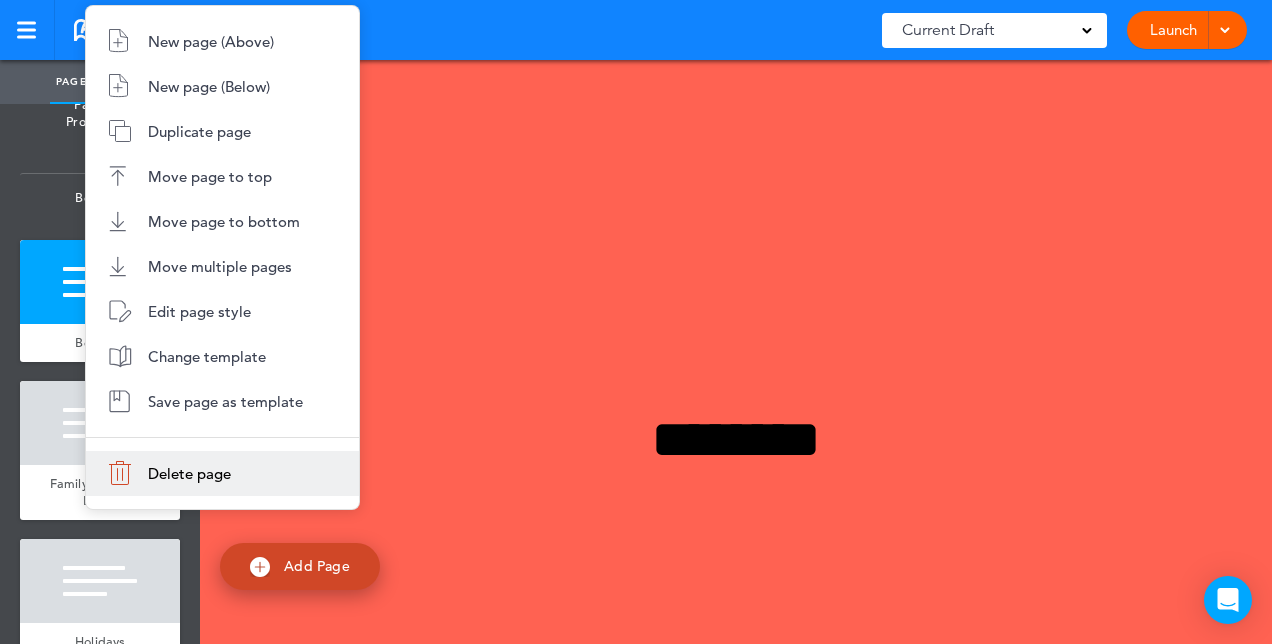 click on "Delete page" at bounding box center [189, 473] 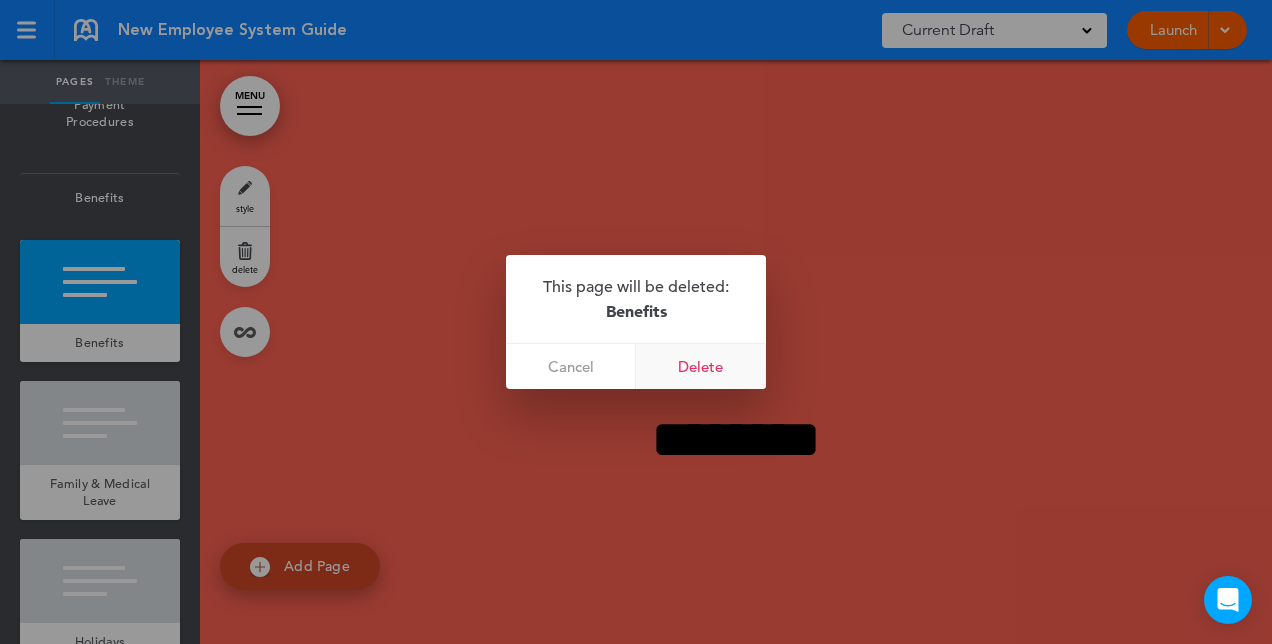 click on "Delete" at bounding box center (701, 366) 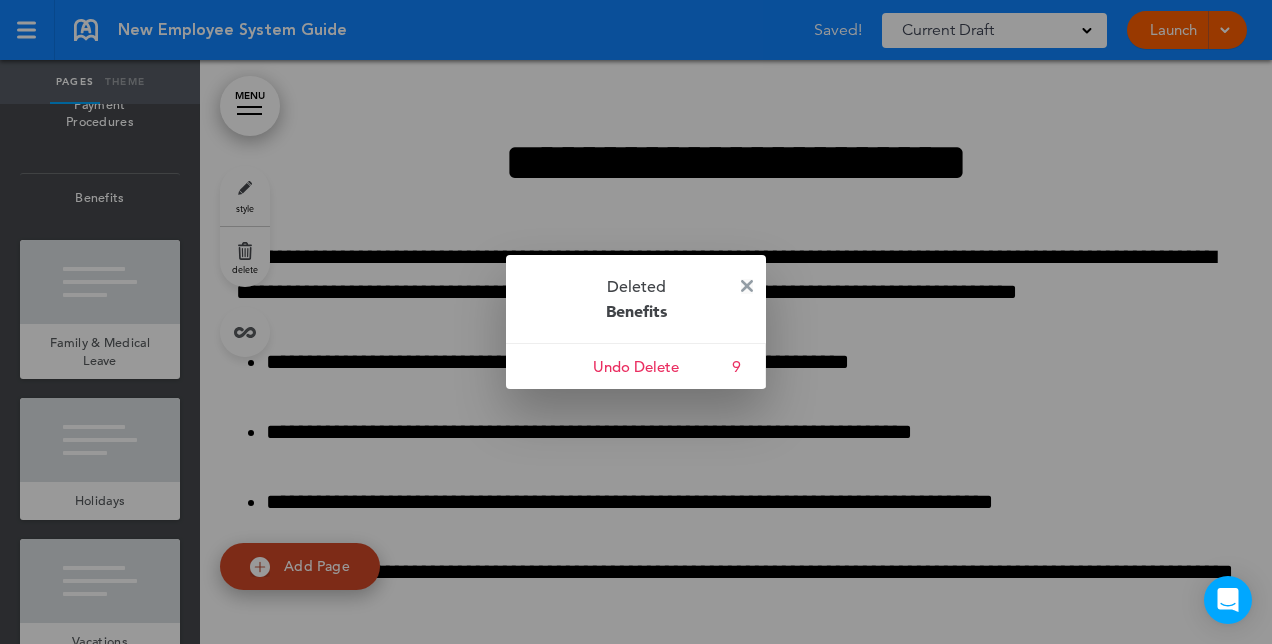 click at bounding box center (747, 286) 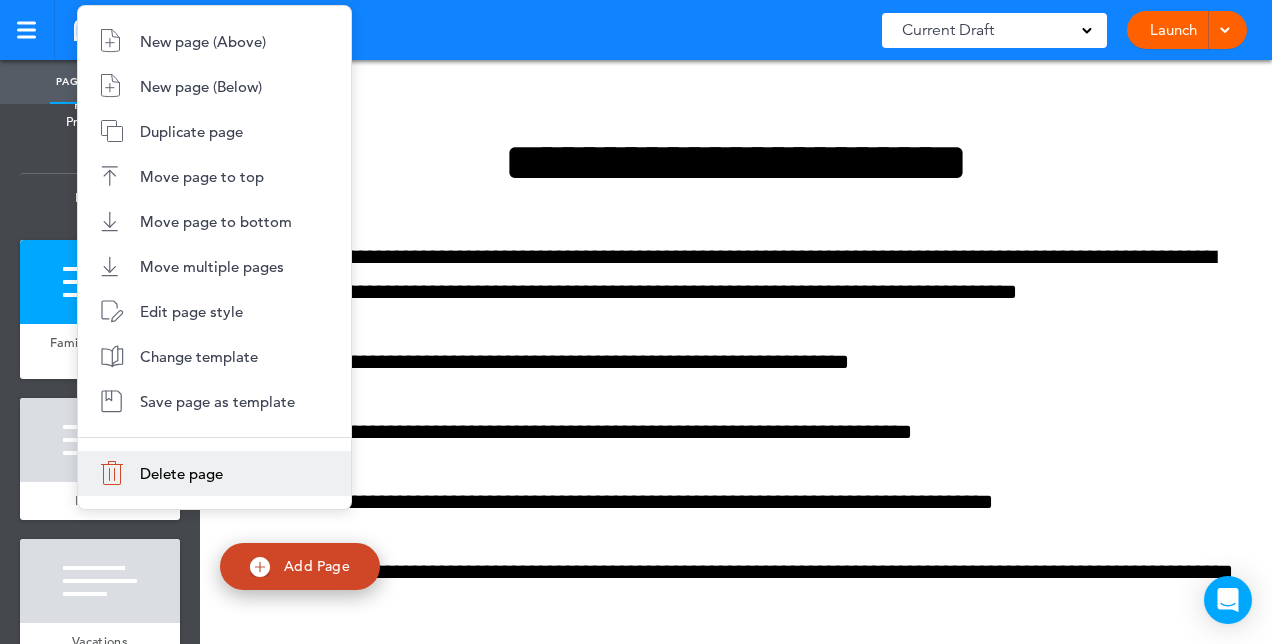 click on "Delete page" at bounding box center (214, 473) 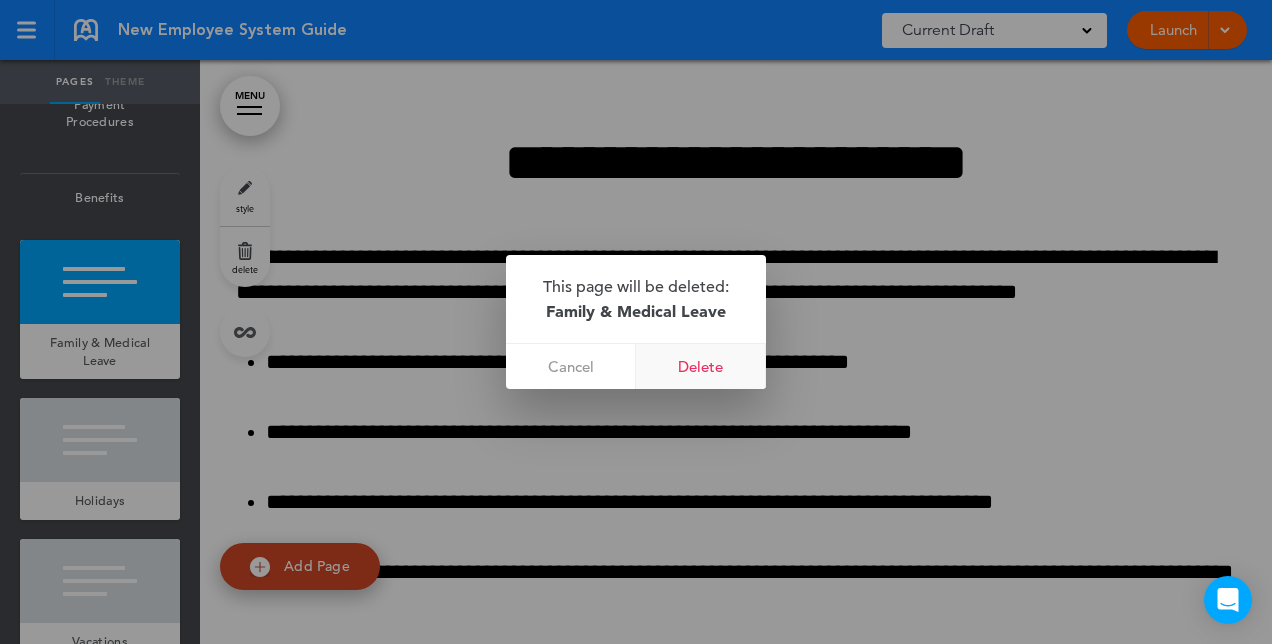 click on "Delete" at bounding box center (701, 366) 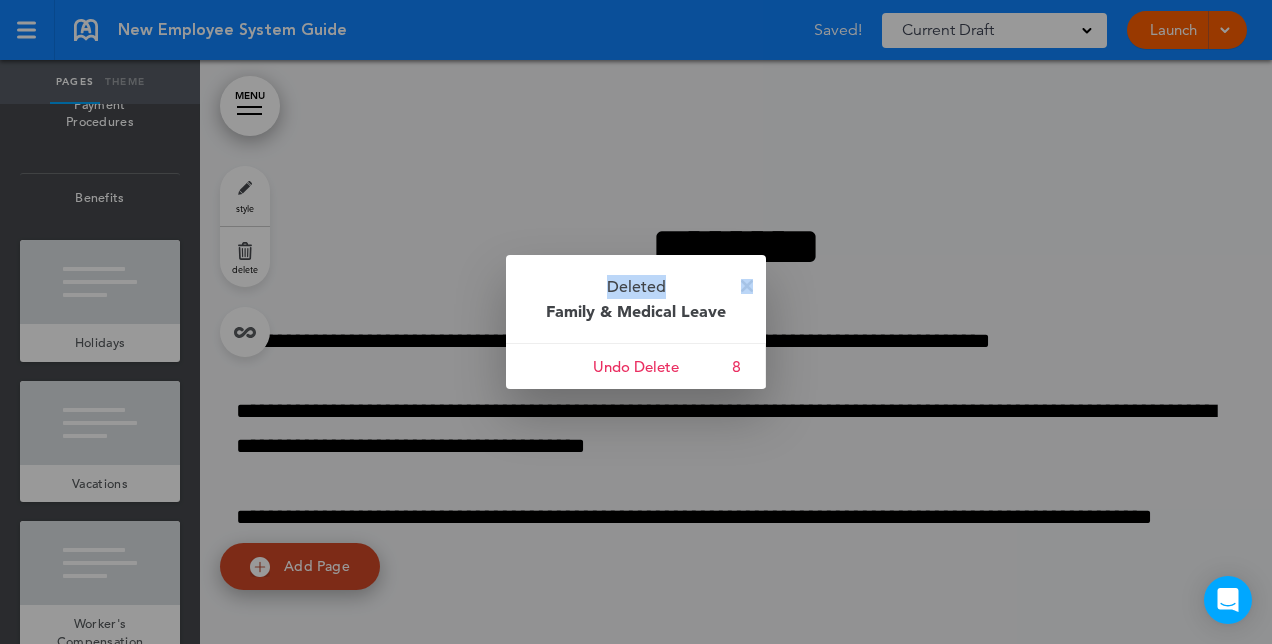 click on "Deleted  Family & Medical Leave
Cancel
Undo Delete
8" at bounding box center [636, 322] 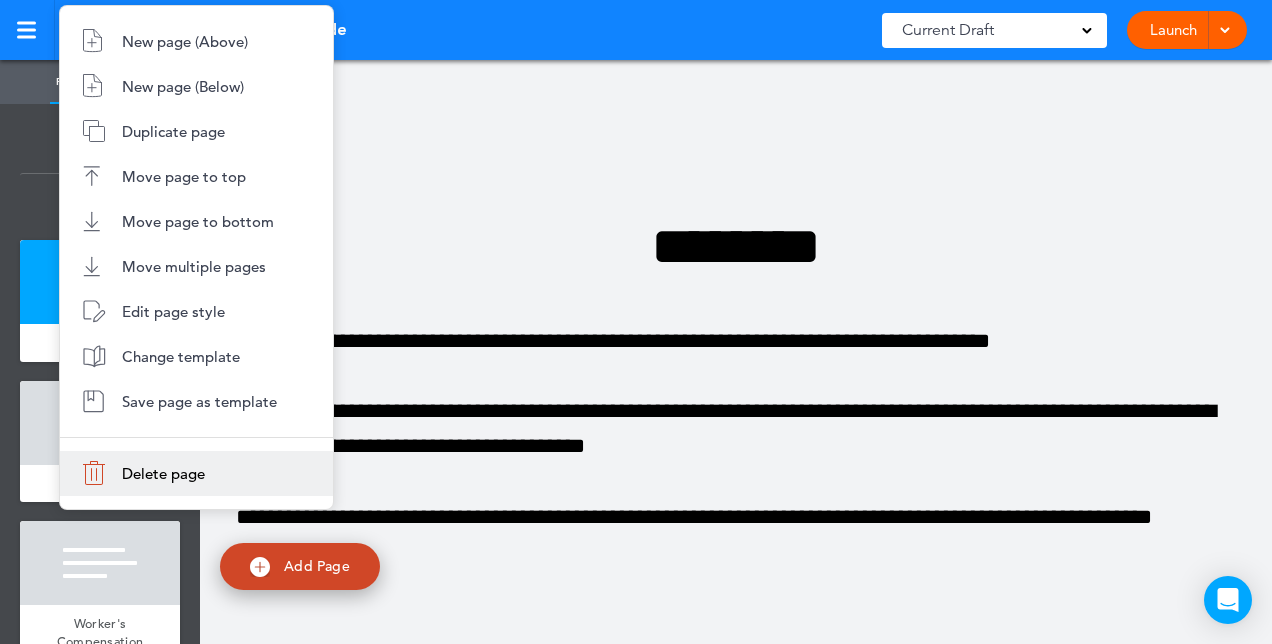 click on "Delete page" at bounding box center [196, 473] 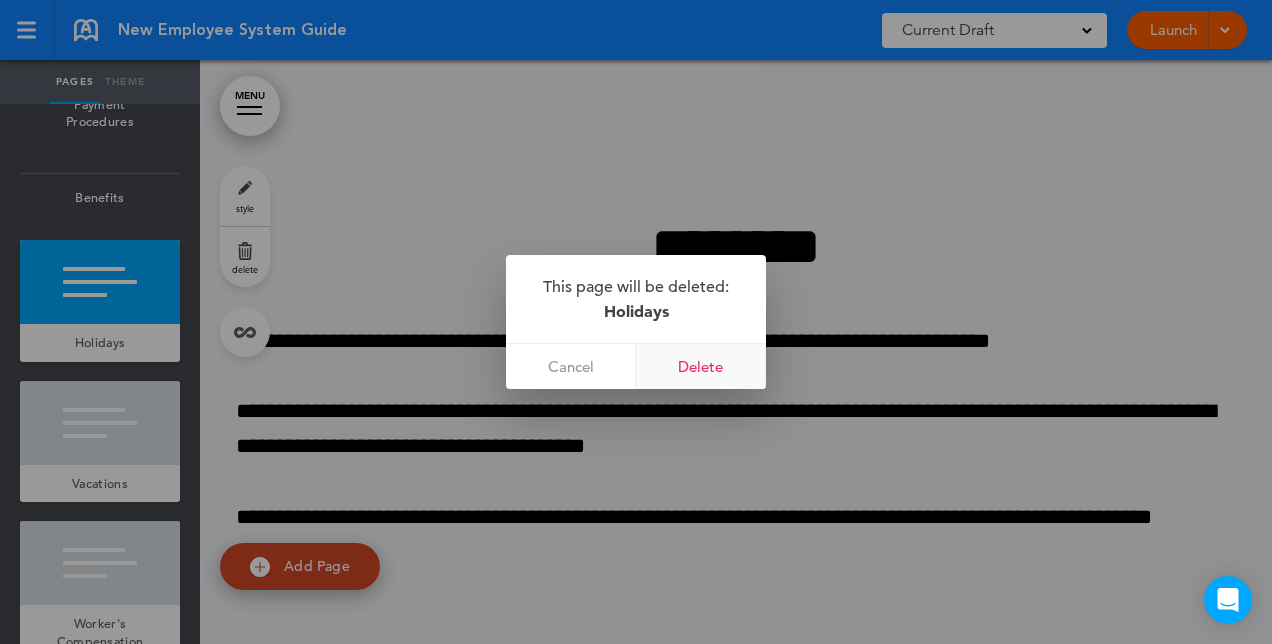 click on "Delete" at bounding box center (701, 366) 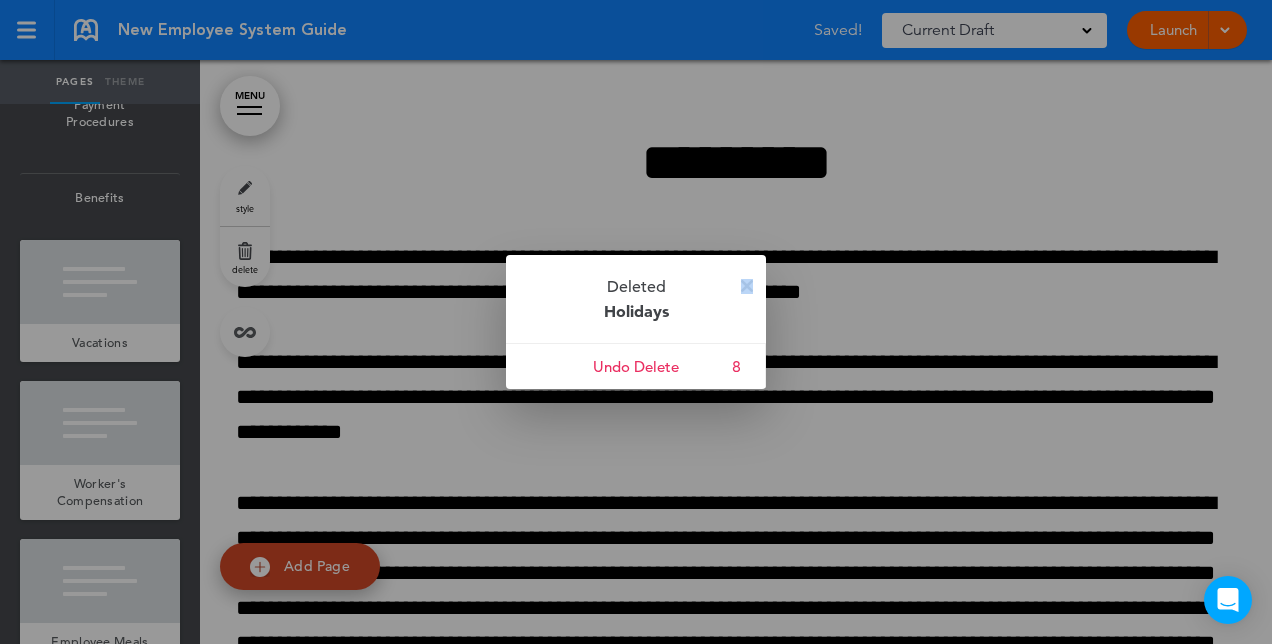 click at bounding box center (747, 286) 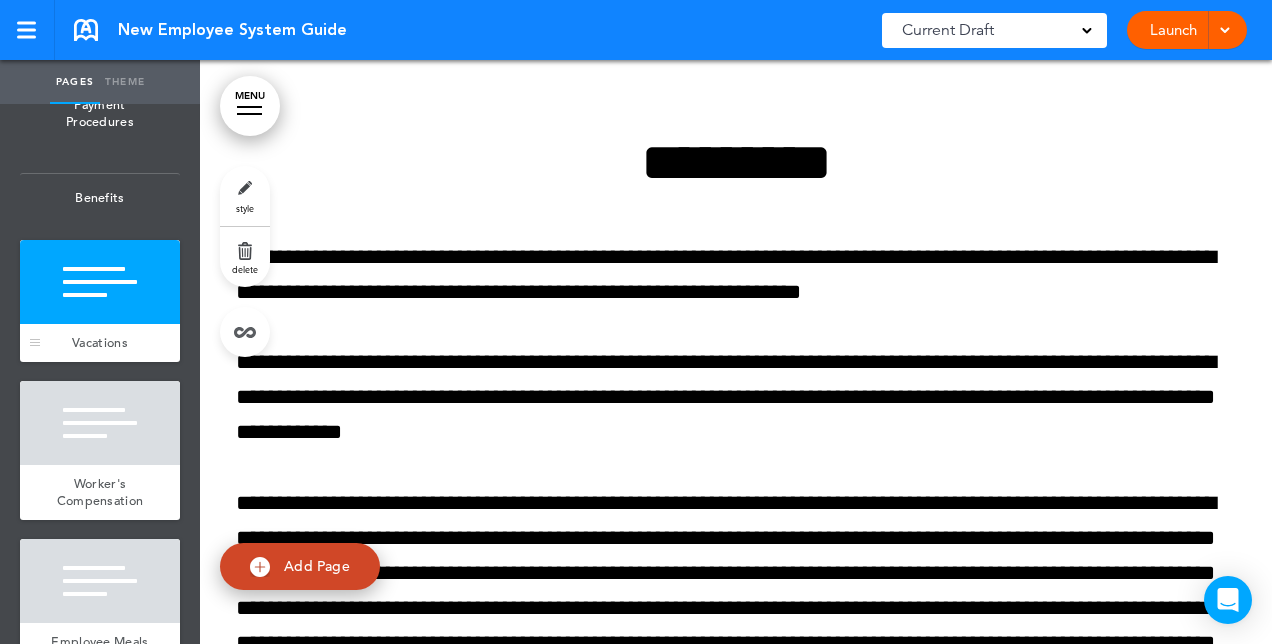 click at bounding box center [100, 282] 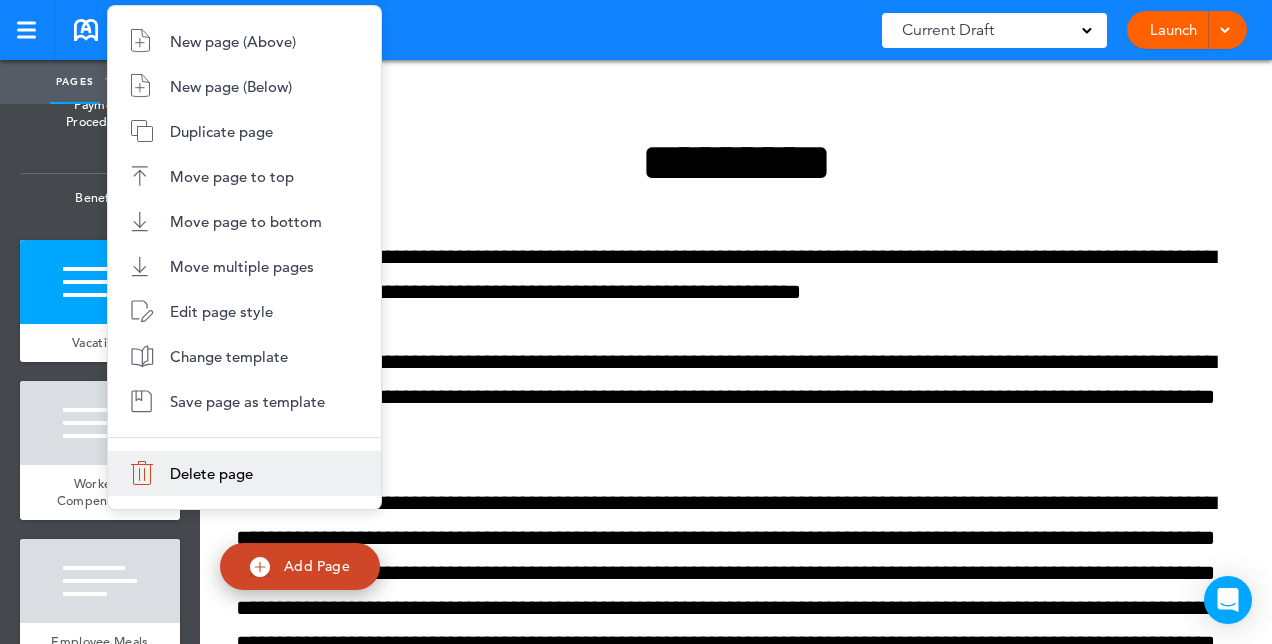 click on "Delete page" at bounding box center (211, 473) 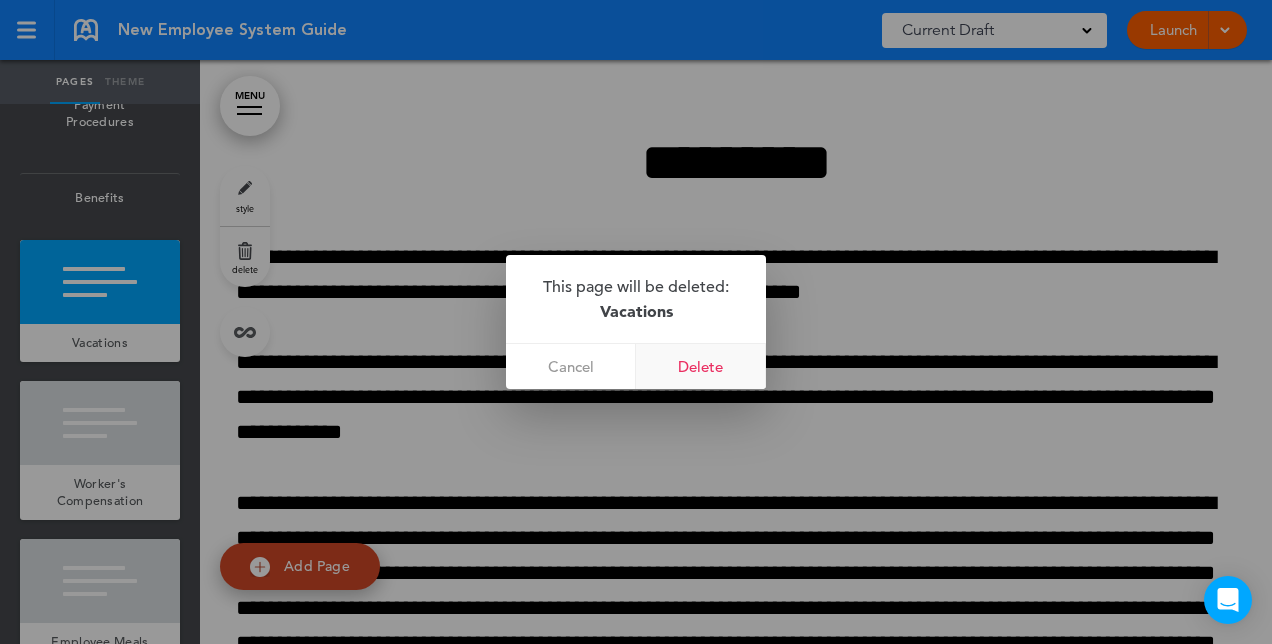 click on "Delete" at bounding box center (701, 366) 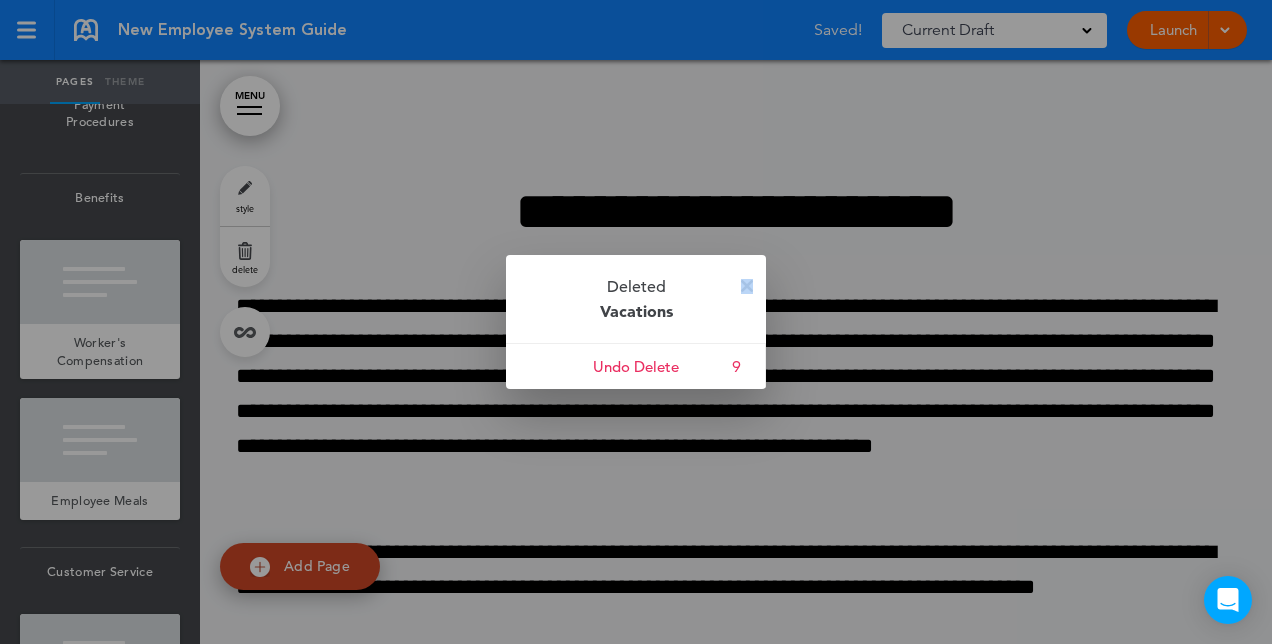 click at bounding box center [747, 286] 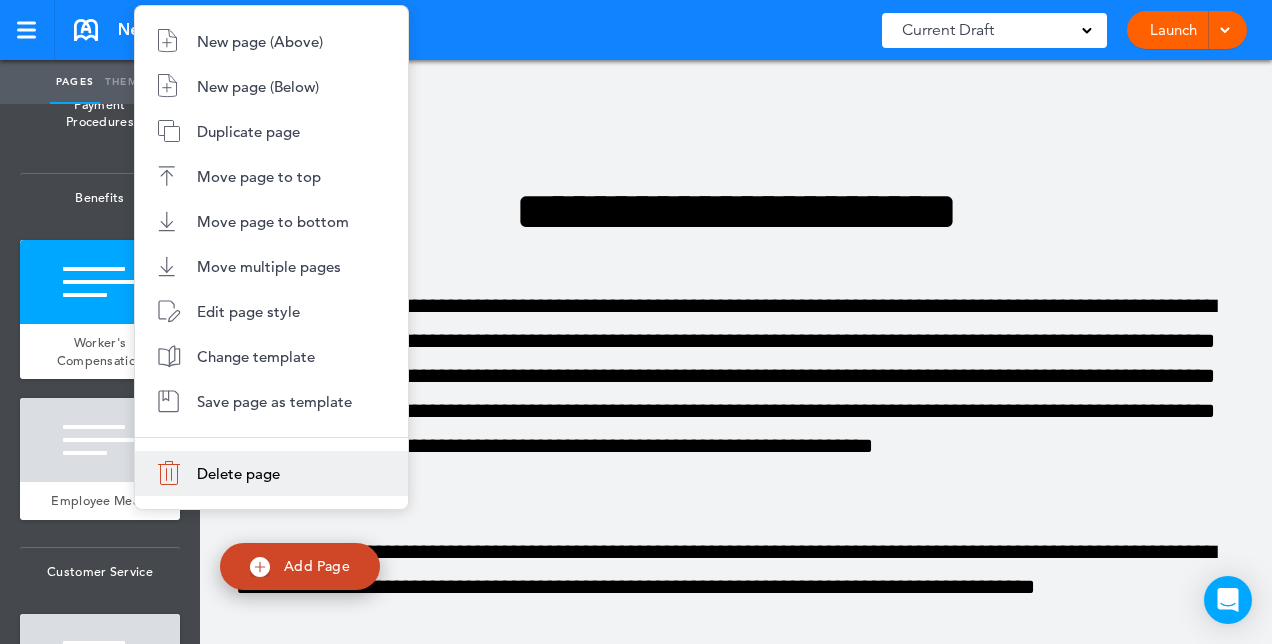 click on "Delete page" at bounding box center [238, 473] 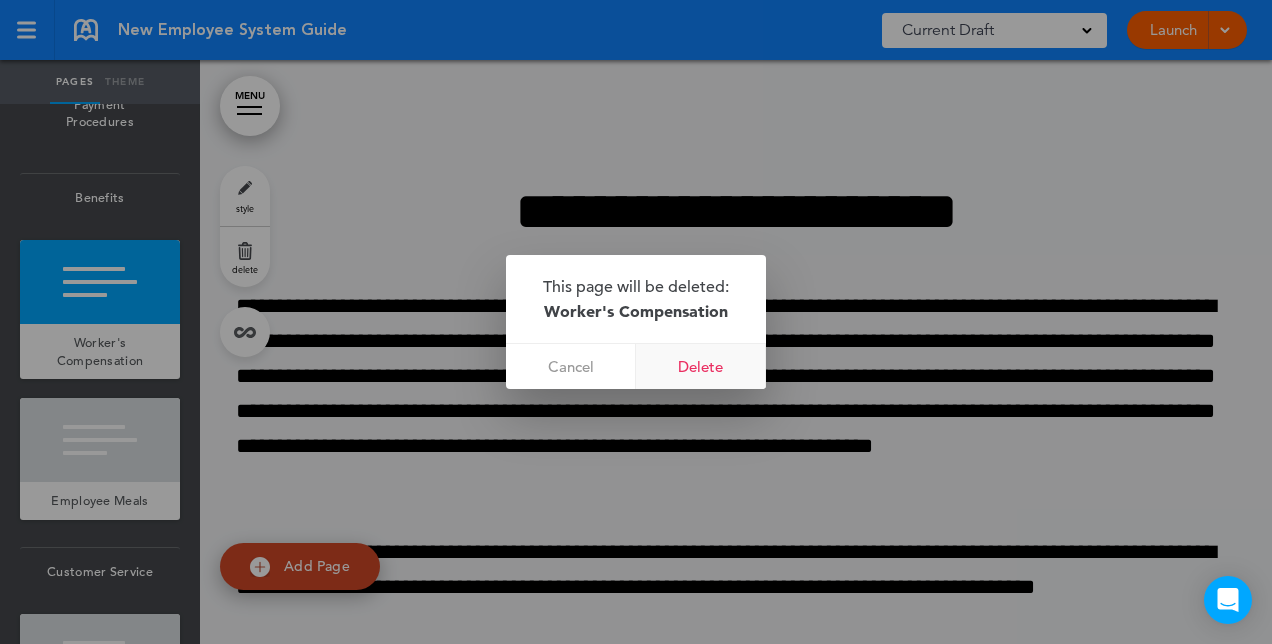 click on "Delete" at bounding box center [701, 366] 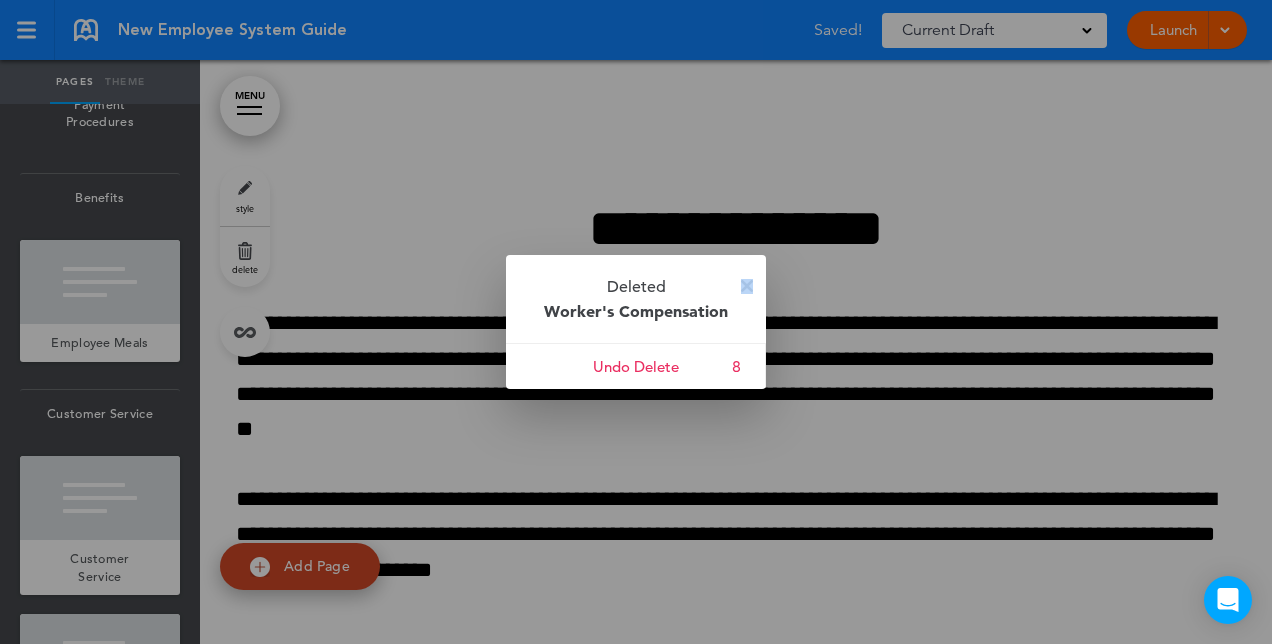click at bounding box center [747, 286] 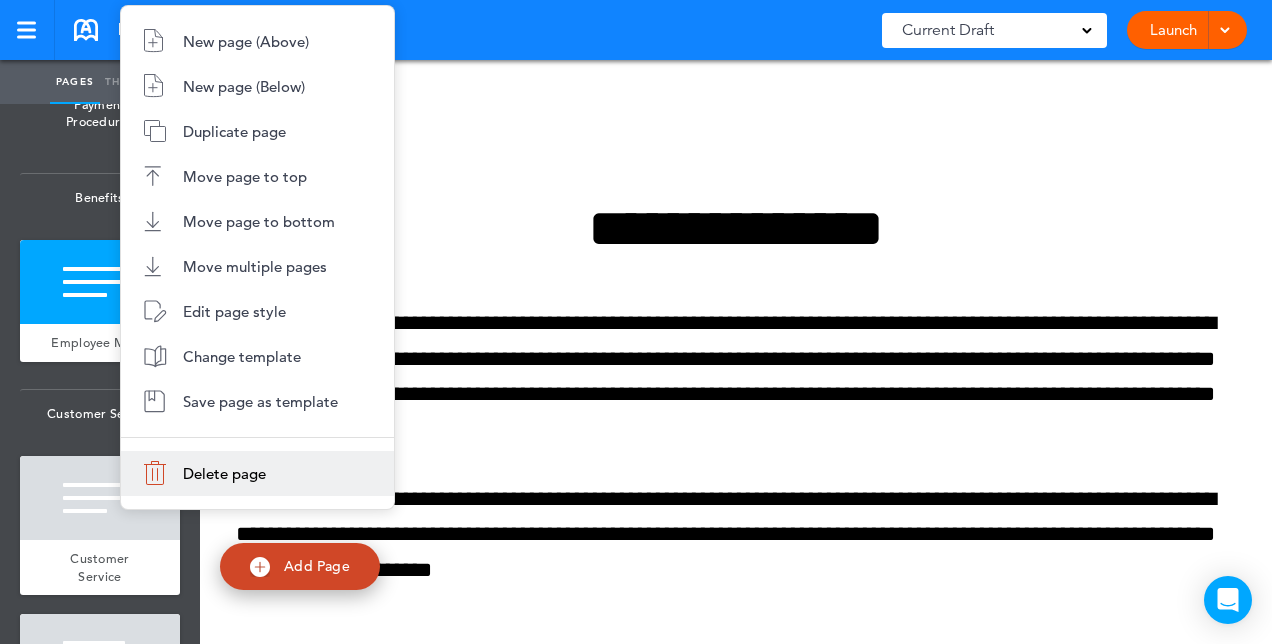 click on "Delete page" at bounding box center [257, 473] 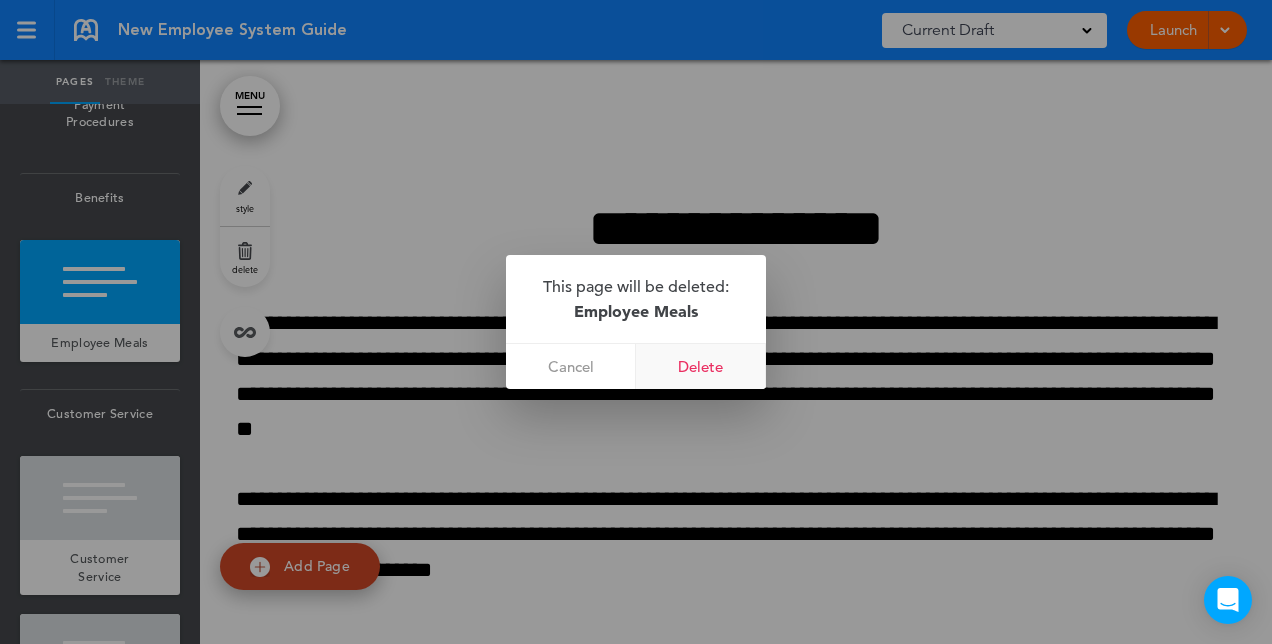 click on "Delete" at bounding box center (701, 366) 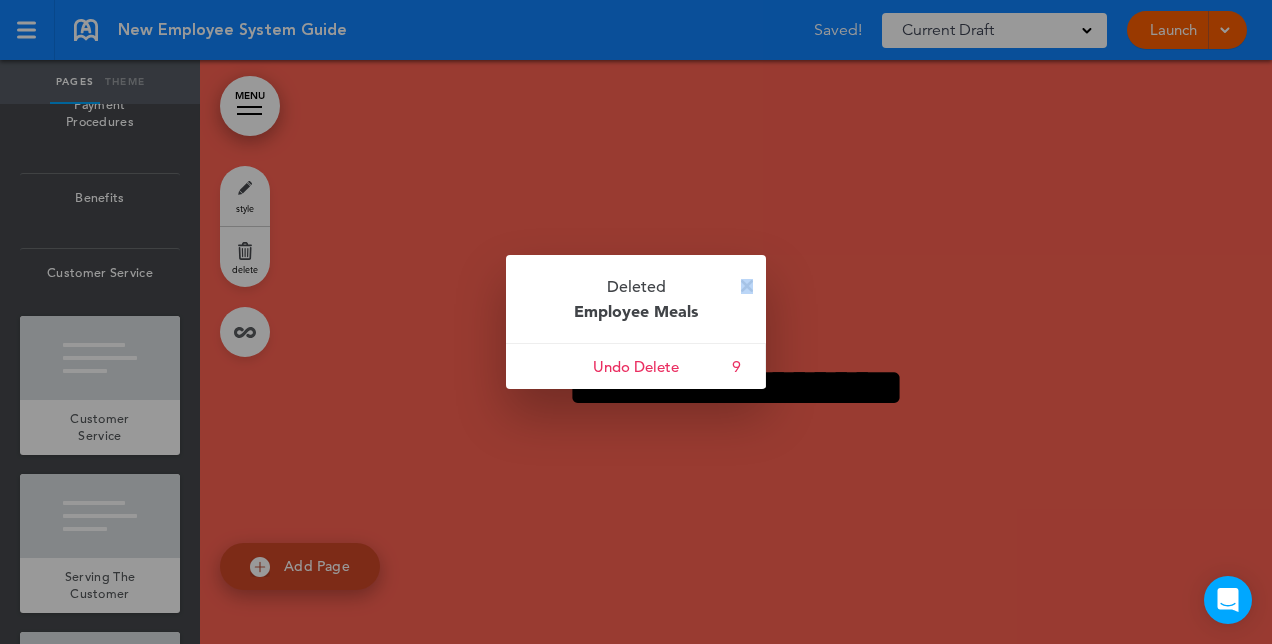 click at bounding box center (747, 286) 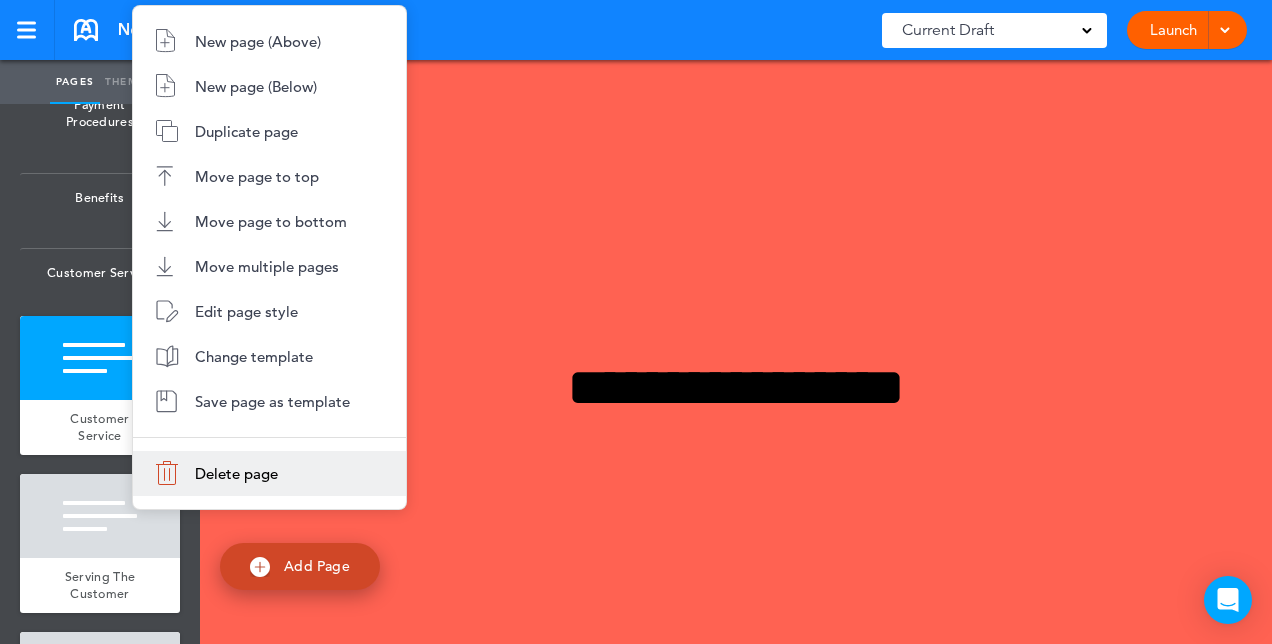click on "Delete page" at bounding box center [236, 473] 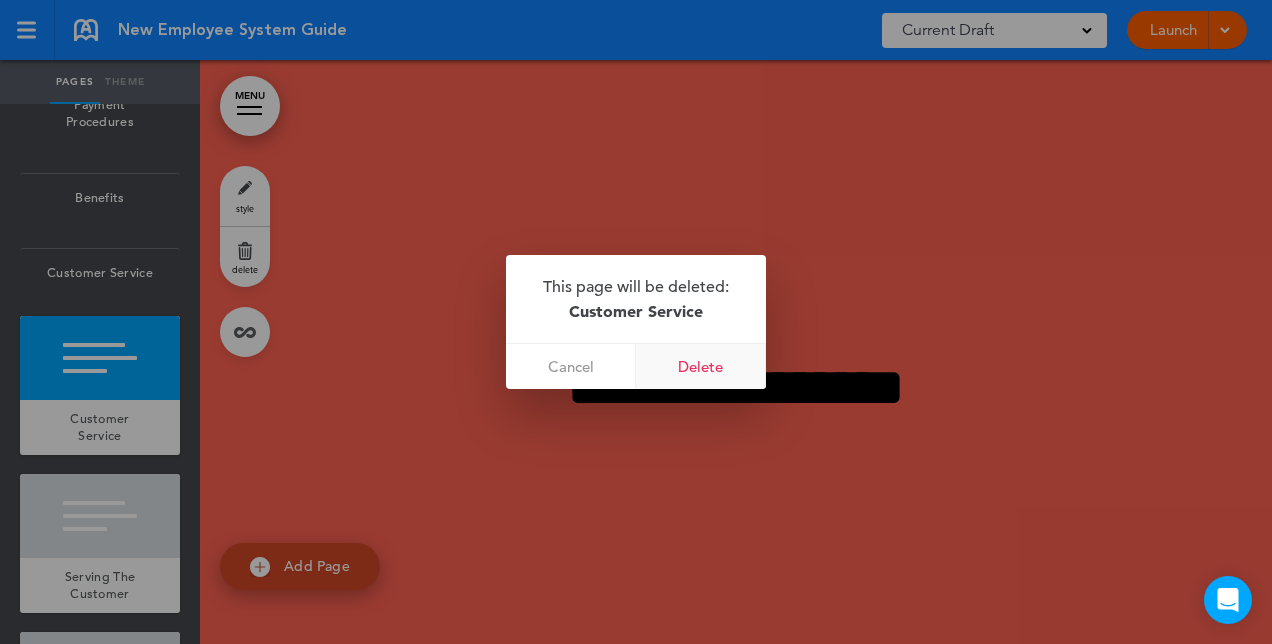click on "Delete" at bounding box center (701, 366) 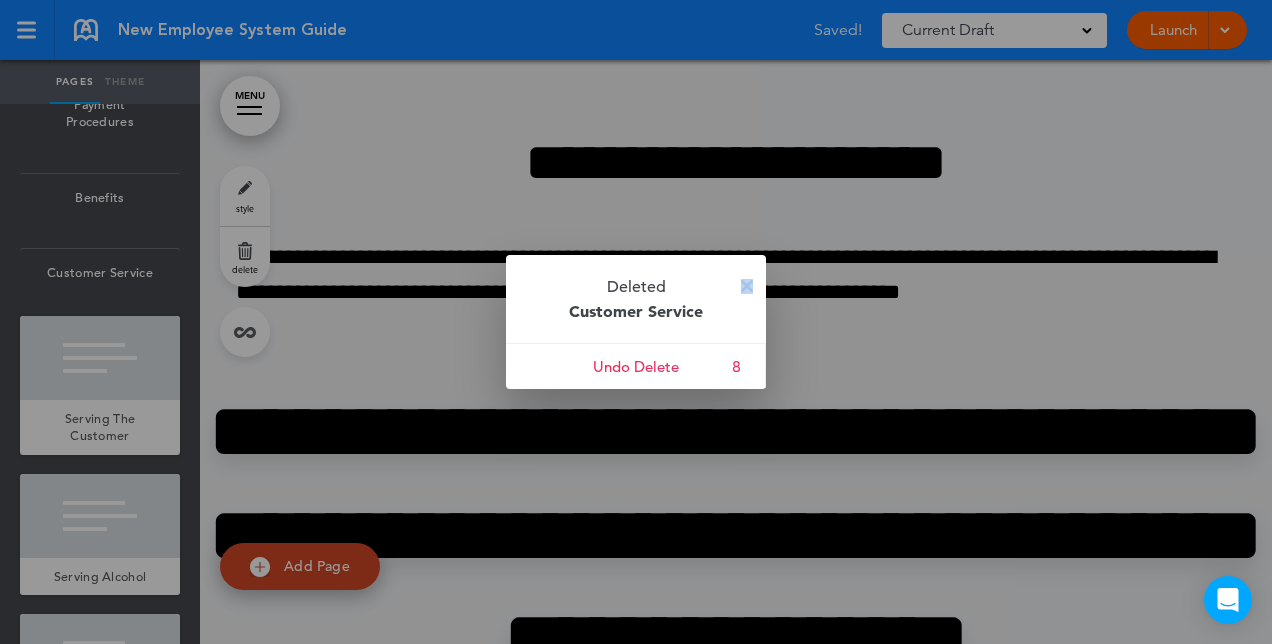 click at bounding box center (747, 286) 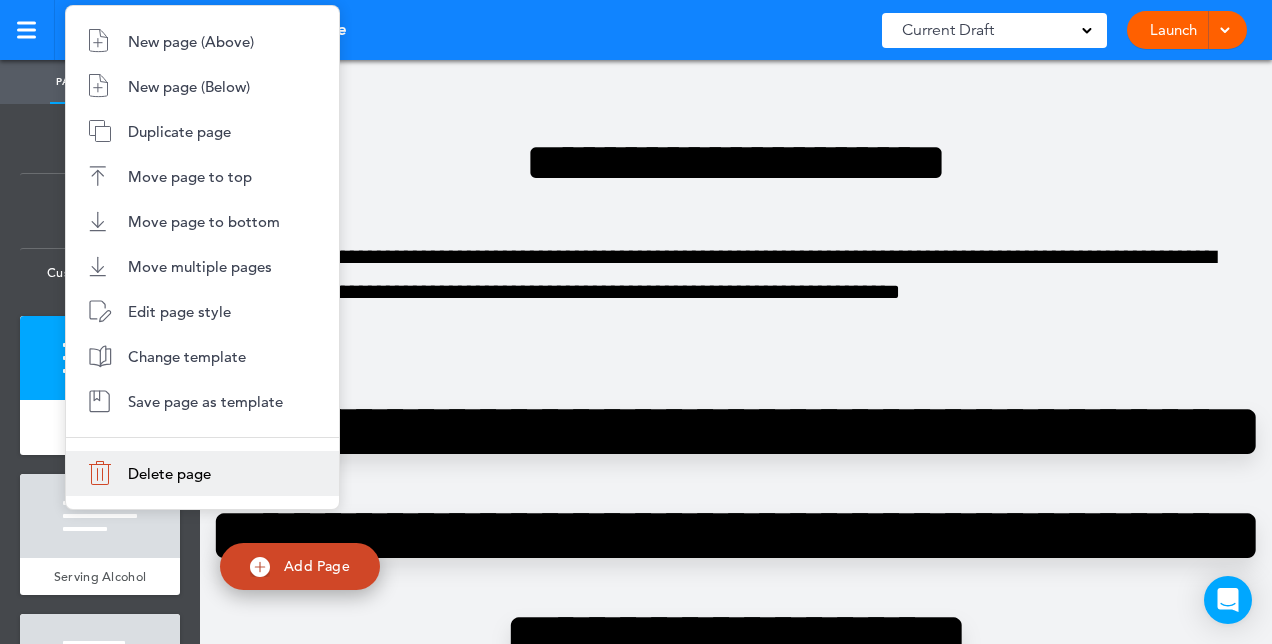click on "Delete page" at bounding box center [202, 473] 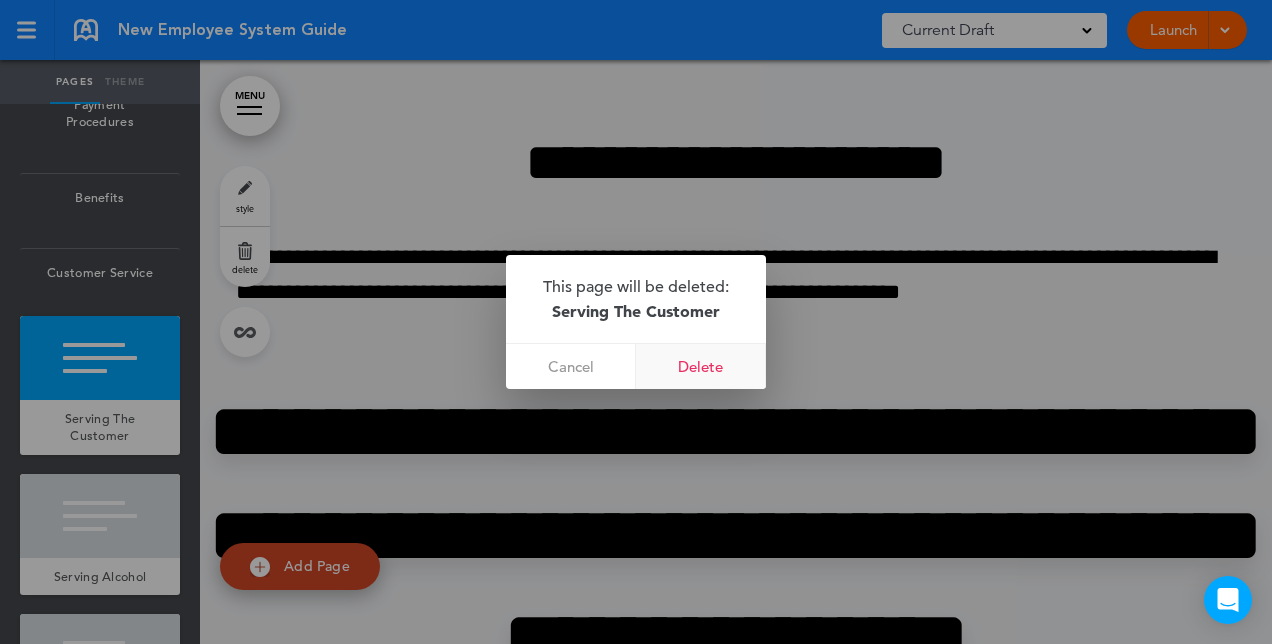 click on "Delete" at bounding box center [701, 366] 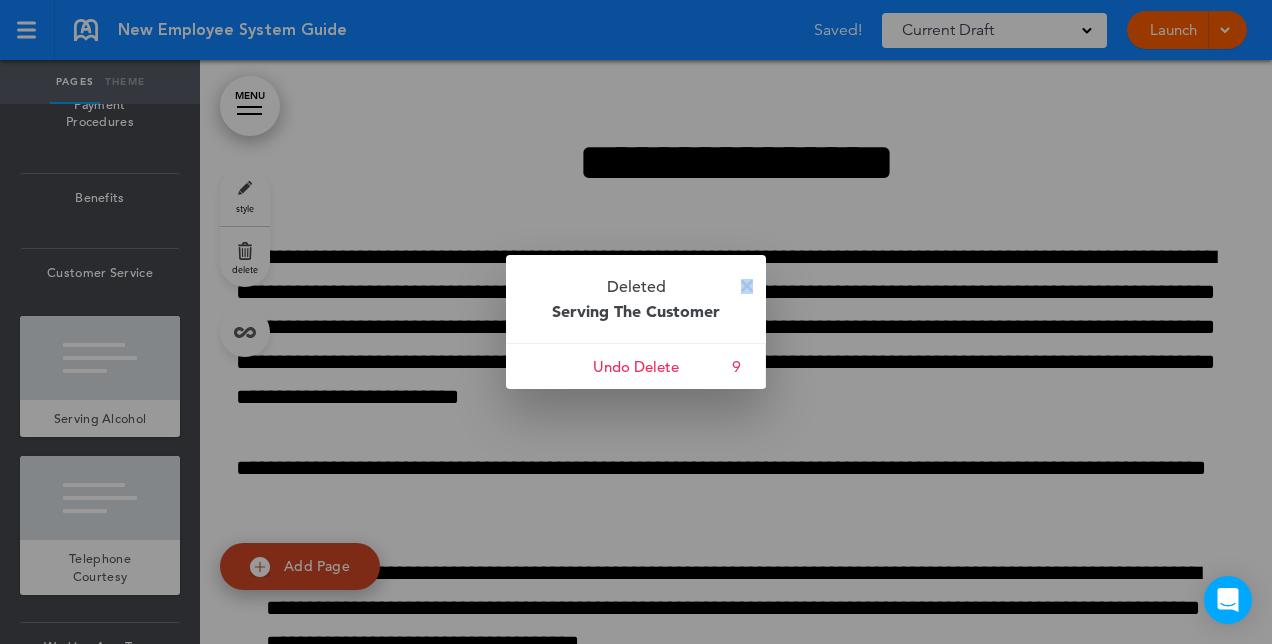click at bounding box center [747, 286] 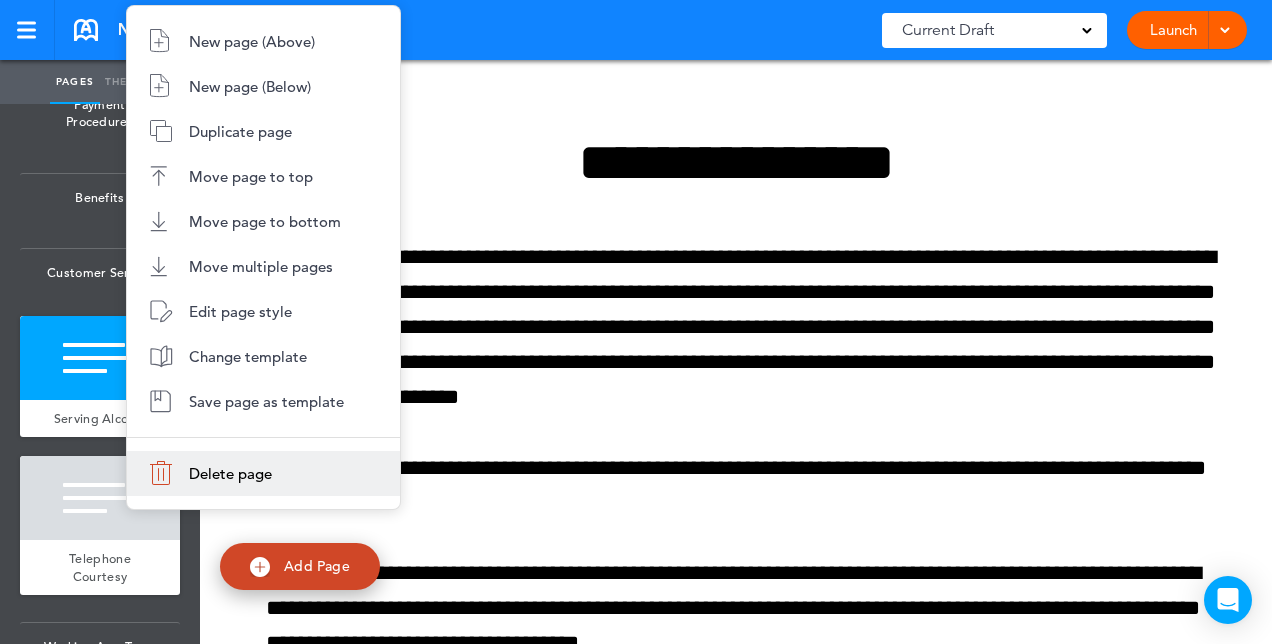 click on "Delete page" at bounding box center (230, 473) 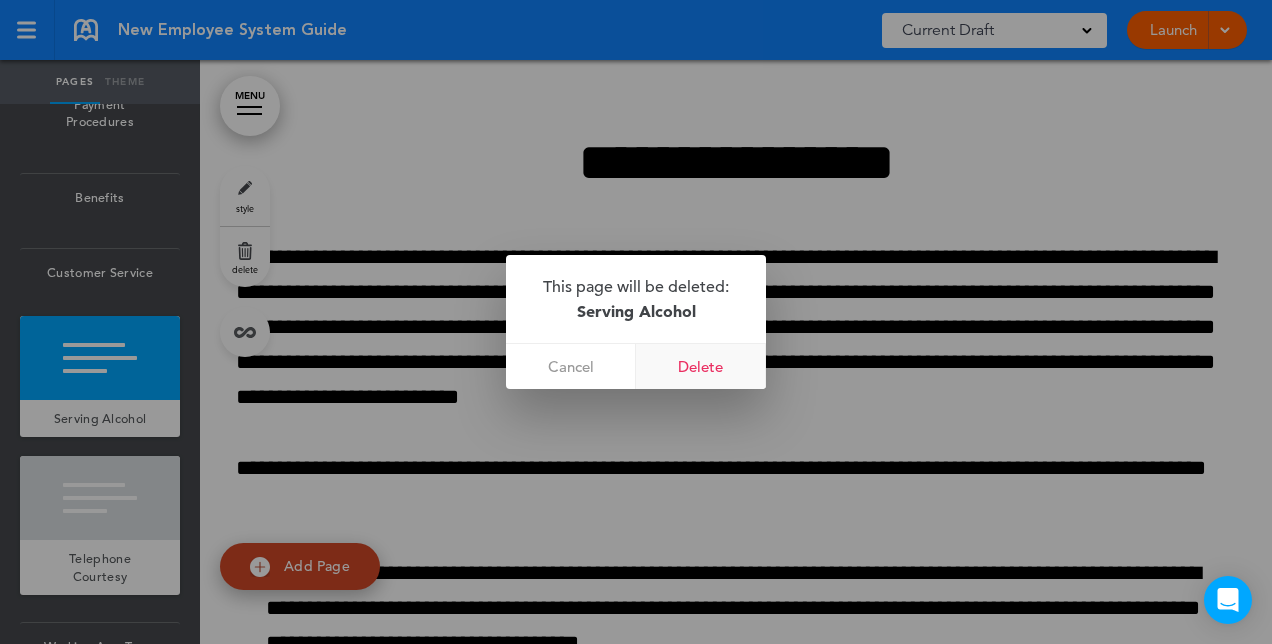click on "Delete" at bounding box center [701, 366] 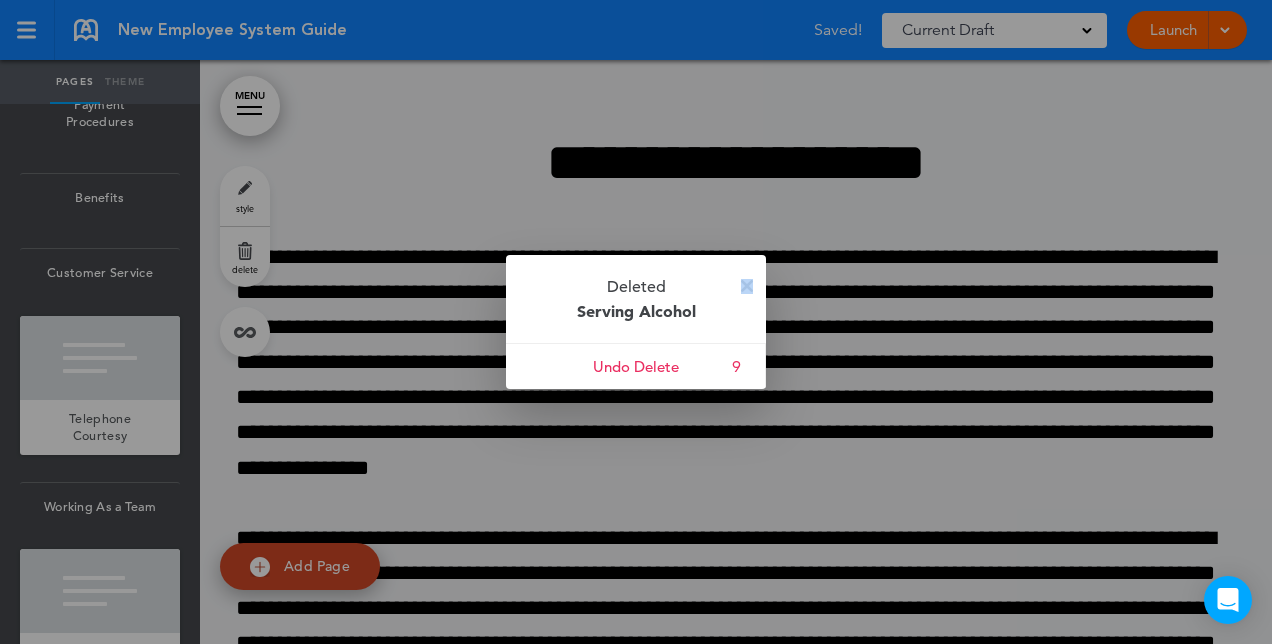 click at bounding box center (747, 286) 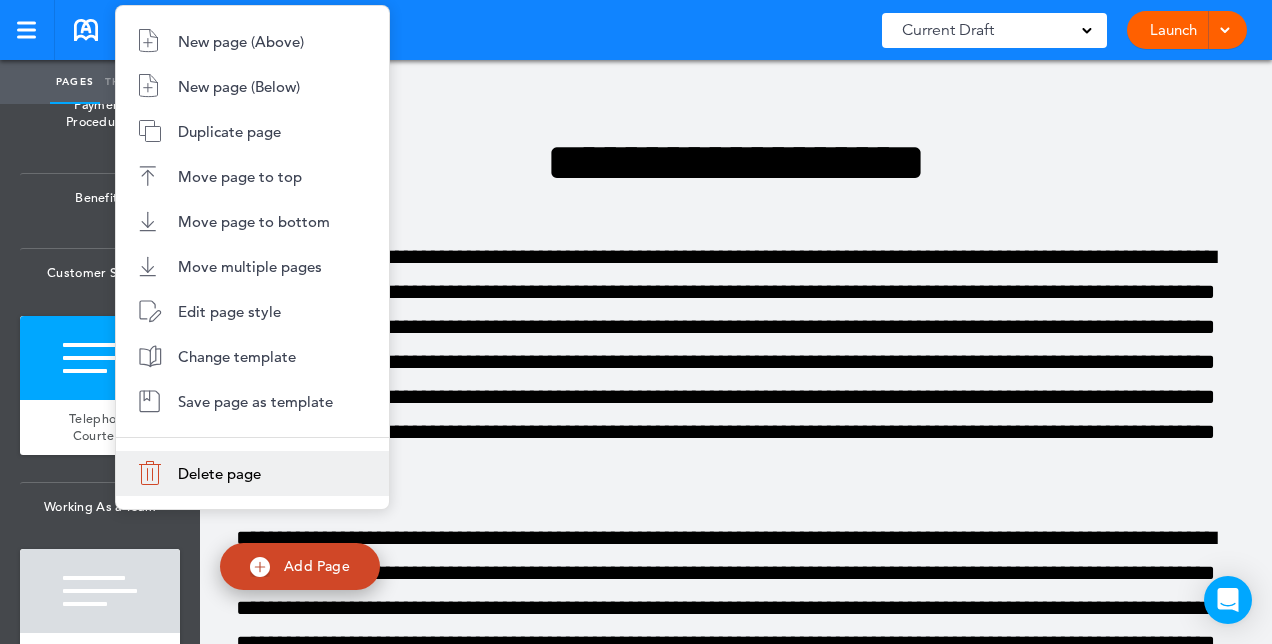 click on "Delete page" at bounding box center [252, 473] 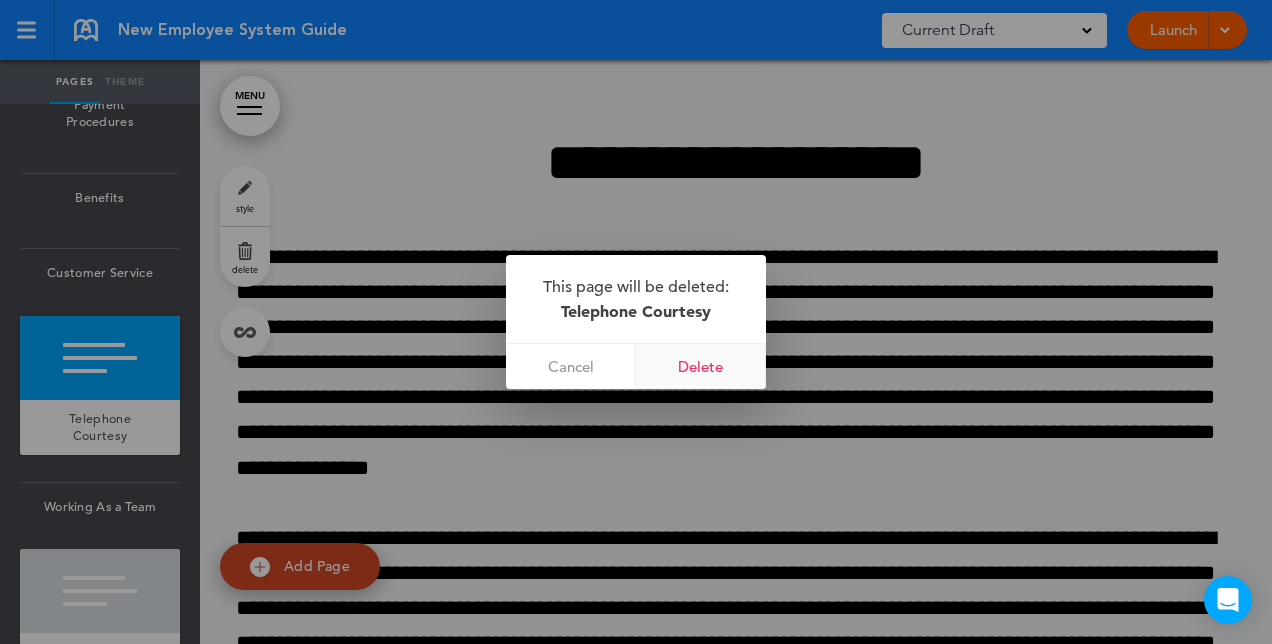 click on "Delete" at bounding box center (701, 366) 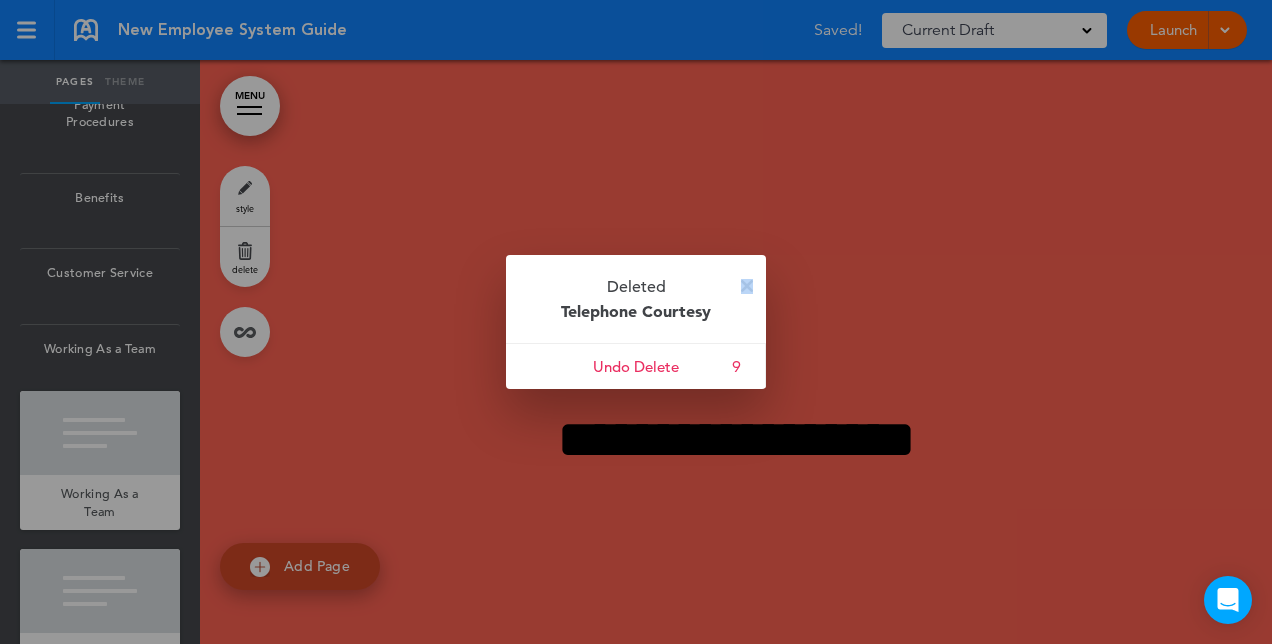 click at bounding box center [747, 286] 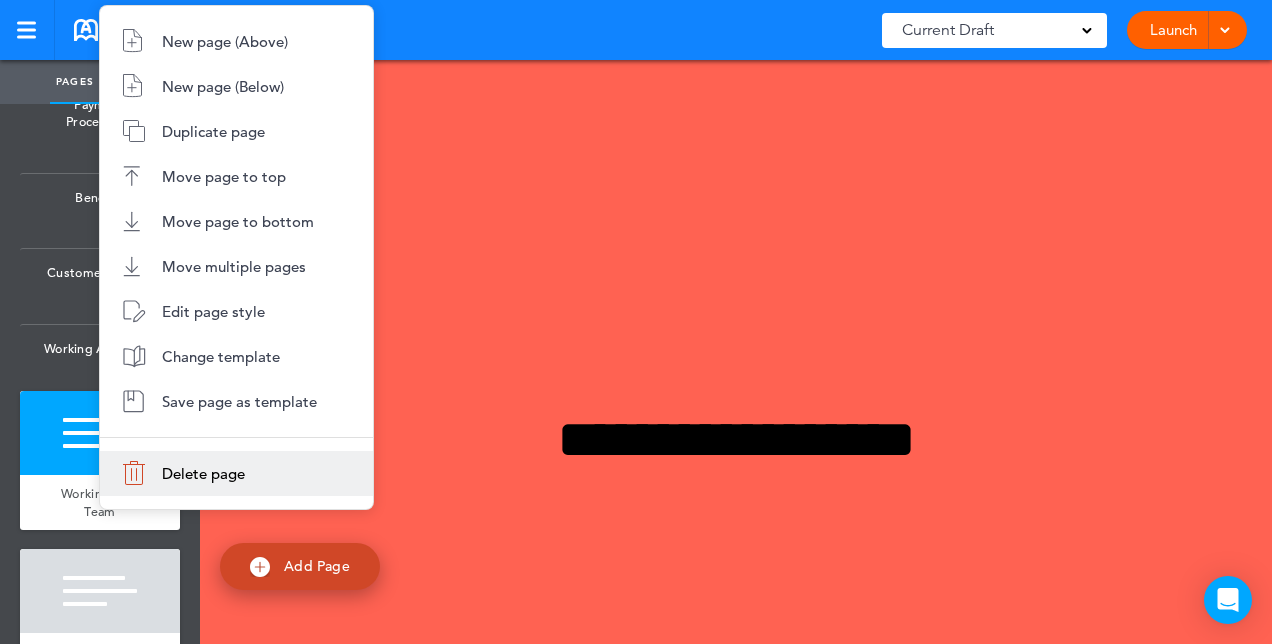 click on "Delete page" at bounding box center (236, 473) 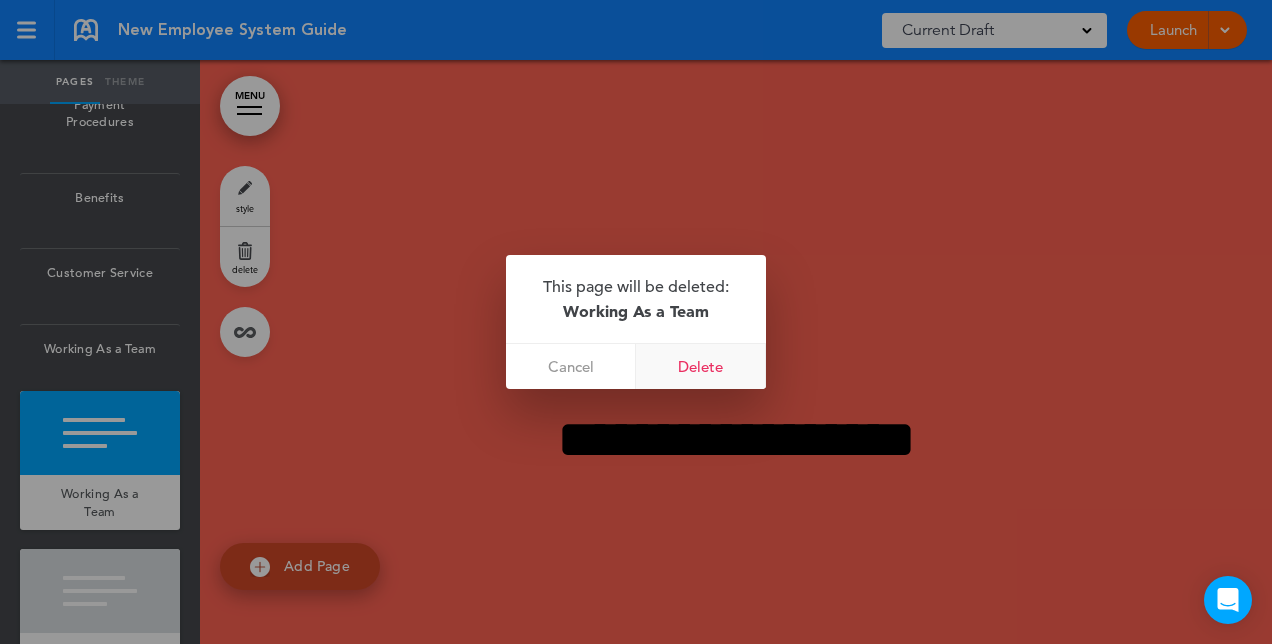 click on "Delete" at bounding box center [701, 366] 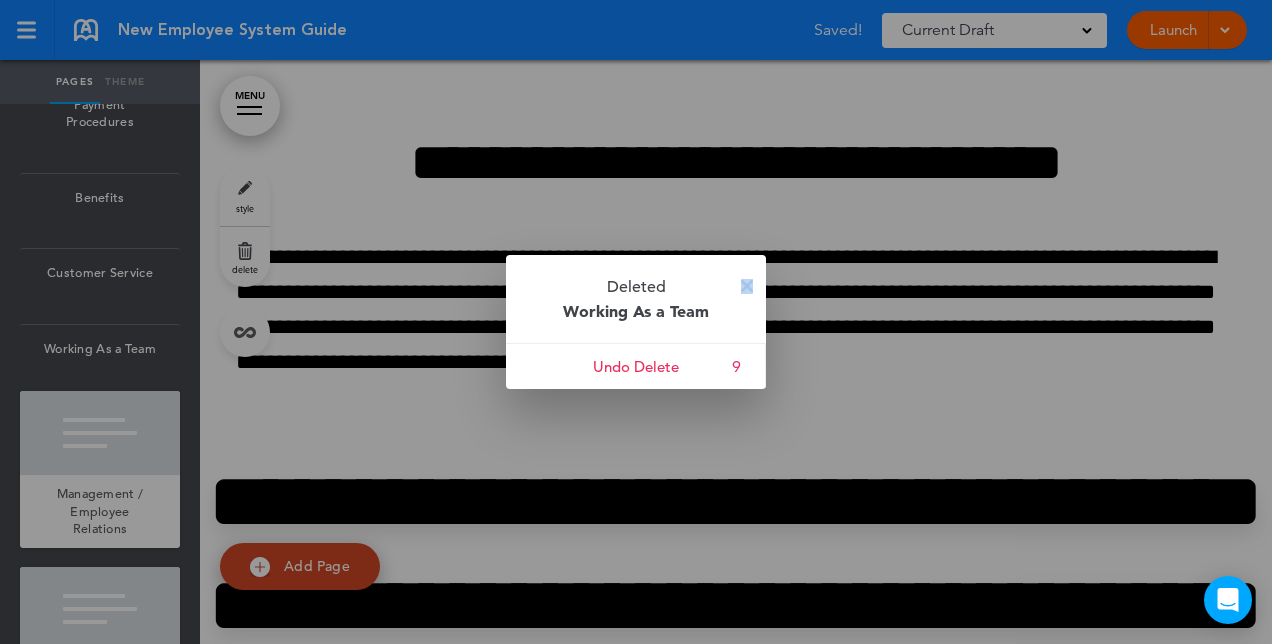 click at bounding box center (747, 286) 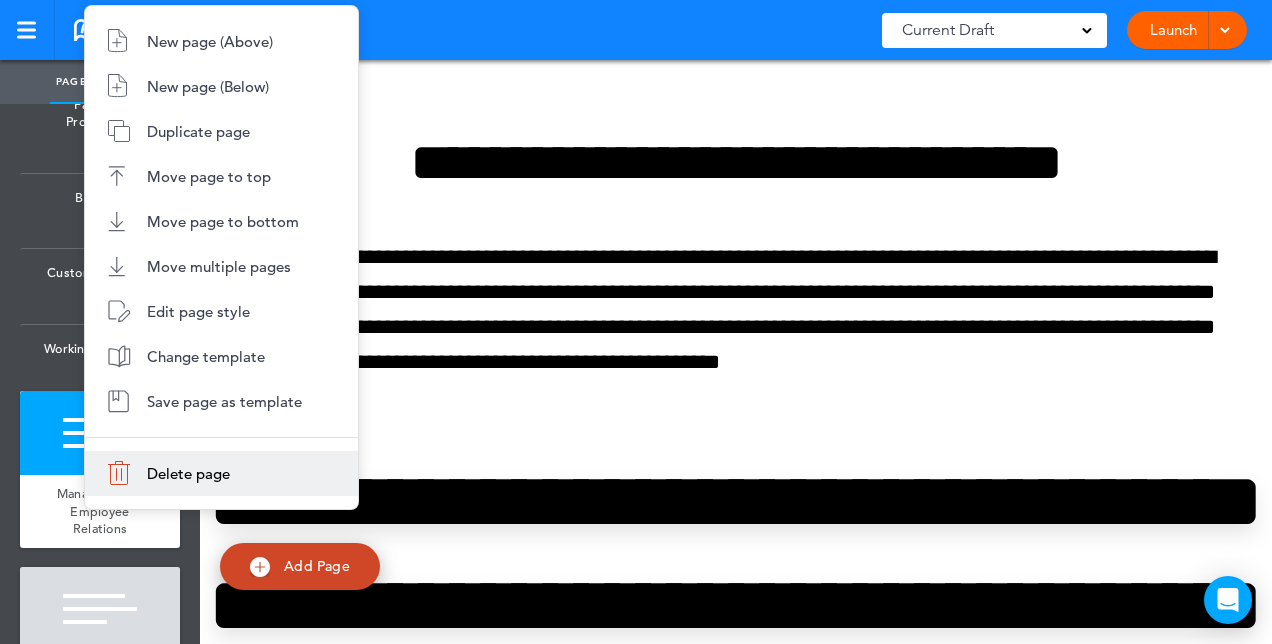 click on "Delete page" at bounding box center (188, 473) 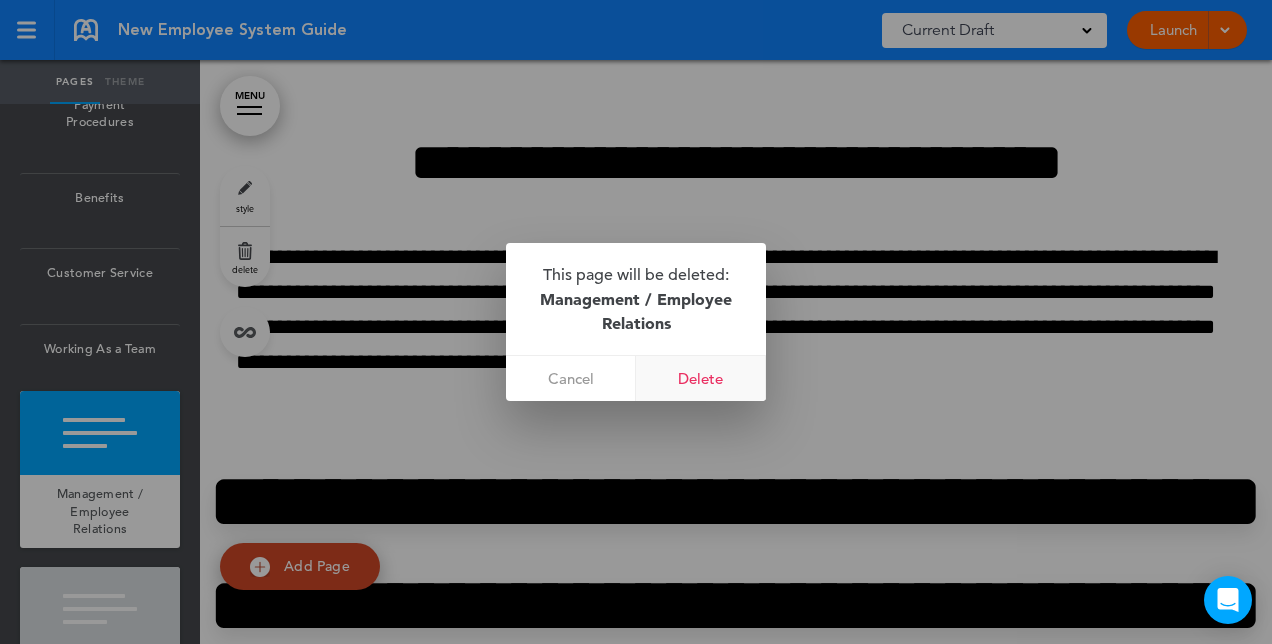 click on "Delete" at bounding box center (701, 378) 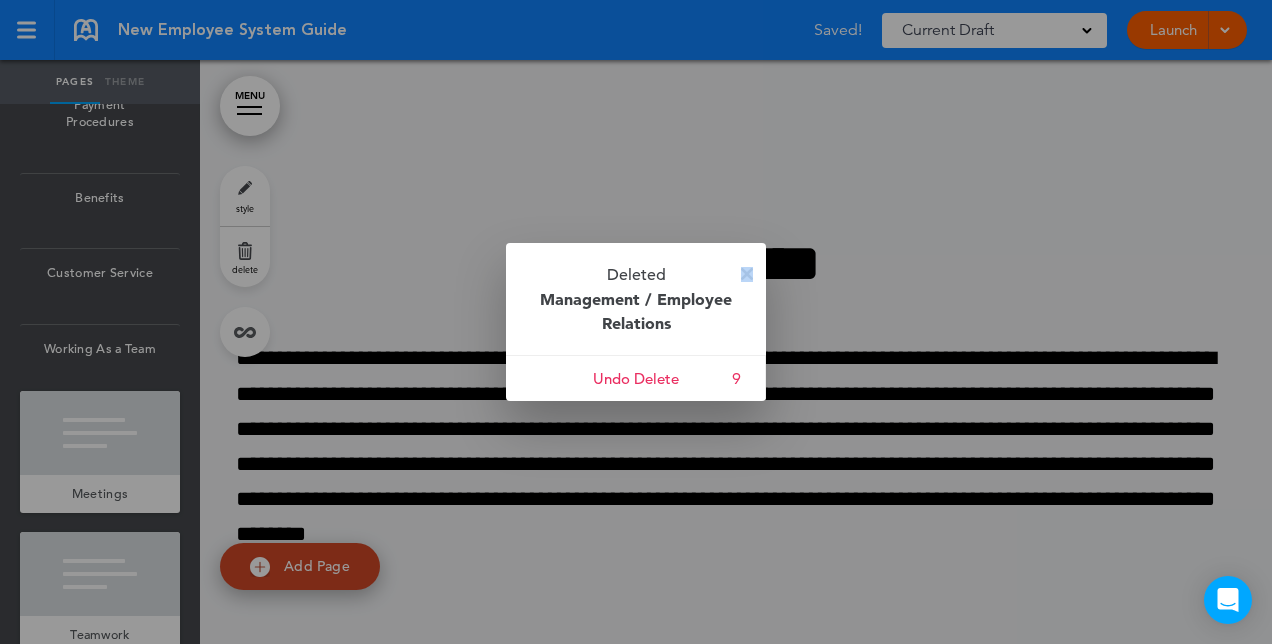 click at bounding box center [747, 274] 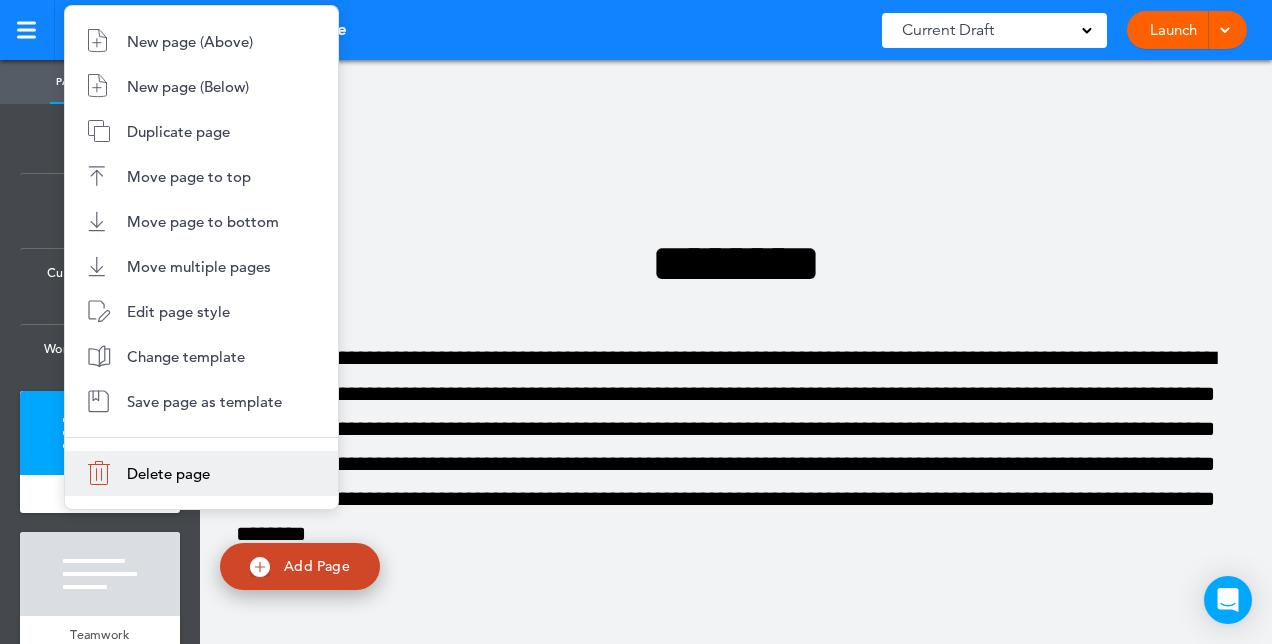 click on "Delete page" at bounding box center (201, 473) 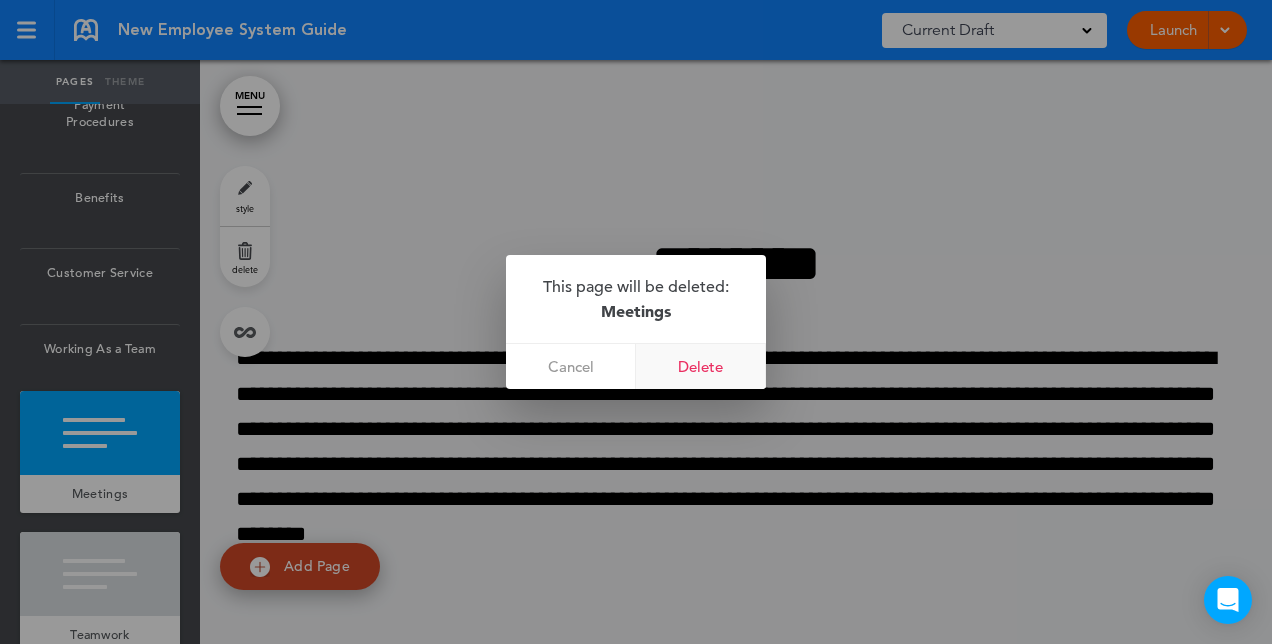 click on "Delete" at bounding box center (701, 366) 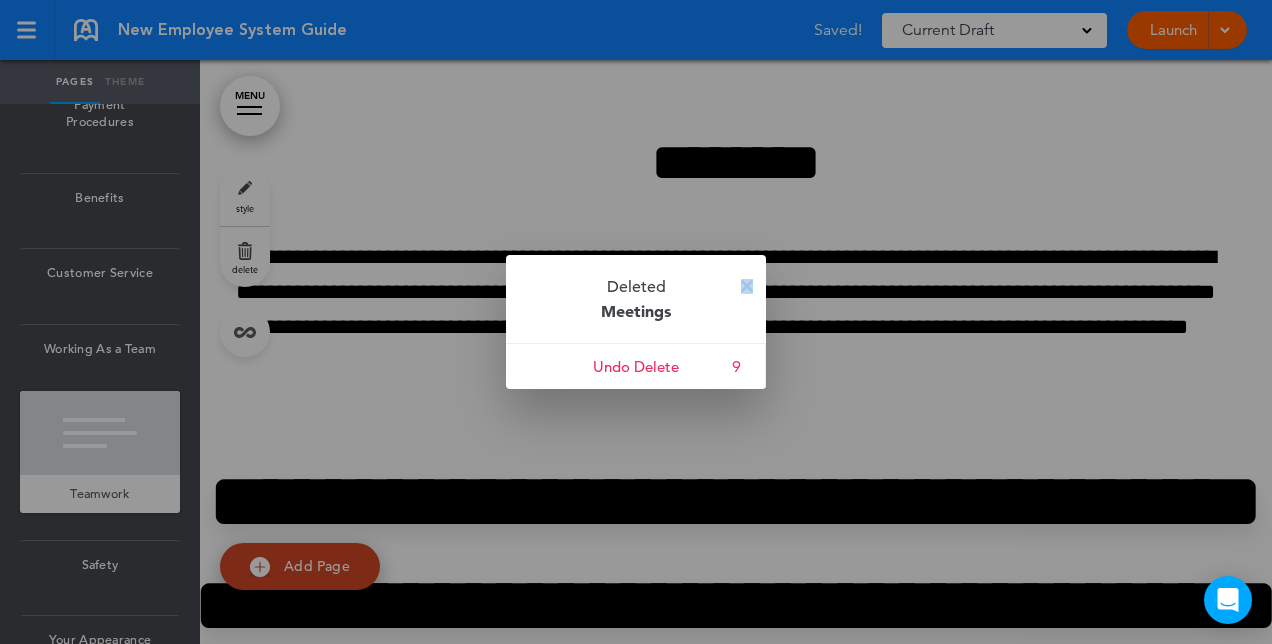 click at bounding box center (747, 286) 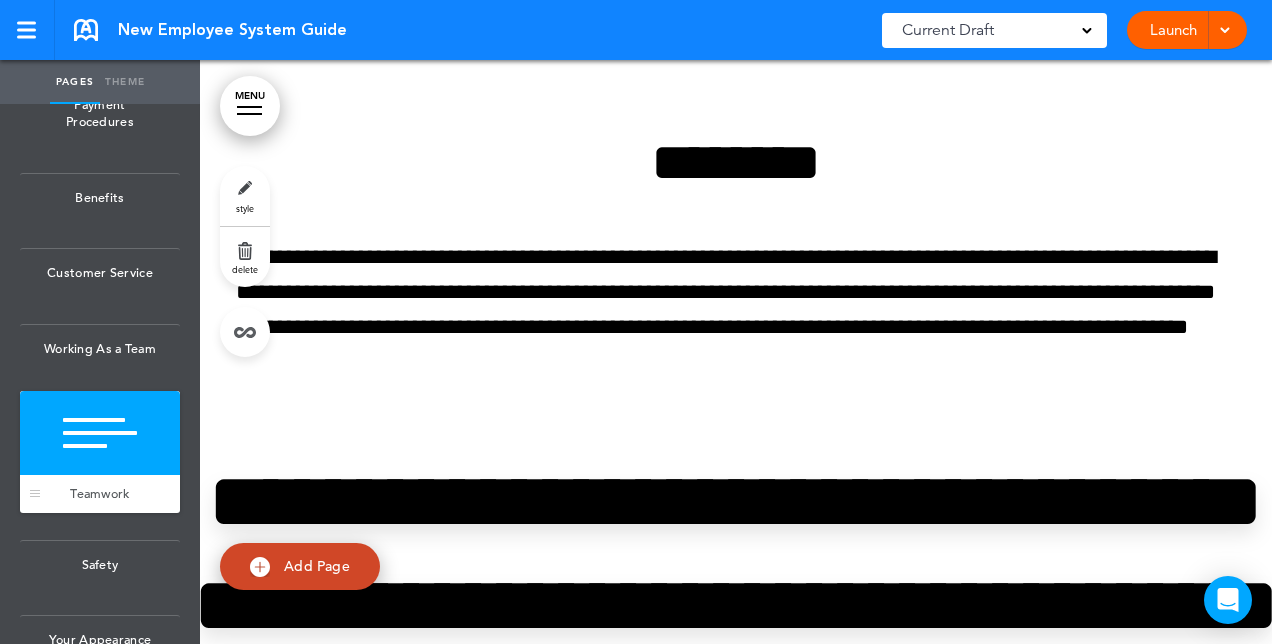 click at bounding box center (100, 433) 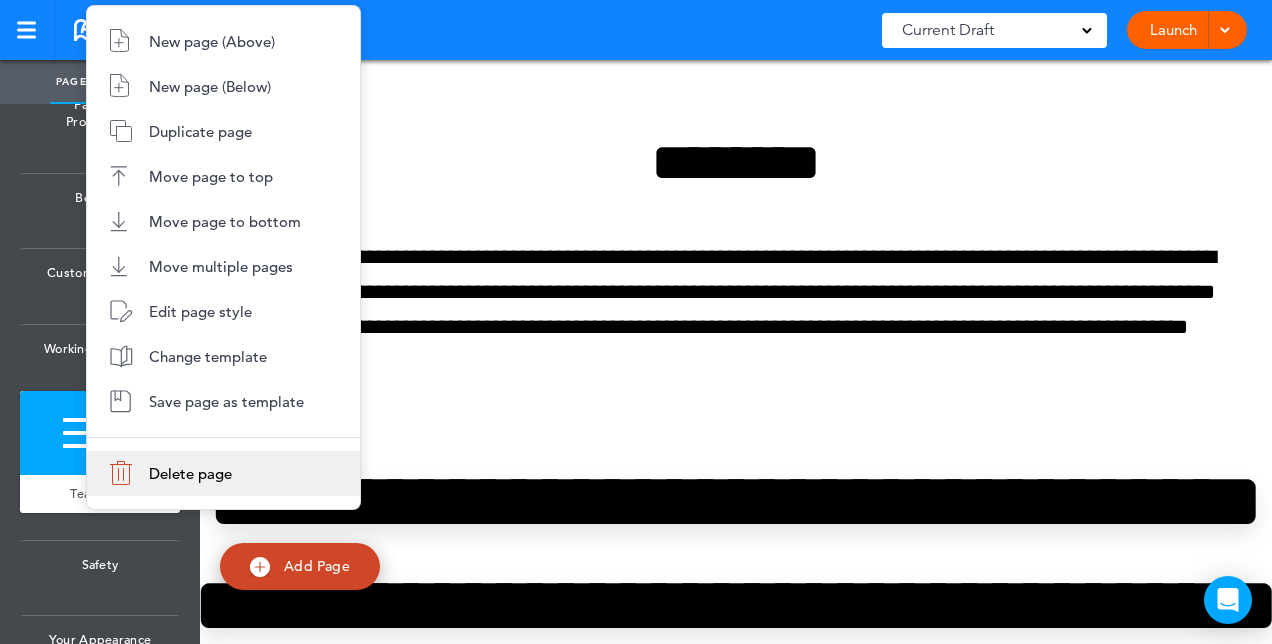 click on "Delete page" at bounding box center (223, 473) 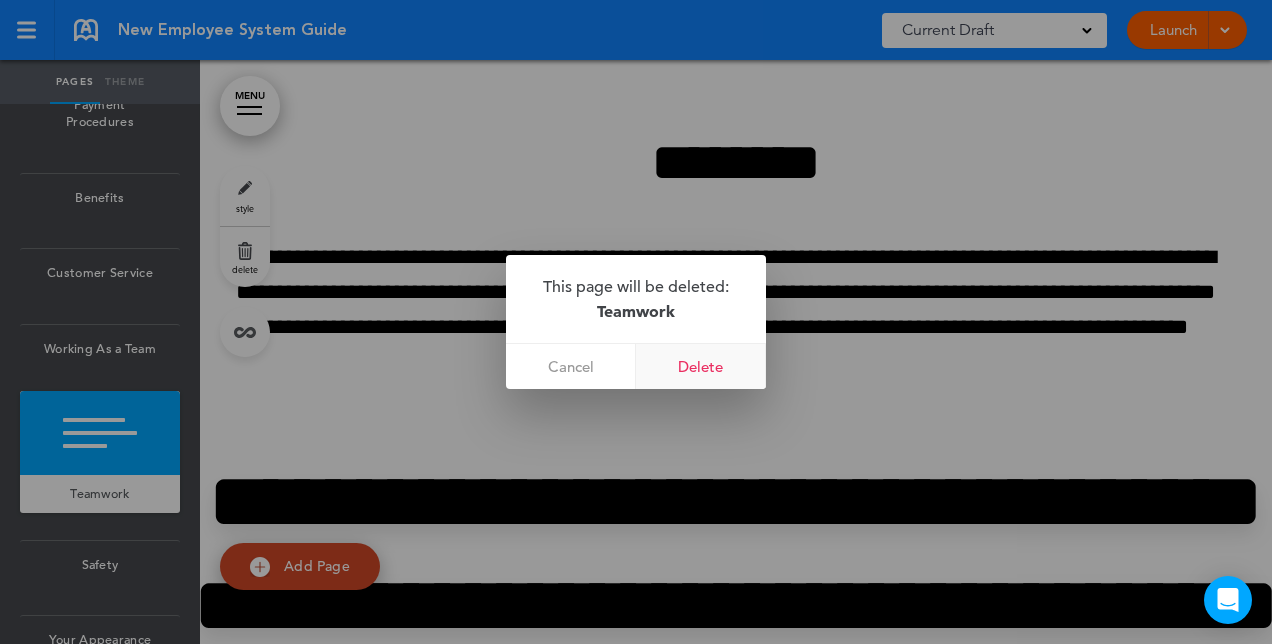click on "Delete" at bounding box center [701, 366] 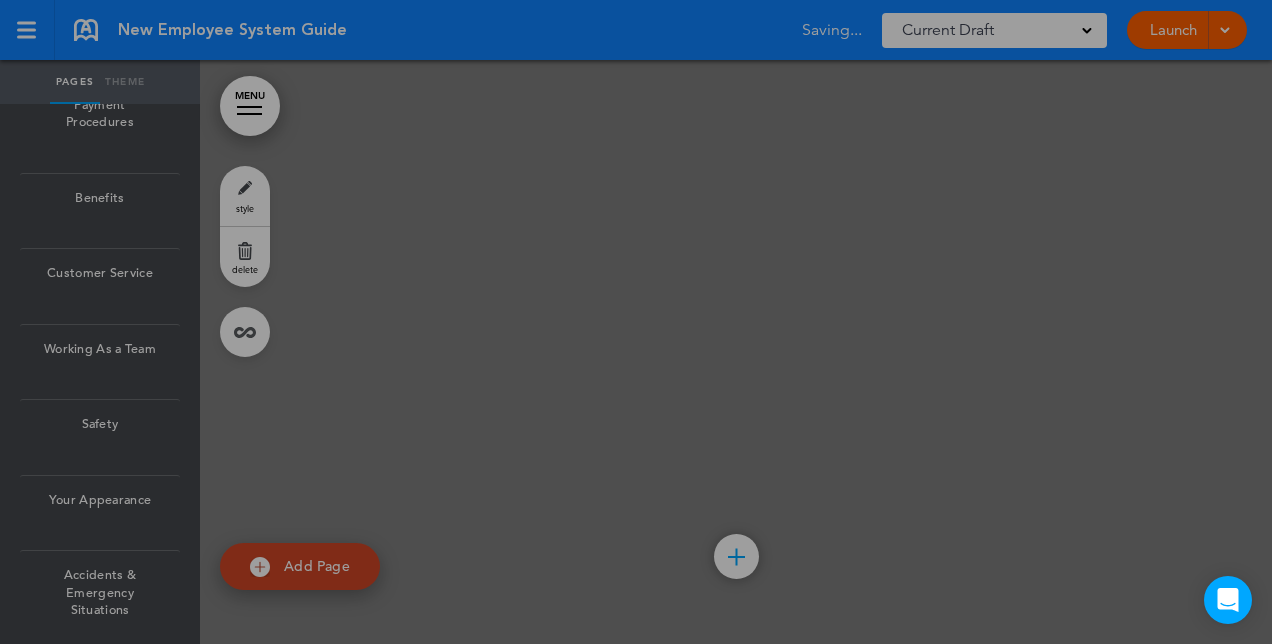 scroll, scrollTop: 10498, scrollLeft: 0, axis: vertical 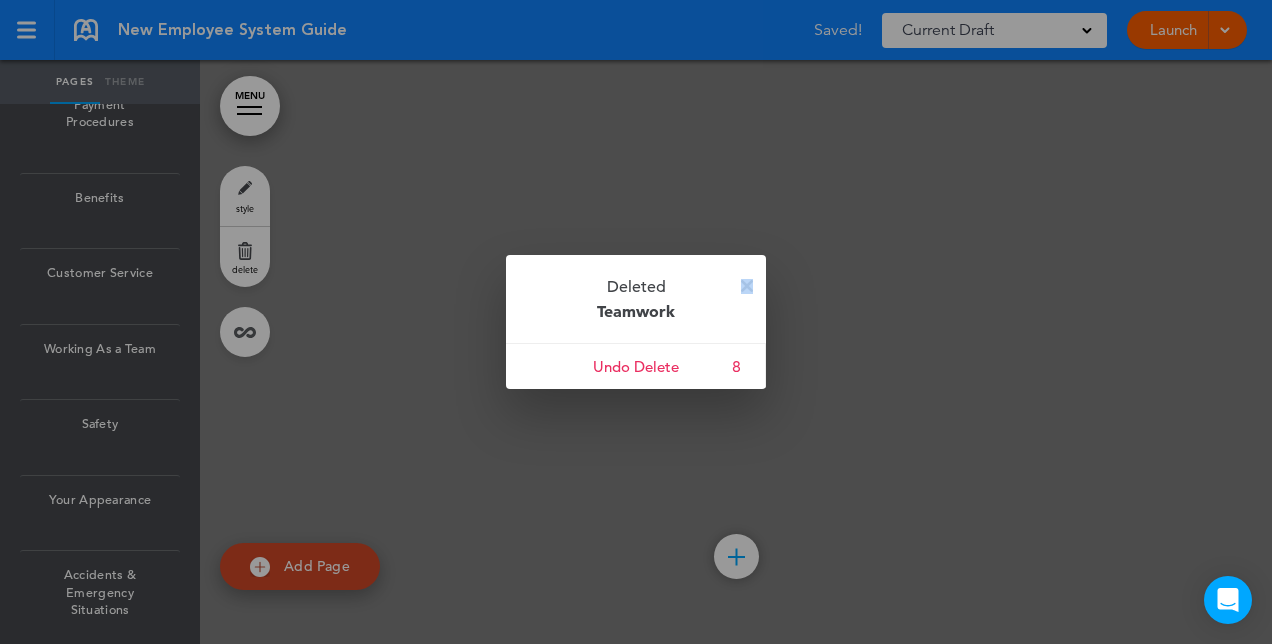 click at bounding box center (747, 286) 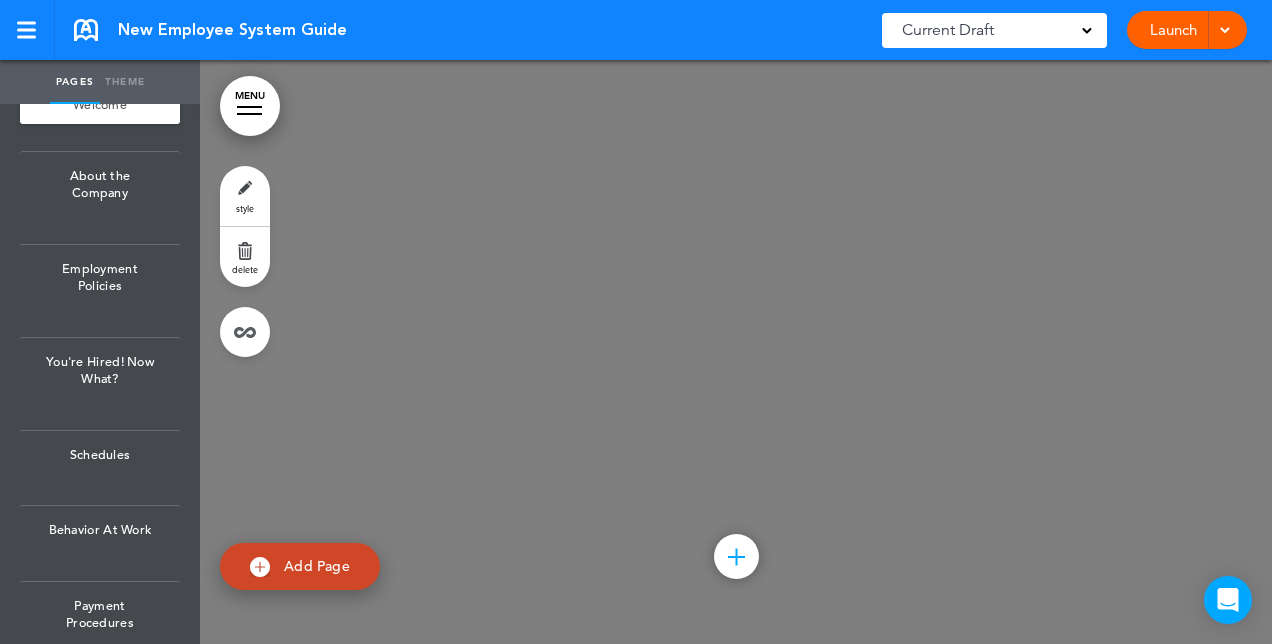 scroll, scrollTop: 1478, scrollLeft: 0, axis: vertical 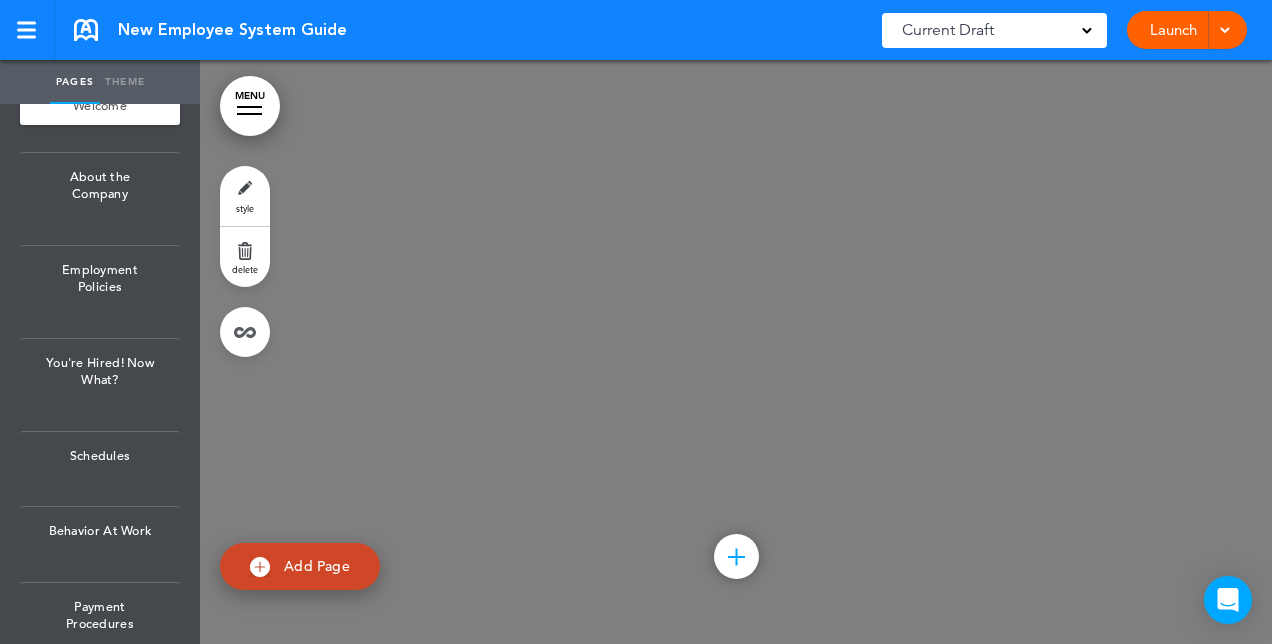 click on "Employment Policies" at bounding box center (100, 278) 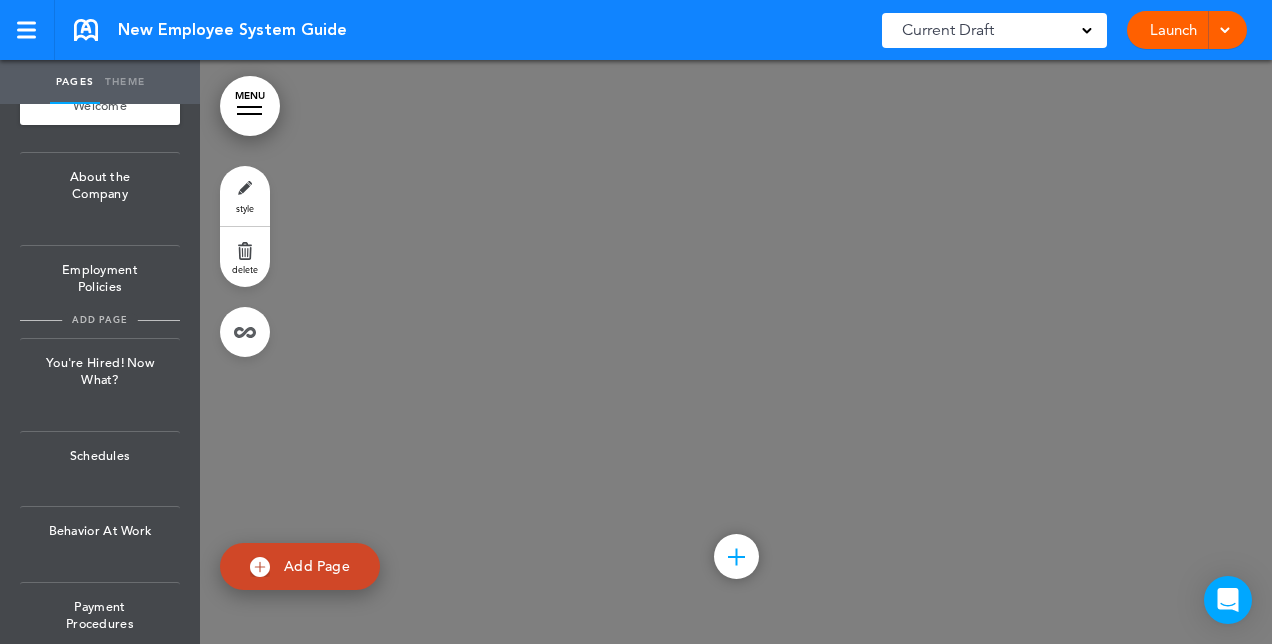 drag, startPoint x: 110, startPoint y: 266, endPoint x: 68, endPoint y: 313, distance: 63.03174 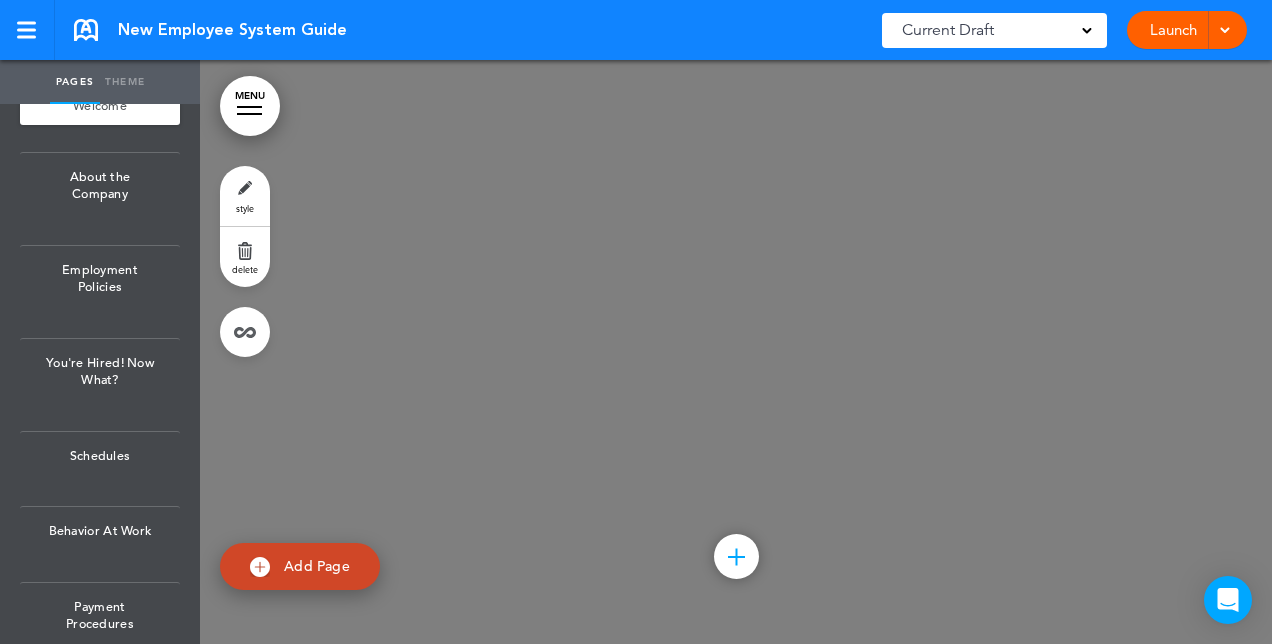 type on "********" 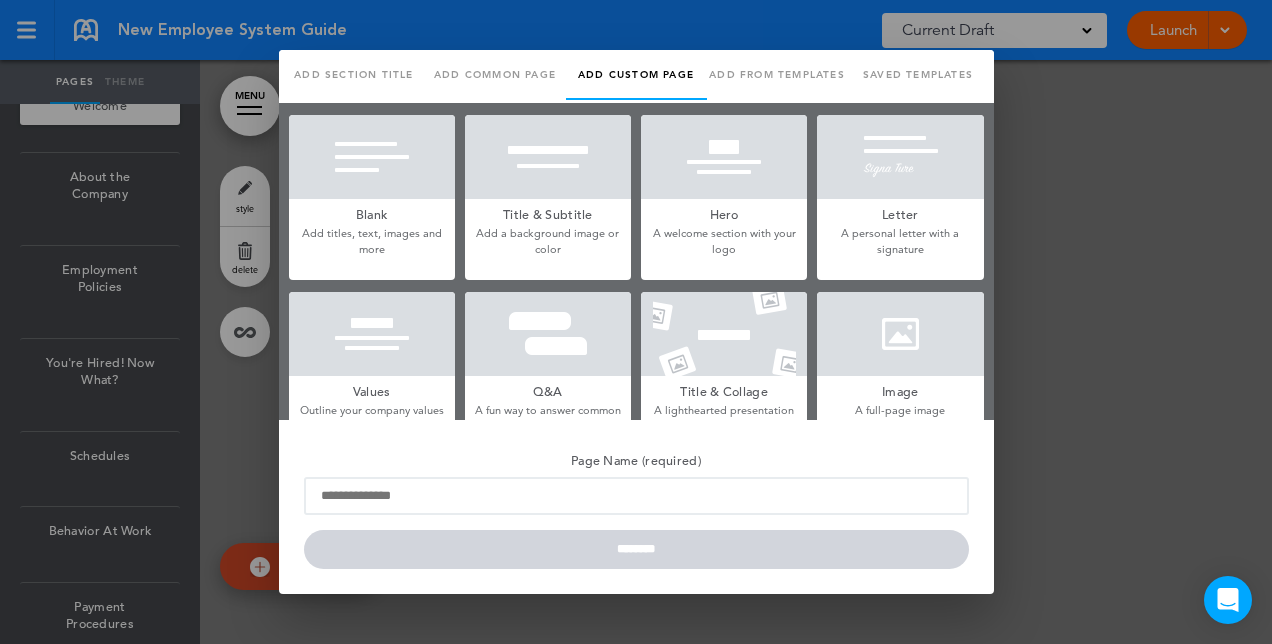 click at bounding box center (636, 322) 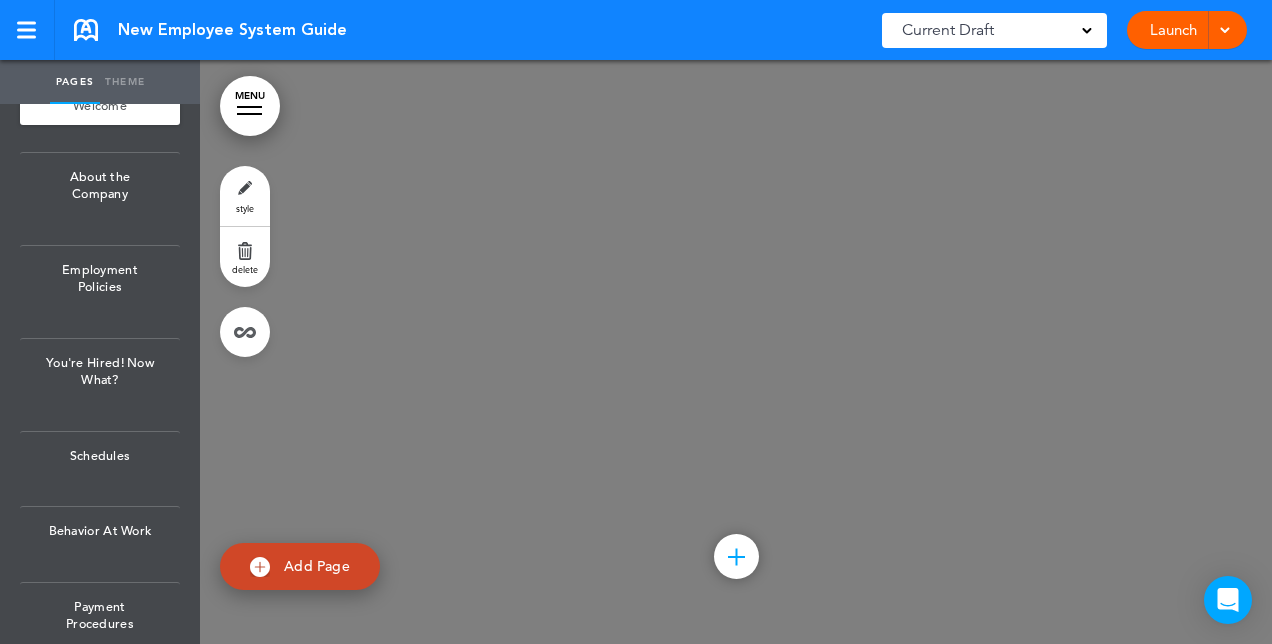 click at bounding box center (100, -1219) 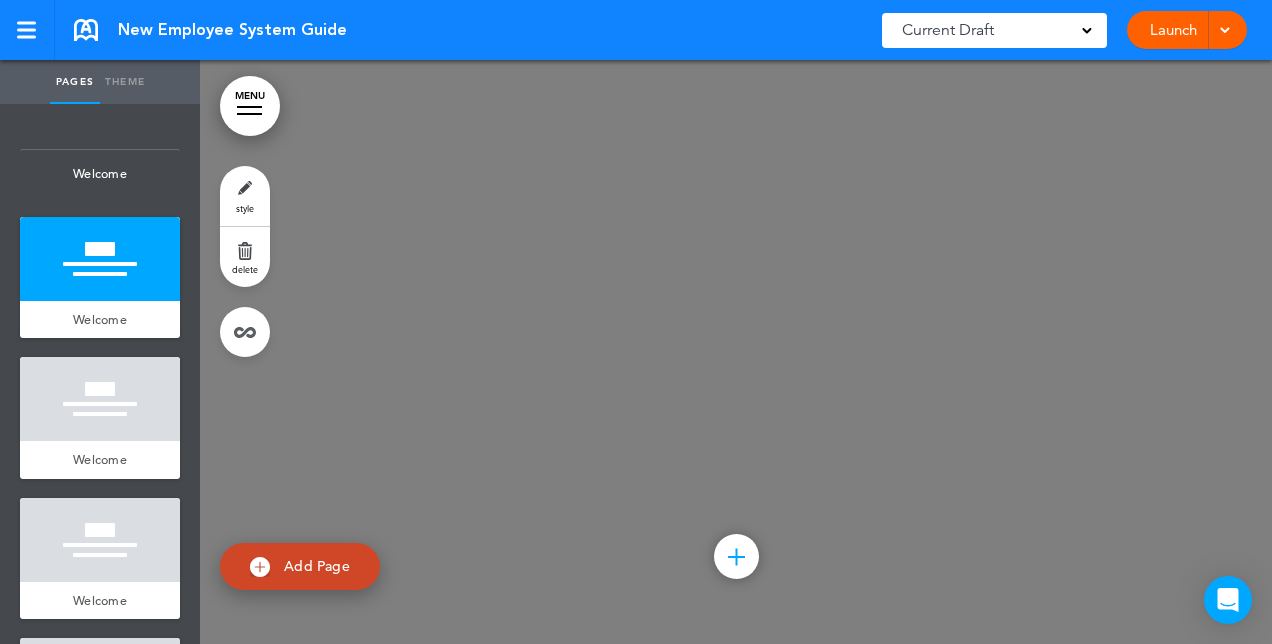 scroll, scrollTop: 0, scrollLeft: 0, axis: both 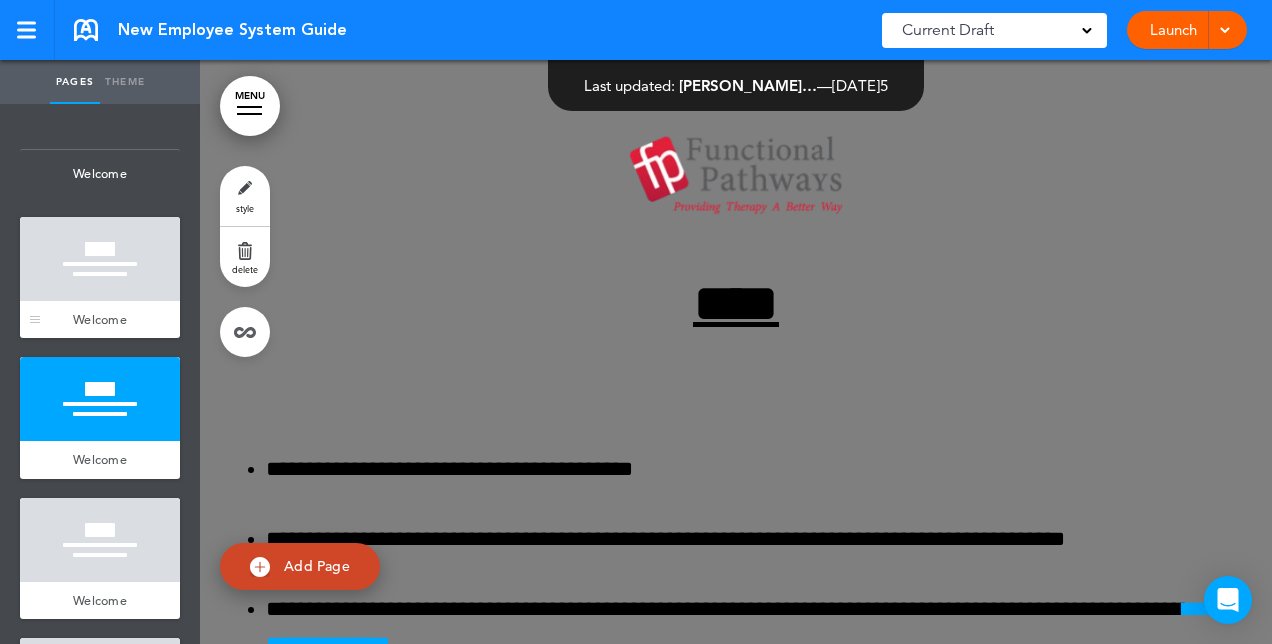 click at bounding box center [100, 259] 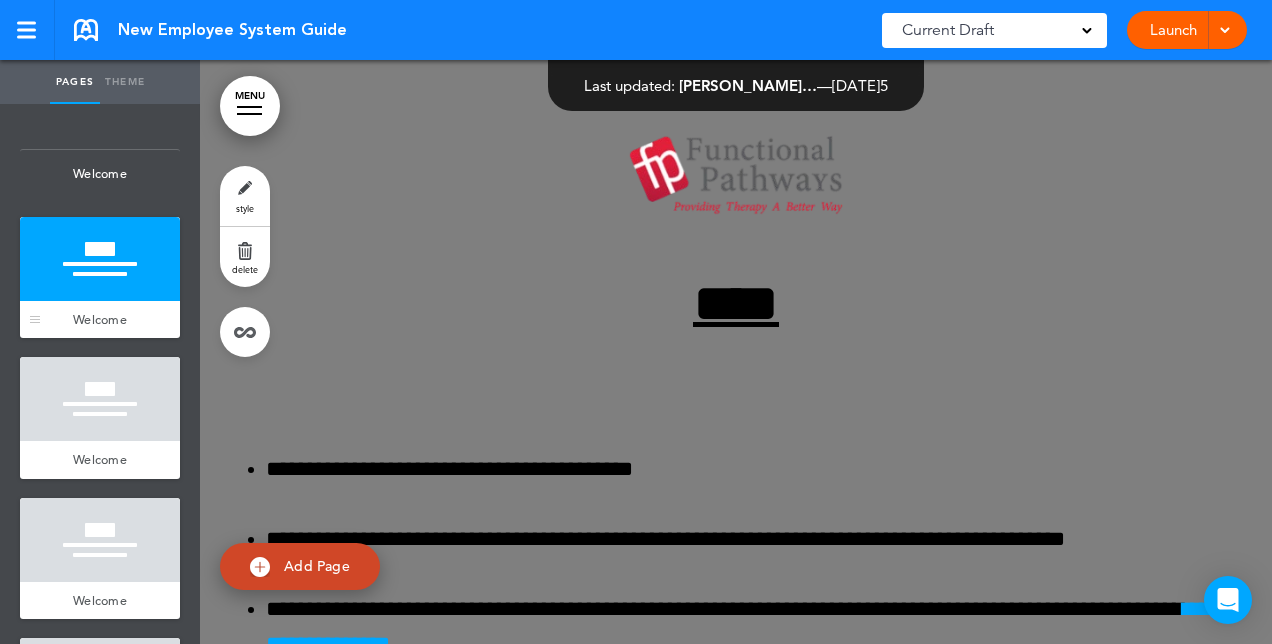 scroll, scrollTop: 0, scrollLeft: 0, axis: both 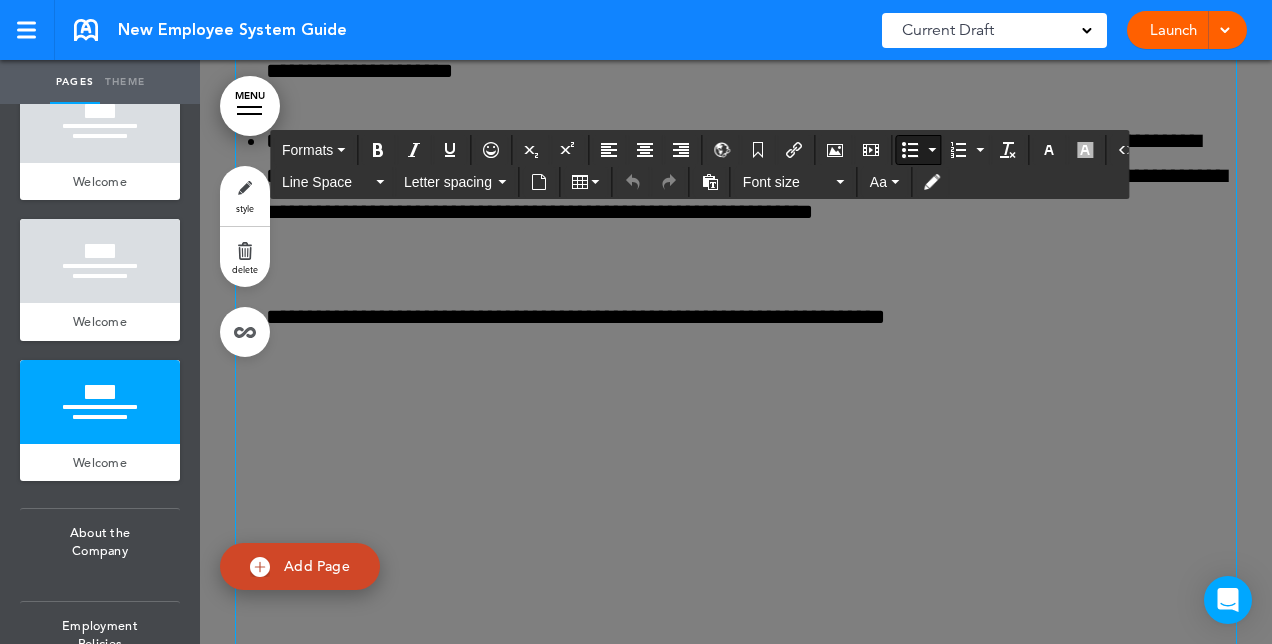 click on "**********" at bounding box center (751, 317) 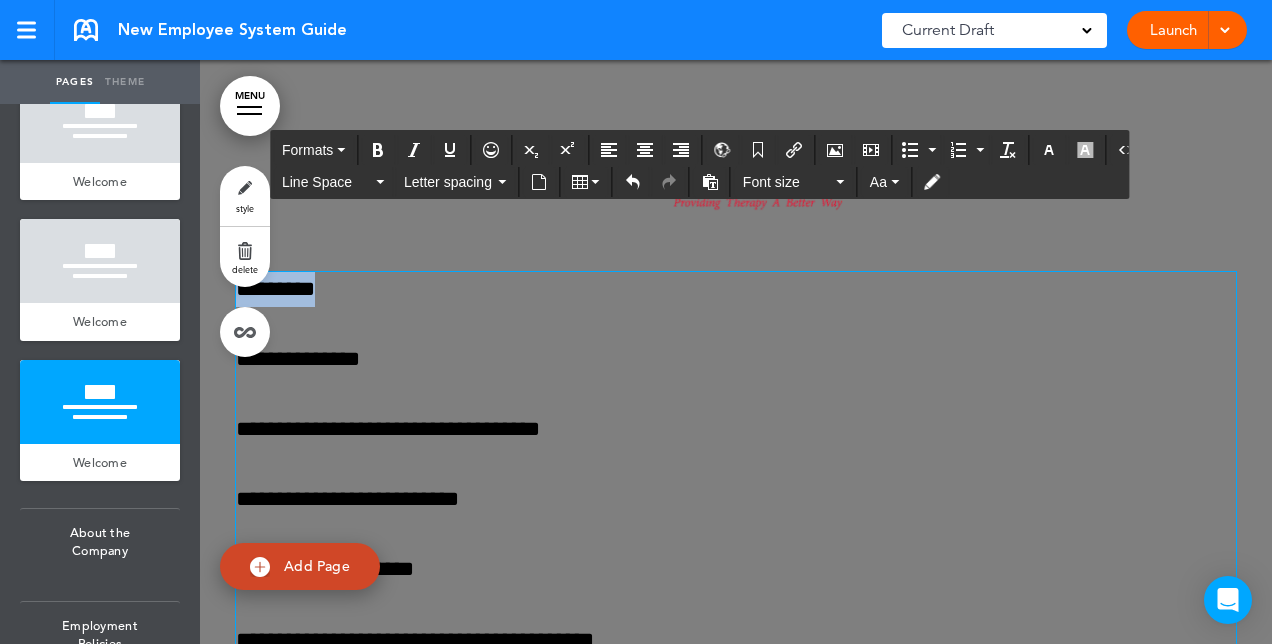 drag, startPoint x: 336, startPoint y: 293, endPoint x: 218, endPoint y: 283, distance: 118.42297 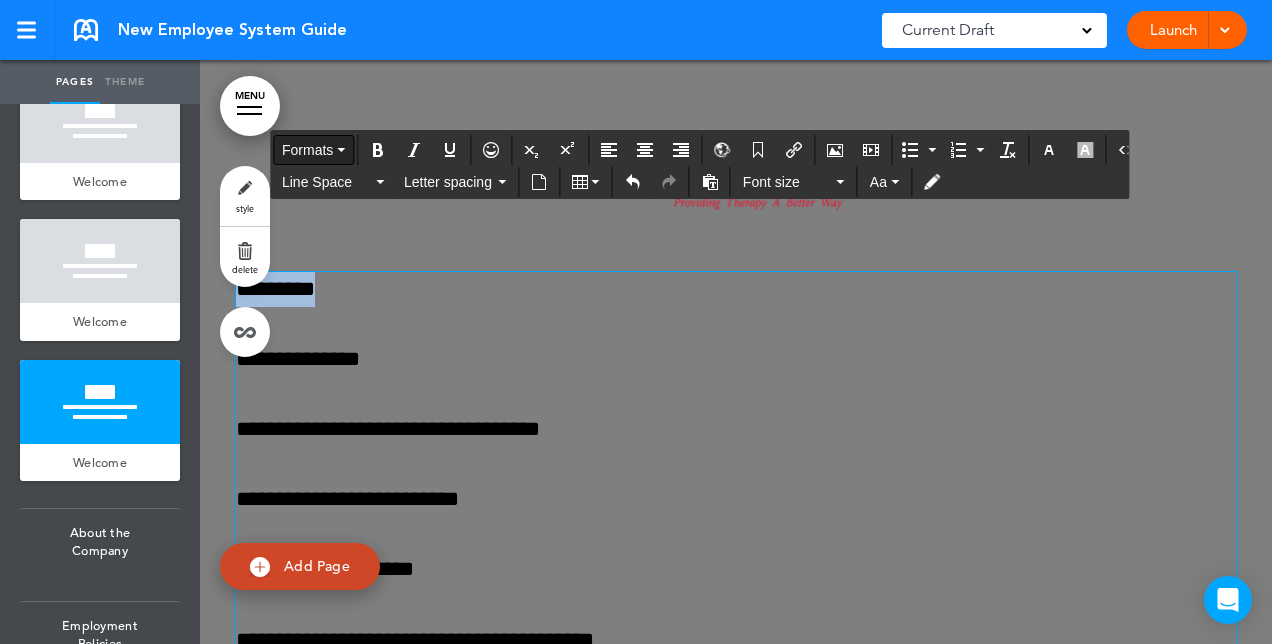 click on "Formats" at bounding box center (307, 150) 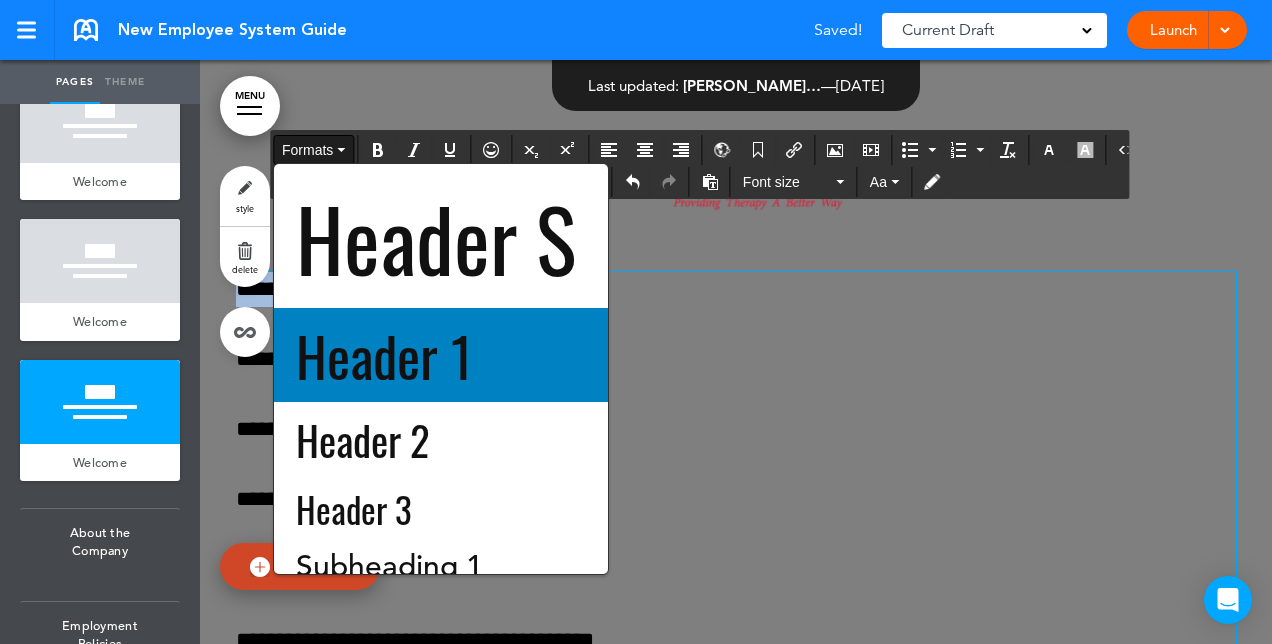 click on "Header 1" at bounding box center [384, 355] 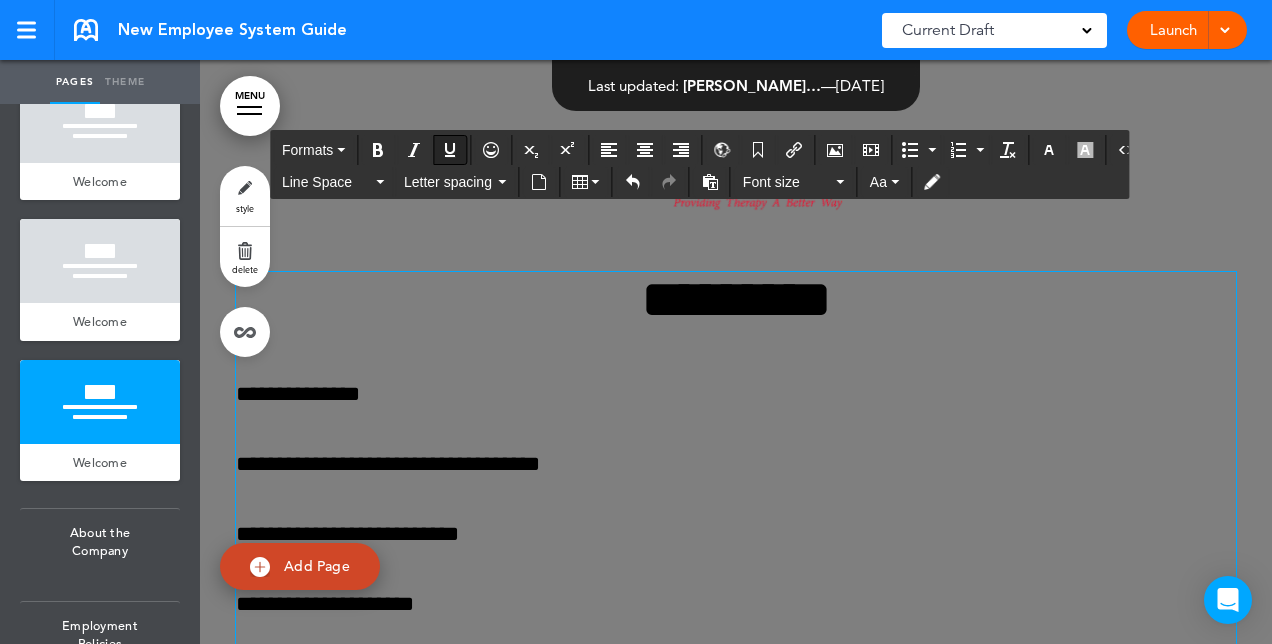 click at bounding box center [450, 150] 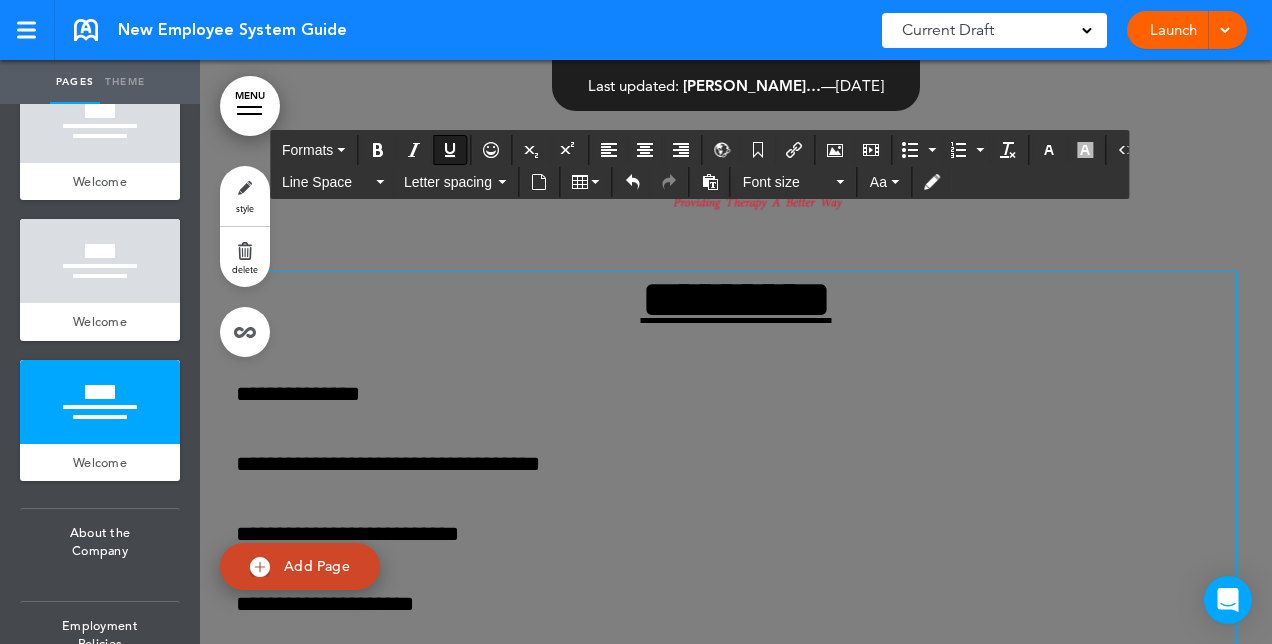 click on "*********" at bounding box center [736, 299] 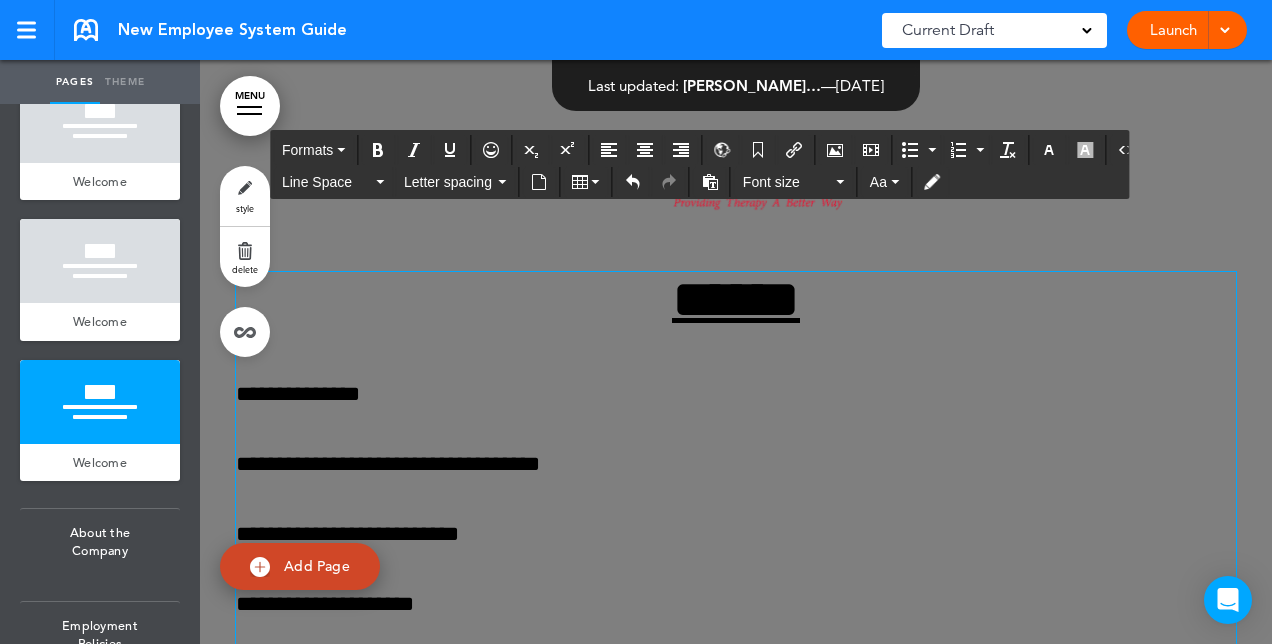 click on "**********" at bounding box center (736, 394) 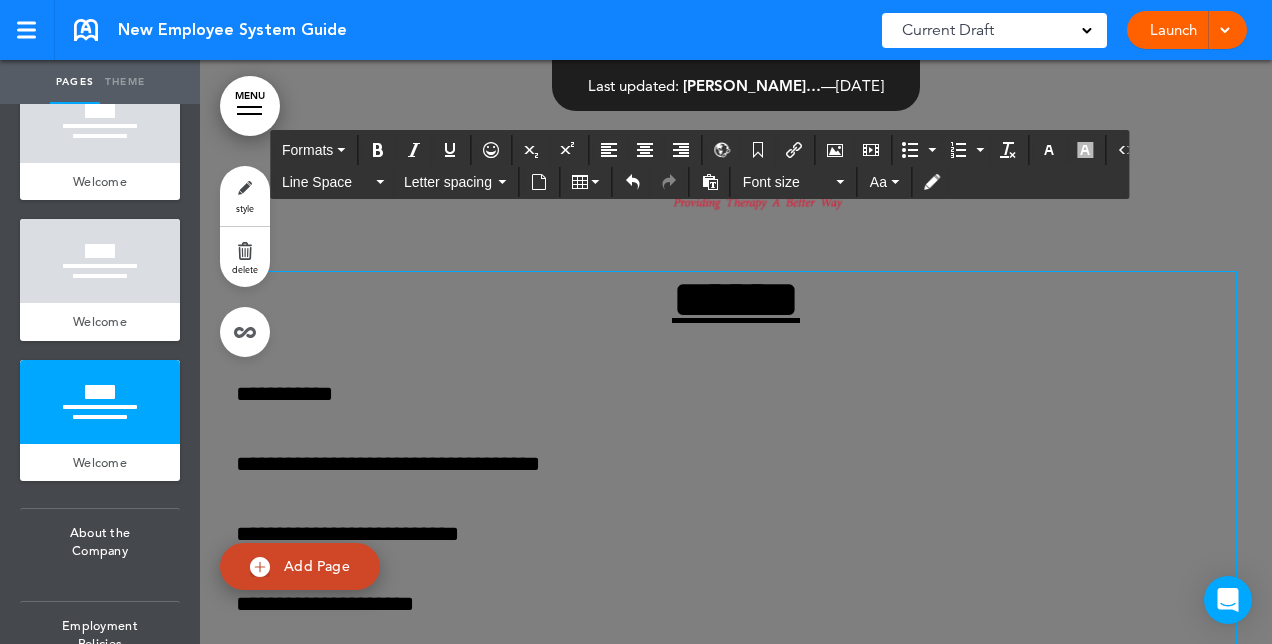 drag, startPoint x: 902, startPoint y: 135, endPoint x: 659, endPoint y: 406, distance: 363.99176 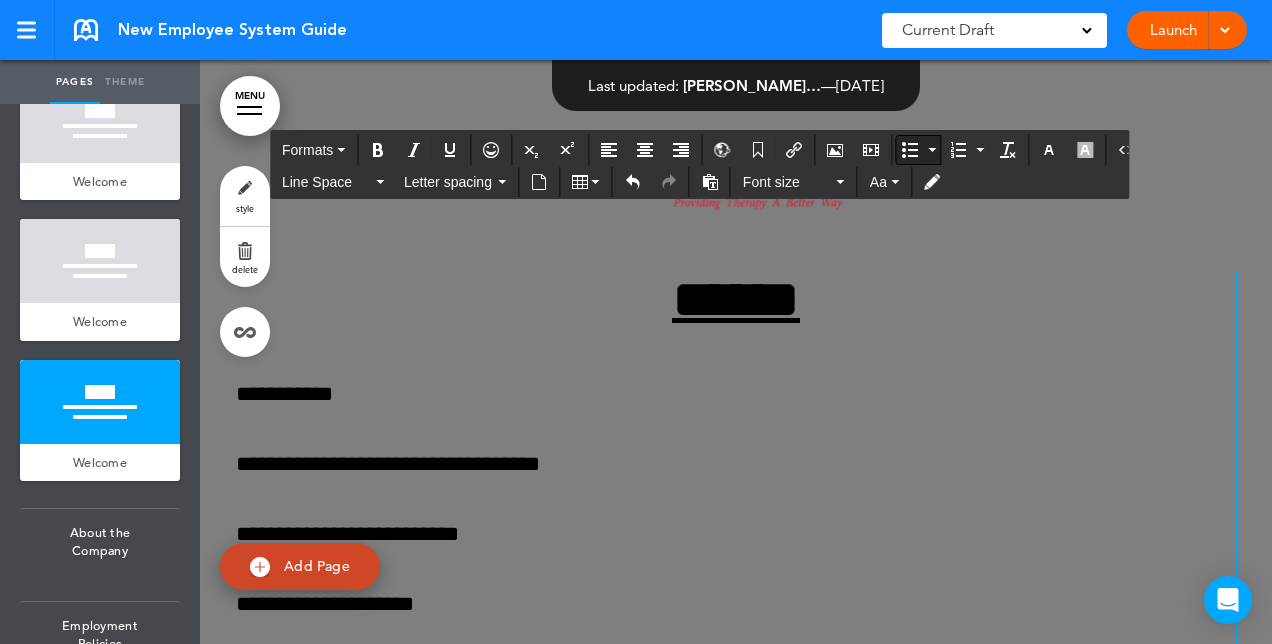 click at bounding box center (910, 150) 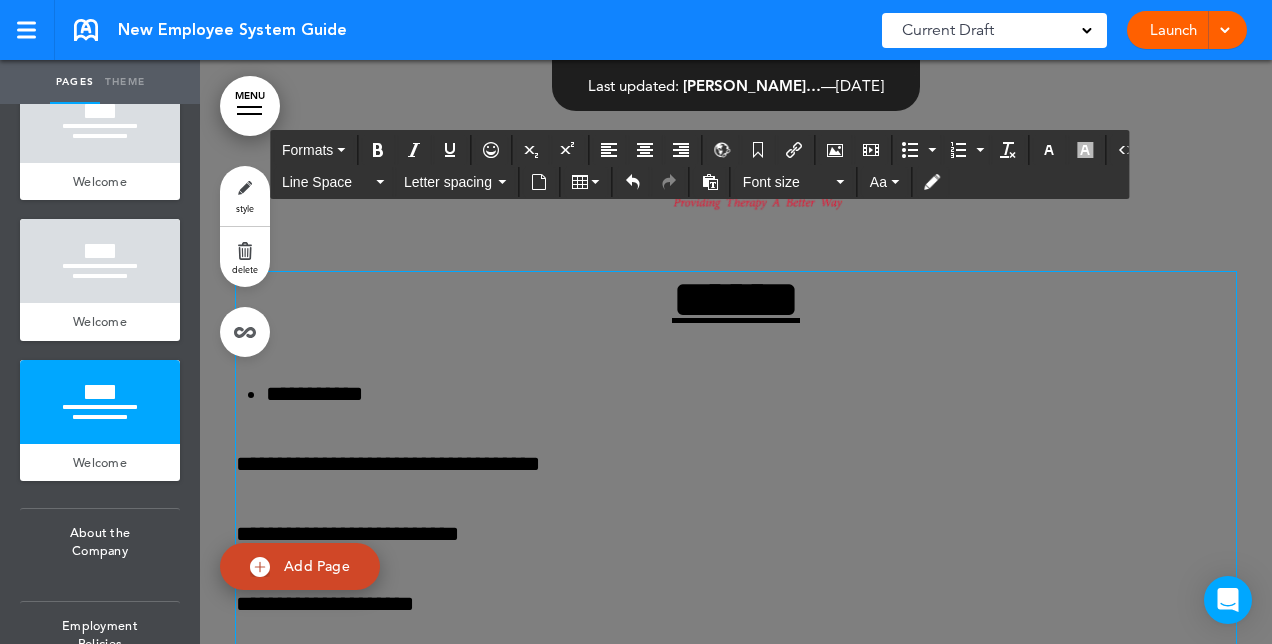 click on "**********" at bounding box center (736, 464) 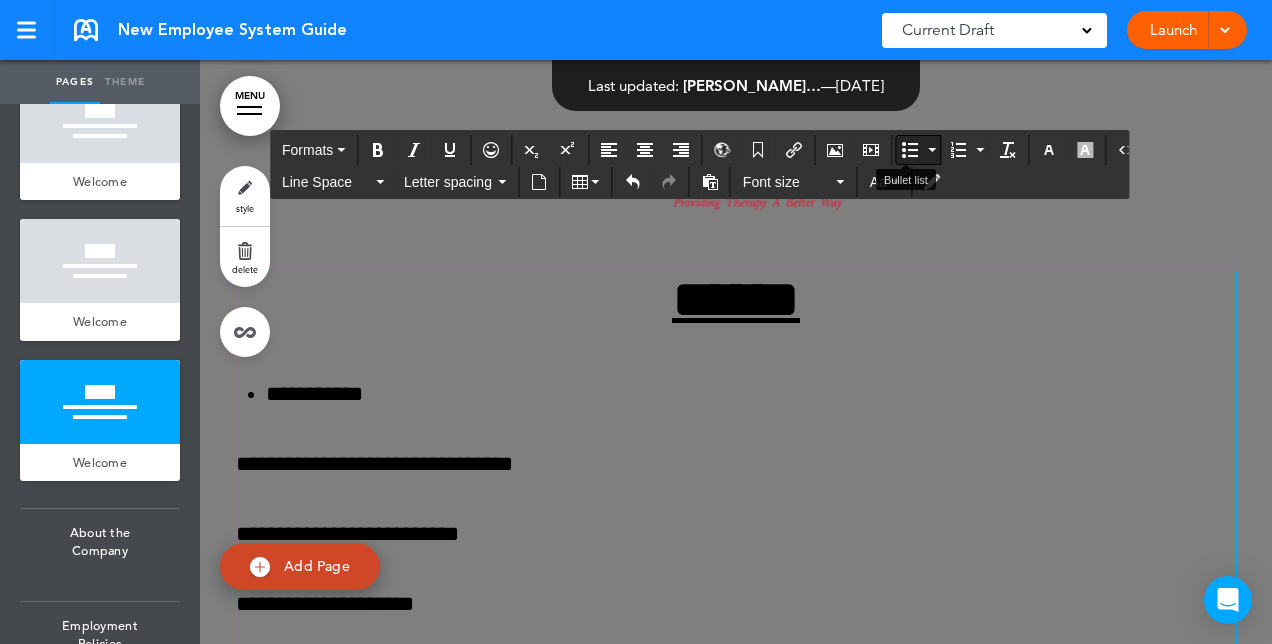 click at bounding box center (910, 150) 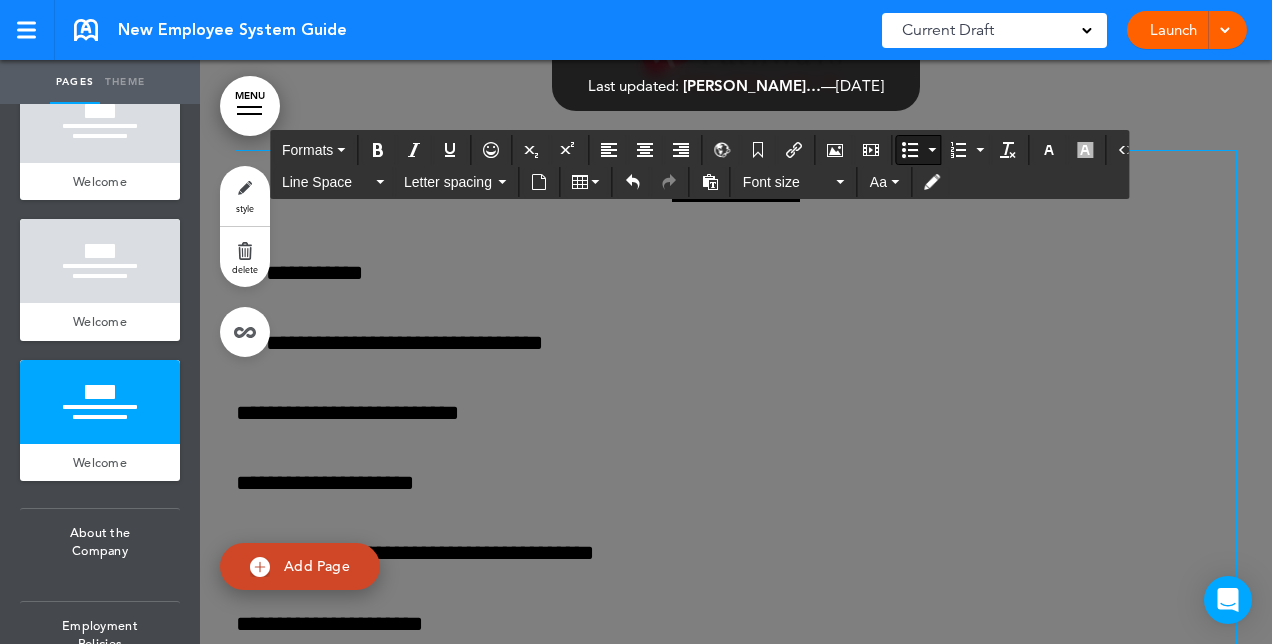 scroll, scrollTop: 11132, scrollLeft: 0, axis: vertical 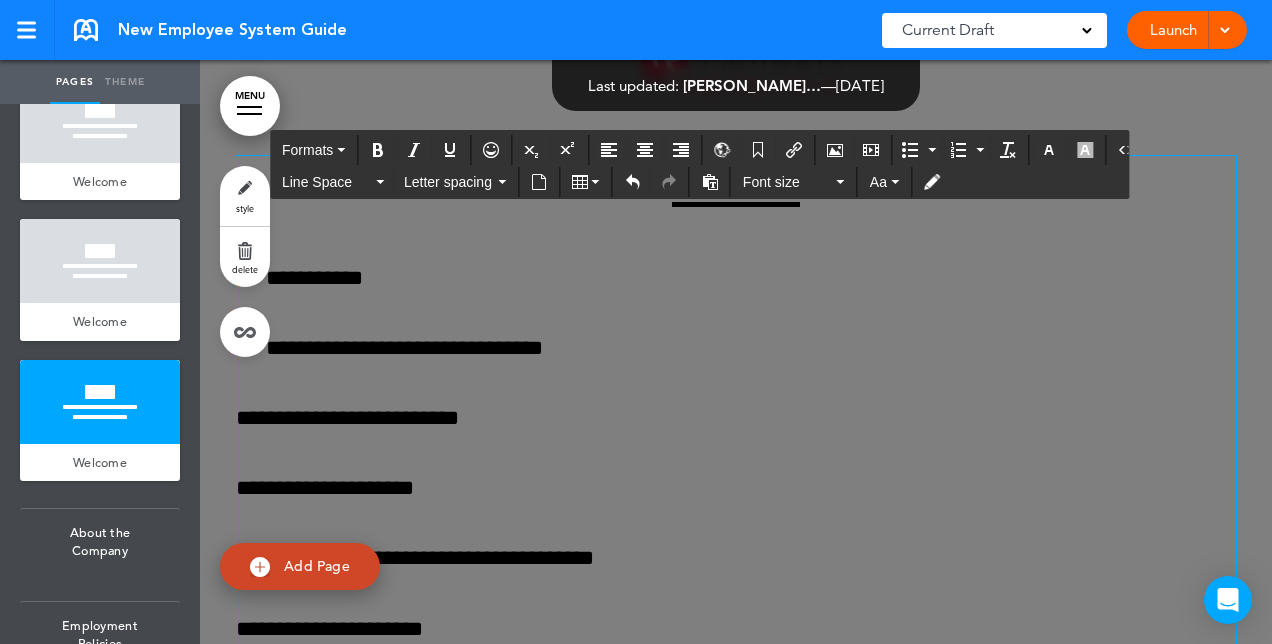 click on "**********" at bounding box center [736, 418] 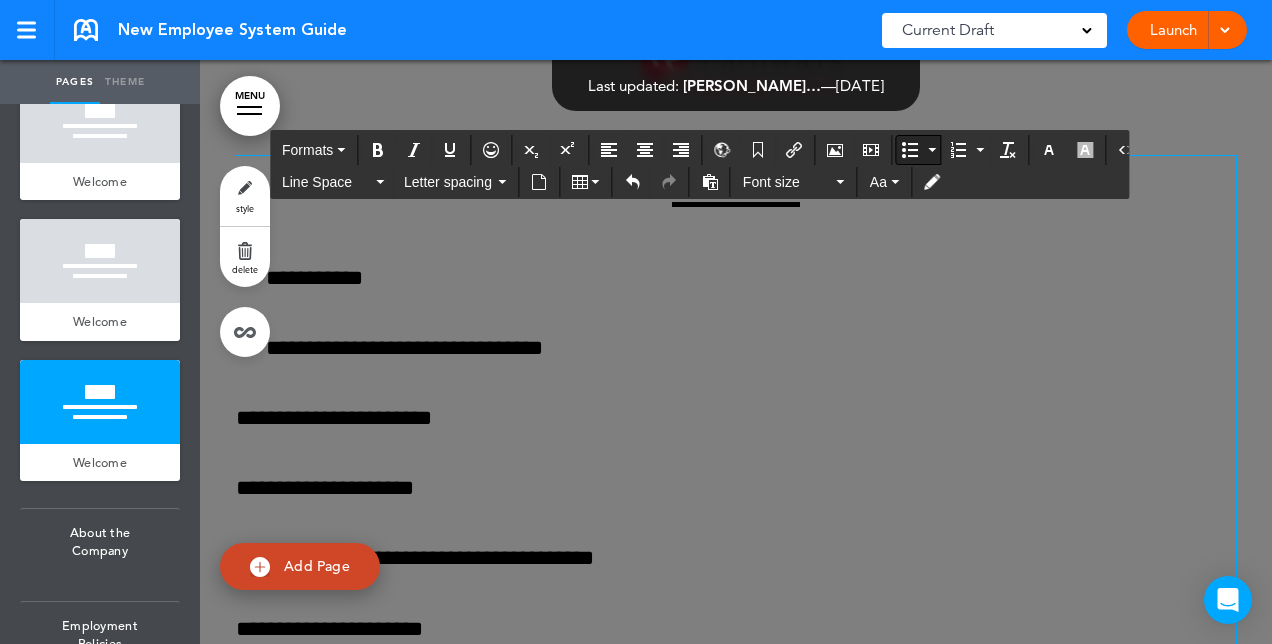 click at bounding box center [932, 150] 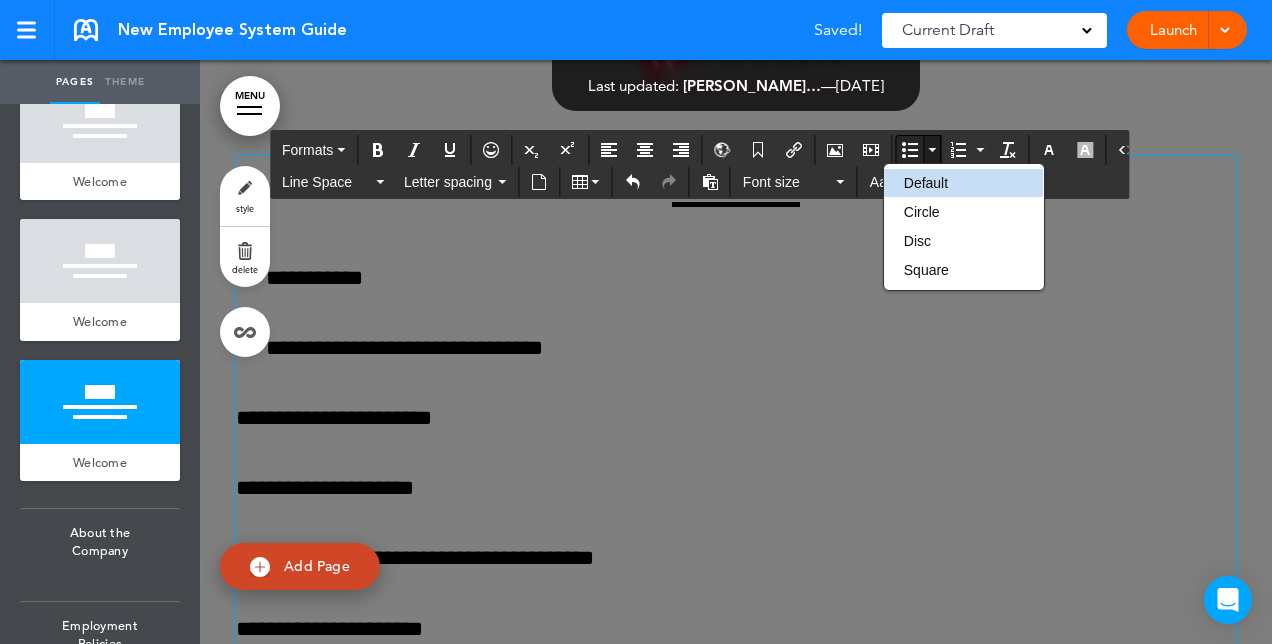 click at bounding box center (910, 150) 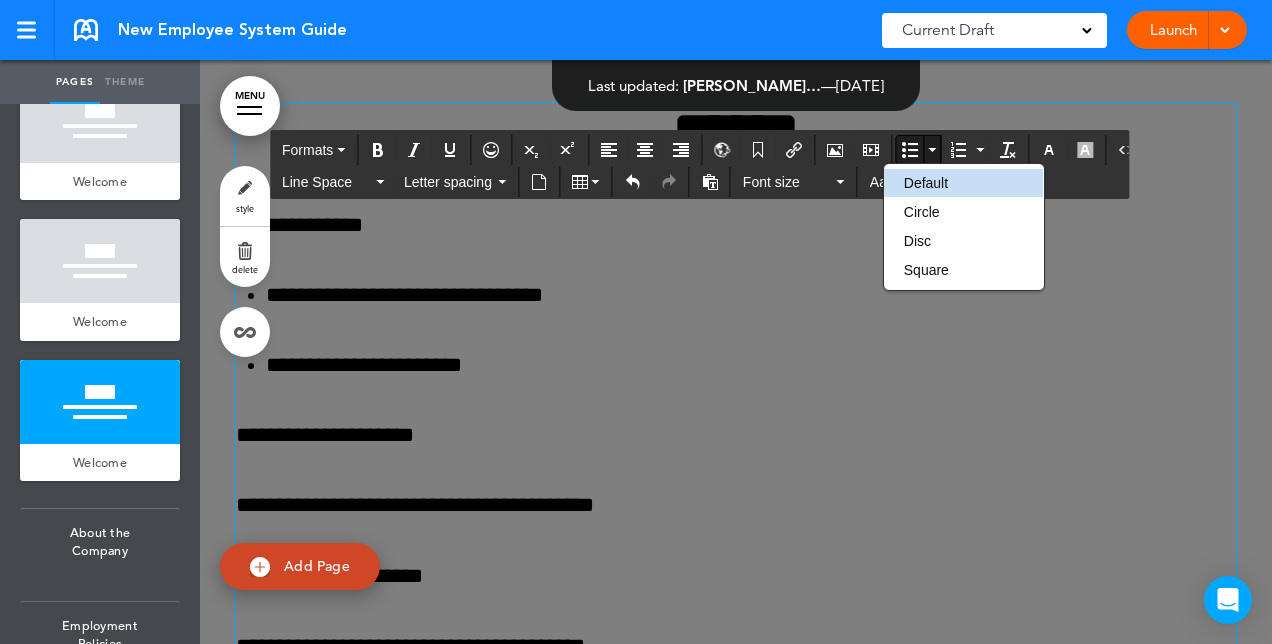 scroll, scrollTop: 11186, scrollLeft: 0, axis: vertical 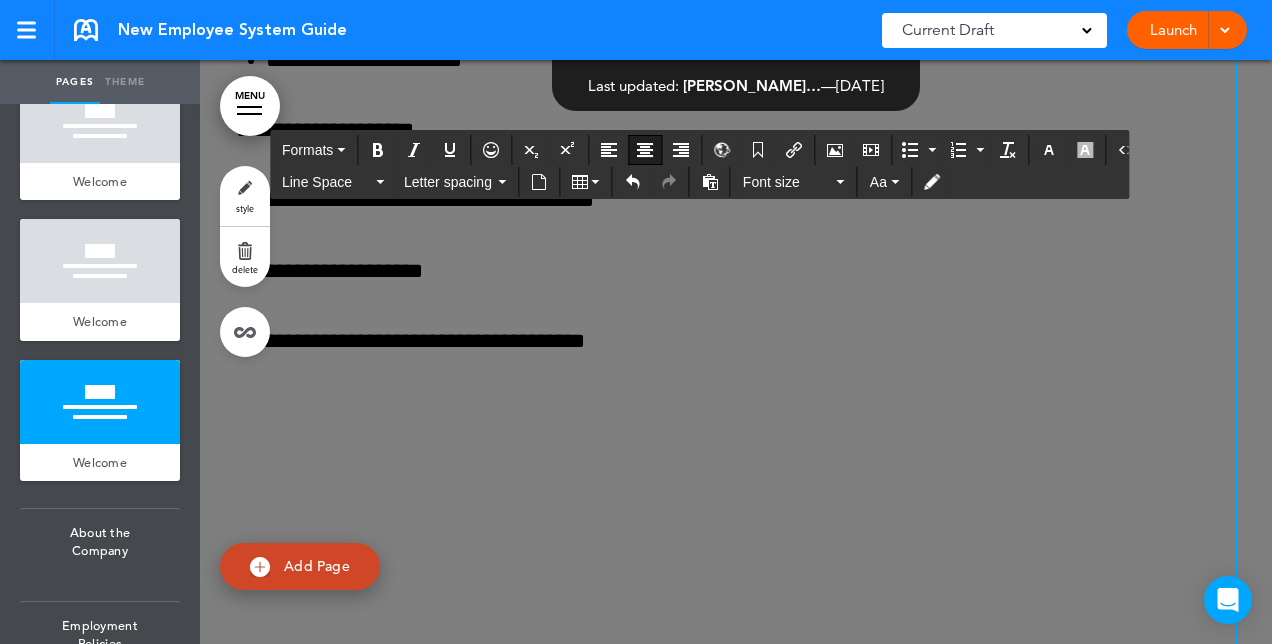 click at bounding box center (736, 421) 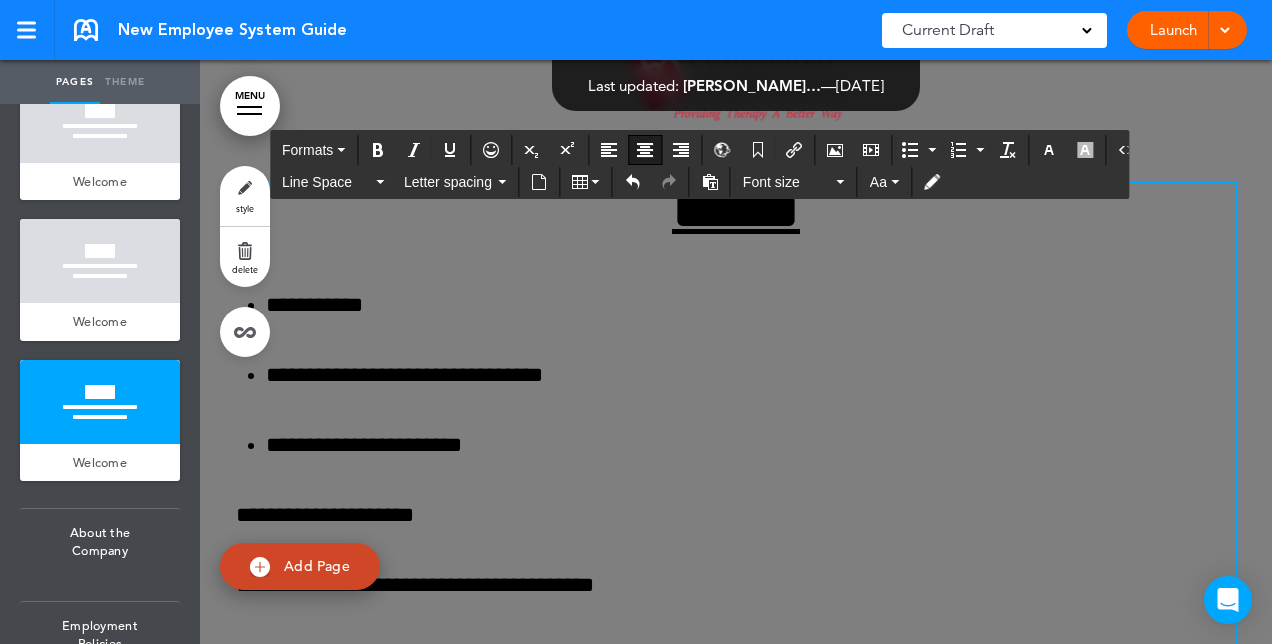 scroll, scrollTop: 11245, scrollLeft: 0, axis: vertical 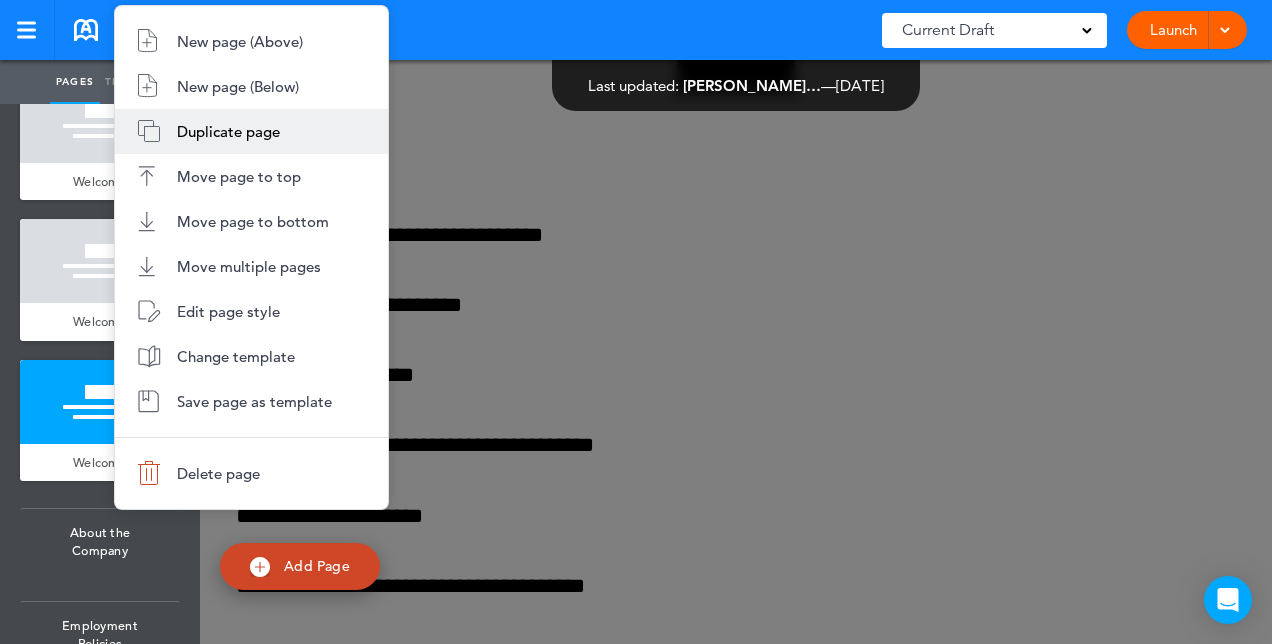 click on "Duplicate page" at bounding box center [251, 131] 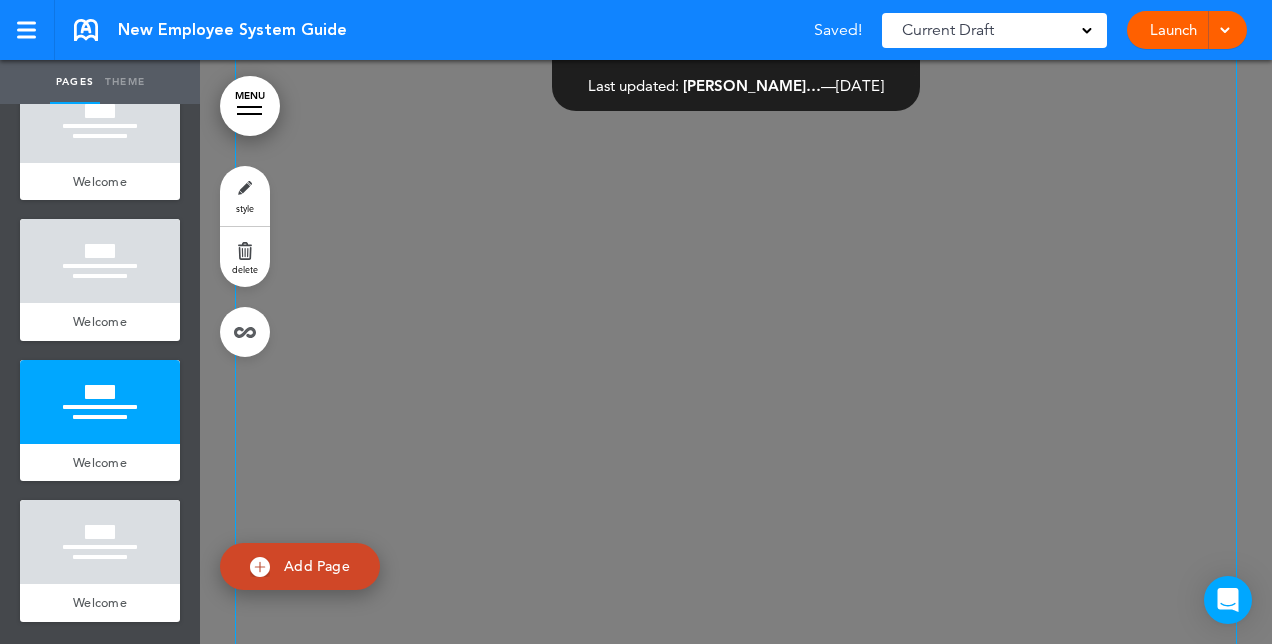 scroll, scrollTop: 12175, scrollLeft: 0, axis: vertical 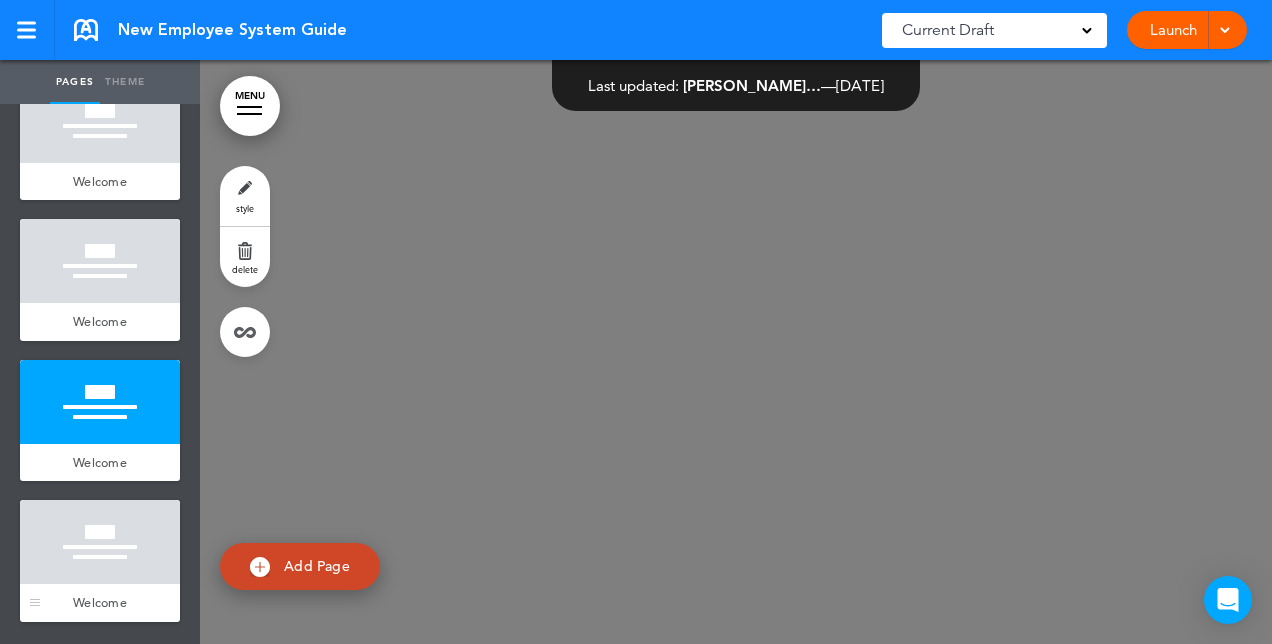 click at bounding box center (100, 542) 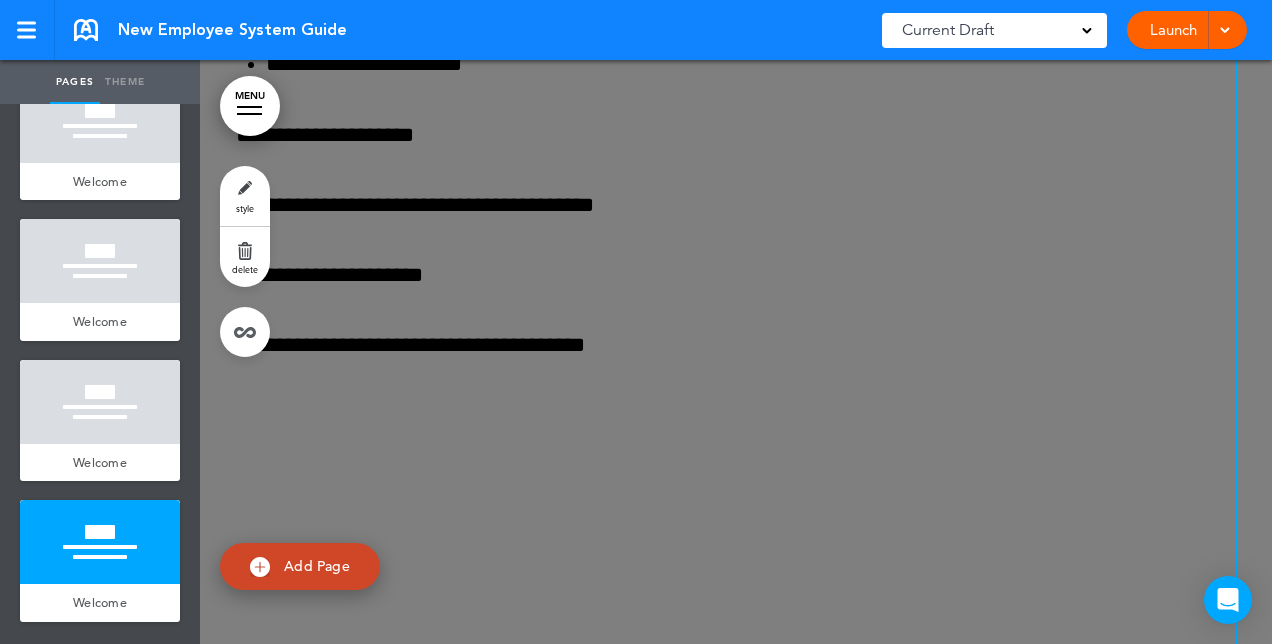 scroll, scrollTop: 13466, scrollLeft: 0, axis: vertical 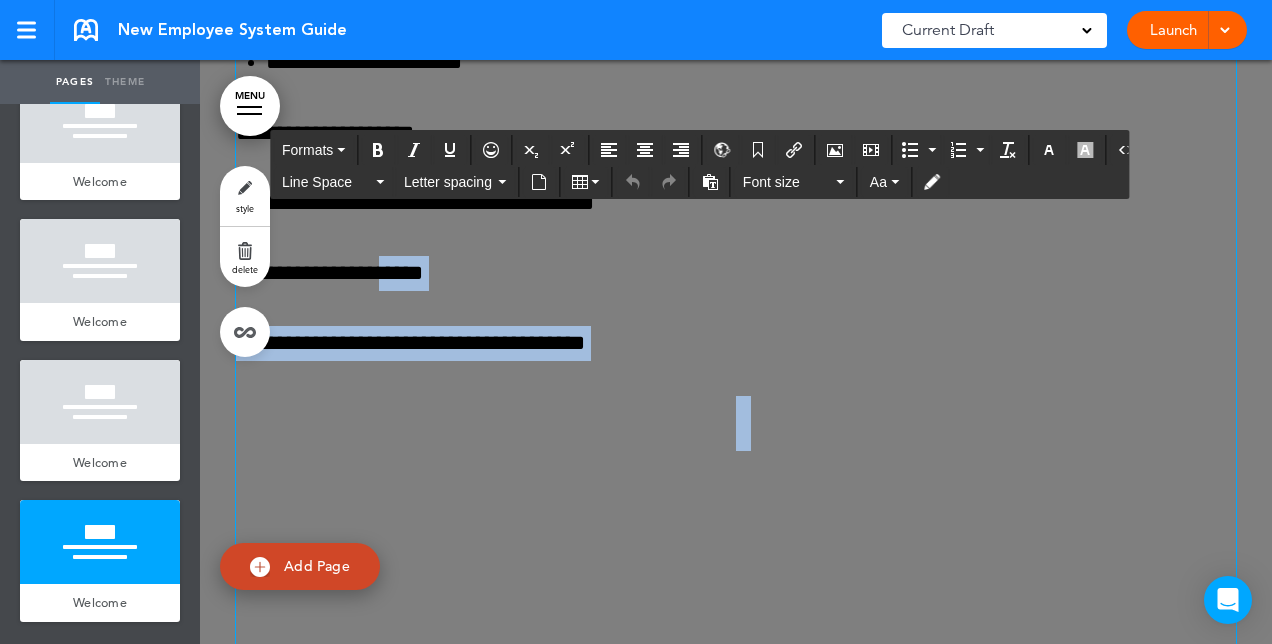 drag, startPoint x: 634, startPoint y: 362, endPoint x: 369, endPoint y: 252, distance: 286.92334 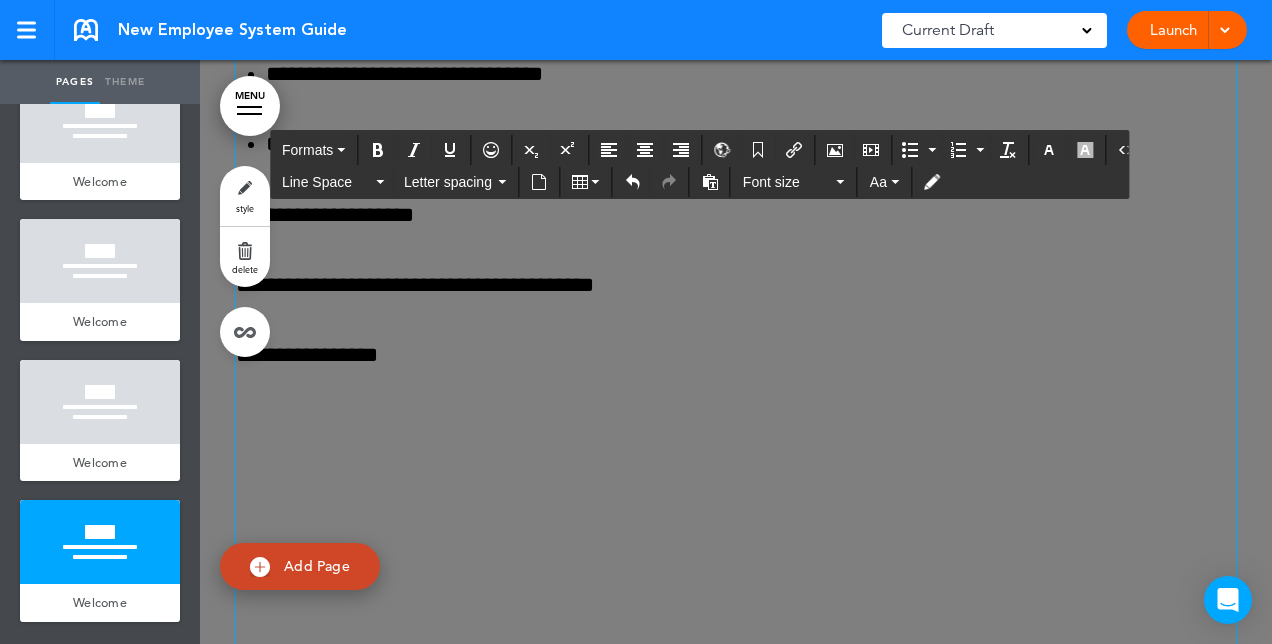 scroll, scrollTop: 13360, scrollLeft: 0, axis: vertical 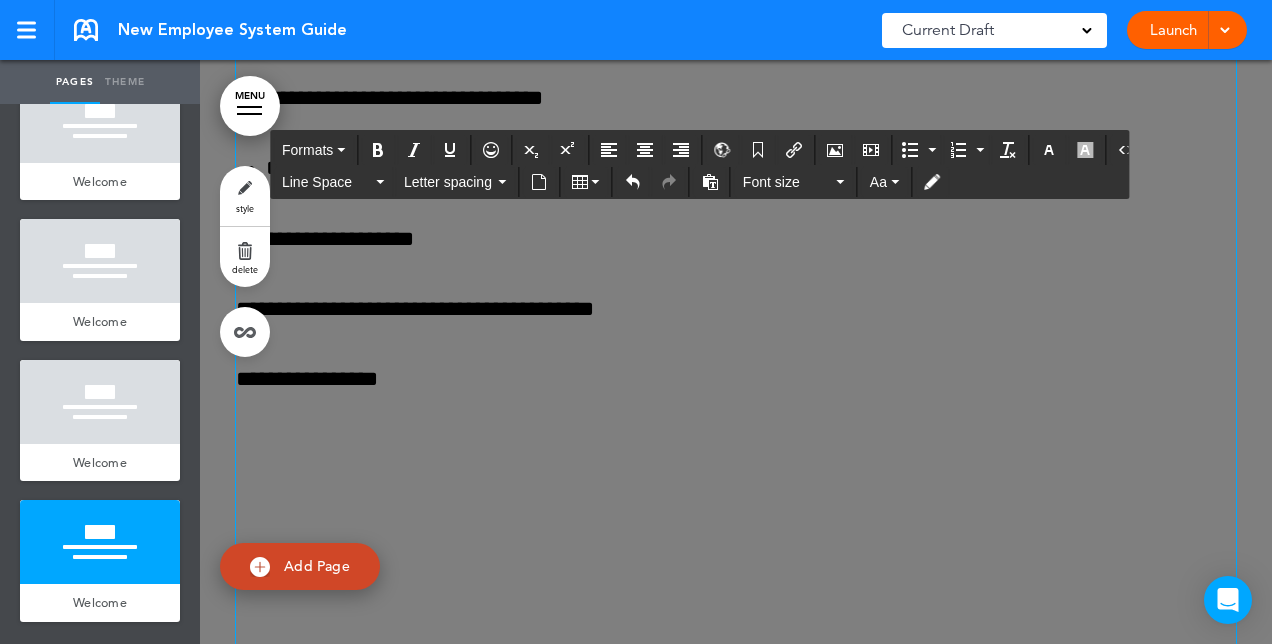 type 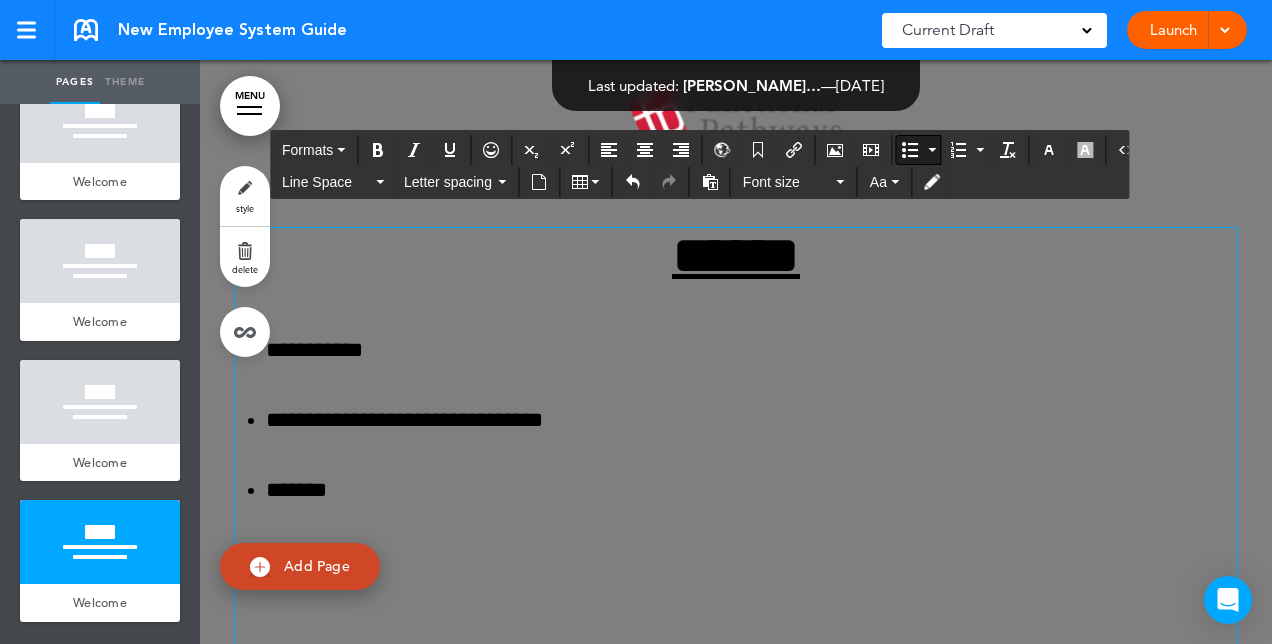 scroll, scrollTop: 13046, scrollLeft: 0, axis: vertical 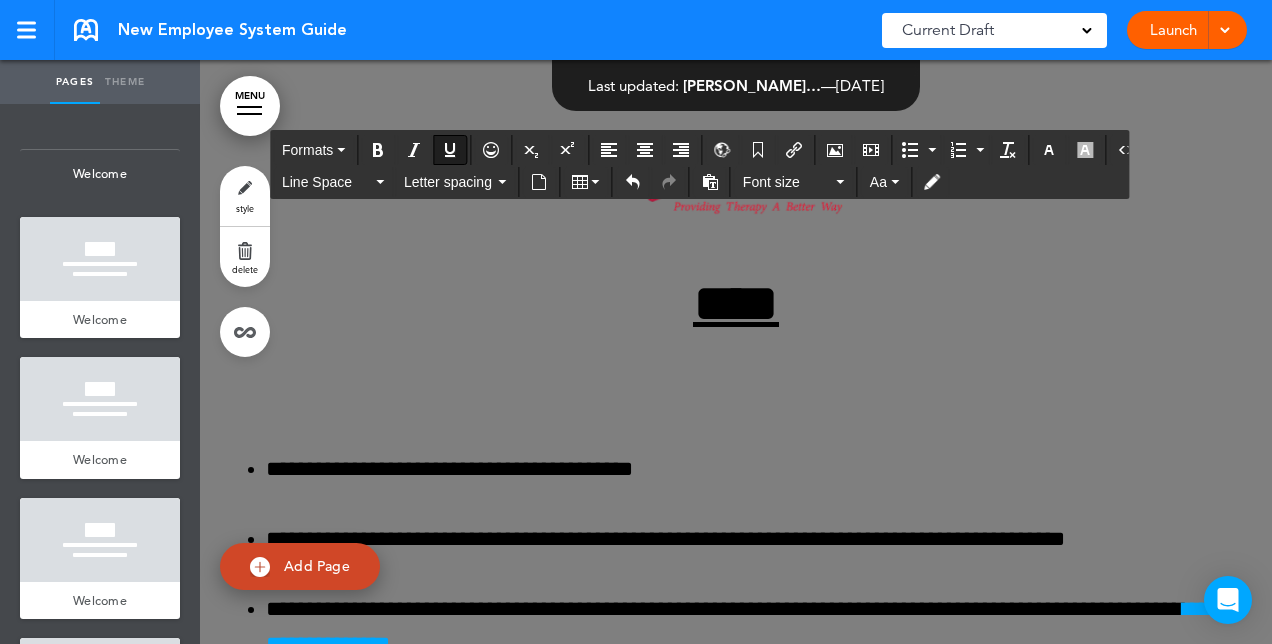 click on "﻿" at bounding box center [736, 13779] 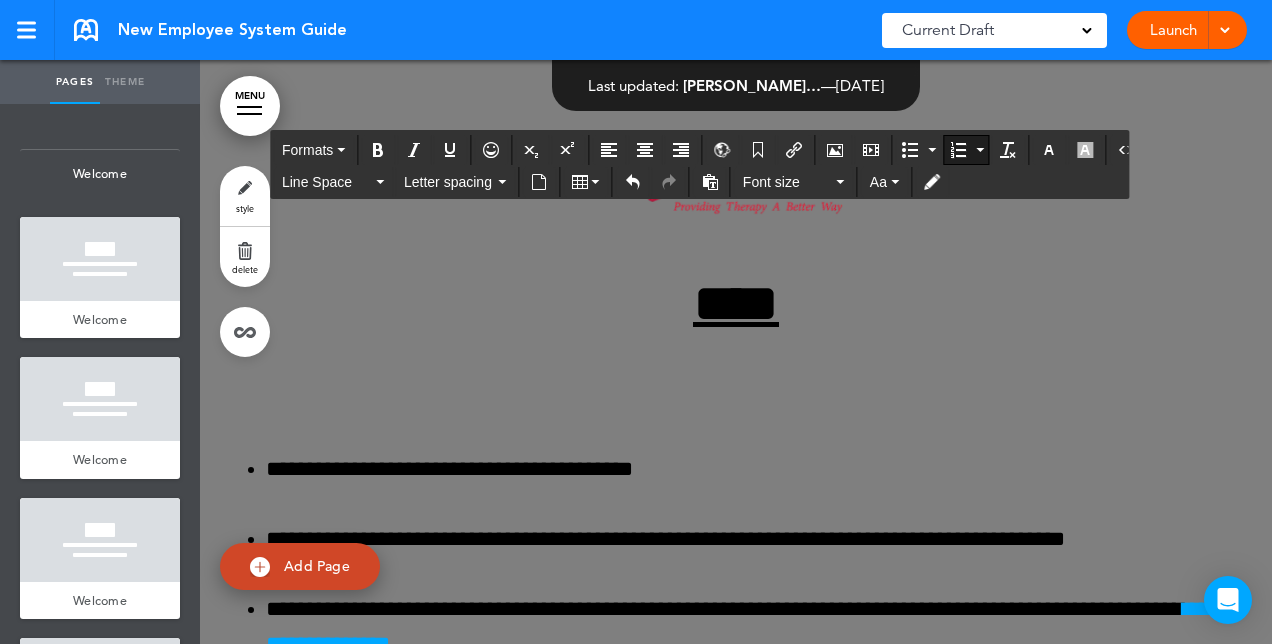 scroll, scrollTop: 0, scrollLeft: 0, axis: both 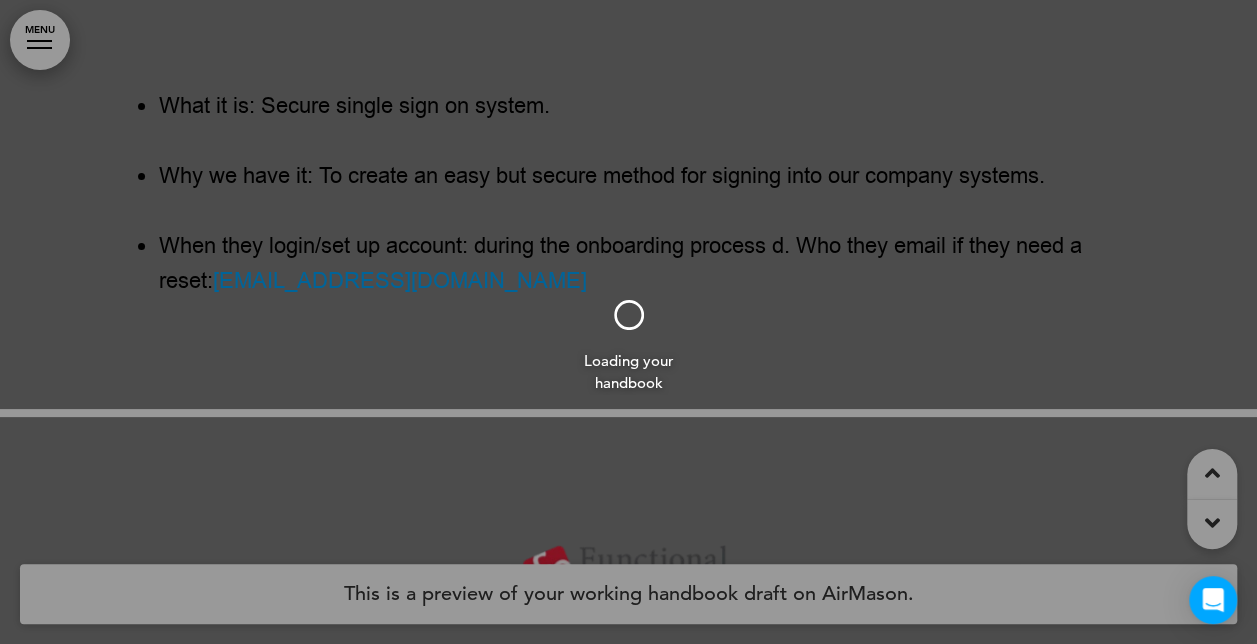 click on "Loading your handbook" at bounding box center [629, 322] 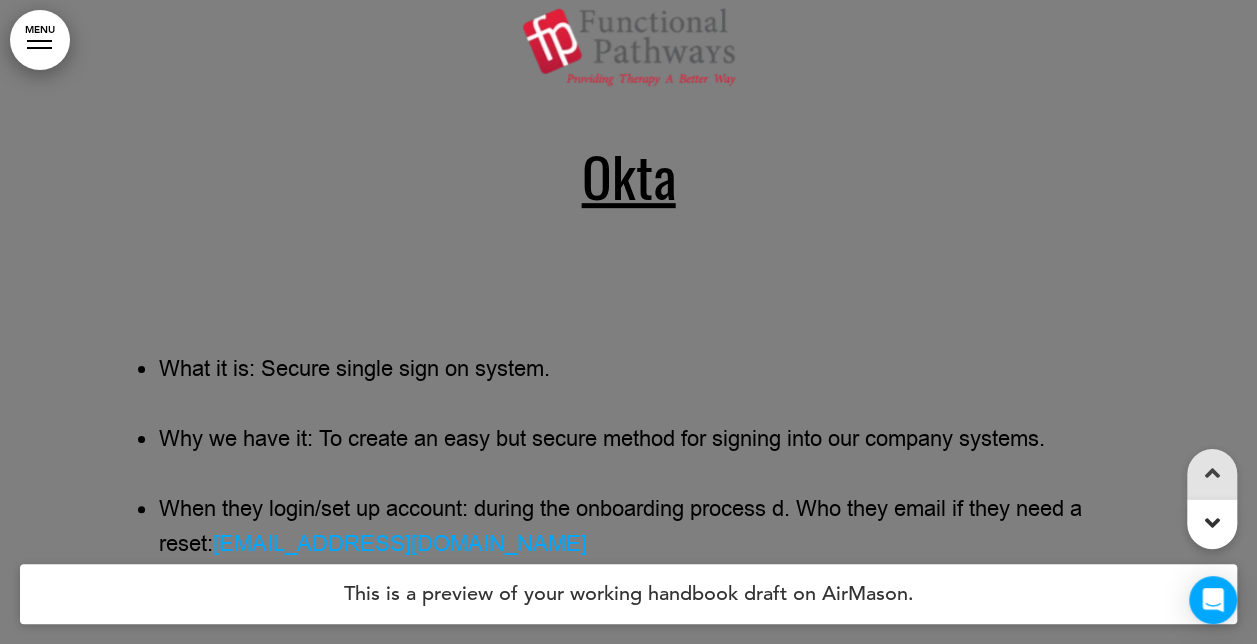 scroll, scrollTop: 0, scrollLeft: 0, axis: both 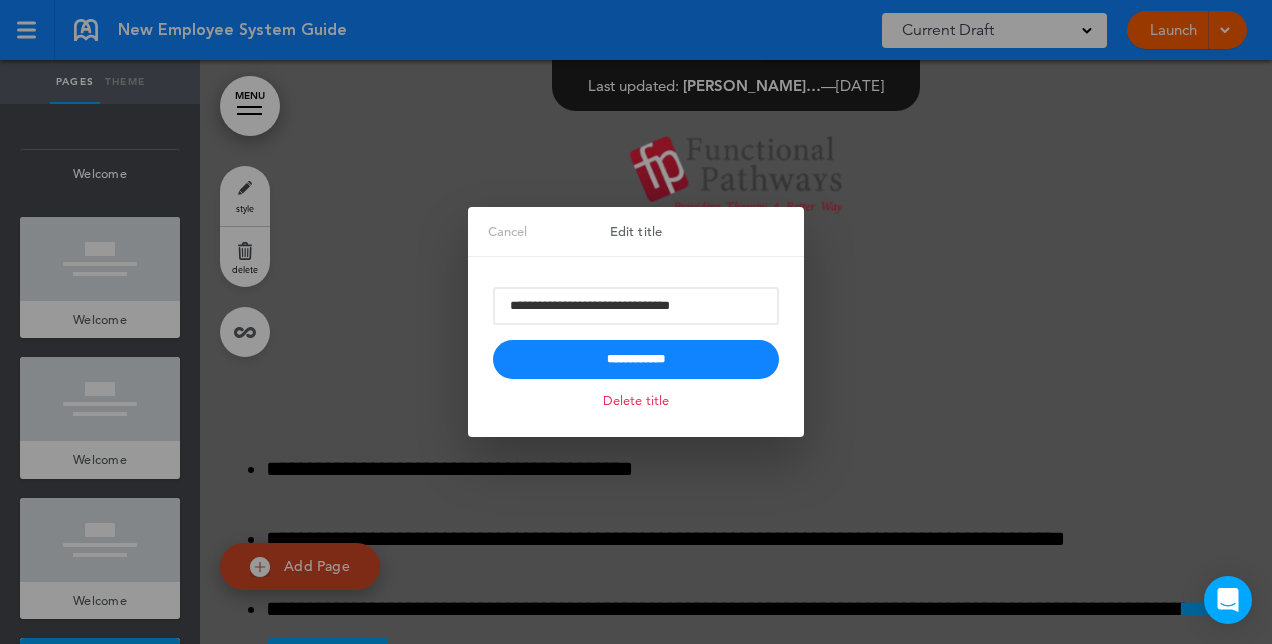 click on "Delete title" at bounding box center [636, 400] 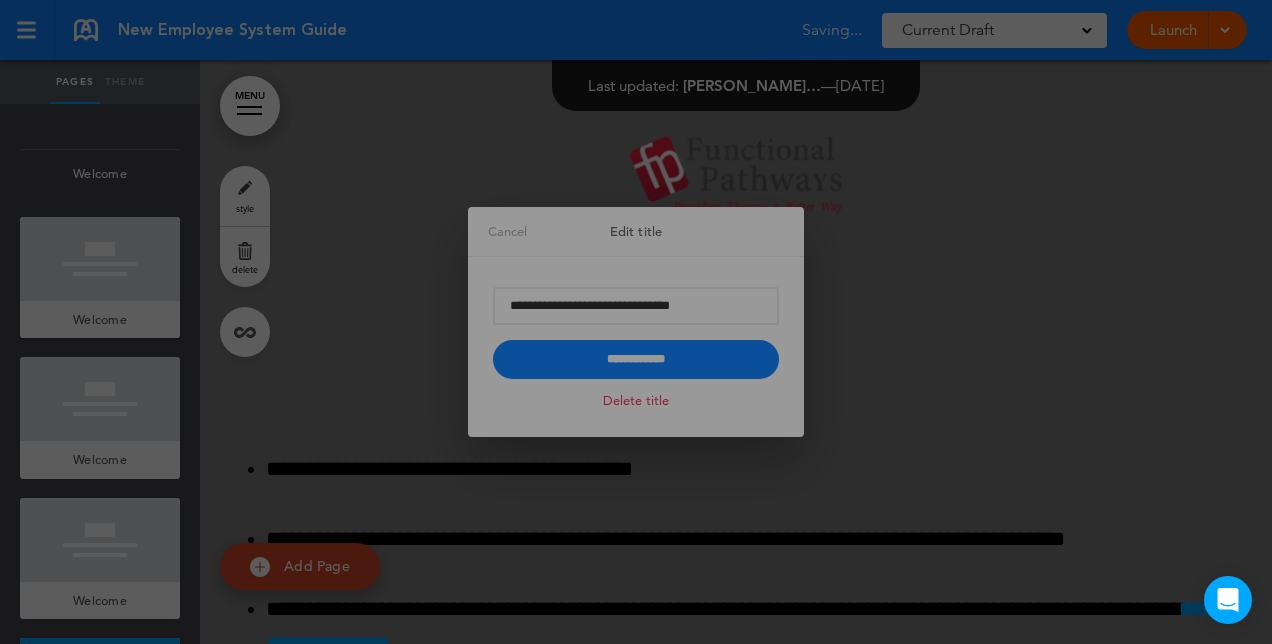 scroll, scrollTop: 0, scrollLeft: 0, axis: both 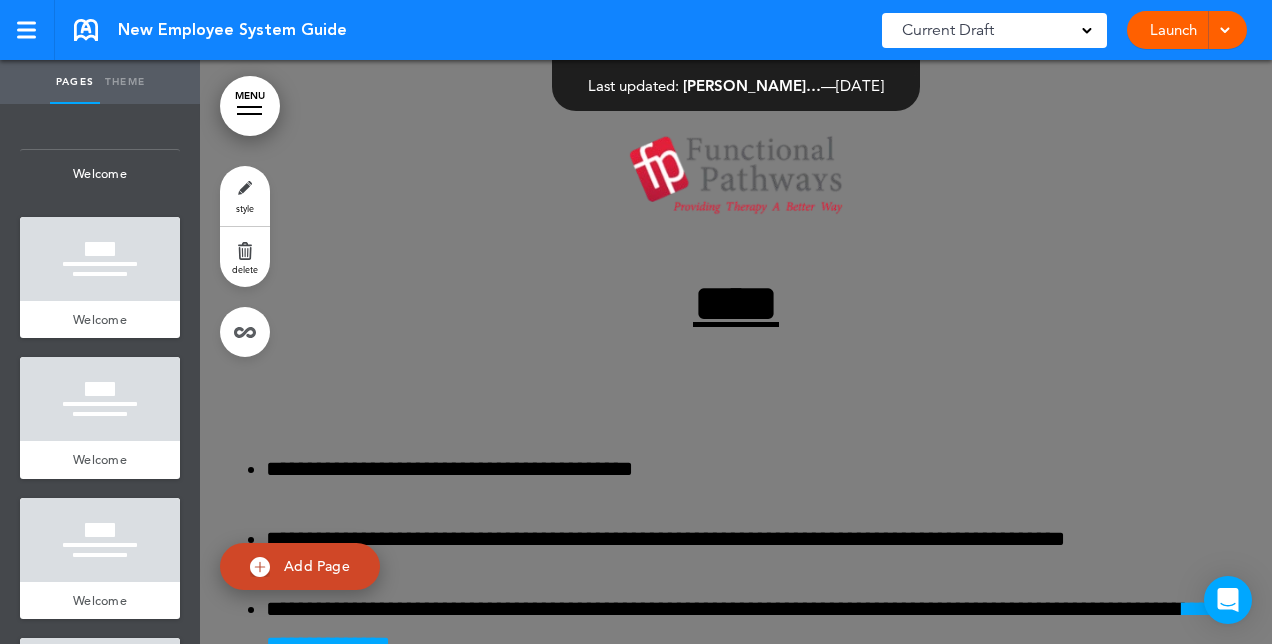 click on "Welcome" at bounding box center (100, 882) 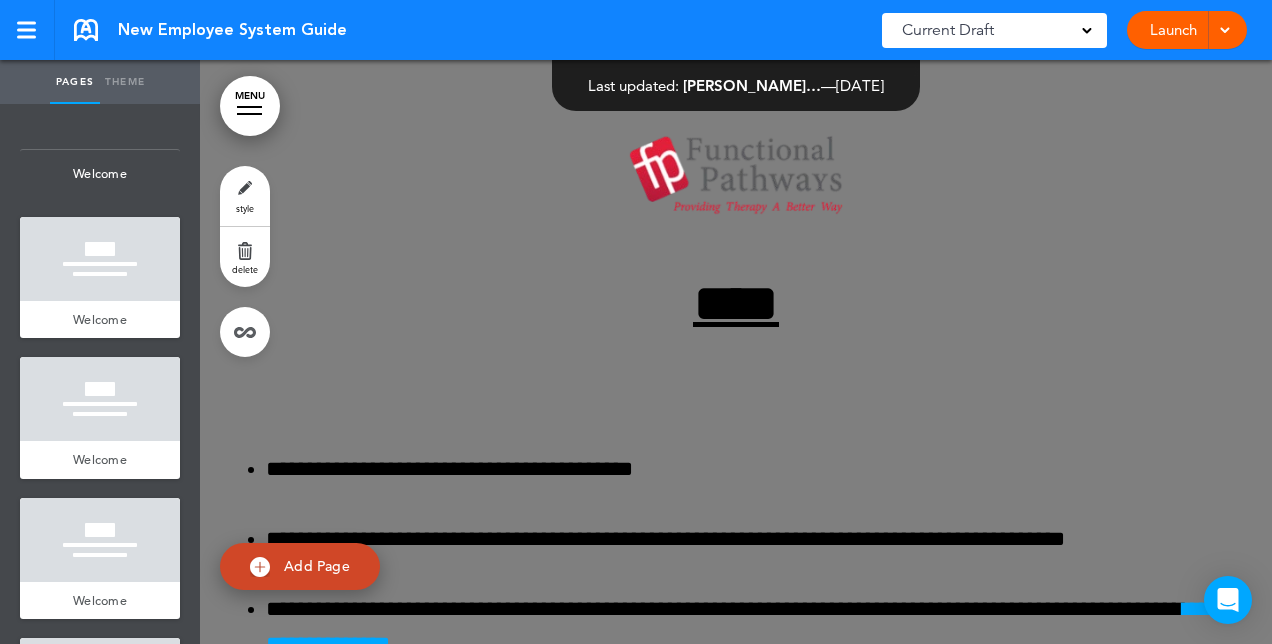 scroll, scrollTop: 0, scrollLeft: 0, axis: both 